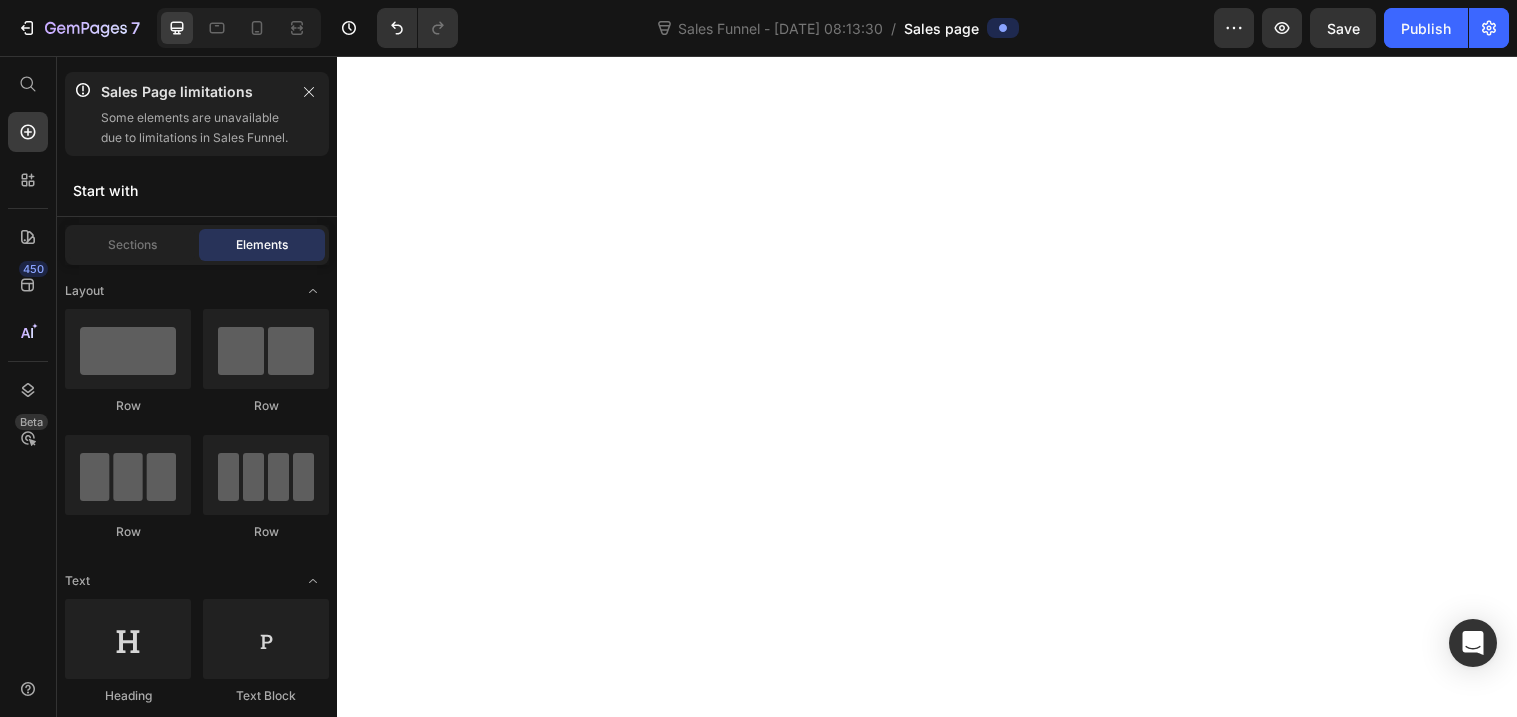 scroll, scrollTop: 0, scrollLeft: 0, axis: both 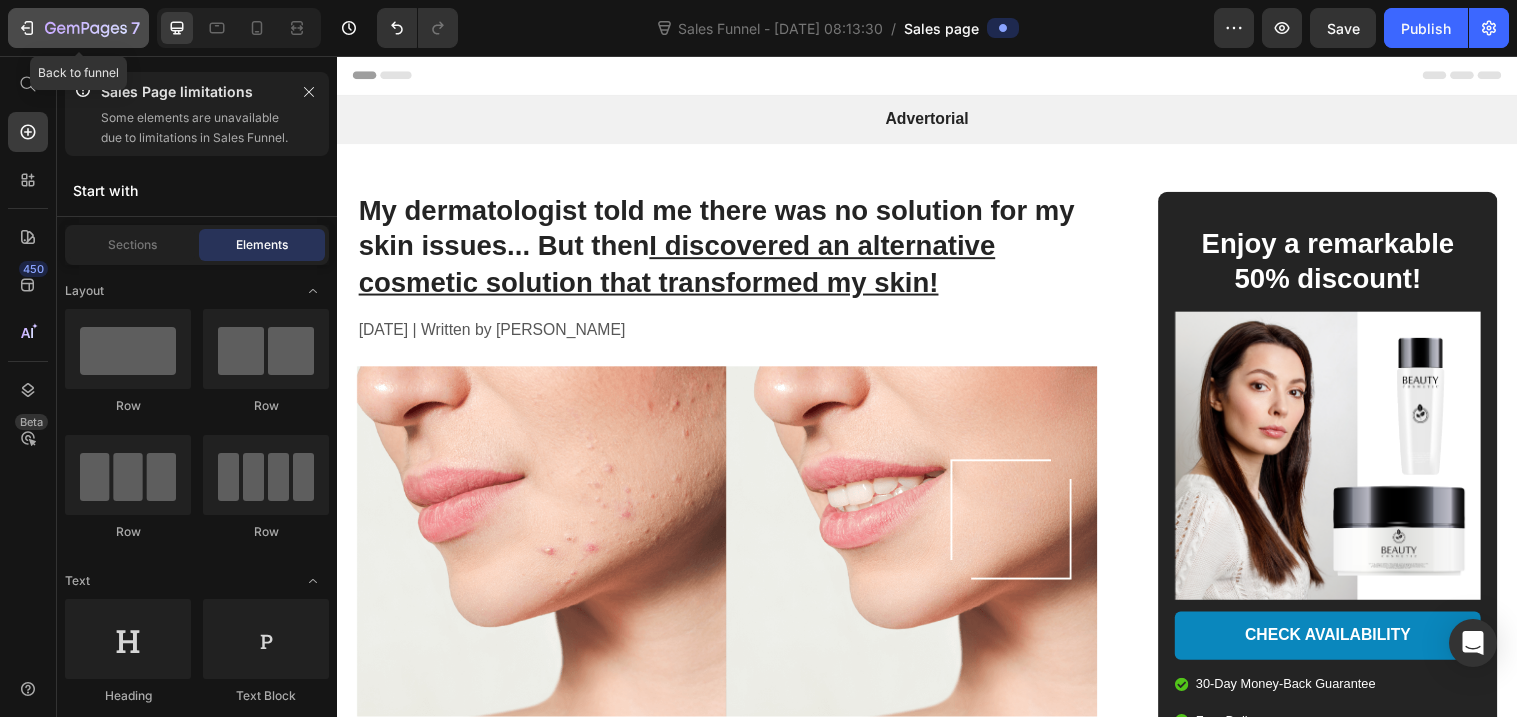 click 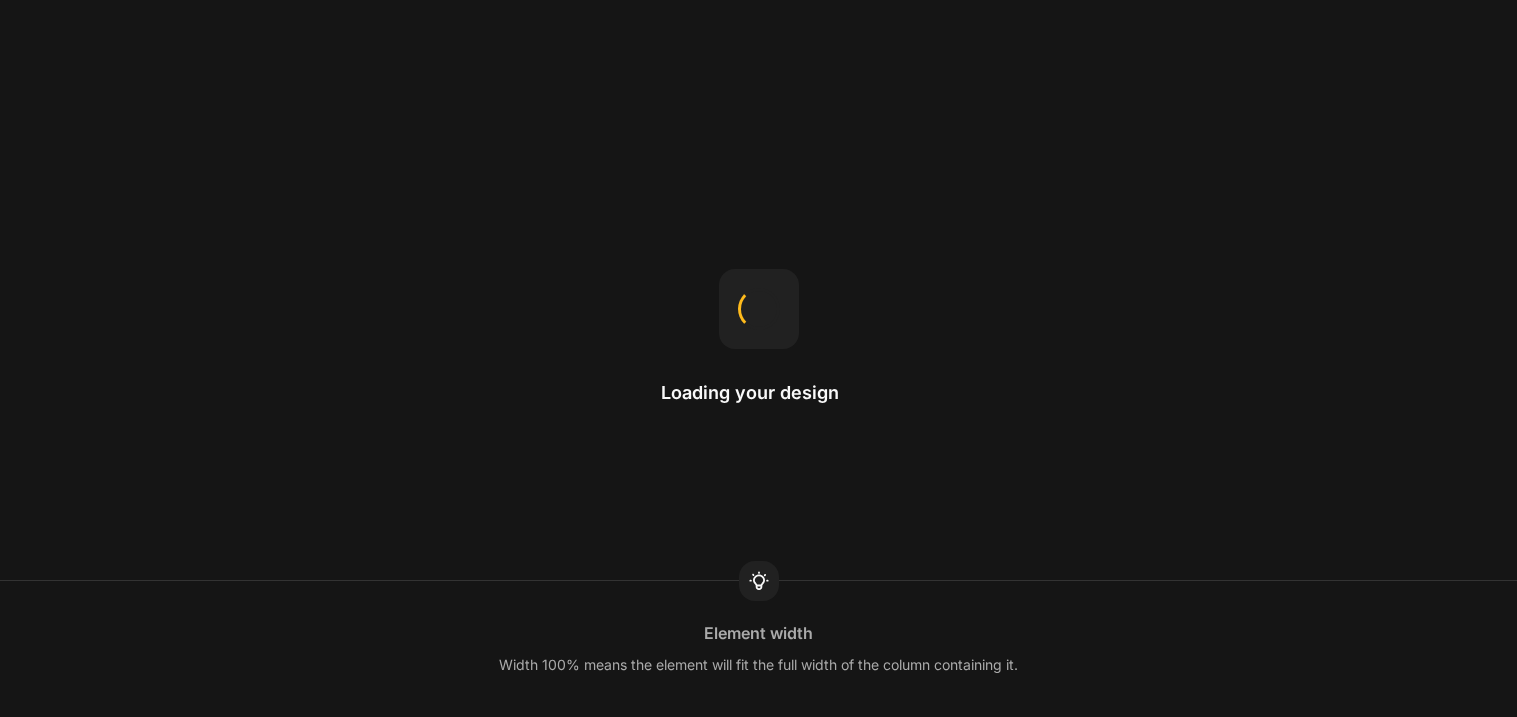 scroll, scrollTop: 0, scrollLeft: 0, axis: both 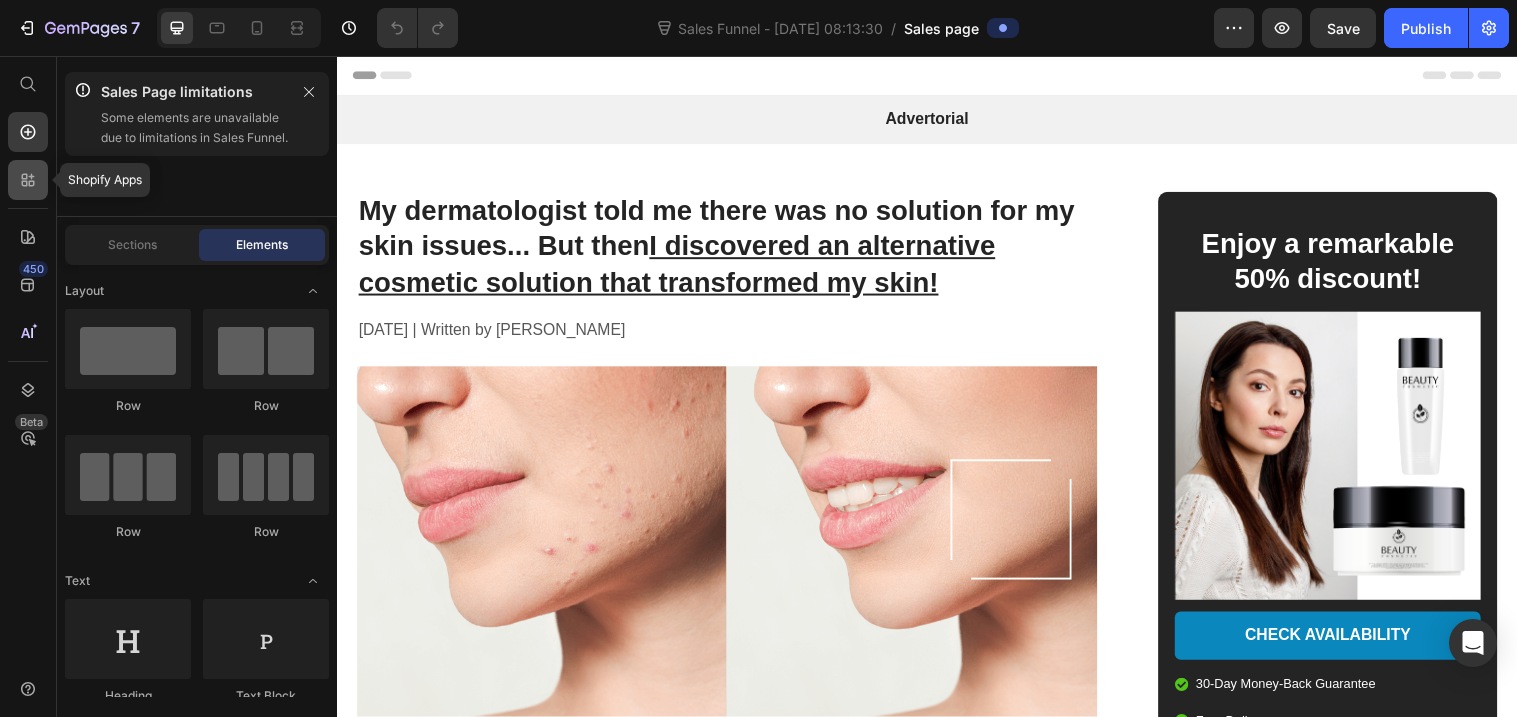 click 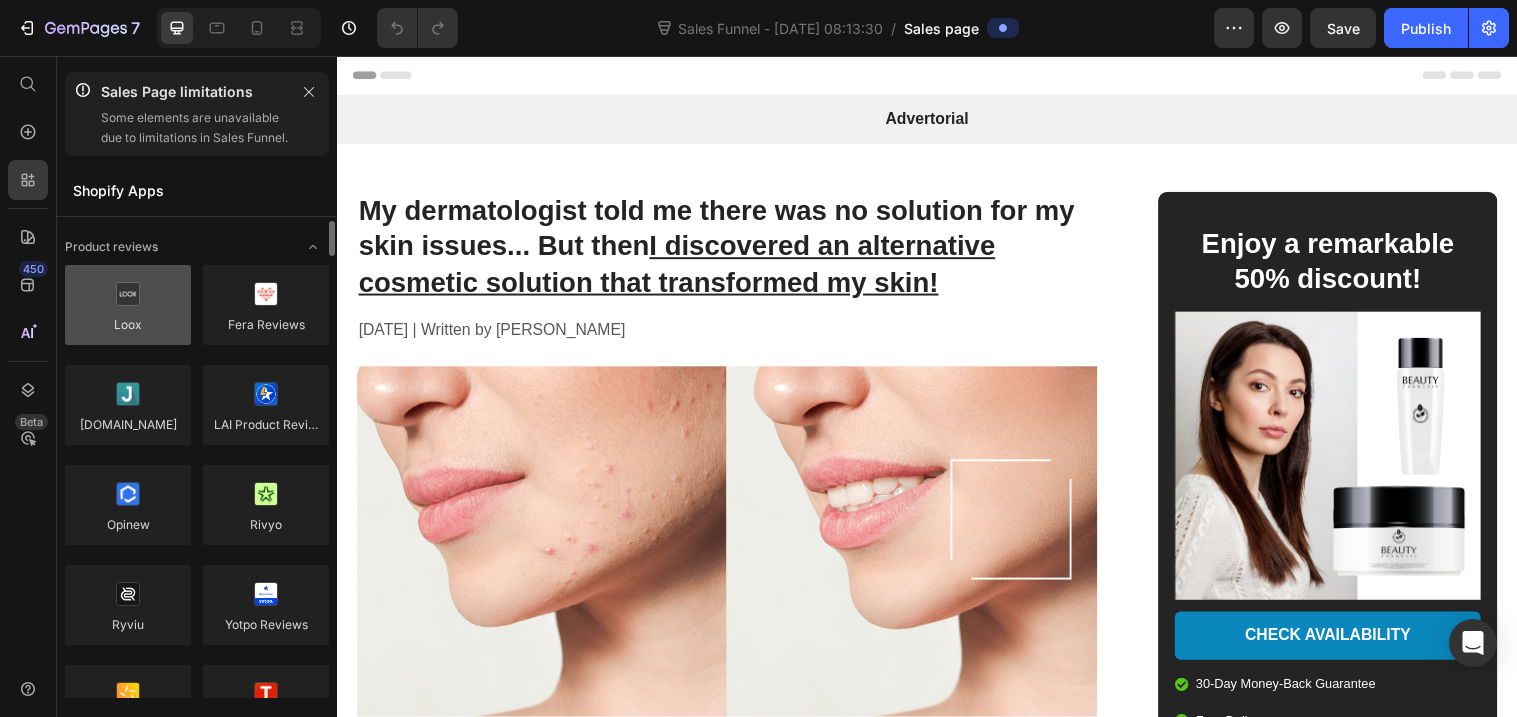 click at bounding box center [128, 305] 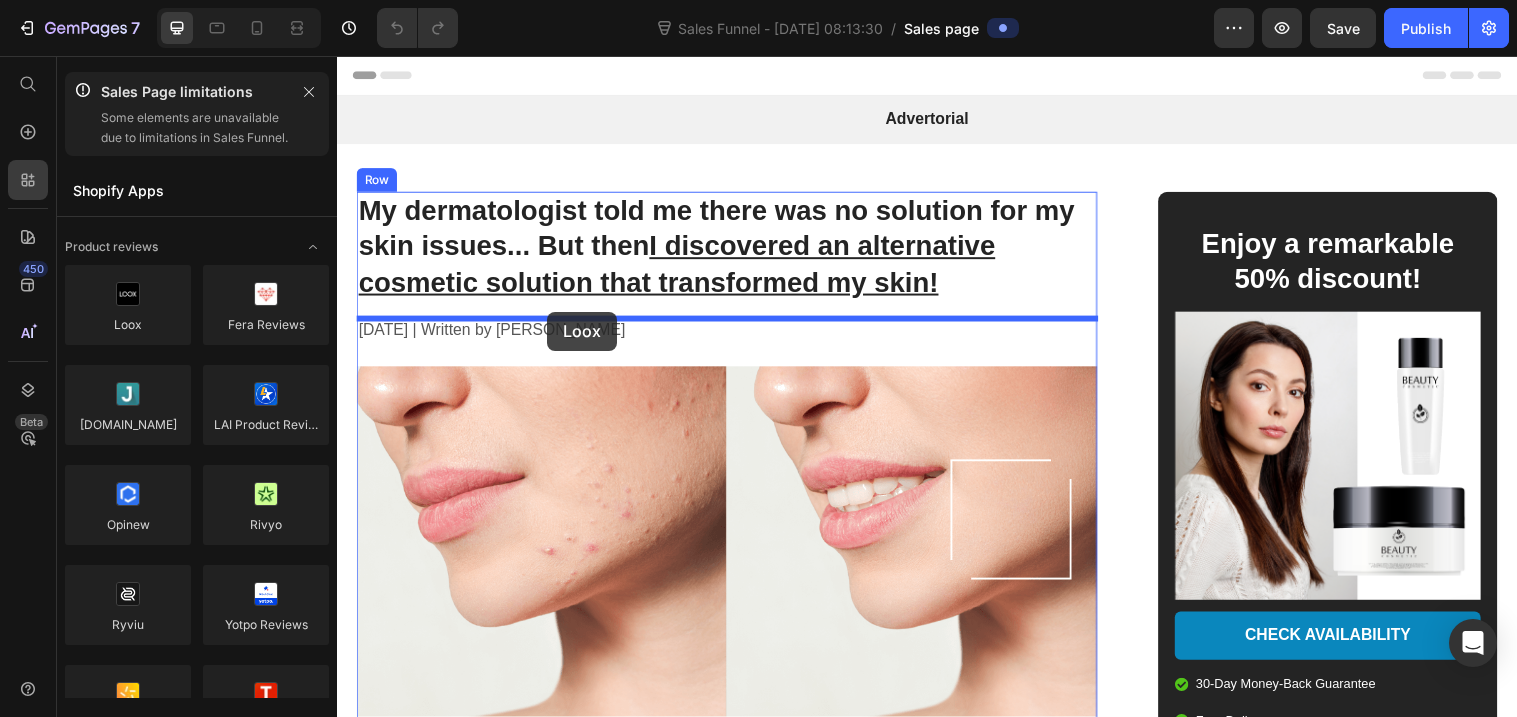 drag, startPoint x: 453, startPoint y: 377, endPoint x: 551, endPoint y: 316, distance: 115.43397 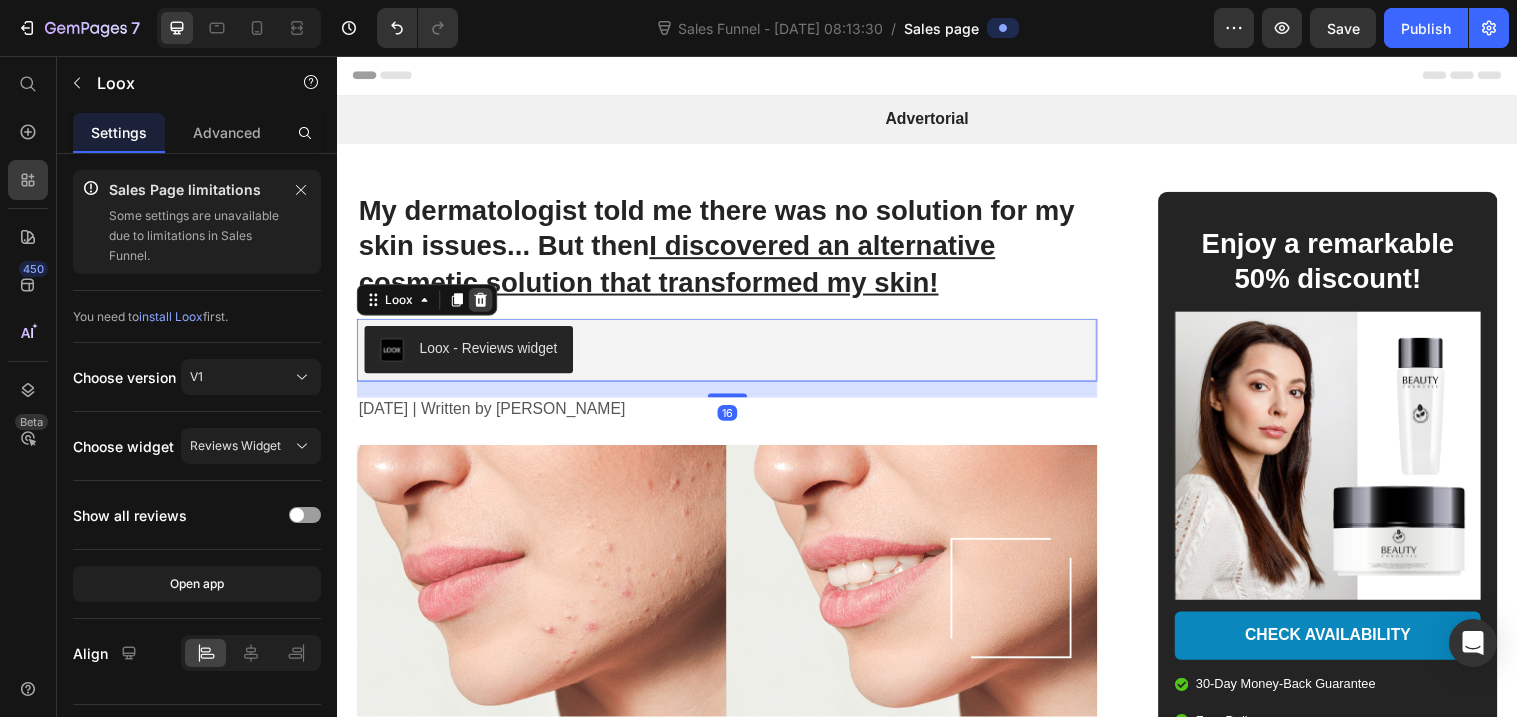 click 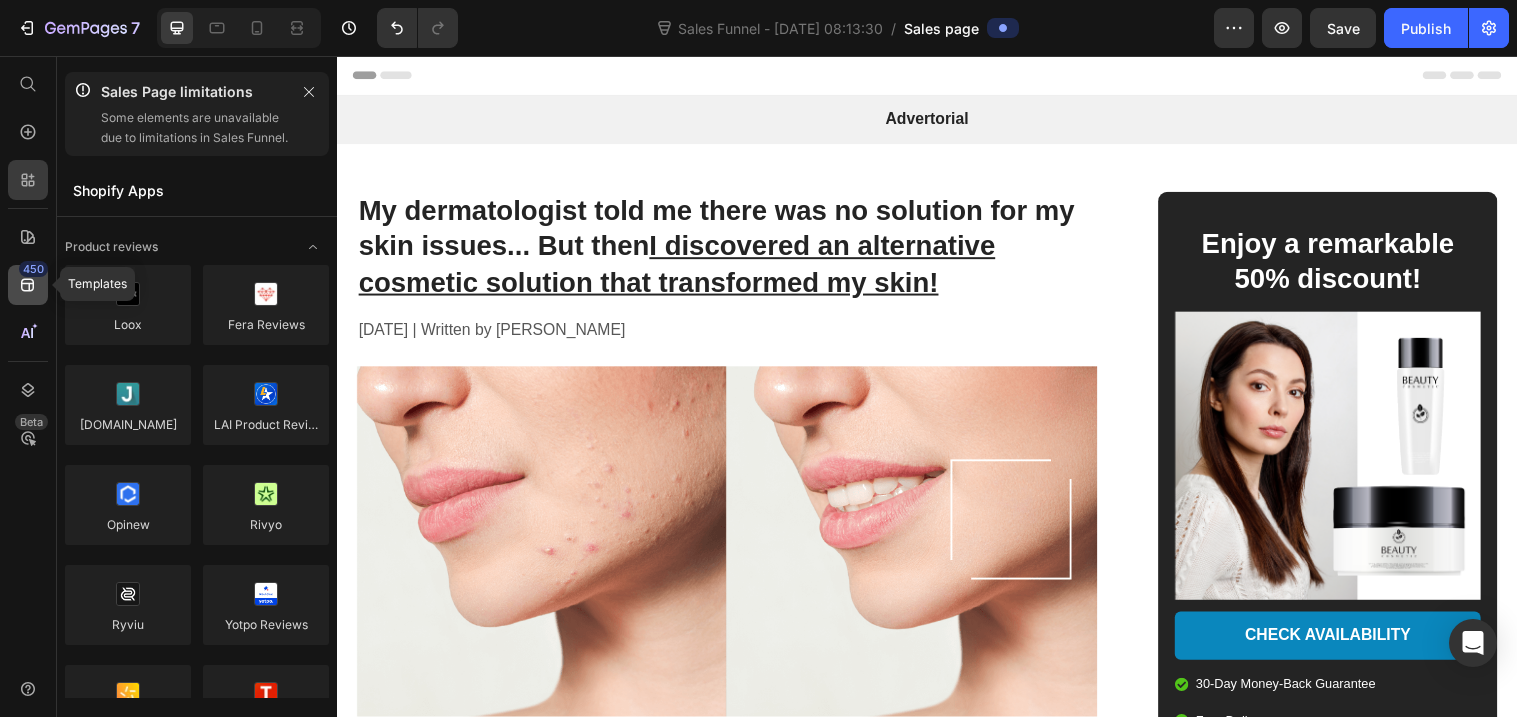 click 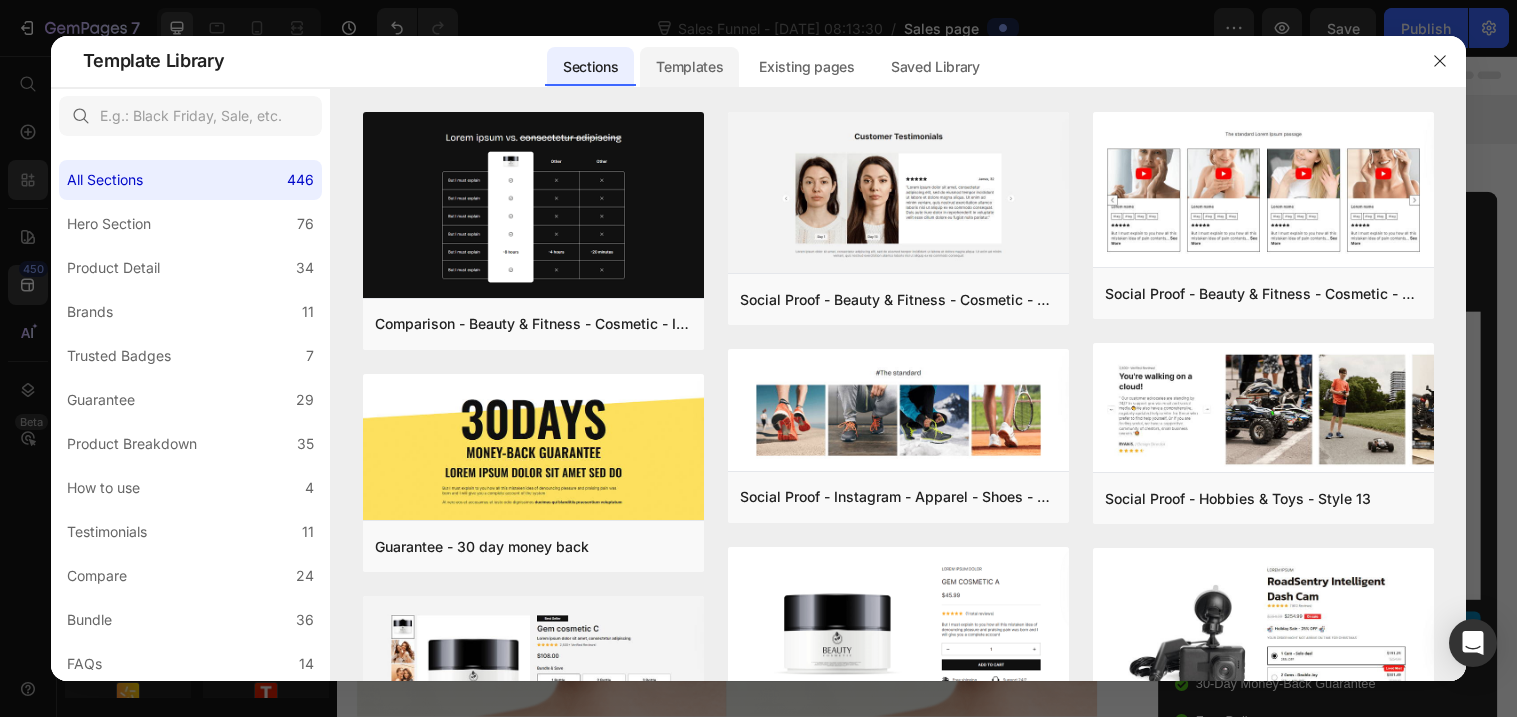 click on "Templates" 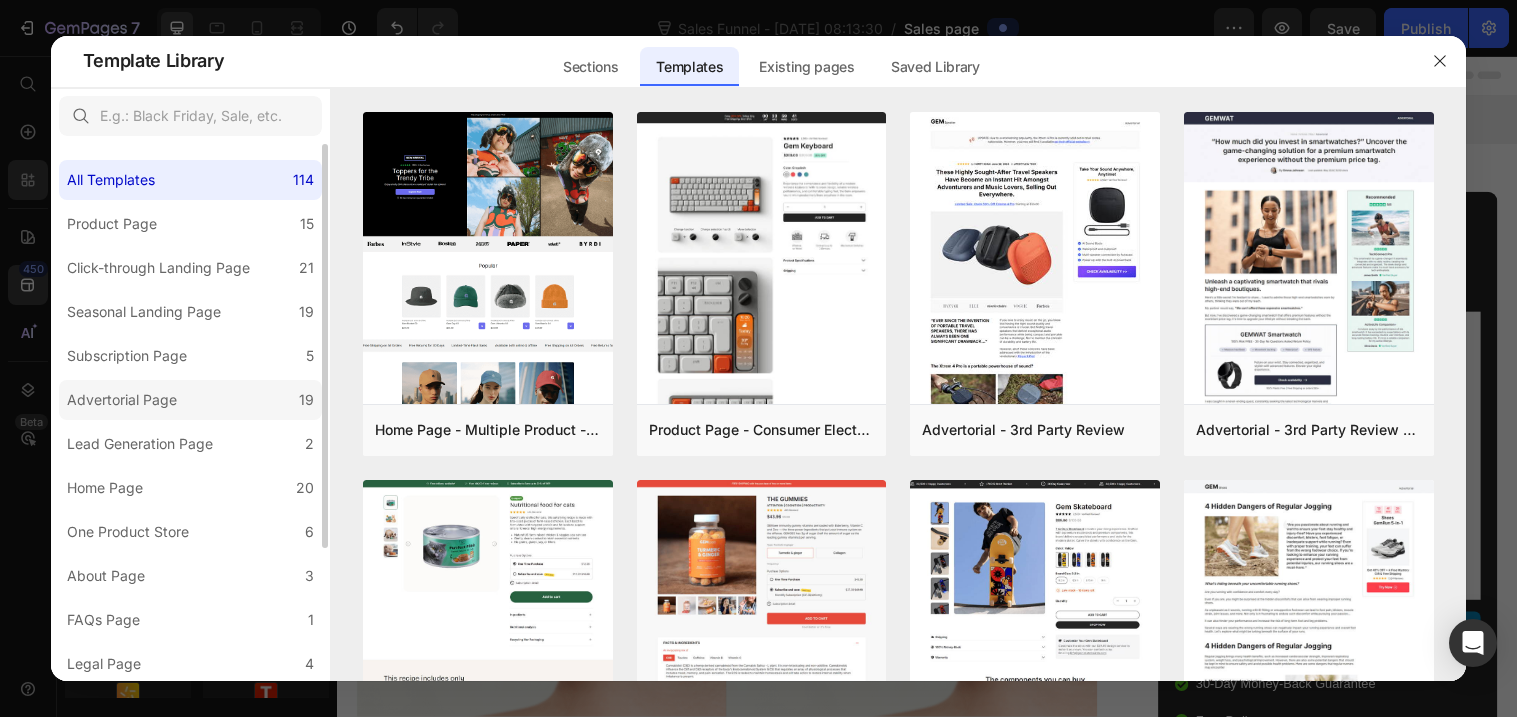 click on "Advertorial Page 19" 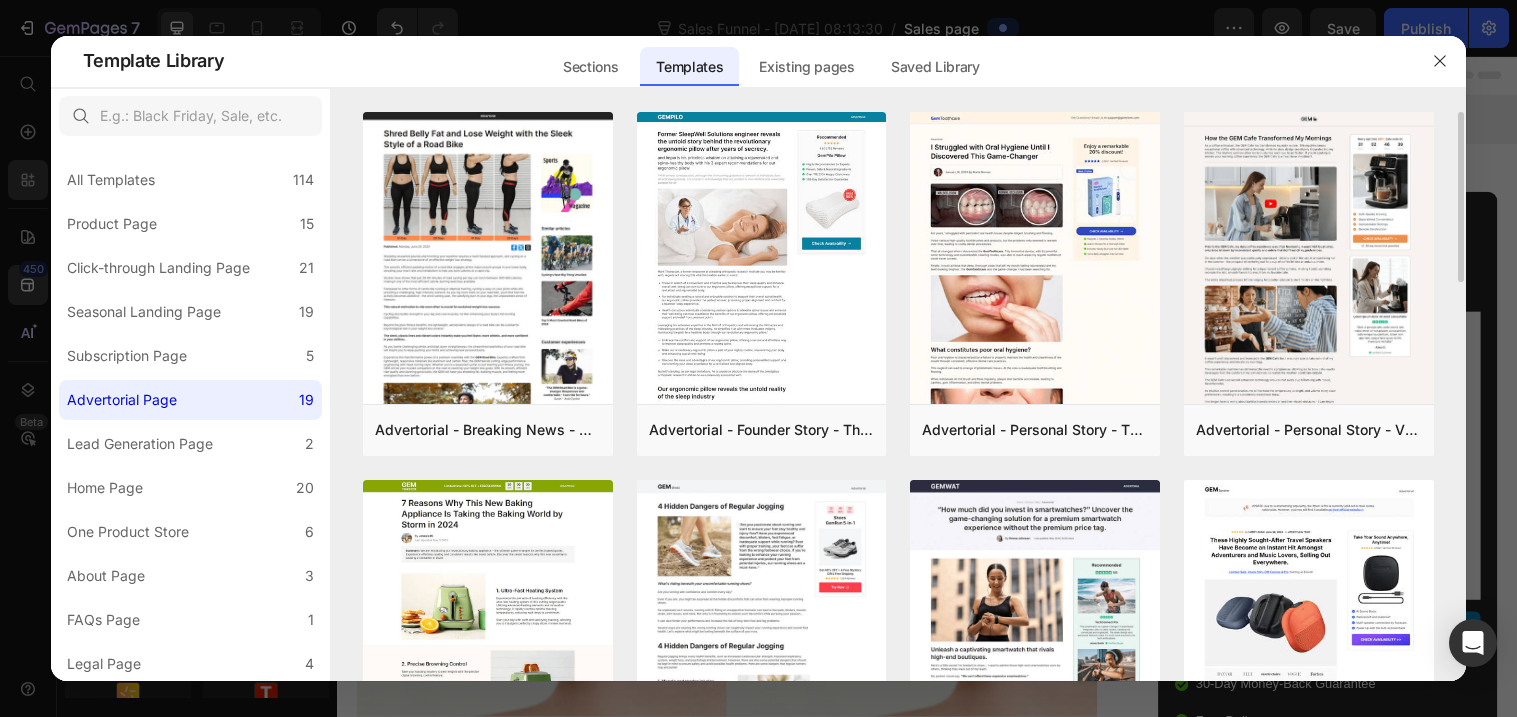 drag, startPoint x: 1460, startPoint y: 174, endPoint x: 1445, endPoint y: 308, distance: 134.83694 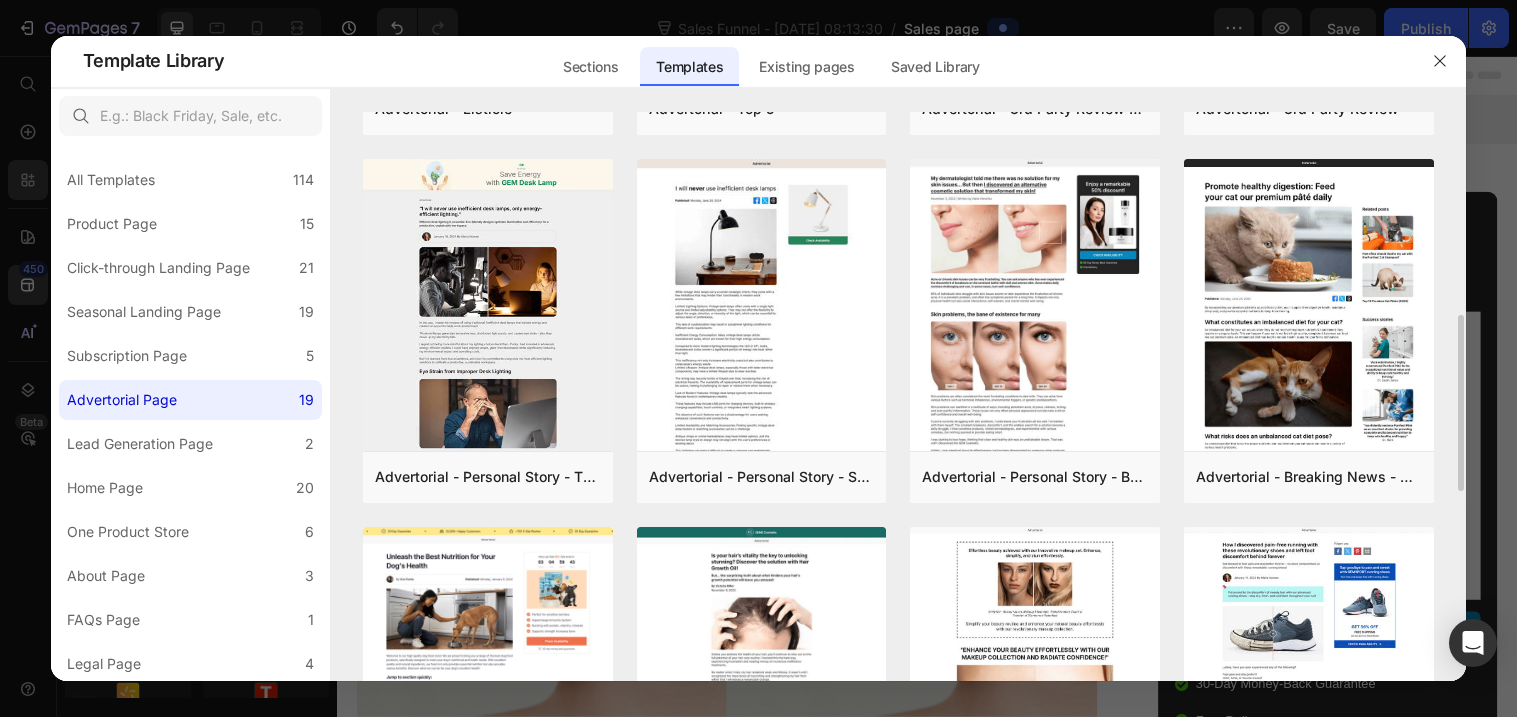 scroll, scrollTop: 681, scrollLeft: 0, axis: vertical 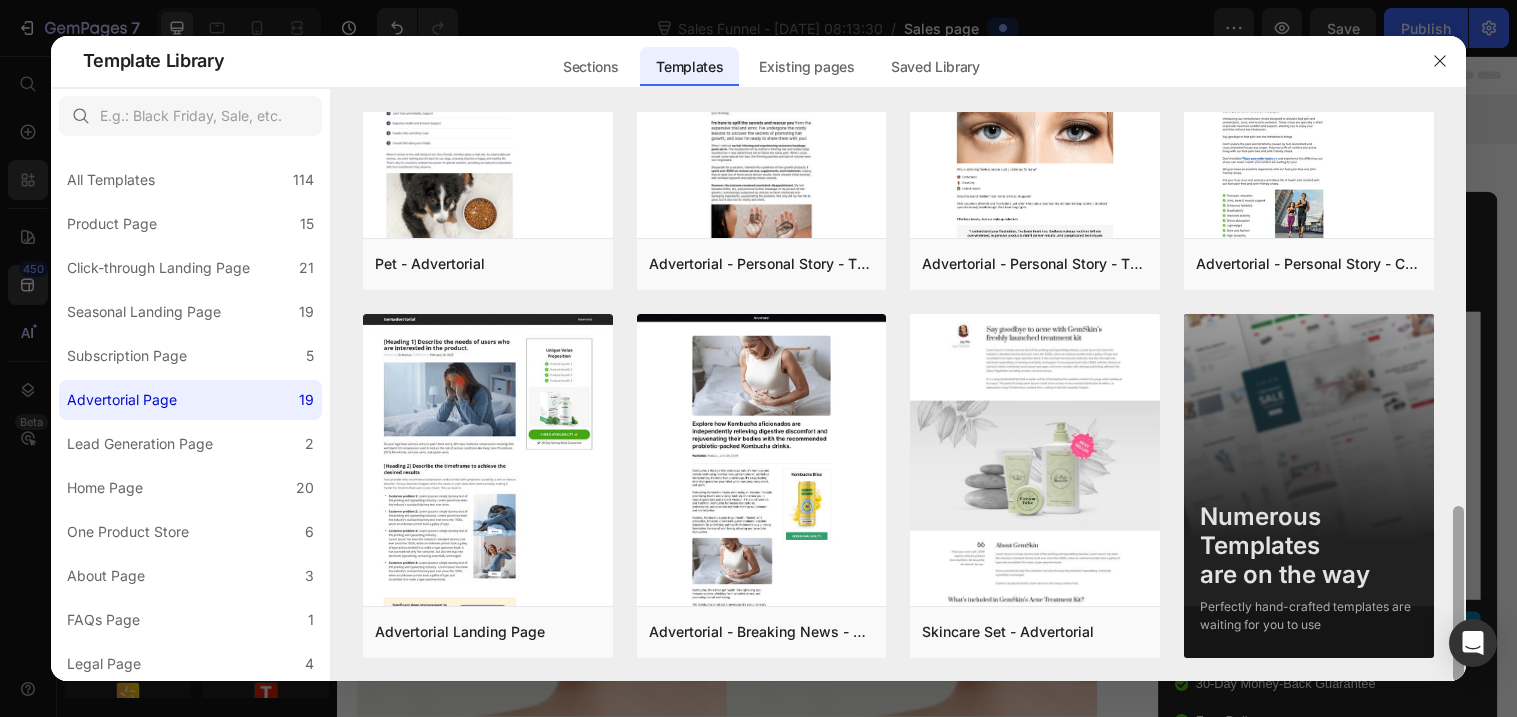 drag, startPoint x: 1455, startPoint y: 354, endPoint x: 1389, endPoint y: 689, distance: 341.4396 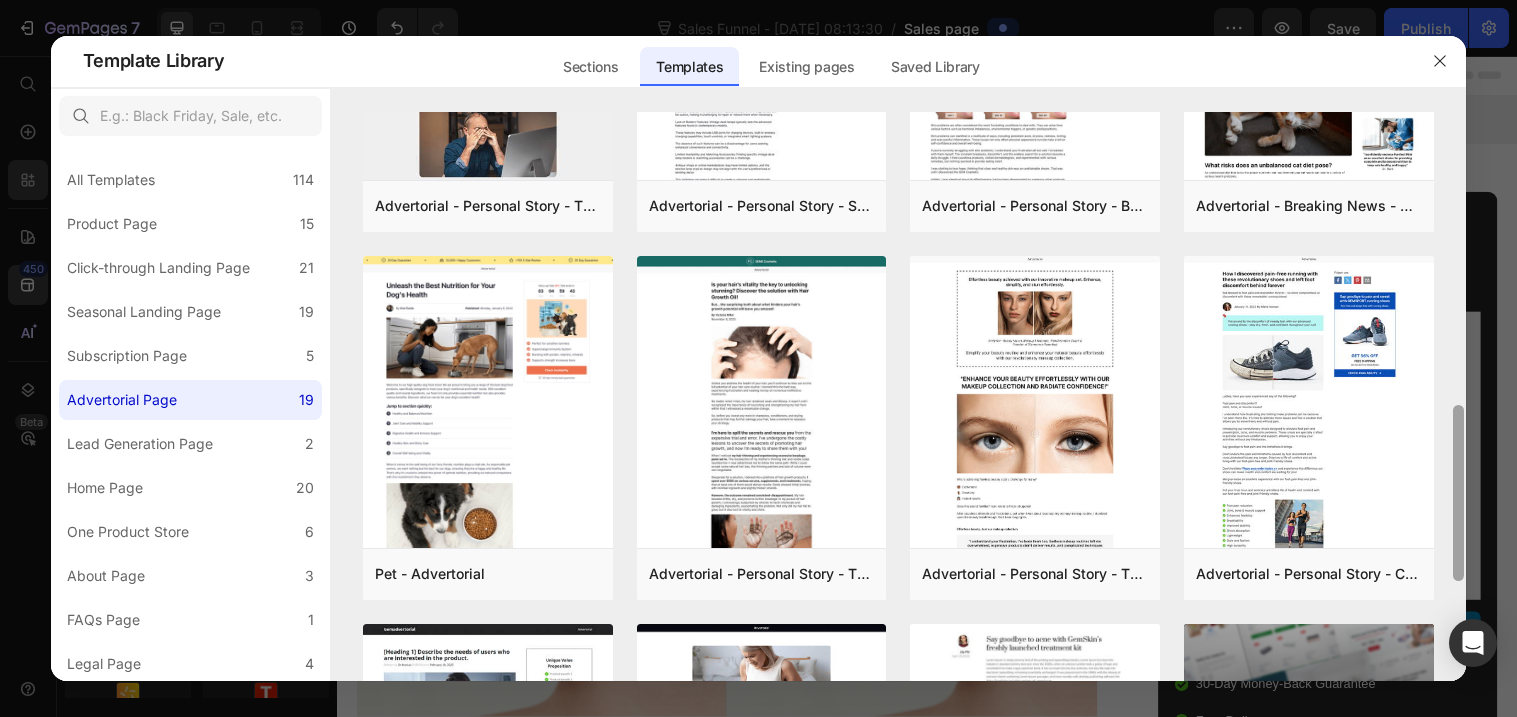 drag, startPoint x: 1459, startPoint y: 536, endPoint x: 1480, endPoint y: 439, distance: 99.24717 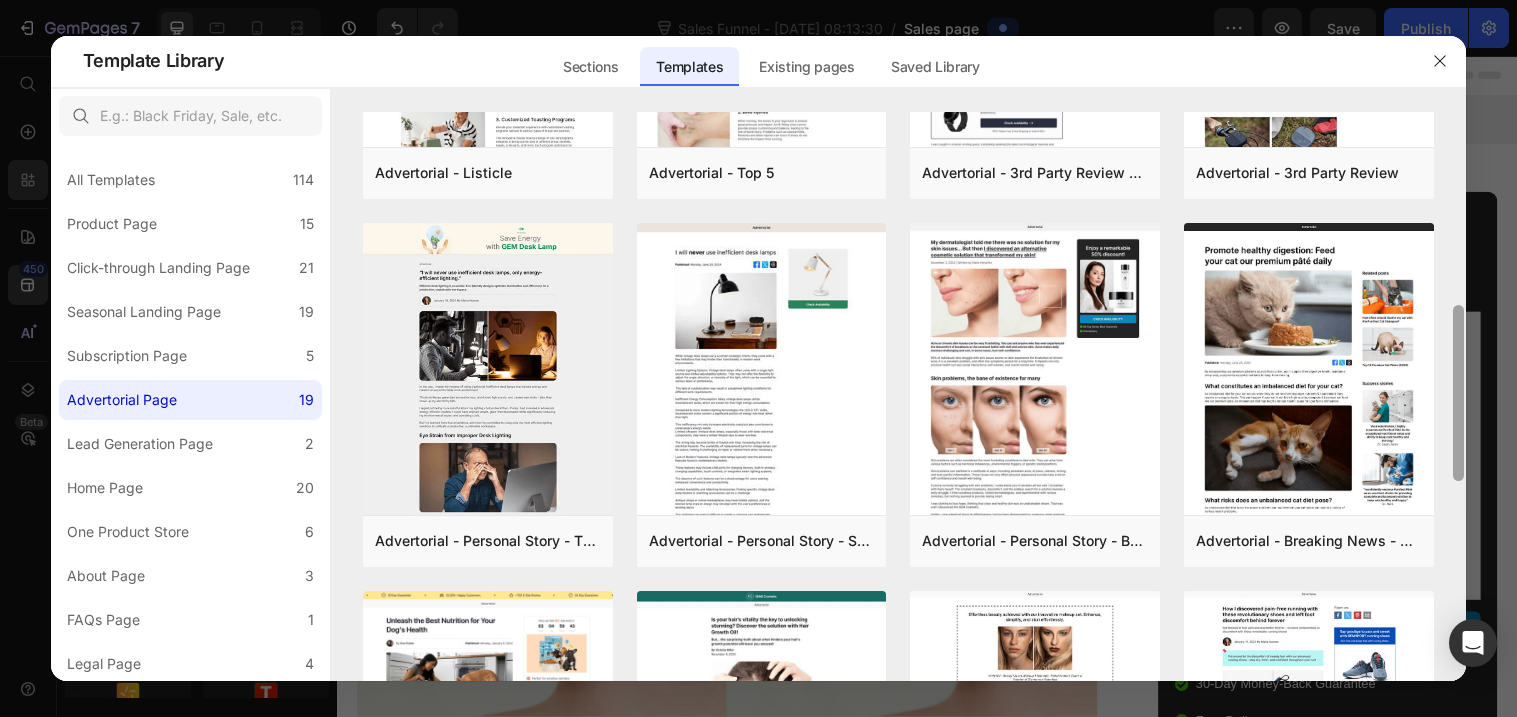 scroll, scrollTop: 606, scrollLeft: 0, axis: vertical 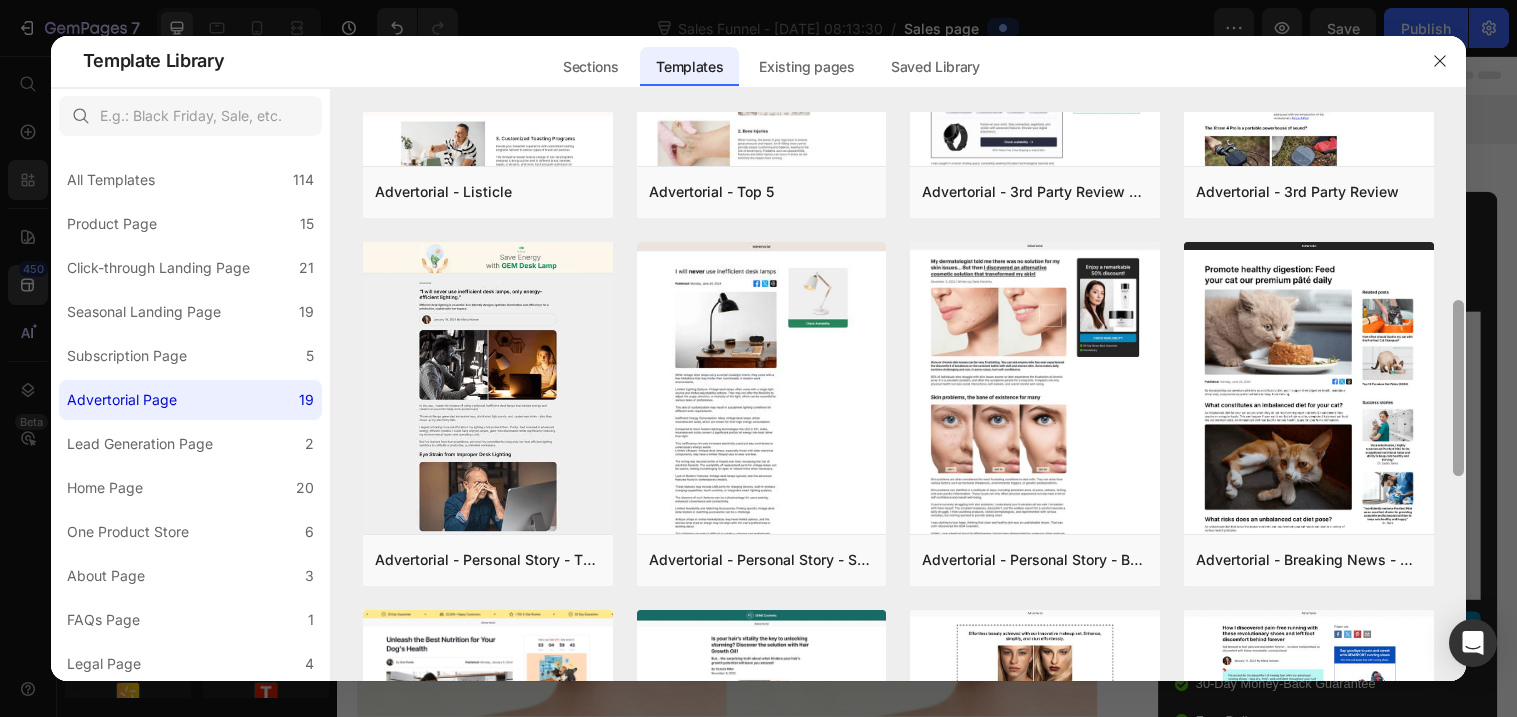 drag, startPoint x: 1462, startPoint y: 458, endPoint x: 1508, endPoint y: 349, distance: 118.308914 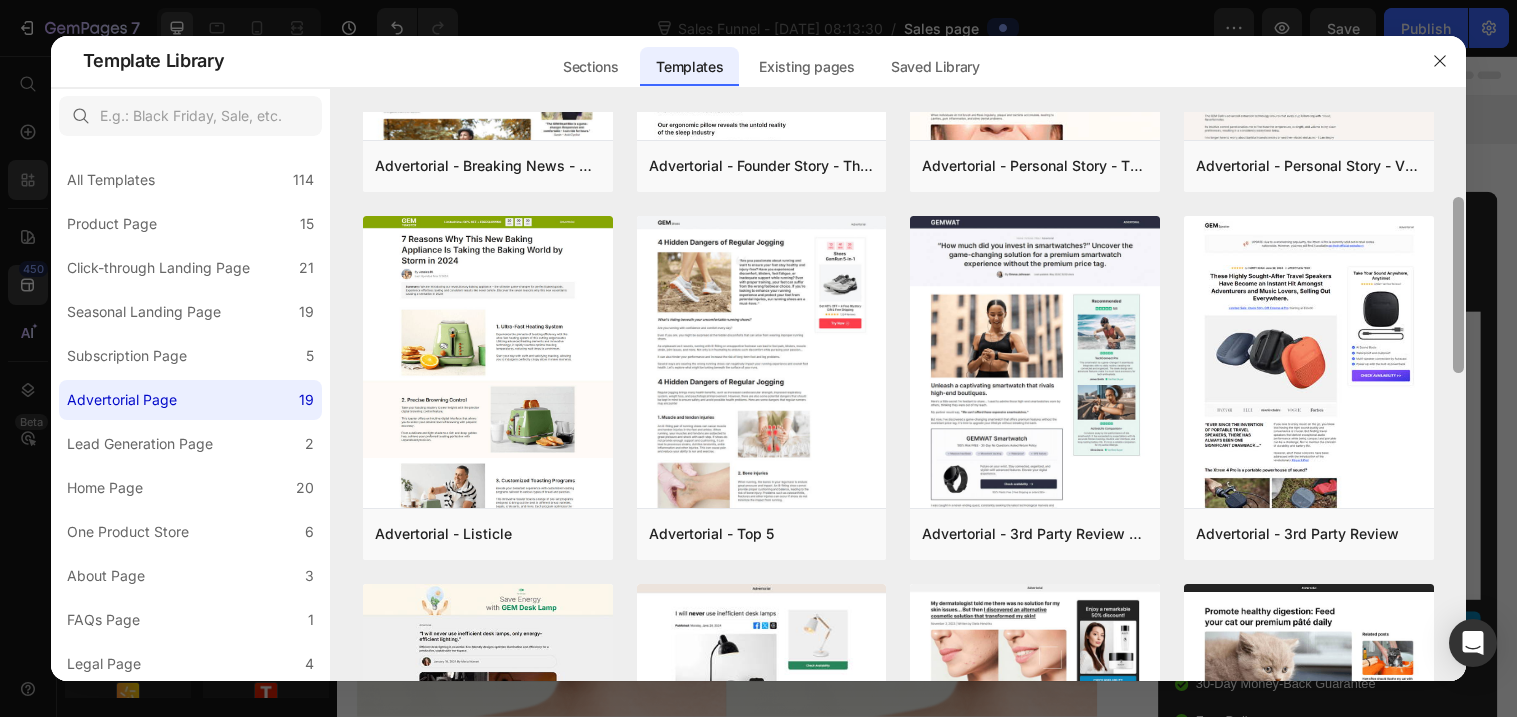 drag, startPoint x: 1458, startPoint y: 392, endPoint x: 1454, endPoint y: 287, distance: 105.076164 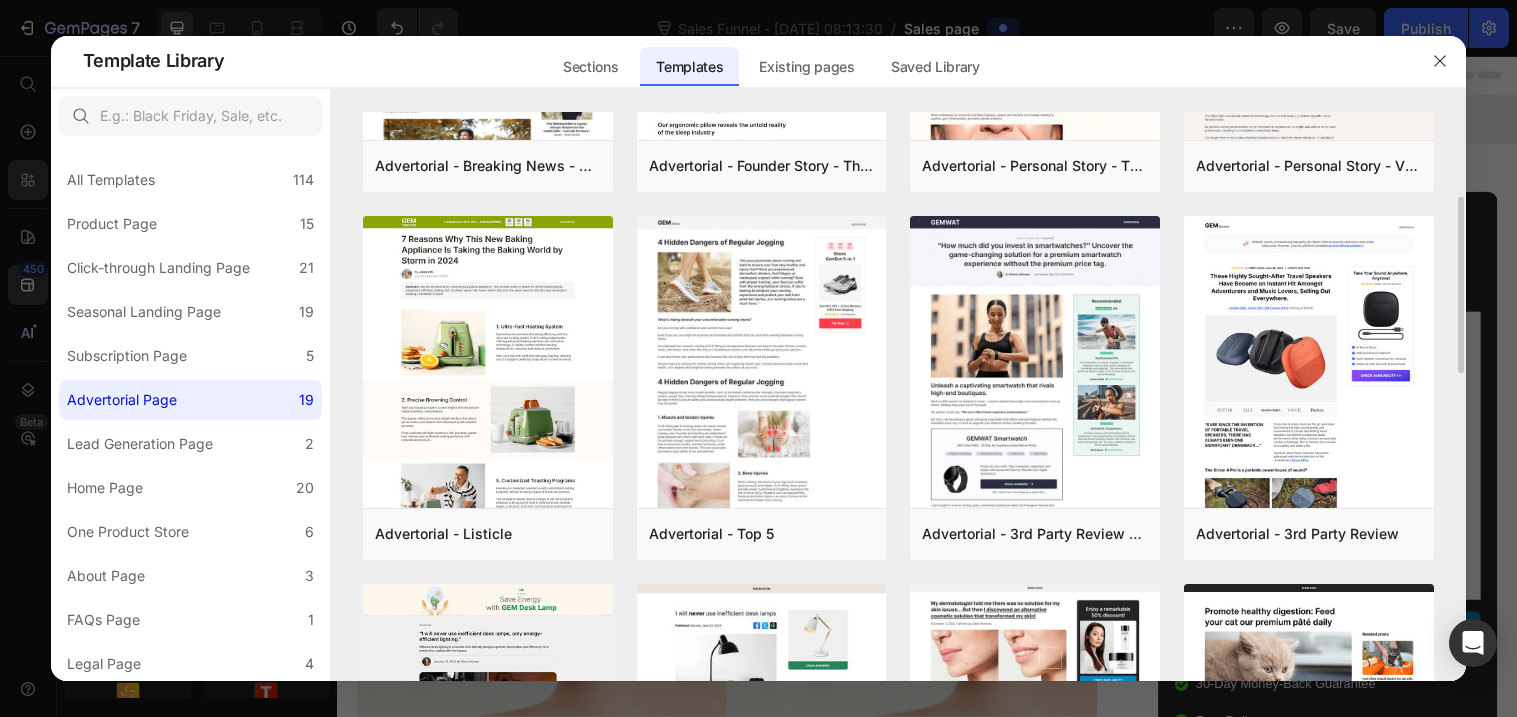 scroll, scrollTop: 267, scrollLeft: 0, axis: vertical 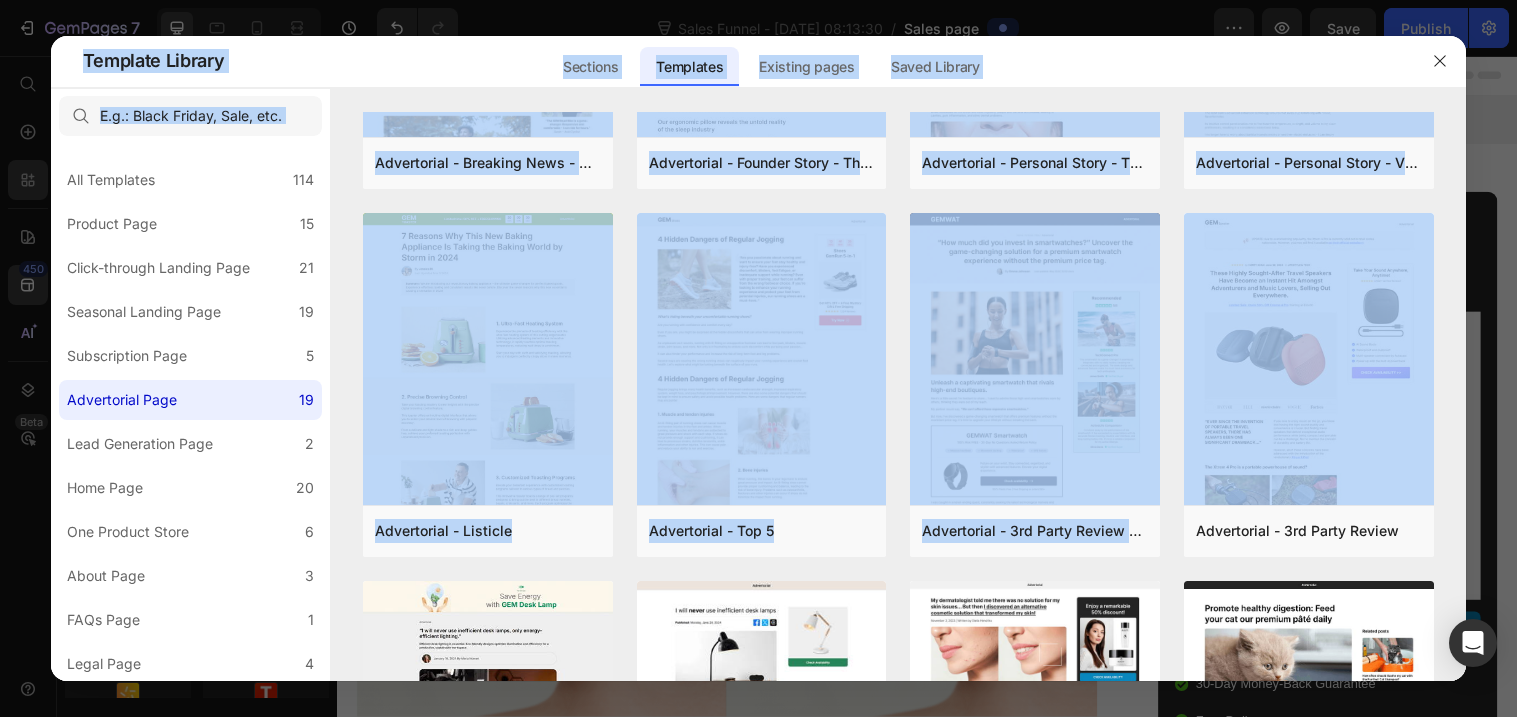 drag, startPoint x: 1460, startPoint y: 336, endPoint x: 1466, endPoint y: 237, distance: 99.18165 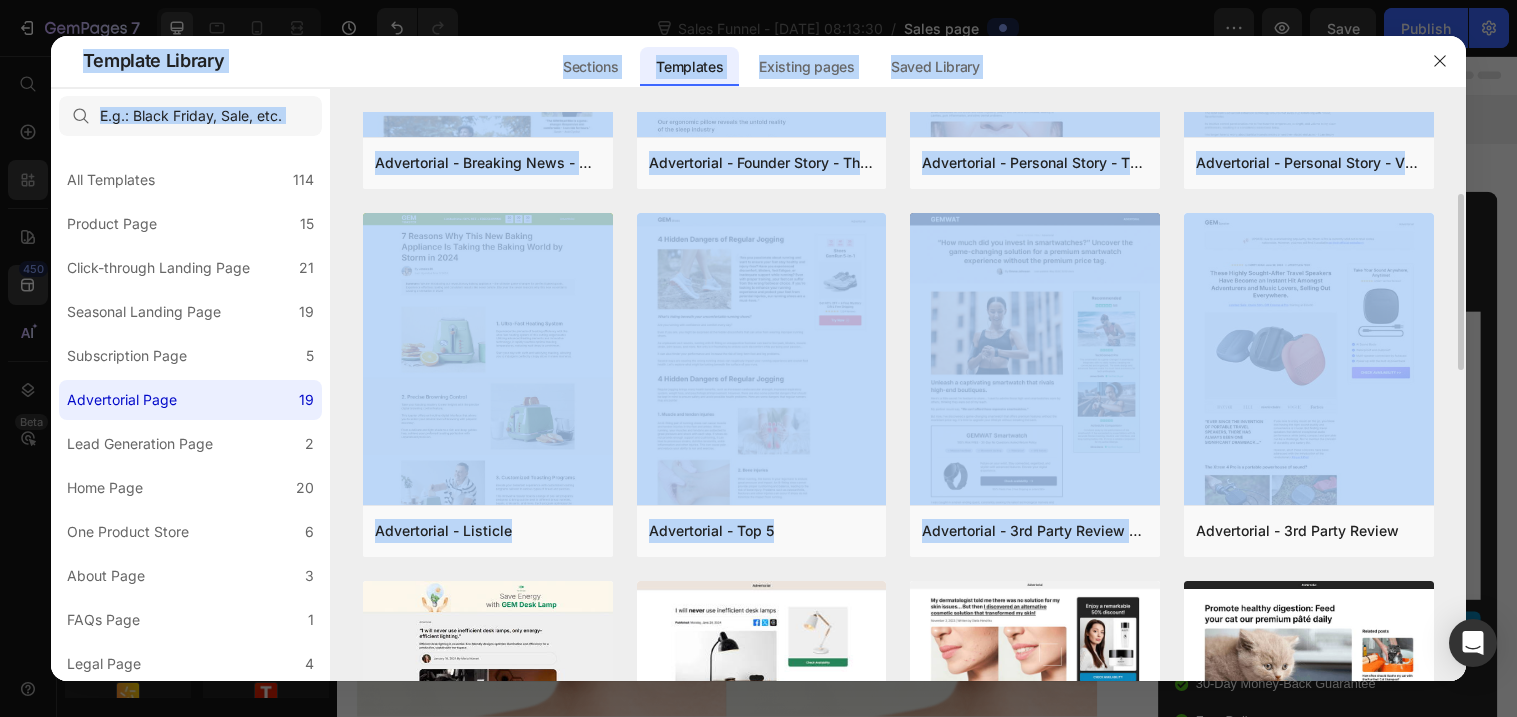 click on "Advertorial - Breaking News - Before & After Image Add to page  Preview  Advertorial - Founder Story - The After Image Add to page  Preview  Advertorial - Personal Story - The Before & After Image Style 3 Add to page  Preview  Advertorial - Personal Story - Video Add to page  Preview  Advertorial - Listicle Add to page  Preview  Advertorial - Top 5 Add to page  Preview  Advertorial - 3rd Party Review - Product In Use Image Add to page  Preview  Advertorial - 3rd Party Review  Add to page  Preview  Advertorial - Personal Story - The Before & After Image Style 4 Add to page  Preview  Advertorial - Personal Story - Story Related Image Add to page  Preview  Advertorial - Personal Story - Before & After Image Add to page  Preview  Advertorial - Breaking News - Product In Use Image Add to page  Preview  Pet - Advertorial Add to page  Preview  Advertorial - Personal Story - The Before Image Add to page  Preview  Advertorial - Personal Story - The Before & After Image Add to page  Preview  Add to page  Preview" at bounding box center [899, 129] 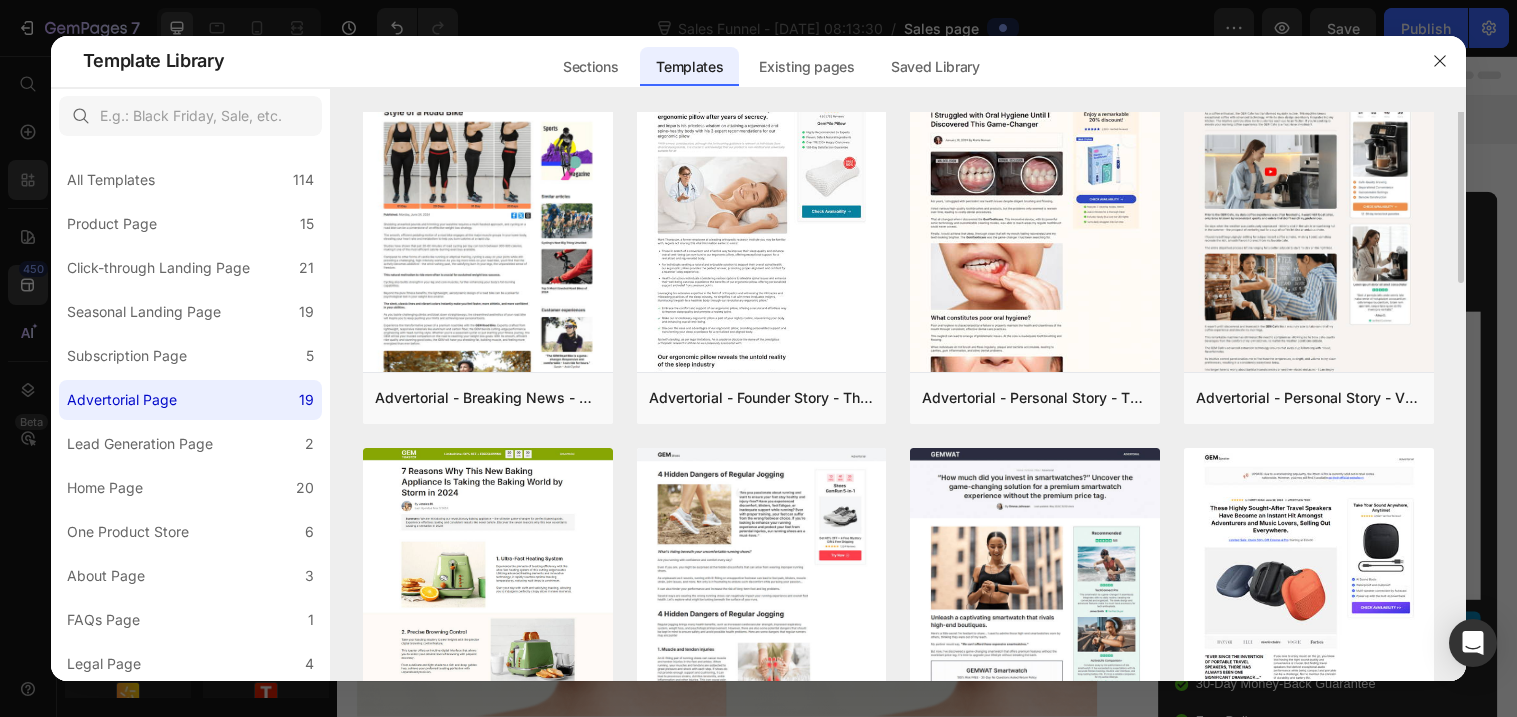 scroll, scrollTop: 0, scrollLeft: 0, axis: both 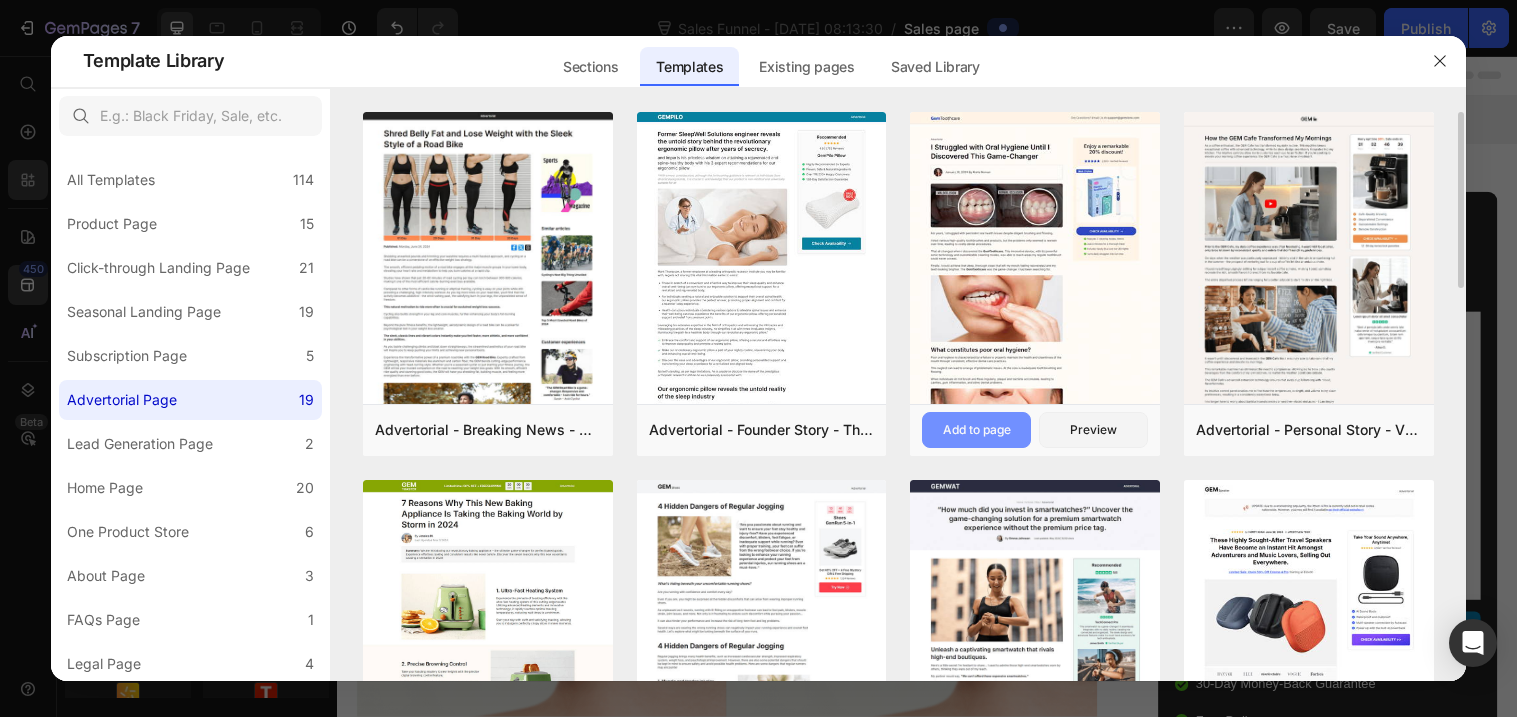 click on "Add to page" at bounding box center [977, 430] 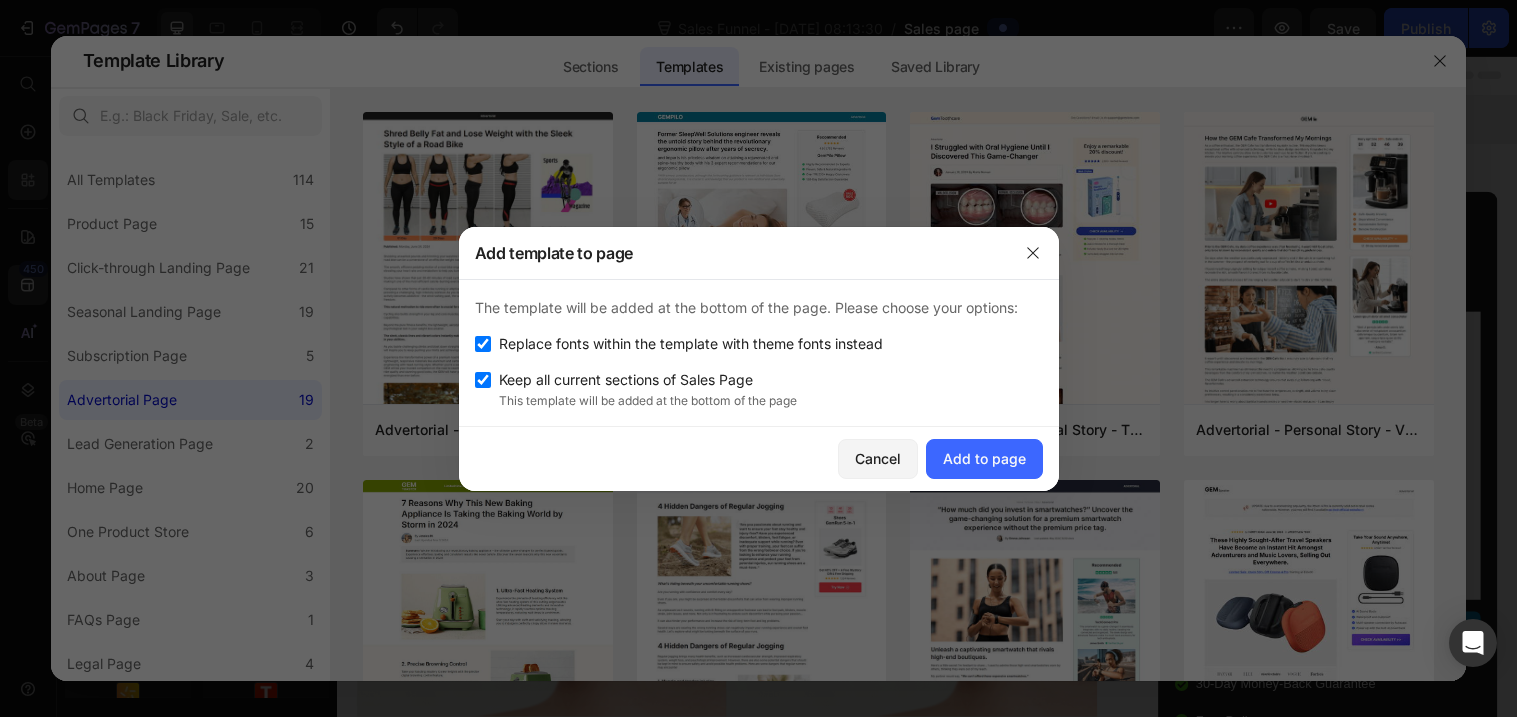 click on "Keep all current sections of Sales Page" at bounding box center (622, 380) 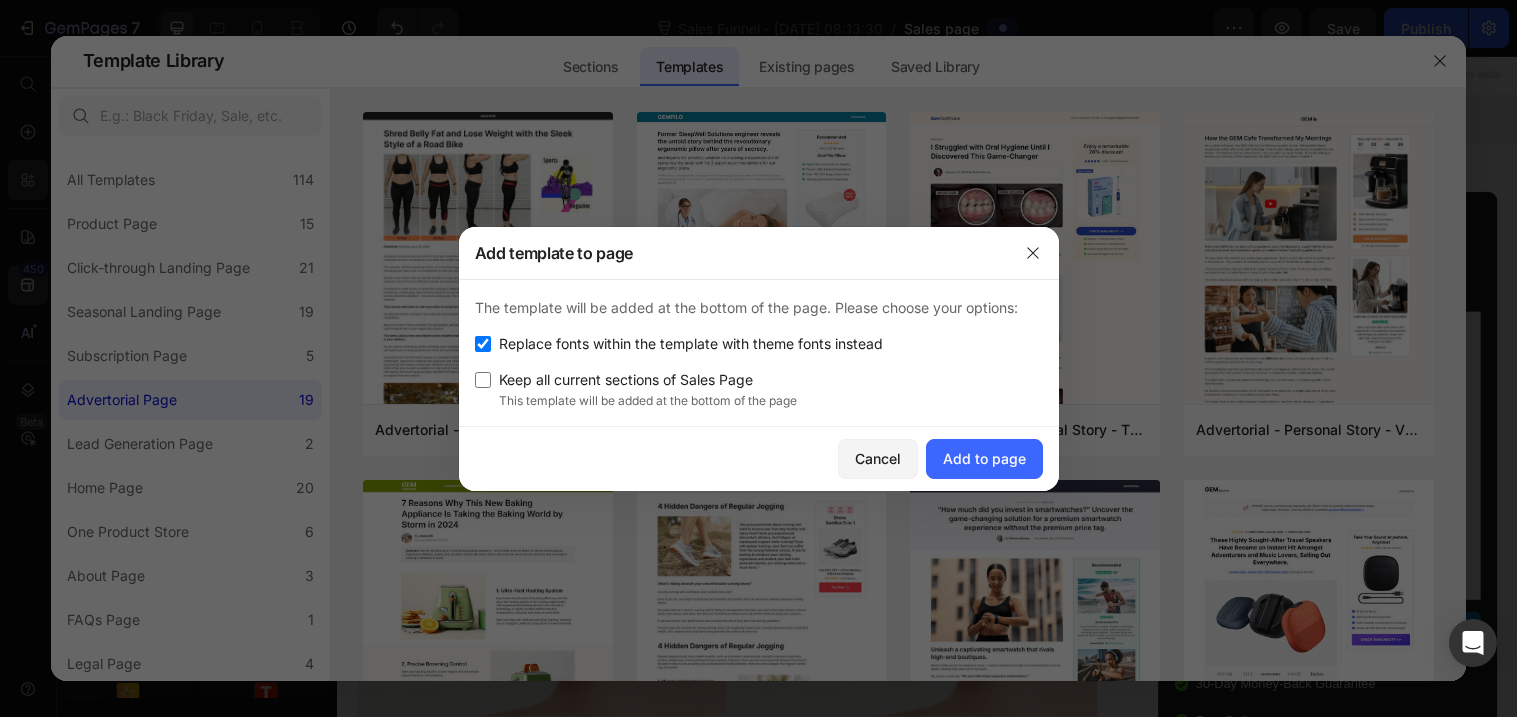 checkbox on "false" 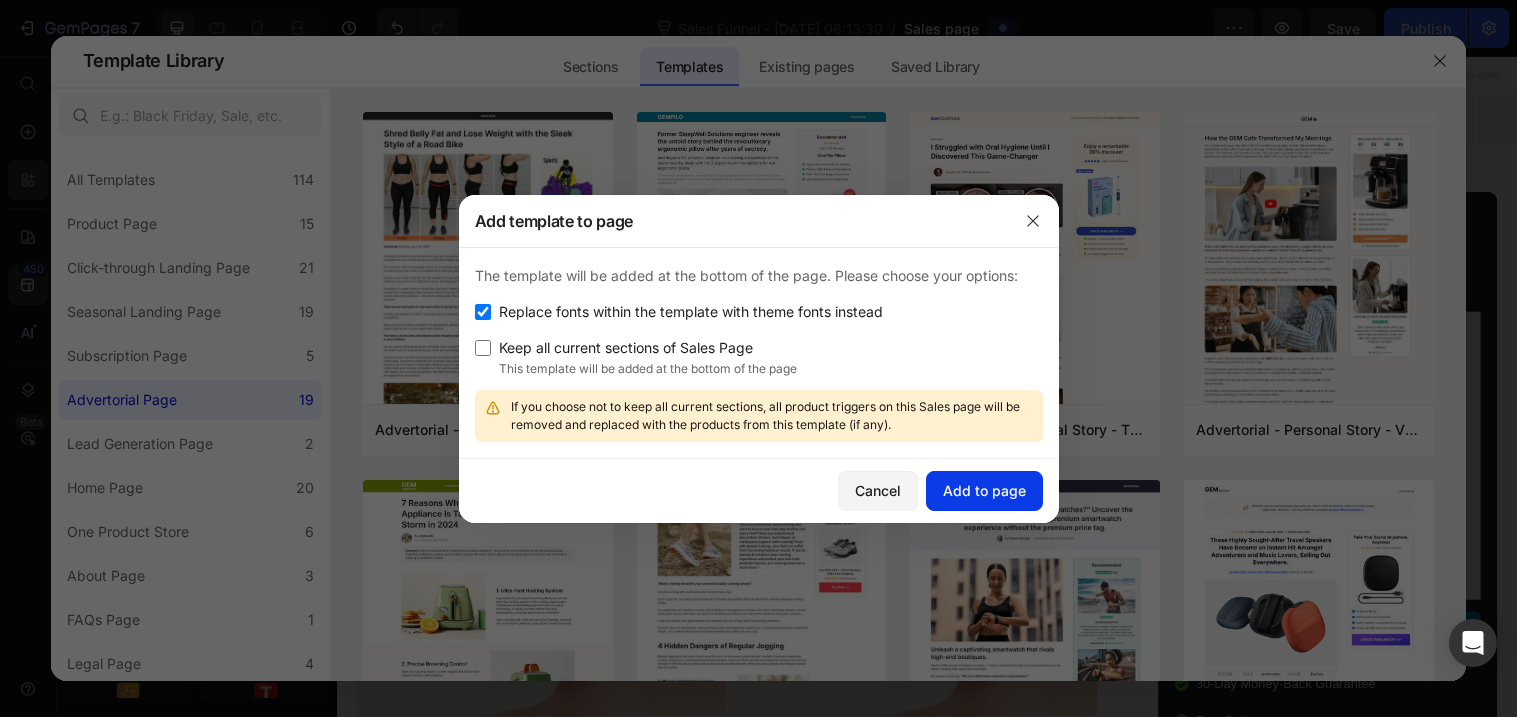 click on "Add to page" at bounding box center [984, 490] 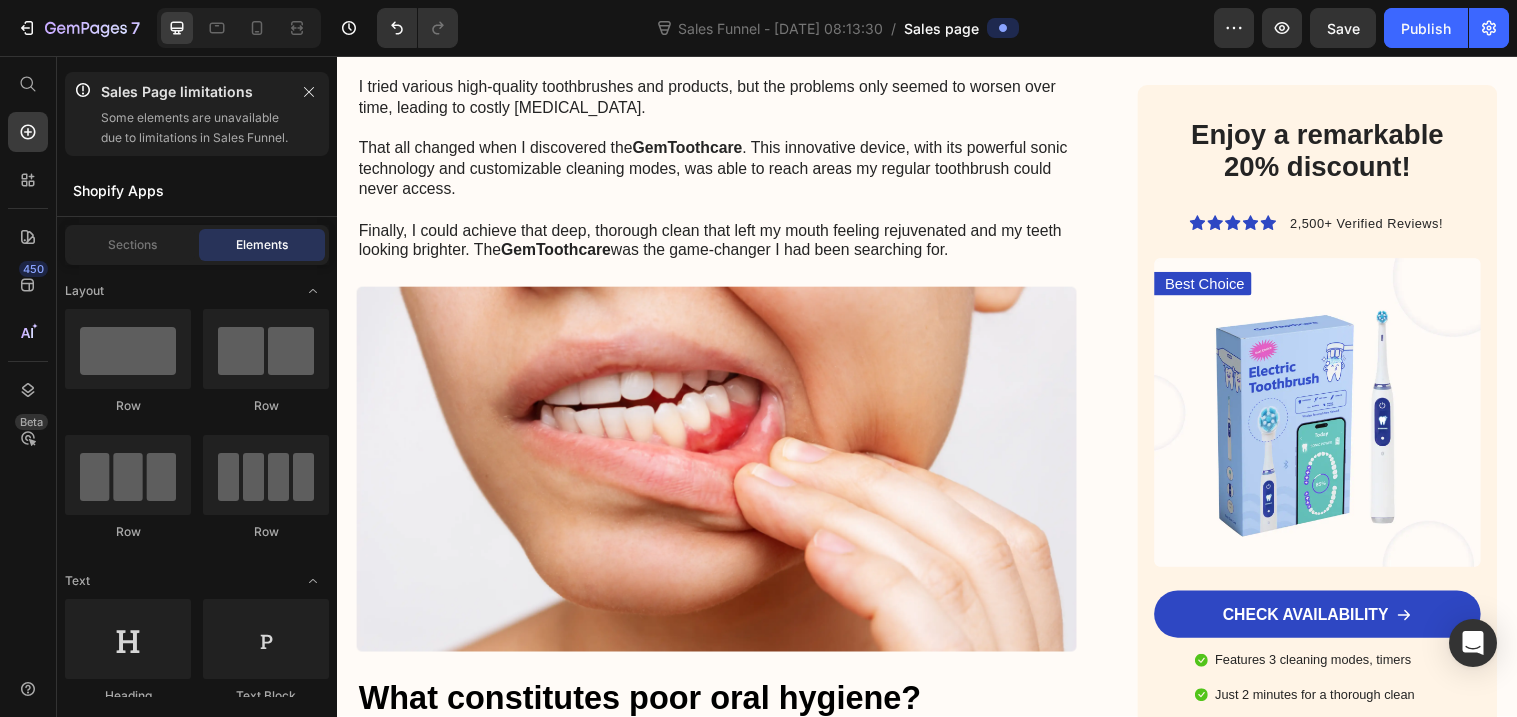 scroll, scrollTop: 0, scrollLeft: 0, axis: both 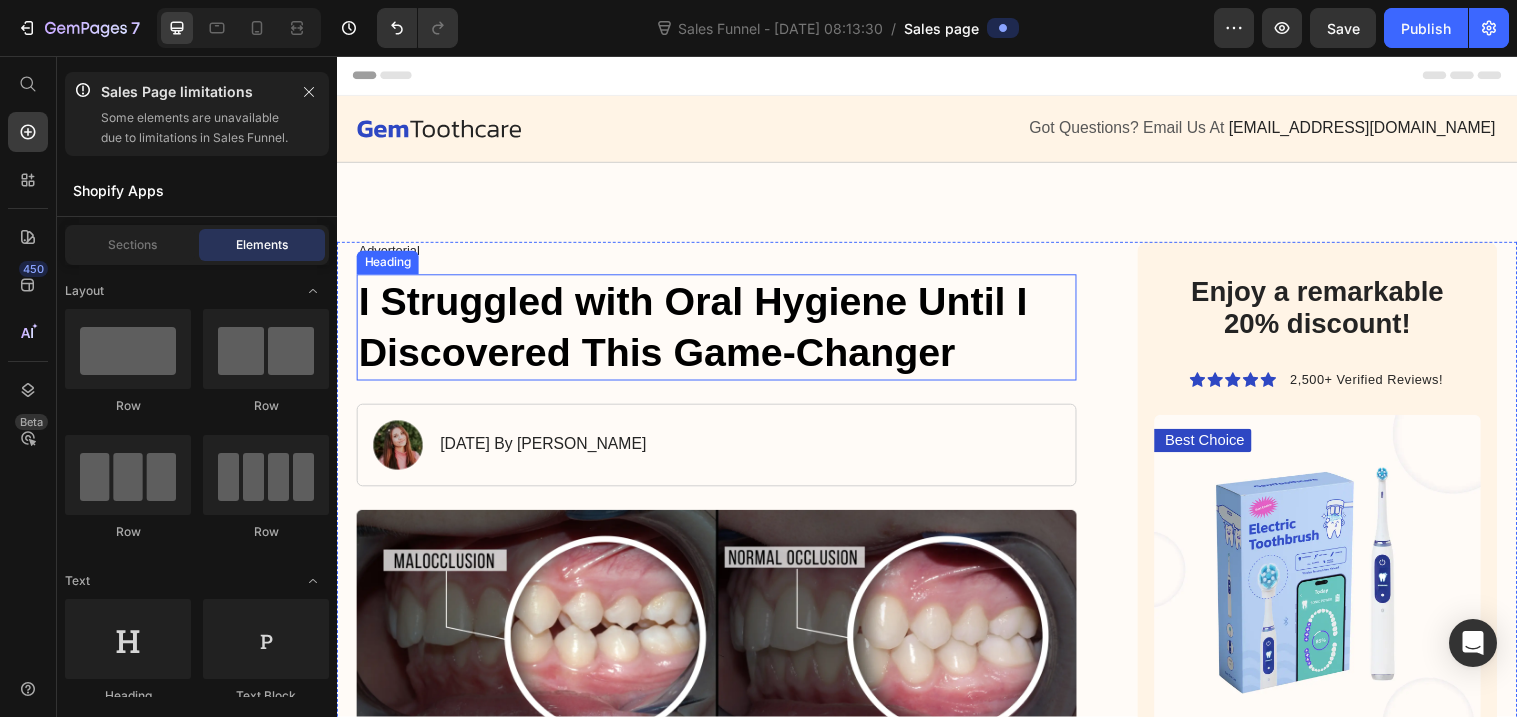 click on "I Struggled with Oral Hygiene Until I Discovered This Game-Changer" at bounding box center (723, 332) 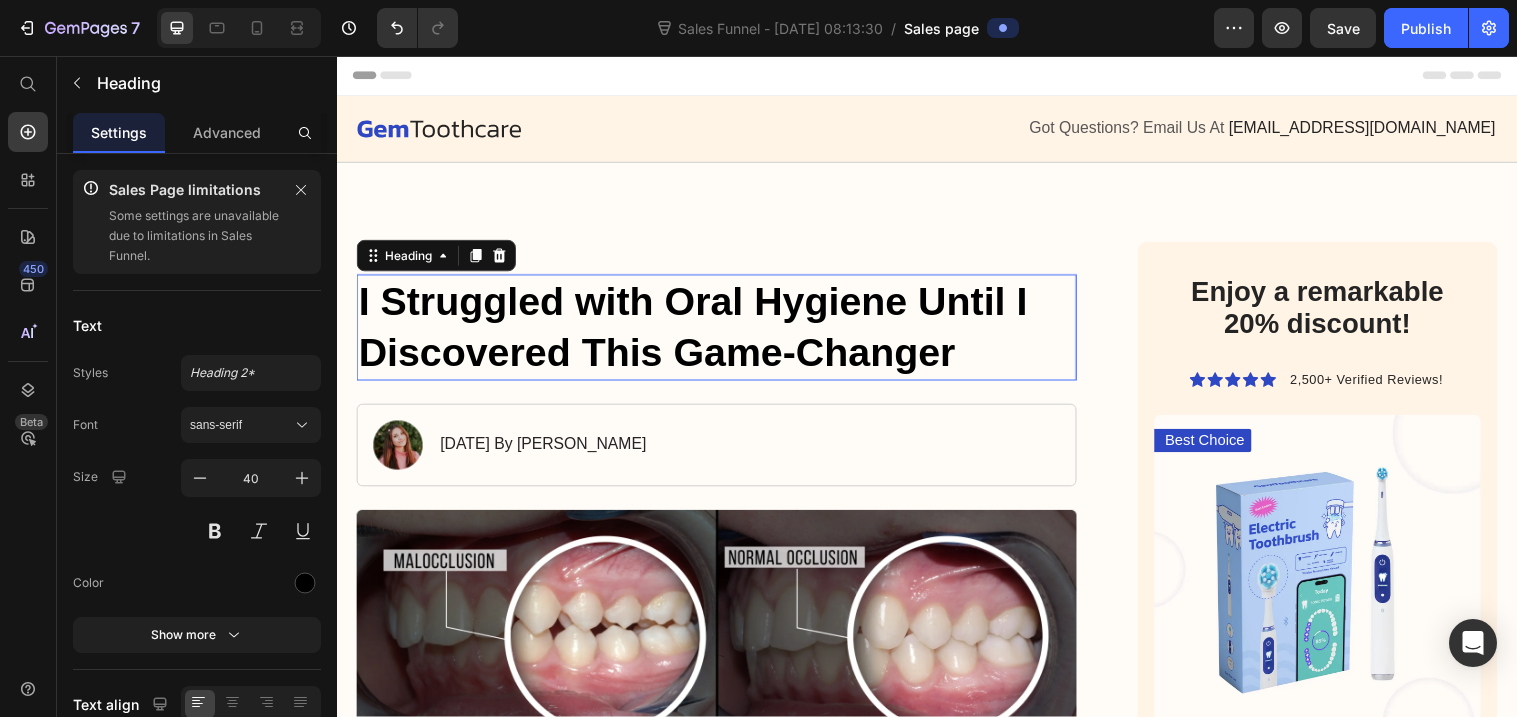 click on "I Struggled with Oral Hygiene Until I Discovered This Game-Changer" at bounding box center [723, 332] 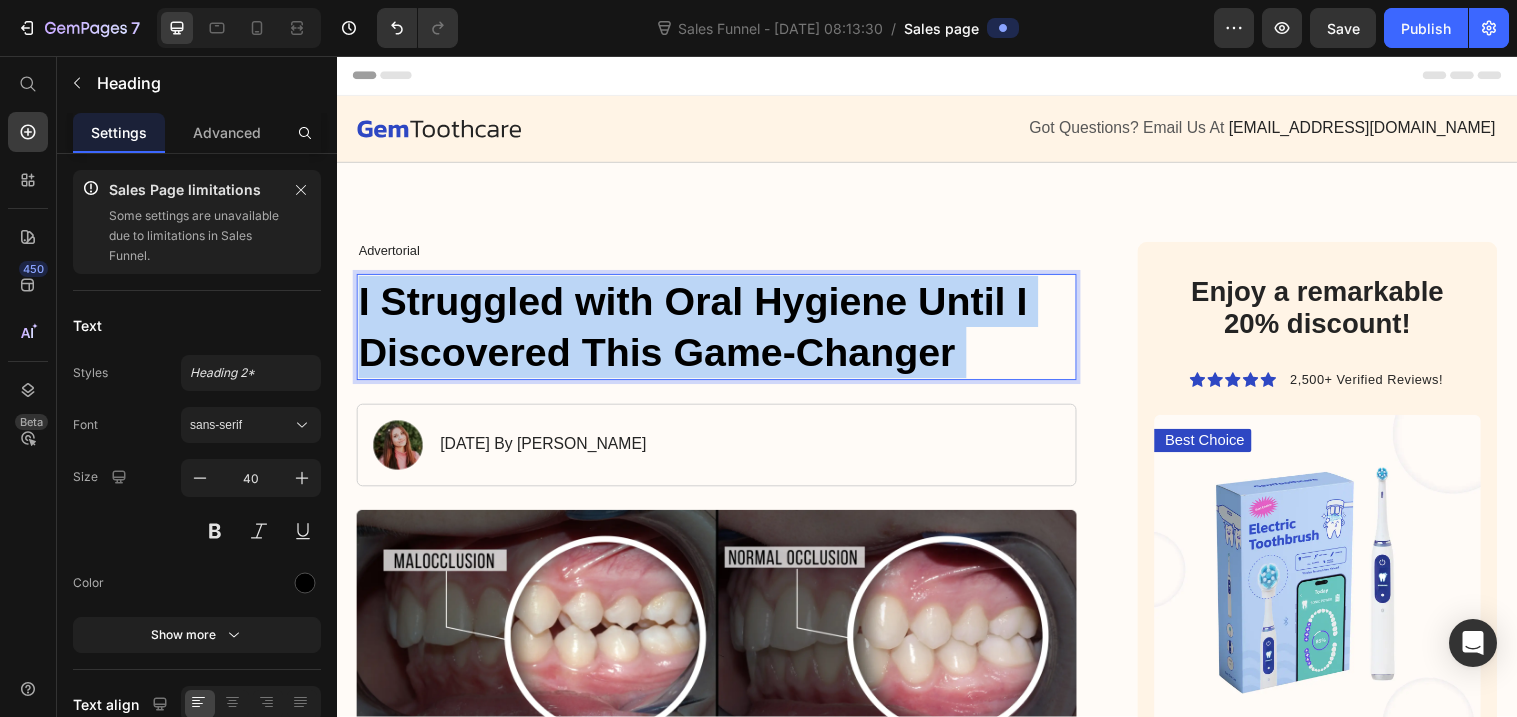 drag, startPoint x: 966, startPoint y: 342, endPoint x: 515, endPoint y: 294, distance: 453.54712 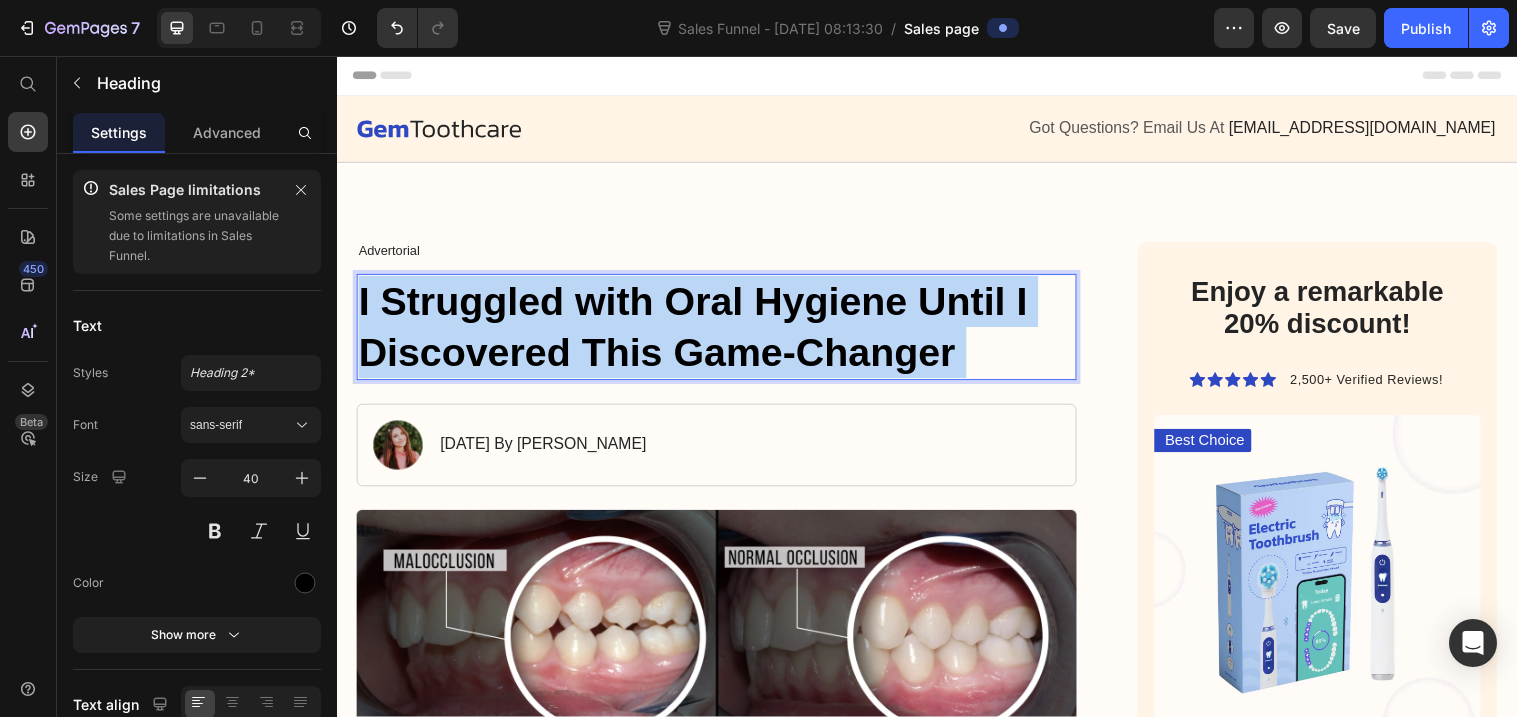 click on "I Struggled with Oral Hygiene Until I Discovered This Game-Changer" at bounding box center [723, 332] 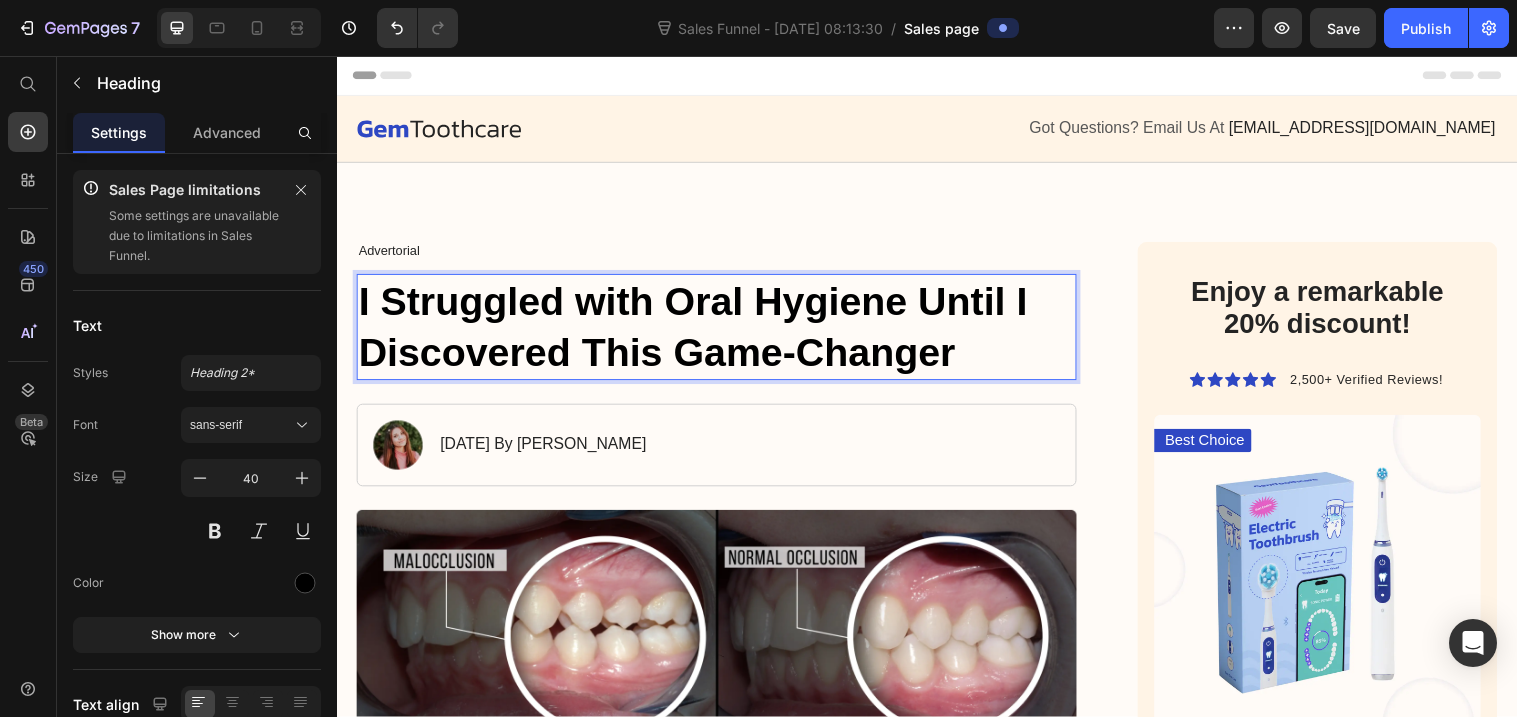 click on "I Struggled with Oral Hygiene Until I Discovered This Game-Changer" at bounding box center [723, 332] 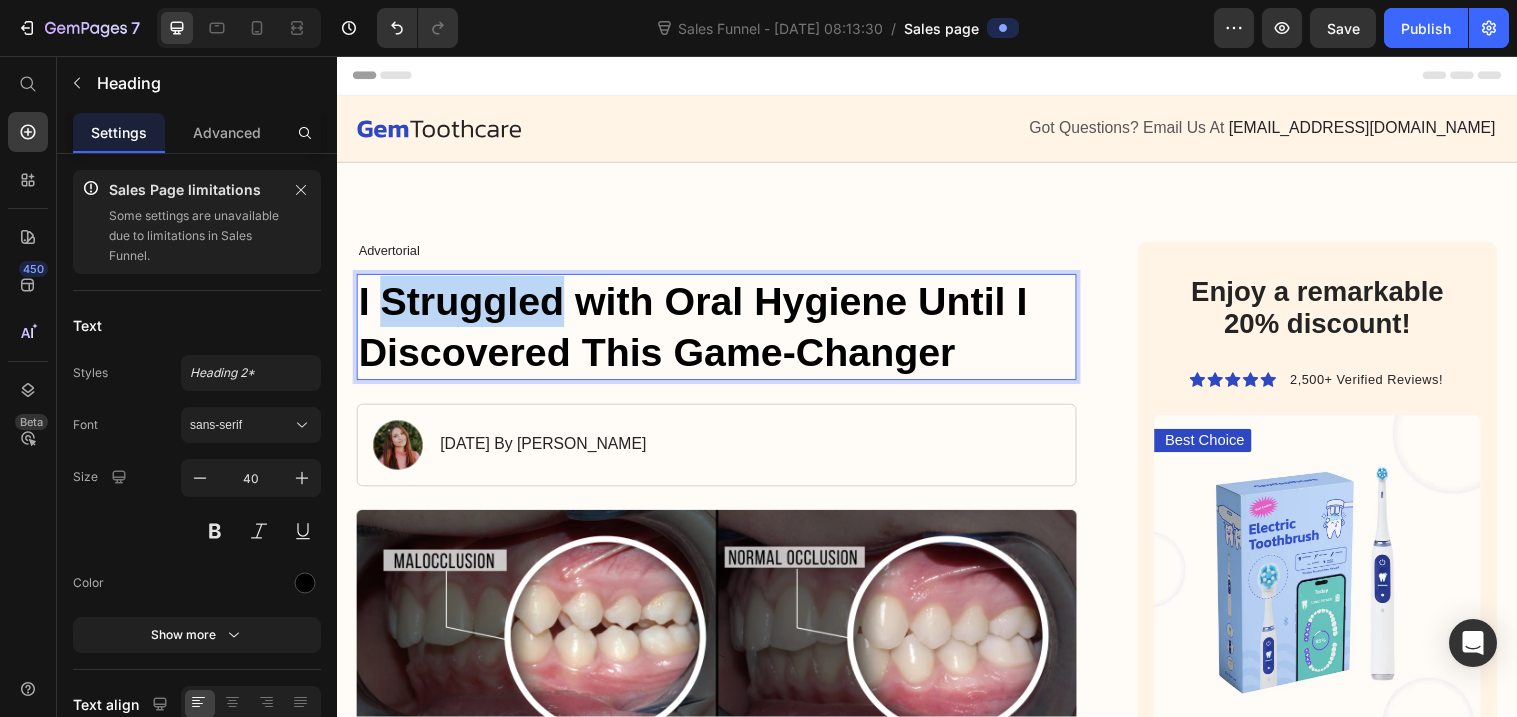 click on "I Struggled with Oral Hygiene Until I Discovered This Game-Changer" at bounding box center (723, 332) 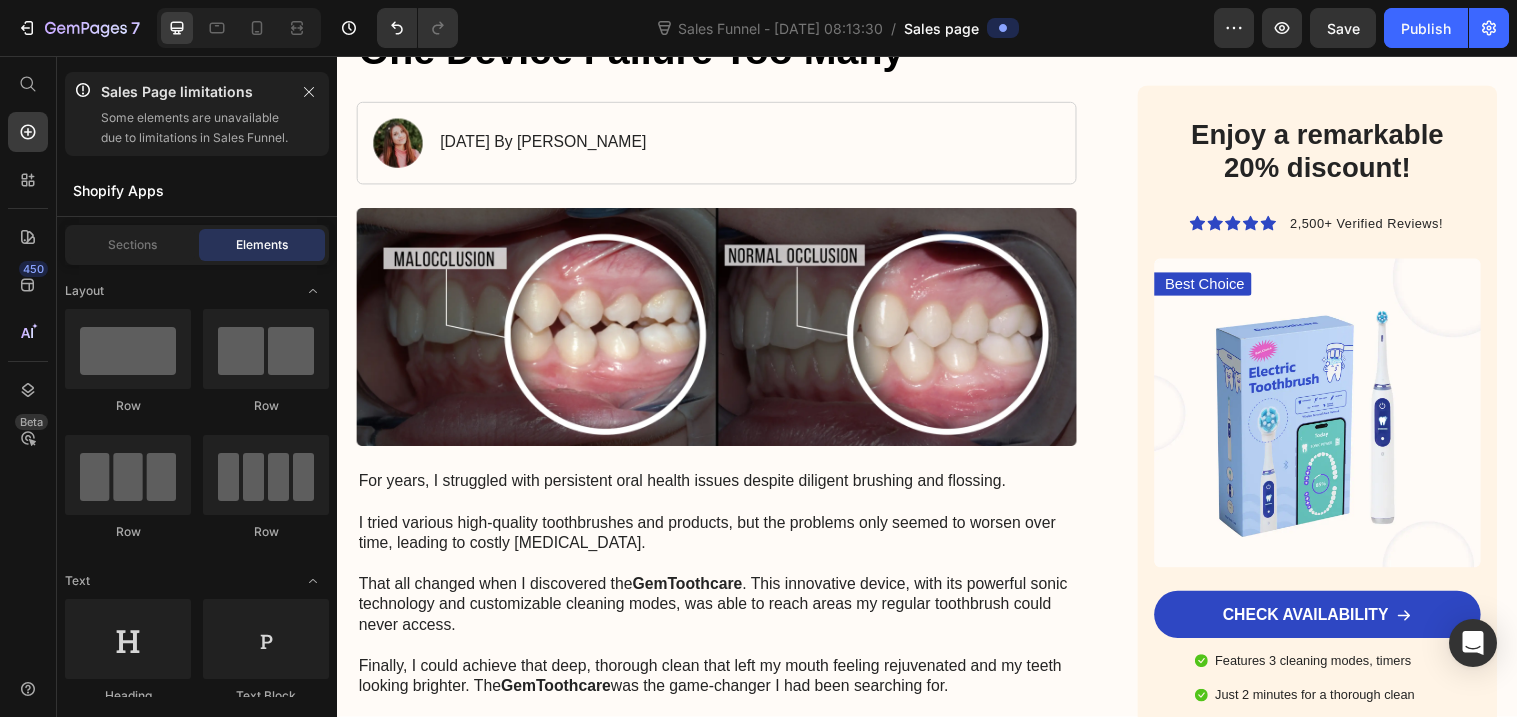 scroll, scrollTop: 384, scrollLeft: 0, axis: vertical 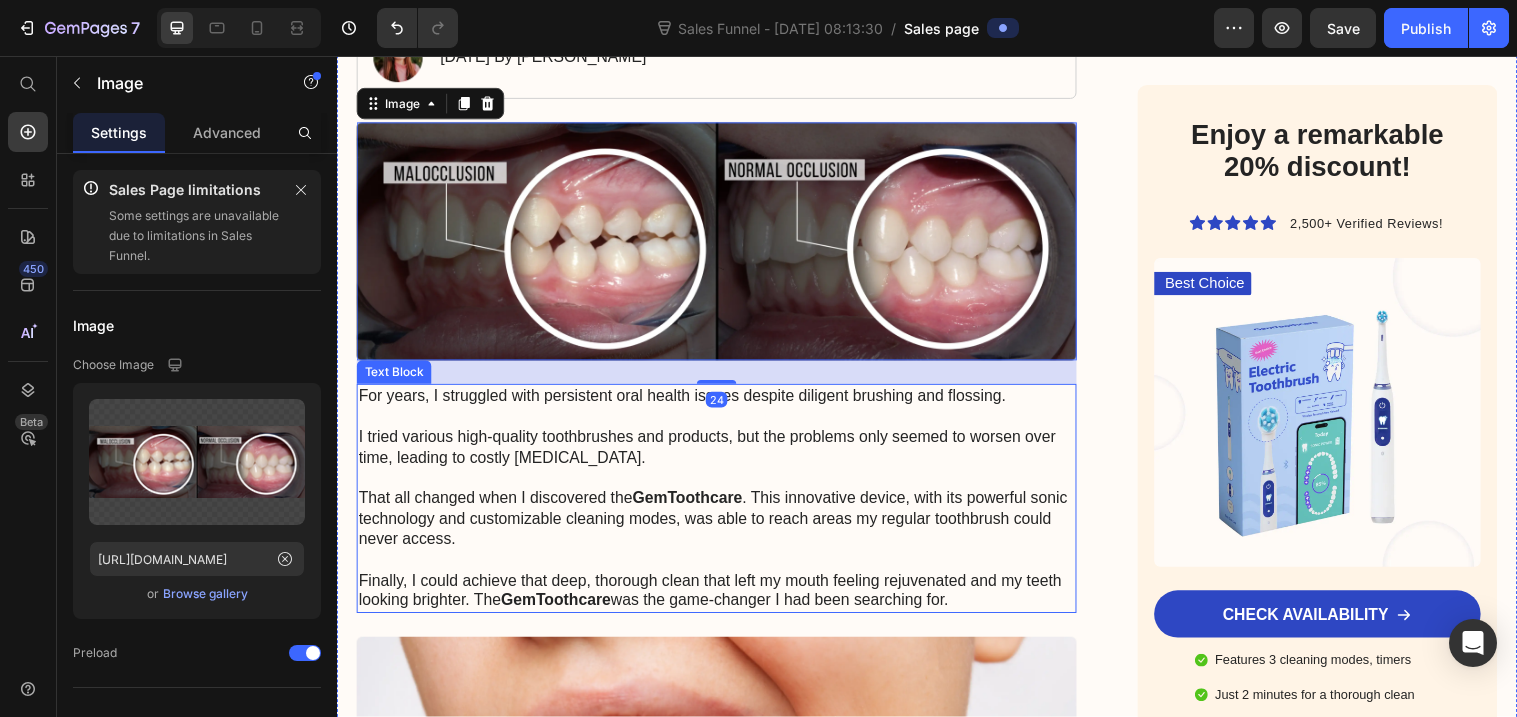 click on "For years, I struggled with persistent oral health issues despite diligent brushing and flossing.  I tried various high-quality toothbrushes and products, but the problems only seemed to worsen over time, leading to costly dental procedures.  That all changed when I discovered the  GemToothcare . This innovative device, with its powerful sonic technology and customizable cleaning modes, was able to reach areas my regular toothbrush could never access.  Finally, I could achieve that deep, thorough clean that left my mouth feeling rejuvenated and my teeth looking brighter. The  GemToothcare  was the game-changer I had been searching for." at bounding box center (723, 506) 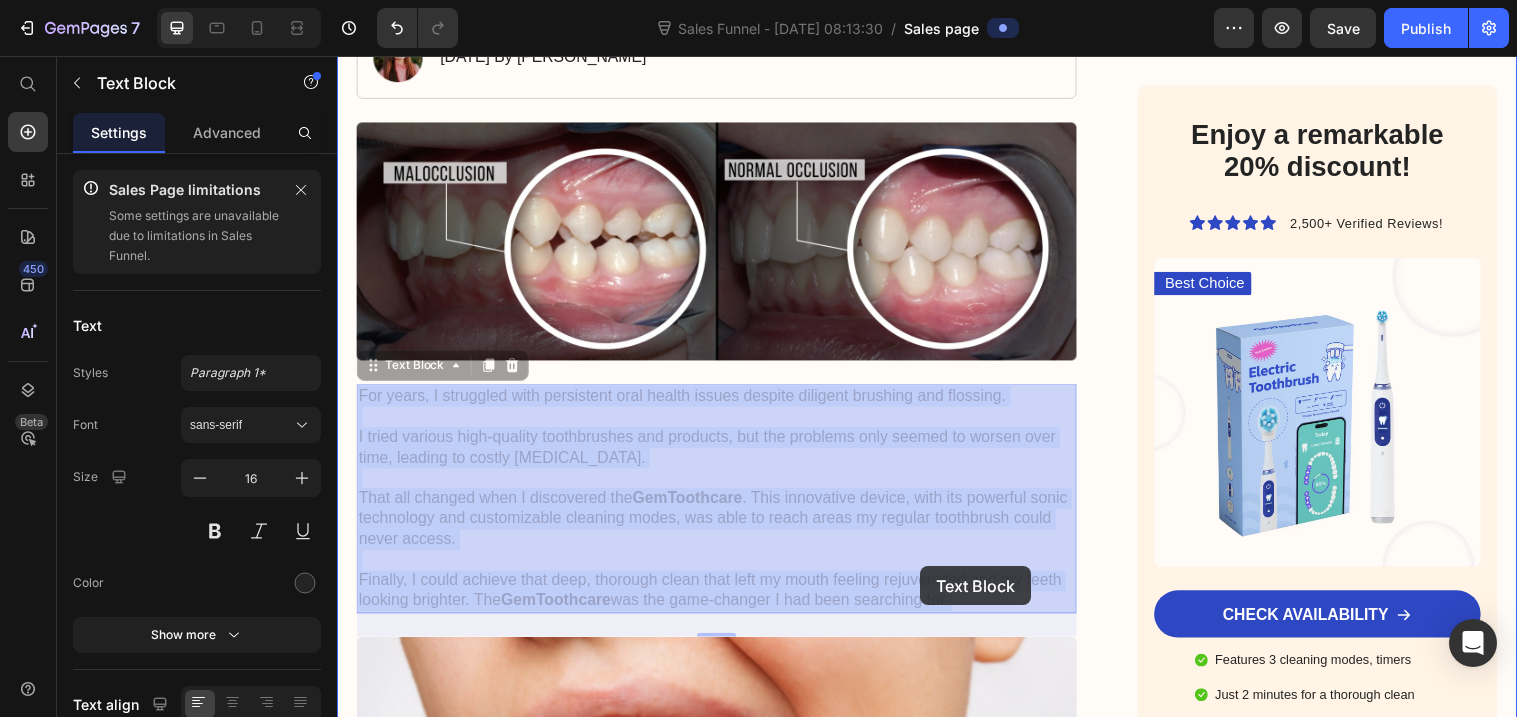 drag, startPoint x: 991, startPoint y: 608, endPoint x: 878, endPoint y: 553, distance: 125.67418 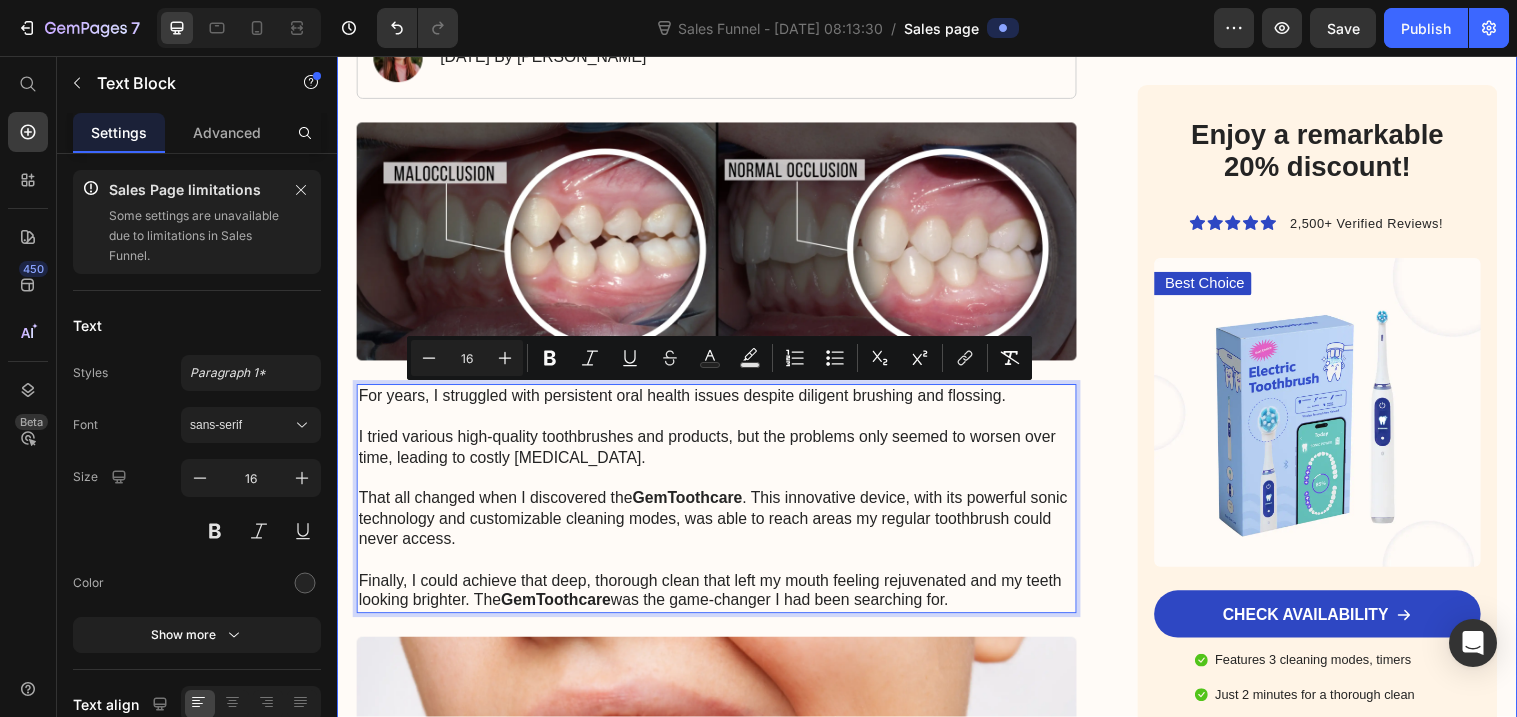 drag, startPoint x: 976, startPoint y: 606, endPoint x: 355, endPoint y: 398, distance: 654.9084 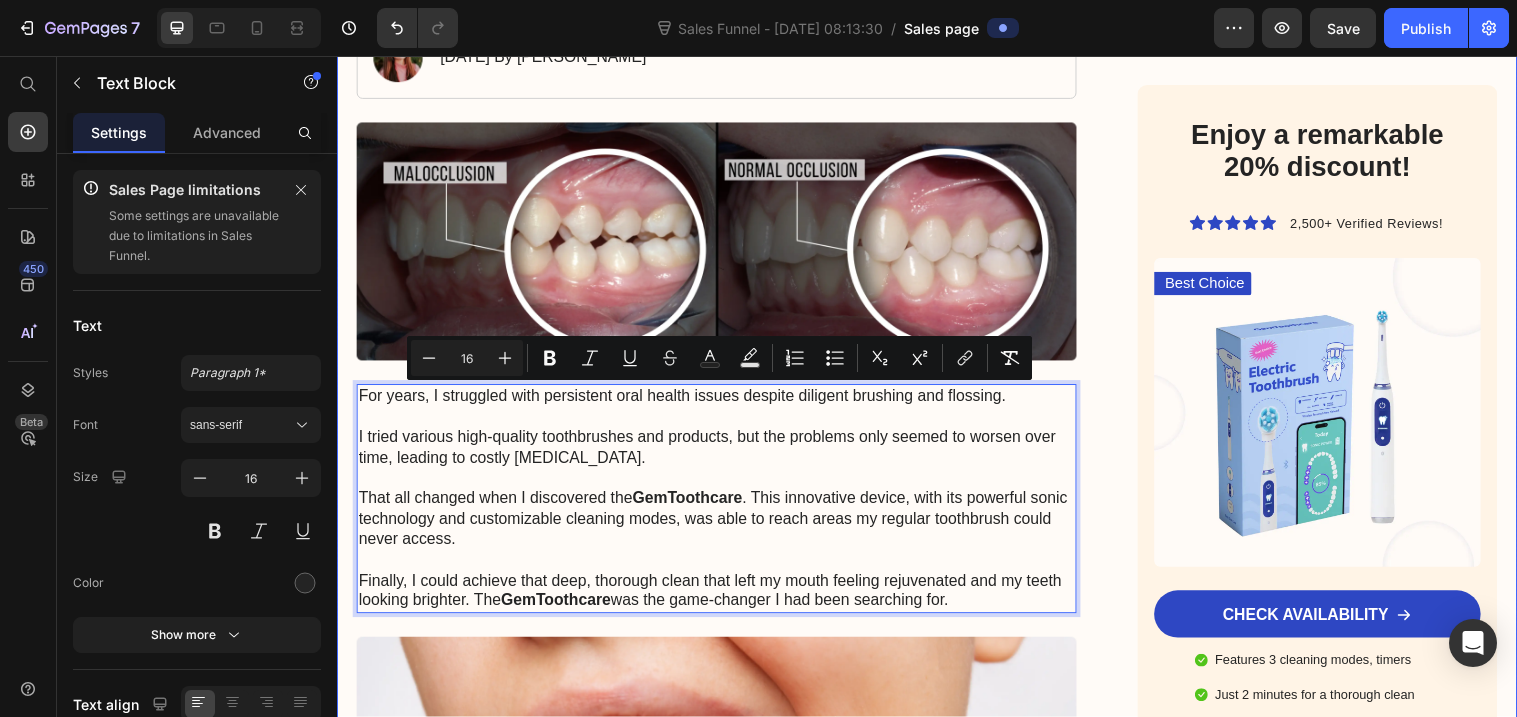 click on "Advertorial  Text Block I Almost Gave Up On My Clinic After One Device Failure Too Many Heading Image January 18, 2024 By Maria Noman Text Block Row Image For years, I struggled with persistent oral health issues despite diligent brushing and flossing.  I tried various high-quality toothbrushes and products, but the problems only seemed to worsen over time, leading to costly dental procedures.  That all changed when I discovered the  GemToothcare . This innovative device, with its powerful sonic technology and customizable cleaning modes, was able to reach areas my regular toothbrush could never access.  Finally, I could achieve that deep, thorough clean that left my mouth feeling rejuvenated and my teeth looking brighter. The  GemToothcare  was the game-changer I had been searching for. Text Block   24 Image What constitutes poor oral hygiene? Heading This neglect can lead to a range of problematic issues. At the core is inadequate tooth brushing and flossing.  Text Block Image Text Block Text Block" at bounding box center [937, 2394] 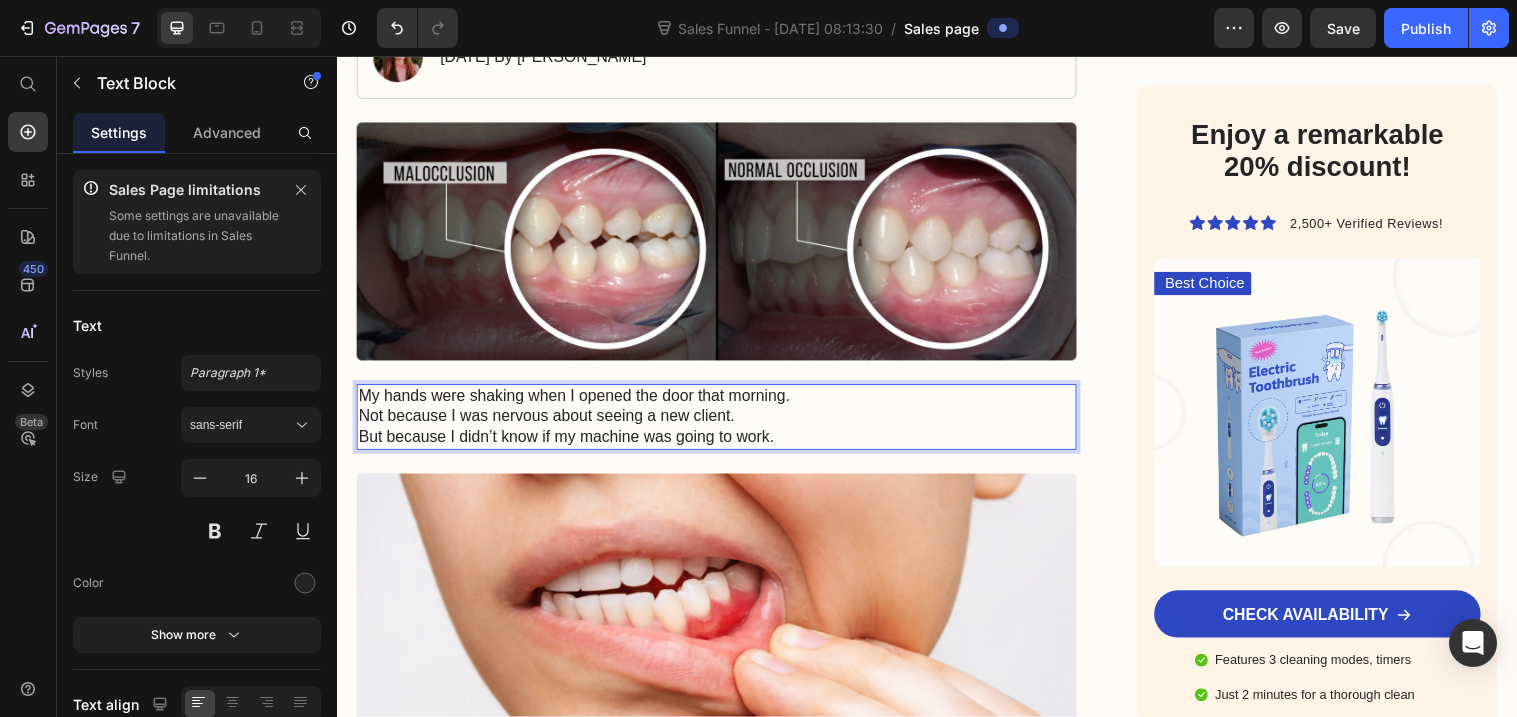 click on "My hands were shaking when I opened the door that morning." at bounding box center (723, 402) 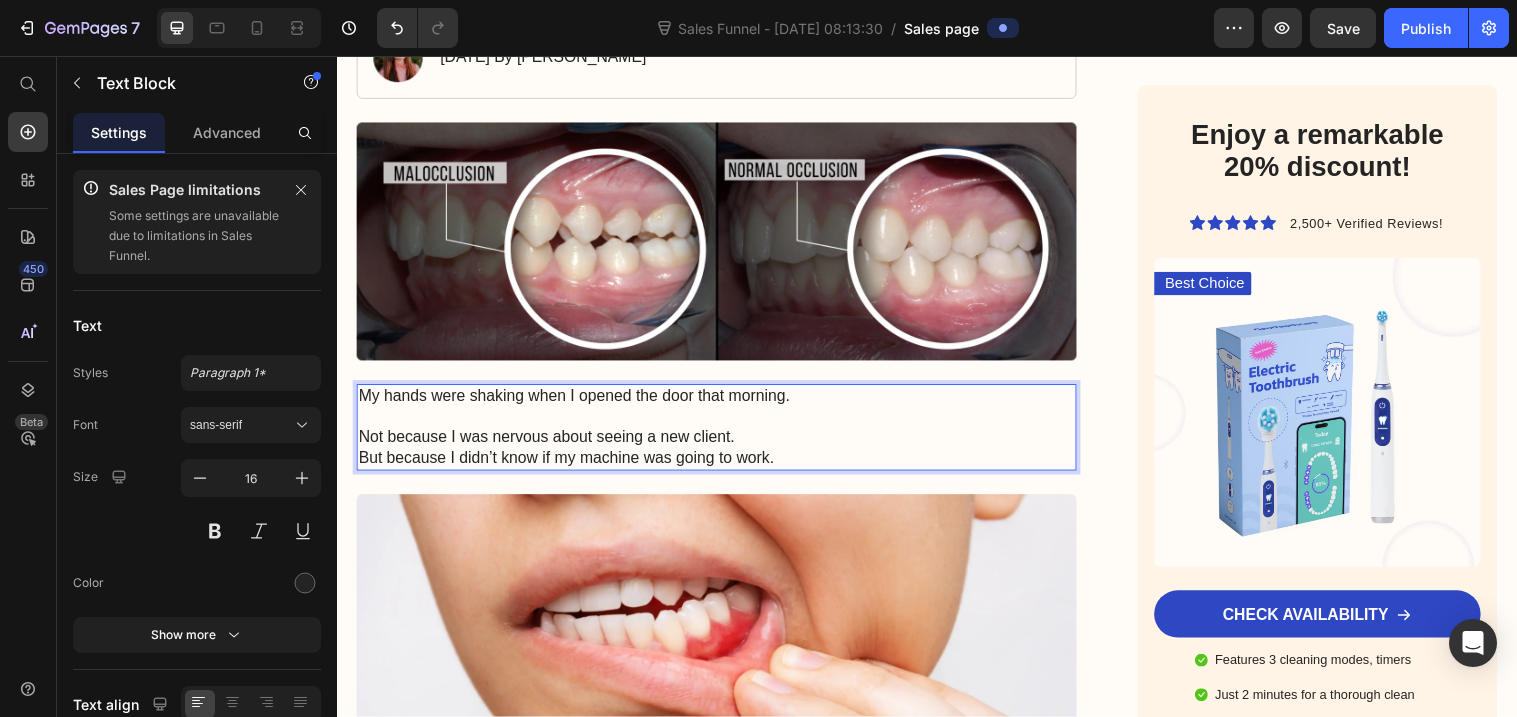 click at bounding box center (723, 423) 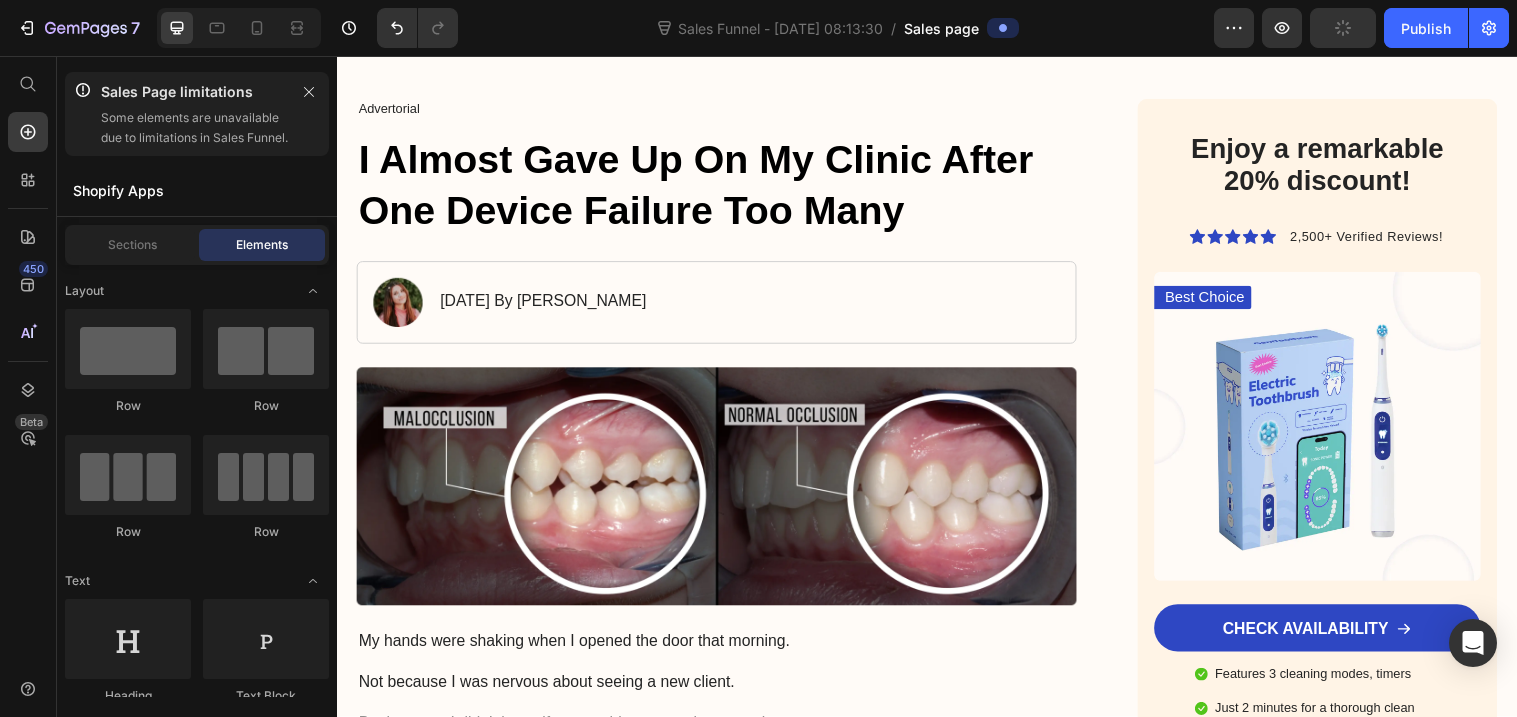 scroll, scrollTop: 202, scrollLeft: 0, axis: vertical 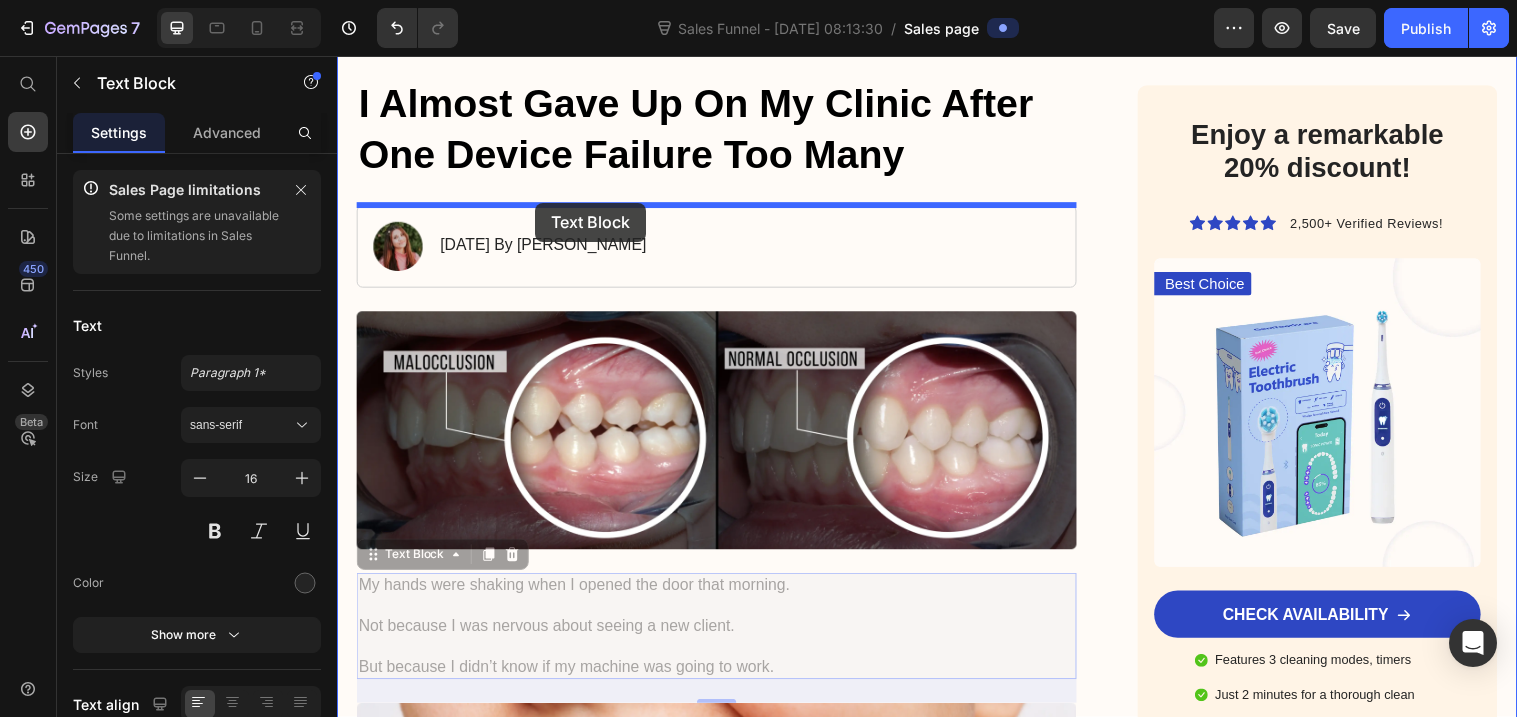 drag, startPoint x: 647, startPoint y: 599, endPoint x: 538, endPoint y: 205, distance: 408.79947 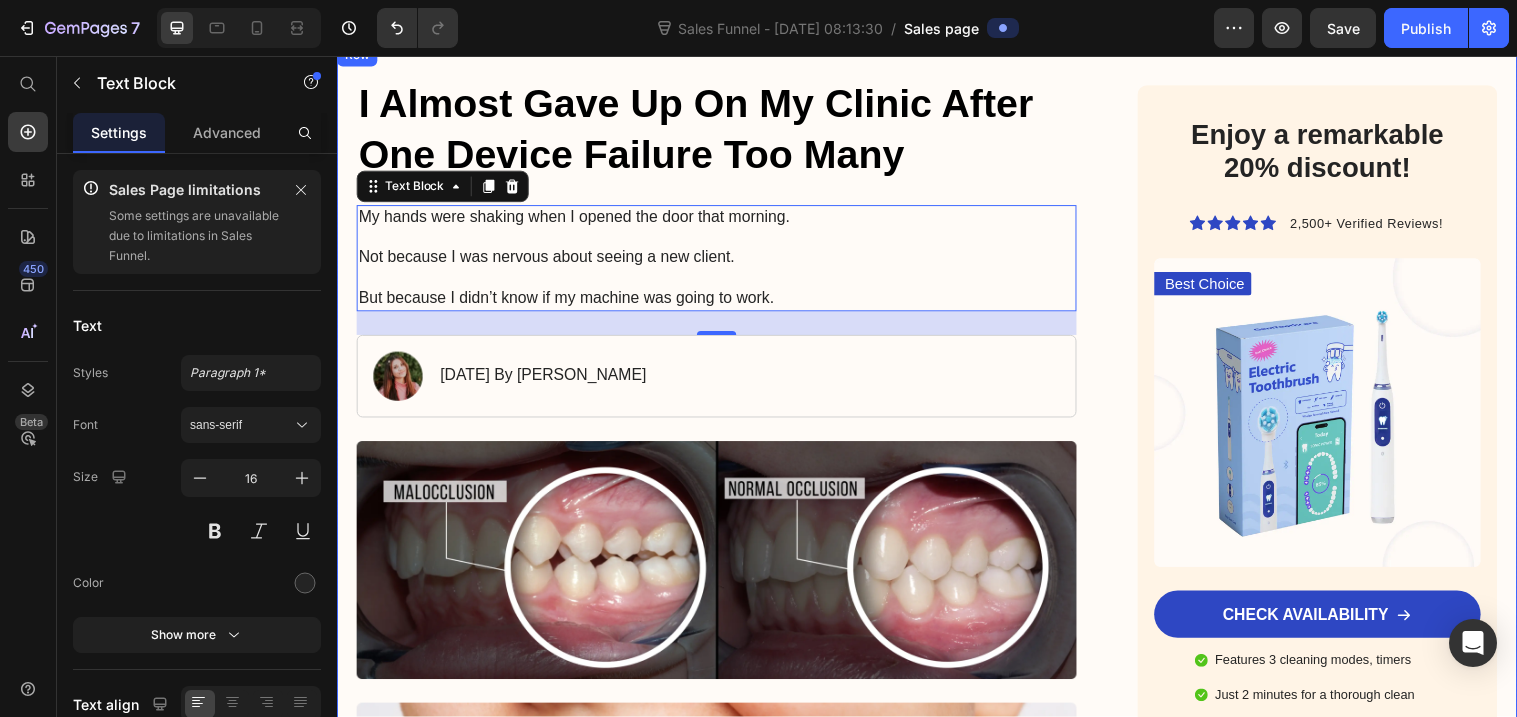 click on "Advertorial  Text Block I Almost Gave Up On My Clinic After One Device Failure Too Many Heading My hands were shaking when I opened the door that morning. Not because I was nervous about seeing a new client. But because I didn’t know if my machine was going to work. Text Block   24 Image January 18, 2024 By Maria Noman Text Block Row Image Image What constitutes poor oral hygiene? Heading Poor oral hygiene is characterized by a failure to properly maintain the health and cleanliness of the mouth through consistent, effective dental care practices. This neglect can lead to a range of problematic issues. At the core is inadequate tooth brushing and flossing.  When individuals do not brush and floss regularly, plaque and bacteria accumulate, leading to cavities, gum inflammation, and other dental problems. Text Block Image Additionally, the use of tobacco products can stain teeth, cause gum disease, and increase the risk of oral cancer.  Text Block The core issues behind poor oral hygiene are twofold." at bounding box center [723, 2524] 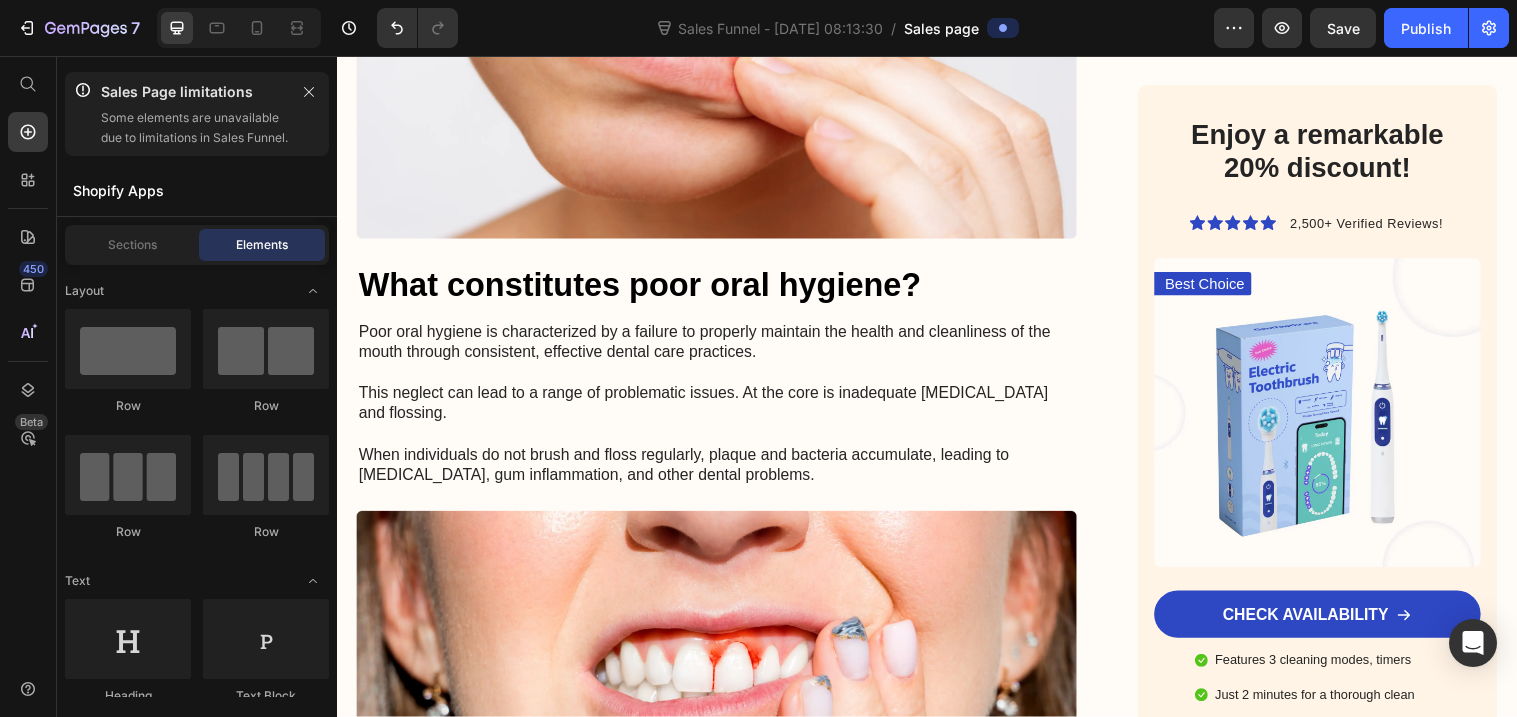 scroll, scrollTop: 1063, scrollLeft: 0, axis: vertical 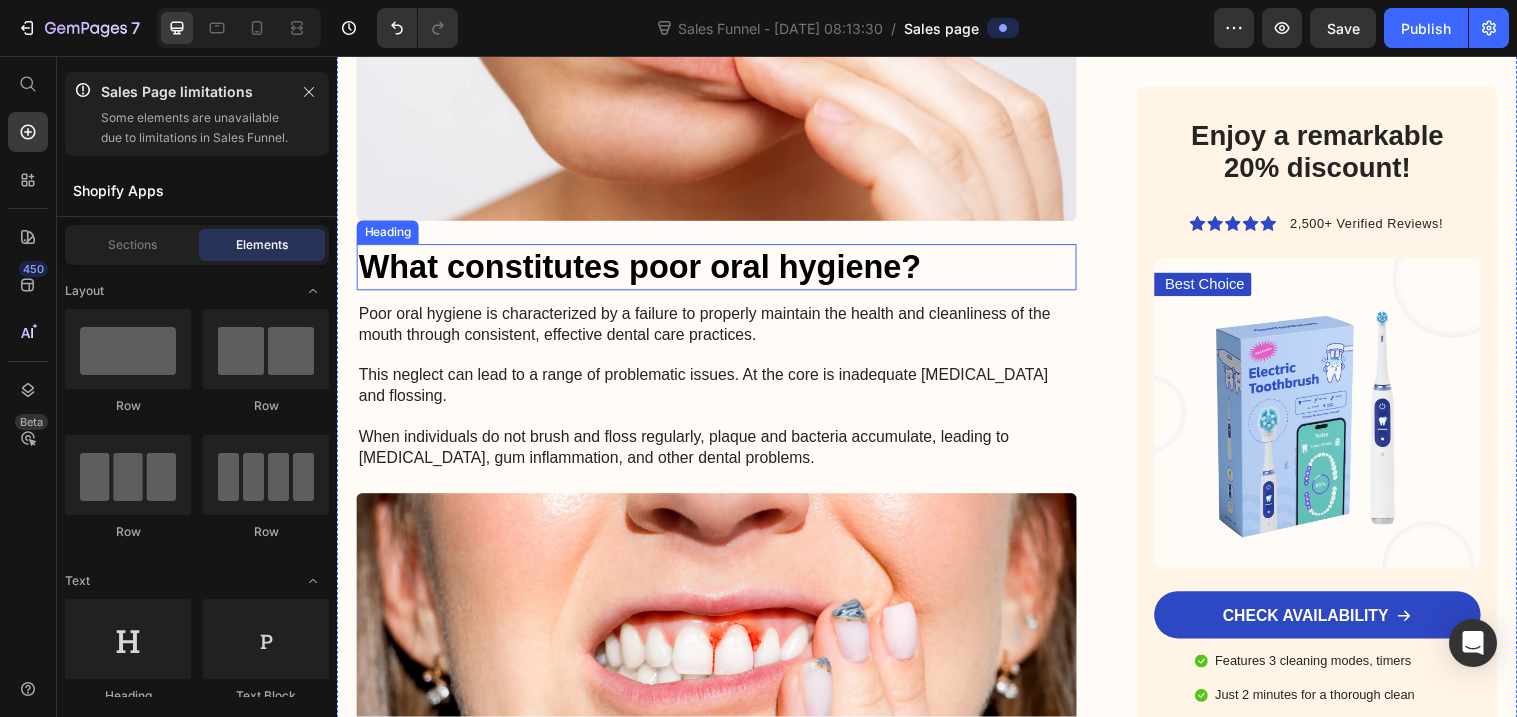 click on "What constitutes poor oral hygiene?" at bounding box center (723, 271) 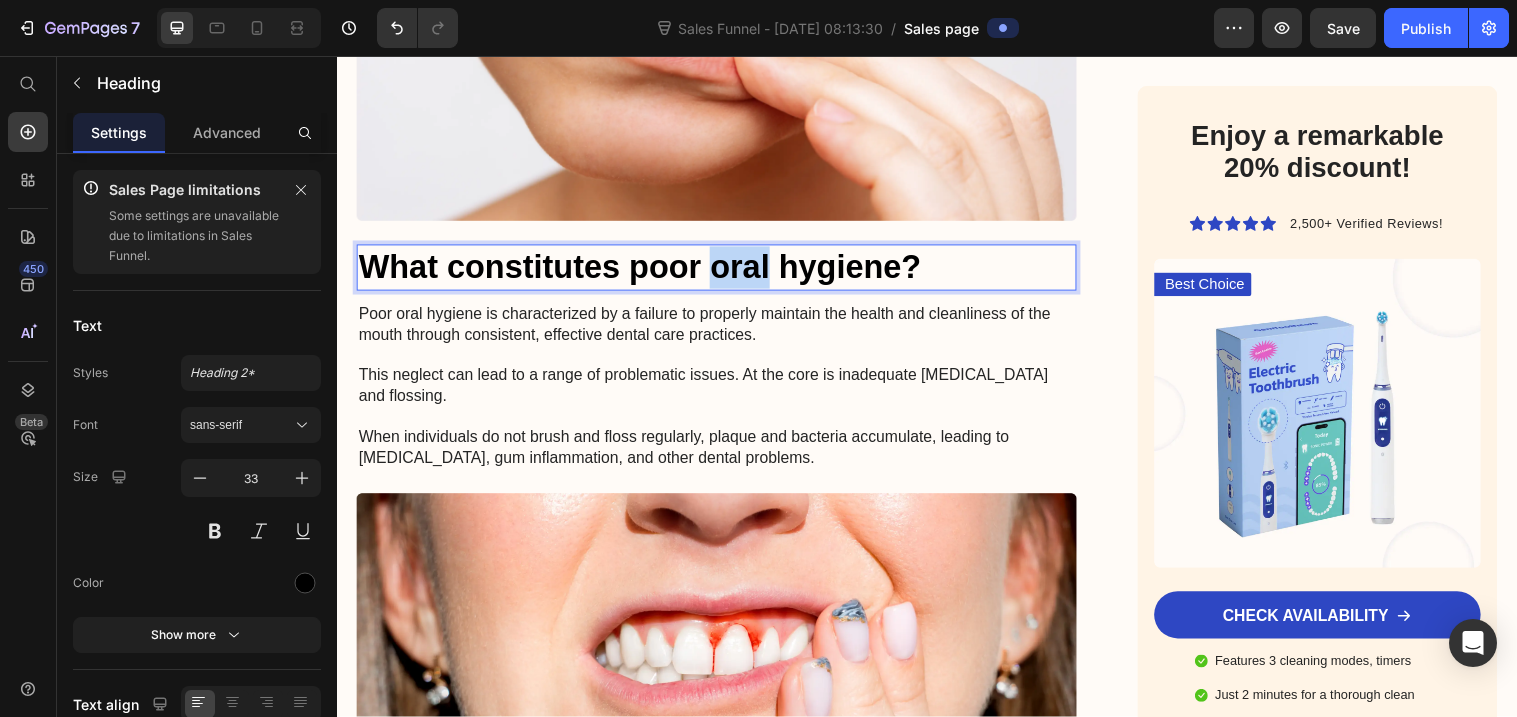 click on "What constitutes poor oral hygiene?" at bounding box center (723, 271) 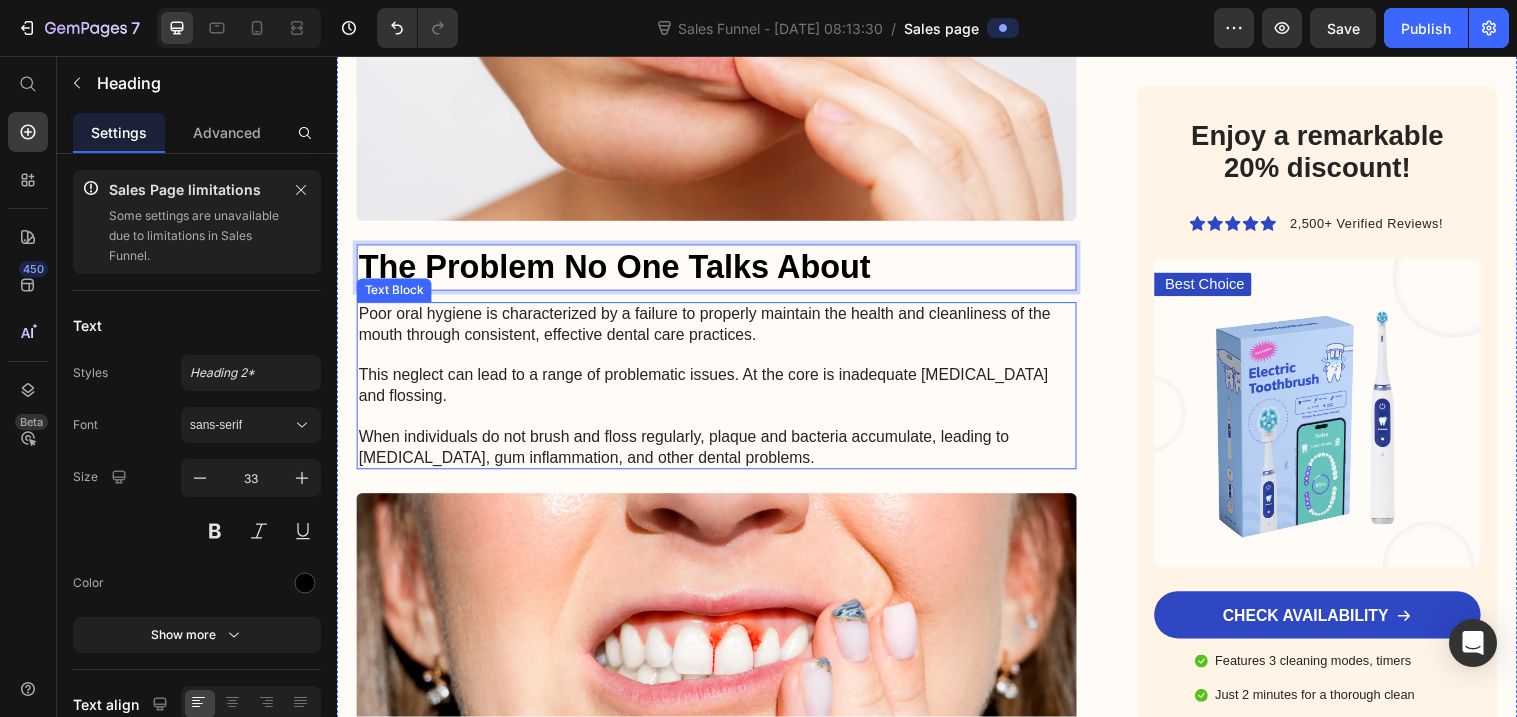 click on "Poor oral hygiene is characterized by a failure to properly maintain the health and cleanliness of the mouth through consistent, effective dental care practices. This neglect can lead to a range of problematic issues. At the core is inadequate tooth brushing and flossing.  When individuals do not brush and floss regularly, plaque and bacteria accumulate, leading to cavities, gum inflammation, and other dental problems." at bounding box center (723, 392) 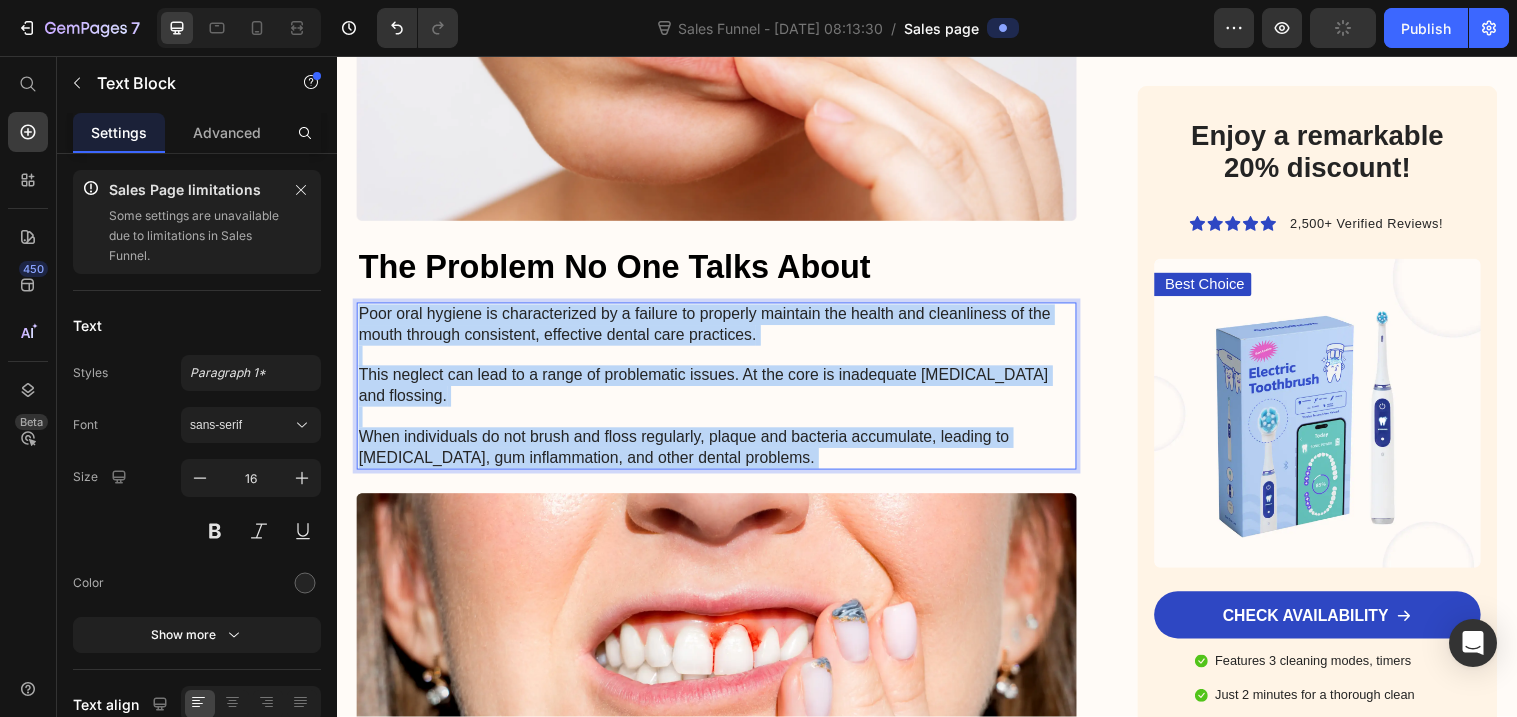 drag, startPoint x: 690, startPoint y: 460, endPoint x: 374, endPoint y: 341, distance: 337.66403 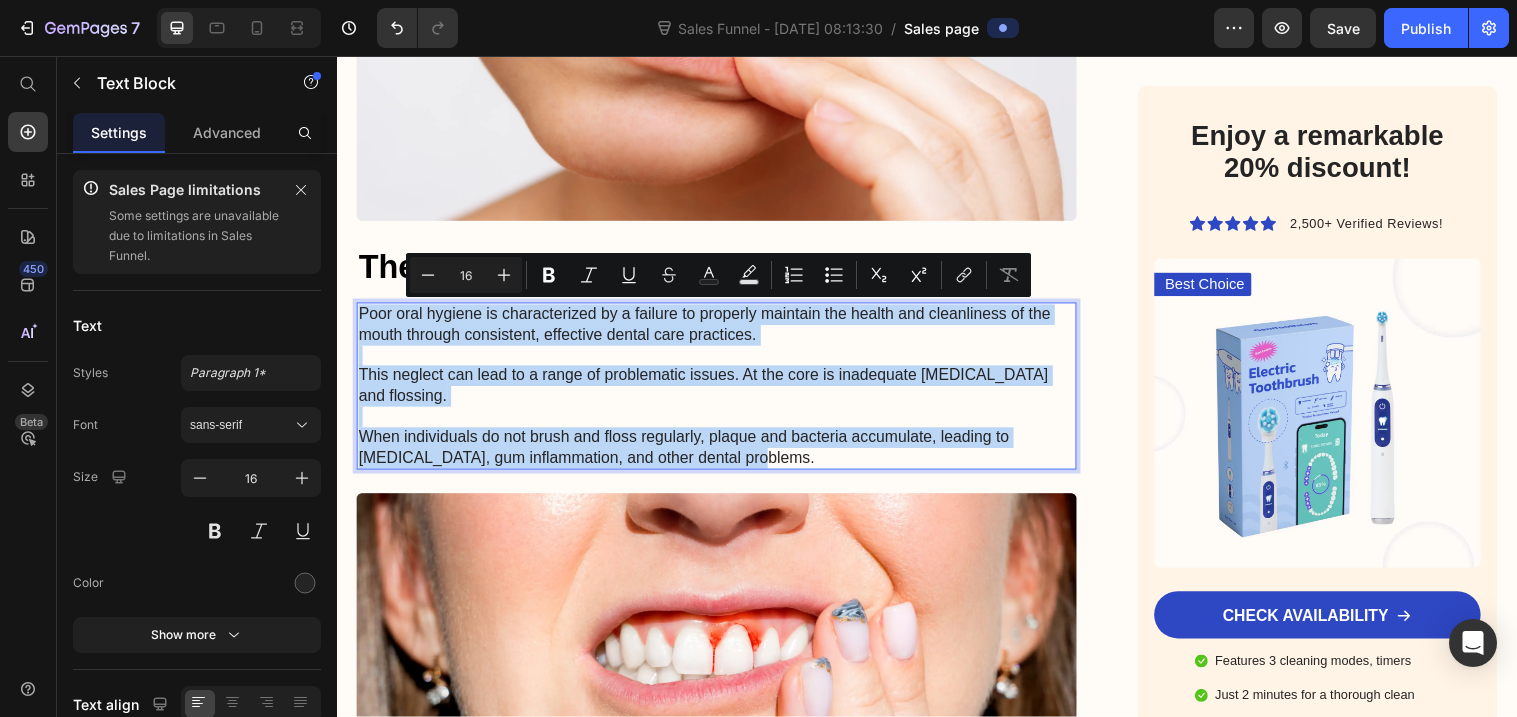 drag, startPoint x: 703, startPoint y: 463, endPoint x: 361, endPoint y: 319, distance: 371.0795 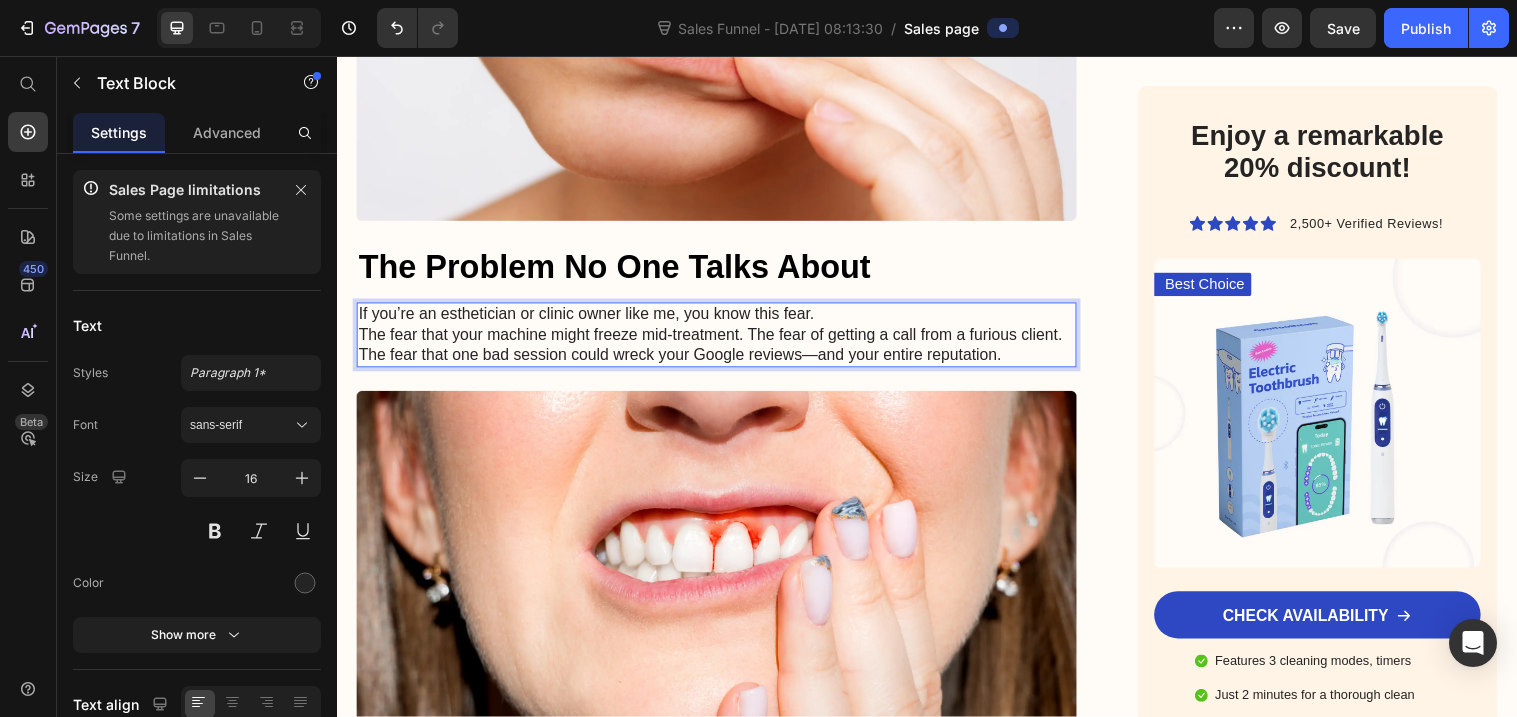 click on "If you’re an esthetician or clinic owner like me, you know this fear." at bounding box center [723, 319] 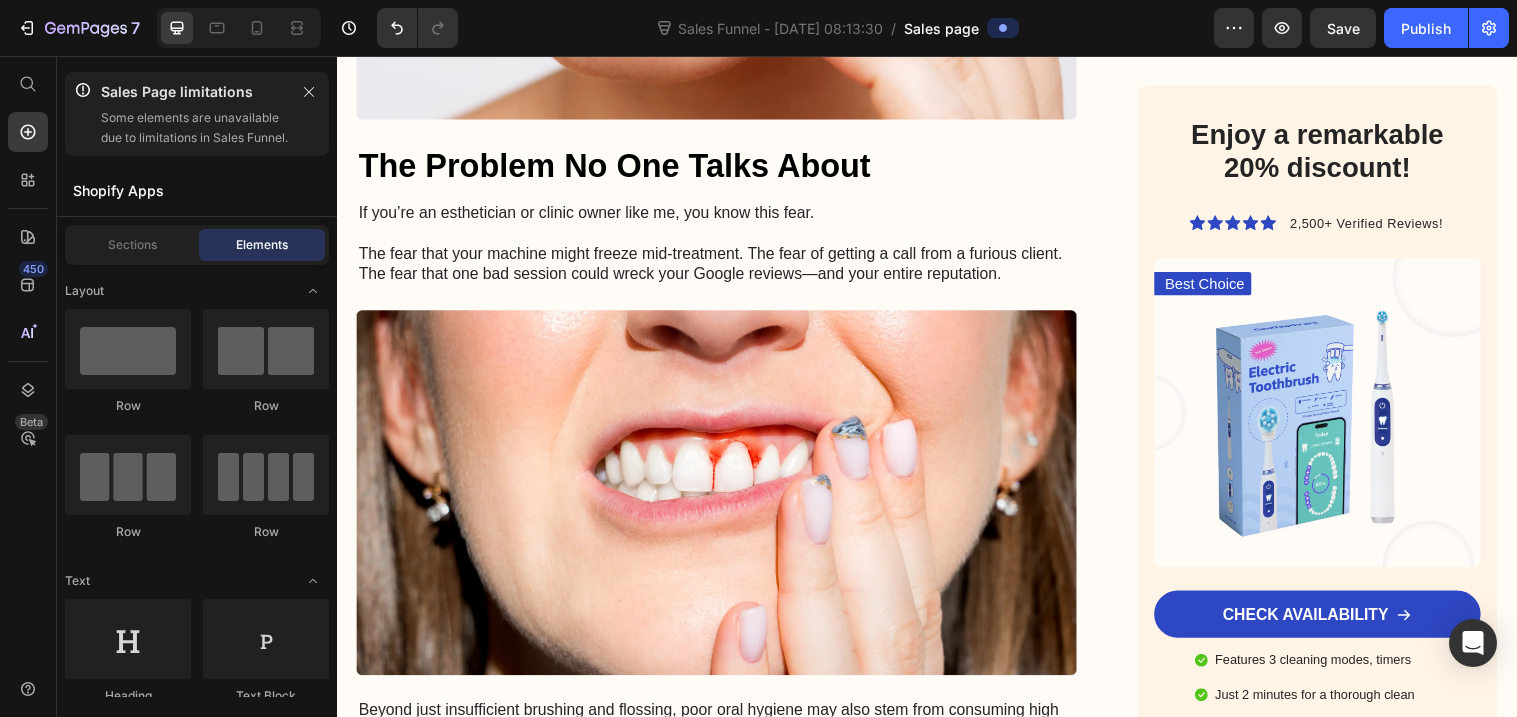 scroll, scrollTop: 1090, scrollLeft: 0, axis: vertical 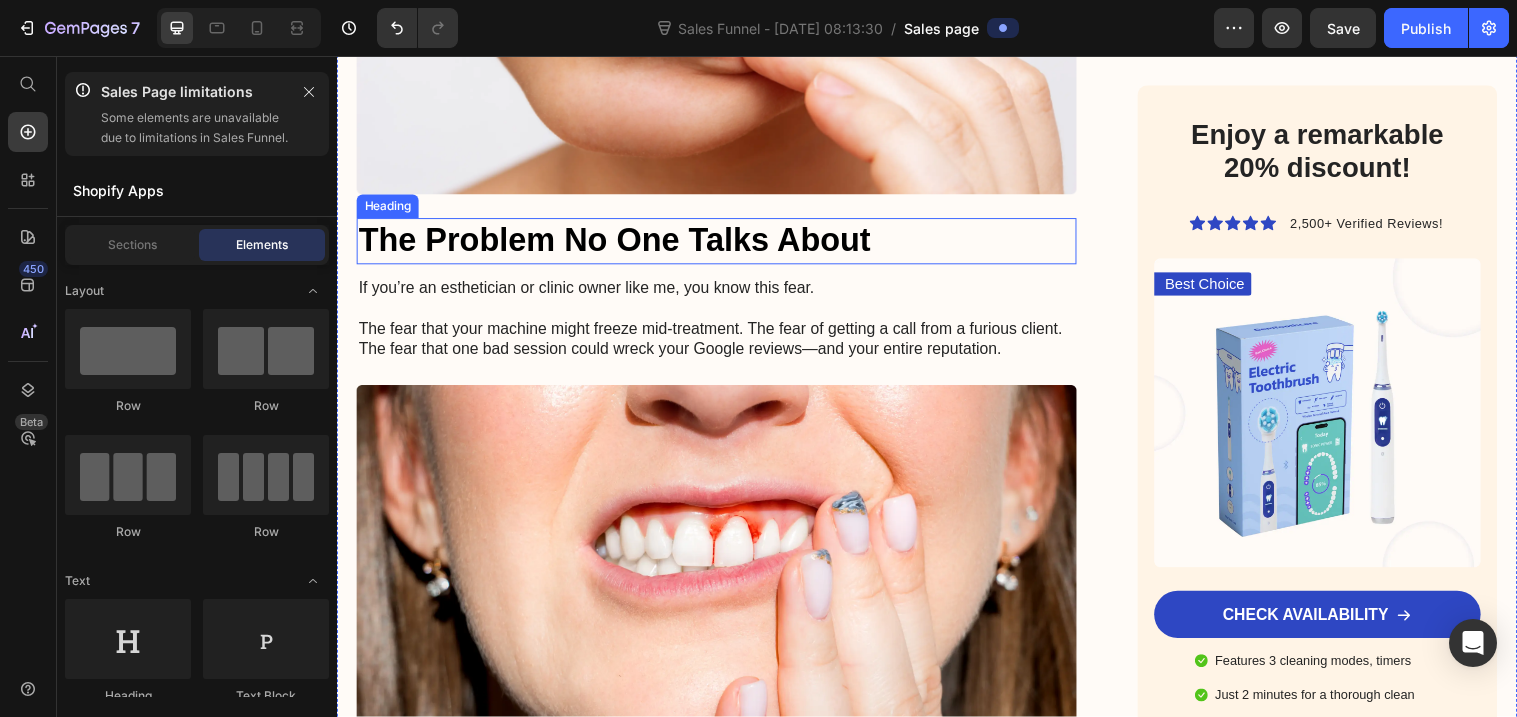 click on "The Problem No One Talks About" at bounding box center (723, 244) 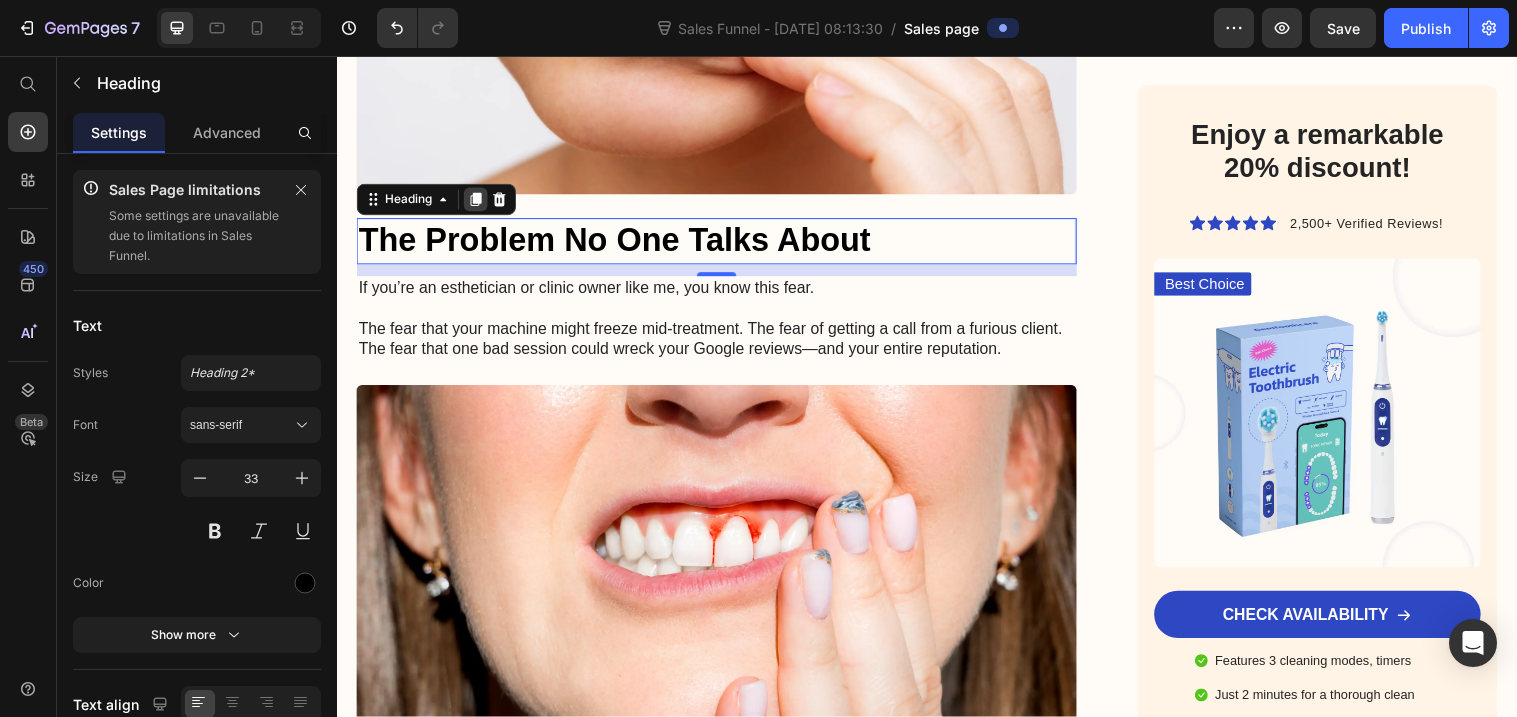 click 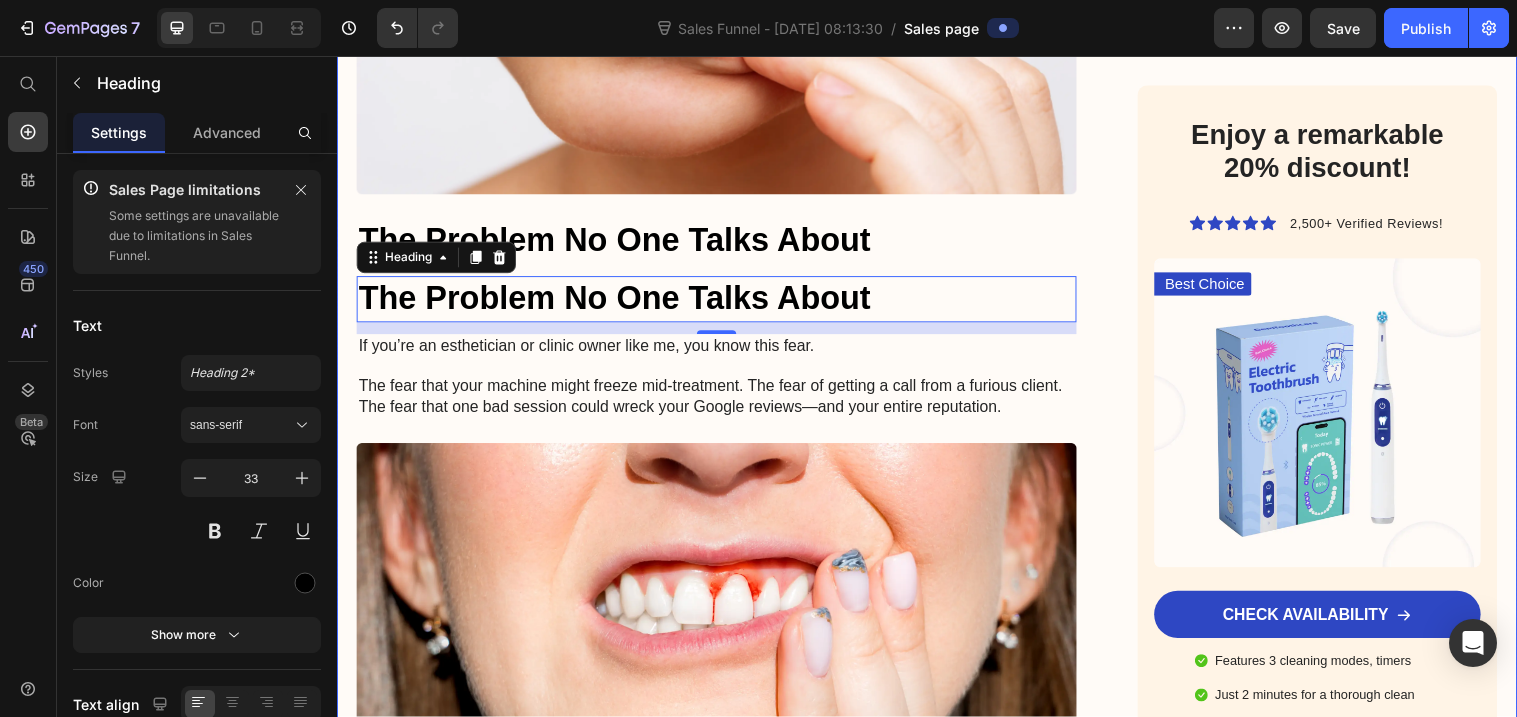 click on "Advertorial  Text Block I Almost Gave Up On My Clinic After One Device Failure Too Many Heading My hands were shaking when I opened the door that morning. Not because I was nervous about seeing a new client. But because I didn’t know if my machine was going to work. Text Block Image January 18, 2024 By Maria Noman Text Block Row Image Image The Problem No One Talks About Heading The Problem No One Talks About Heading   12 If you’re an esthetician or clinic owner like me, you know this fear. The fear that your machine might freeze mid-treatment. The fear of getting a call from a furious client. The fear that one bad session could wreck your Google reviews—and your entire reputation. Text Block Image Beyond just insufficient brushing and flossing, poor oral hygiene may also stem from consuming high amounts of sugary or acidic foods and beverages without properly cleaning the mouth afterwards.  Text Block The core issues behind poor oral hygiene are twofold.  Text Block Heading Text Block Image Heading" at bounding box center [723, 1624] 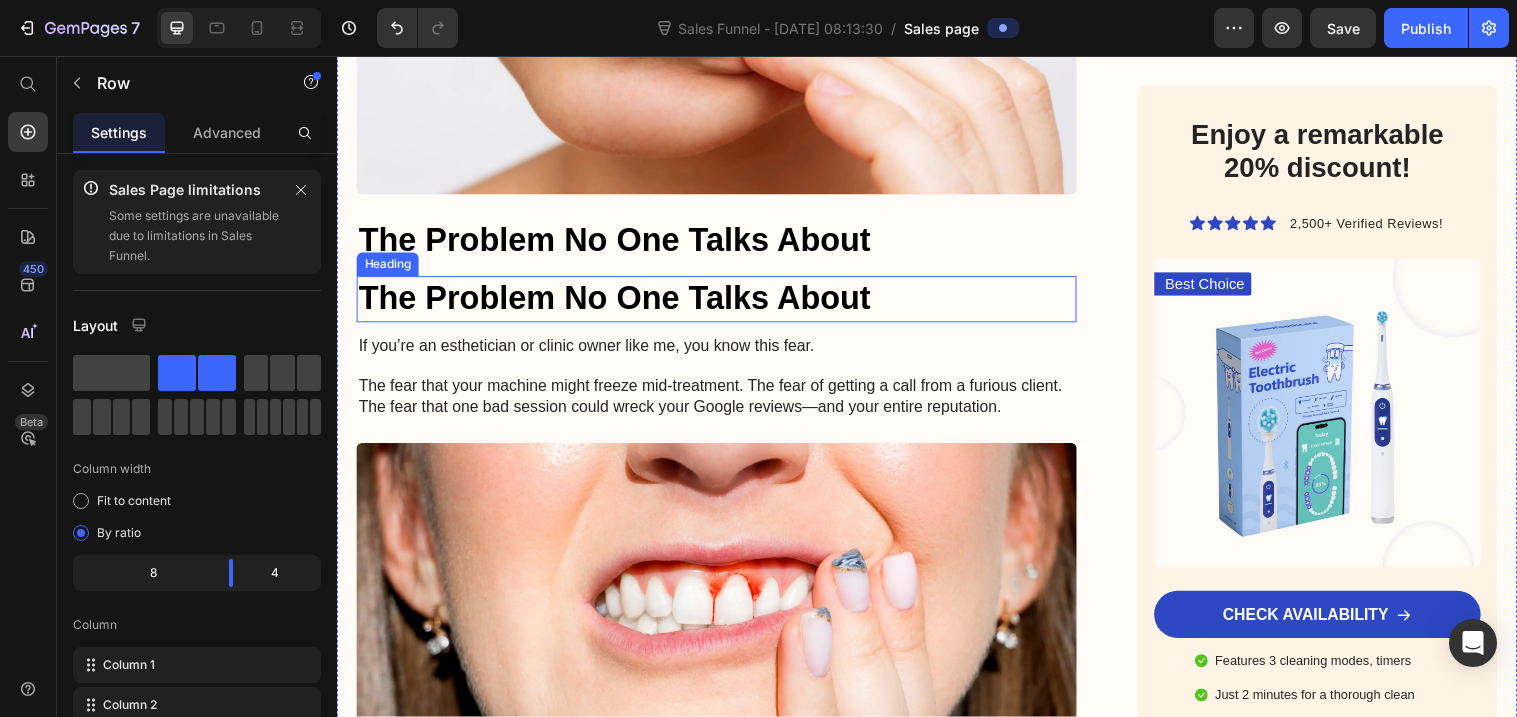 click on "The Problem No One Talks About" at bounding box center (723, 303) 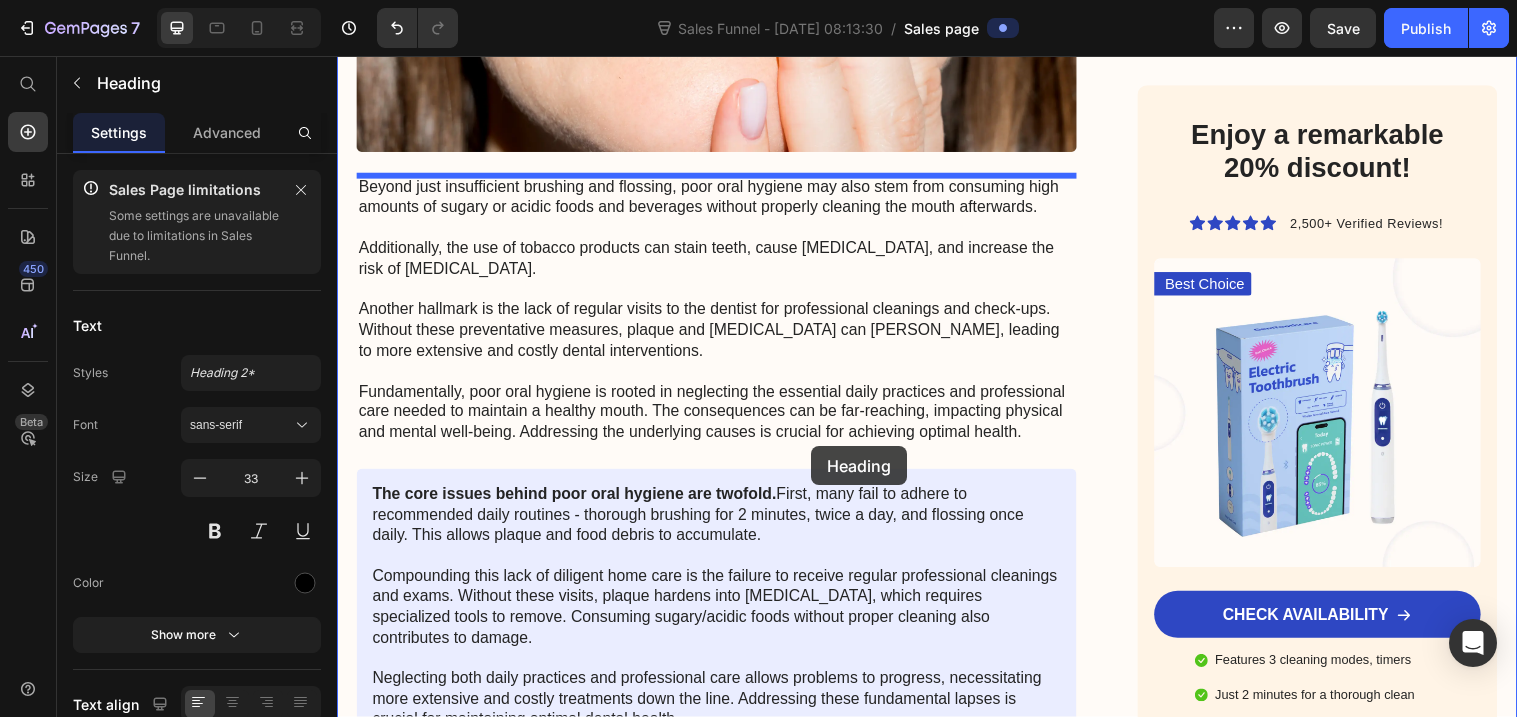 scroll, scrollTop: 1777, scrollLeft: 0, axis: vertical 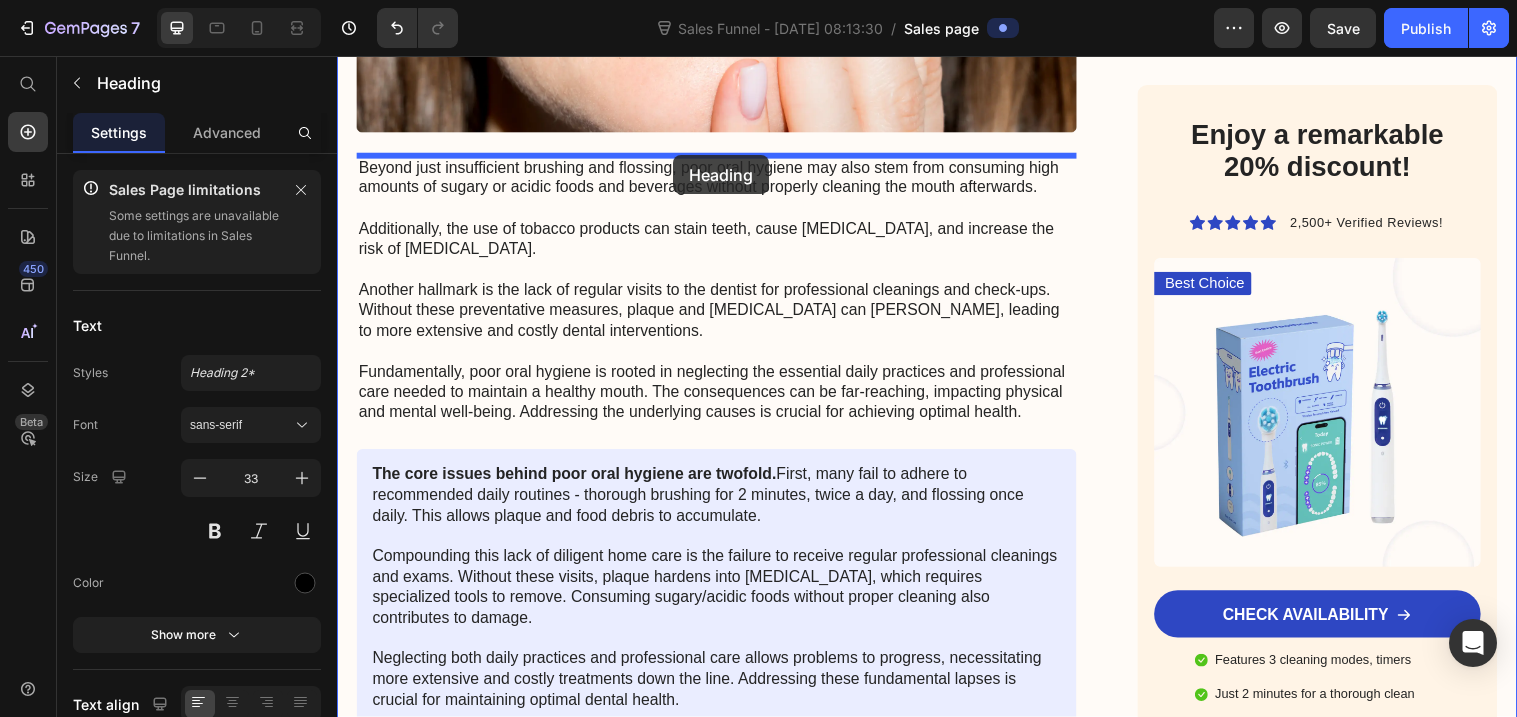 drag, startPoint x: 930, startPoint y: 291, endPoint x: 679, endPoint y: 157, distance: 284.52945 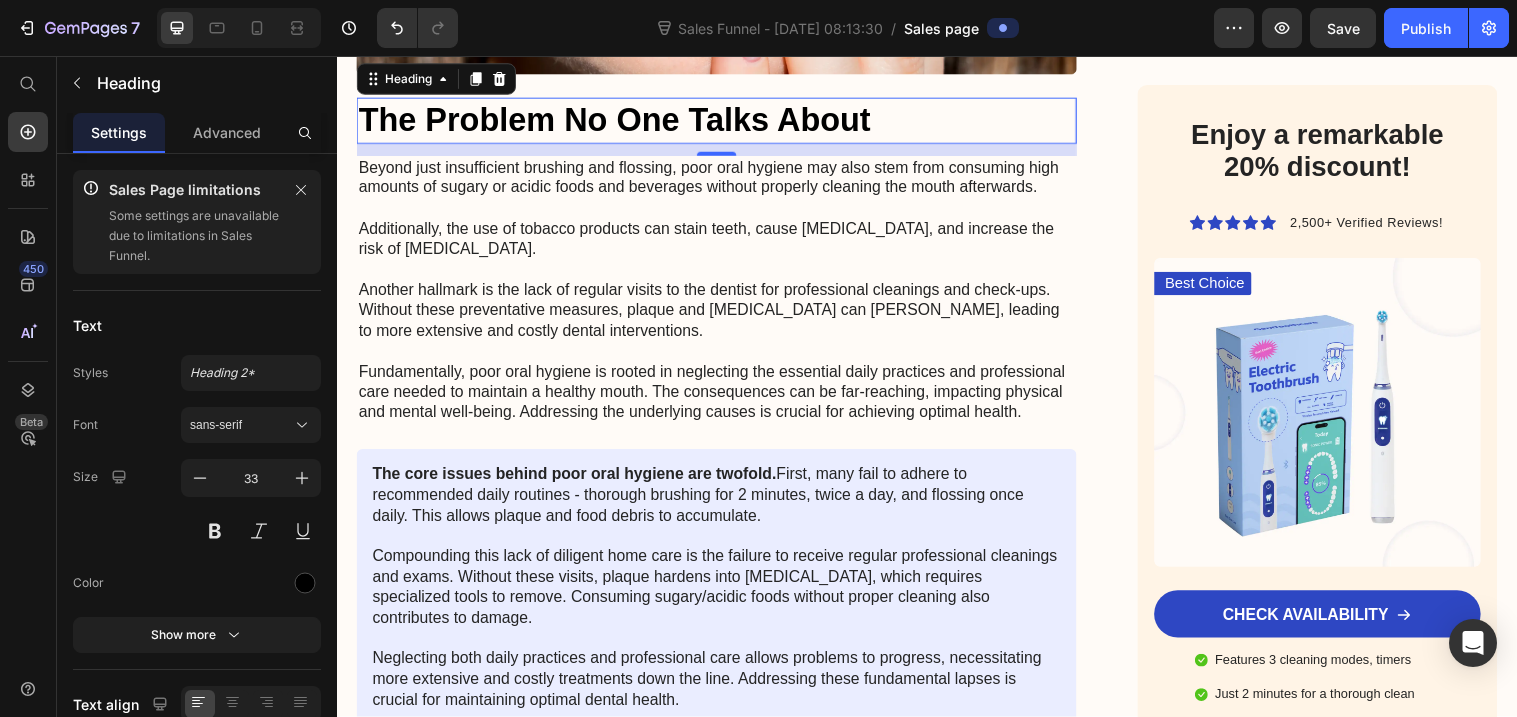 scroll, scrollTop: 1719, scrollLeft: 0, axis: vertical 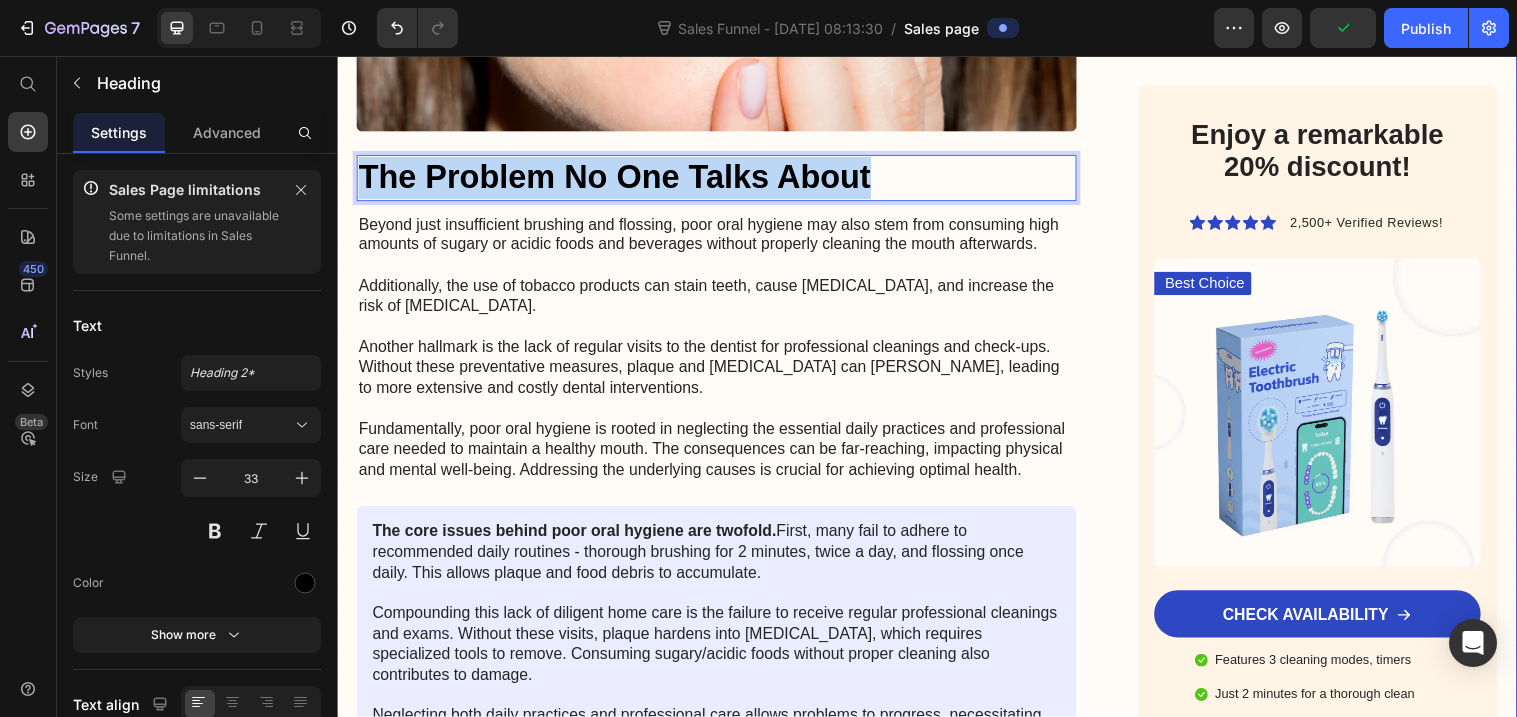 drag, startPoint x: 970, startPoint y: 185, endPoint x: 354, endPoint y: 151, distance: 616.9376 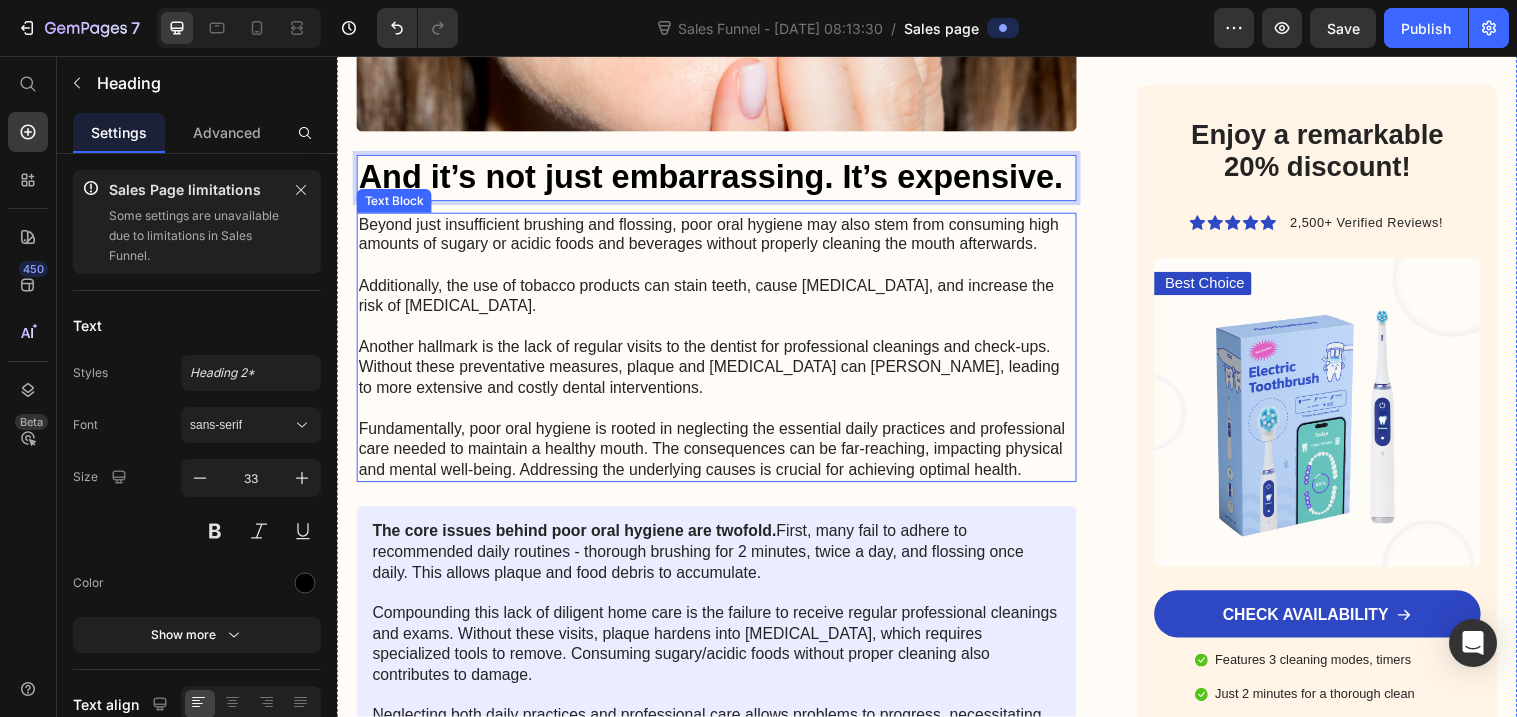 click on "Beyond just insufficient brushing and flossing, poor oral hygiene may also stem from consuming high amounts of sugary or acidic foods and beverages without properly cleaning the mouth afterwards.  Additionally, the use of tobacco products can stain teeth, cause gum disease, and increase the risk of oral cancer.  Another hallmark is the lack of regular visits to the dentist for professional cleanings and check-ups. Without these preventative measures, plaque and tartar can harden, leading to more extensive and costly dental interventions.  Fundamentally, poor oral hygiene is rooted in neglecting the essential daily practices and professional care needed to maintain a healthy mouth. The consequences can be far-reaching, impacting physical and mental well-being. Addressing the underlying causes is crucial for achieving optimal health." at bounding box center (723, 353) 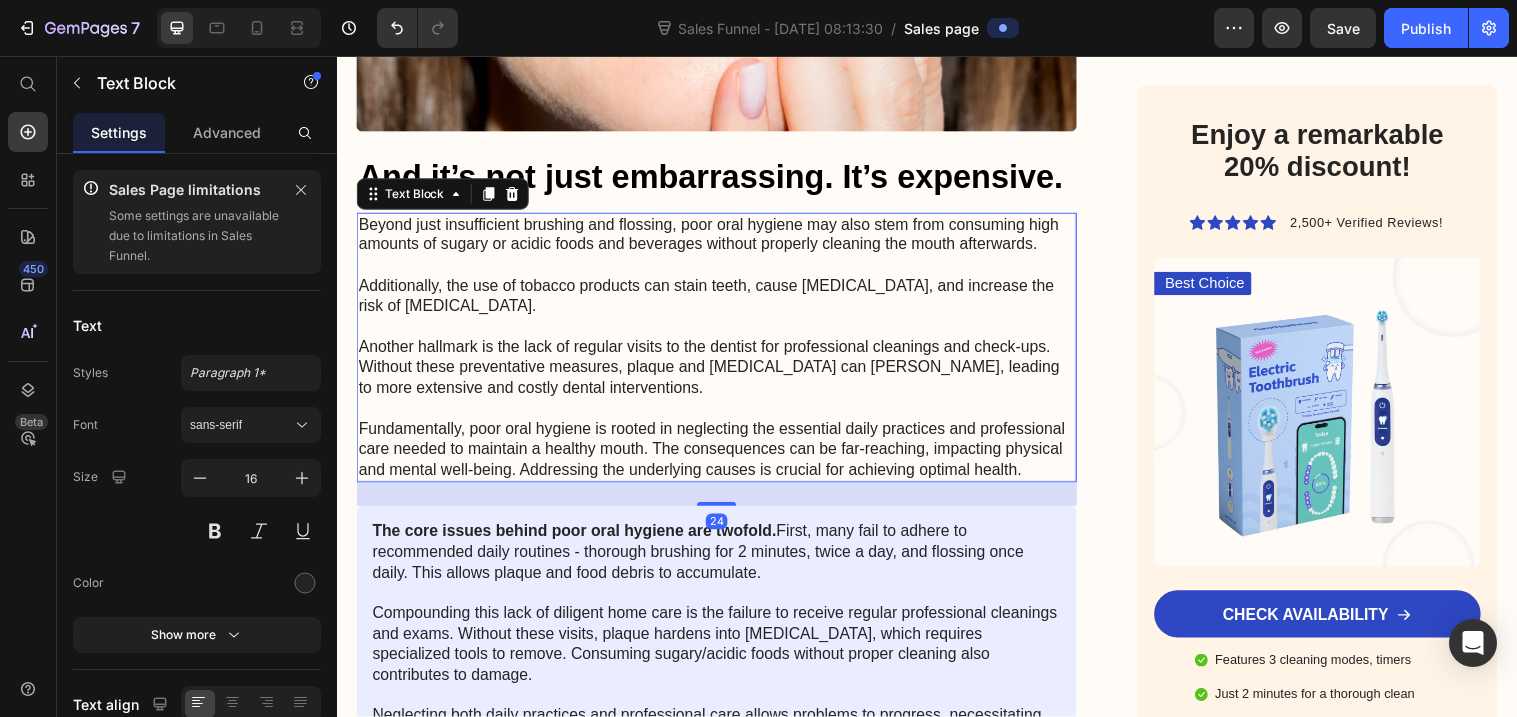 click on "Beyond just insufficient brushing and flossing, poor oral hygiene may also stem from consuming high amounts of sugary or acidic foods and beverages without properly cleaning the mouth afterwards.  Additionally, the use of tobacco products can stain teeth, cause gum disease, and increase the risk of oral cancer.  Another hallmark is the lack of regular visits to the dentist for professional cleanings and check-ups. Without these preventative measures, plaque and tartar can harden, leading to more extensive and costly dental interventions.  Fundamentally, poor oral hygiene is rooted in neglecting the essential daily practices and professional care needed to maintain a healthy mouth. The consequences can be far-reaching, impacting physical and mental well-being. Addressing the underlying causes is crucial for achieving optimal health." at bounding box center [723, 353] 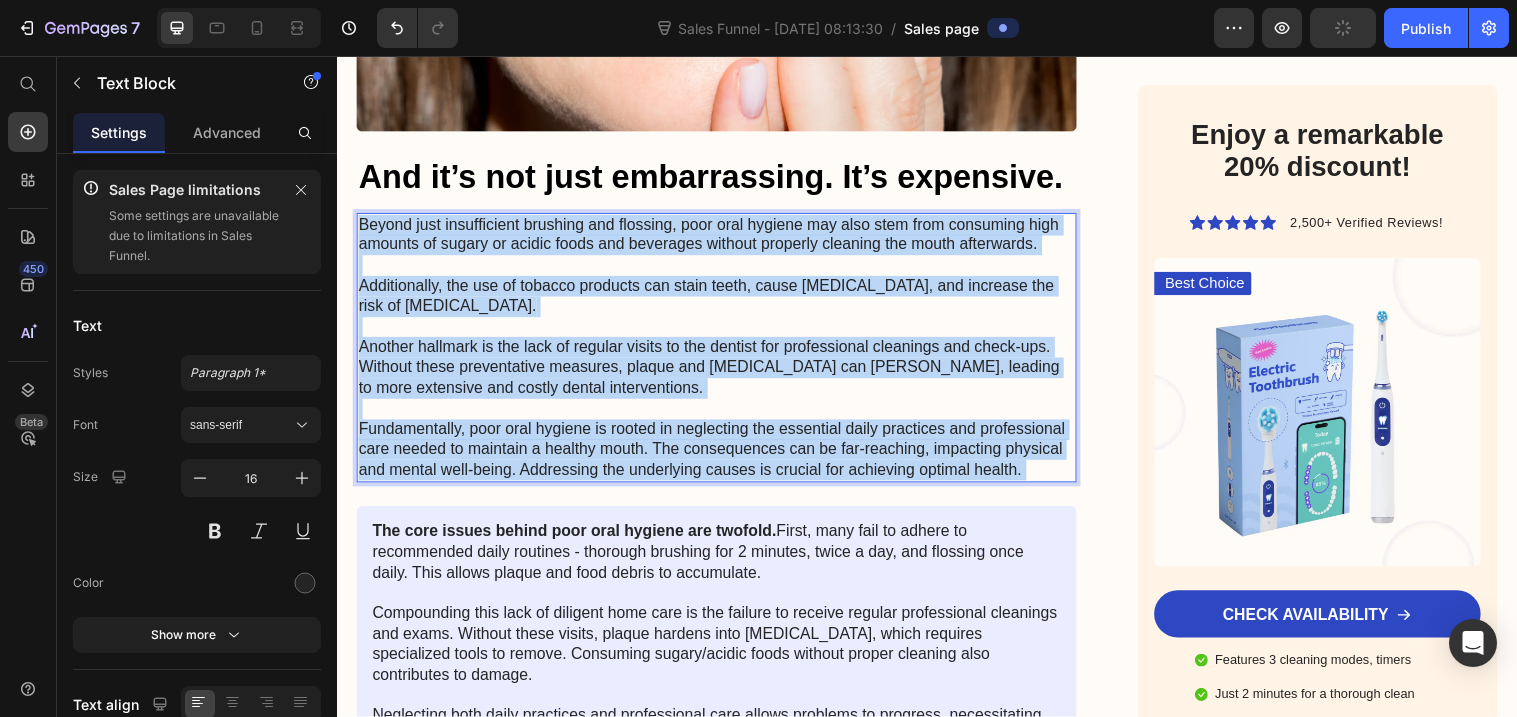 drag, startPoint x: 1048, startPoint y: 473, endPoint x: 756, endPoint y: 384, distance: 305.26218 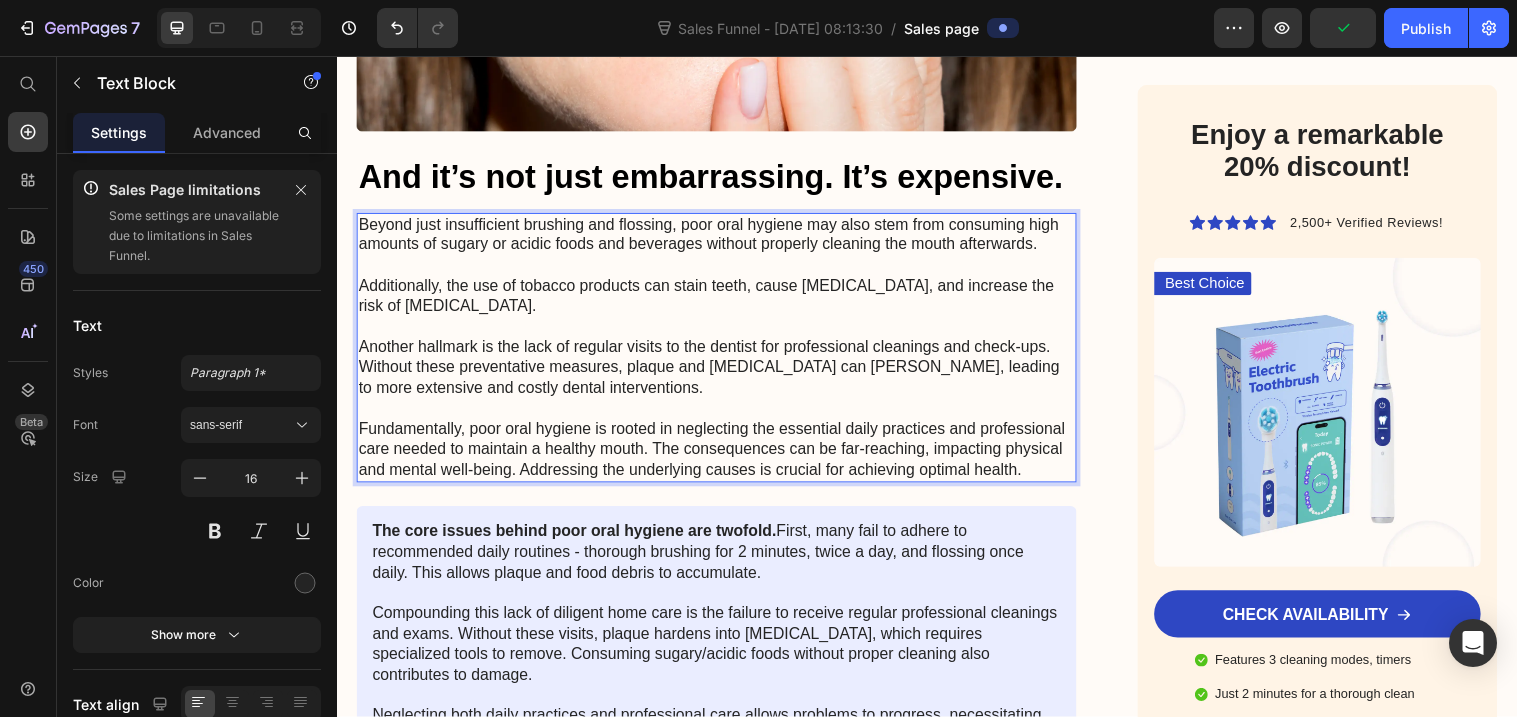 click on "Beyond just insufficient brushing and flossing, poor oral hygiene may also stem from consuming high amounts of sugary or acidic foods and beverages without properly cleaning the mouth afterwards.  Additionally, the use of tobacco products can stain teeth, cause gum disease, and increase the risk of oral cancer.  Another hallmark is the lack of regular visits to the dentist for professional cleanings and check-ups. Without these preventative measures, plaque and tartar can harden, leading to more extensive and costly dental interventions.  Fundamentally, poor oral hygiene is rooted in neglecting the essential daily practices and professional care needed to maintain a healthy mouth. The consequences can be far-reaching, impacting physical and mental well-being. Addressing the underlying causes is crucial for achieving optimal health." at bounding box center (723, 353) 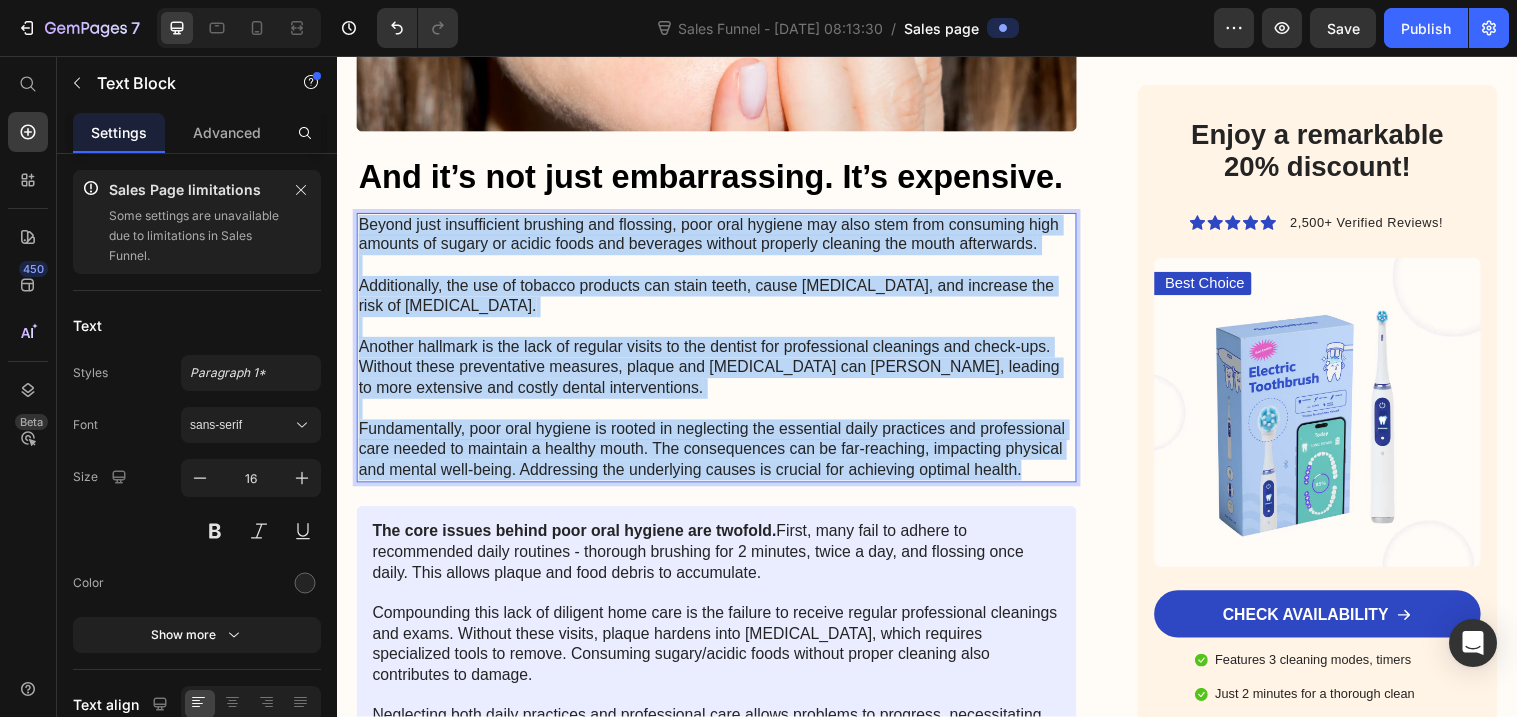 drag, startPoint x: 1044, startPoint y: 477, endPoint x: 361, endPoint y: 228, distance: 726.9732 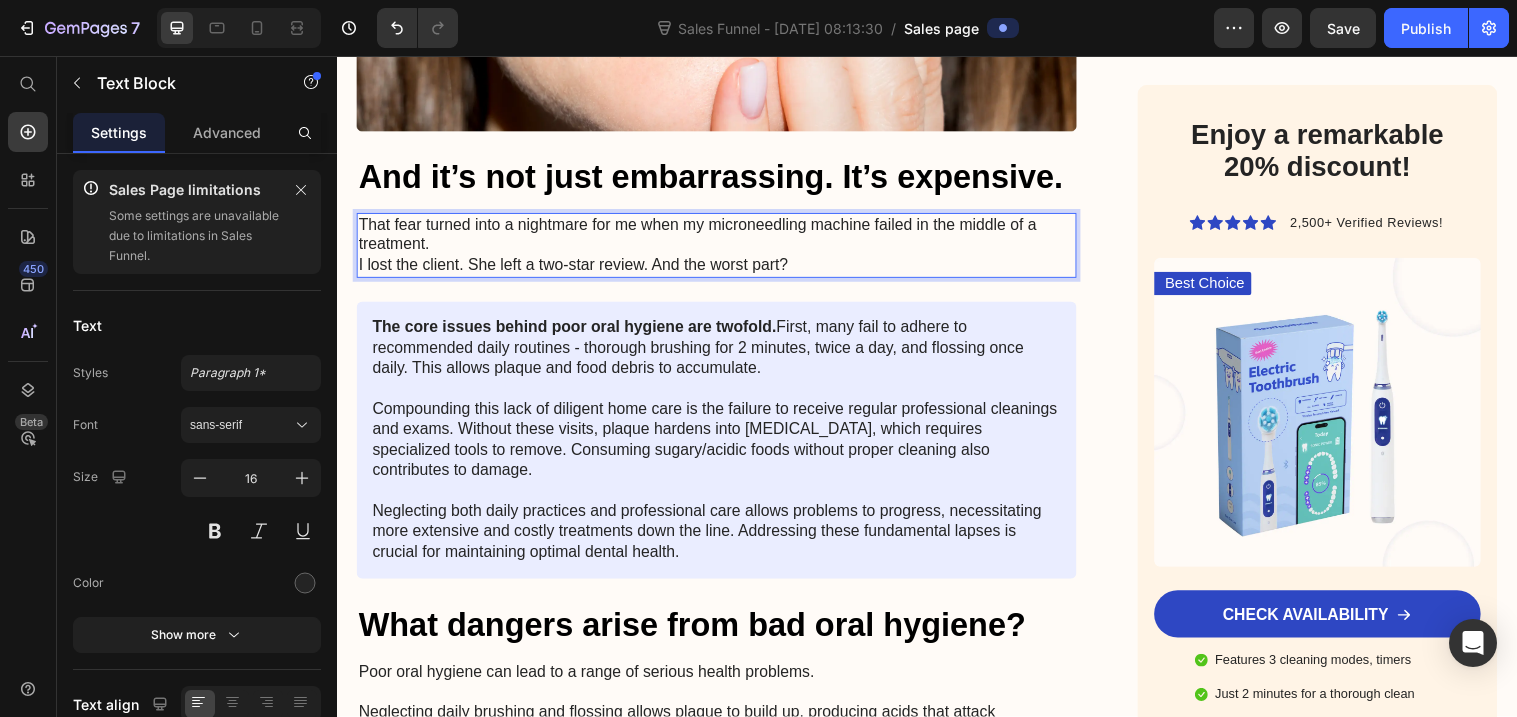 click on "That fear turned into a nightmare for me when my microneedling machine failed in the middle of a treatment." at bounding box center (723, 239) 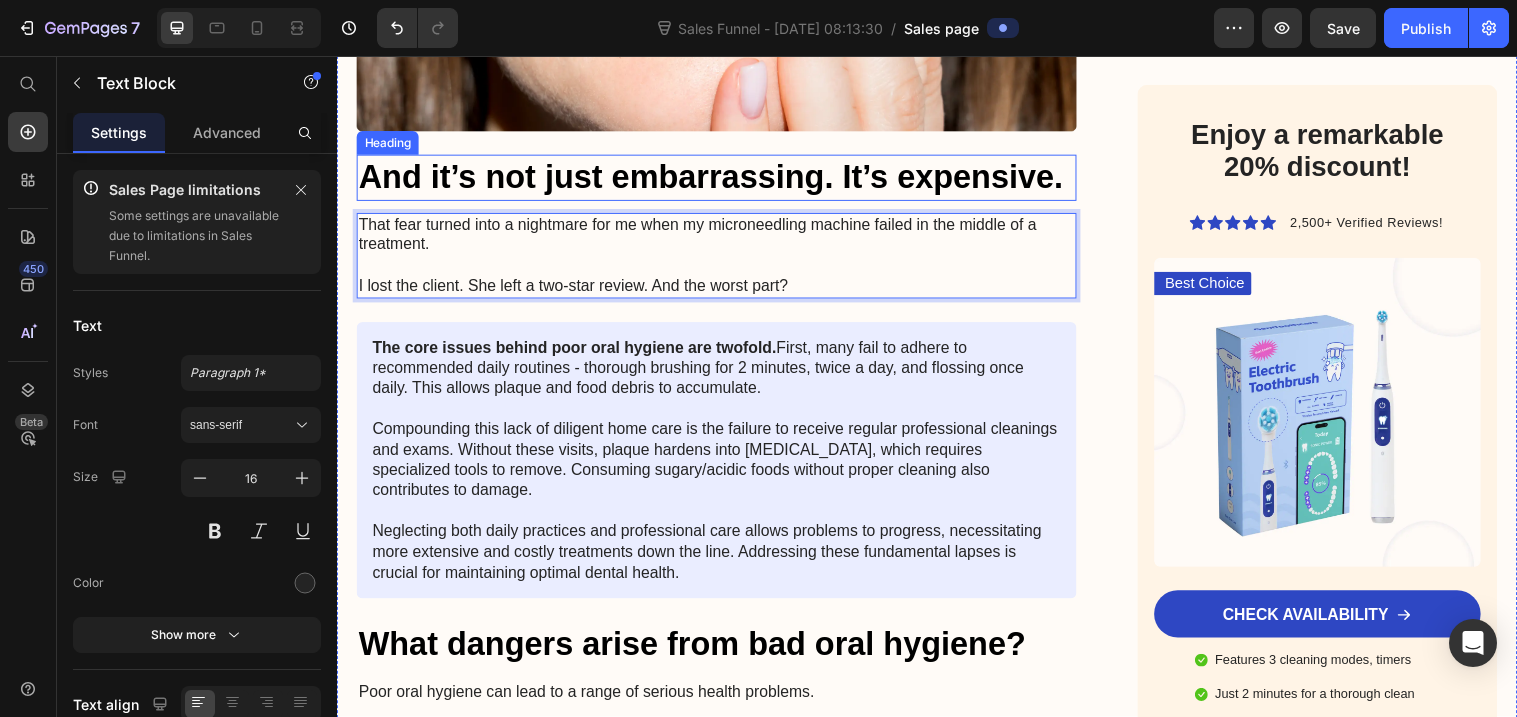 click on "And it’s not just embarrassing. It’s expensive." at bounding box center (723, 180) 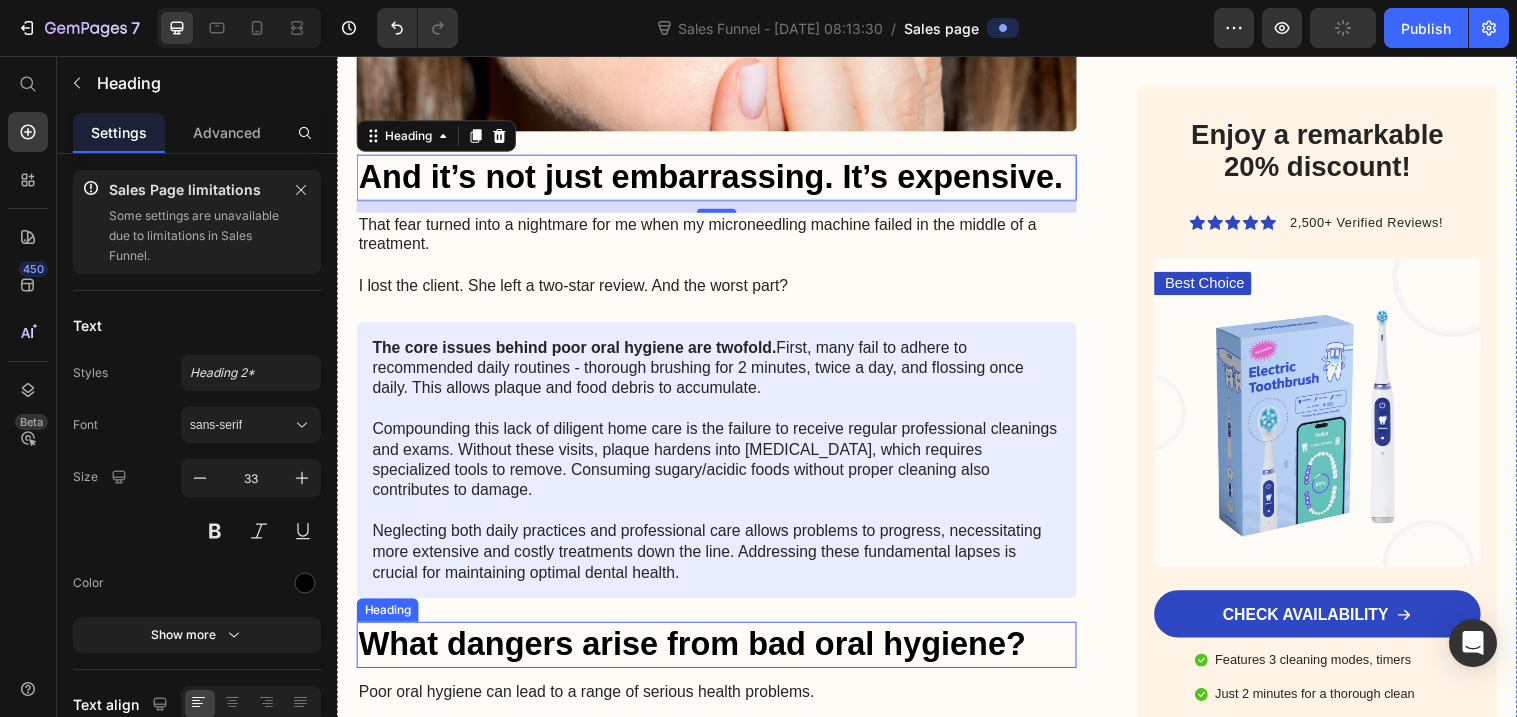 click on "What dangers arise from bad oral hygiene?" at bounding box center [723, 655] 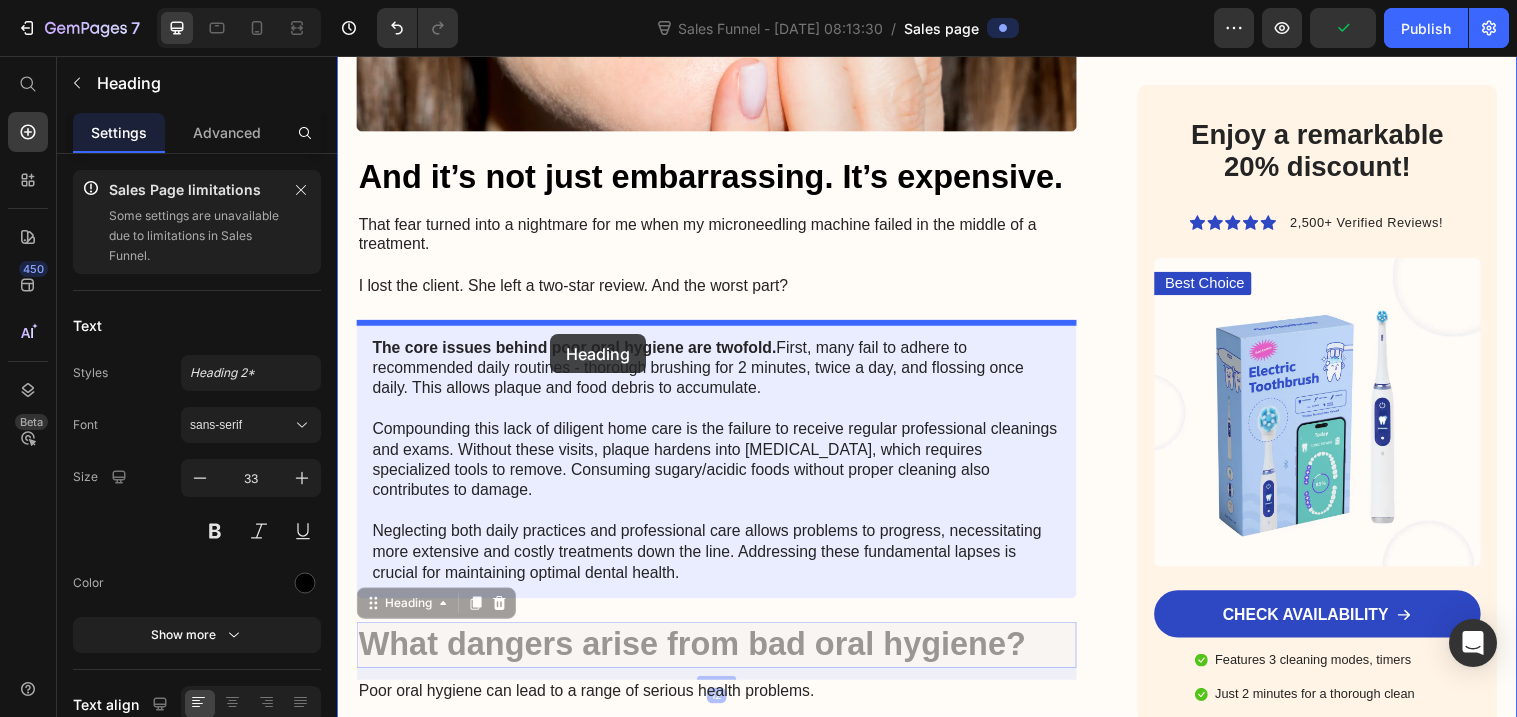 drag, startPoint x: 578, startPoint y: 628, endPoint x: 554, endPoint y: 339, distance: 289.99484 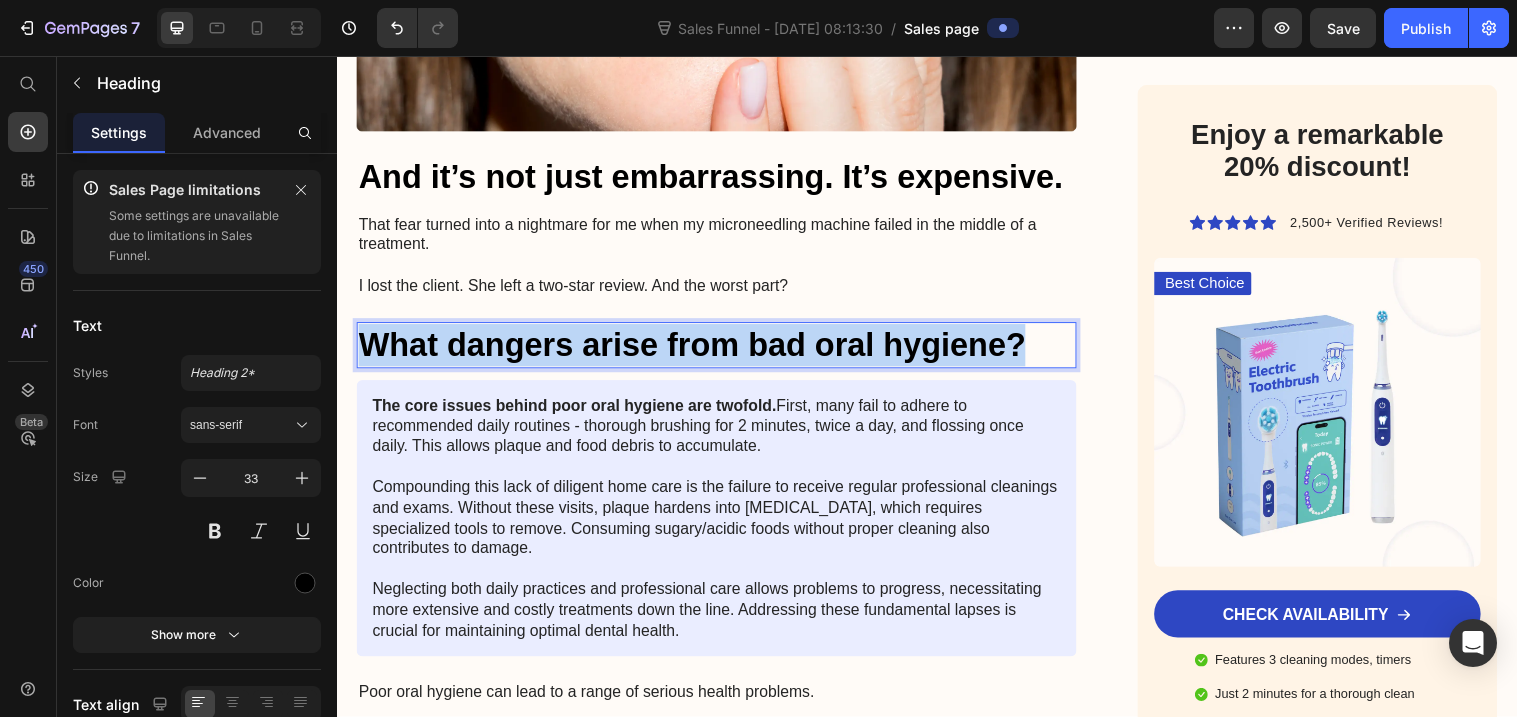 drag, startPoint x: 1044, startPoint y: 354, endPoint x: 335, endPoint y: 350, distance: 709.0113 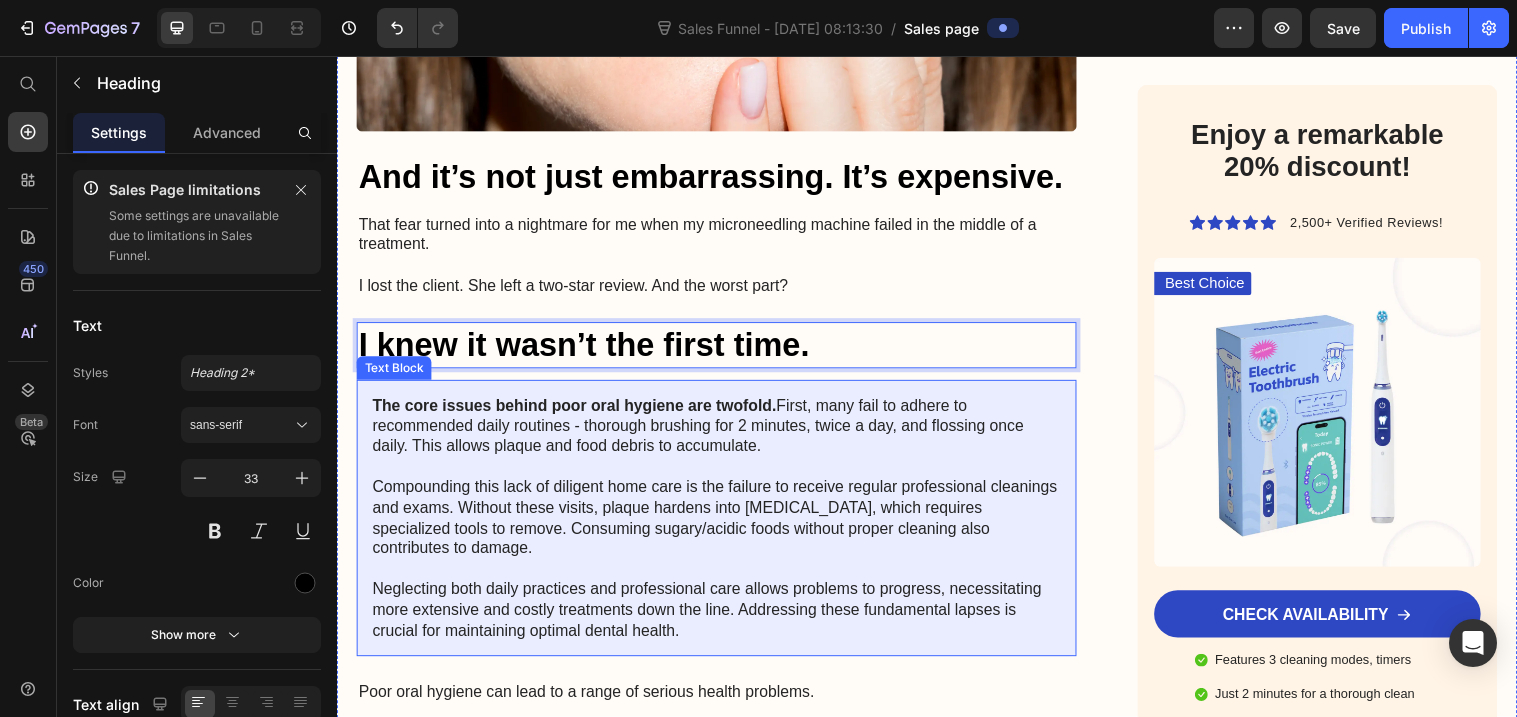 click on "The core issues behind poor oral hygiene are twofold.  First, many fail to adhere to recommended daily routines - thorough brushing for 2 minutes, twice a day, and flossing once daily. This allows plaque and food debris to accumulate. Compounding this lack of diligent home care is the failure to receive regular professional cleanings and exams. Without these visits, plaque hardens into tartar, which requires specialized tools to remove. Consuming sugary/acidic foods without proper cleaning also contributes to damage. Neglecting both daily practices and professional care allows problems to progress, necessitating more extensive and costly treatments down the line. Addressing these fundamental lapses is crucial for maintaining optimal dental health." at bounding box center (723, 527) 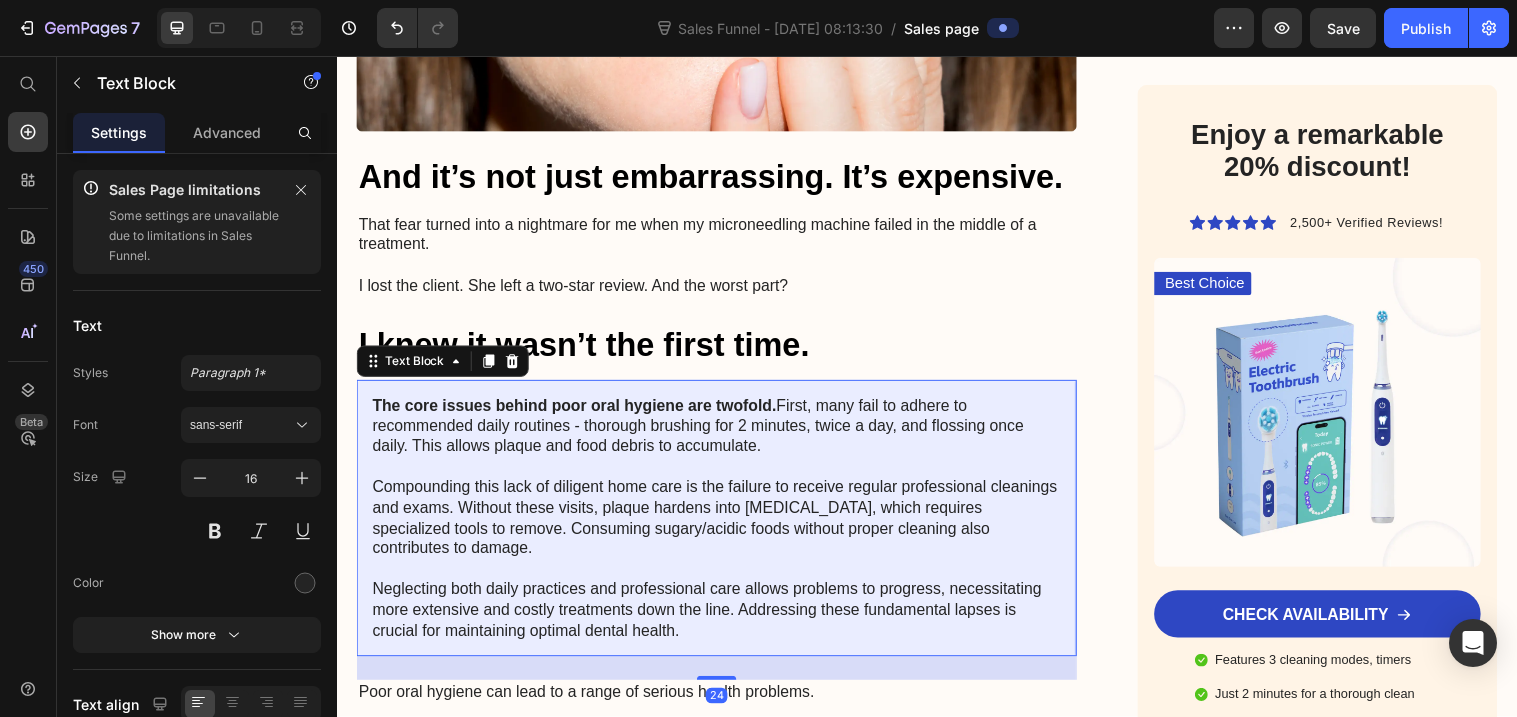click on "The core issues behind poor oral hygiene are twofold.  First, many fail to adhere to recommended daily routines - thorough brushing for 2 minutes, twice a day, and flossing once daily. This allows plaque and food debris to accumulate. Compounding this lack of diligent home care is the failure to receive regular professional cleanings and exams. Without these visits, plaque hardens into tartar, which requires specialized tools to remove. Consuming sugary/acidic foods without proper cleaning also contributes to damage. Neglecting both daily practices and professional care allows problems to progress, necessitating more extensive and costly treatments down the line. Addressing these fundamental lapses is crucial for maintaining optimal dental health." at bounding box center [723, 527] 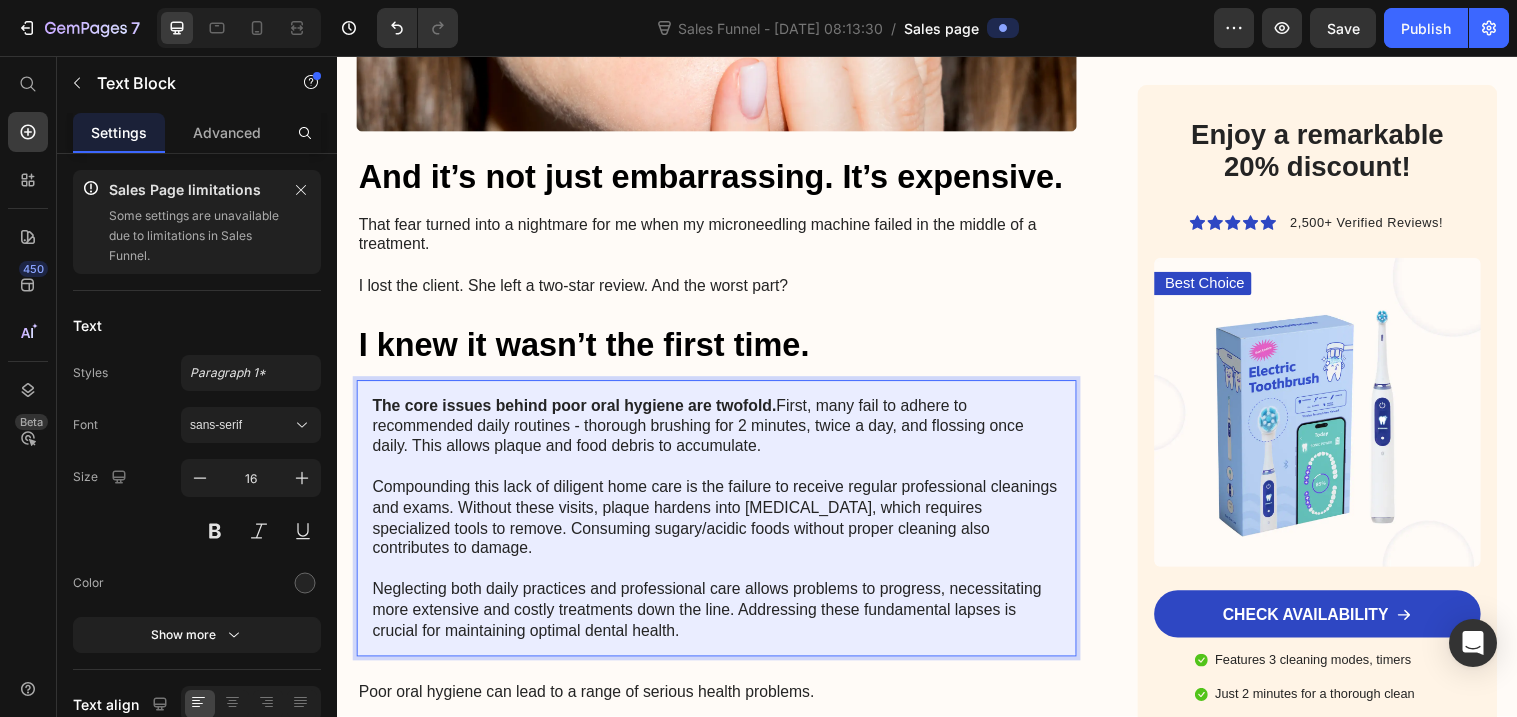 click on "The core issues behind poor oral hygiene are twofold.  First, many fail to adhere to recommended daily routines - thorough brushing for 2 minutes, twice a day, and flossing once daily. This allows plaque and food debris to accumulate. Compounding this lack of diligent home care is the failure to receive regular professional cleanings and exams. Without these visits, plaque hardens into tartar, which requires specialized tools to remove. Consuming sugary/acidic foods without proper cleaning also contributes to damage. Neglecting both daily practices and professional care allows problems to progress, necessitating more extensive and costly treatments down the line. Addressing these fundamental lapses is crucial for maintaining optimal dental health." at bounding box center [723, 527] 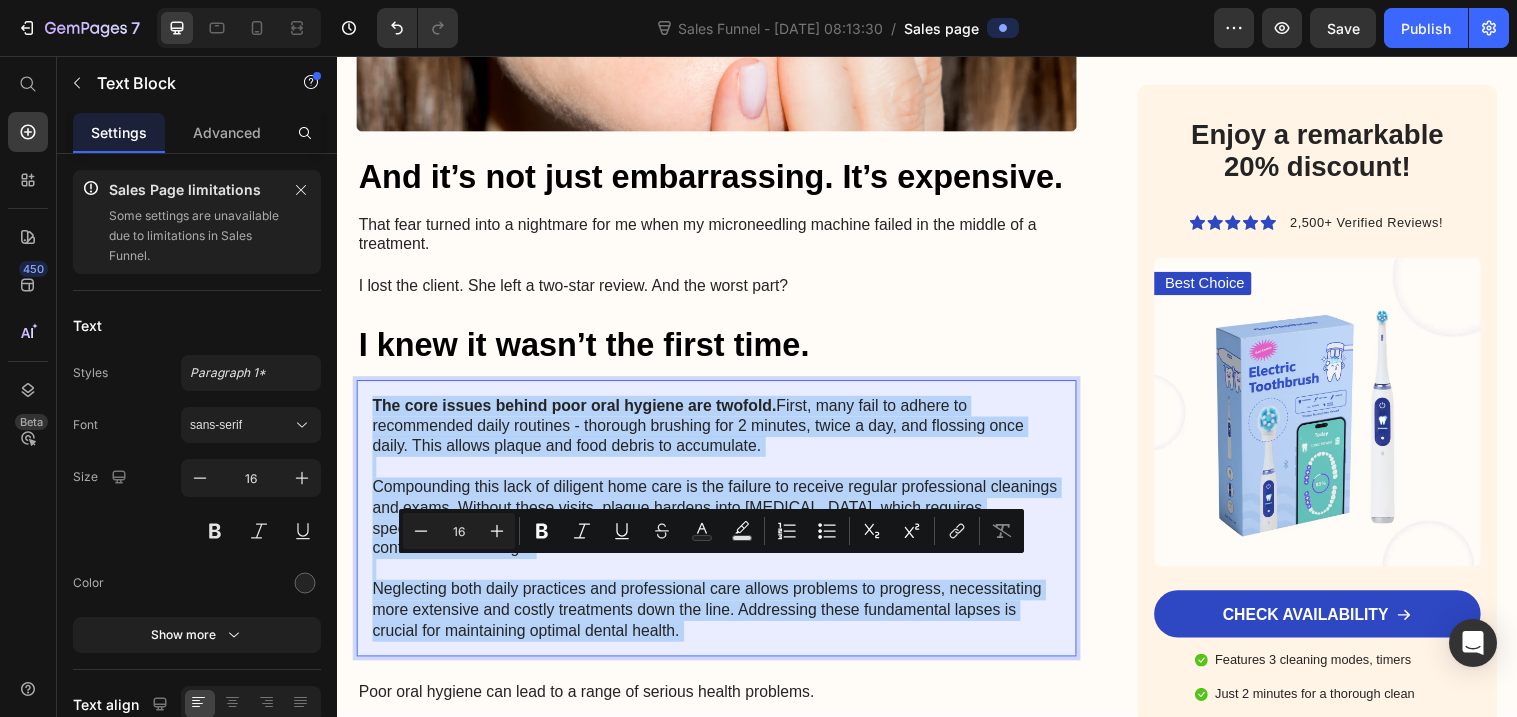 drag, startPoint x: 712, startPoint y: 621, endPoint x: 400, endPoint y: 426, distance: 367.92526 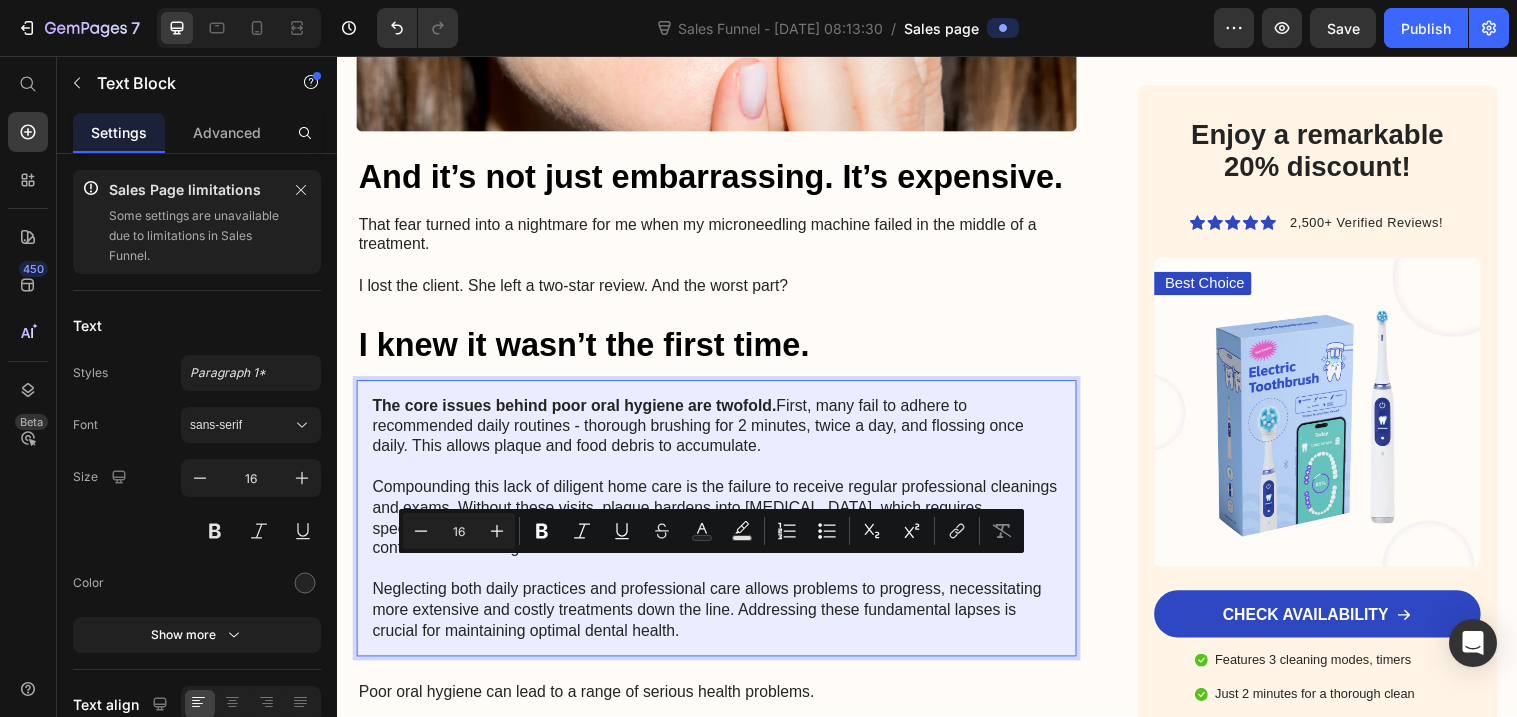 click on "The core issues behind poor oral hygiene are twofold." at bounding box center (578, 411) 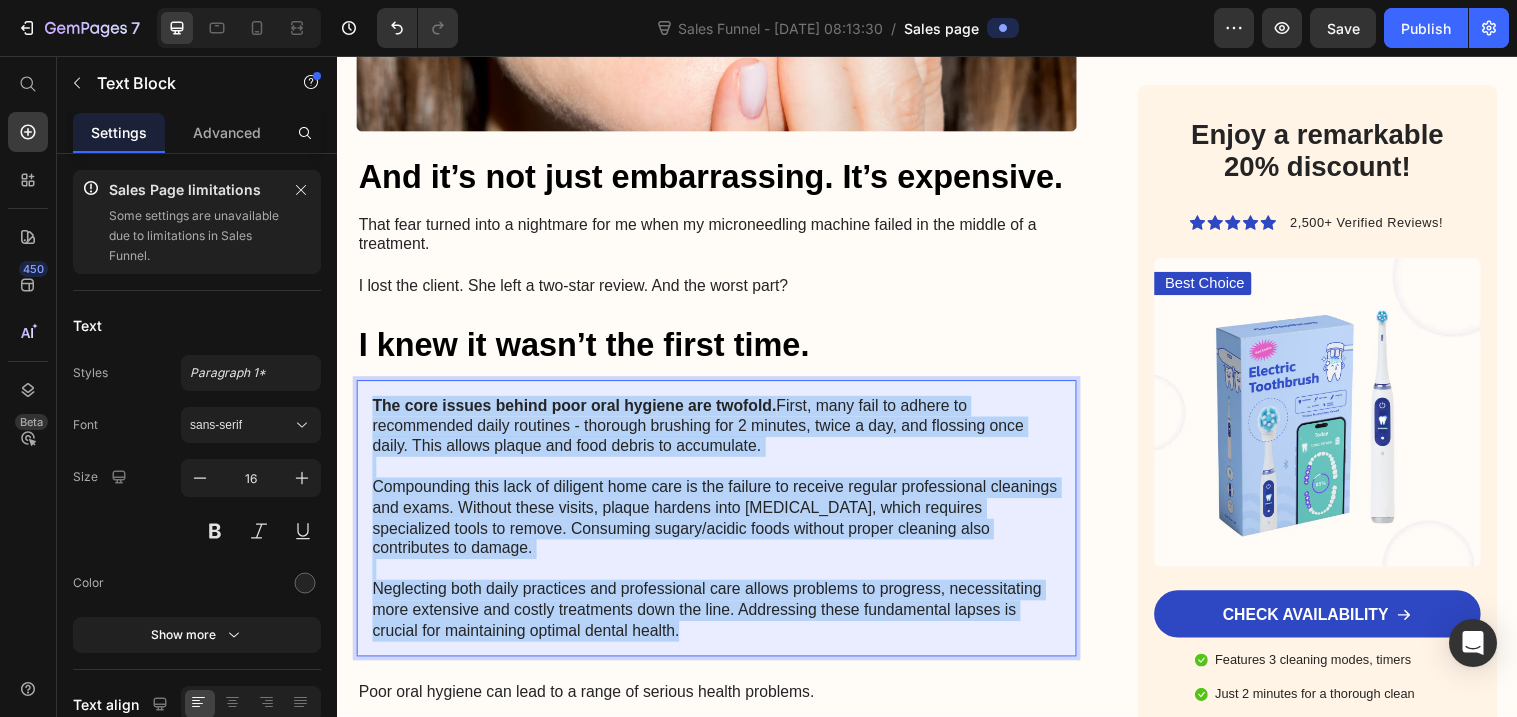 drag, startPoint x: 373, startPoint y: 408, endPoint x: 731, endPoint y: 621, distance: 416.57294 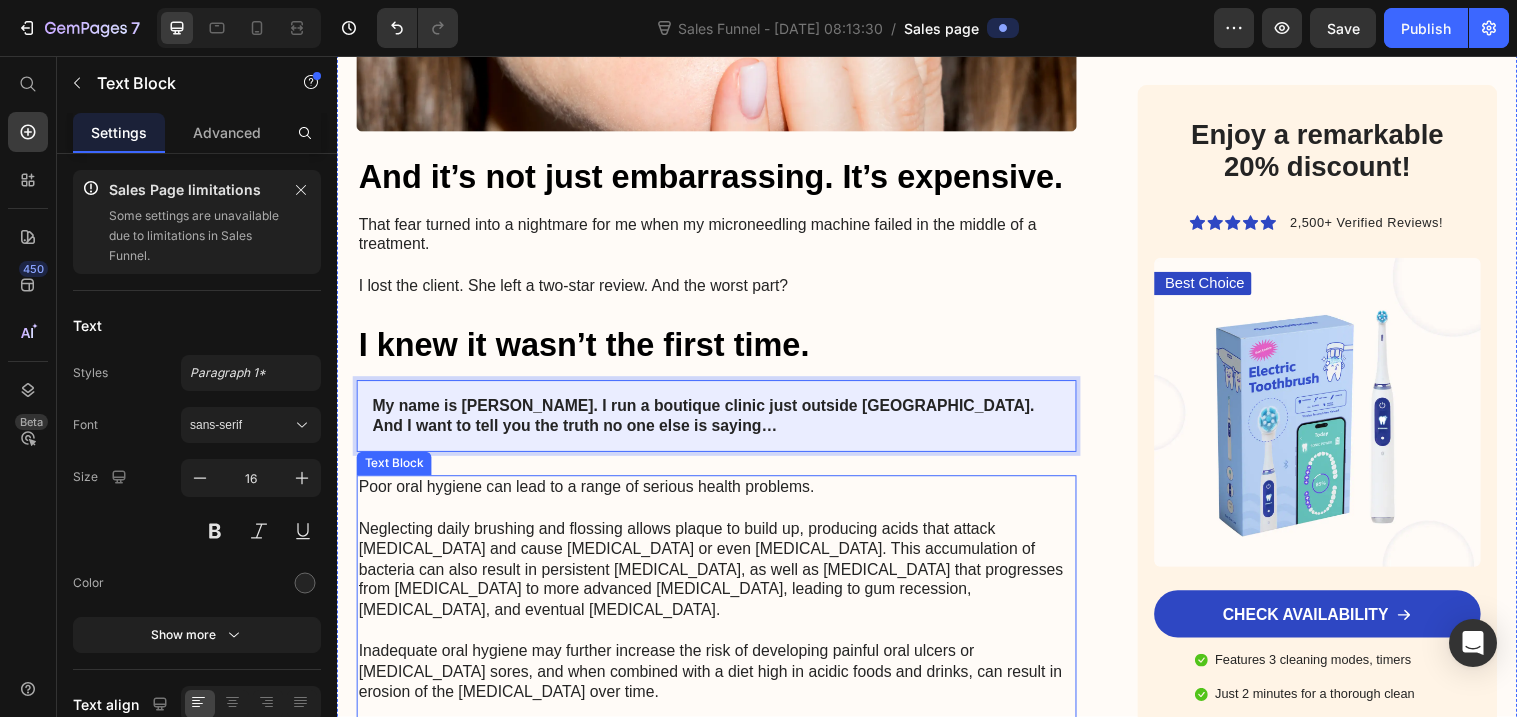 click on "Poor oral hygiene can lead to a range of serious health problems. Neglecting daily brushing and flossing allows plaque to build up, producing acids that attack tooth enamel and cause cavities or even tooth loss. This accumulation of bacteria can also result in persistent bad breath, as well as gum disease that progresses from gingivitis to more advanced periodontitis, leading to gum recession, bone loss, and eventual tooth loss.  Inadequate oral hygiene may further increase the risk of developing painful oral ulcers or canker sores, and when combined with a diet high in acidic foods and drinks, can result in erosion of the tooth enamel over time.  Addressing these fundamental lapses in daily brushing, flossing, and professional cleanings is crucial for maintaining optimal dental health and preventing these potentially dangerous consequences." at bounding box center [723, 630] 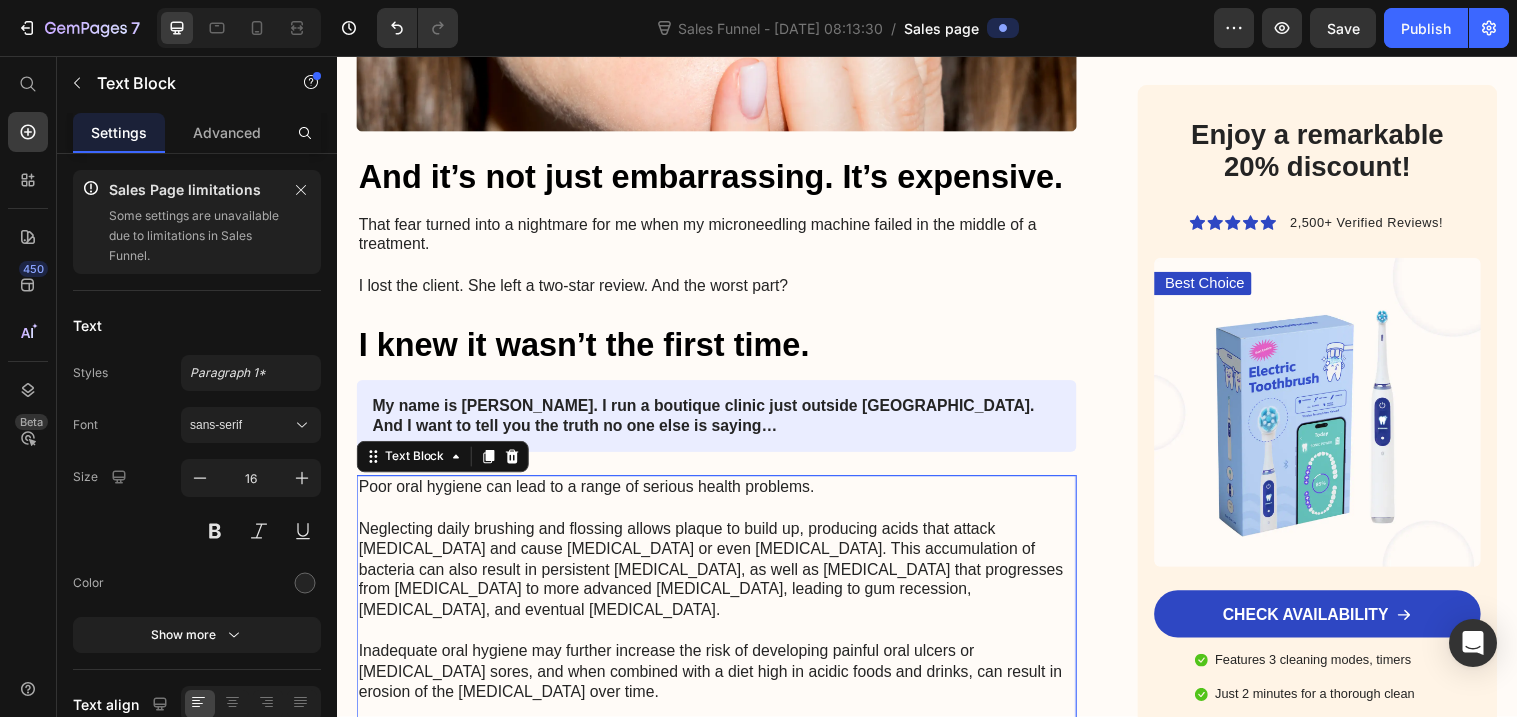 click on "Poor oral hygiene can lead to a range of serious health problems. Neglecting daily brushing and flossing allows plaque to build up, producing acids that attack tooth enamel and cause cavities or even tooth loss. This accumulation of bacteria can also result in persistent bad breath, as well as gum disease that progresses from gingivitis to more advanced periodontitis, leading to gum recession, bone loss, and eventual tooth loss.  Inadequate oral hygiene may further increase the risk of developing painful oral ulcers or canker sores, and when combined with a diet high in acidic foods and drinks, can result in erosion of the tooth enamel over time.  Addressing these fundamental lapses in daily brushing, flossing, and professional cleanings is crucial for maintaining optimal dental health and preventing these potentially dangerous consequences." at bounding box center [723, 630] 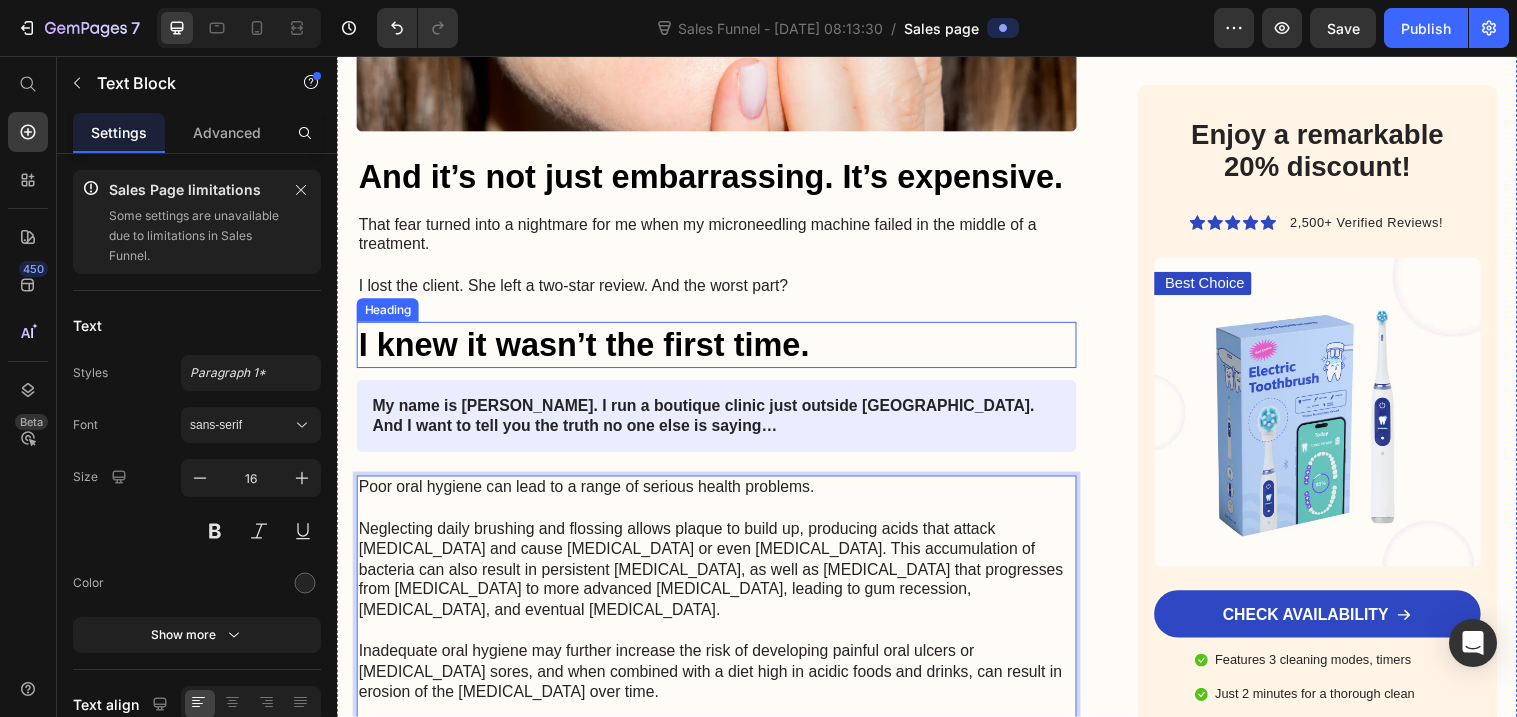 click on "I knew it wasn’t the first time." at bounding box center (723, 350) 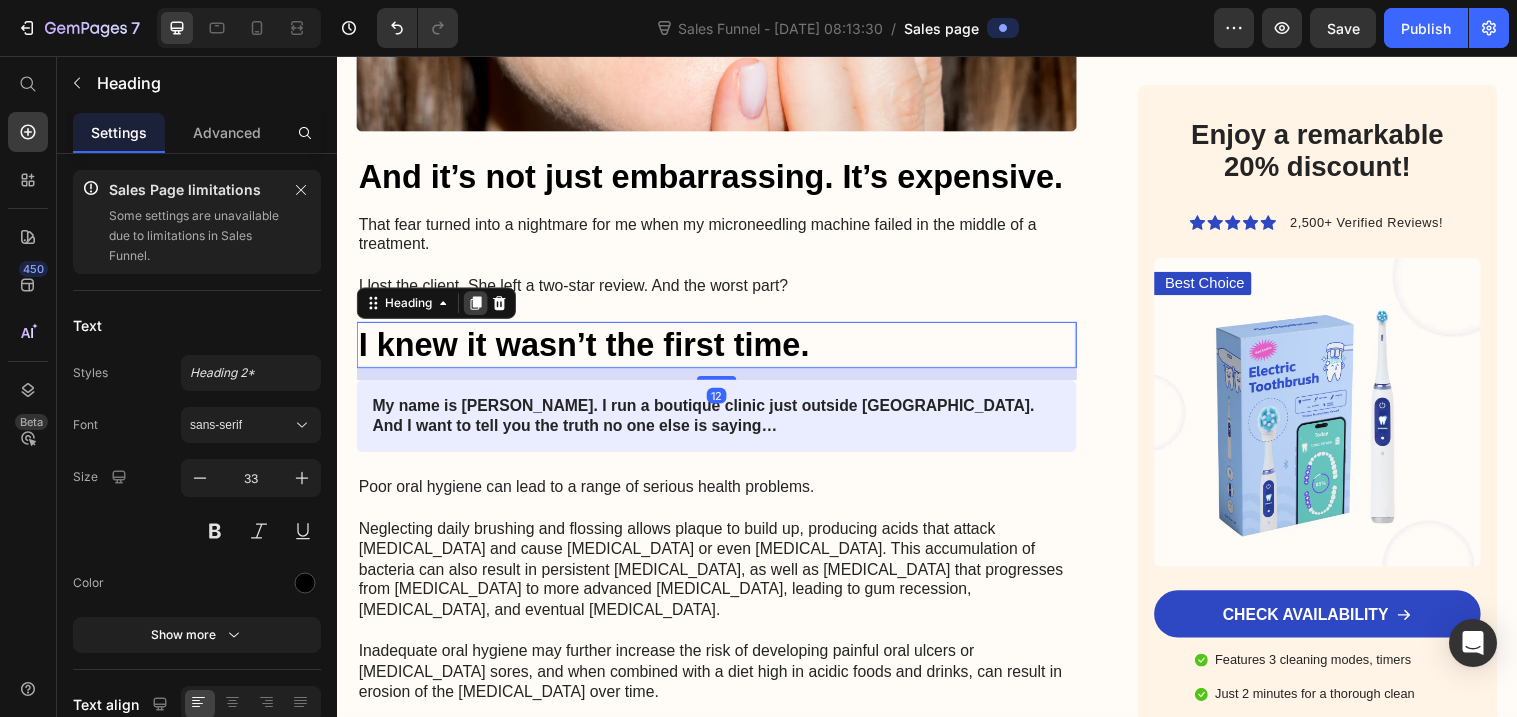 click 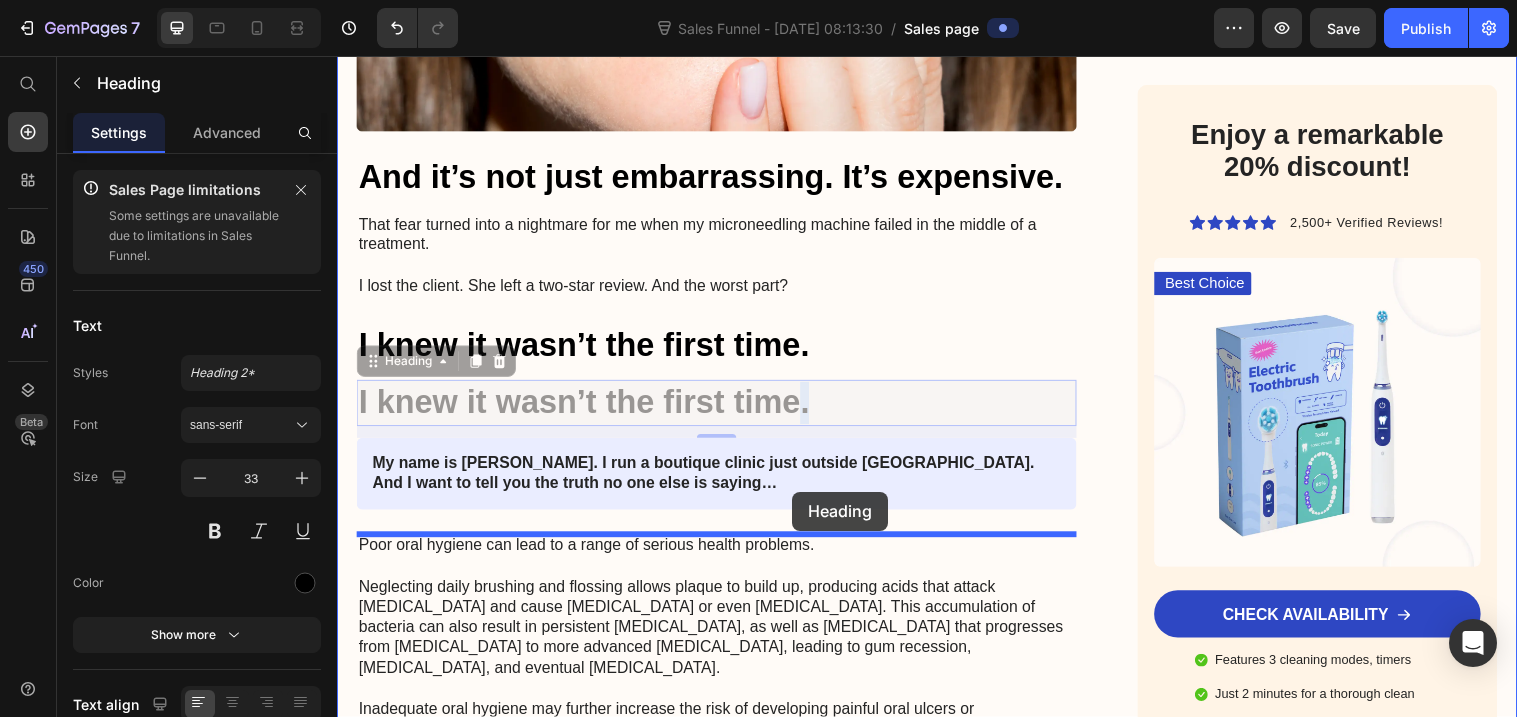 drag, startPoint x: 836, startPoint y: 400, endPoint x: 799, endPoint y: 499, distance: 105.68822 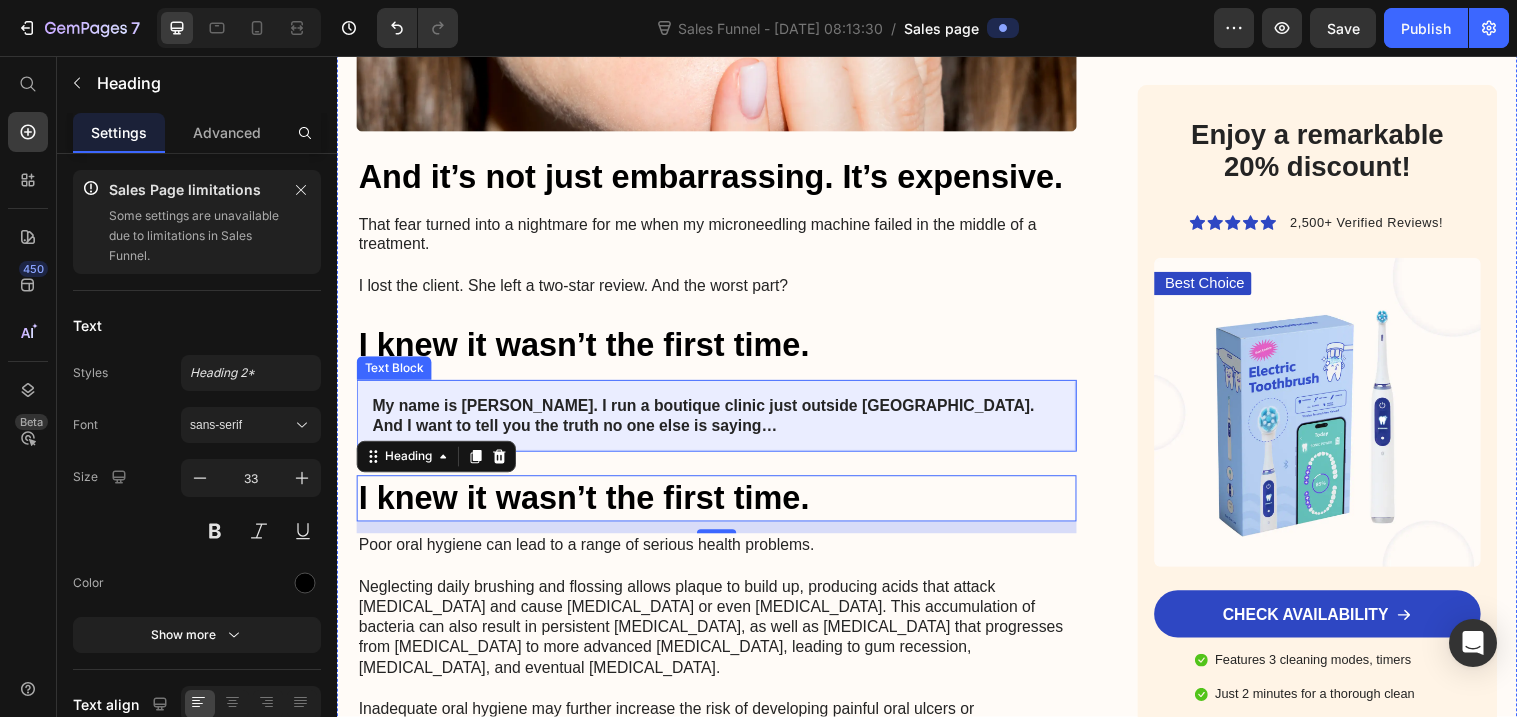 click on "My name is [PERSON_NAME]. I run a boutique clinic just outside [GEOGRAPHIC_DATA]. And I want to tell you the truth no one else is saying…" at bounding box center [709, 422] 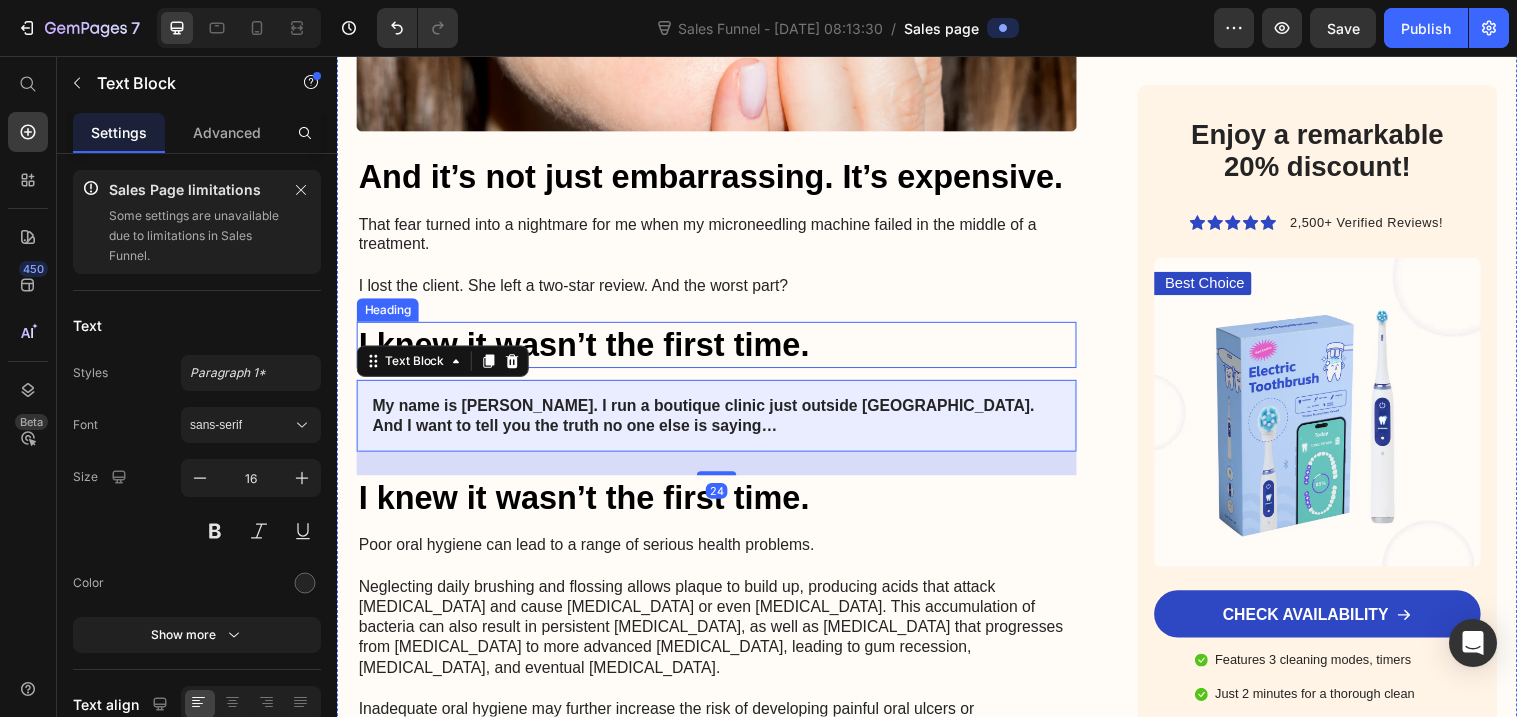 click on "I knew it wasn’t the first time." at bounding box center [723, 350] 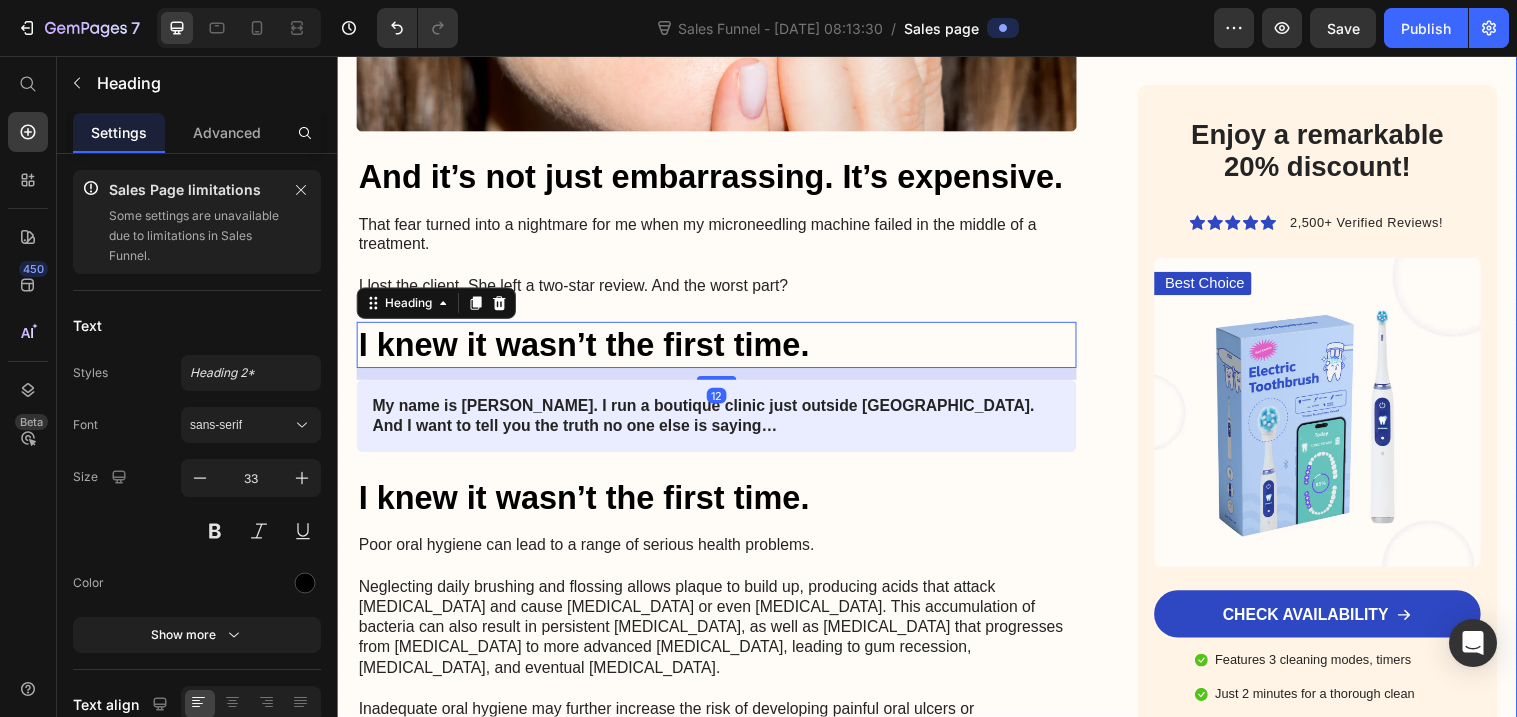 click on "Advertorial  Text Block I Almost Gave Up On My Clinic After One Device Failure Too Many Heading My hands were shaking when I opened the door that morning. Not because I was nervous about seeing a new client. But because I didn’t know if my machine was going to work. Text Block Image January 18, 2024 By Maria Noman Text Block Row Image Image The Problem No One Talks About Heading If you’re an esthetician or clinic owner like me, you know this fear. The fear that your machine might freeze mid-treatment. The fear of getting a call from a furious client. The fear that one bad session could wreck your Google reviews—and your entire reputation. Text Block Image And it’s not just embarrassing. It’s expensive. Heading That fear turned into a nightmare for me when my microneedling machine failed in the middle of a treatment. I lost the client. She left a two-star review. And the worst part? Text Block I knew it wasn’t the first time. Heading   12 Text Block I knew it wasn’t the first time. Heading Image" at bounding box center [937, 826] 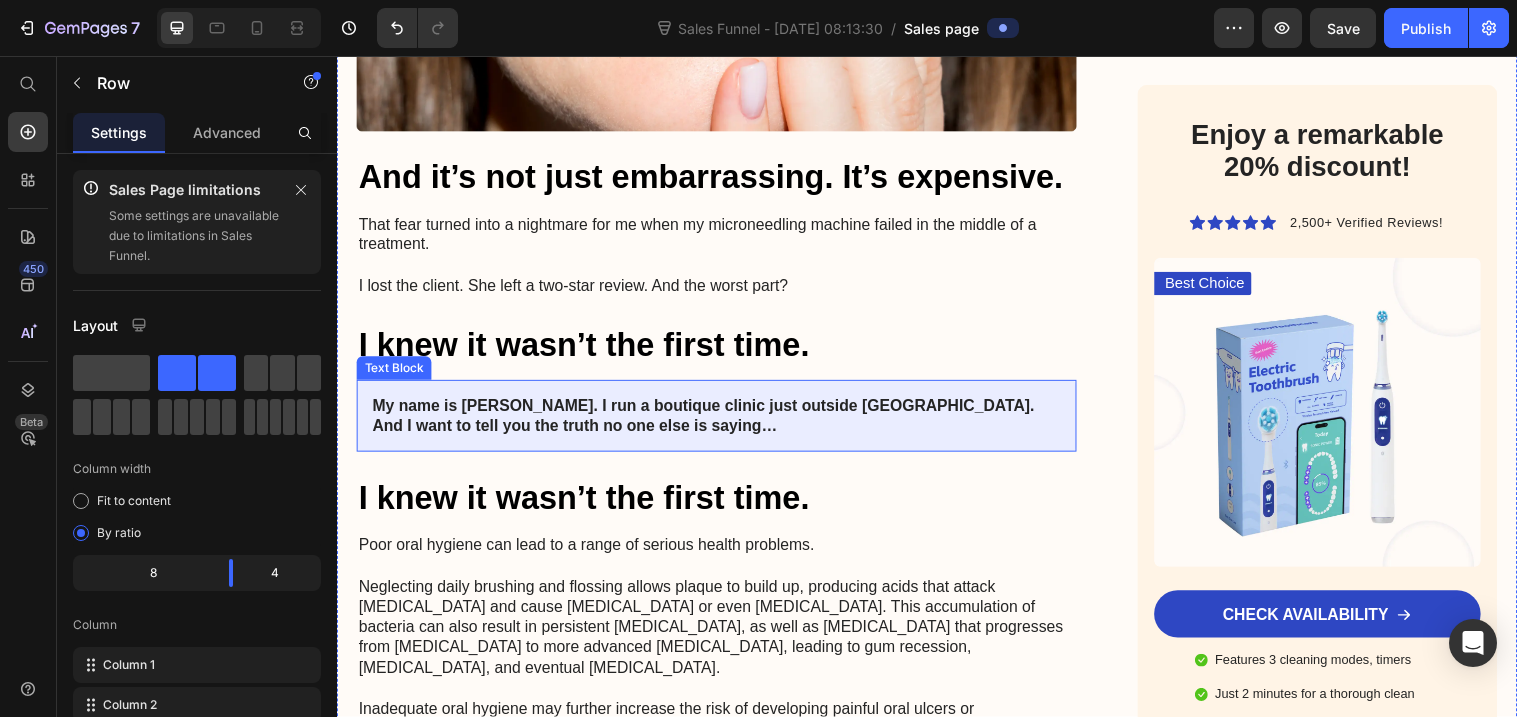 click on "My name is [PERSON_NAME]. I run a boutique clinic just outside [GEOGRAPHIC_DATA]. And I want to tell you the truth no one else is saying…" at bounding box center [723, 423] 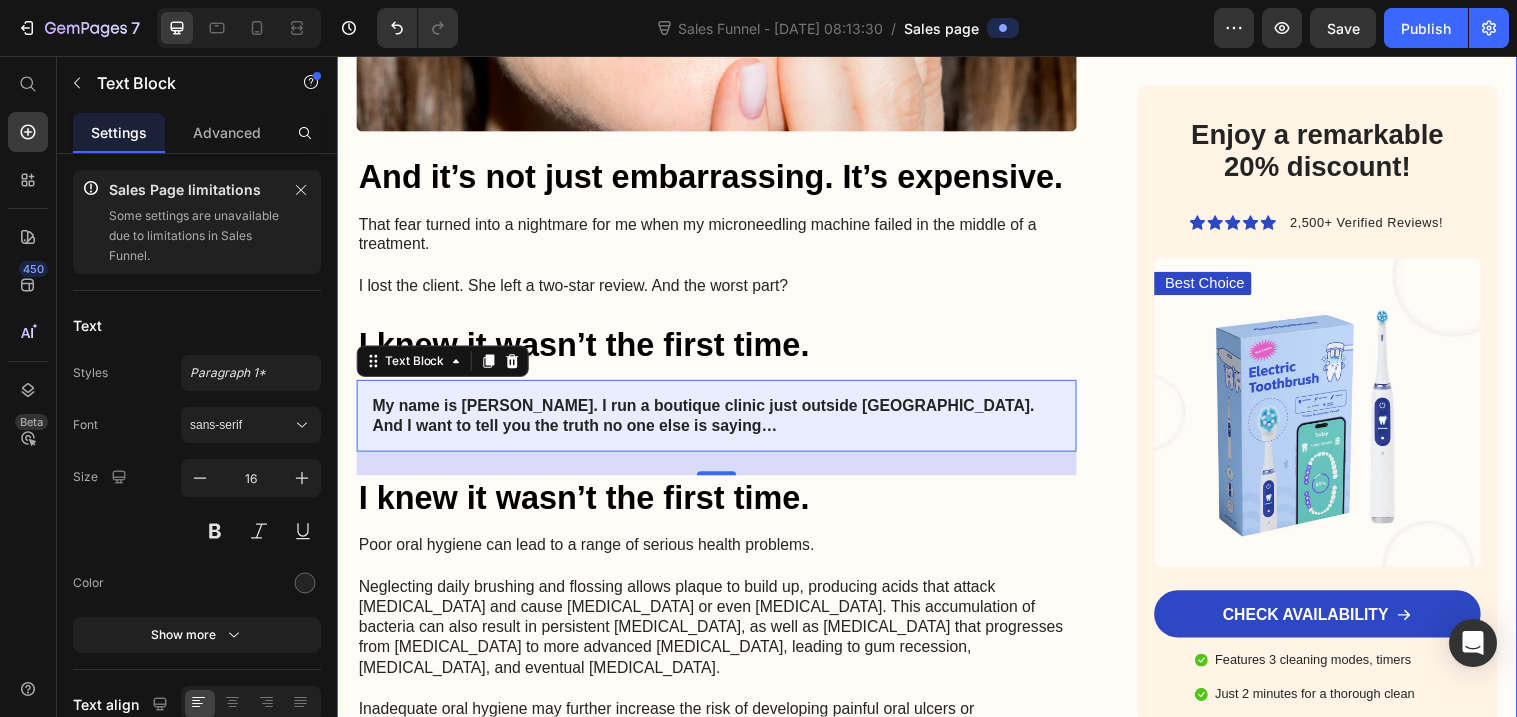click on "Advertorial  Text Block I Almost Gave Up On My Clinic After One Device Failure Too Many Heading My hands were shaking when I opened the door that morning. Not because I was nervous about seeing a new client. But because I didn’t know if my machine was going to work. Text Block Image January 18, 2024 By Maria Noman Text Block Row Image Image The Problem No One Talks About Heading If you’re an esthetician or clinic owner like me, you know this fear. The fear that your machine might freeze mid-treatment. The fear of getting a call from a furious client. The fear that one bad session could wreck your Google reviews—and your entire reputation. Text Block Image And it’s not just embarrassing. It’s expensive. Heading That fear turned into a nightmare for me when my microneedling machine failed in the middle of a treatment. I lost the client. She left a two-star review. And the worst part? Text Block I knew it wasn’t the first time. Heading Text Block   24 I knew it wasn’t the first time. Heading Image" at bounding box center [937, 826] 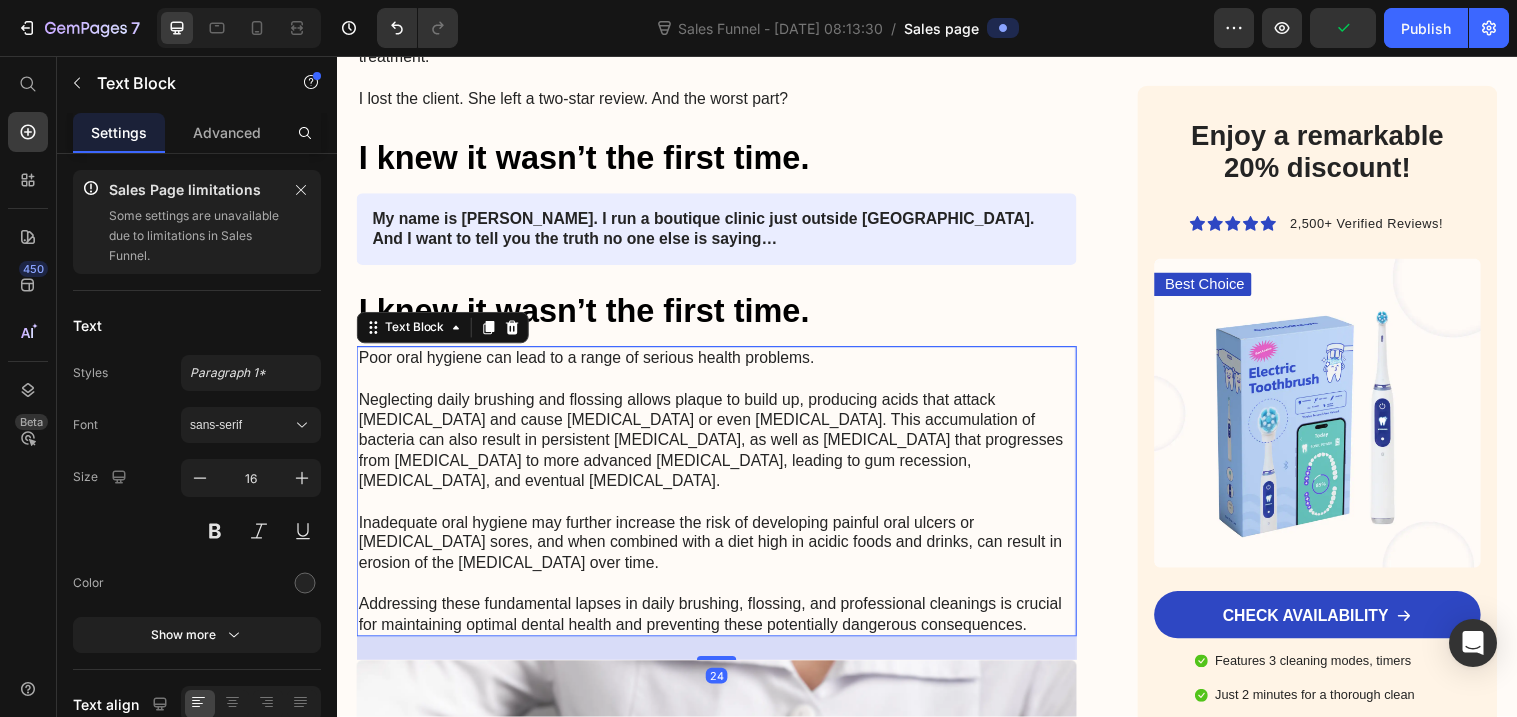 scroll, scrollTop: 1917, scrollLeft: 0, axis: vertical 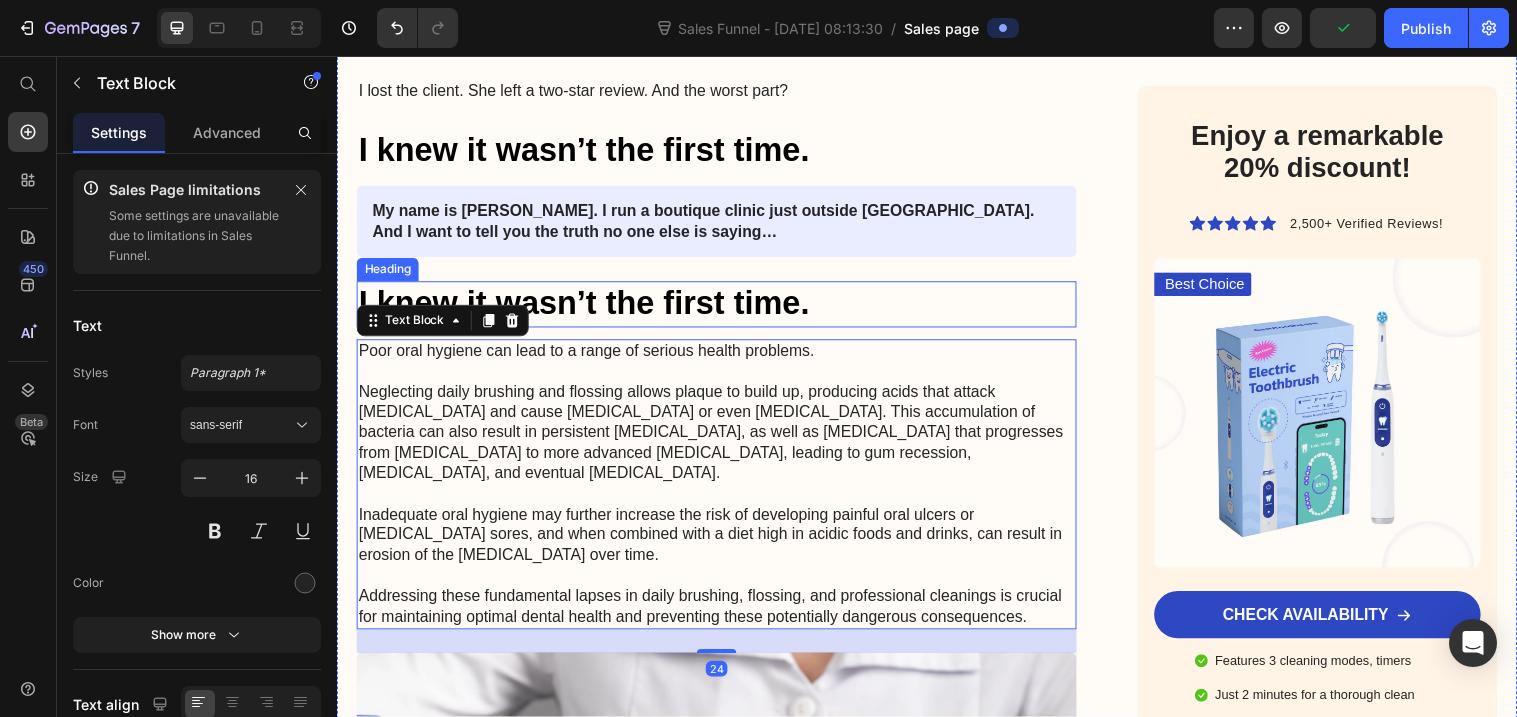 click on "I knew it wasn’t the first time." at bounding box center [723, 308] 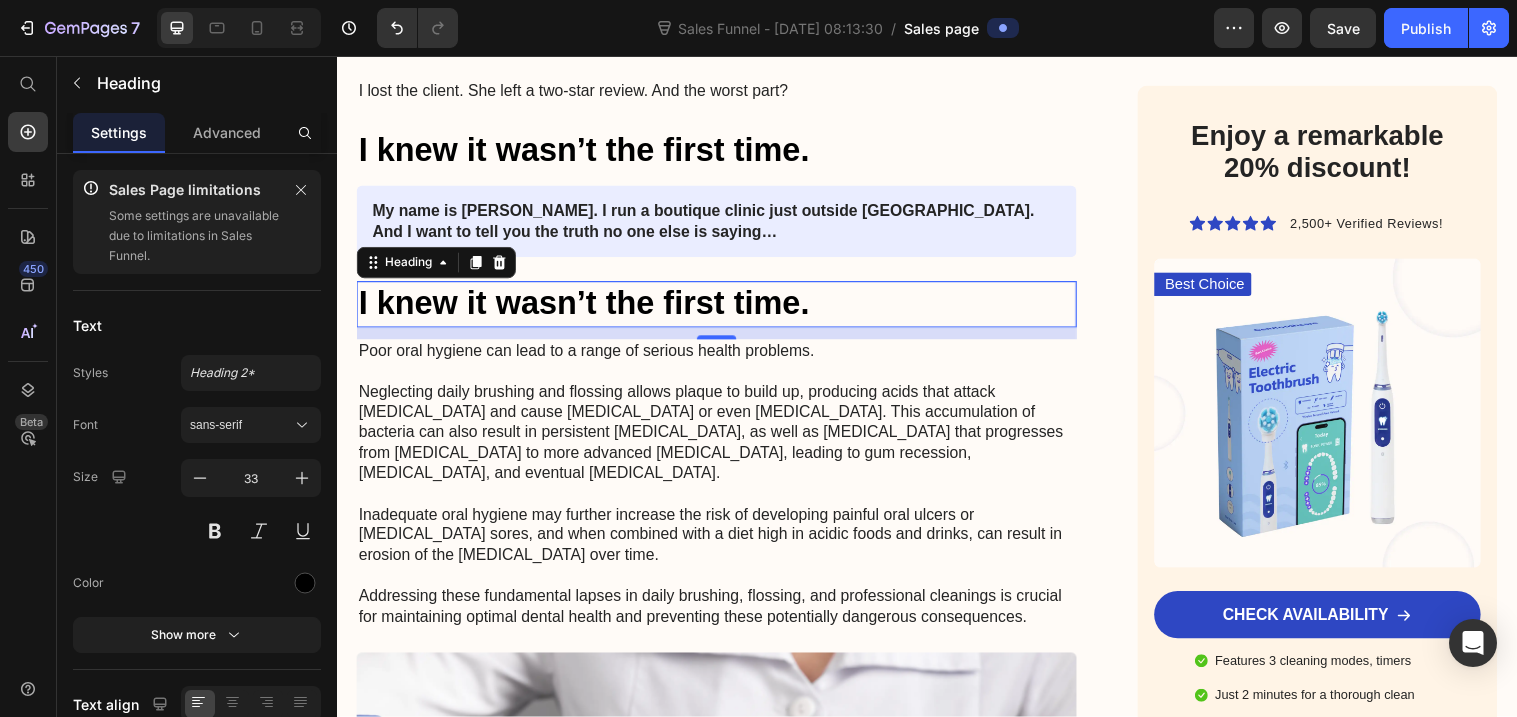 click on "I knew it wasn’t the first time." at bounding box center (723, 308) 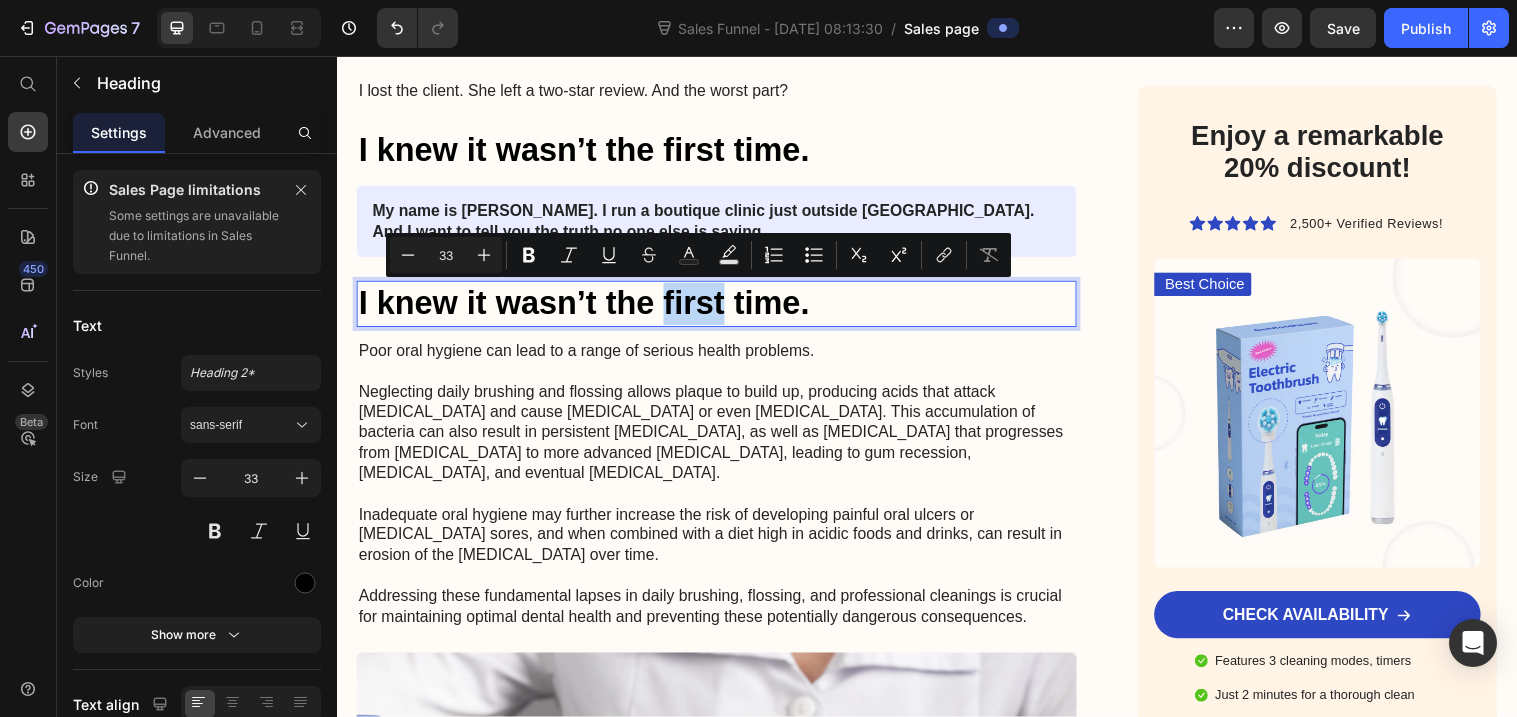 click on "I knew it wasn’t the first time." at bounding box center [723, 308] 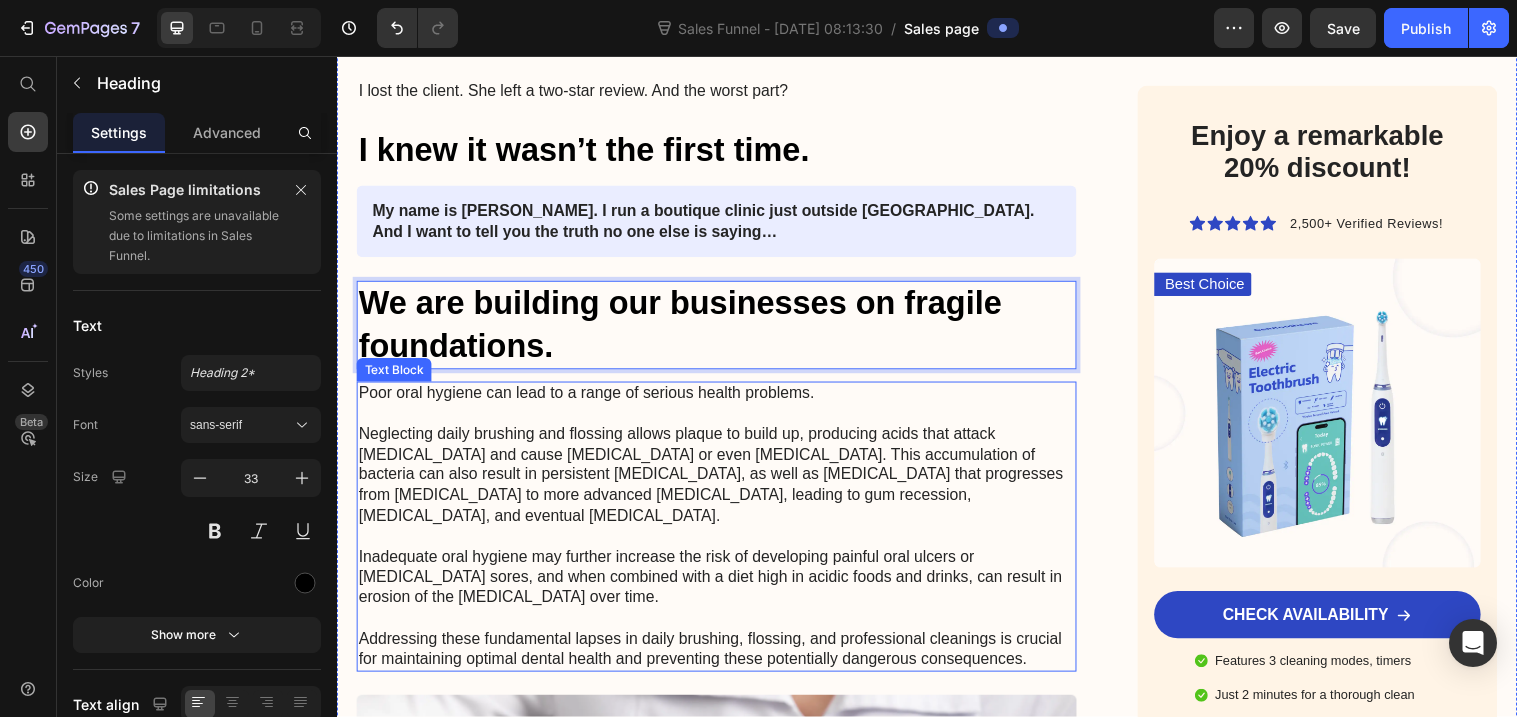 click on "Poor oral hygiene can lead to a range of serious health problems. Neglecting daily brushing and flossing allows plaque to build up, producing acids that attack tooth enamel and cause cavities or even tooth loss. This accumulation of bacteria can also result in persistent bad breath, as well as gum disease that progresses from gingivitis to more advanced periodontitis, leading to gum recession, bone loss, and eventual tooth loss.  Inadequate oral hygiene may further increase the risk of developing painful oral ulcers or canker sores, and when combined with a diet high in acidic foods and drinks, can result in erosion of the tooth enamel over time.  Addressing these fundamental lapses in daily brushing, flossing, and professional cleanings is crucial for maintaining optimal dental health and preventing these potentially dangerous consequences." at bounding box center (723, 534) 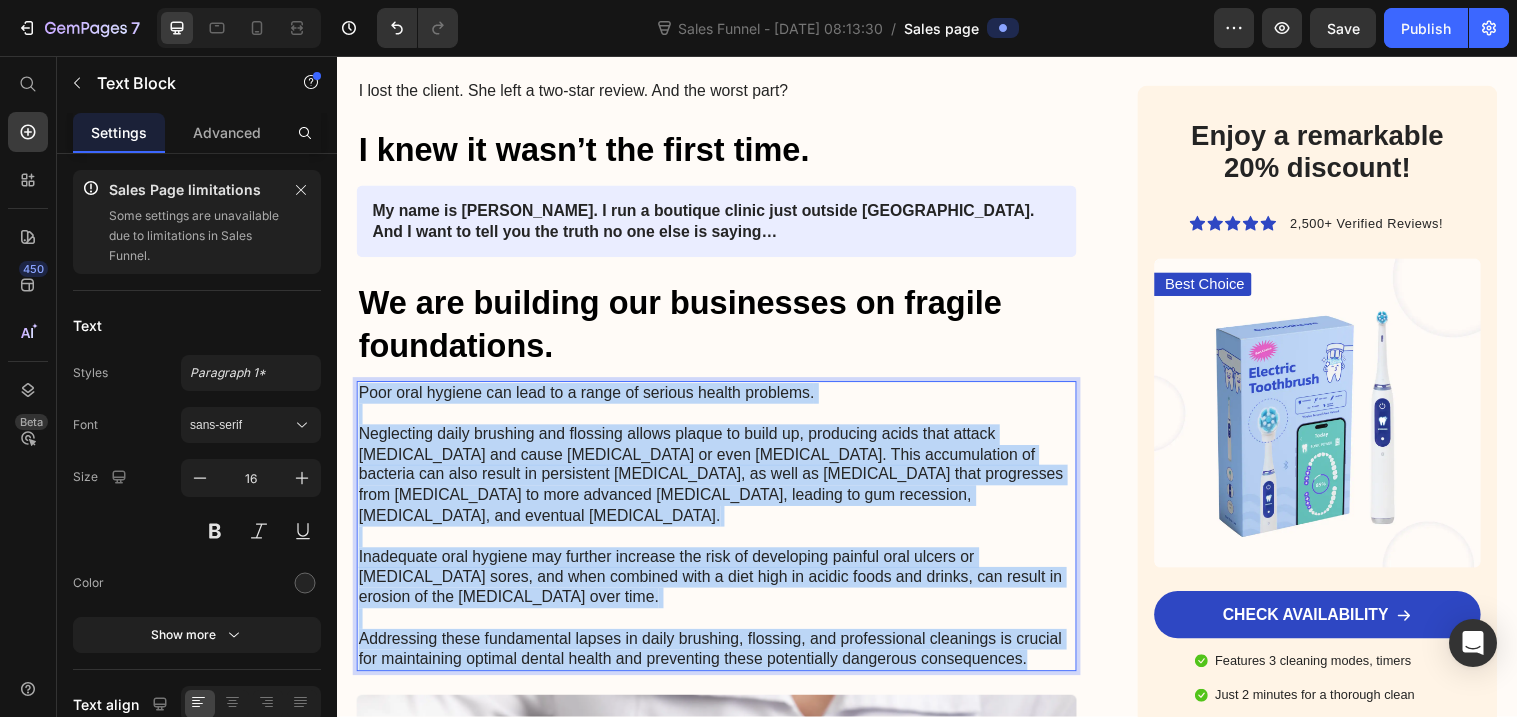 drag, startPoint x: 1051, startPoint y: 646, endPoint x: 359, endPoint y: 405, distance: 732.7653 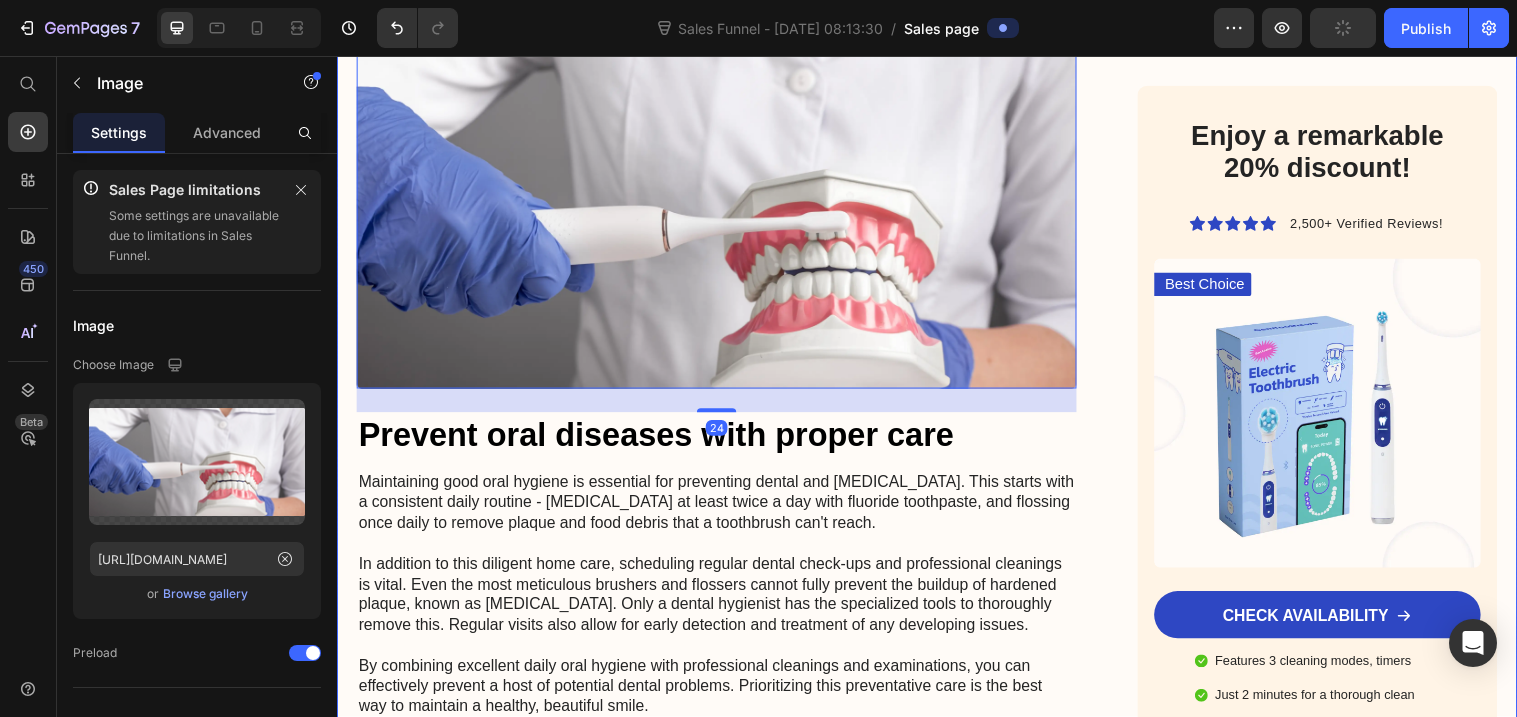 scroll, scrollTop: 2335, scrollLeft: 0, axis: vertical 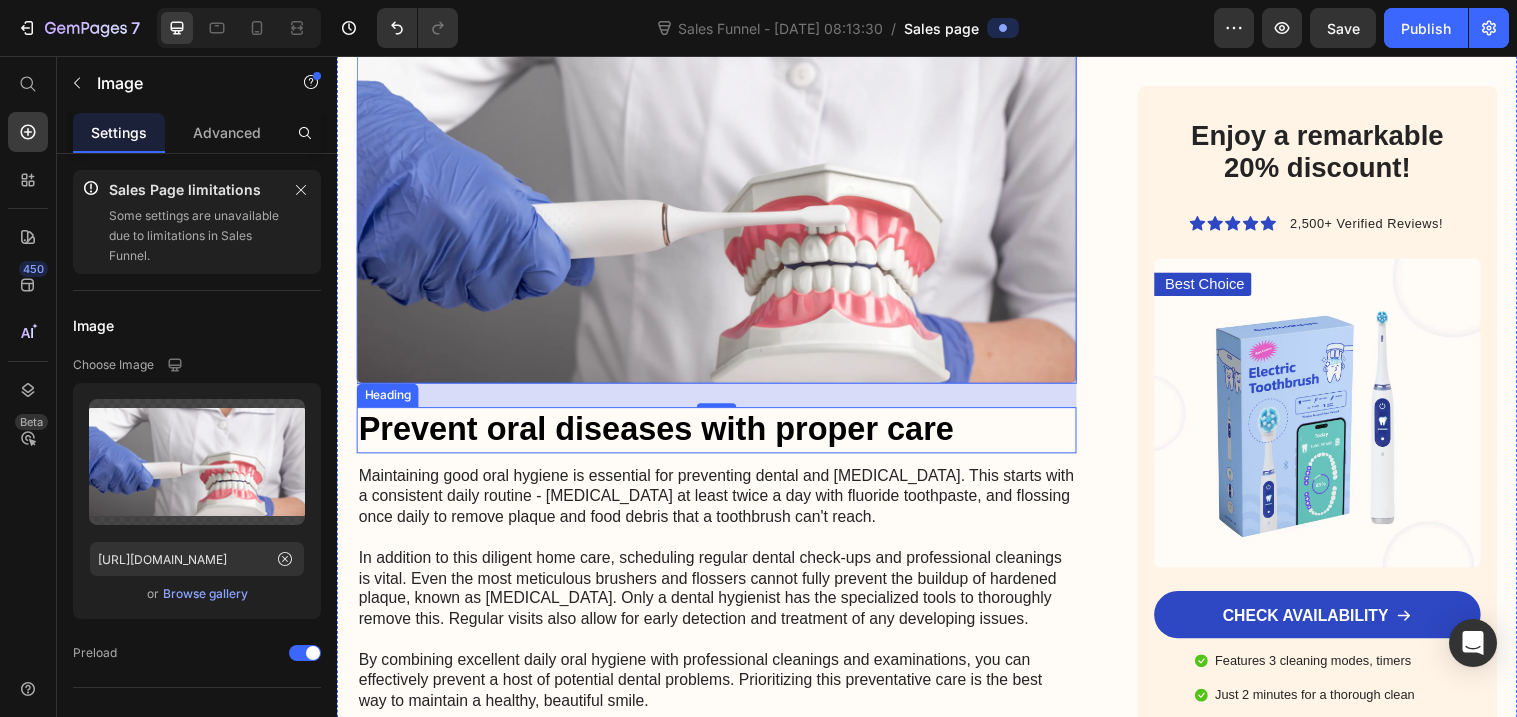 click on "Prevent oral diseases with proper care" at bounding box center [723, 436] 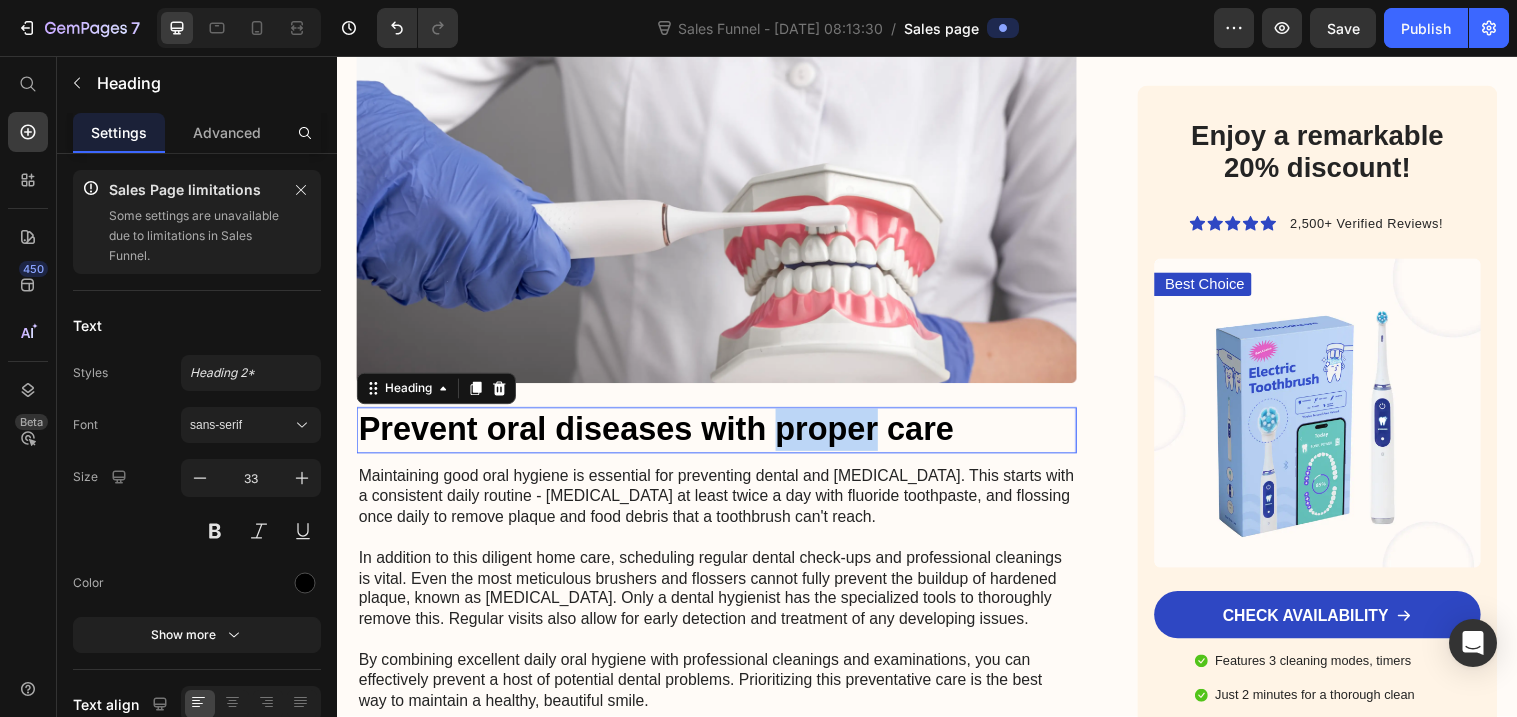 click on "Prevent oral diseases with proper care" at bounding box center (723, 436) 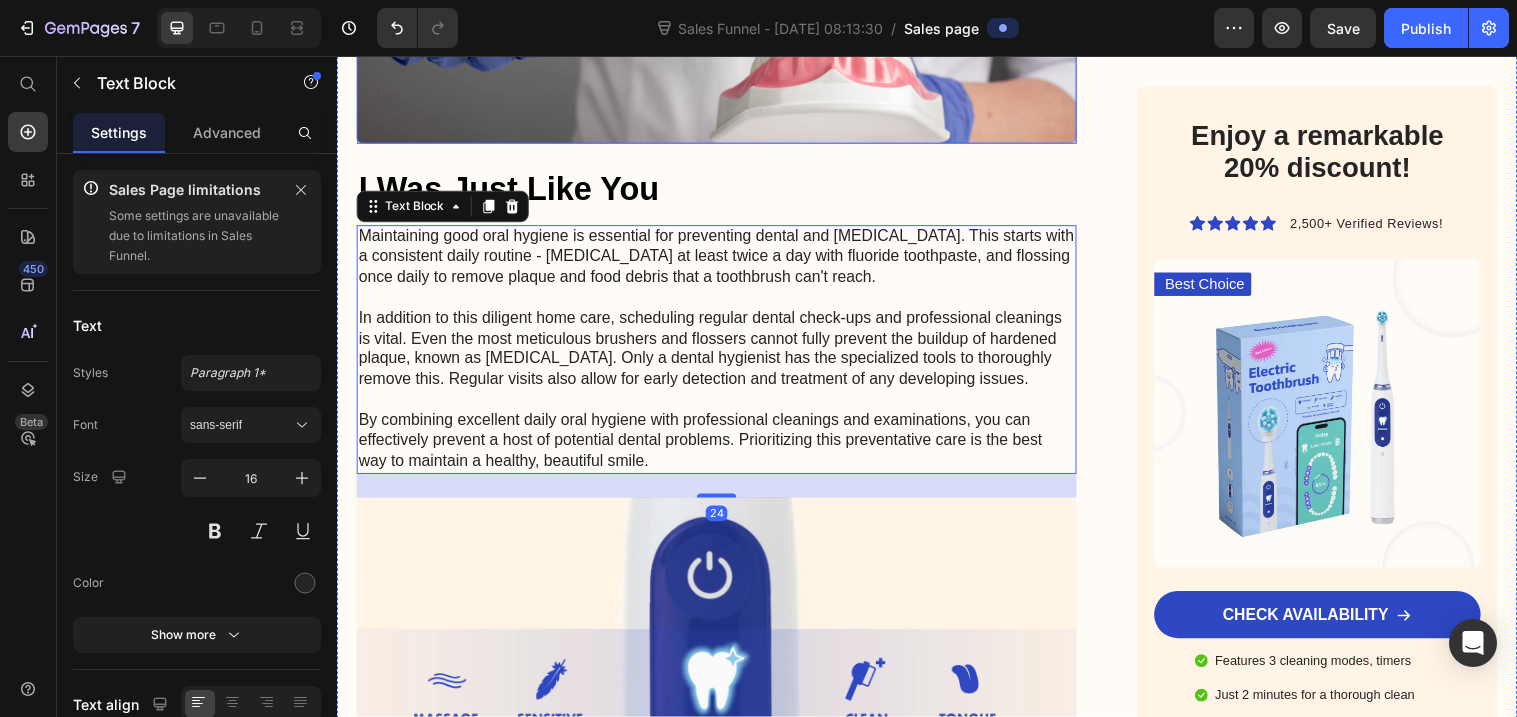 scroll, scrollTop: 2584, scrollLeft: 0, axis: vertical 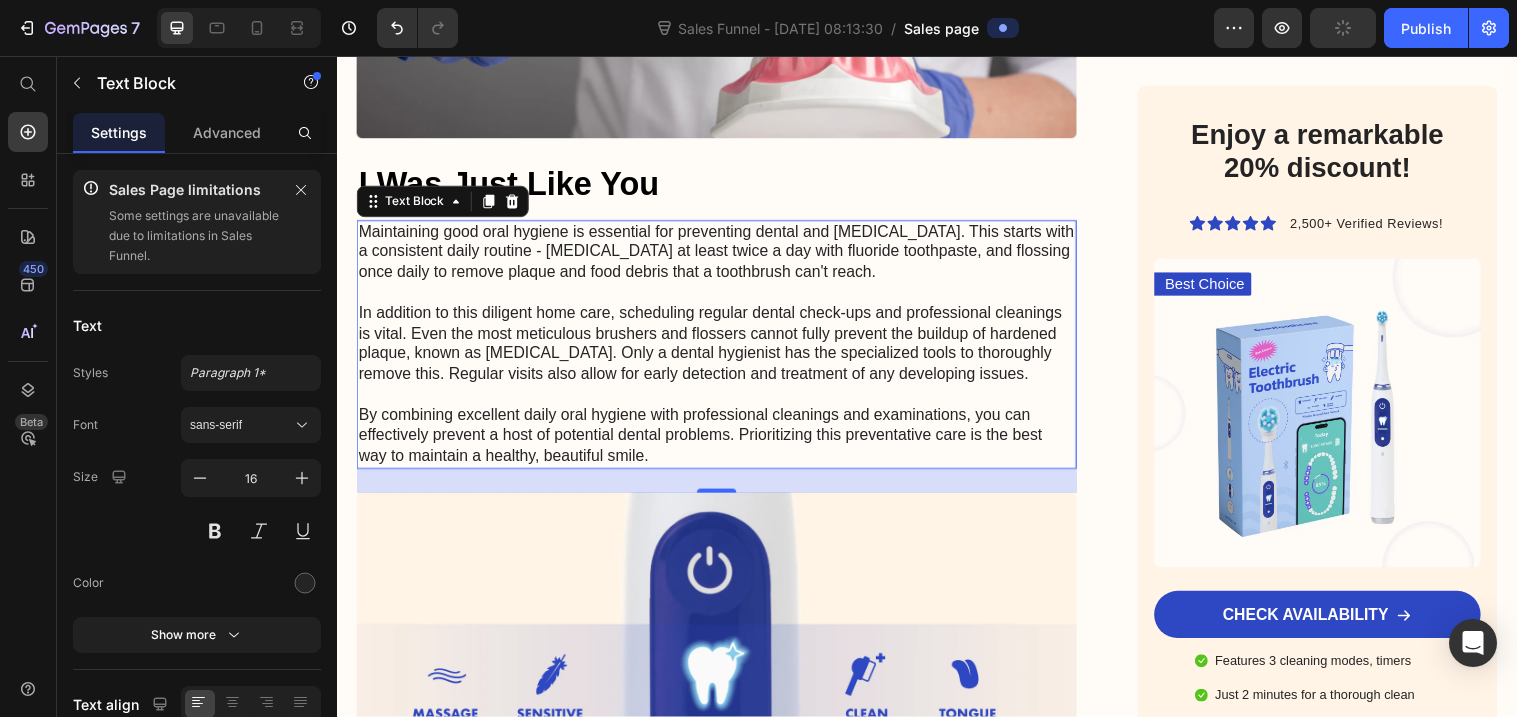 click on "Maintaining good oral hygiene is essential for preventing dental and gum diseases. This starts with a consistent daily routine - brushing teeth at least twice a day with fluoride toothpaste, and flossing once daily to remove plaque and food debris that a toothbrush can't reach. In addition to this diligent home care, scheduling regular dental check-ups and professional cleanings is vital. Even the most meticulous brushers and flossers cannot fully prevent the buildup of hardened plaque, known as tartar. Only a dental hygienist has the specialized tools to thoroughly remove this. Regular visits also allow for early detection and treatment of any developing issues. By combining excellent daily oral hygiene with professional cleanings and examinations, you can effectively prevent a host of potential dental problems. Prioritizing this preventative care is the best way to maintain a healthy, beautiful smile." at bounding box center [723, 350] 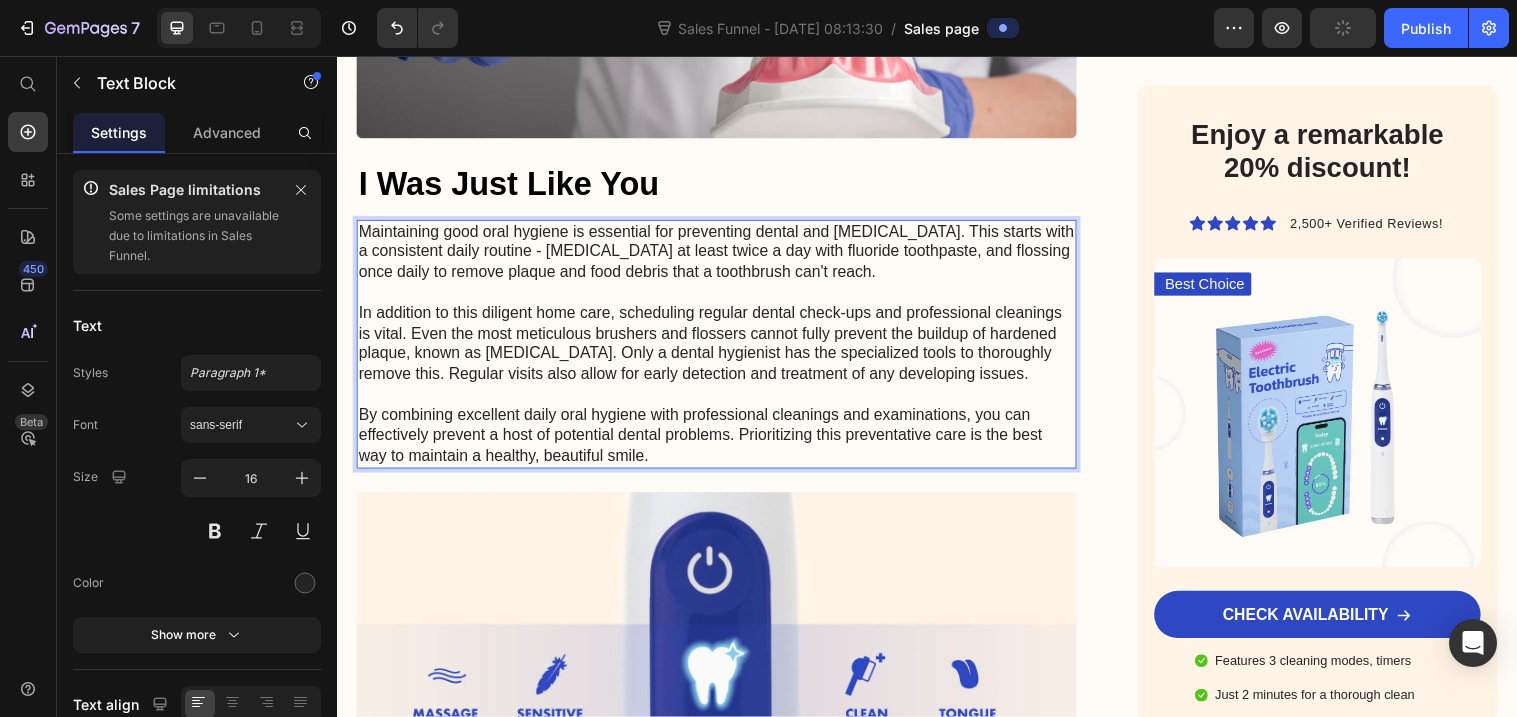 click on "Maintaining good oral hygiene is essential for preventing dental and gum diseases. This starts with a consistent daily routine - brushing teeth at least twice a day with fluoride toothpaste, and flossing once daily to remove plaque and food debris that a toothbrush can't reach. In addition to this diligent home care, scheduling regular dental check-ups and professional cleanings is vital. Even the most meticulous brushers and flossers cannot fully prevent the buildup of hardened plaque, known as tartar. Only a dental hygienist has the specialized tools to thoroughly remove this. Regular visits also allow for early detection and treatment of any developing issues. By combining excellent daily oral hygiene with professional cleanings and examinations, you can effectively prevent a host of potential dental problems. Prioritizing this preventative care is the best way to maintain a healthy, beautiful smile." at bounding box center (723, 350) 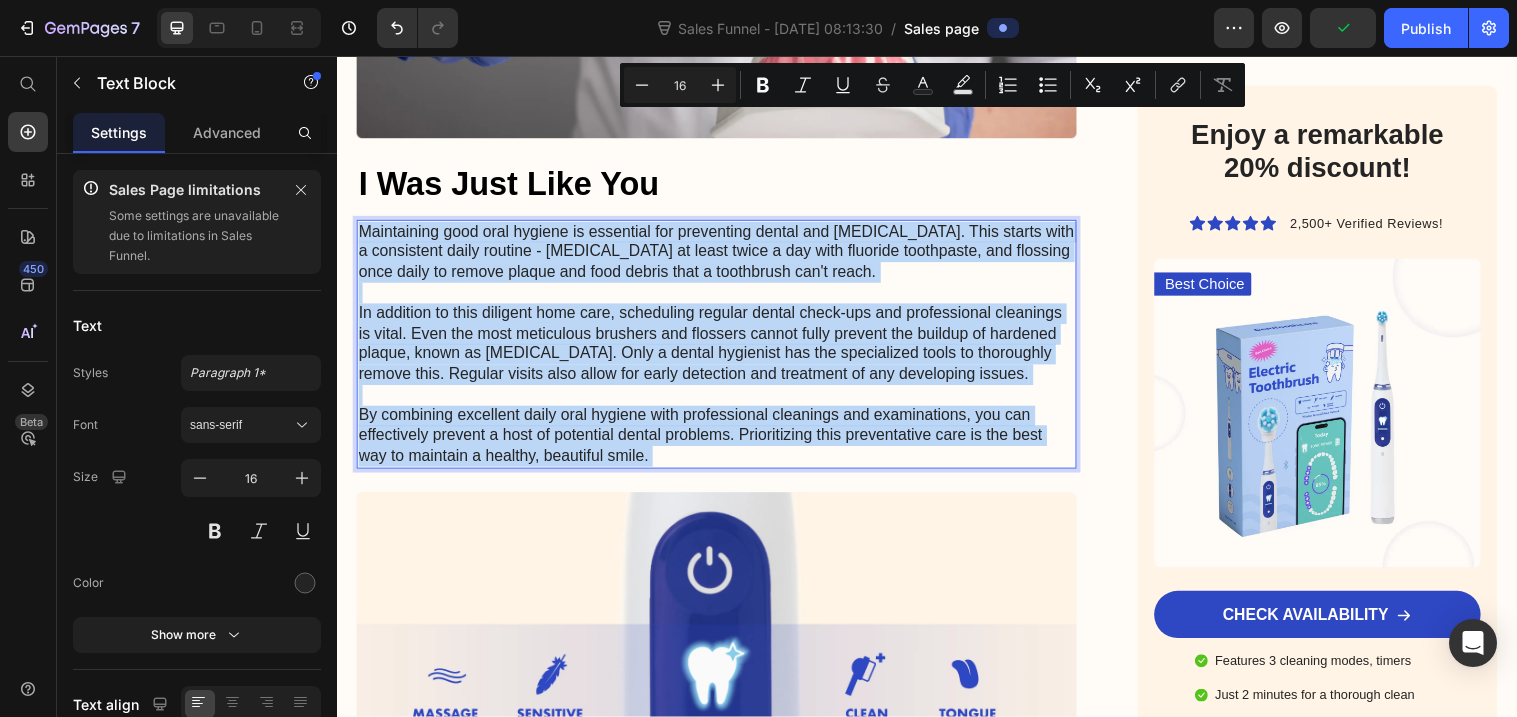 drag, startPoint x: 643, startPoint y: 460, endPoint x: 375, endPoint y: 254, distance: 338.02368 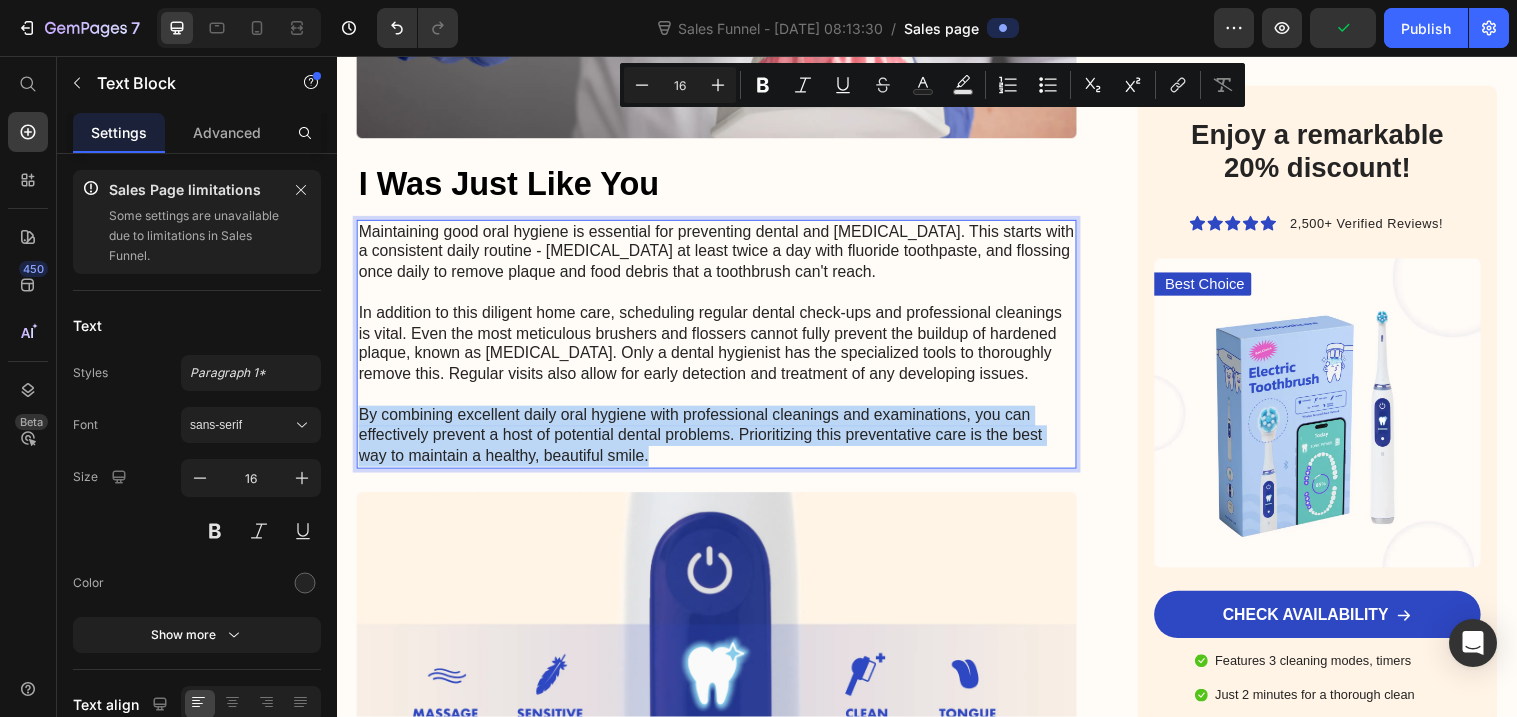 click on "Maintaining good oral hygiene is essential for preventing dental and gum diseases. This starts with a consistent daily routine - brushing teeth at least twice a day with fluoride toothpaste, and flossing once daily to remove plaque and food debris that a toothbrush can't reach. In addition to this diligent home care, scheduling regular dental check-ups and professional cleanings is vital. Even the most meticulous brushers and flossers cannot fully prevent the buildup of hardened plaque, known as tartar. Only a dental hygienist has the specialized tools to thoroughly remove this. Regular visits also allow for early detection and treatment of any developing issues. By combining excellent daily oral hygiene with professional cleanings and examinations, you can effectively prevent a host of potential dental problems. Prioritizing this preventative care is the best way to maintain a healthy, beautiful smile." at bounding box center (723, 350) 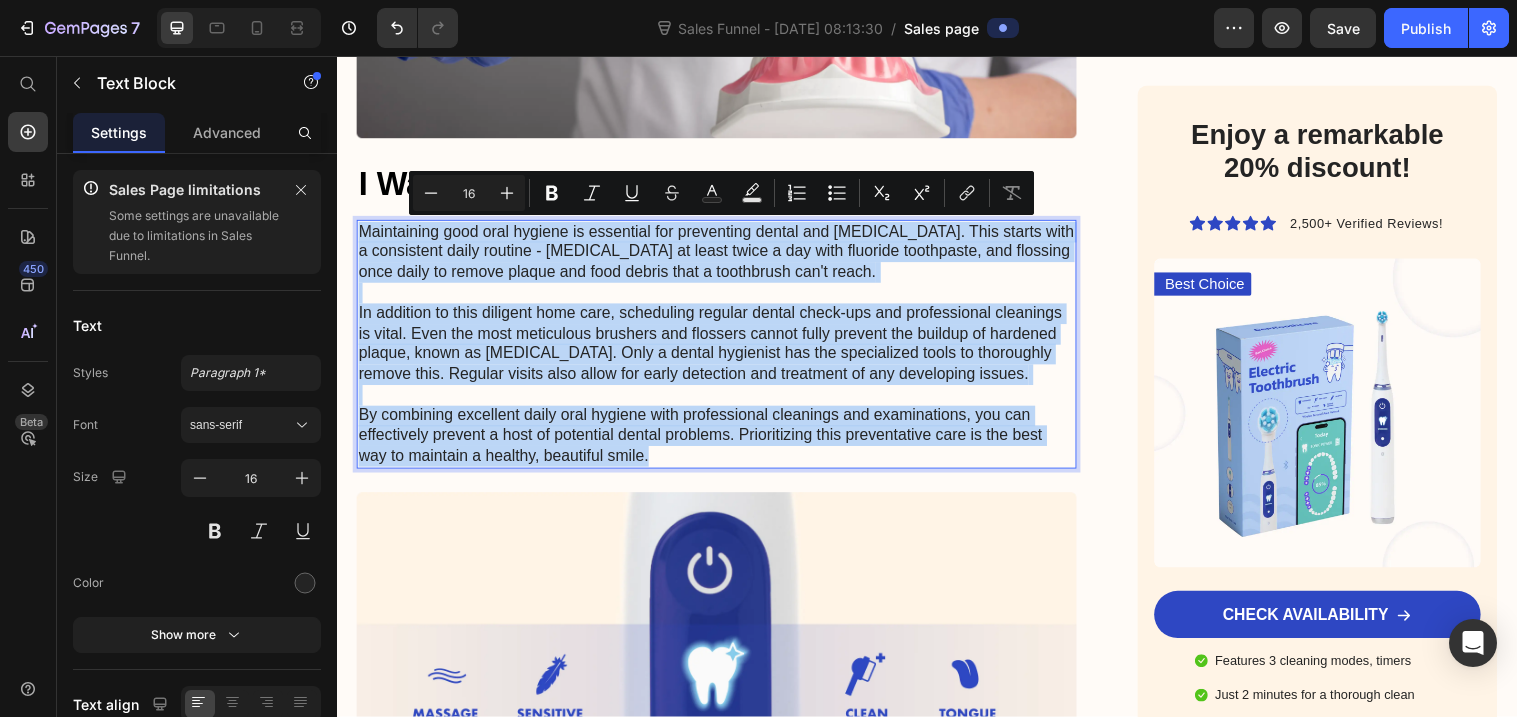 drag, startPoint x: 648, startPoint y: 464, endPoint x: 357, endPoint y: 236, distance: 369.68228 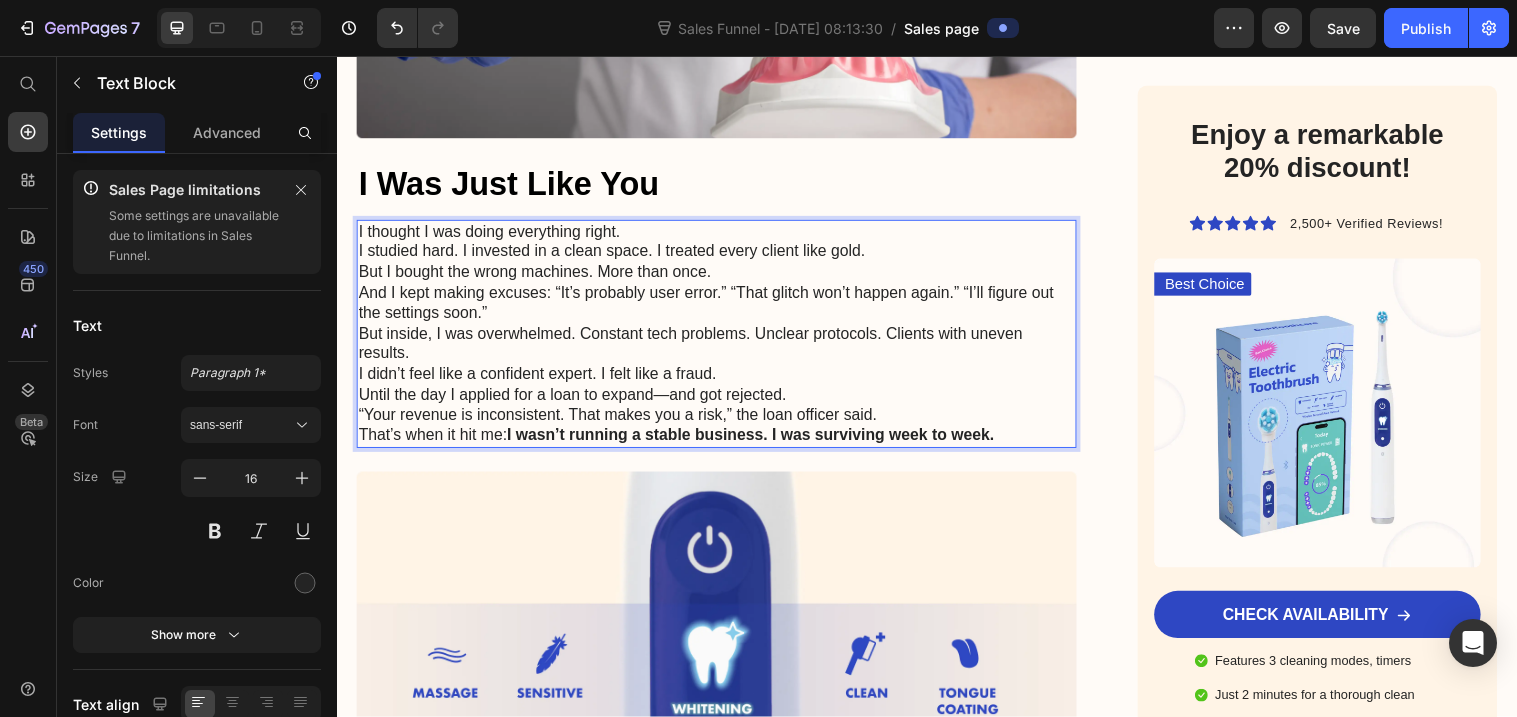 click on "I thought I was doing everything right." at bounding box center (723, 235) 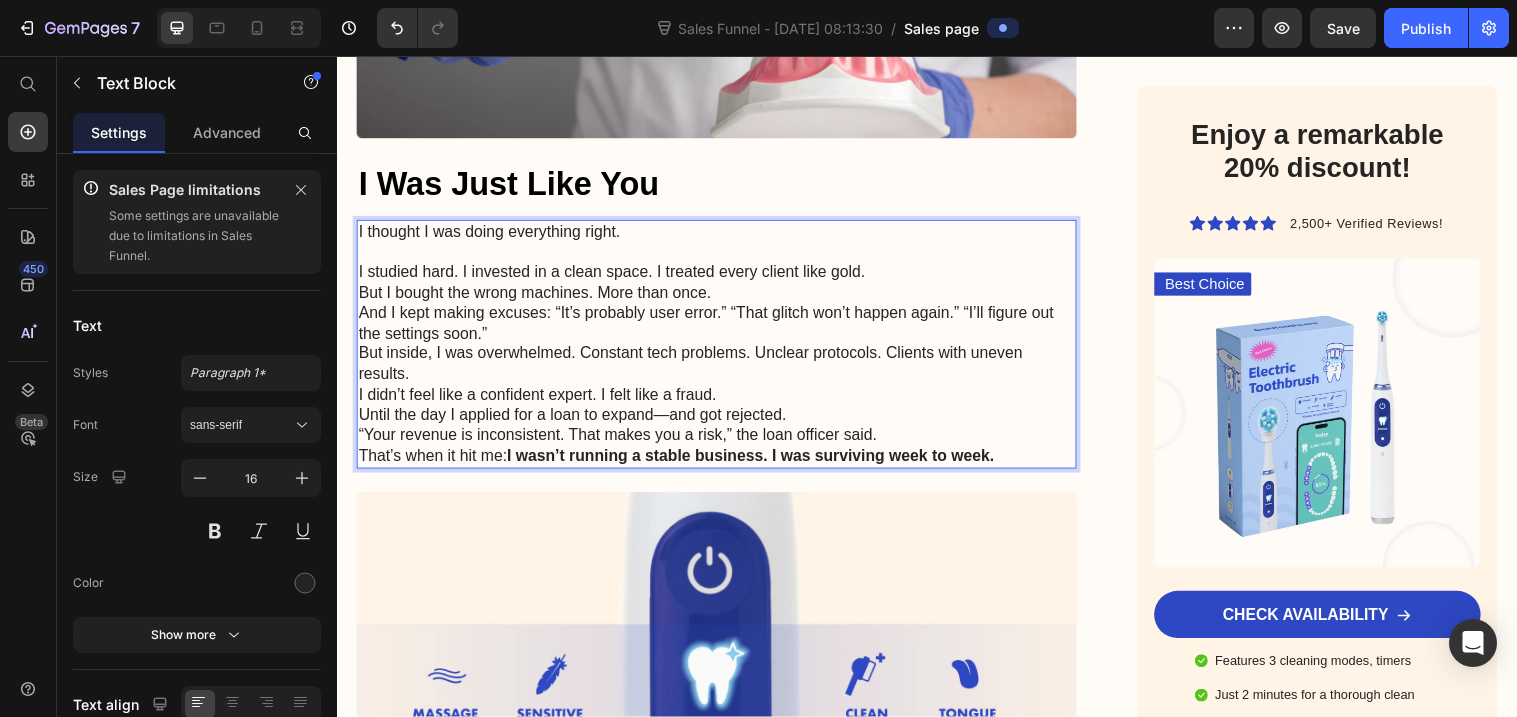 click on "I studied hard. I invested in a clean space. I treated every client like gold." at bounding box center (723, 276) 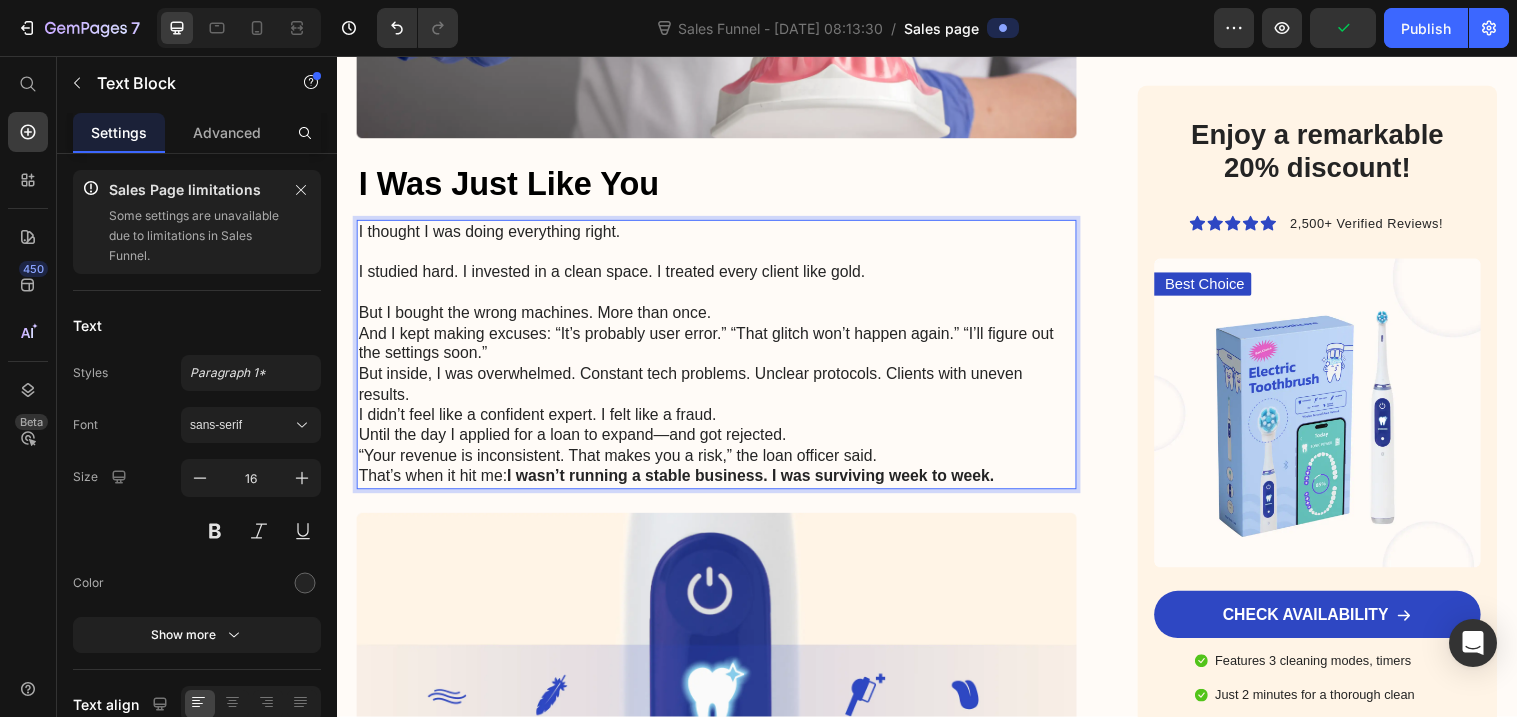 click on "But I bought the wrong machines. More than once." at bounding box center [723, 318] 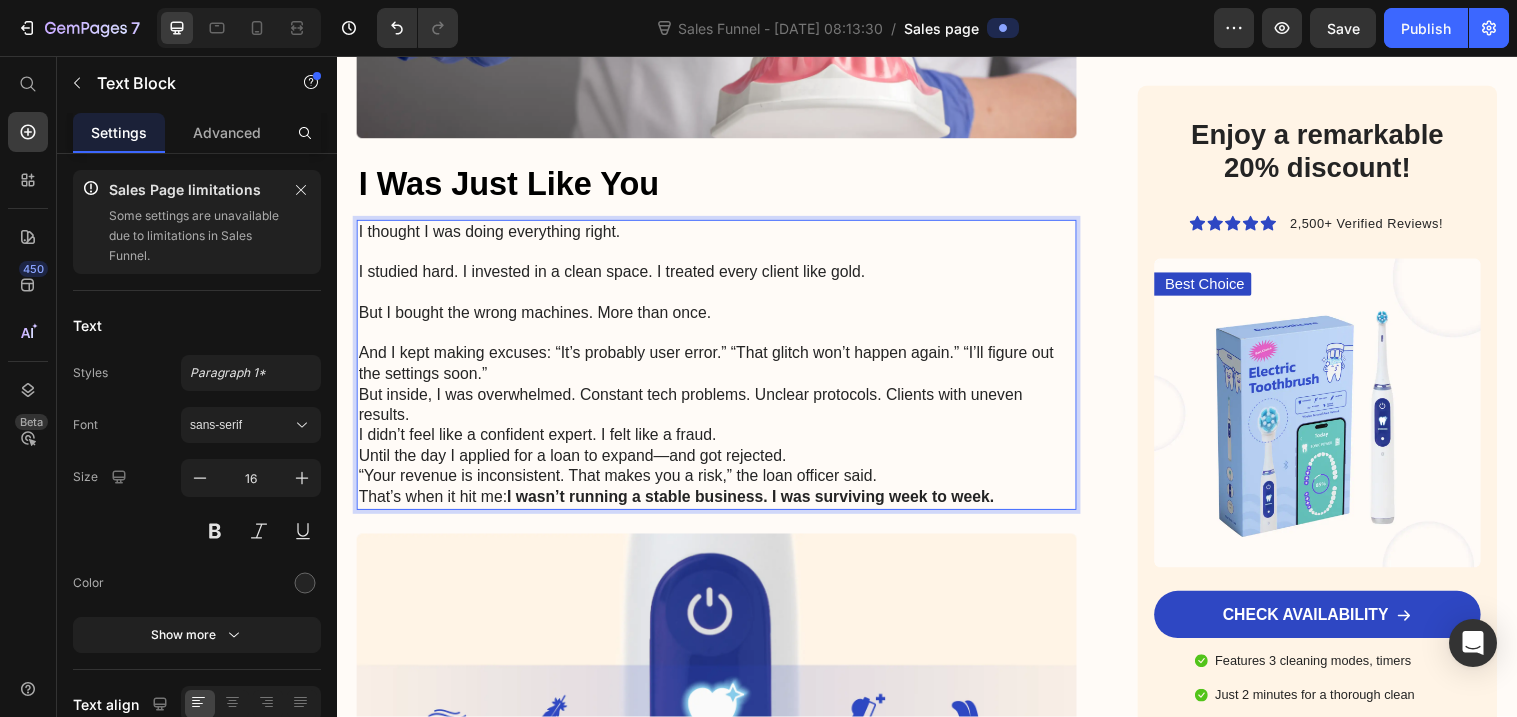 click on "And I kept making excuses: “It’s probably user error.” “That glitch won’t happen again.” “I’ll figure out the settings soon.”" at bounding box center [723, 370] 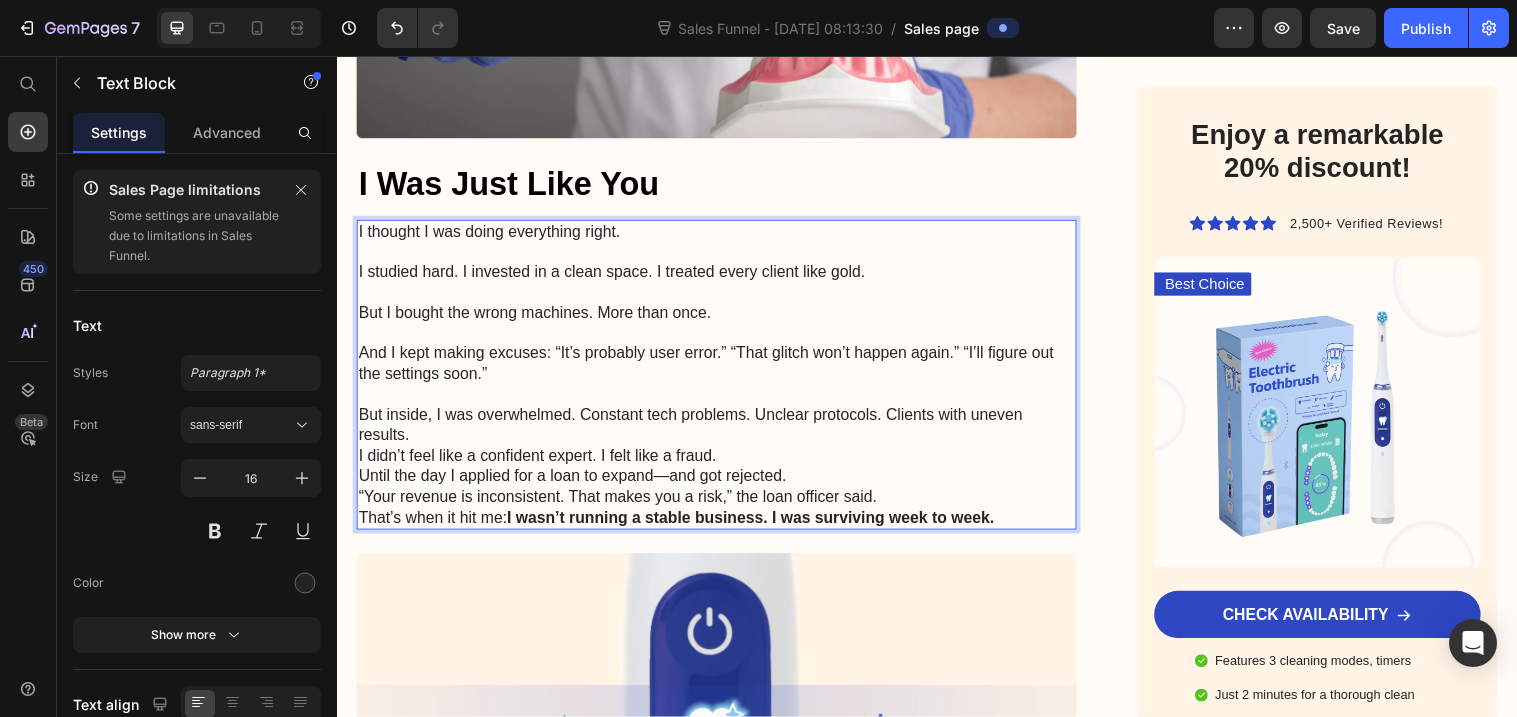 click on "But inside, I was overwhelmed. Constant tech problems. Unclear protocols. Clients with uneven results." at bounding box center [723, 433] 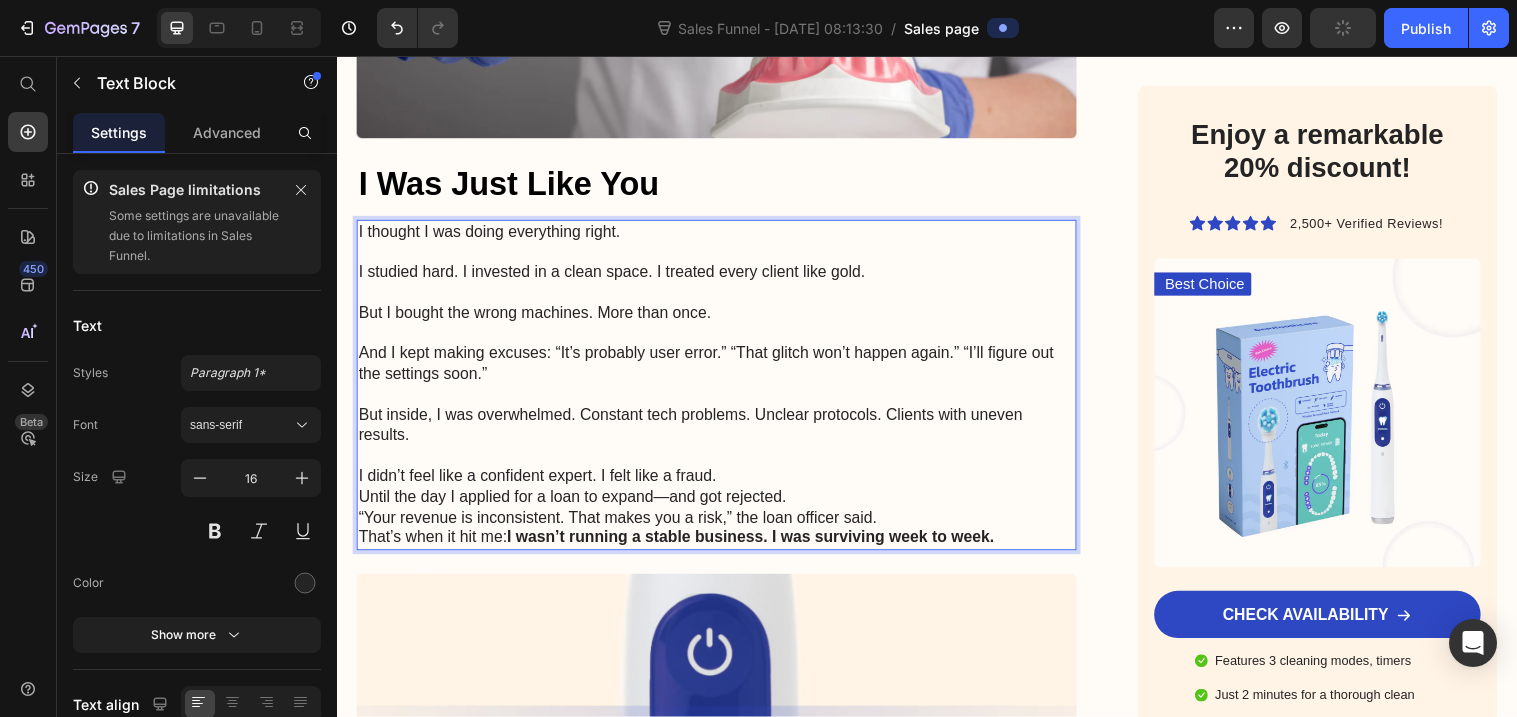 click on "I didn’t feel like a confident expert. I felt like a fraud." at bounding box center [723, 484] 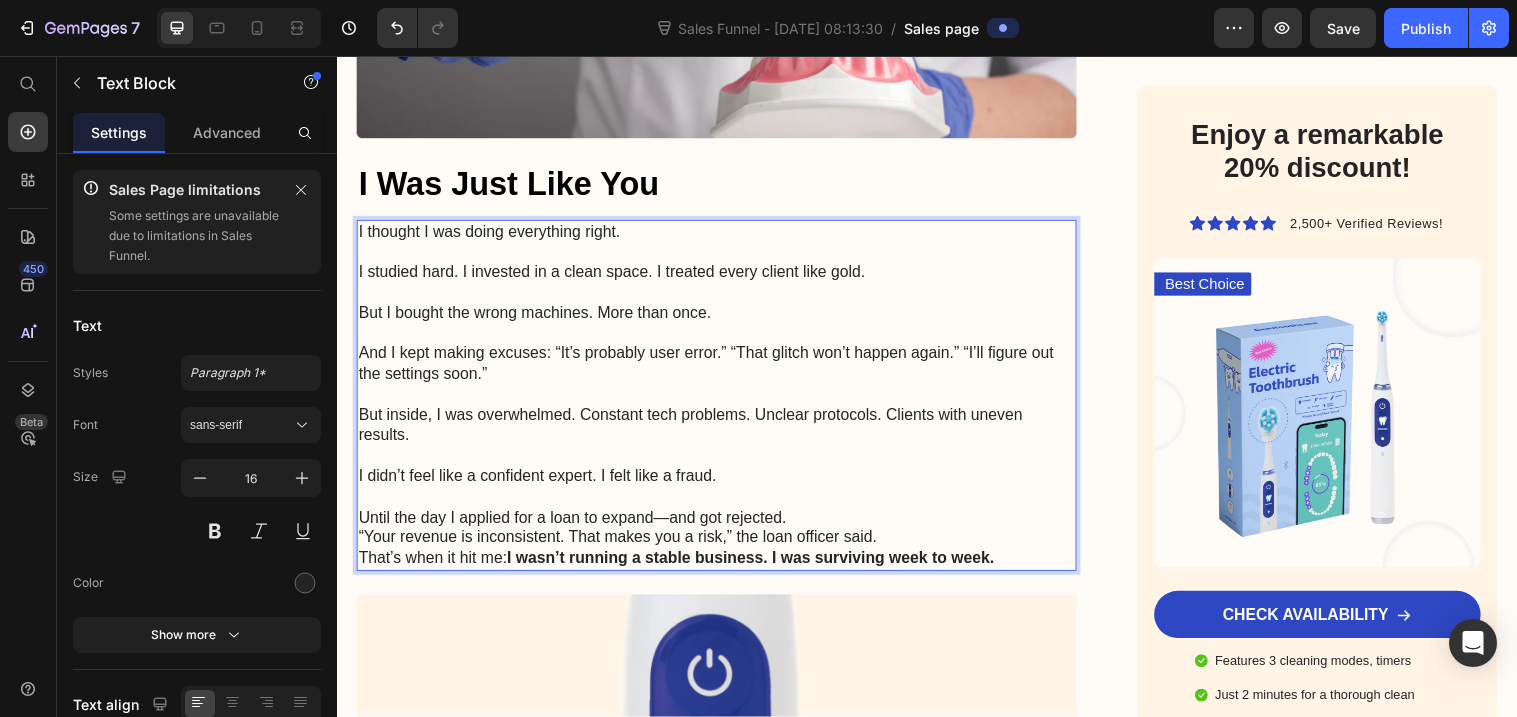 click on "Until the day I applied for a loan to expand—and got rejected." at bounding box center (723, 526) 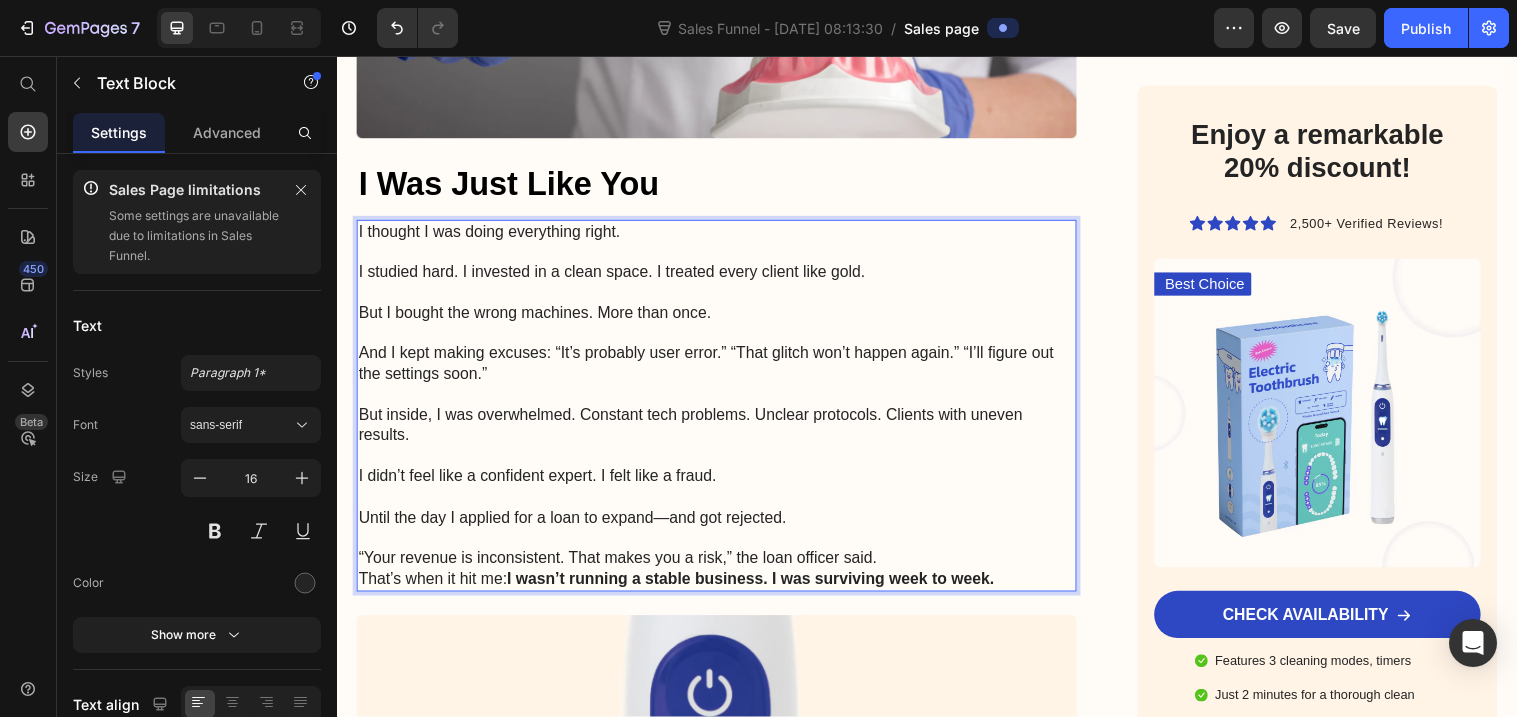 click on "“Your revenue is inconsistent. That makes you a risk,” the loan officer said." at bounding box center (723, 567) 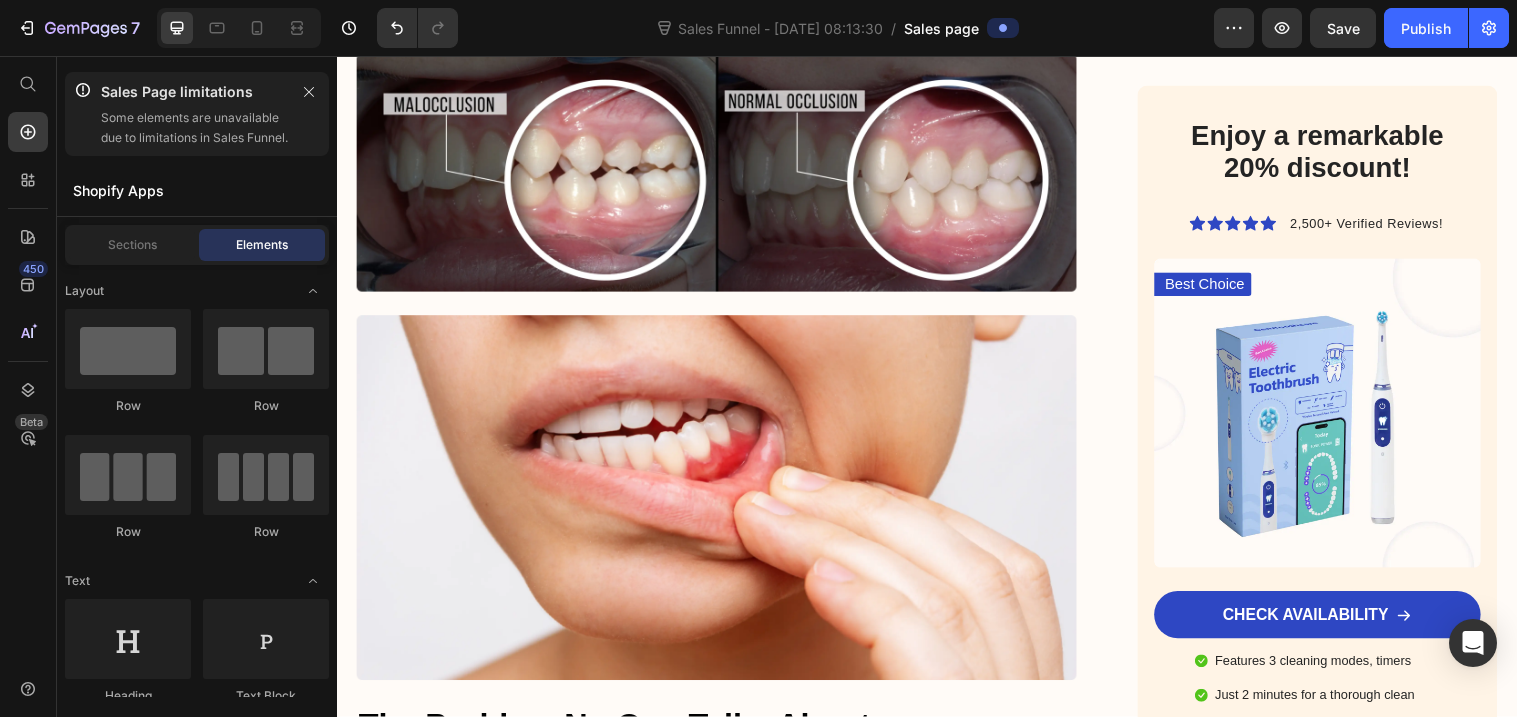 scroll, scrollTop: 669, scrollLeft: 0, axis: vertical 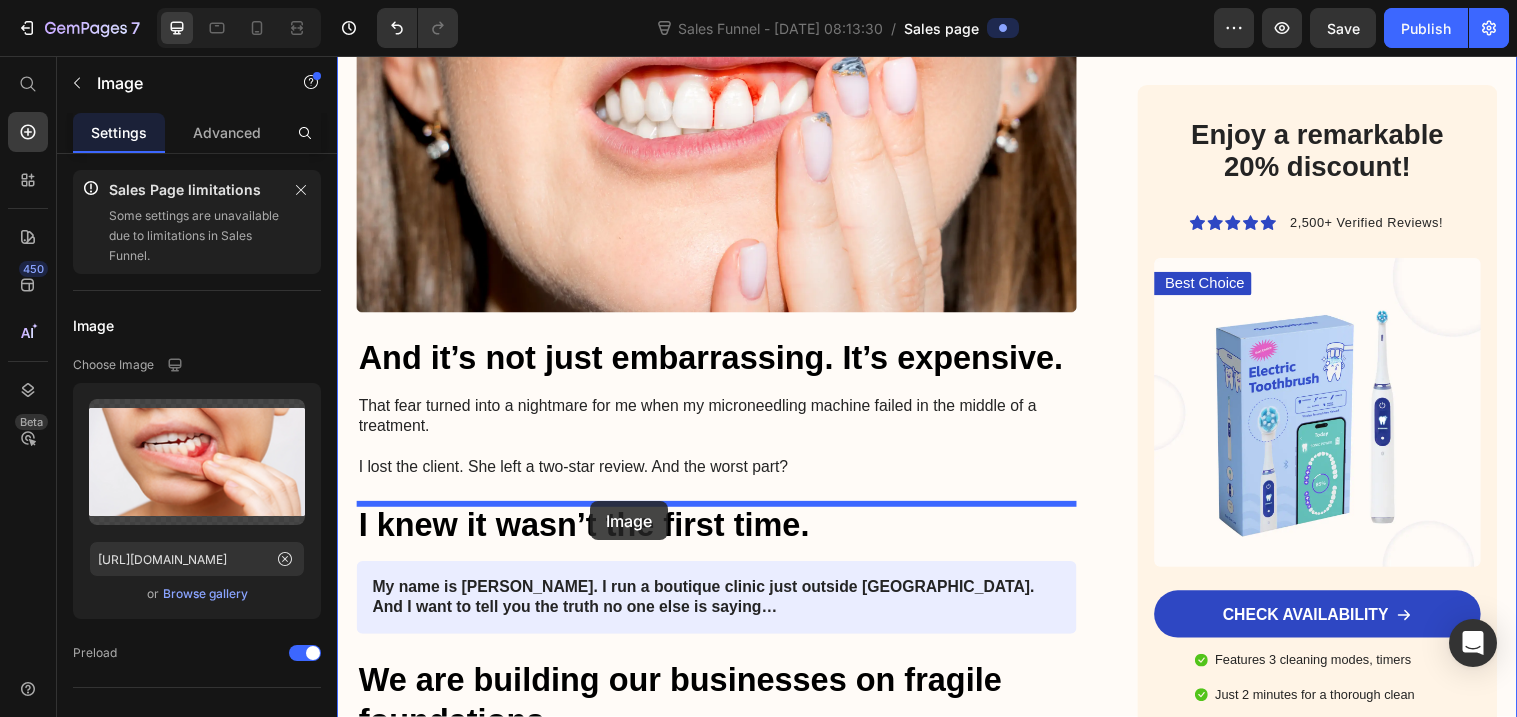drag, startPoint x: 744, startPoint y: 374, endPoint x: 594, endPoint y: 509, distance: 201.80437 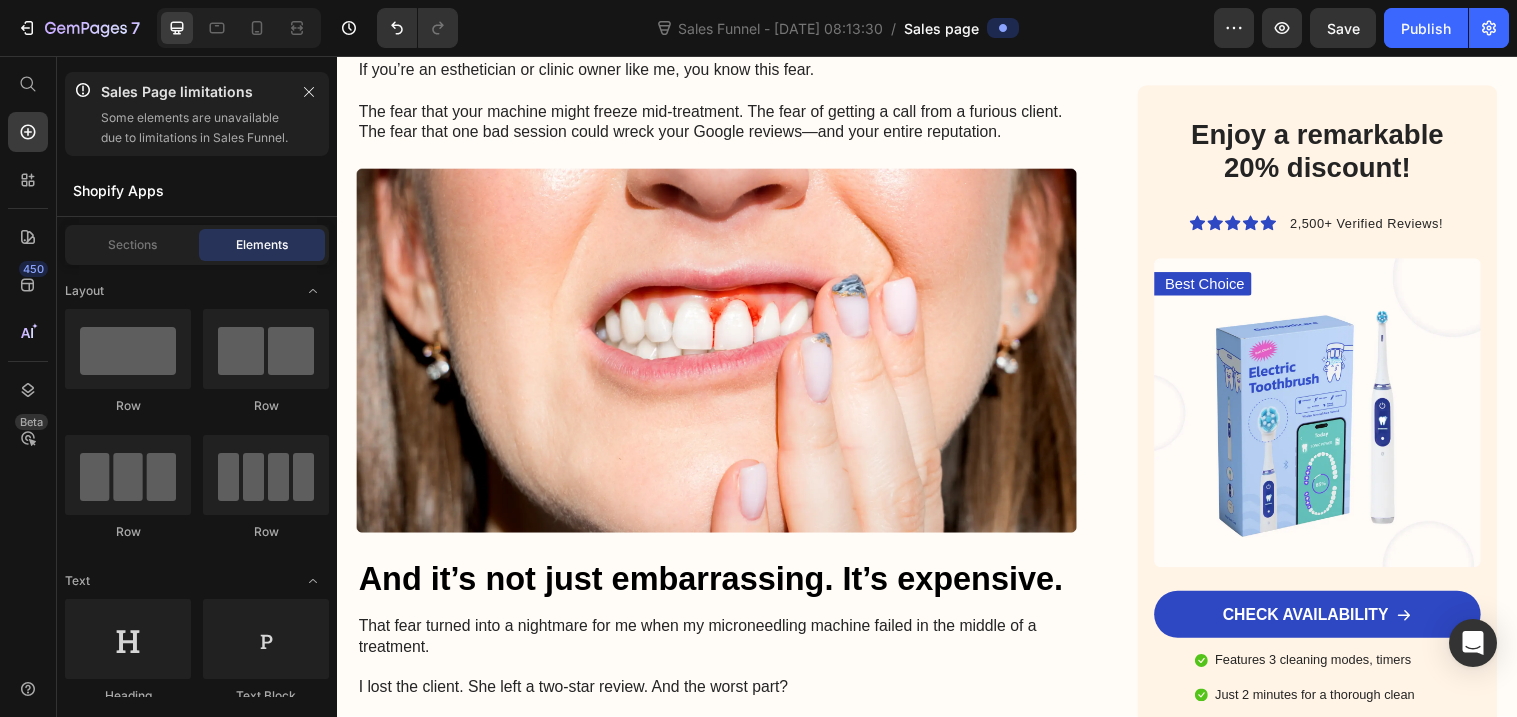 scroll, scrollTop: 657, scrollLeft: 0, axis: vertical 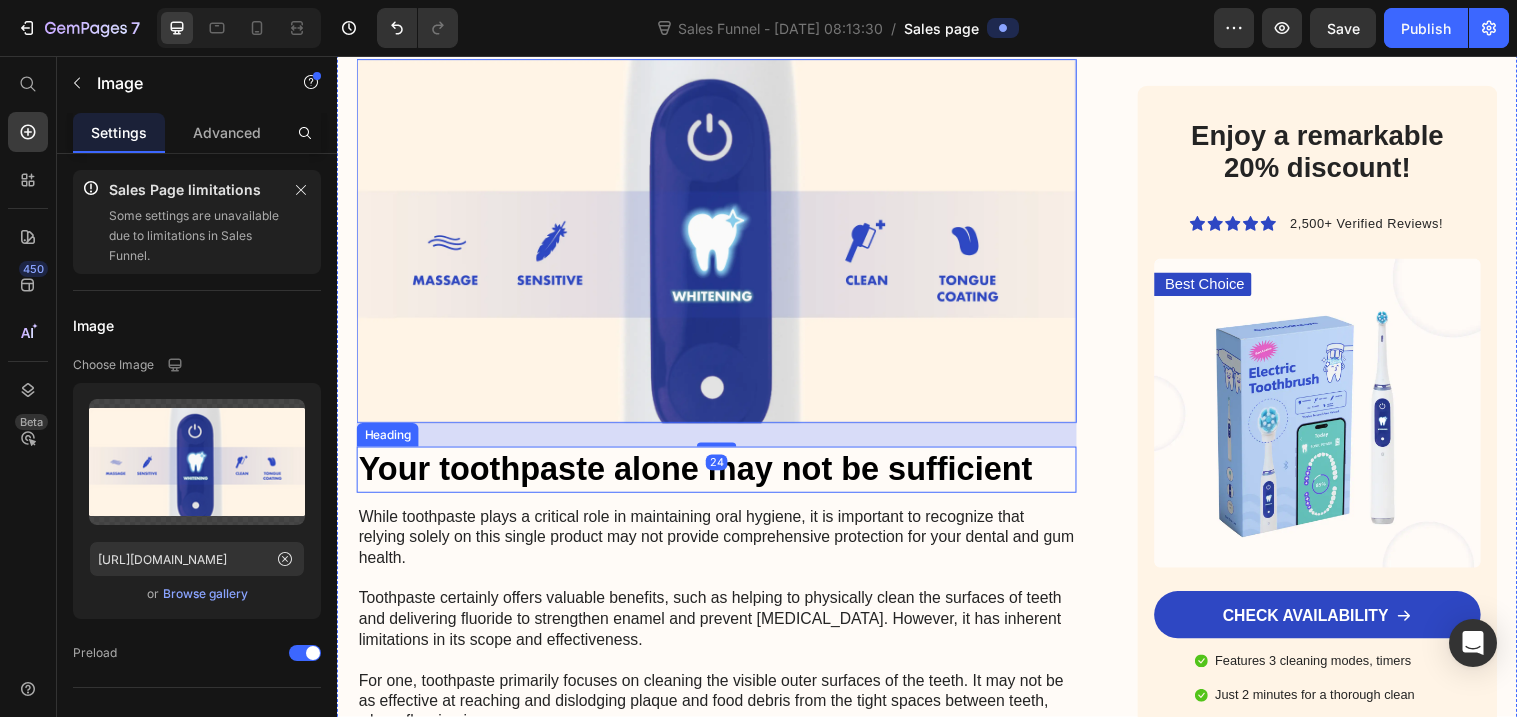 click on "Your toothpaste alone may not be sufficient" at bounding box center (723, 477) 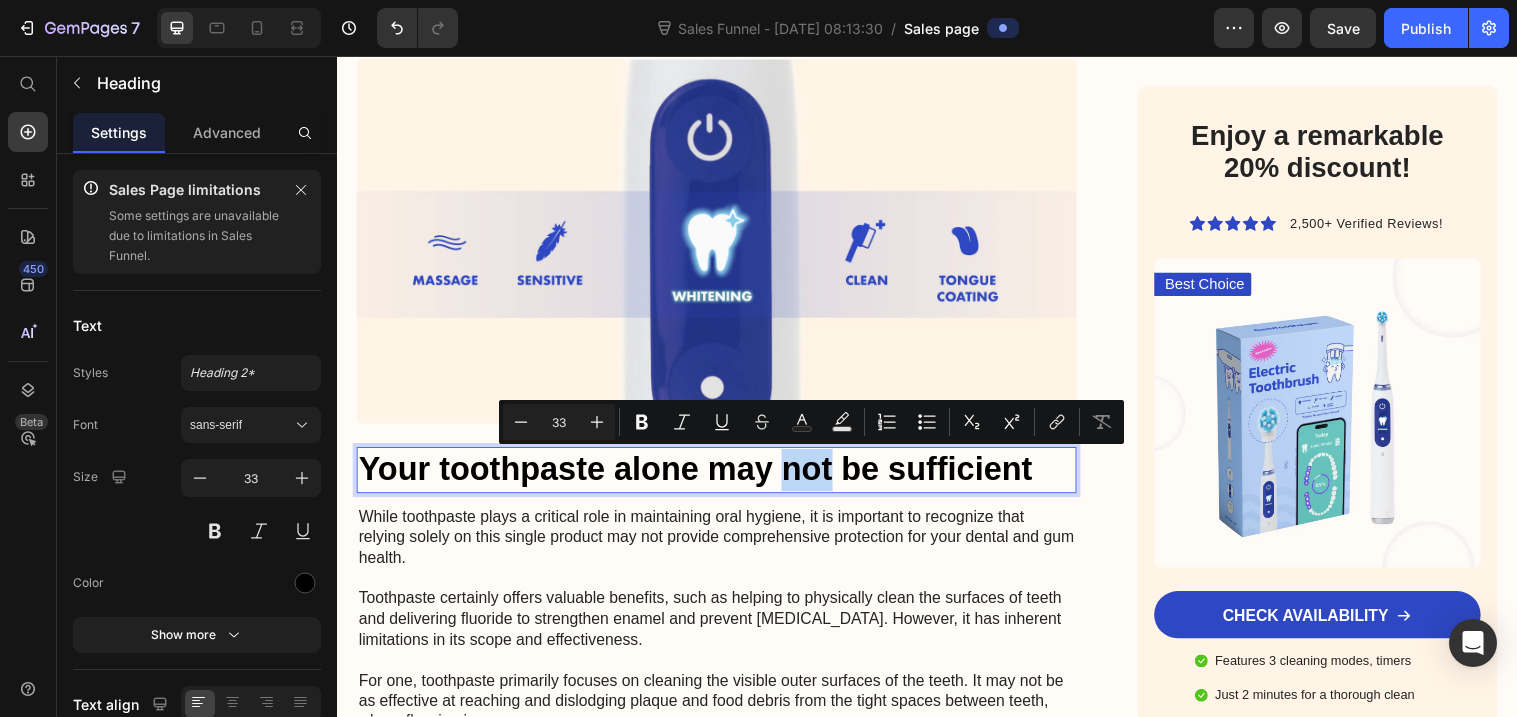 click on "Your toothpaste alone may not be sufficient" at bounding box center (723, 477) 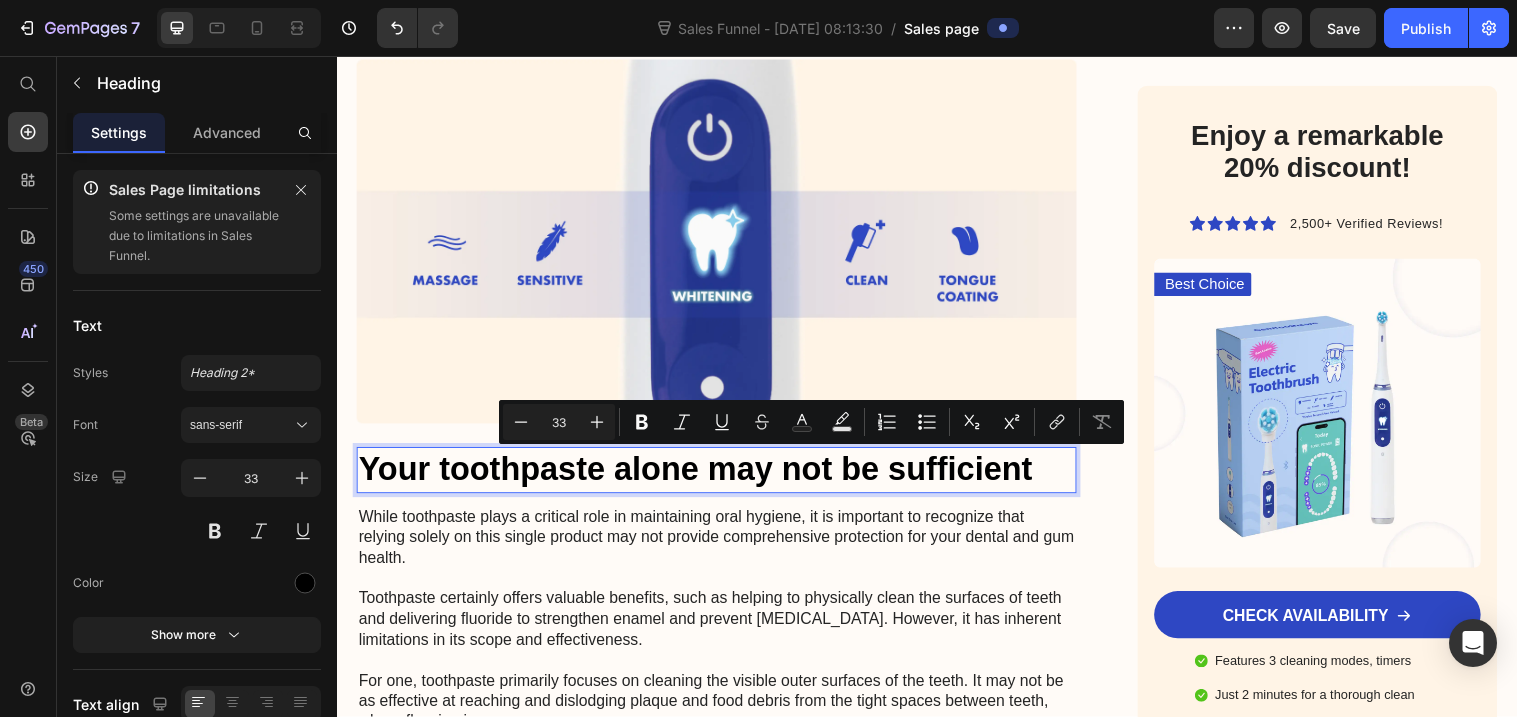 click on "Your toothpaste alone may not be sufficient" at bounding box center (723, 477) 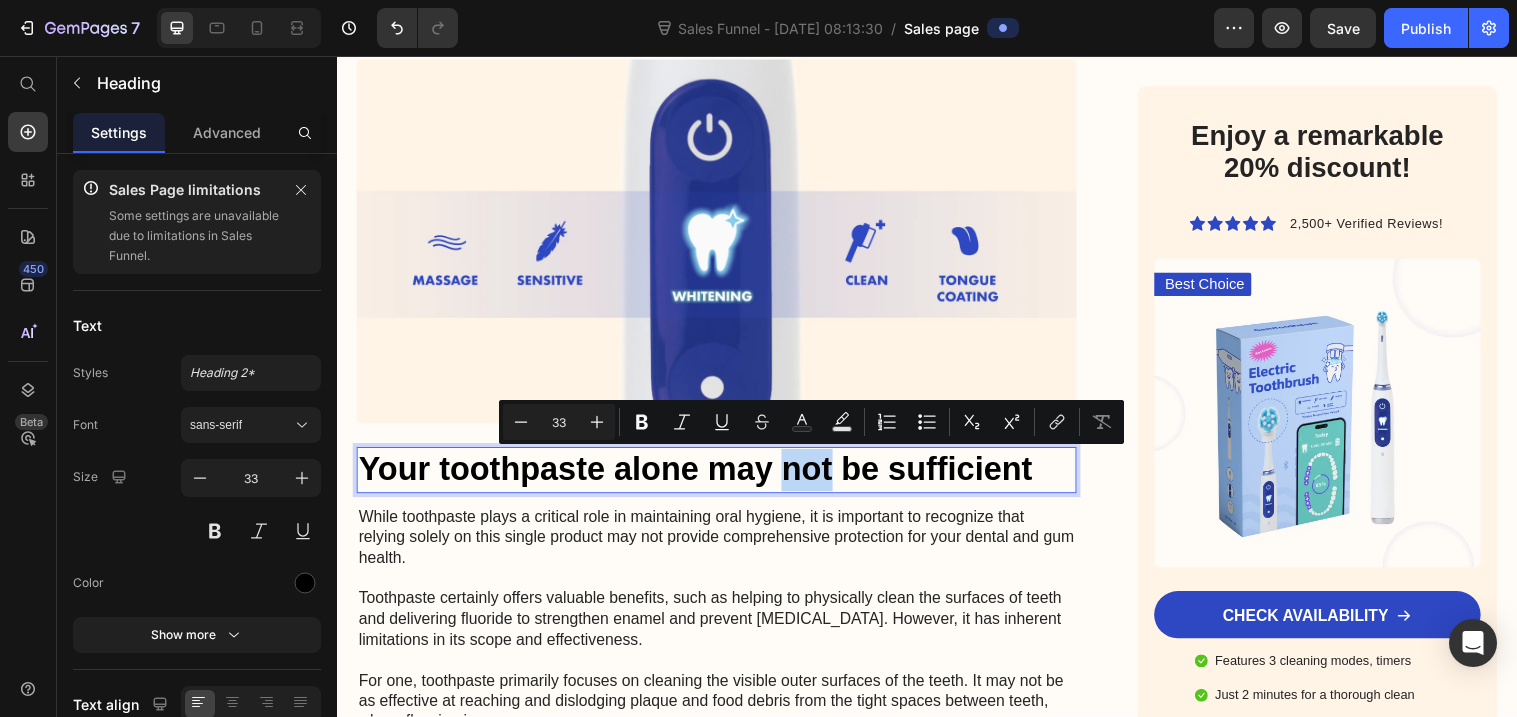 click on "Your toothpaste alone may not be sufficient" at bounding box center (723, 477) 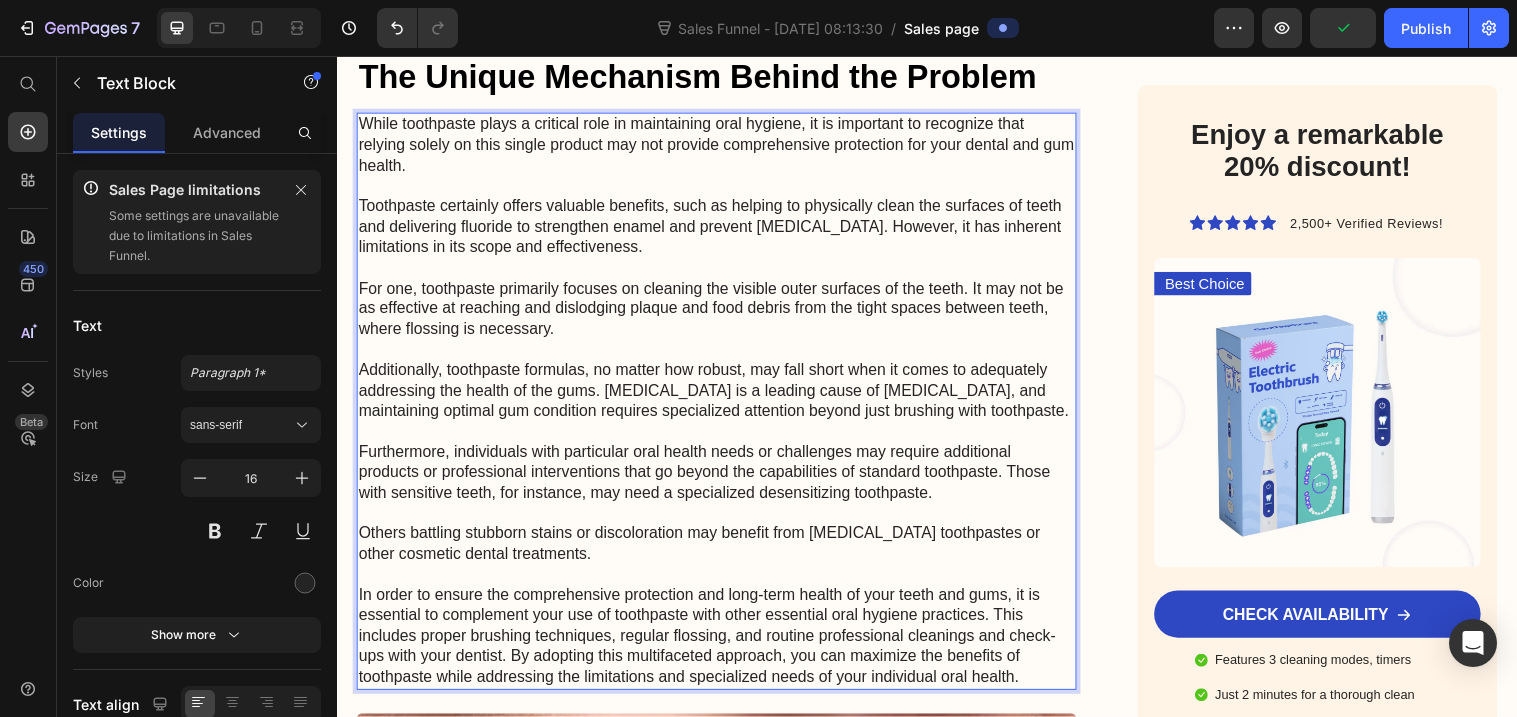 scroll, scrollTop: 3568, scrollLeft: 0, axis: vertical 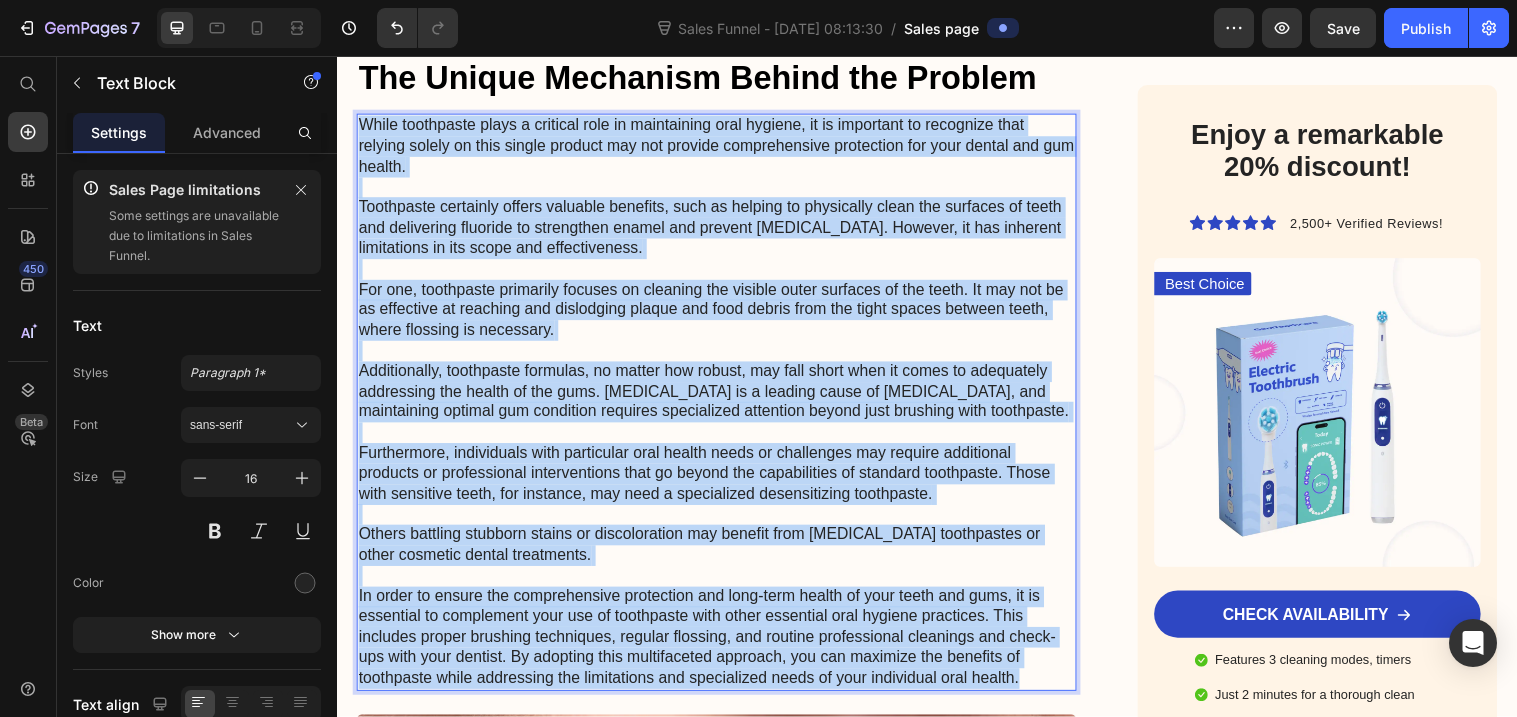 drag, startPoint x: 360, startPoint y: 127, endPoint x: 1034, endPoint y: 689, distance: 877.5648 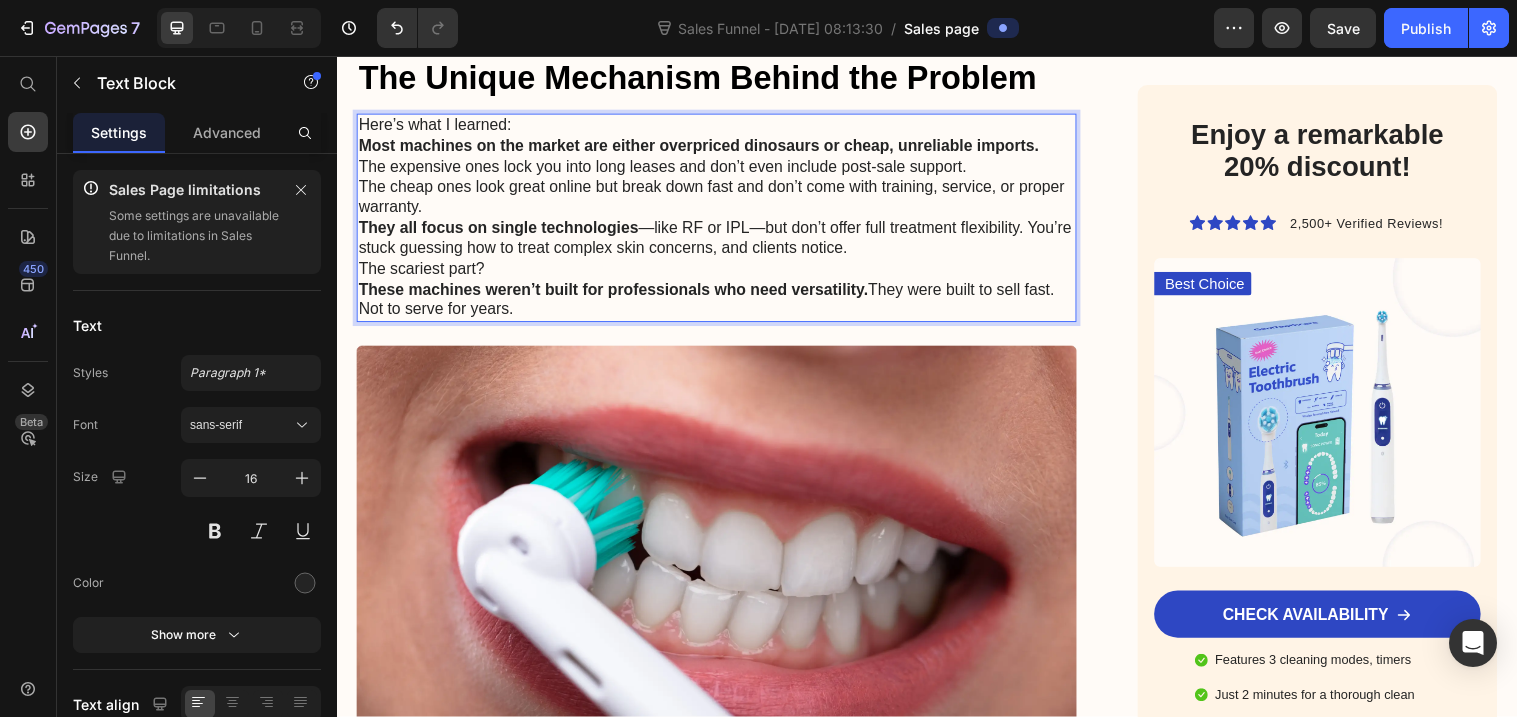 click on "Here’s what I learned:" at bounding box center (723, 127) 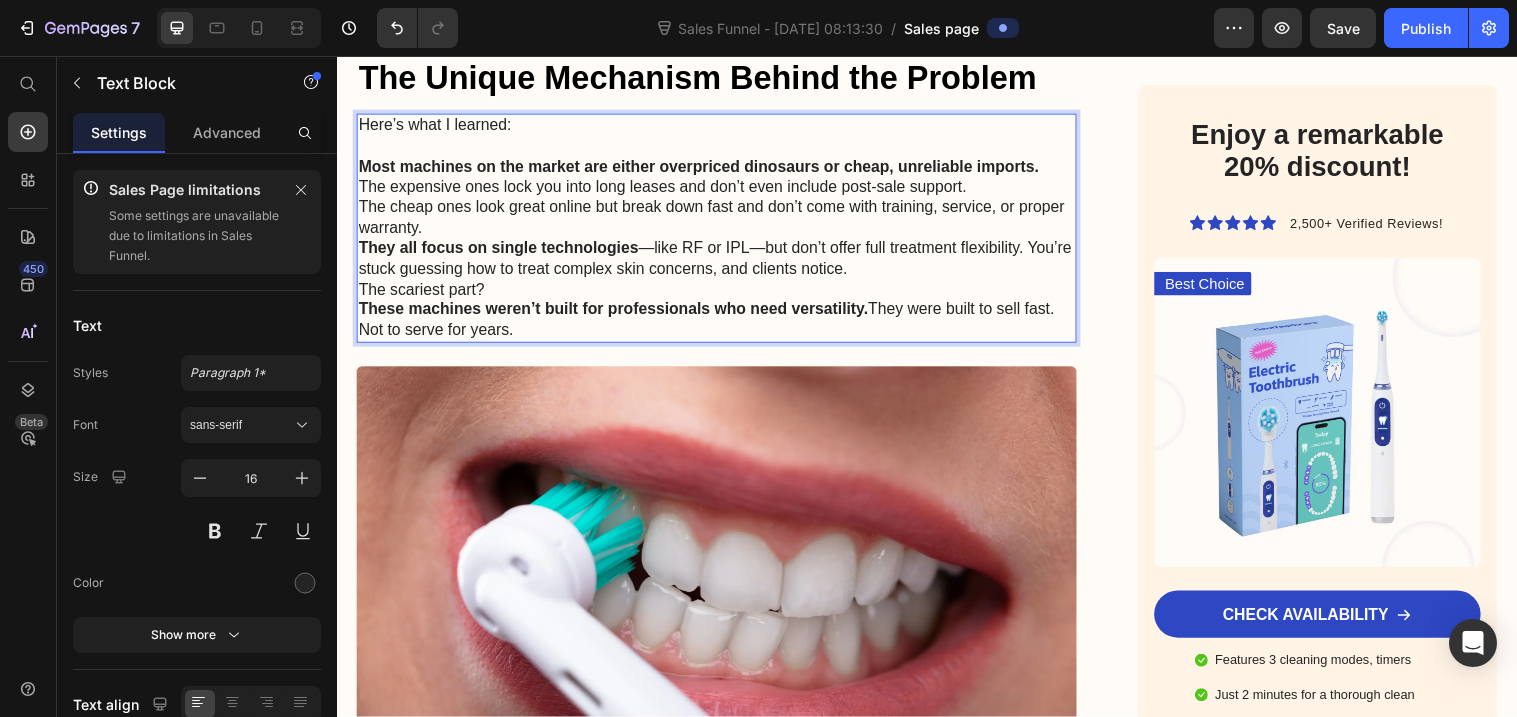 click on "Most machines on the market are either overpriced dinosaurs or cheap, unreliable imports." at bounding box center (723, 169) 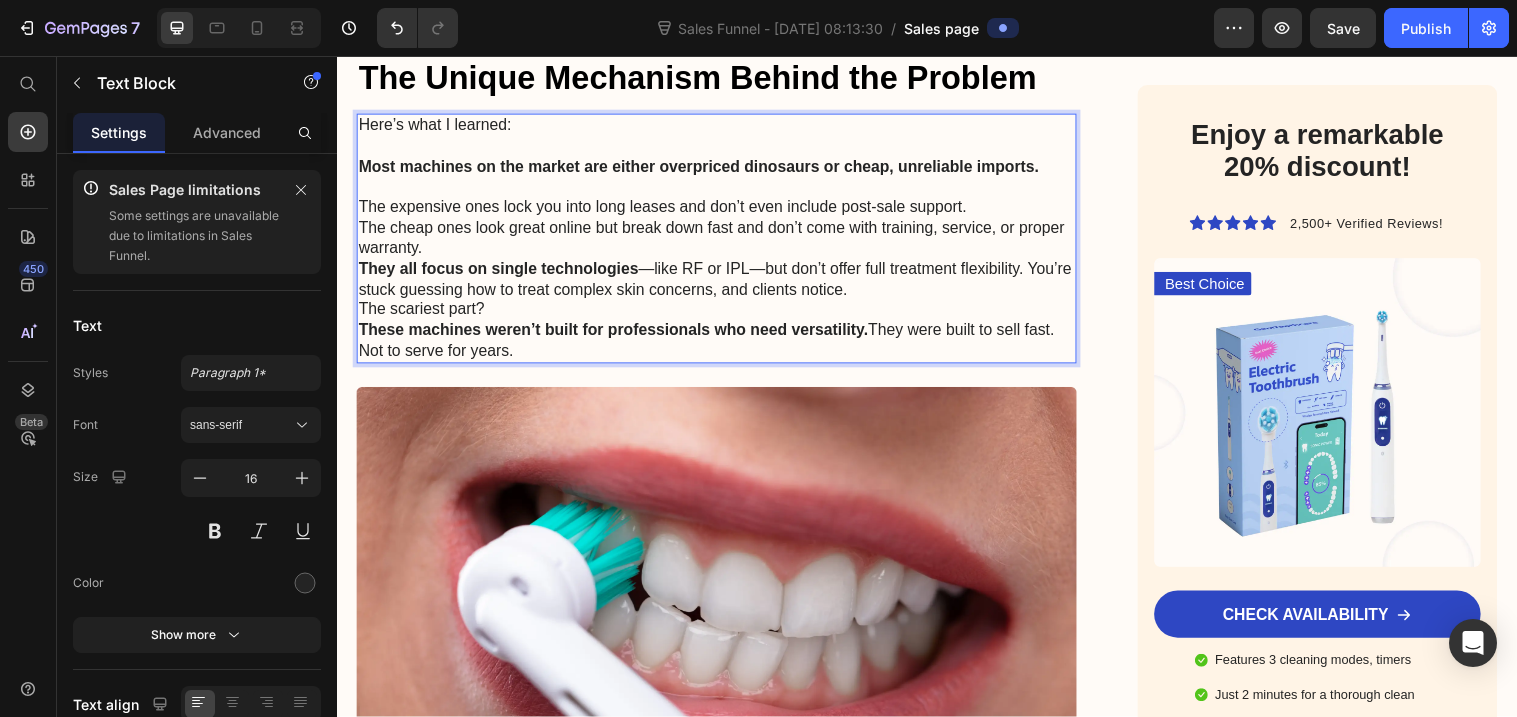 click on "The expensive ones lock you into long leases and don’t even include post-sale support." at bounding box center [723, 210] 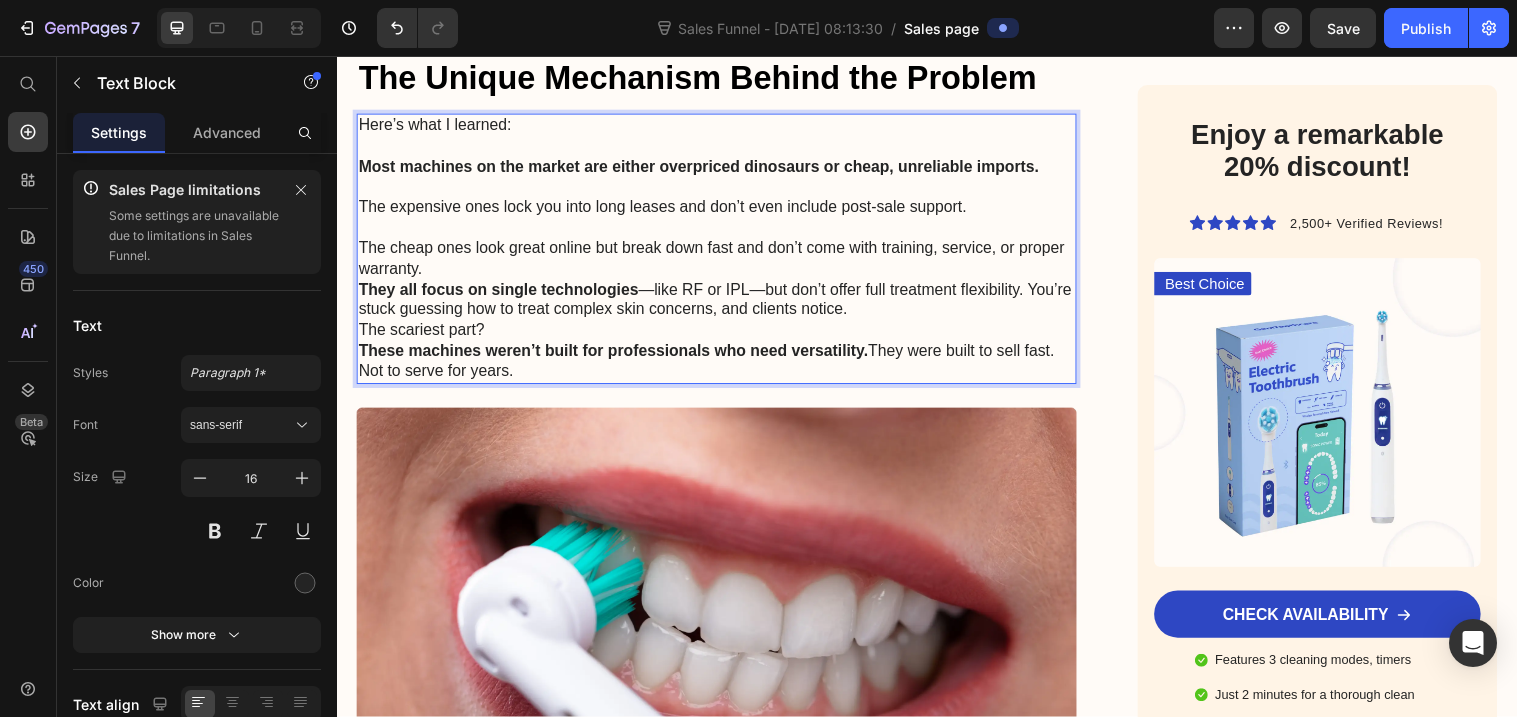 click on "The cheap ones look great online but break down fast and don’t come with training, service, or proper warranty." at bounding box center (723, 263) 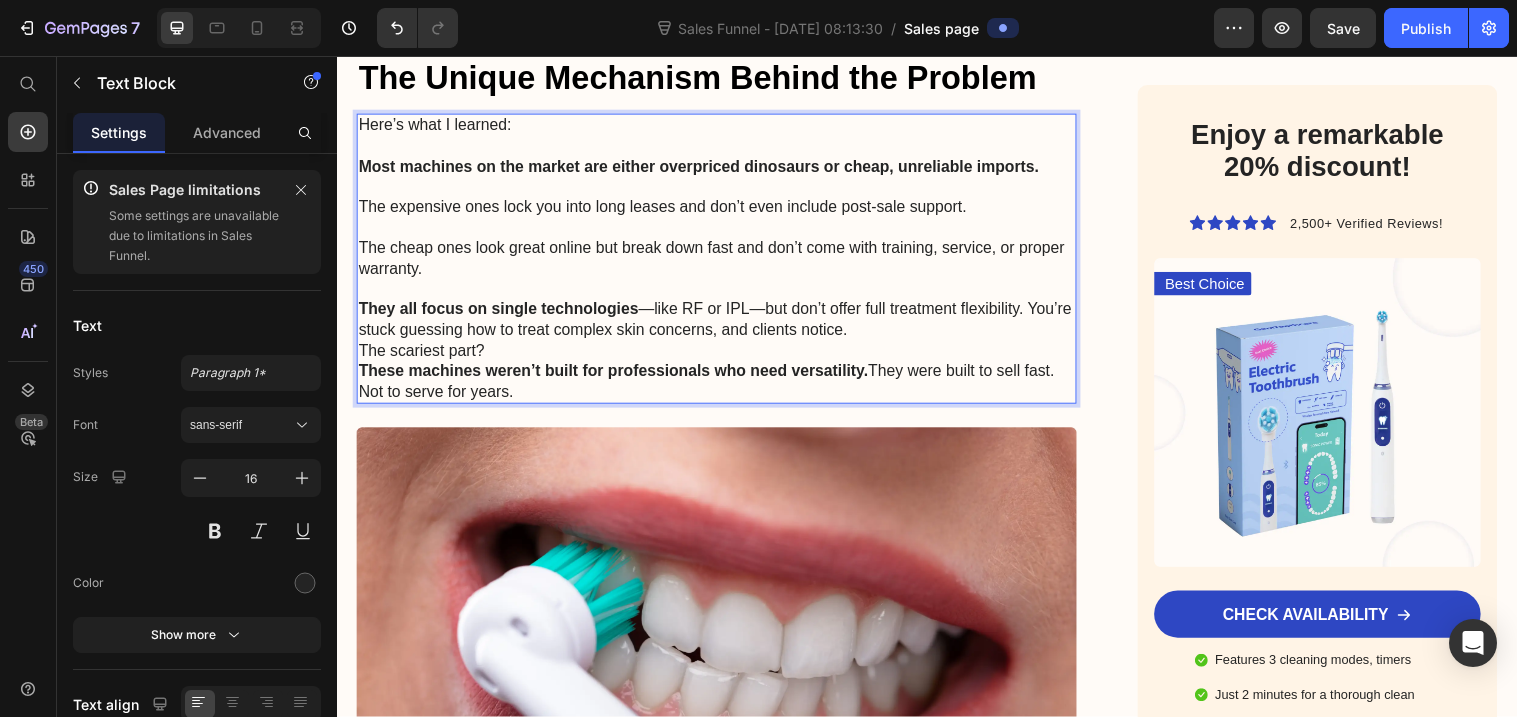click on "They all focus on single technologies  —like RF or IPL—but don’t offer full treatment flexibility. You’re stuck guessing how to treat complex skin concerns, and clients notice." at bounding box center (723, 325) 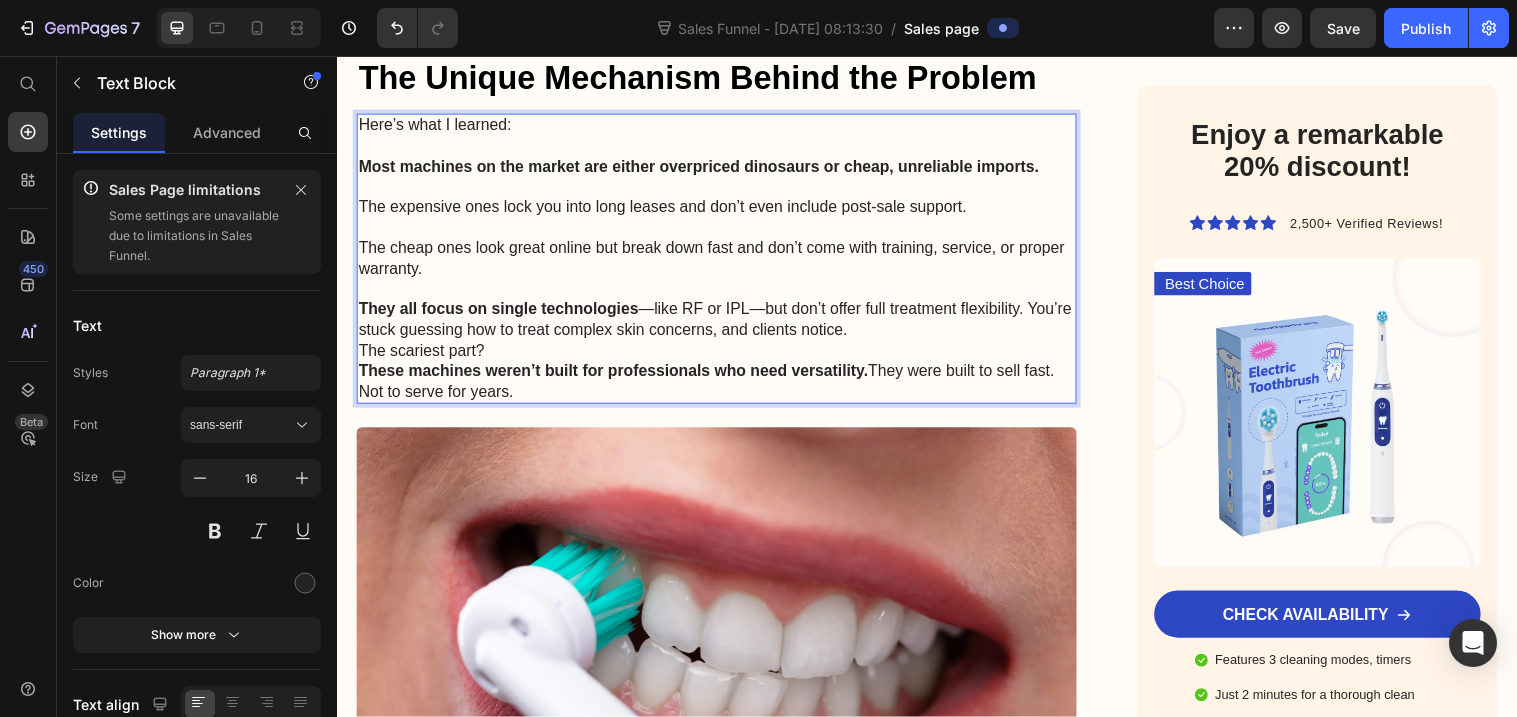 click on "Here’s what I learned: Most machines on the market are either overpriced dinosaurs or cheap, unreliable imports. The expensive ones lock you into long leases and don’t even include post-sale support. The cheap ones look great online but break down fast and don’t come with training, service, or proper warranty. They all focus on single technologies  —like RF or IPL—but don’t offer full treatment flexibility. You’re stuck guessing how to treat complex skin concerns, and clients notice. The scariest part? These machines weren’t built for professionals who need versatility.  They were built to sell fast. Not to serve for years." at bounding box center (723, 262) 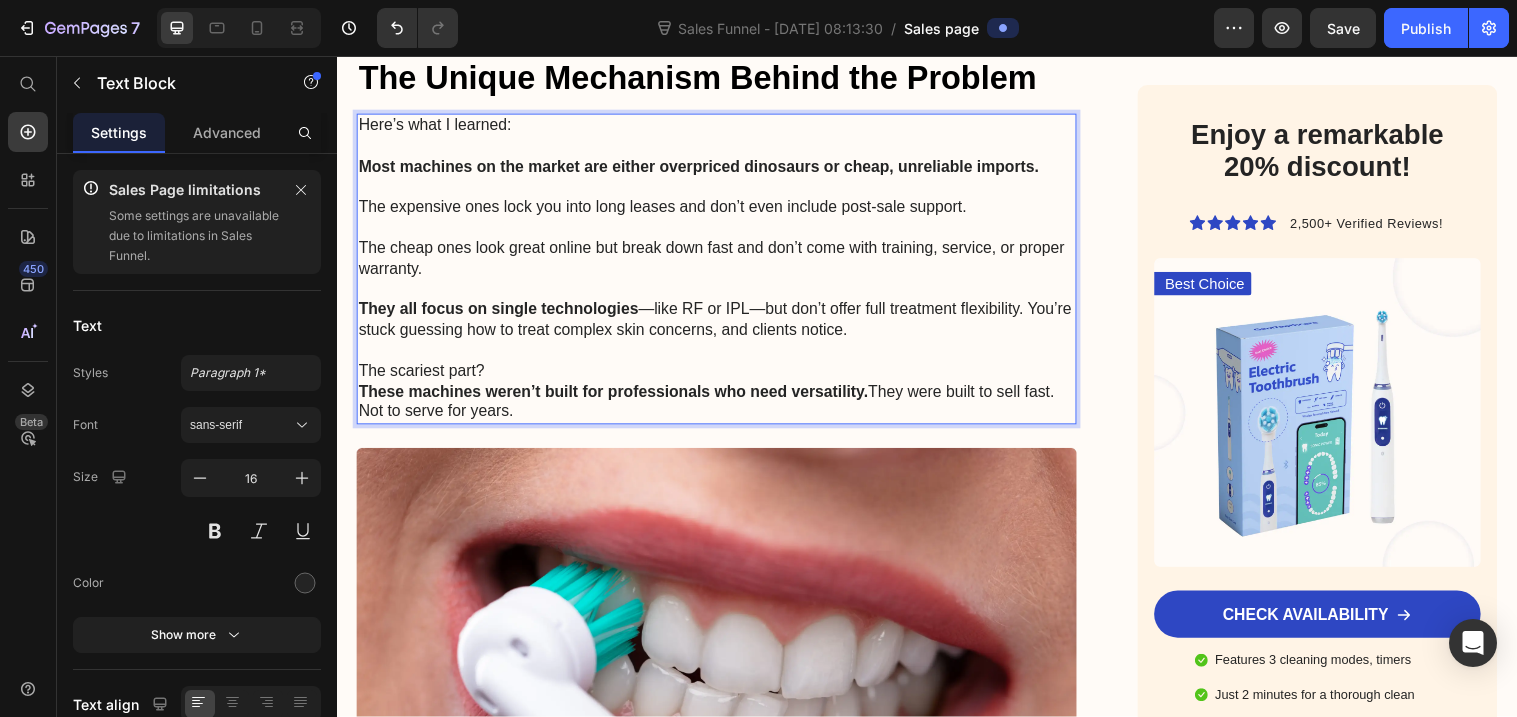 click on "The scariest part?" at bounding box center (723, 377) 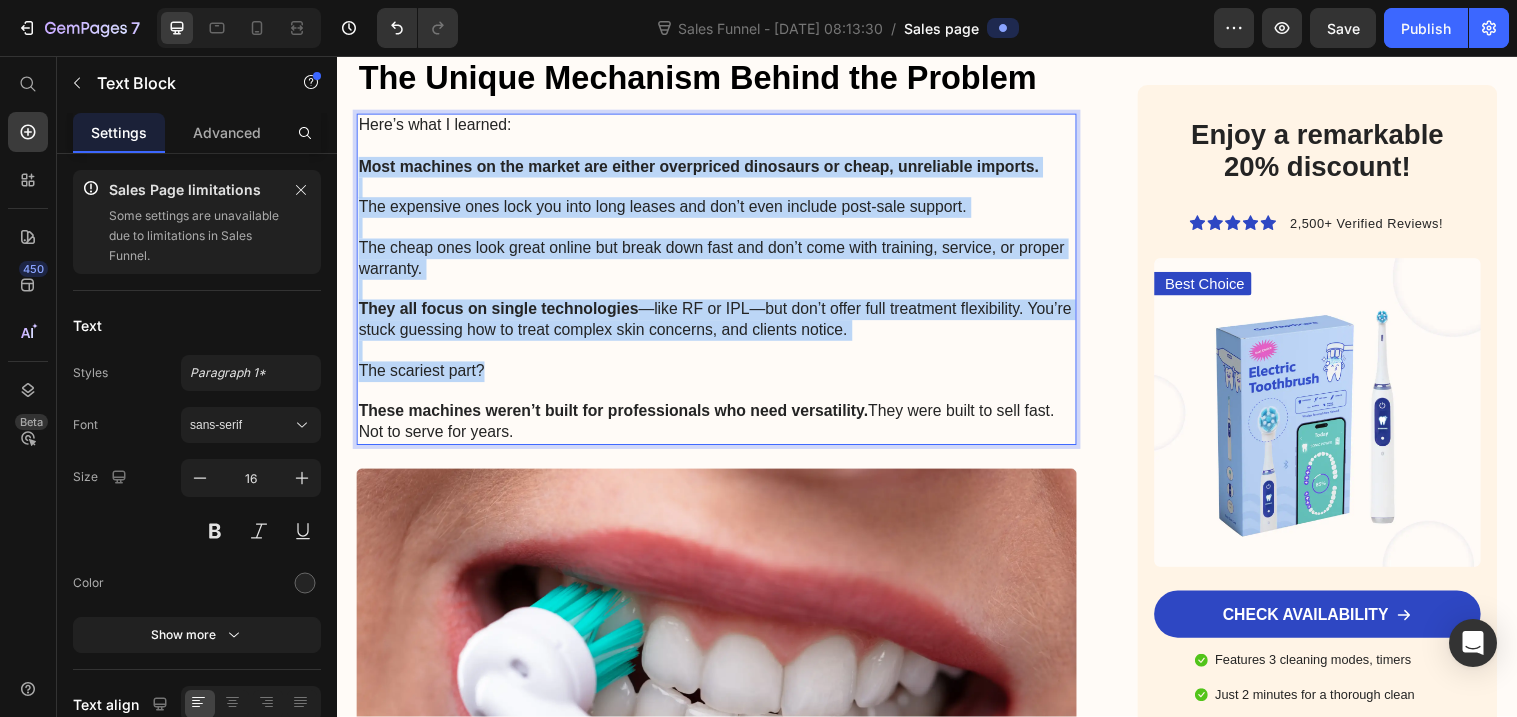 drag, startPoint x: 360, startPoint y: 171, endPoint x: 503, endPoint y: 373, distance: 247.49344 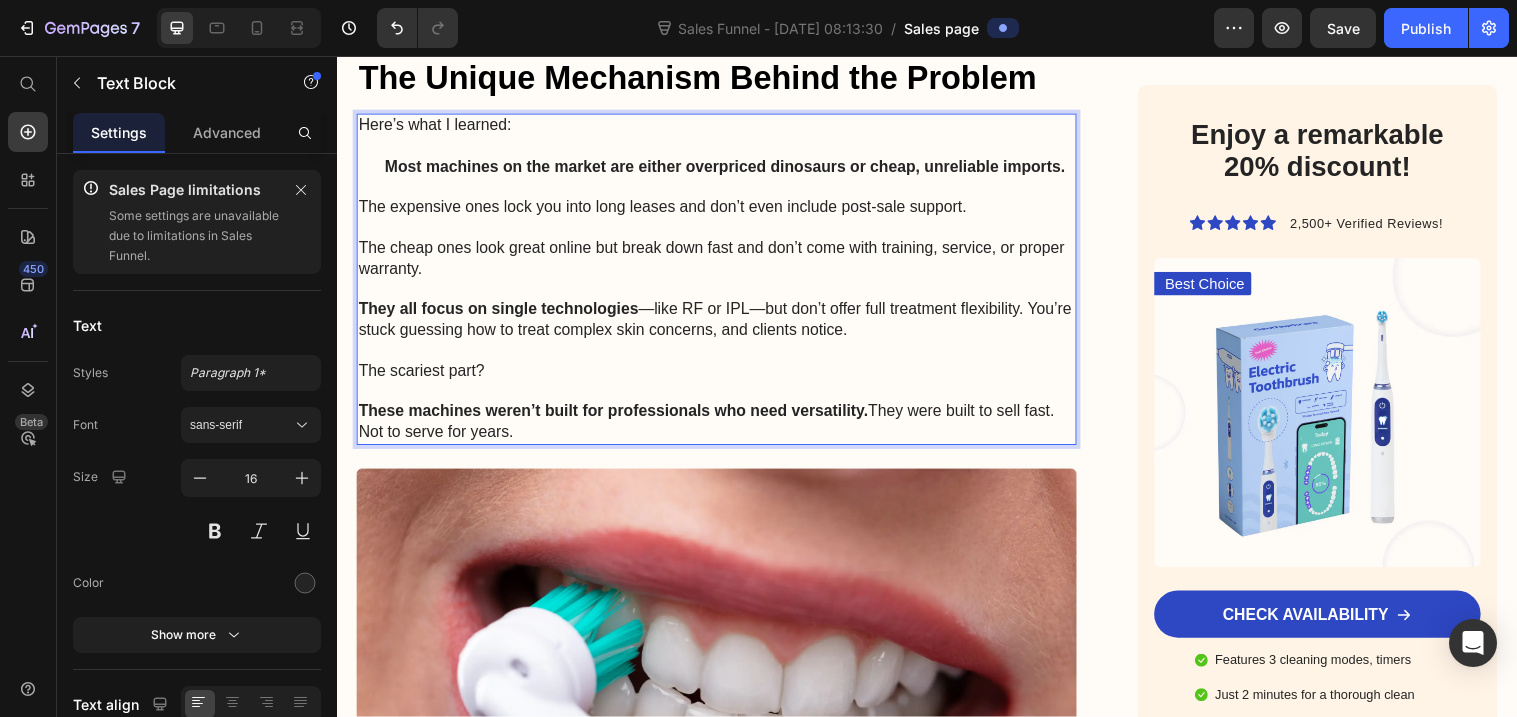 click on "The expensive ones lock you into long leases and don’t even include post-sale support." at bounding box center (723, 210) 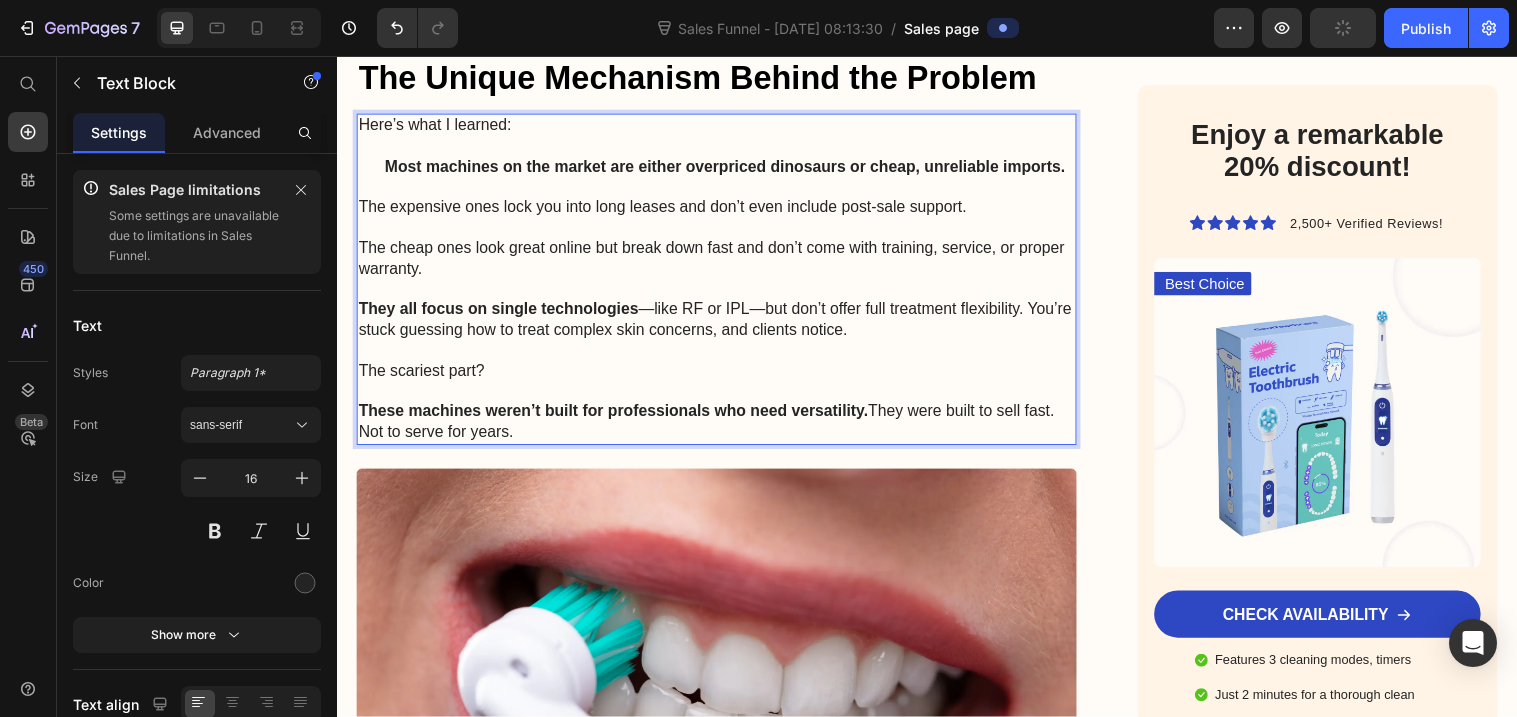 click on "The cheap ones look great online but break down fast and don’t come with training, service, or proper warranty." at bounding box center (723, 263) 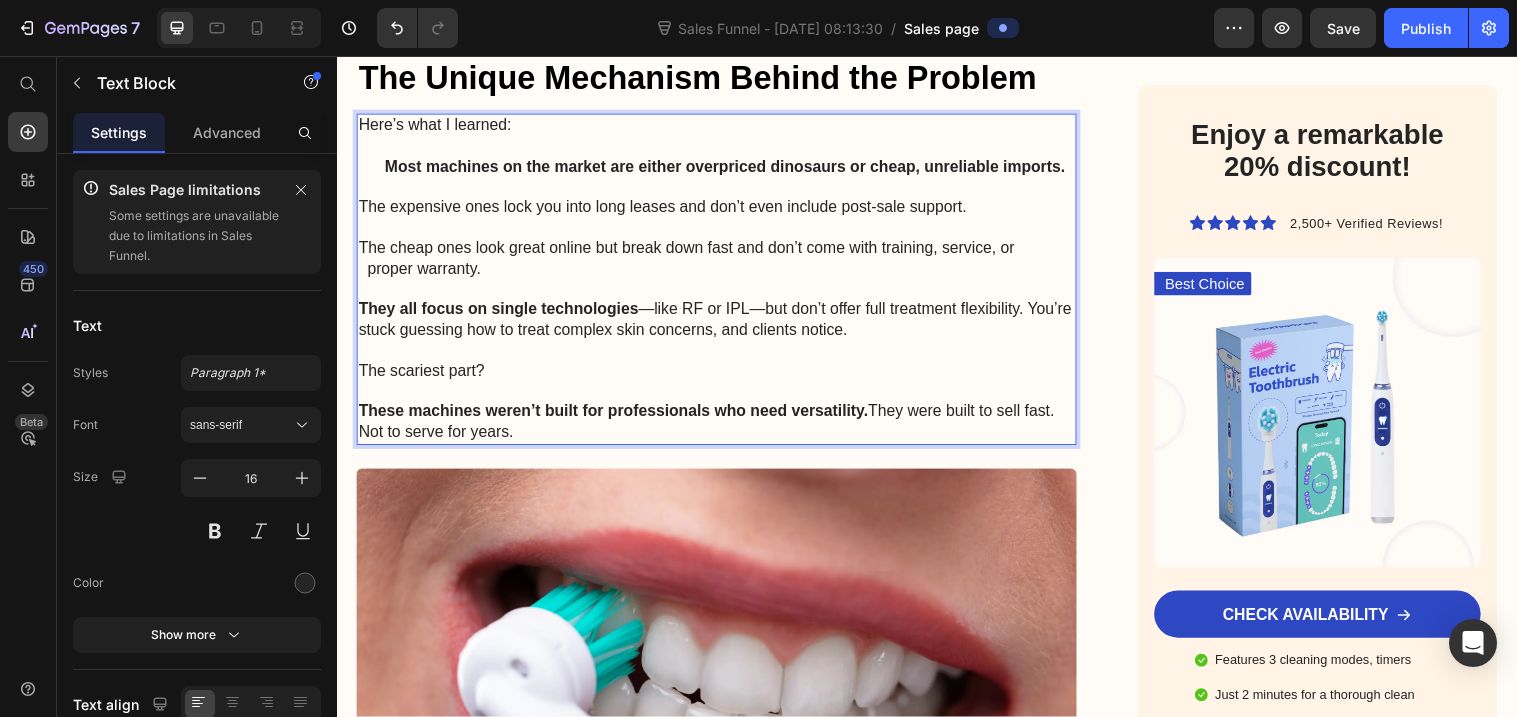 click on "They all focus on single technologies  —like RF or IPL—but don’t offer full treatment flexibility. You’re stuck guessing how to treat complex skin concerns, and clients notice." at bounding box center (723, 325) 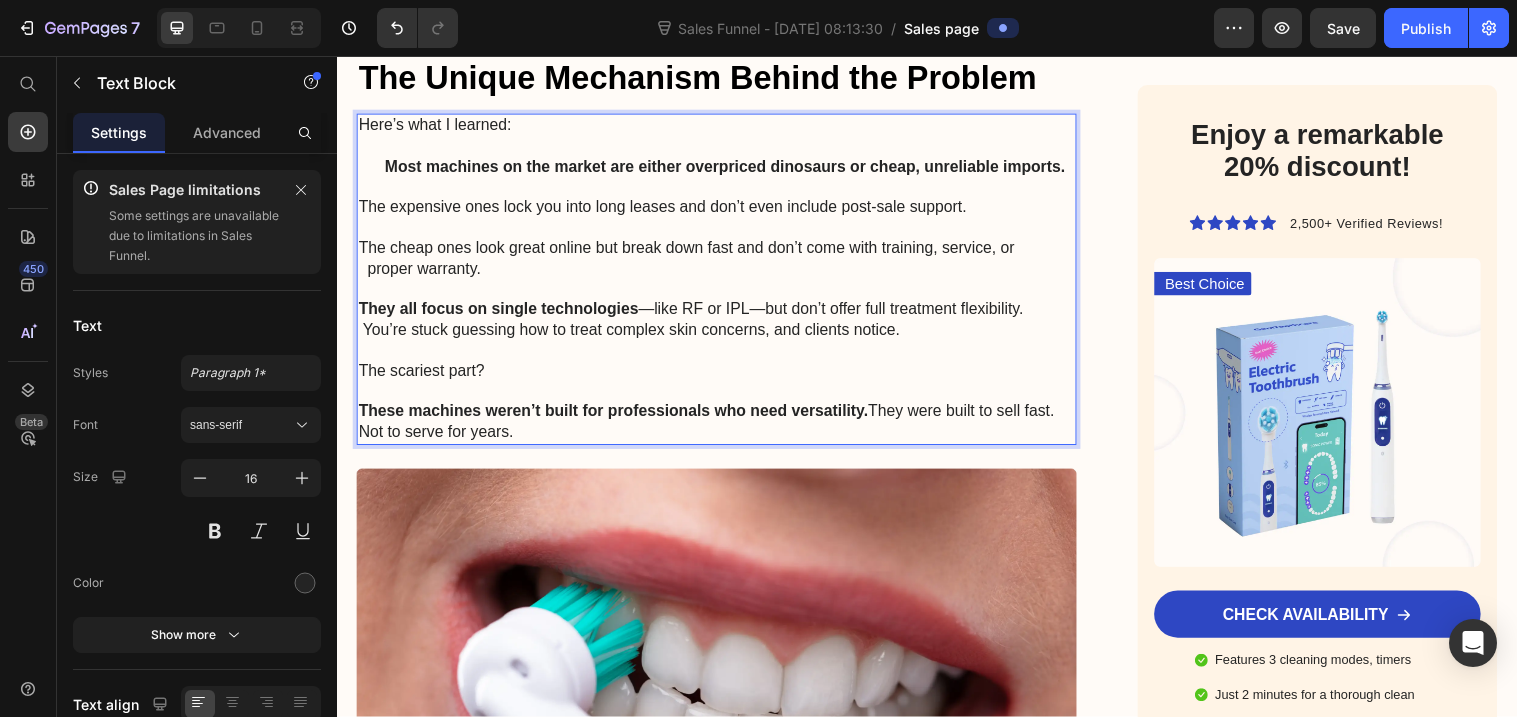 click on "The scariest part?" at bounding box center [723, 377] 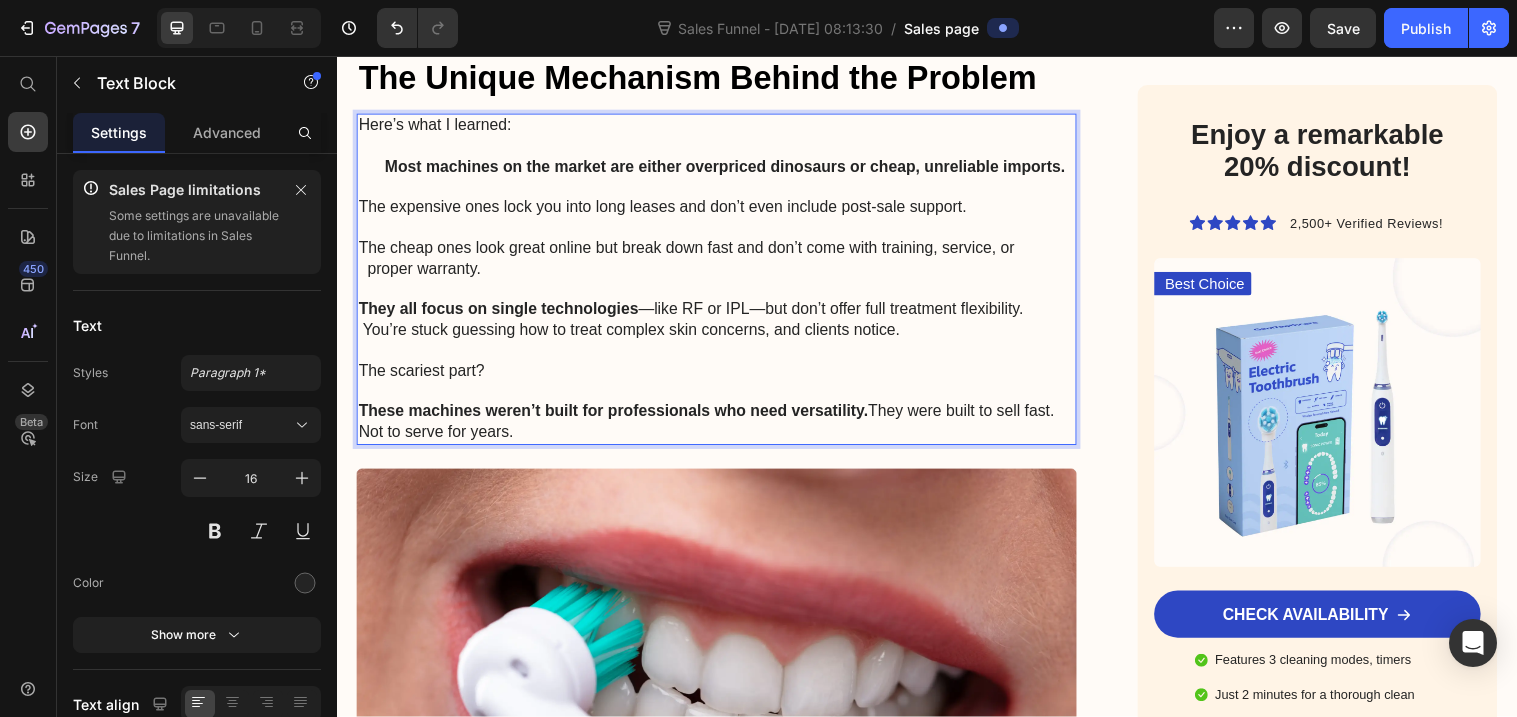 click on "Here’s what I learned:" at bounding box center [723, 127] 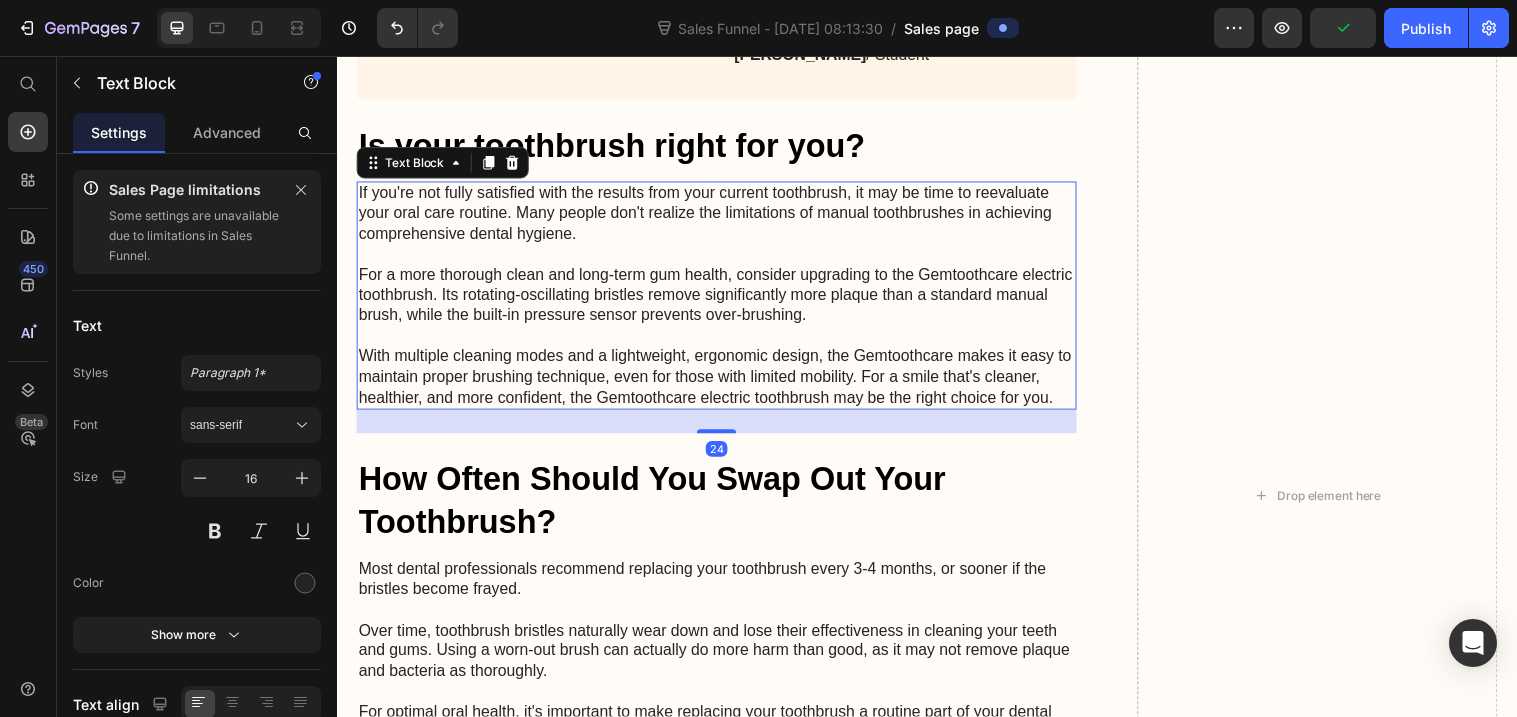 scroll, scrollTop: 5472, scrollLeft: 0, axis: vertical 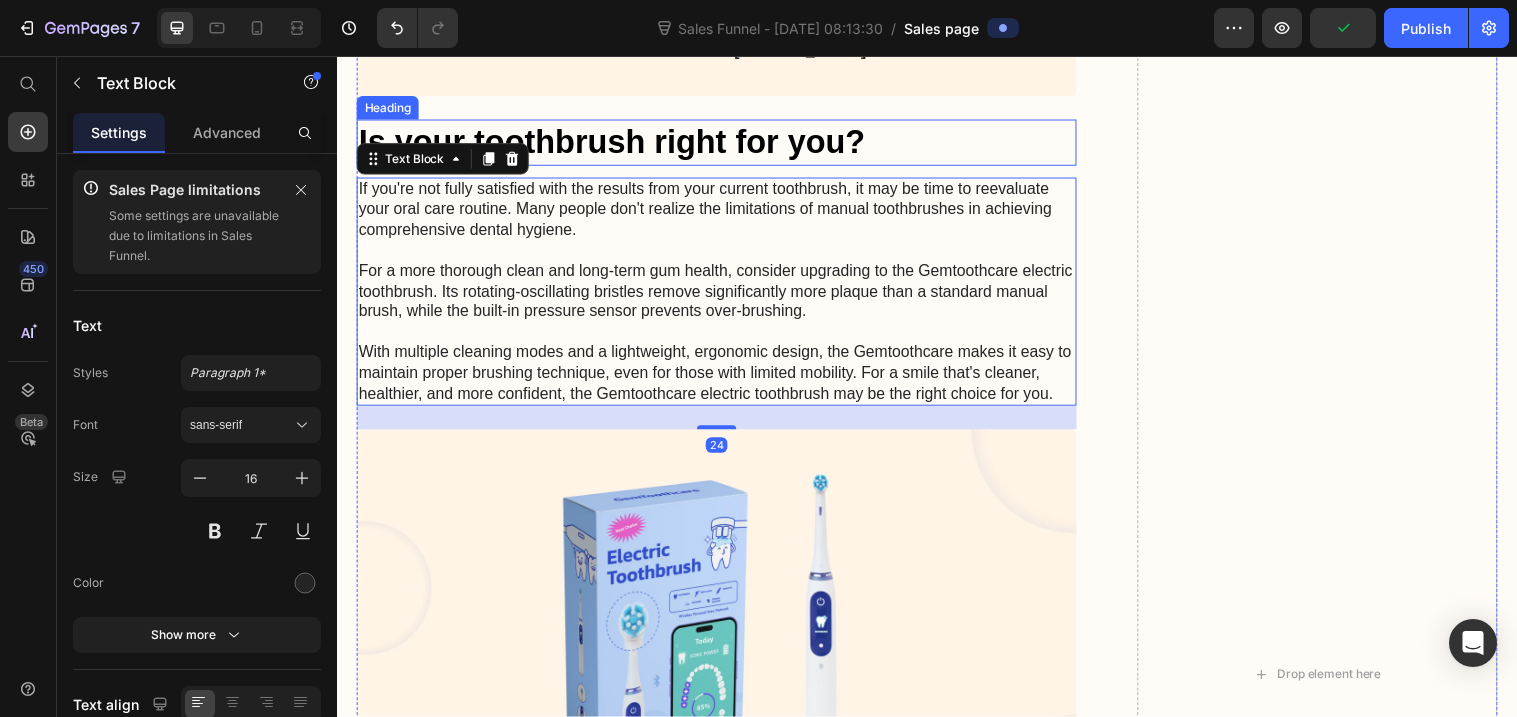 click on "Is your toothbrush right for you?" at bounding box center (723, 144) 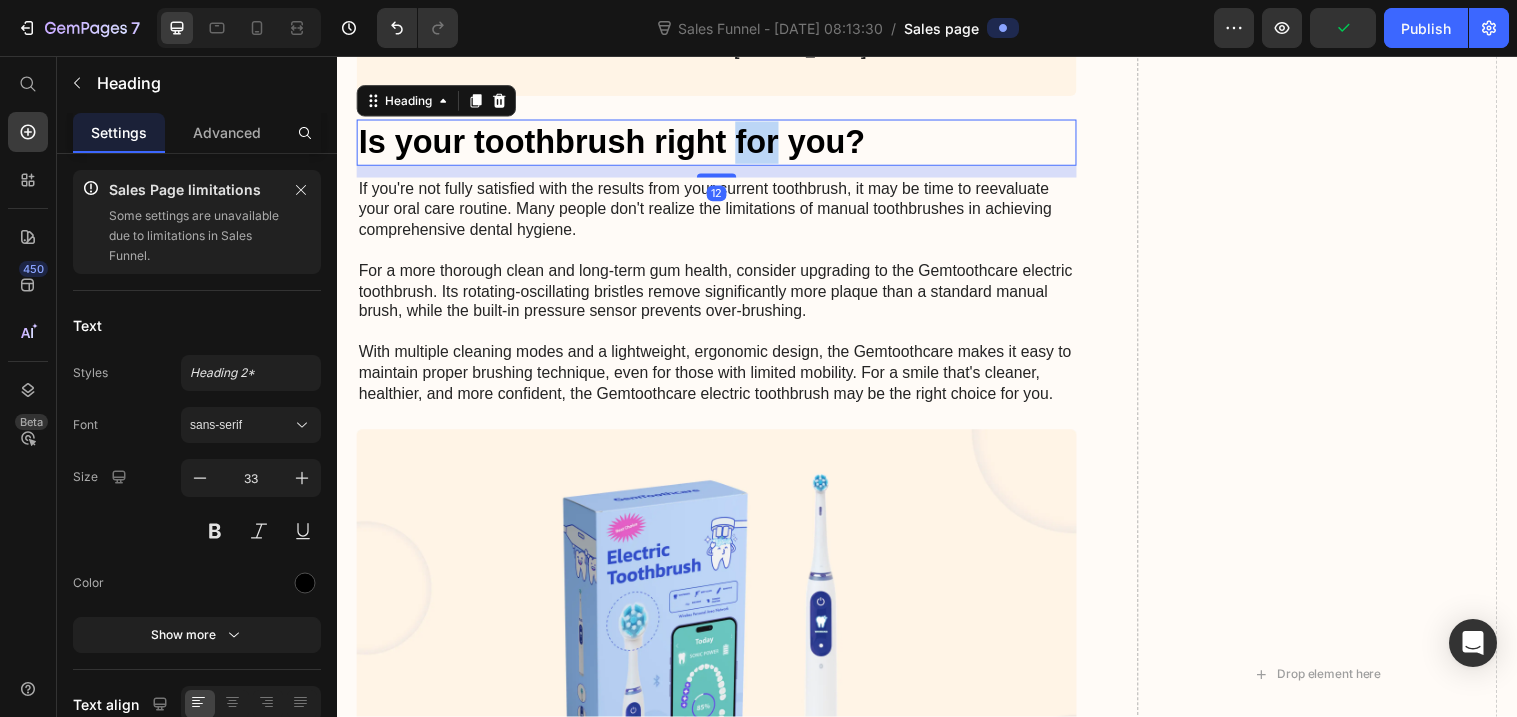 click on "Is your toothbrush right for you?" at bounding box center (723, 144) 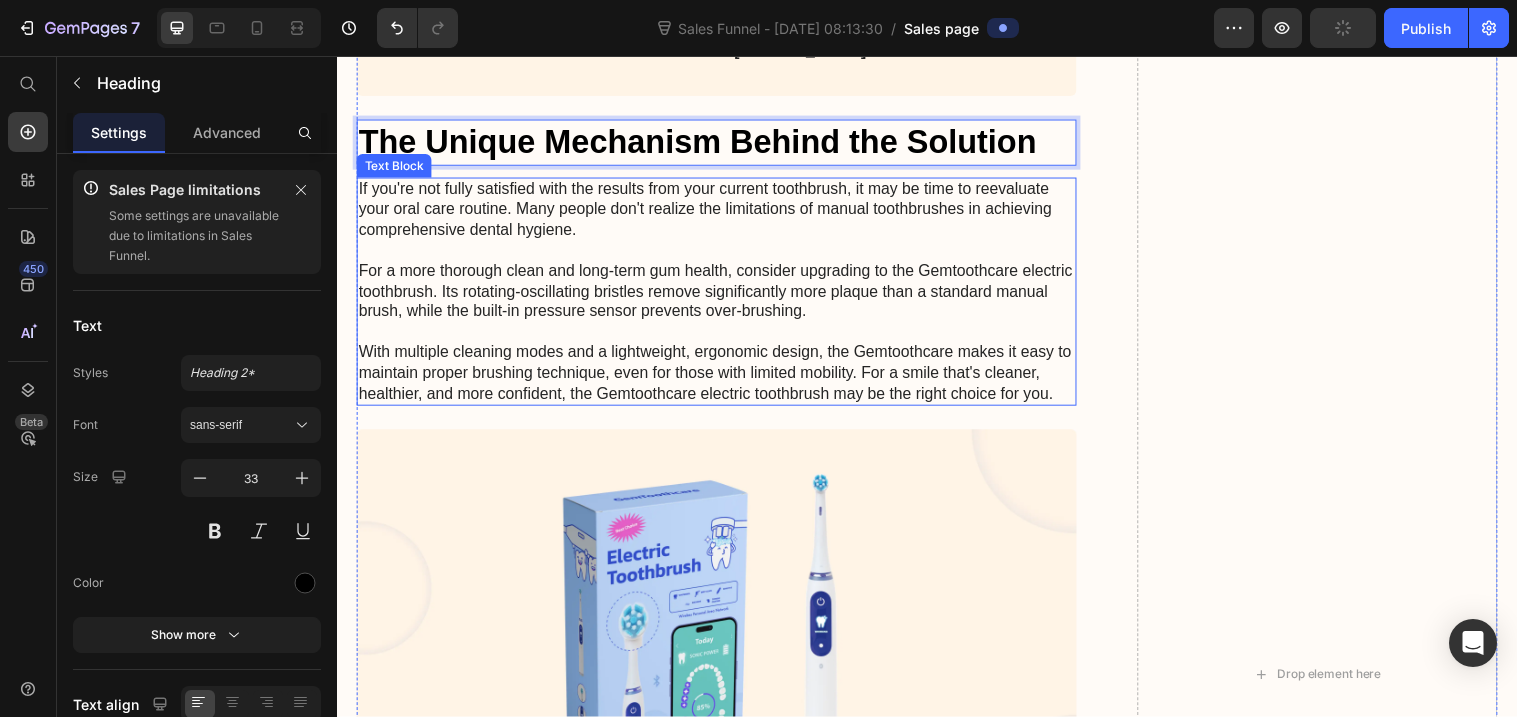 click on "If you're not fully satisfied with the results from your current toothbrush, it may be time to reevaluate your oral care routine. Many people don't realize the limitations of manual toothbrushes in achieving comprehensive dental hygiene.  For a more thorough clean and long-term gum health, consider upgrading to the Gemtoothcare electric toothbrush. Its rotating-oscillating bristles remove significantly more plaque than a standard manual brush, while the built-in pressure sensor prevents over-brushing.  With multiple cleaning modes and a lightweight, ergonomic design, the Gemtoothcare makes it easy to maintain proper brushing technique, even for those with limited mobility. For a smile that's cleaner, healthier, and more confident, the Gemtoothcare electric toothbrush may be the right choice for you." at bounding box center [723, 296] 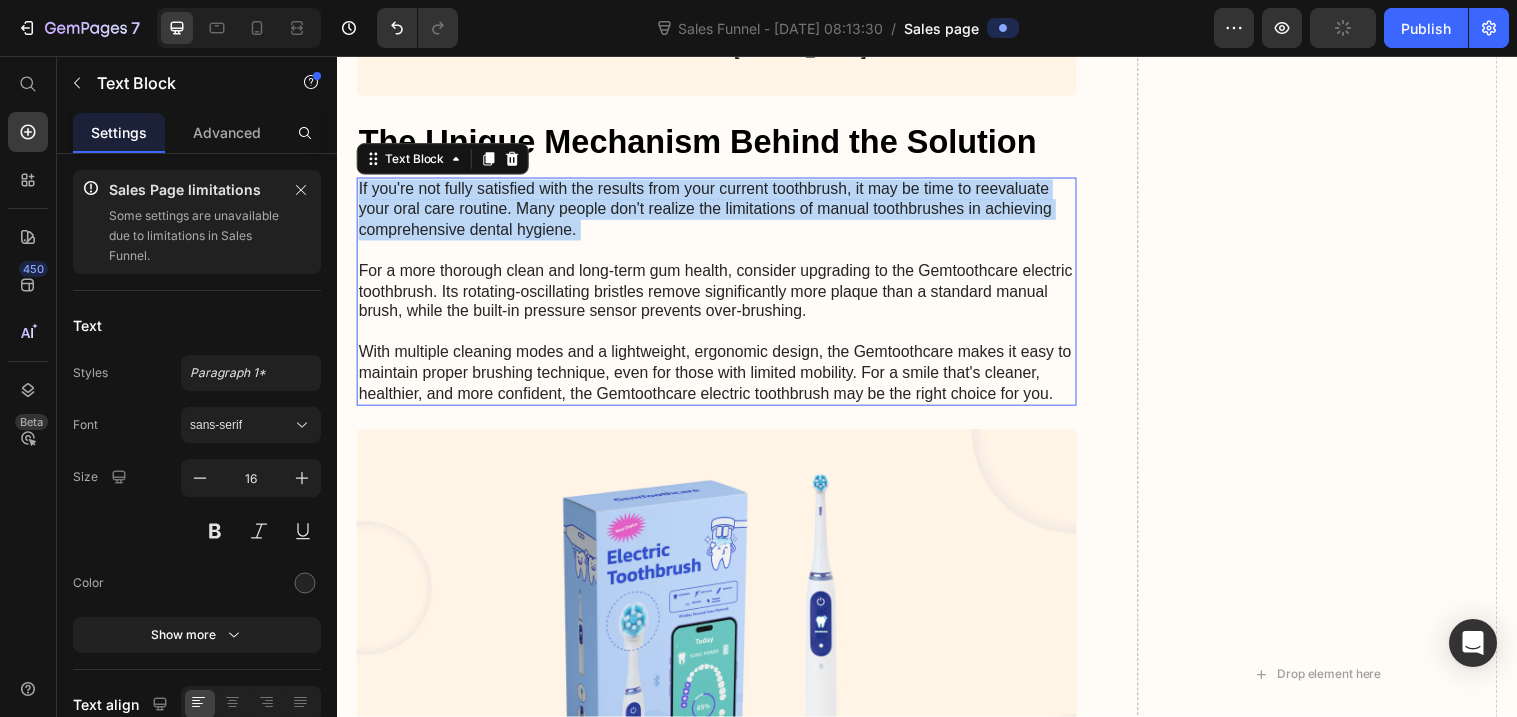 click on "If you're not fully satisfied with the results from your current toothbrush, it may be time to reevaluate your oral care routine. Many people don't realize the limitations of manual toothbrushes in achieving comprehensive dental hygiene.  For a more thorough clean and long-term gum health, consider upgrading to the Gemtoothcare electric toothbrush. Its rotating-oscillating bristles remove significantly more plaque than a standard manual brush, while the built-in pressure sensor prevents over-brushing.  With multiple cleaning modes and a lightweight, ergonomic design, the Gemtoothcare makes it easy to maintain proper brushing technique, even for those with limited mobility. For a smile that's cleaner, healthier, and more confident, the Gemtoothcare electric toothbrush may be the right choice for you." at bounding box center [723, 296] 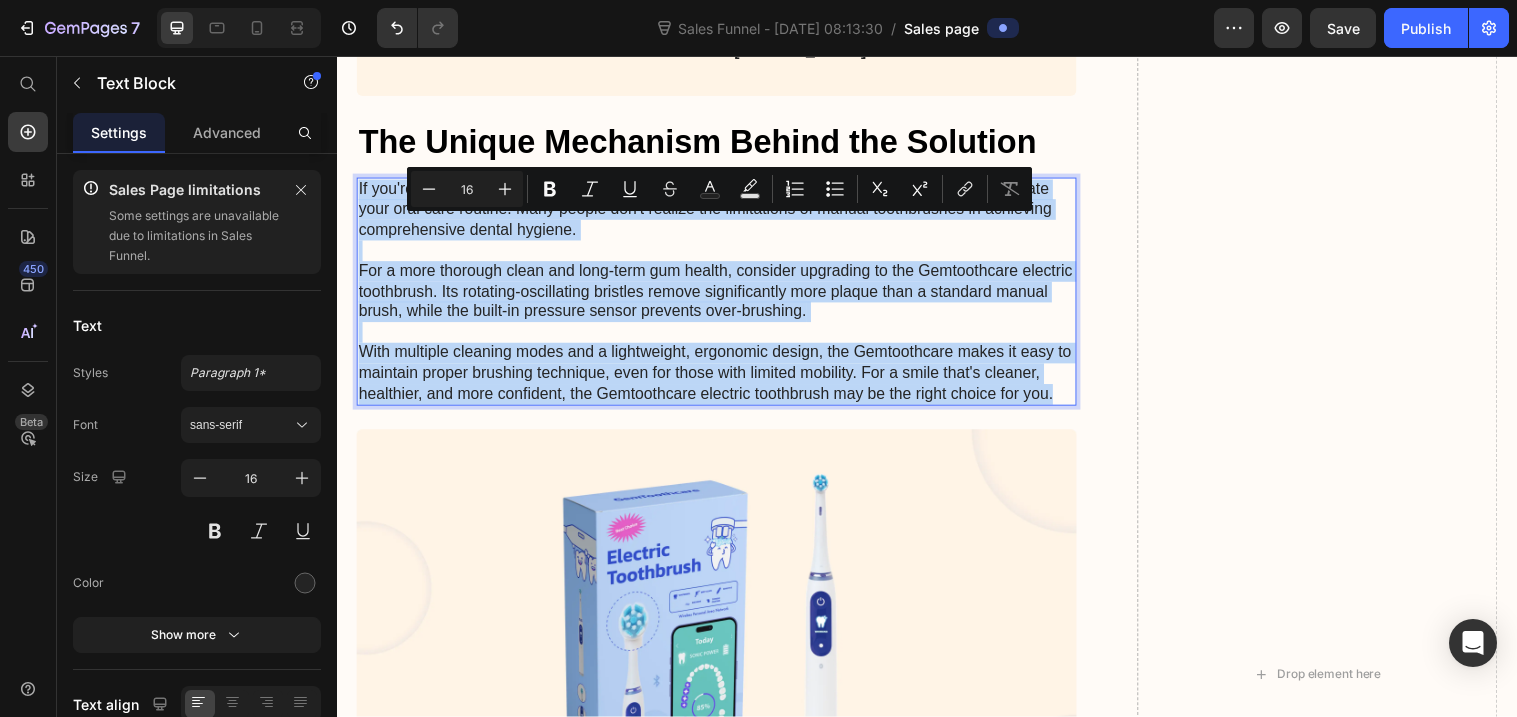 drag, startPoint x: 1063, startPoint y: 440, endPoint x: 356, endPoint y: 229, distance: 737.81433 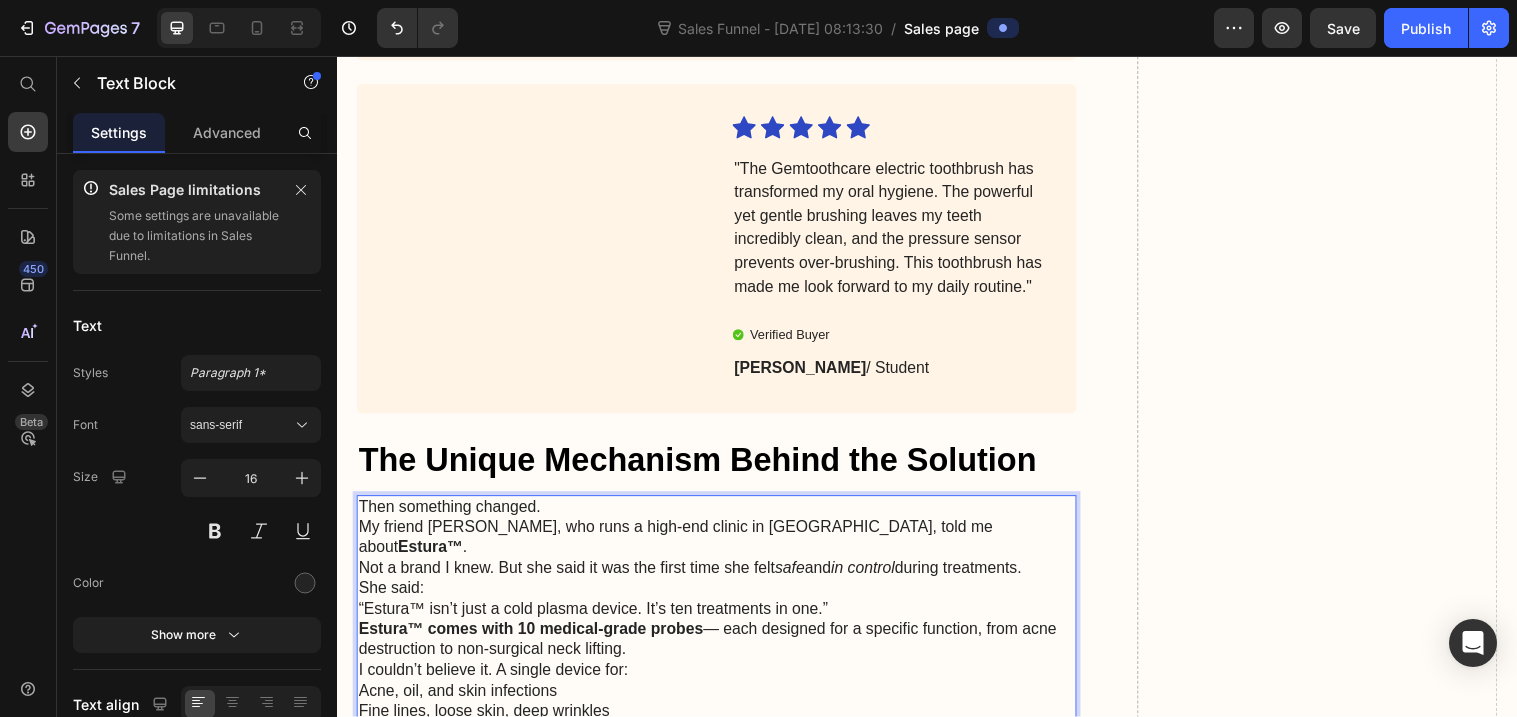 scroll, scrollTop: 5136, scrollLeft: 0, axis: vertical 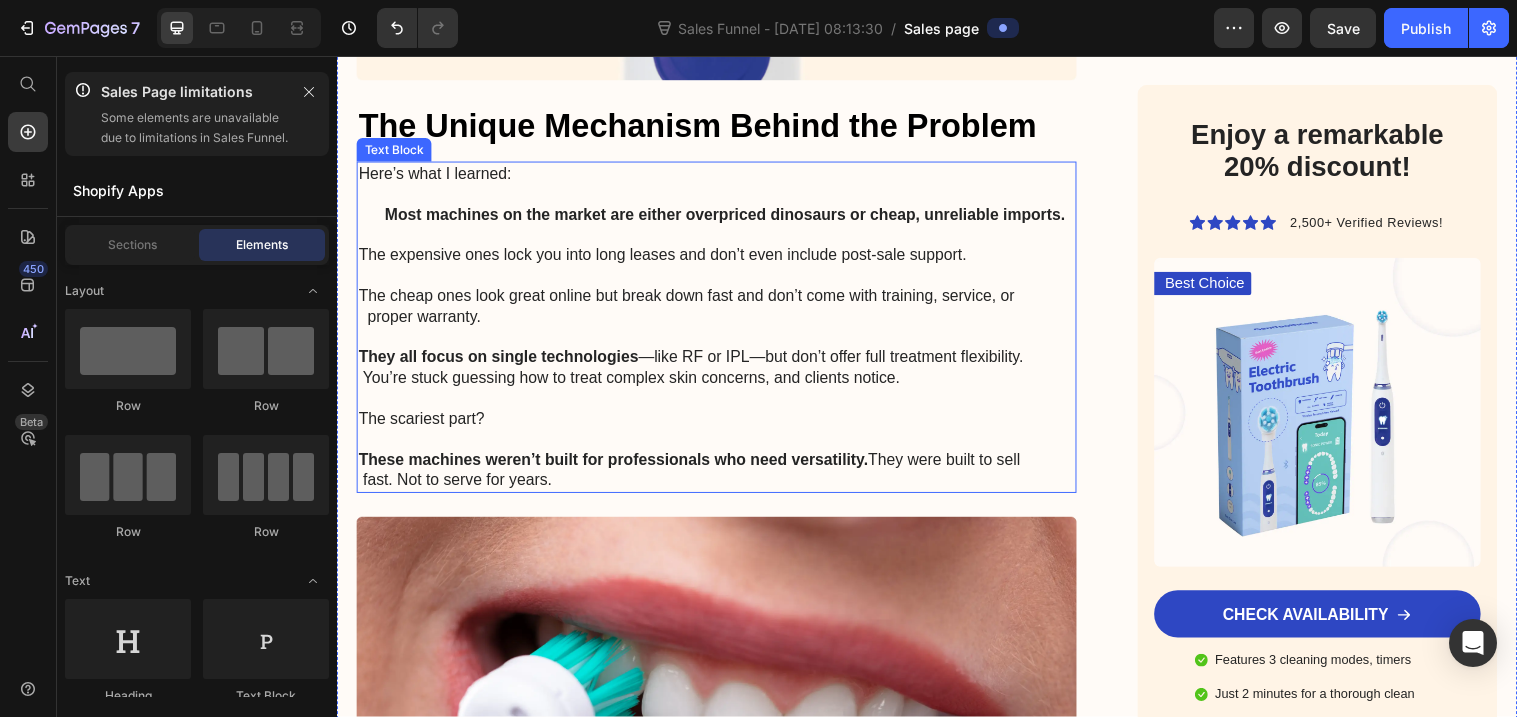 click on "These machines weren’t built for professionals who need versatility.  They were built to sell            fast. Not to serve for years." at bounding box center [723, 478] 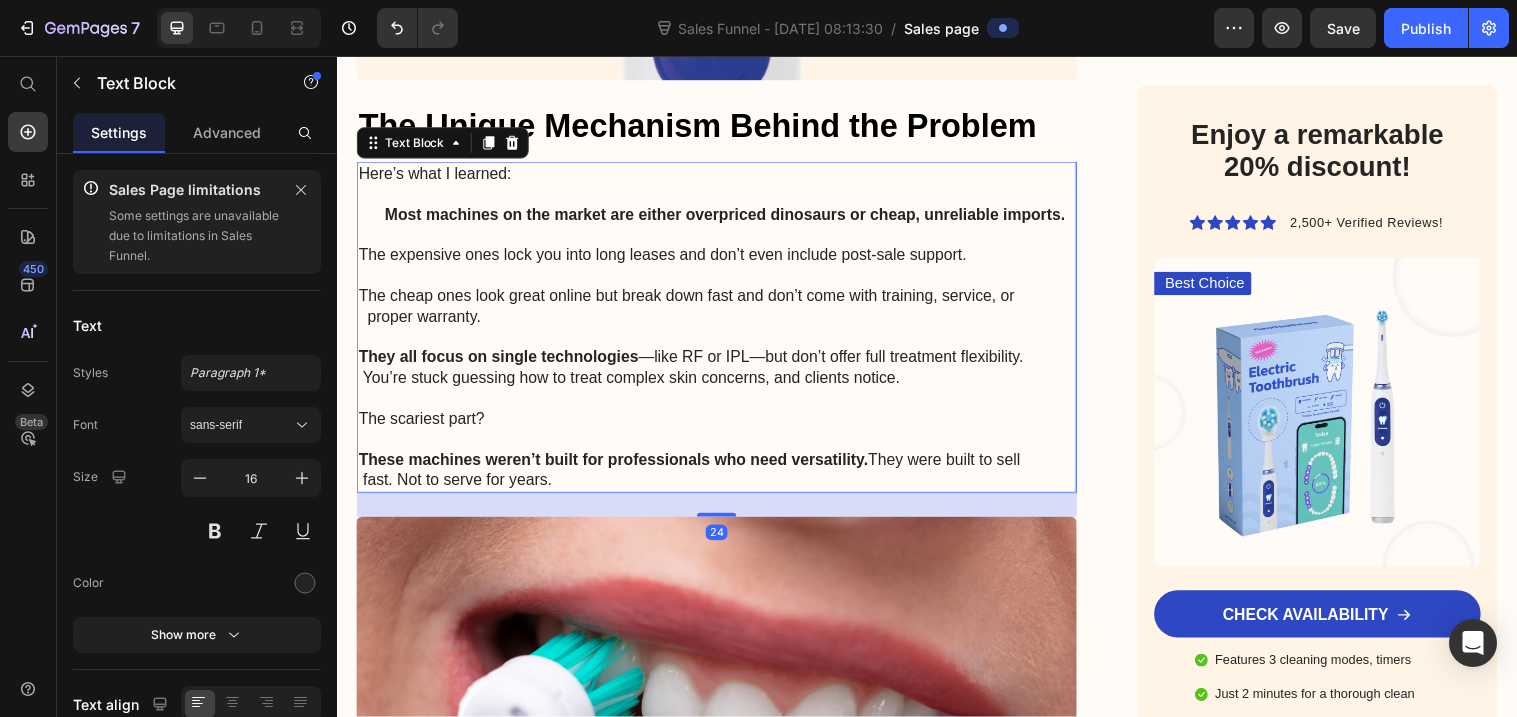 click on "These machines weren’t built for professionals who need versatility.  They were built to sell            fast. Not to serve for years." at bounding box center [723, 478] 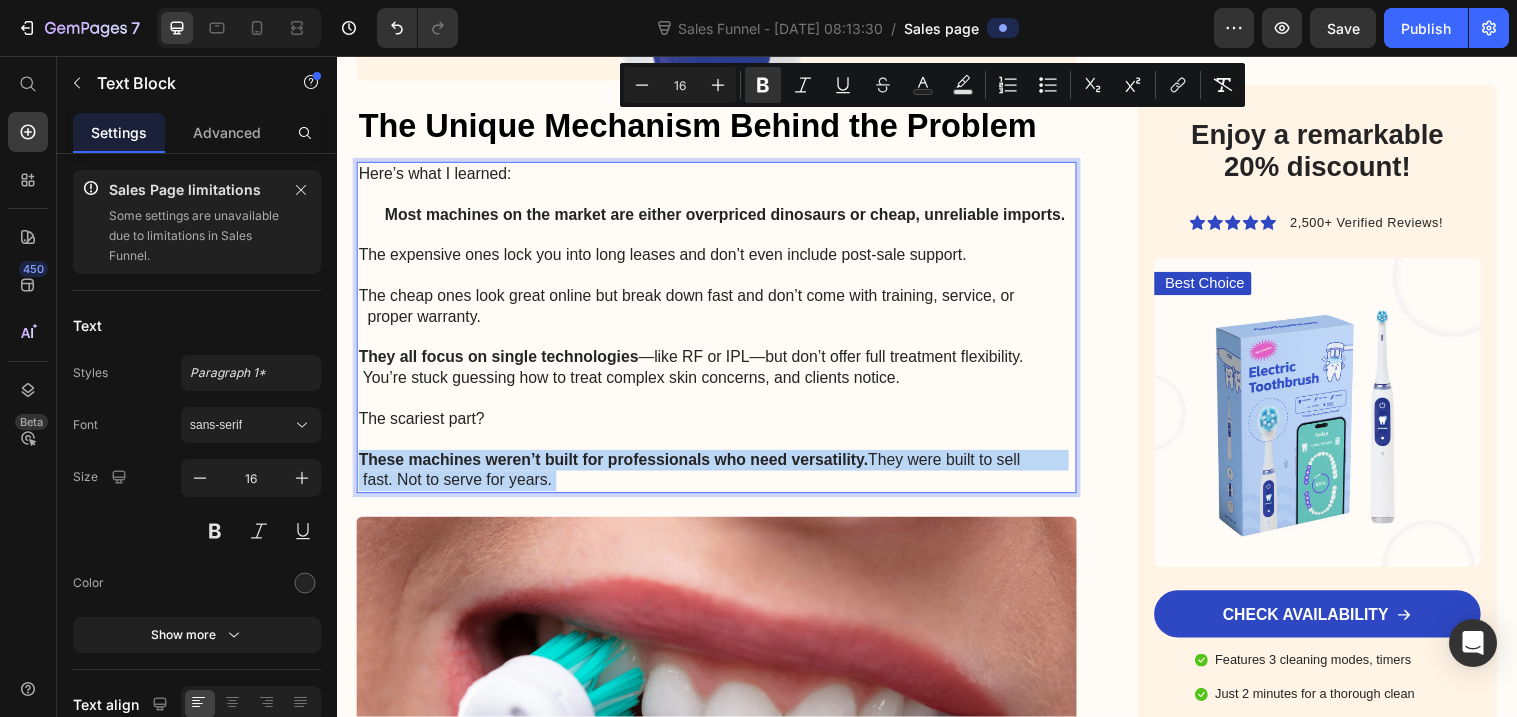 drag, startPoint x: 665, startPoint y: 489, endPoint x: 397, endPoint y: 246, distance: 361.76373 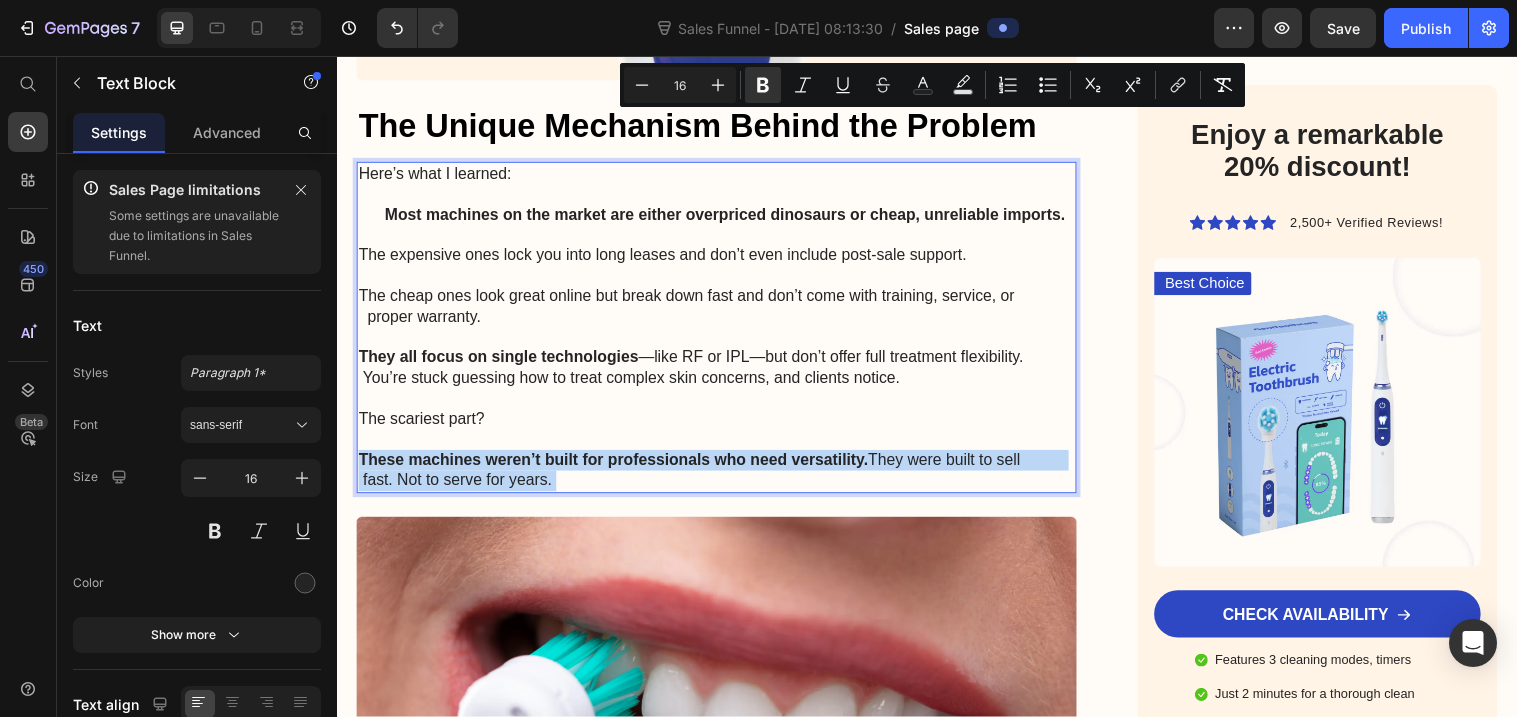 click on "Here’s what I learned:        Most machines on the market are either overpriced dinosaurs or cheap, unreliable imports.        The expensive ones lock you into long leases and don’t even include post-sale support.         The cheap ones look great online but break down fast and don’t come with training, service, or               proper warranty.          They all focus on single technologies  —like RF or IPL—but don’t offer full treatment flexibility.          You’re stuck guessing how to treat complex skin concerns, and clients notice.    The scariest part?          These machines weren’t built for professionals who need versatility.  They were built to sell            fast. Not to serve for years." at bounding box center (723, 332) 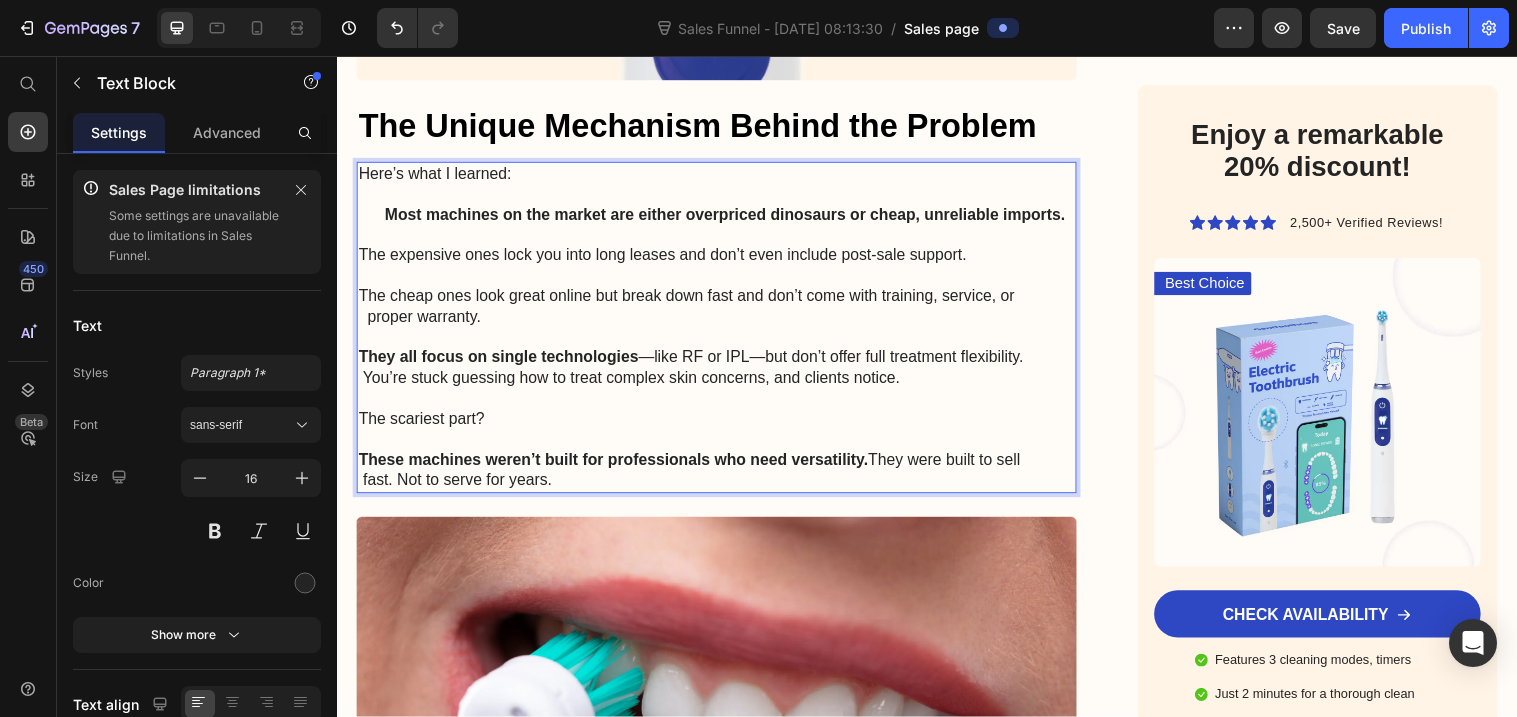 click on "Here’s what I learned:" at bounding box center (723, 176) 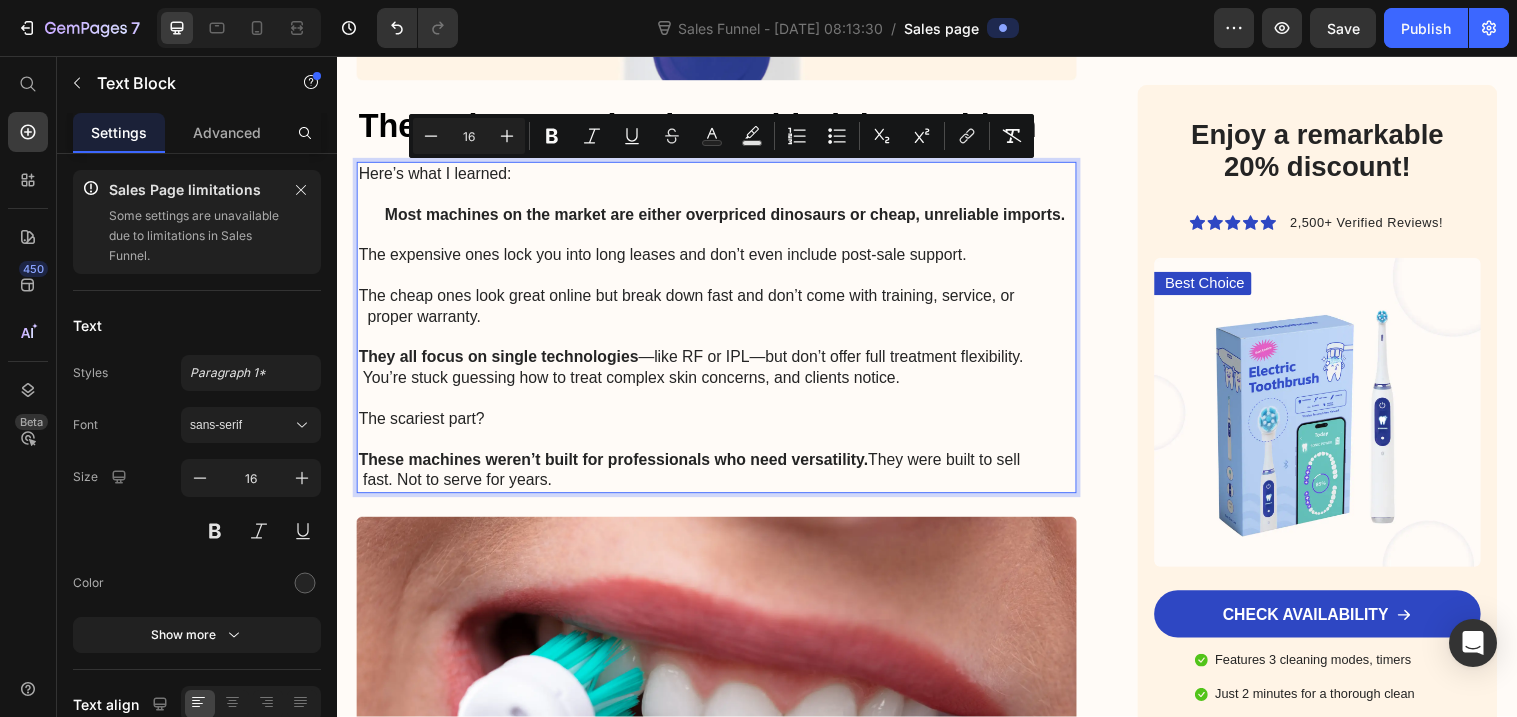 copy on "Here’s what I learned:        Most machines on the market are either overpriced dinosaurs or cheap, unreliable imports.        The expensive ones lock you into long leases and don’t even include post-sale support.         The cheap ones look great online but break down fast and don’t come with training, service, or               proper warranty.          They all focus on single technologies  —like RF or IPL—but don’t offer full treatment flexibility.          You’re stuck guessing how to treat complex skin concerns, and clients notice.    The scariest part?          These machines weren’t built for professionals who need versatility.  They were built to sell            fast. Not to serve for years." 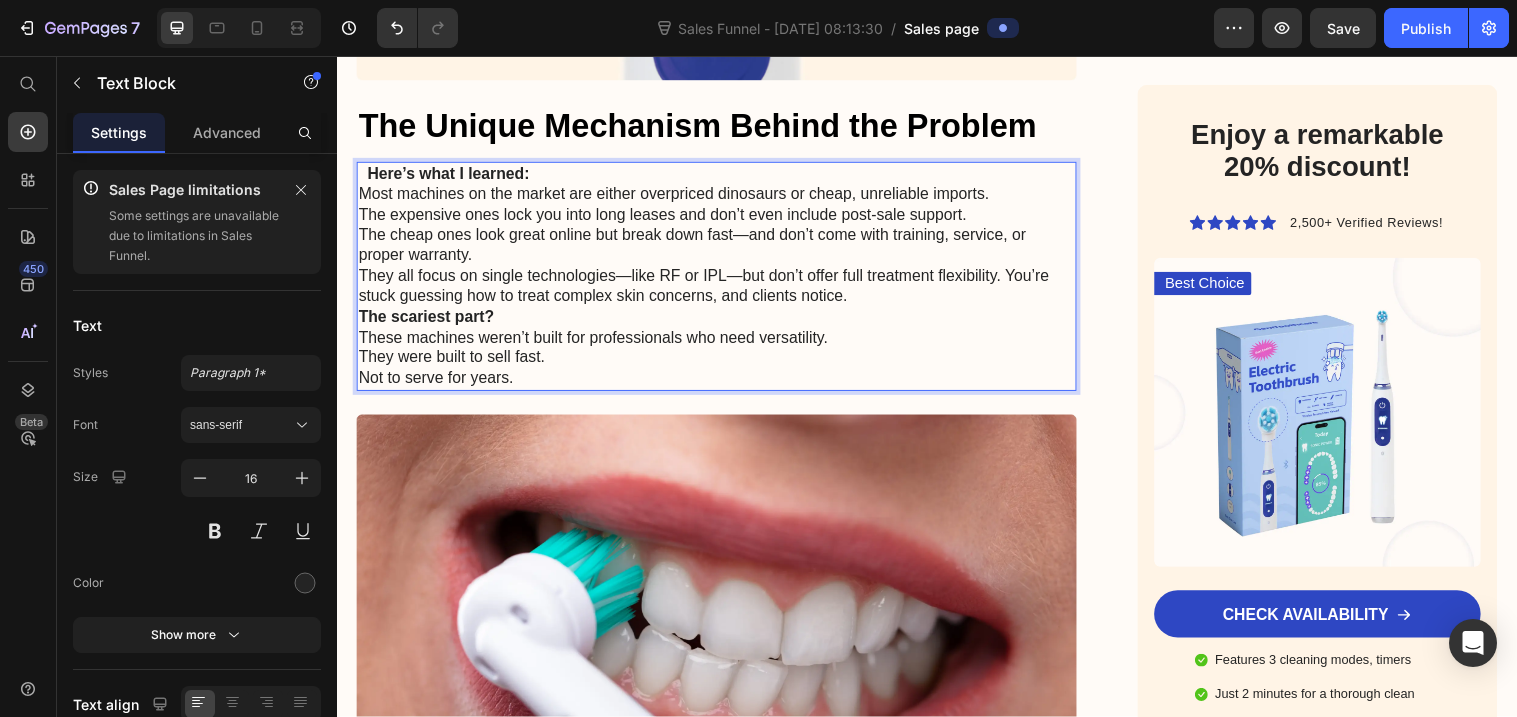 click on "Most machines on the market are either overpriced dinosaurs or cheap, unreliable imports." at bounding box center [723, 197] 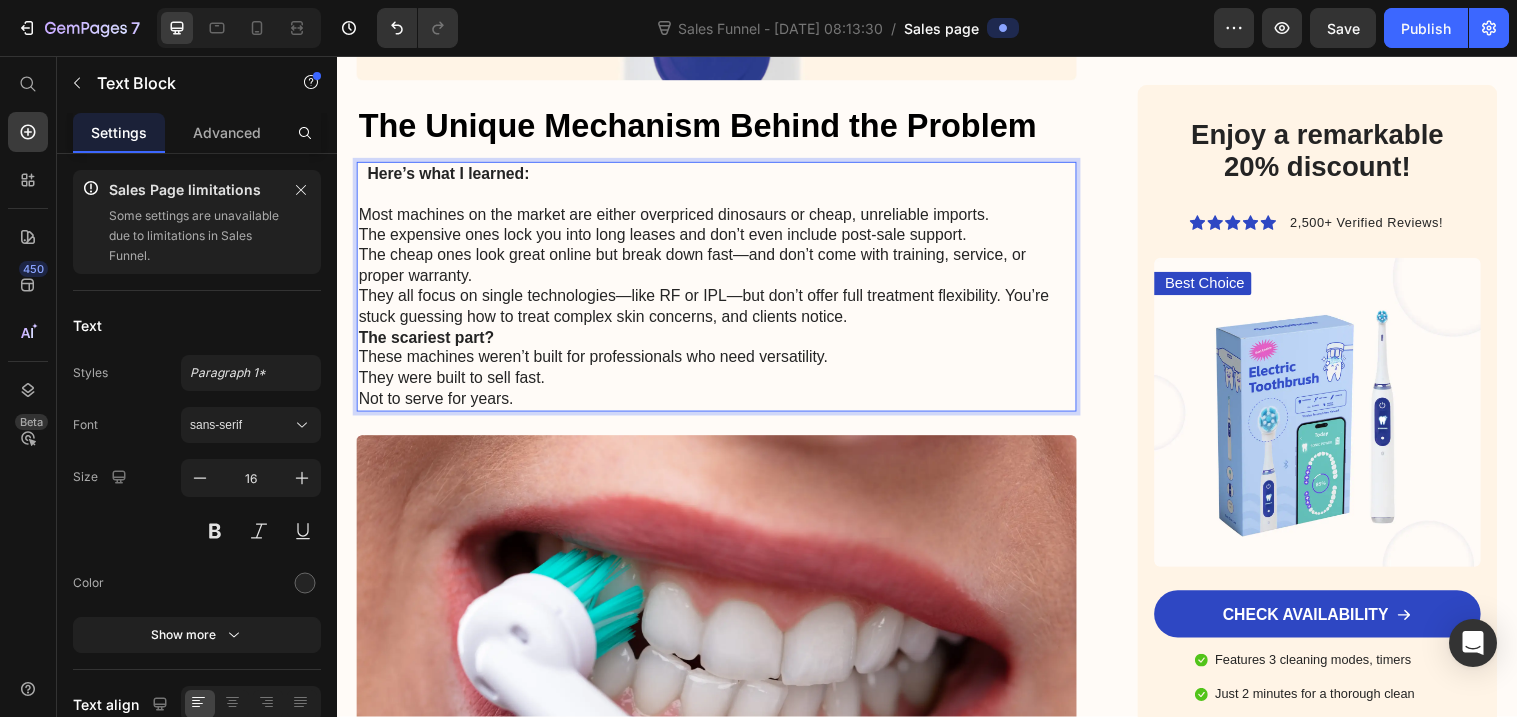 click on "They all focus on single technologies—like RF or IPL—but don’t offer full treatment flexibility. You’re stuck guessing how to treat complex skin concerns, and clients notice." at bounding box center [723, 312] 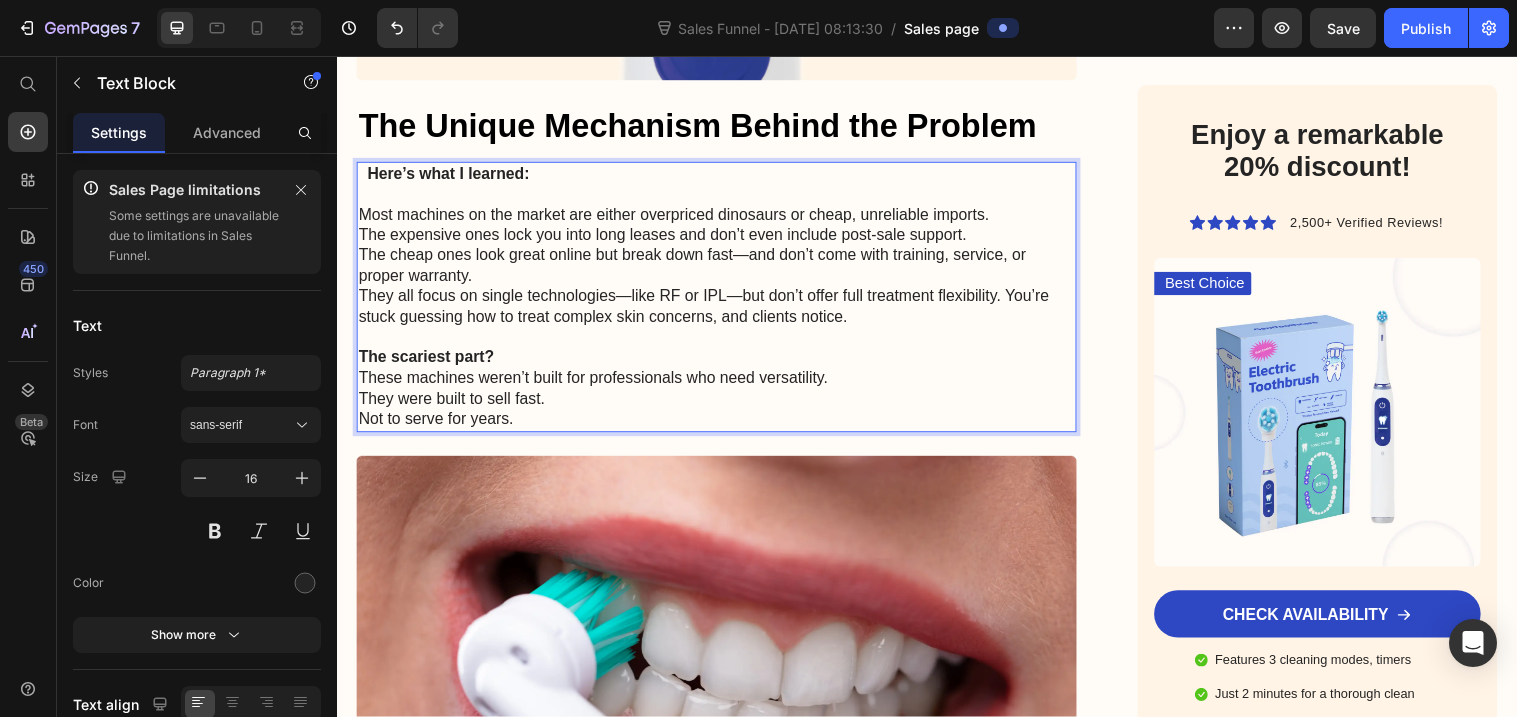 click on "The scariest part? These machines weren’t built for professionals who need versatility. They were built to sell fast. Not to serve for years." at bounding box center (723, 394) 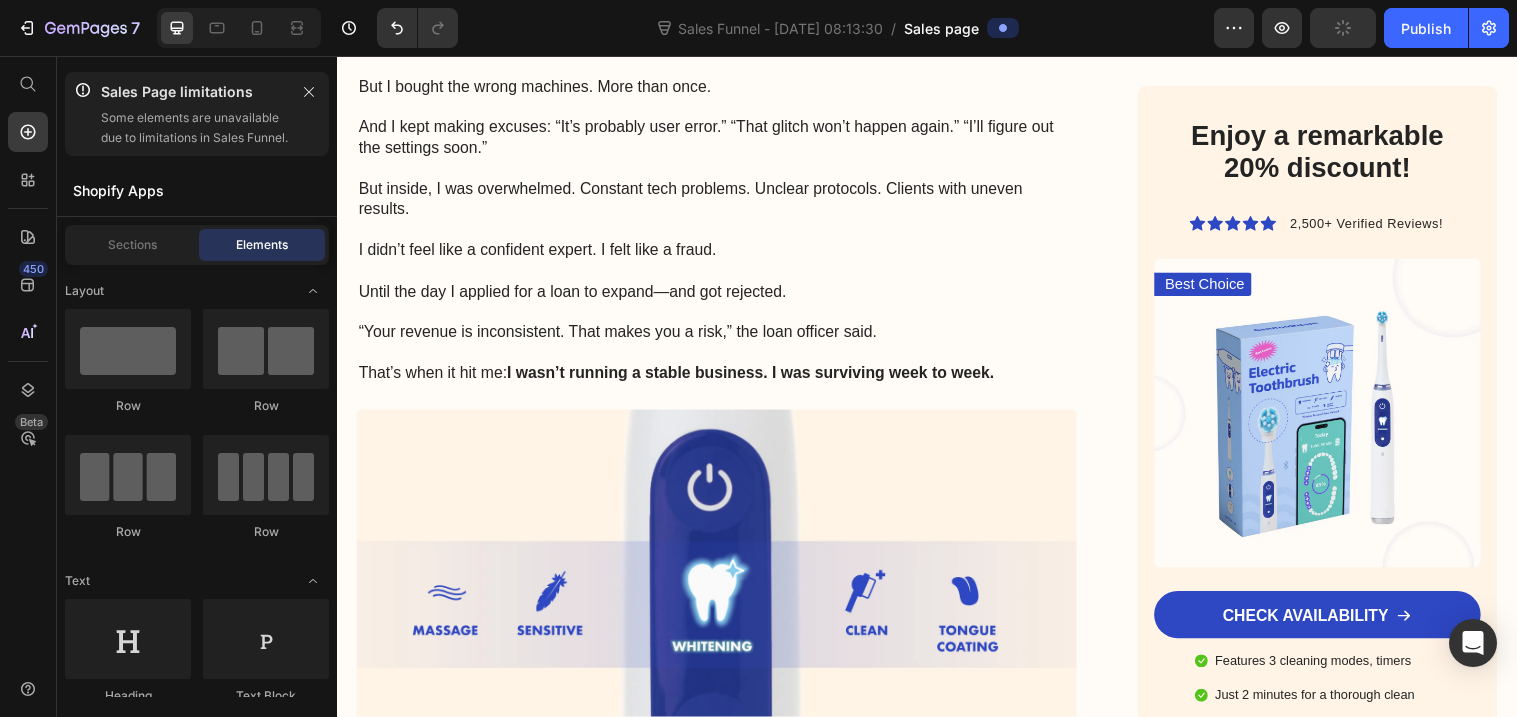 scroll, scrollTop: 3262, scrollLeft: 0, axis: vertical 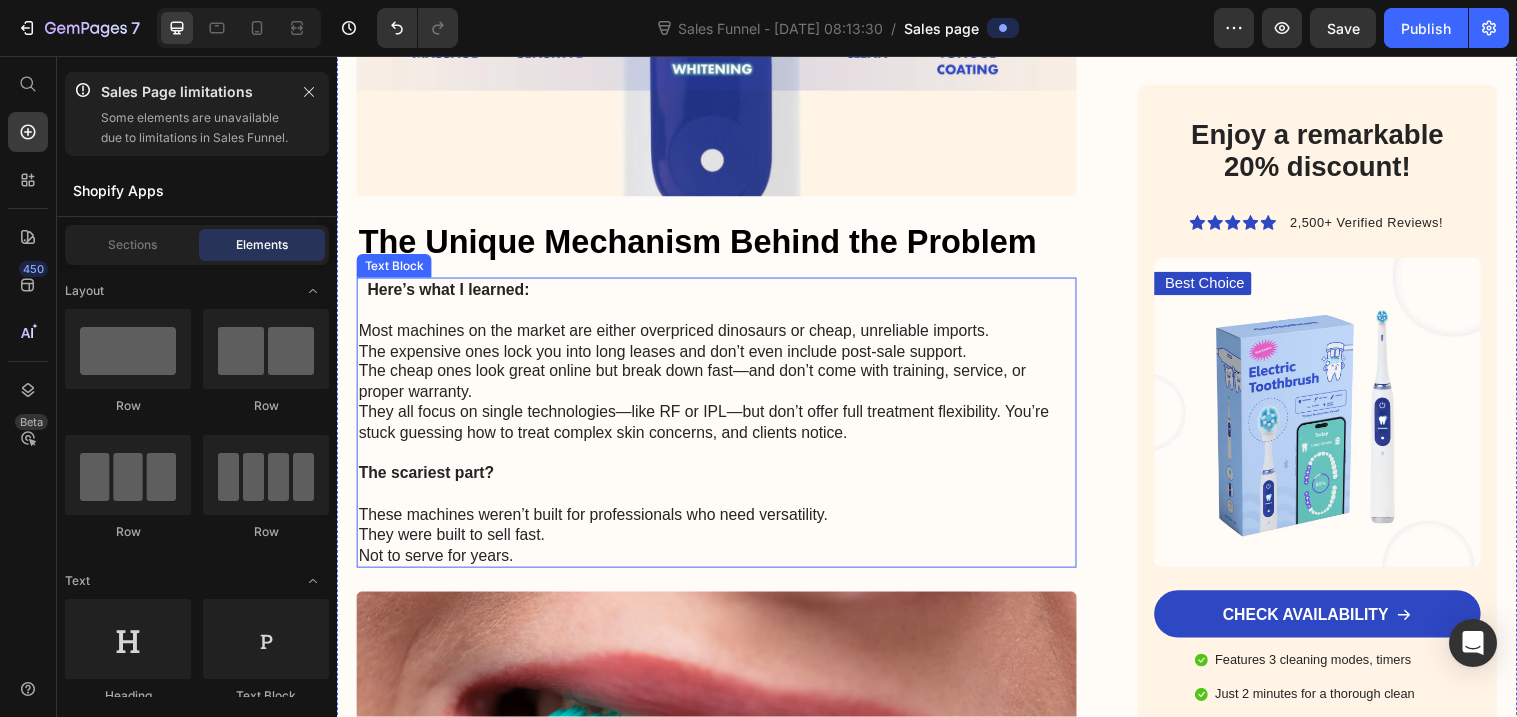 click on "Most machines on the market are either overpriced dinosaurs or cheap, unreliable imports." at bounding box center (723, 336) 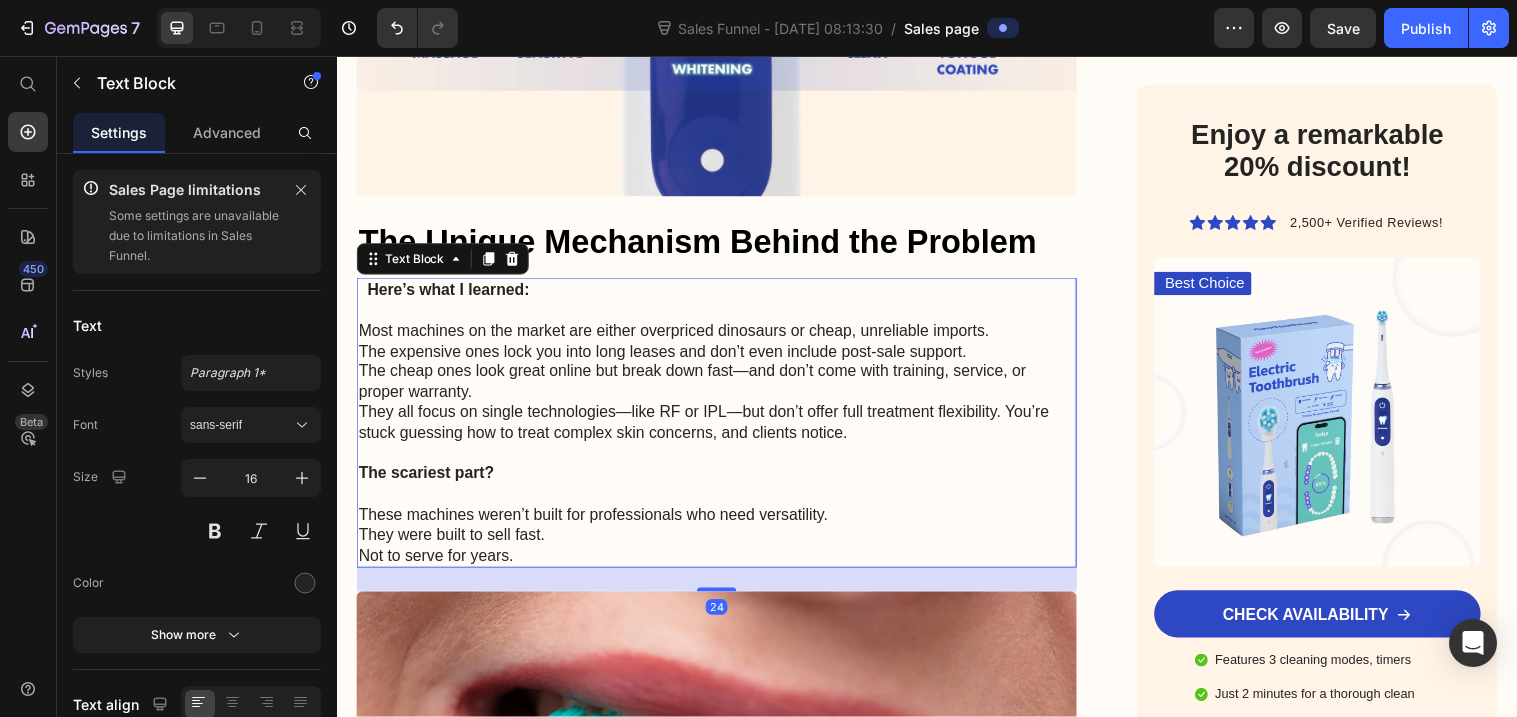 click on "Here’s what I learned:" at bounding box center (450, 293) 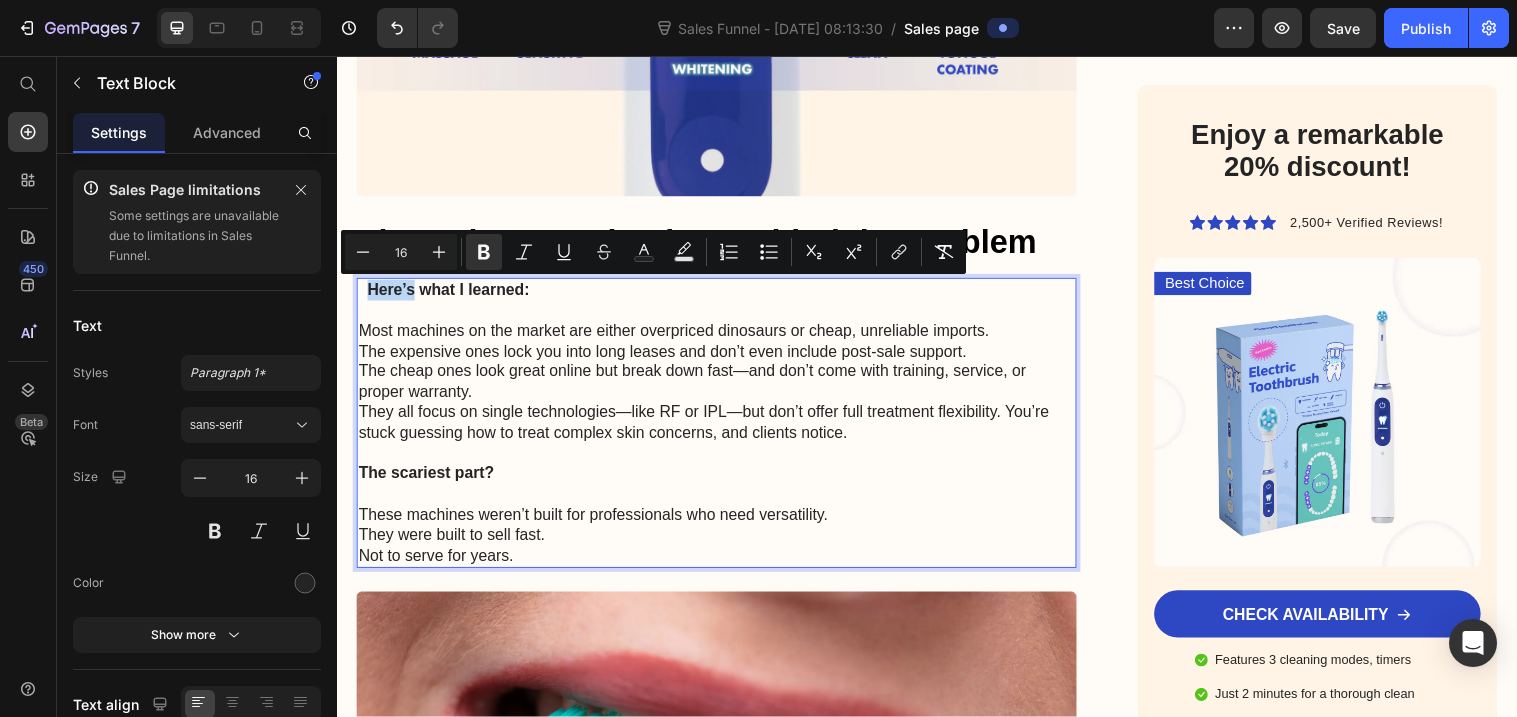 click on "Here’s what I learned:" at bounding box center [450, 293] 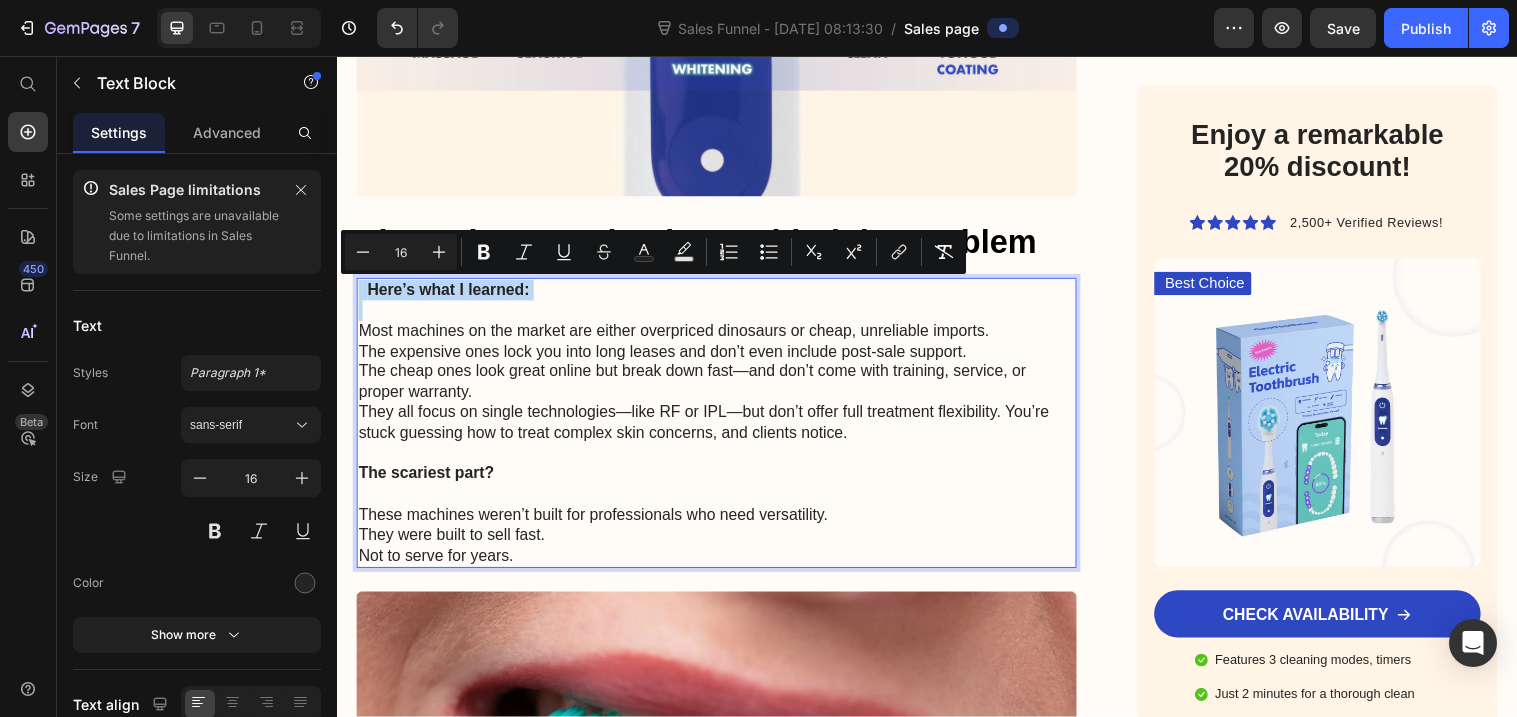 click on "Here’s what I learned:" at bounding box center (450, 293) 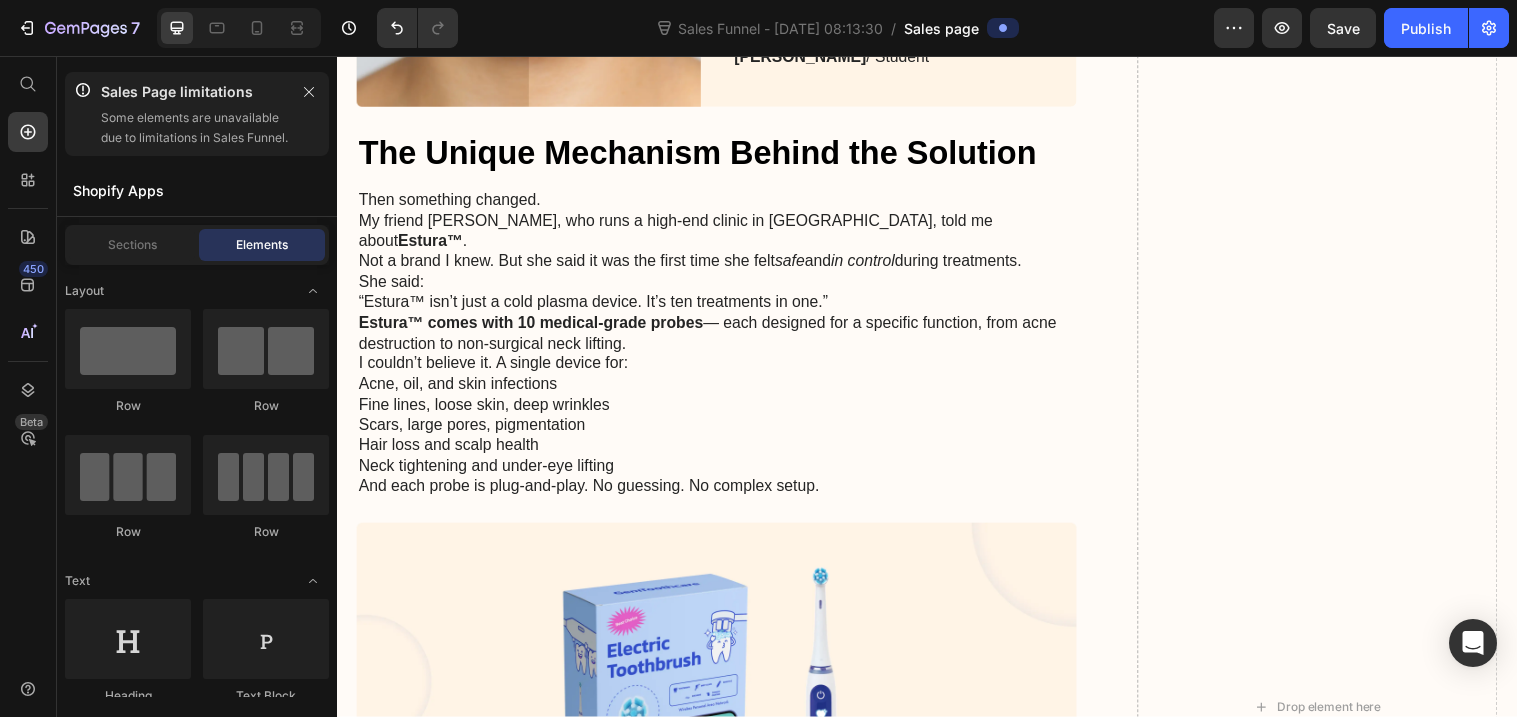 scroll, scrollTop: 5423, scrollLeft: 0, axis: vertical 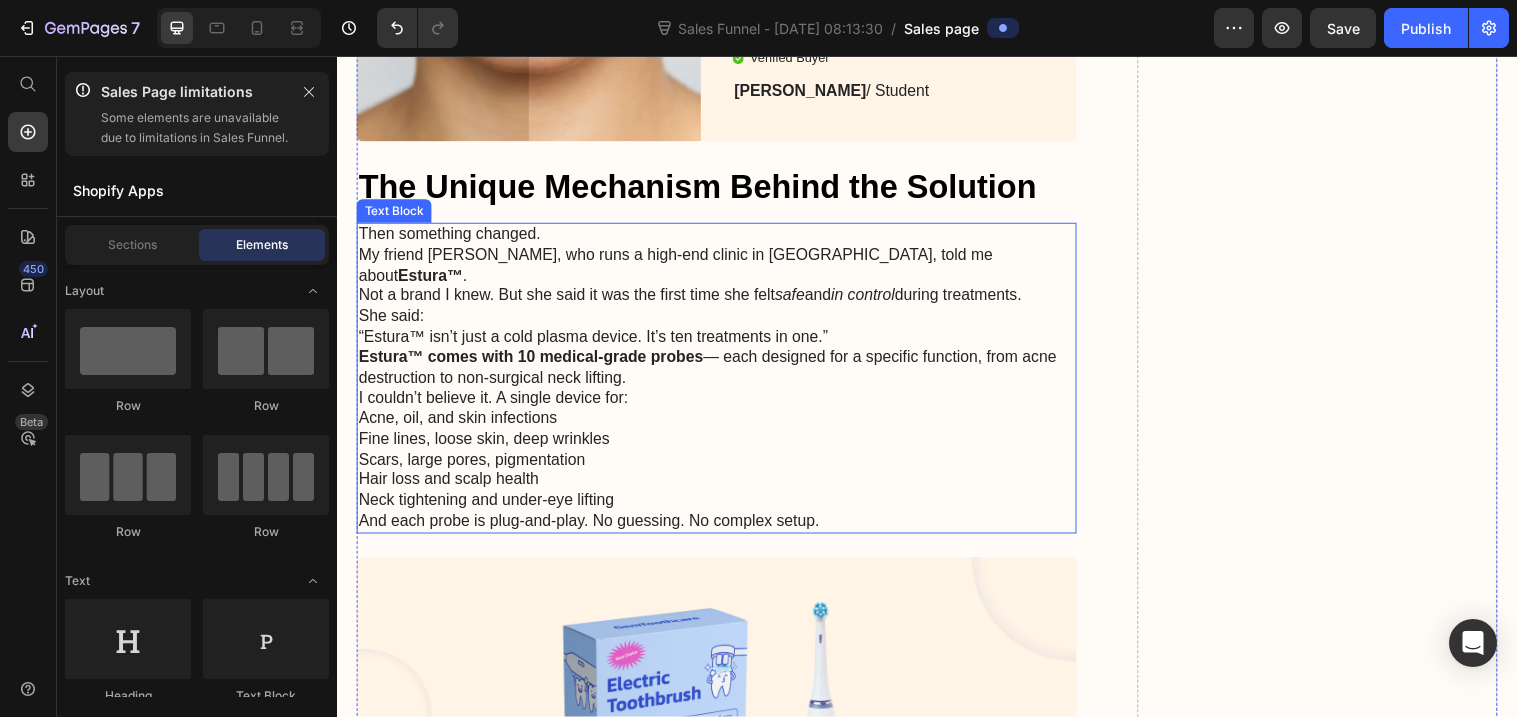 click on "Hair loss and scalp health" at bounding box center (723, 487) 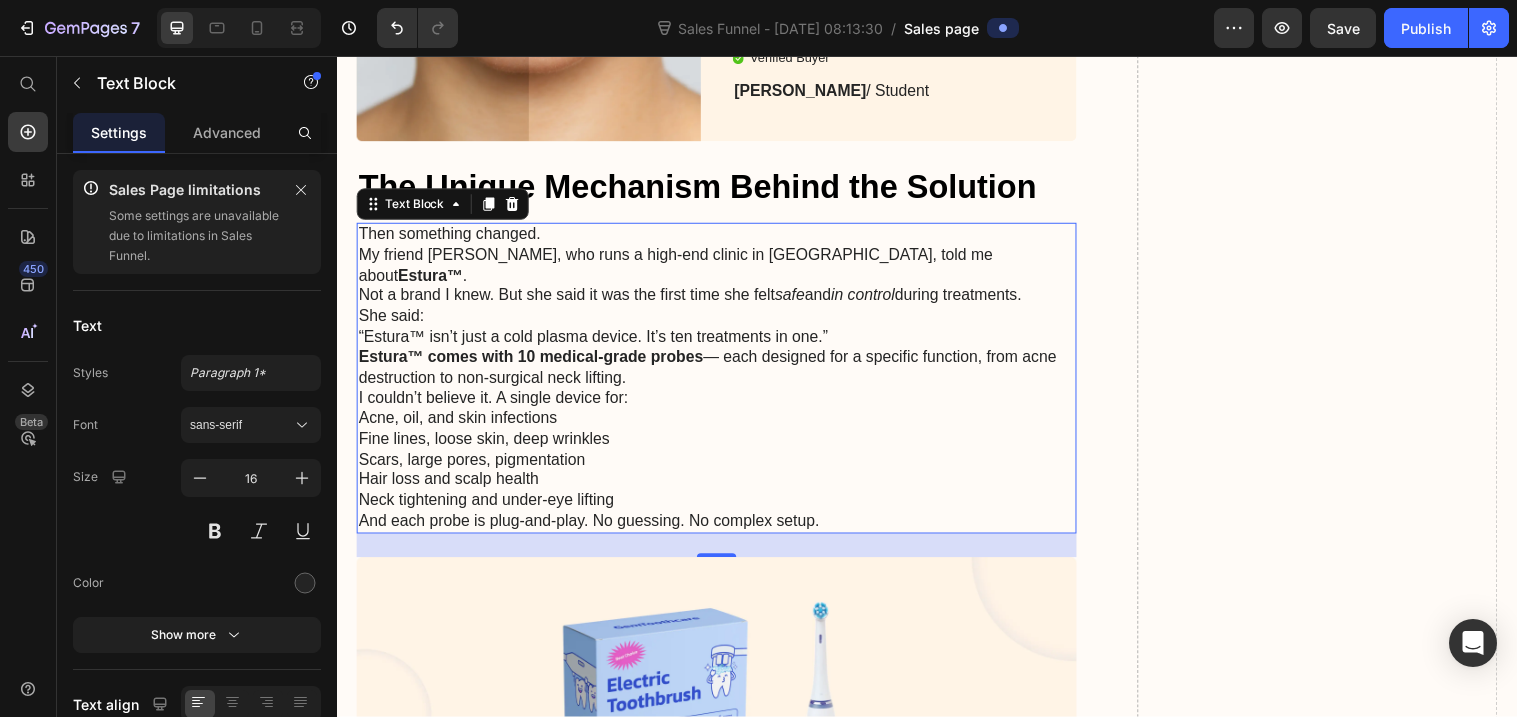 click on "And each probe is plug-and-play. No guessing. No complex setup." at bounding box center (723, 529) 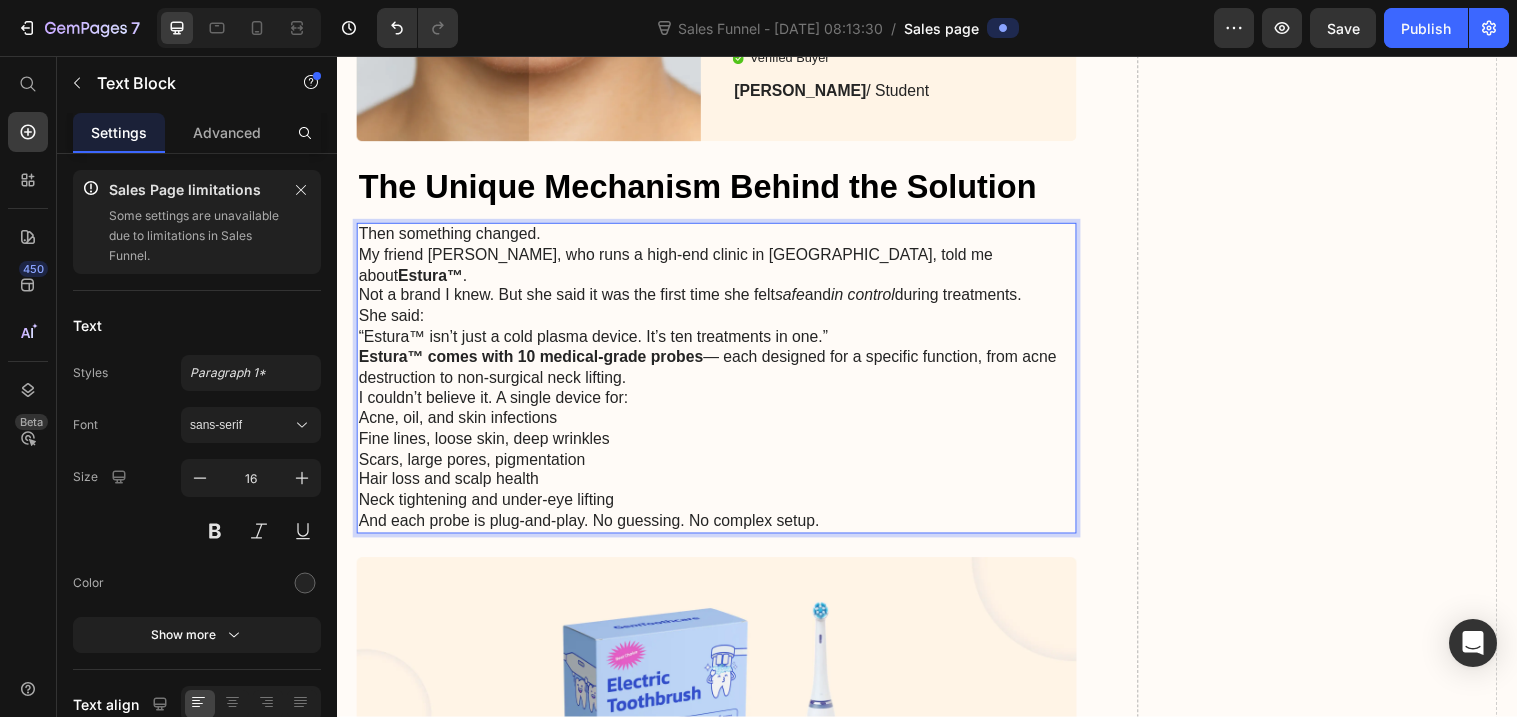 click on "And each probe is plug-and-play. No guessing. No complex setup." at bounding box center (723, 529) 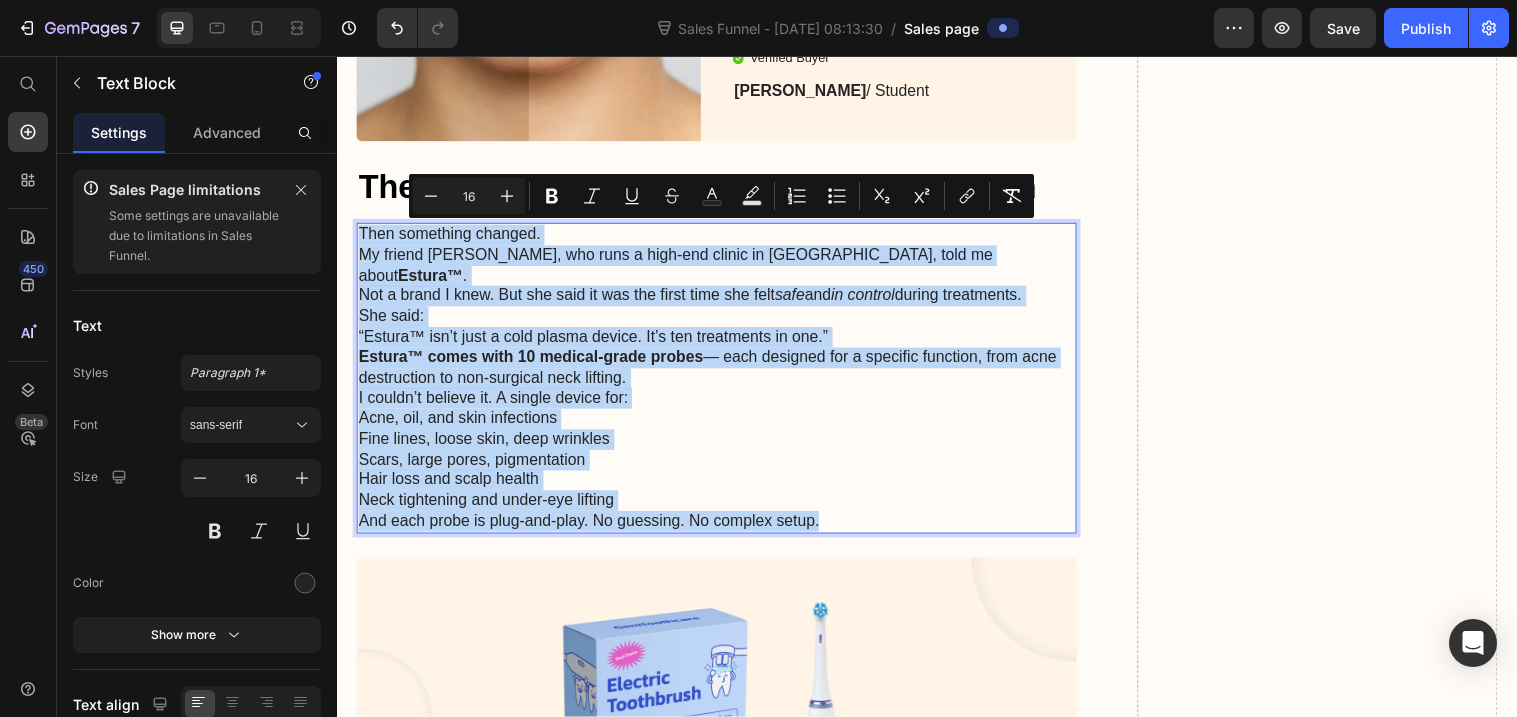 drag, startPoint x: 862, startPoint y: 499, endPoint x: 361, endPoint y: 232, distance: 567.70593 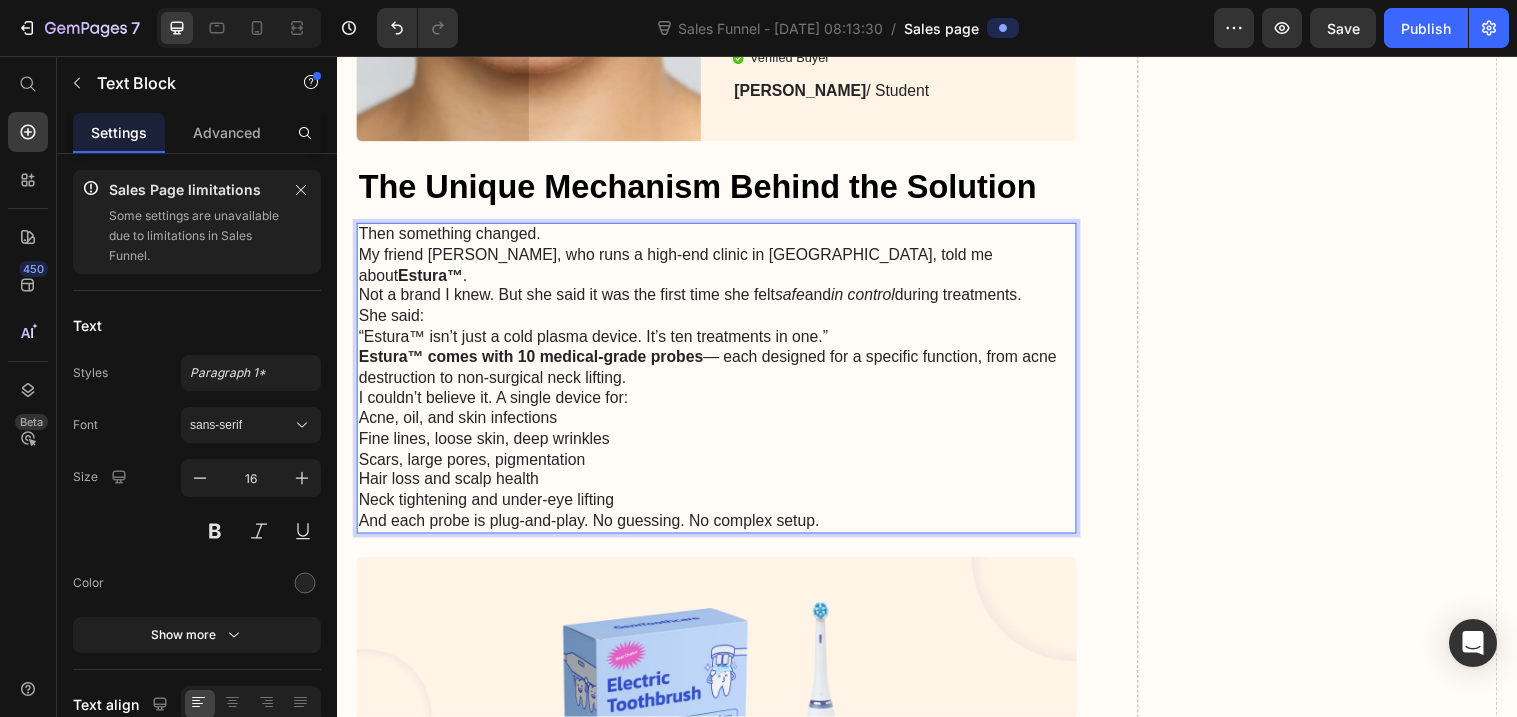 click on "Then something changed." at bounding box center (723, 238) 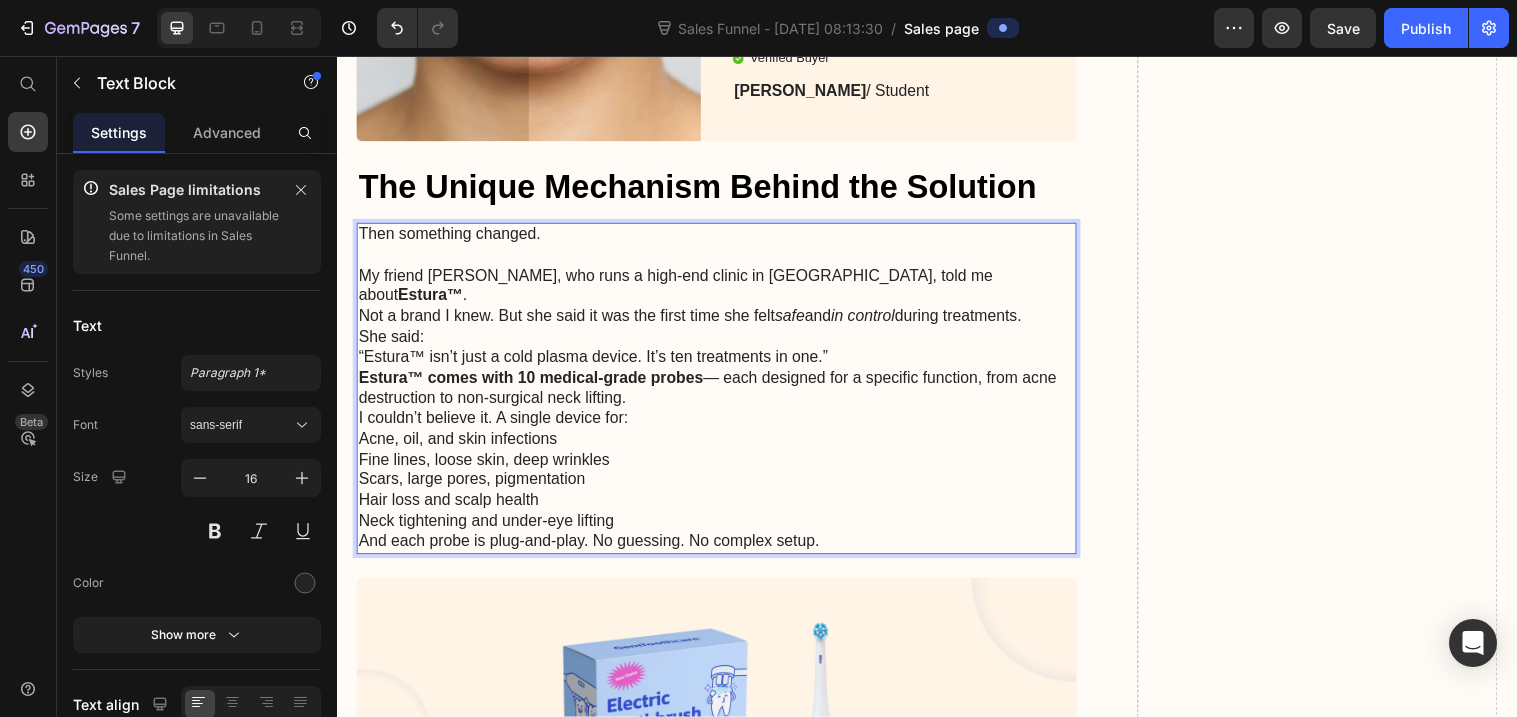 click on "My friend Julia, who runs a high-end clinic in Berlin, told me about  Estura™ ." at bounding box center [723, 291] 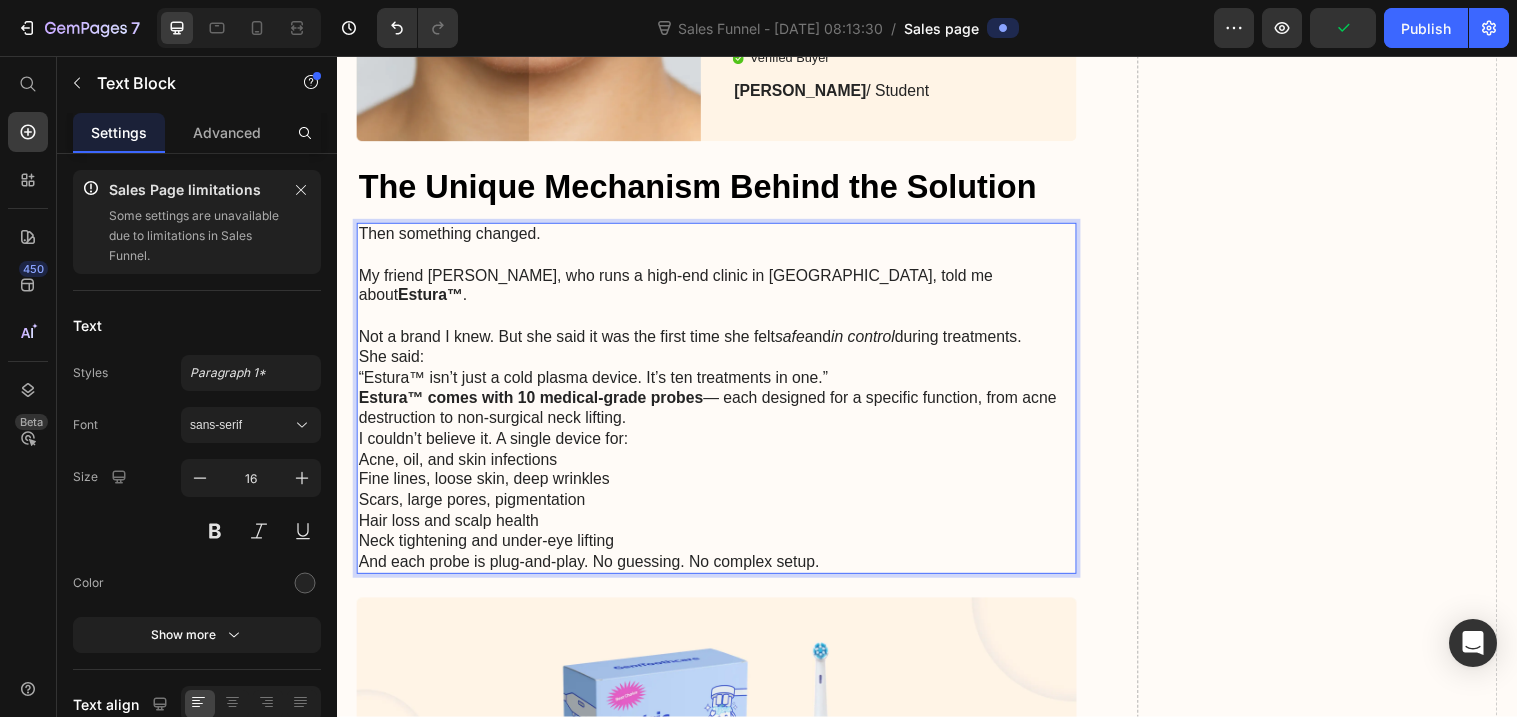 click on "Not a brand I knew. But she said it was the first time she felt  safe  and  in control  during treatments." at bounding box center (723, 342) 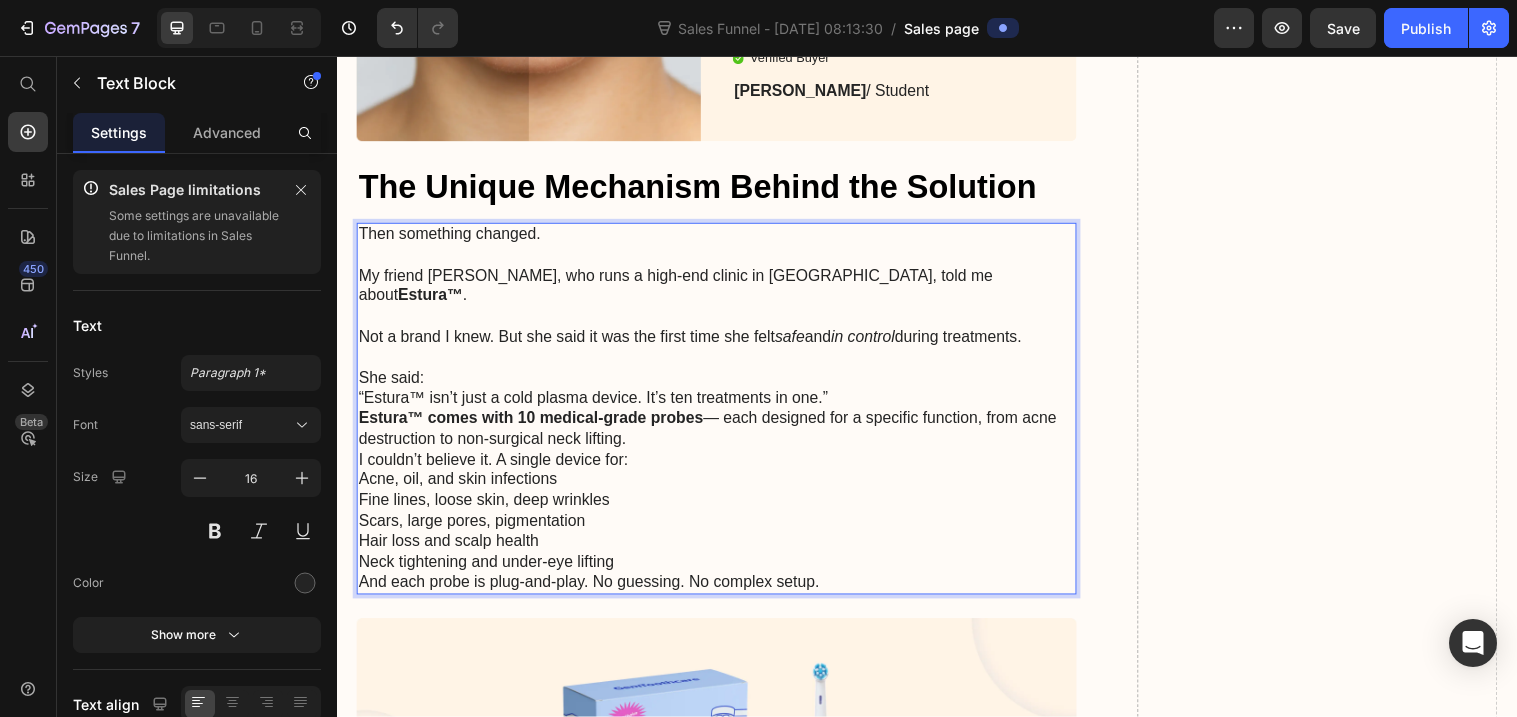 click on "She said:" at bounding box center [723, 384] 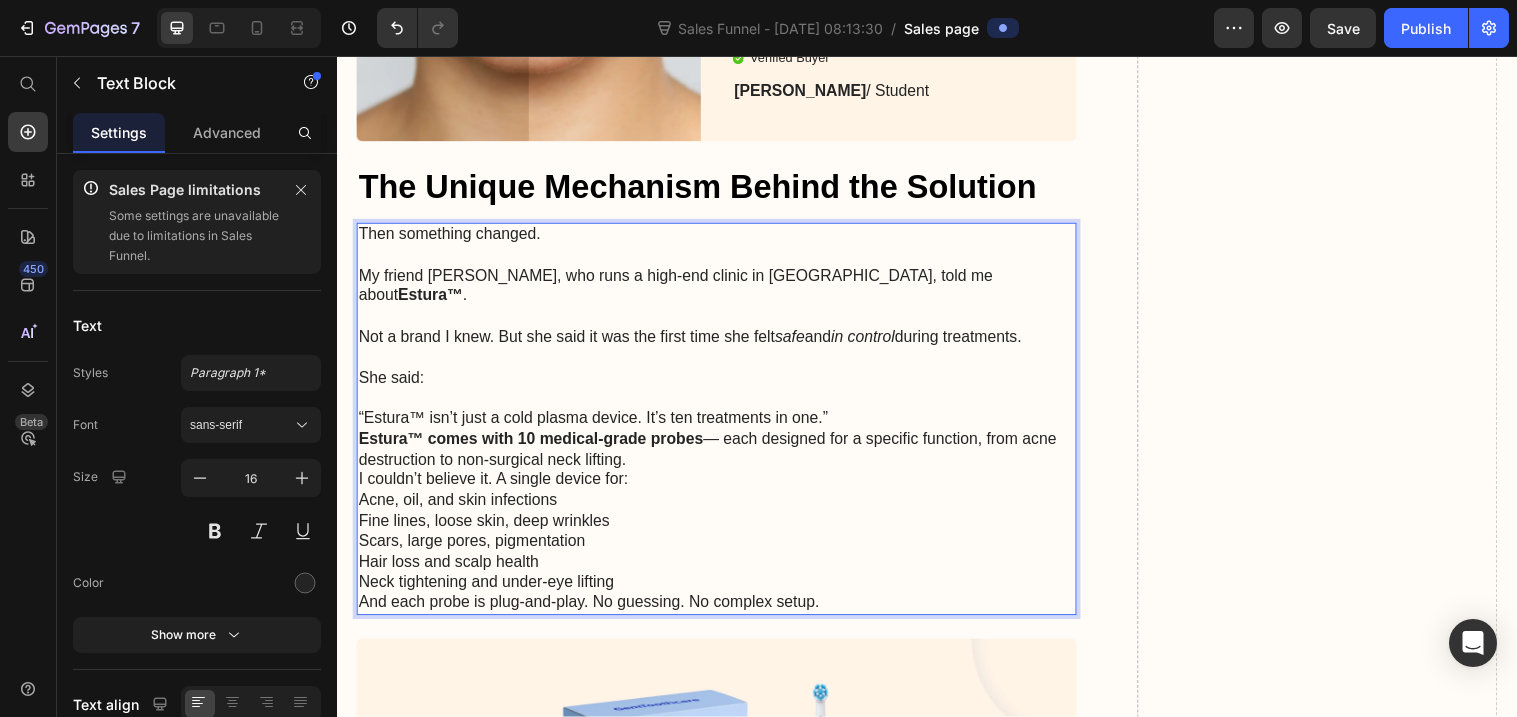 click at bounding box center [723, 404] 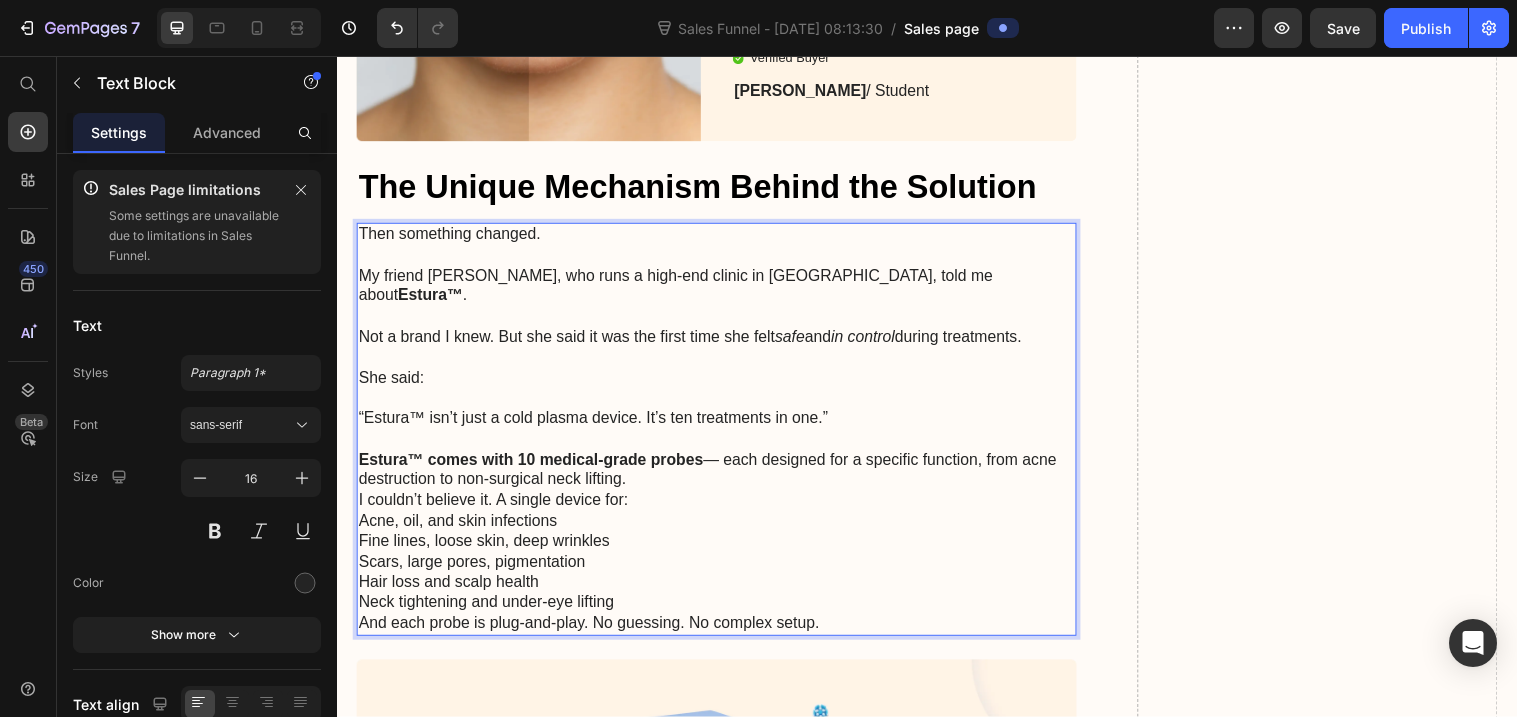 click on "Estura™ comes with 10 medical-grade probes  — each designed for a specific function, from acne destruction to non-surgical neck lifting." at bounding box center [723, 478] 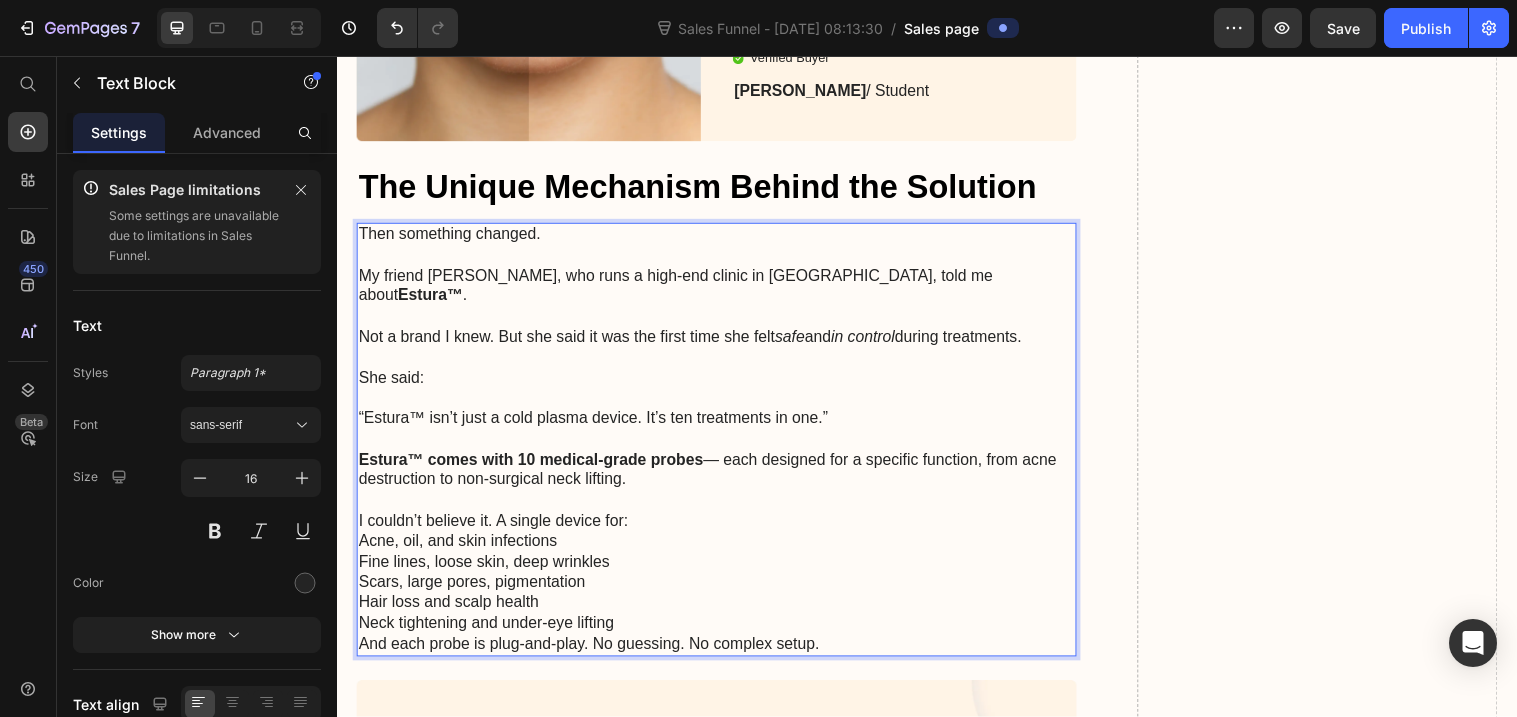 click on "Neck tightening and under-eye lifting" at bounding box center [723, 633] 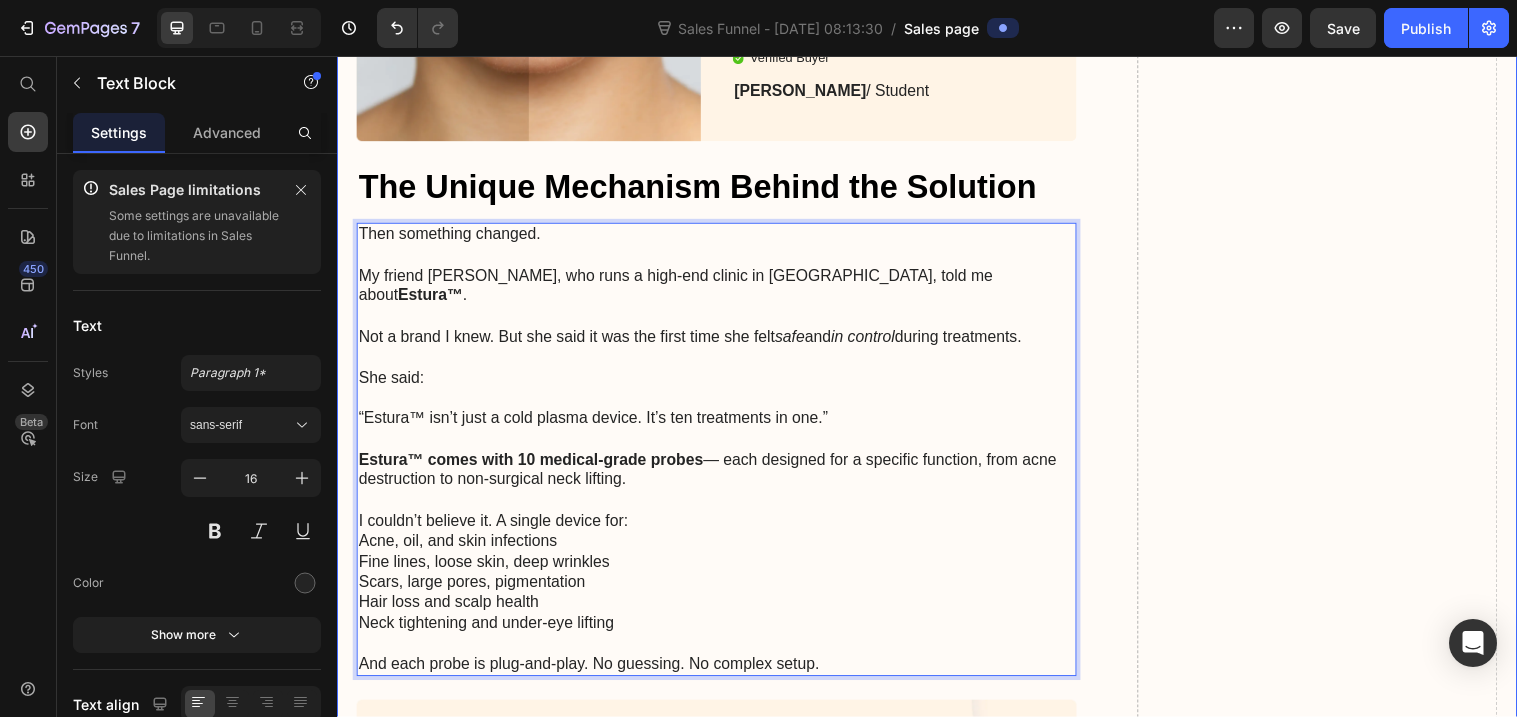 click on "Image
Icon
Icon
Icon
Icon
Icon Icon List "My elderly mother found the Gemtoothcare easy to use thanks to the lightweight, ergonomic design. The timer and cleaning modes have improved her oral health tremendously."  Text Block
Verified Buyer Item List Julia R.  / Design Director Text Block Row Image
Icon
Icon
Icon
Icon
Icon Icon List "As someone with plaque buildup, the Gemtoothcare has been a game-changer. Its rotating-oscillating head removes significantly more plaque than my manual brush. My dental cleanings are now a breeze, with healthier gums."  Text Block
Verified Buyer Item List Michael T.  / Teacher Text Block Row Image
Icon
Icon
Icon
Icon
Icon Icon List Text Block
Verified Buyer ." at bounding box center [937, 842] 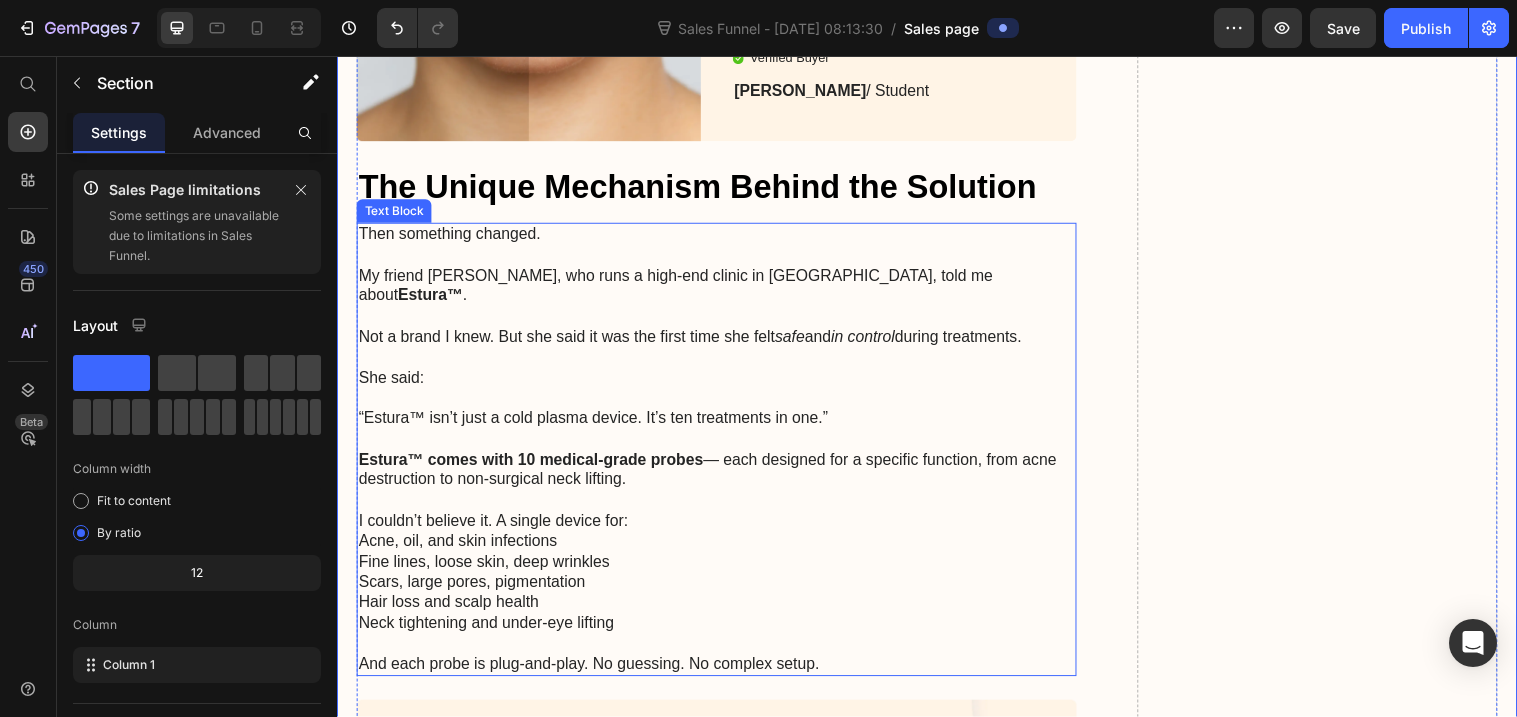 click on "I couldn’t believe it. A single device for:" at bounding box center (723, 529) 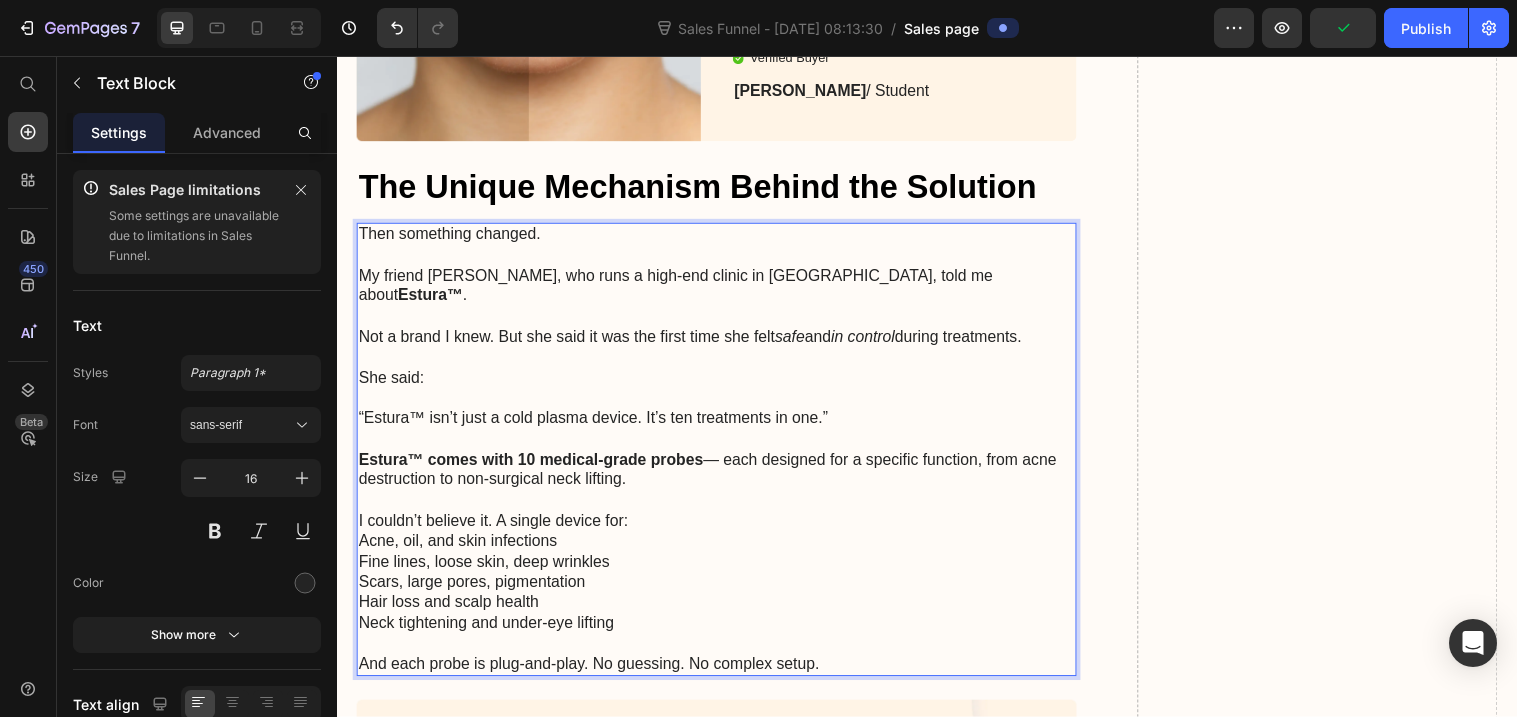 click on "I couldn’t believe it. A single device for:" at bounding box center [723, 529] 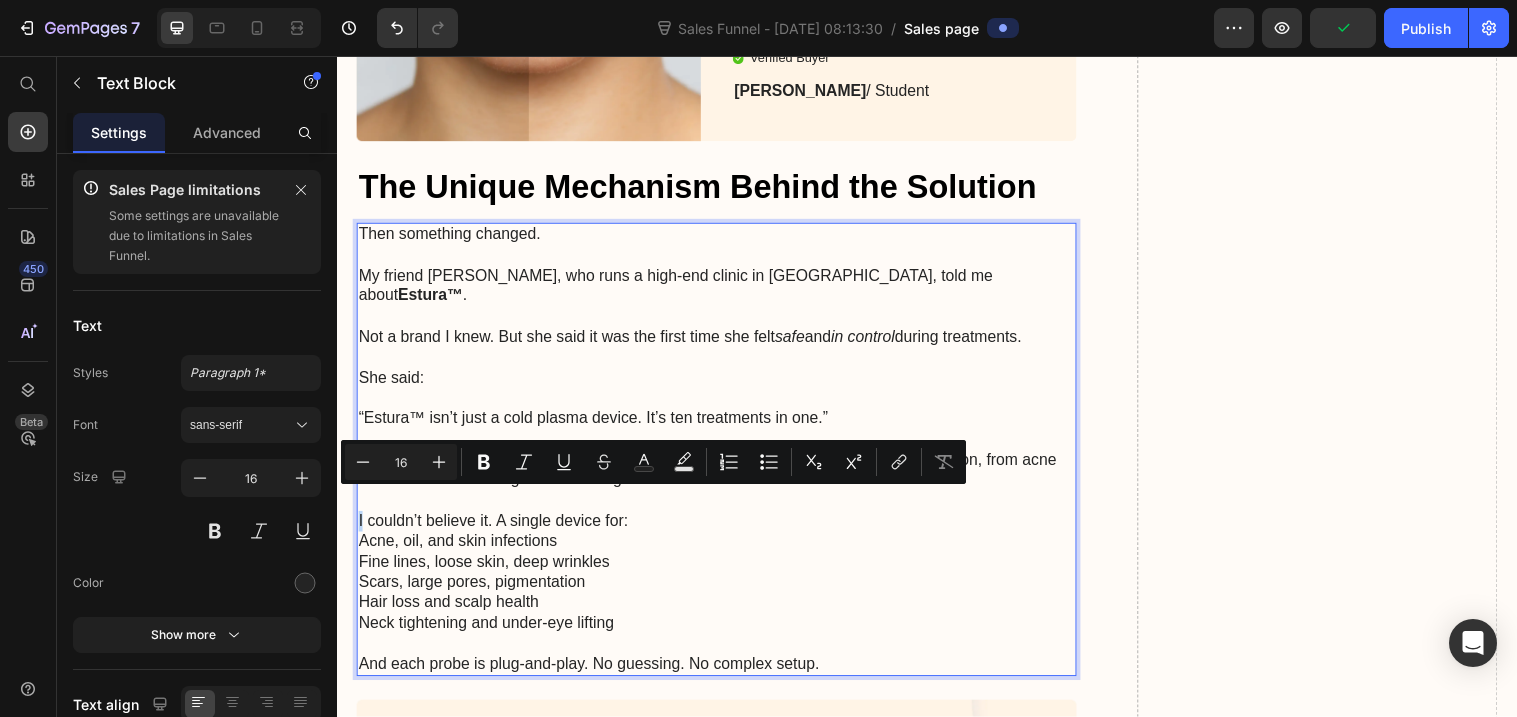 click on "I couldn’t believe it. A single device for:" at bounding box center (723, 529) 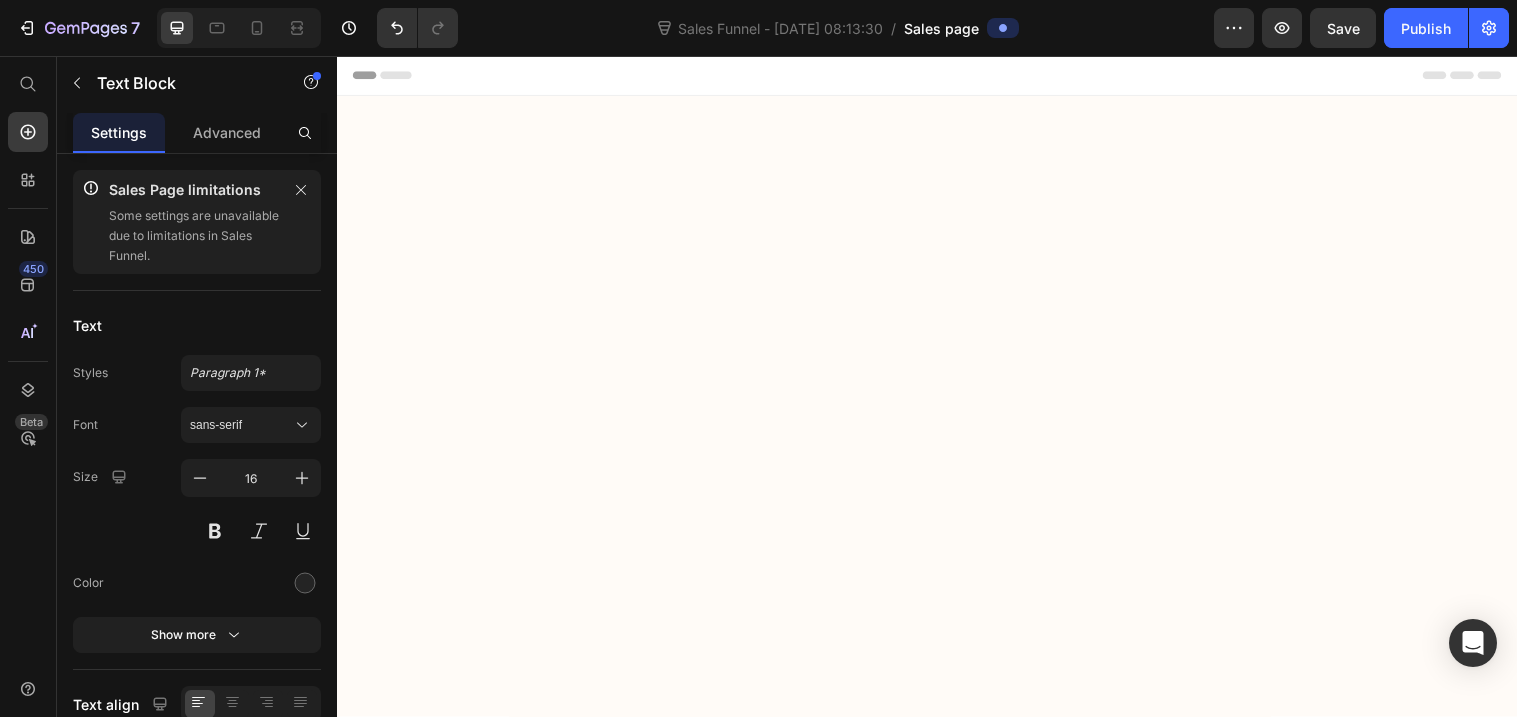 scroll, scrollTop: 0, scrollLeft: 0, axis: both 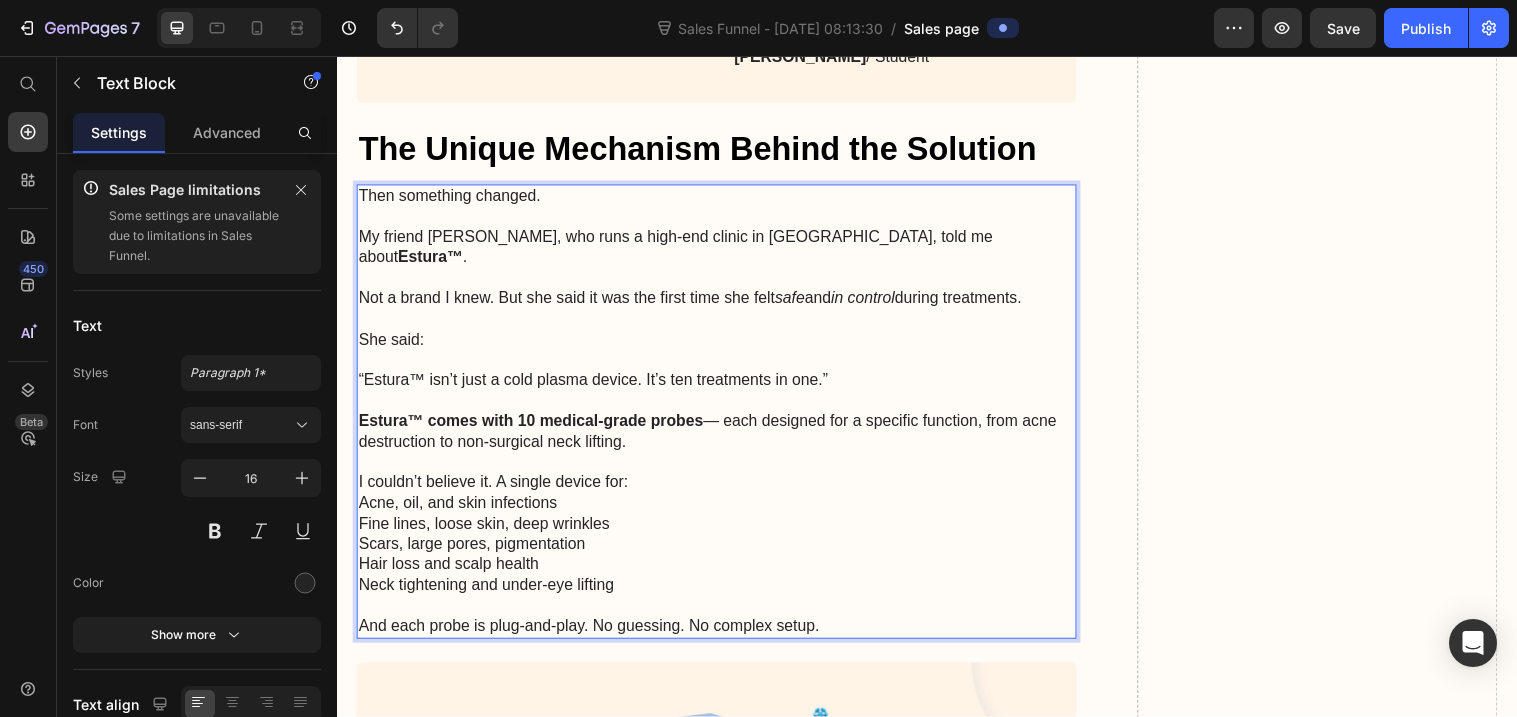 click on "I couldn’t believe it. A single device for:" at bounding box center (723, 490) 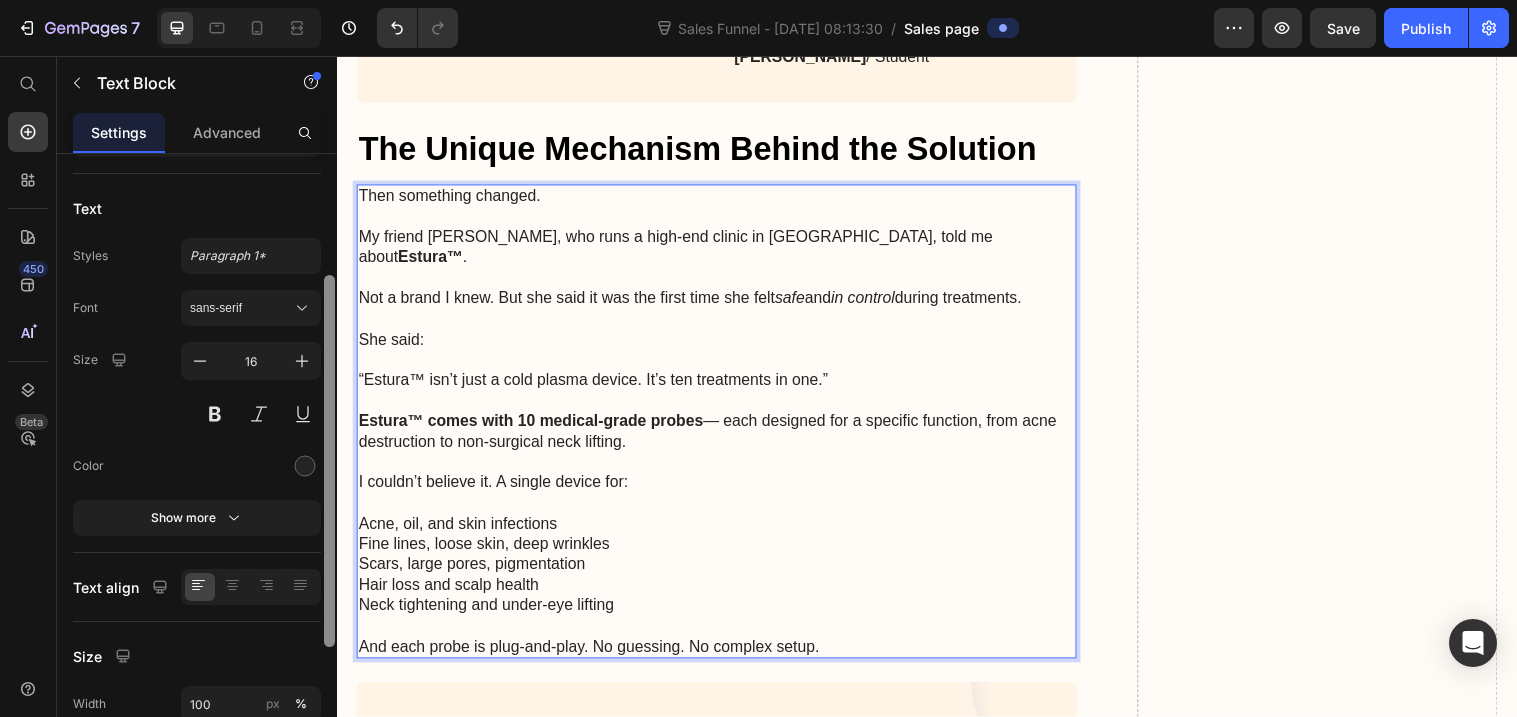 scroll, scrollTop: 0, scrollLeft: 0, axis: both 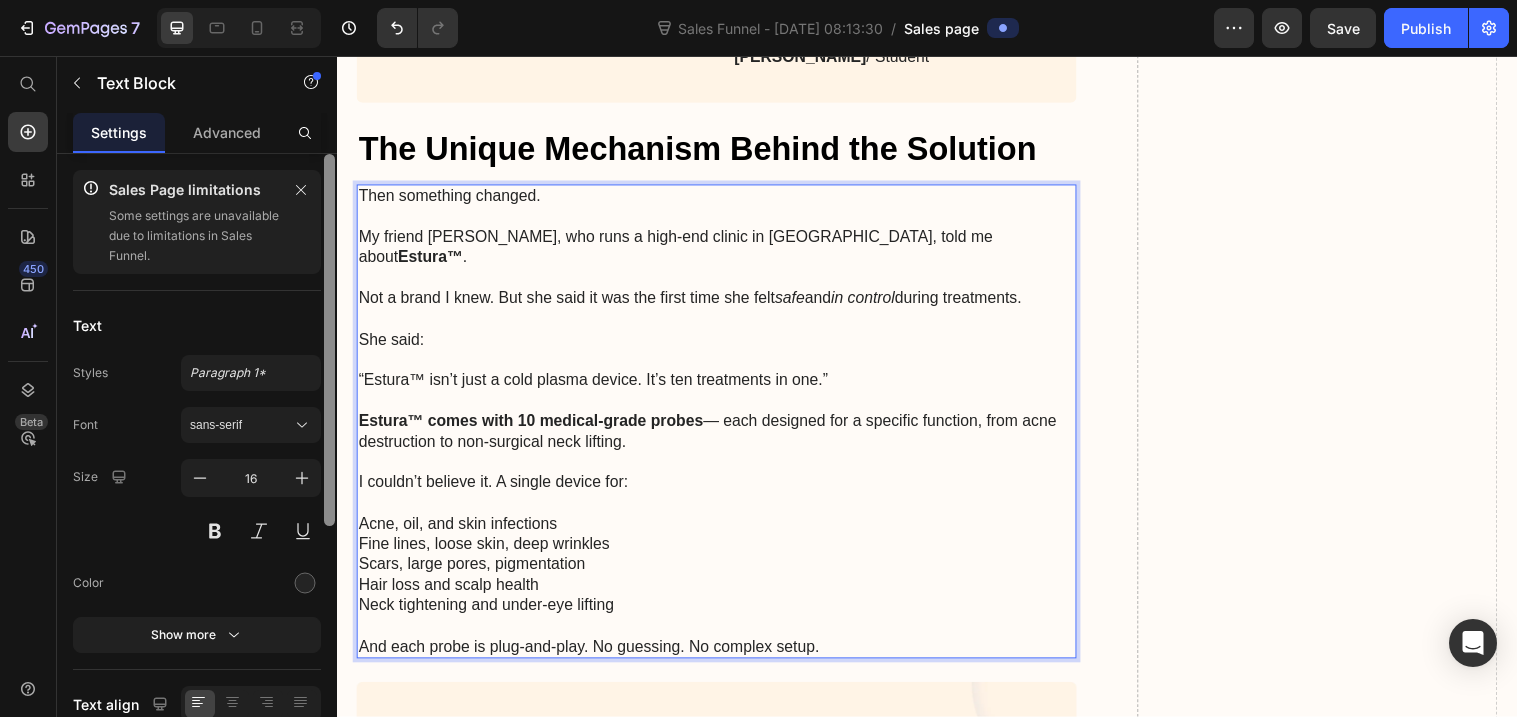drag, startPoint x: 333, startPoint y: 258, endPoint x: 307, endPoint y: 223, distance: 43.60046 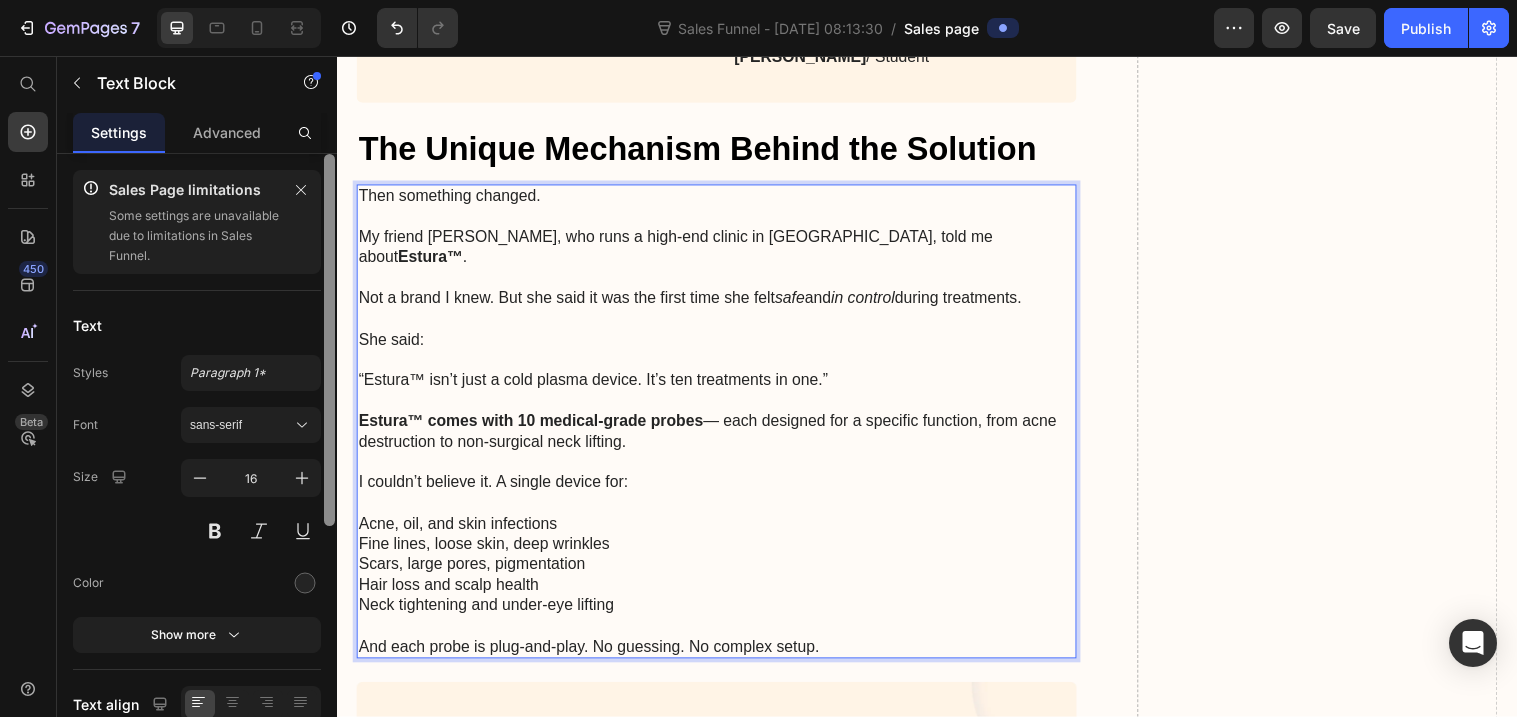 click on "Sales Page limitations Some settings are unavailable due to limitations in Sales Funnel. Text Styles Paragraph 1* Font sans-serif Size 16 Color Show more Text align Size Width 100 px % Show more Background Color Image Video  Color   Delete element" at bounding box center [197, 464] 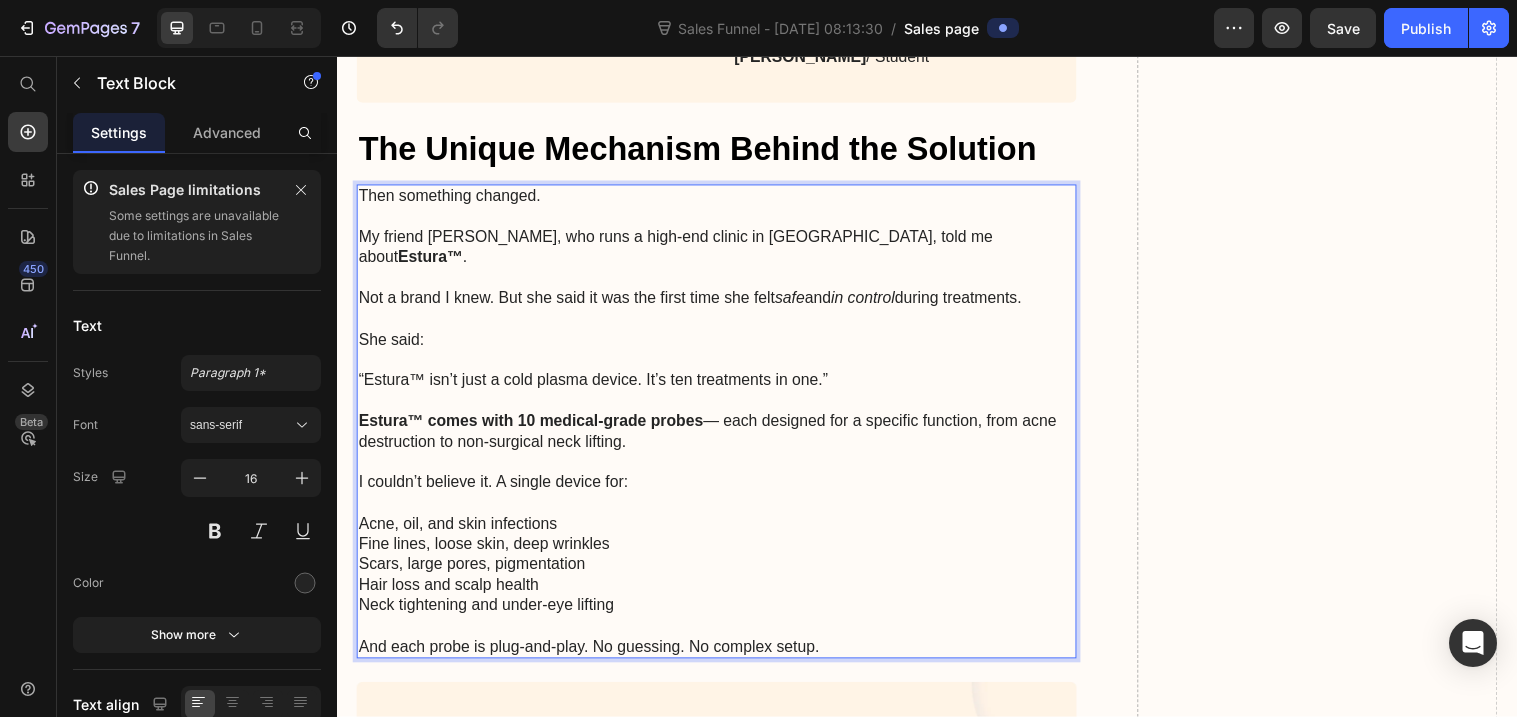 click on "Acne, oil, and skin infections" at bounding box center (723, 532) 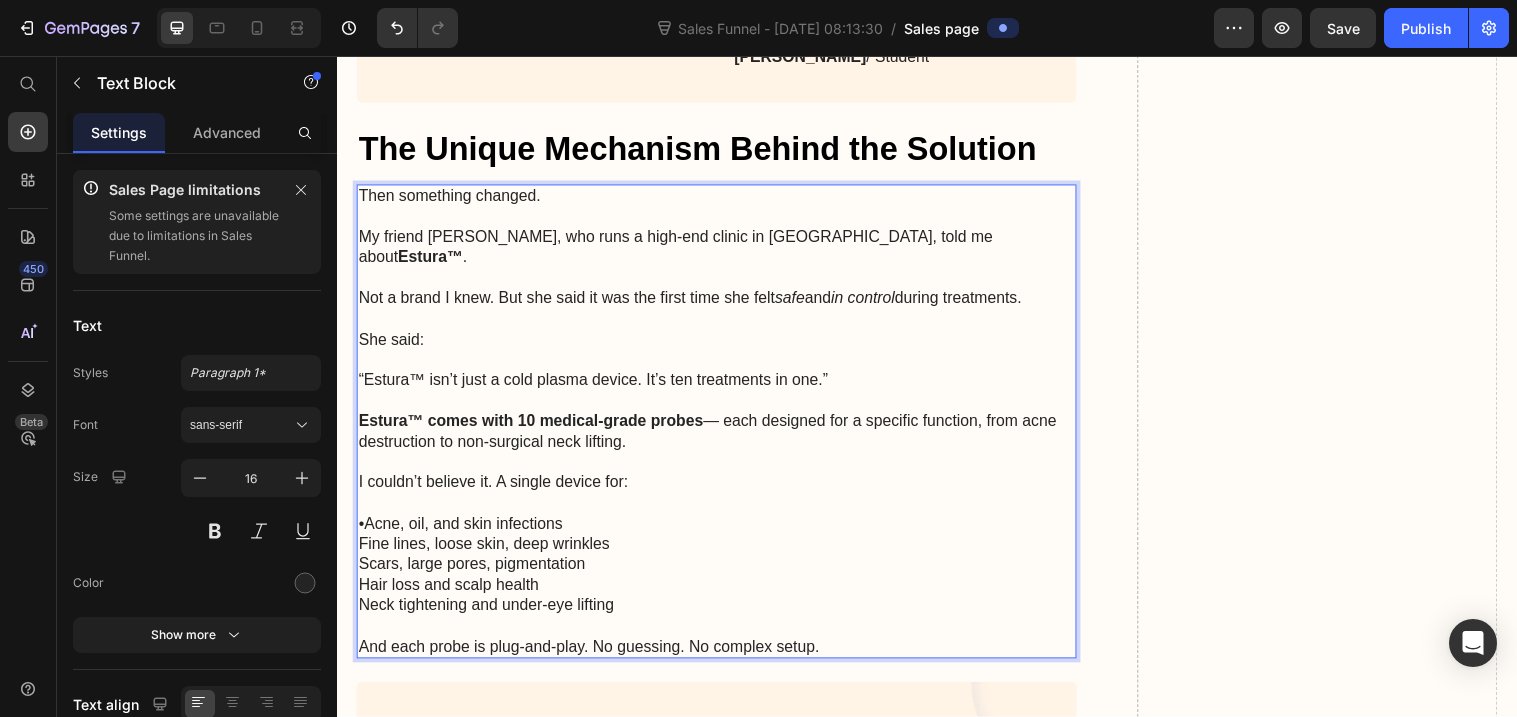 click on "Fine lines, loose skin, deep wrinkles" at bounding box center (723, 553) 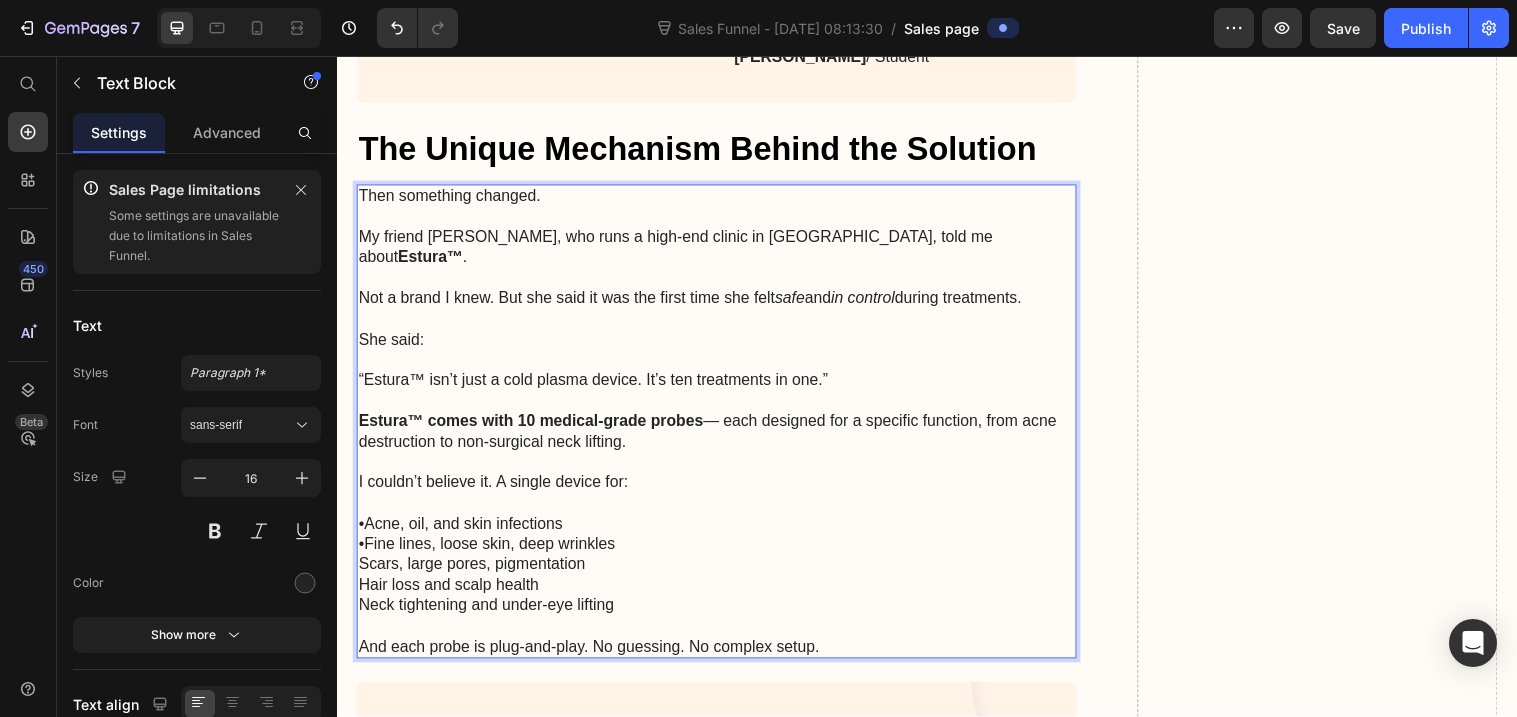 click on "Scars, large pores, pigmentation" at bounding box center [723, 573] 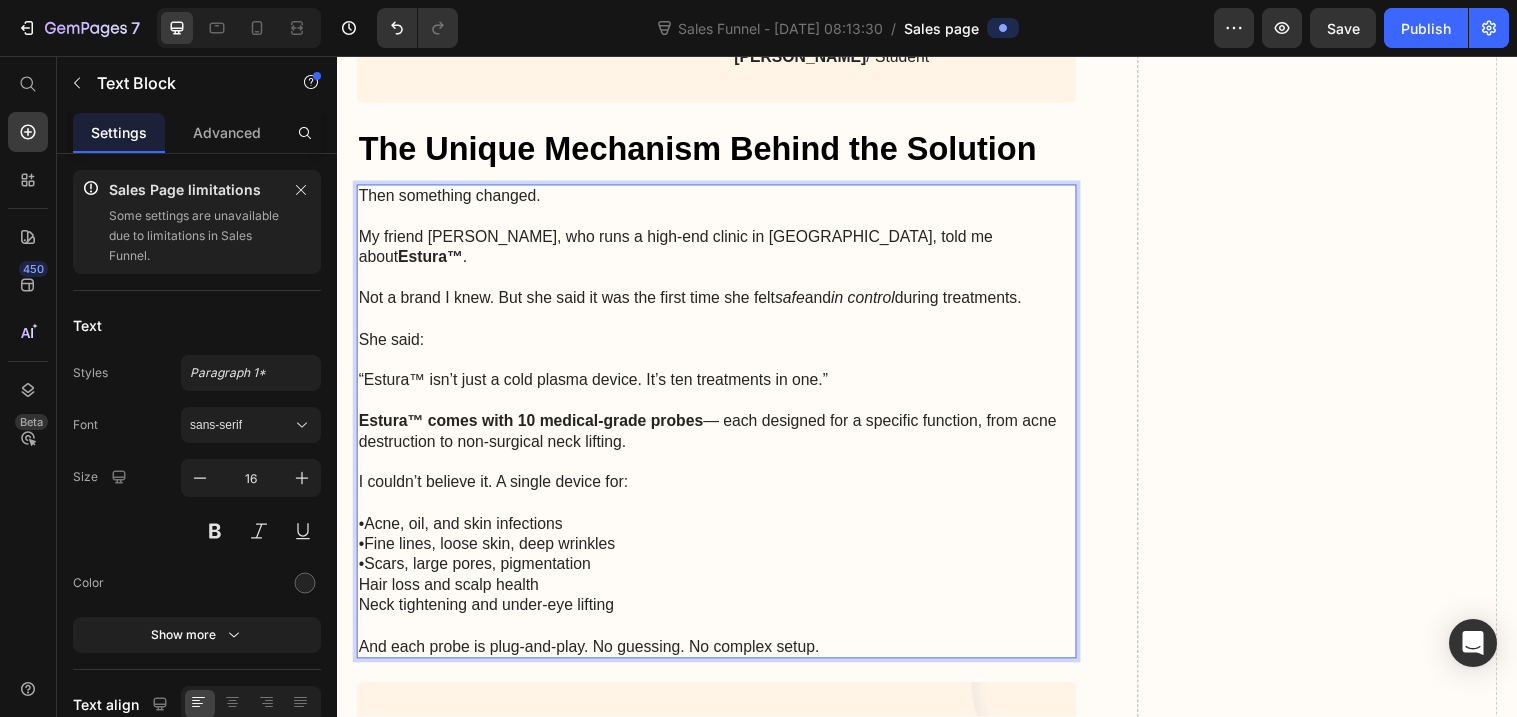 click on "Then something changed. My friend [PERSON_NAME], who runs a high-end clinic in [GEOGRAPHIC_DATA], told me about  Estura™ . Not a brand I knew. But she said it was the first time she felt  safe  and  in control  during treatments. She said: “Estura™ isn’t just a cold plasma device. It’s ten treatments in one.” Estura™ comes with 10 medical-grade probes  — each designed for a specific function, from acne destruction to non-surgical neck lifting. I couldn’t believe it. A single device for: •Acne, oil, and skin infections •Fine lines, loose skin, deep wrinkles •Scars, large pores, pigmentation Hair loss and scalp health Neck tightening and under-eye lifting And each probe is plug-and-play. No guessing. No complex setup." at bounding box center [723, 428] 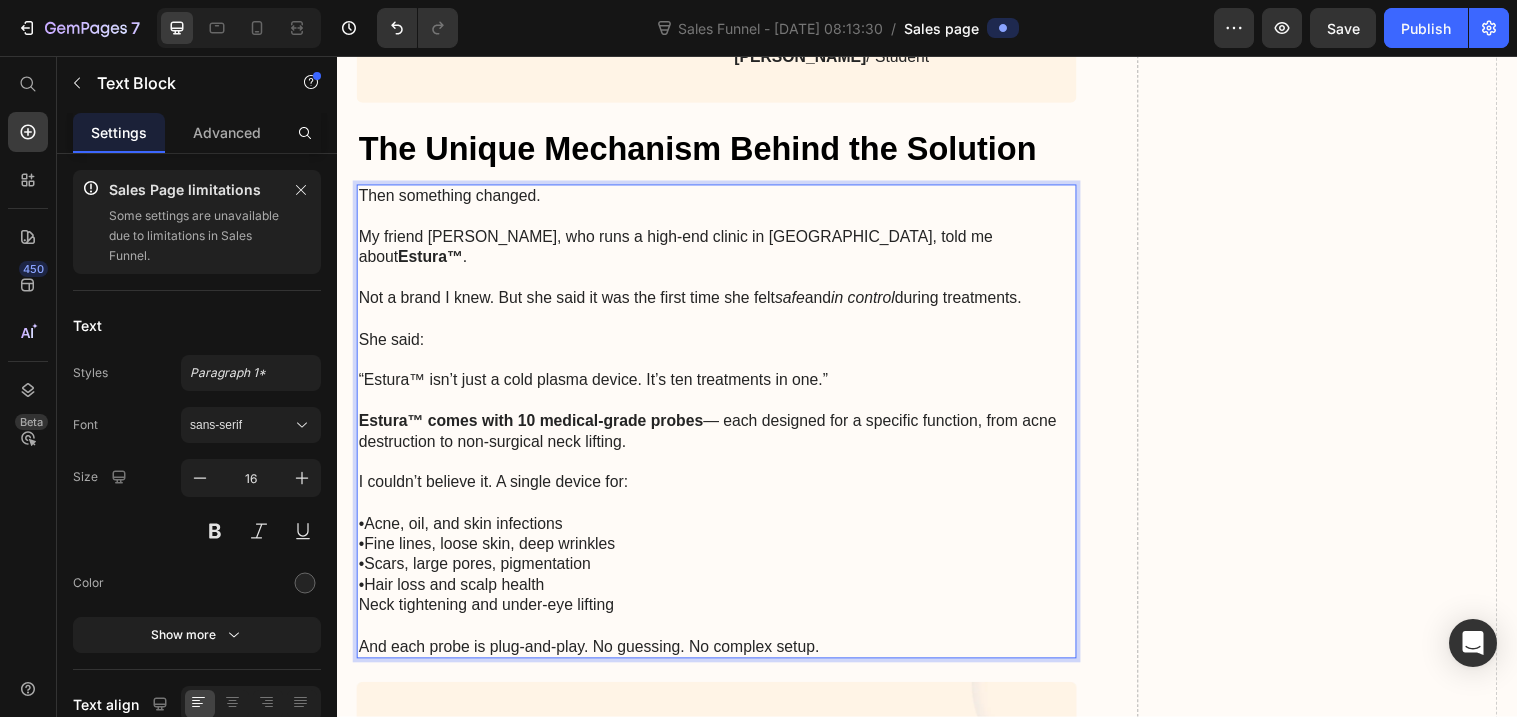 click on "Neck tightening and under-eye lifting" at bounding box center (723, 615) 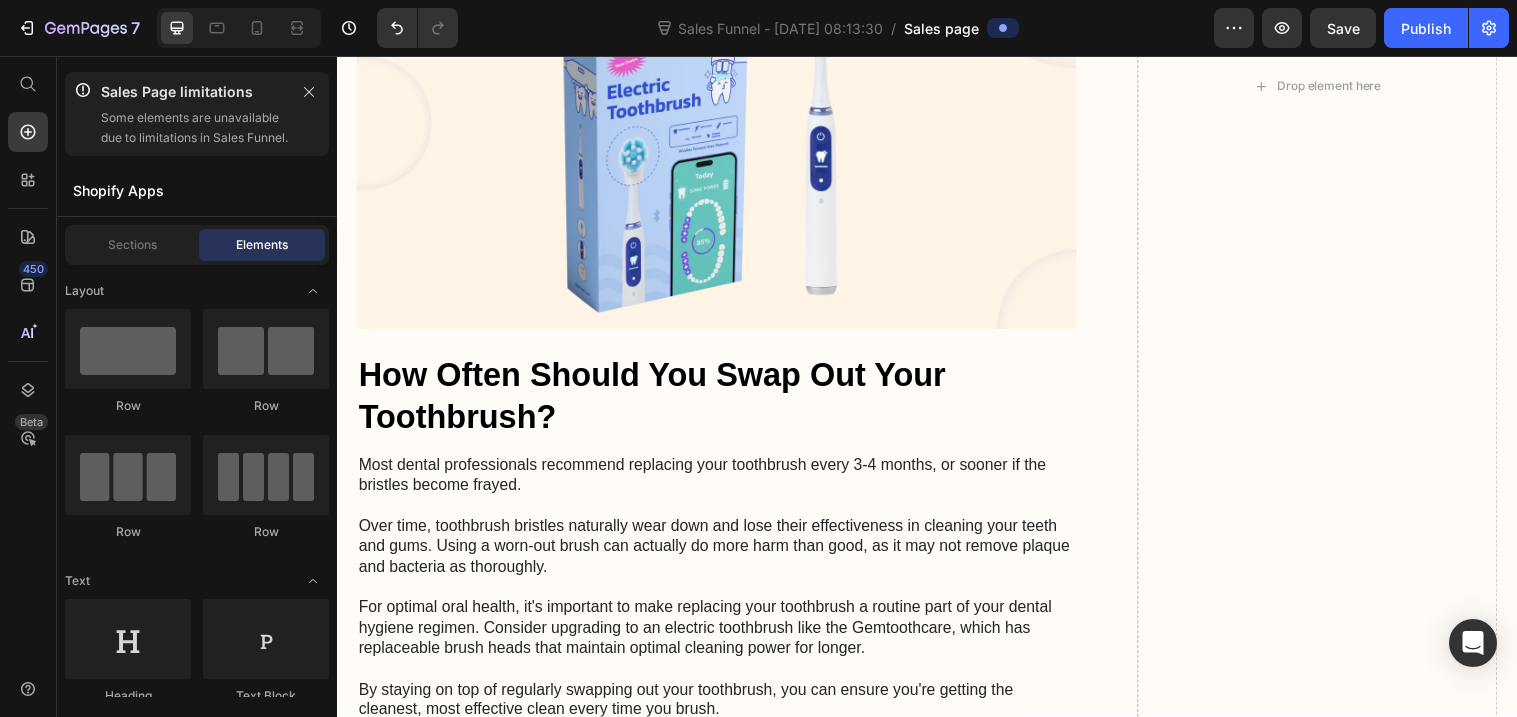 scroll, scrollTop: 6172, scrollLeft: 0, axis: vertical 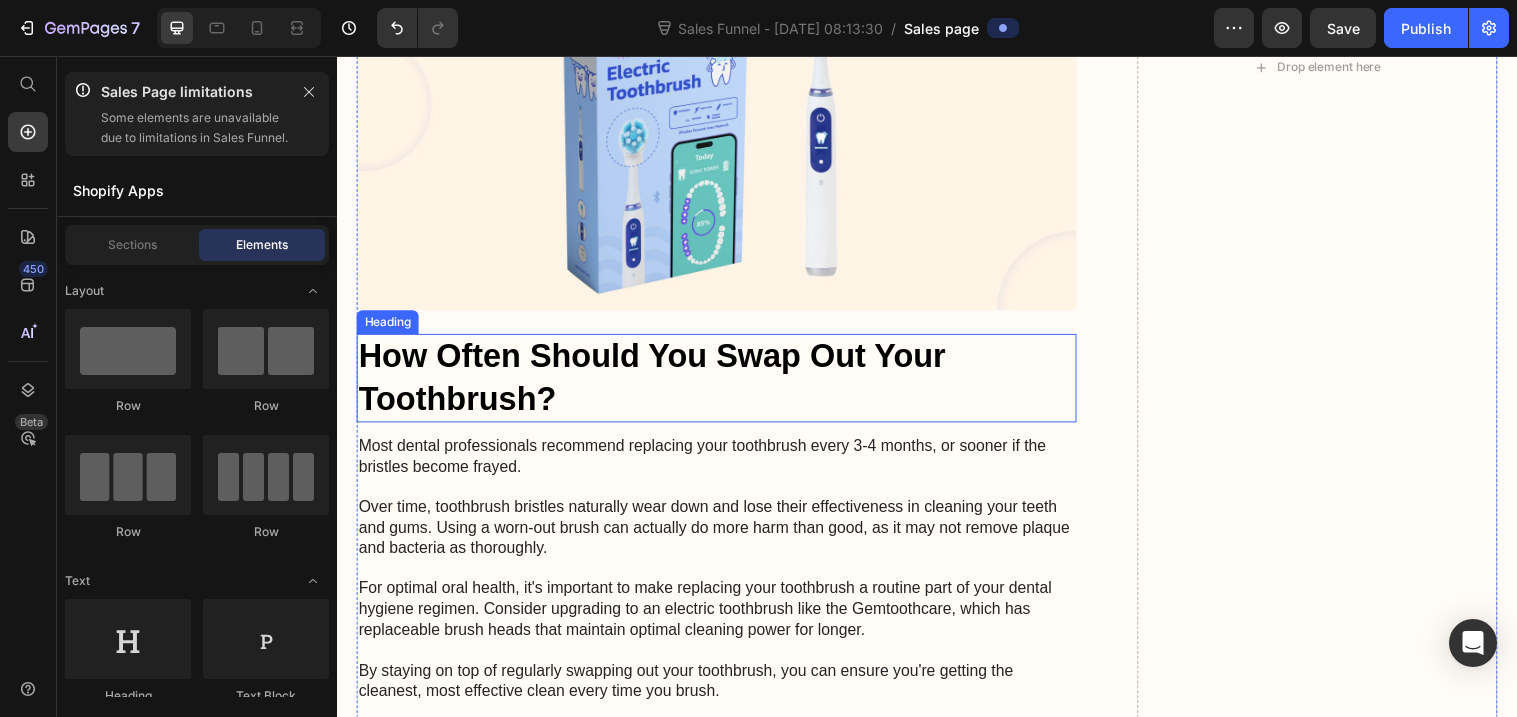 click on "How Often Should You Swap Out Your Toothbrush?" at bounding box center [723, 384] 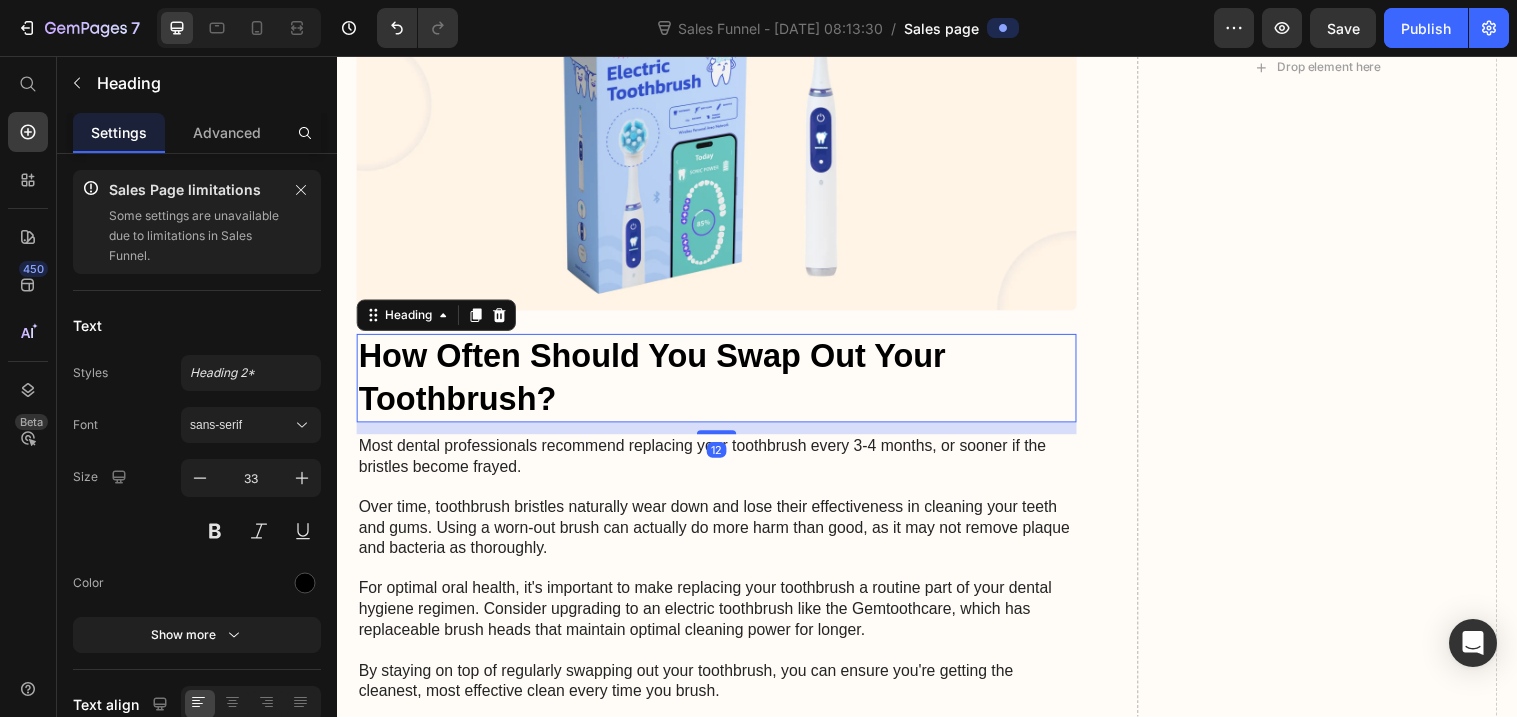 click on "How Often Should You Swap Out Your Toothbrush?" at bounding box center [723, 384] 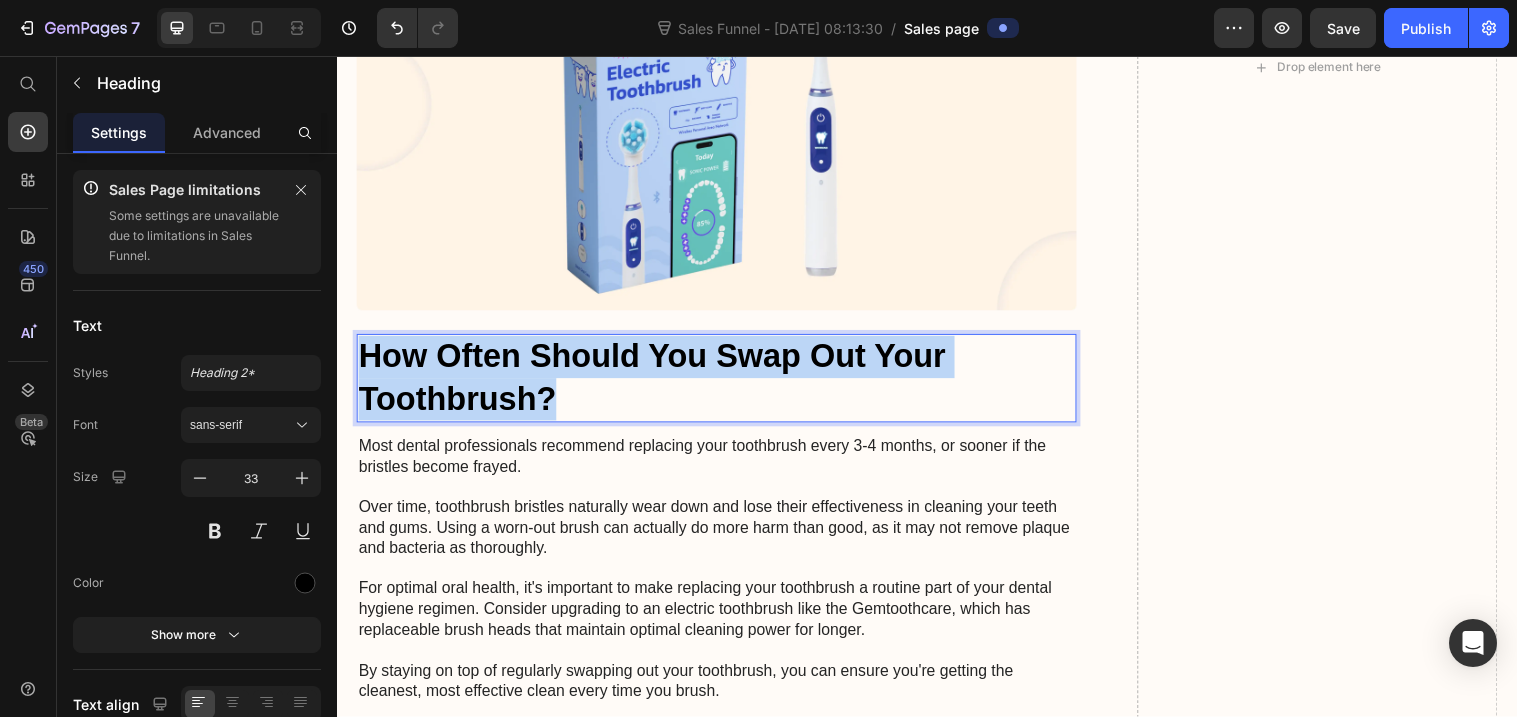 drag, startPoint x: 554, startPoint y: 421, endPoint x: 360, endPoint y: 378, distance: 198.70833 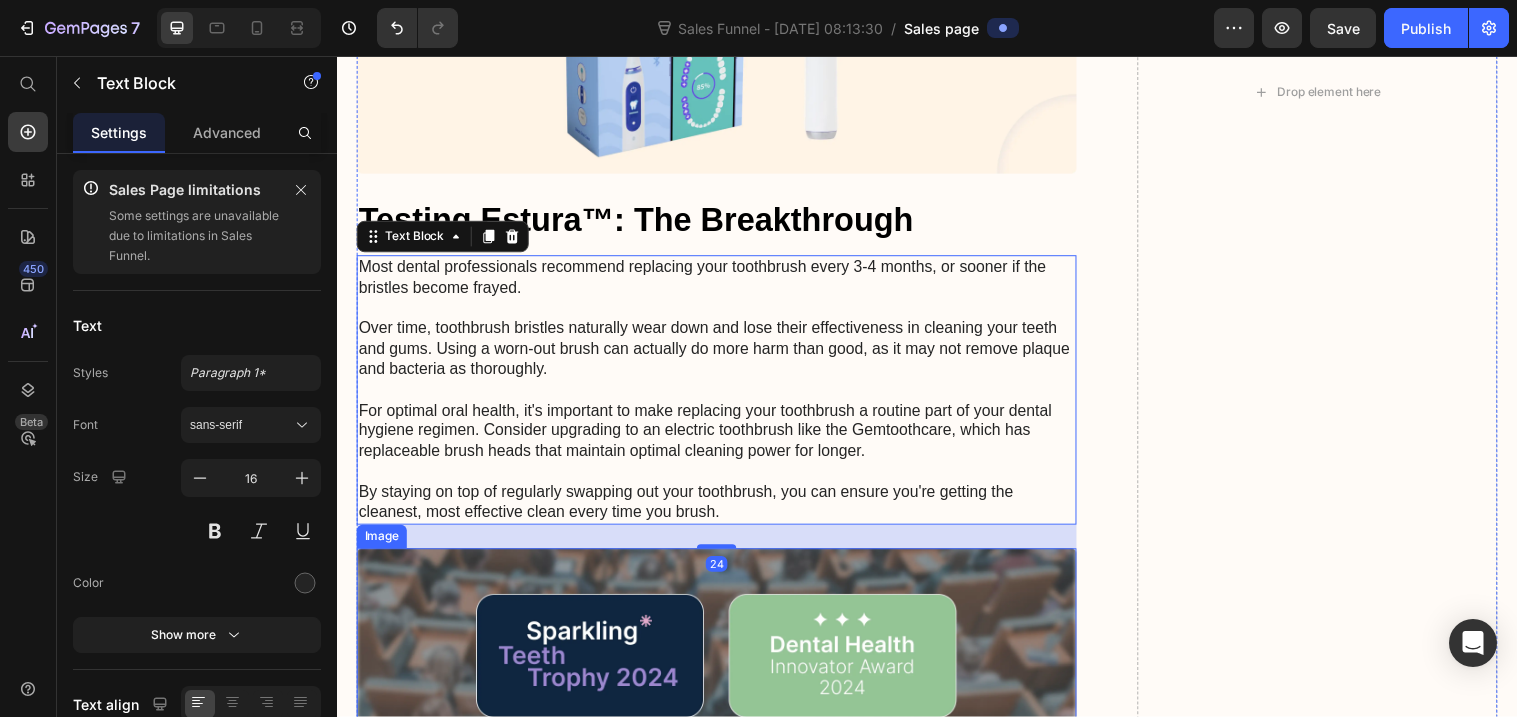scroll, scrollTop: 6313, scrollLeft: 0, axis: vertical 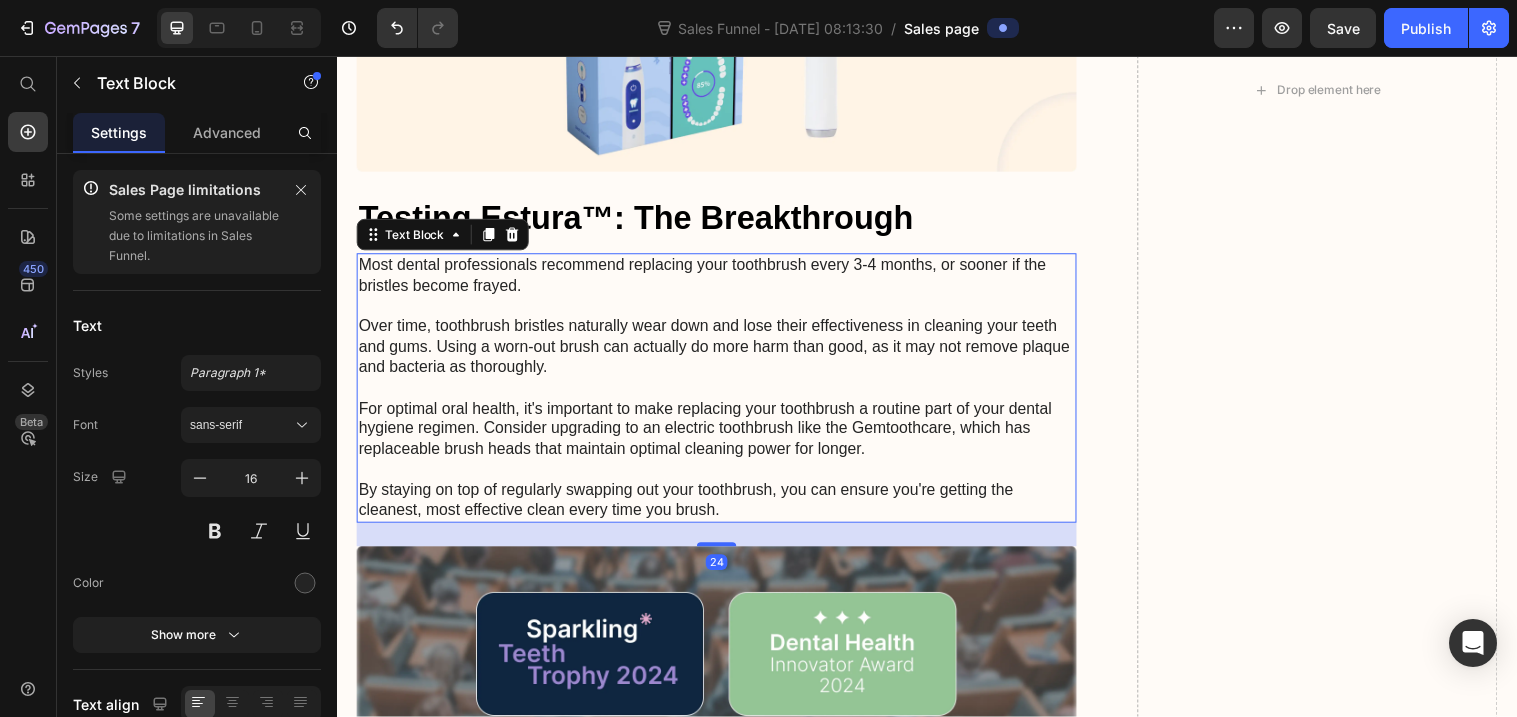 click on "Most dental professionals recommend replacing your toothbrush every 3-4 months, or sooner if the bristles become frayed.  Over time, toothbrush bristles naturally wear down and lose their effectiveness in cleaning your teeth and gums. Using a worn-out brush can actually do more harm than good, as it may not remove plaque and bacteria as thoroughly.  For optimal oral health, it's important to make replacing your toothbrush a routine part of your dental hygiene regimen. Consider upgrading to an electric toothbrush like the Gemtoothcare, which has replaceable brush heads that maintain optimal cleaning power for longer.  By staying on top of regularly swapping out your toothbrush, you can ensure you're getting the cleanest, most effective clean every time you brush." at bounding box center [723, 394] 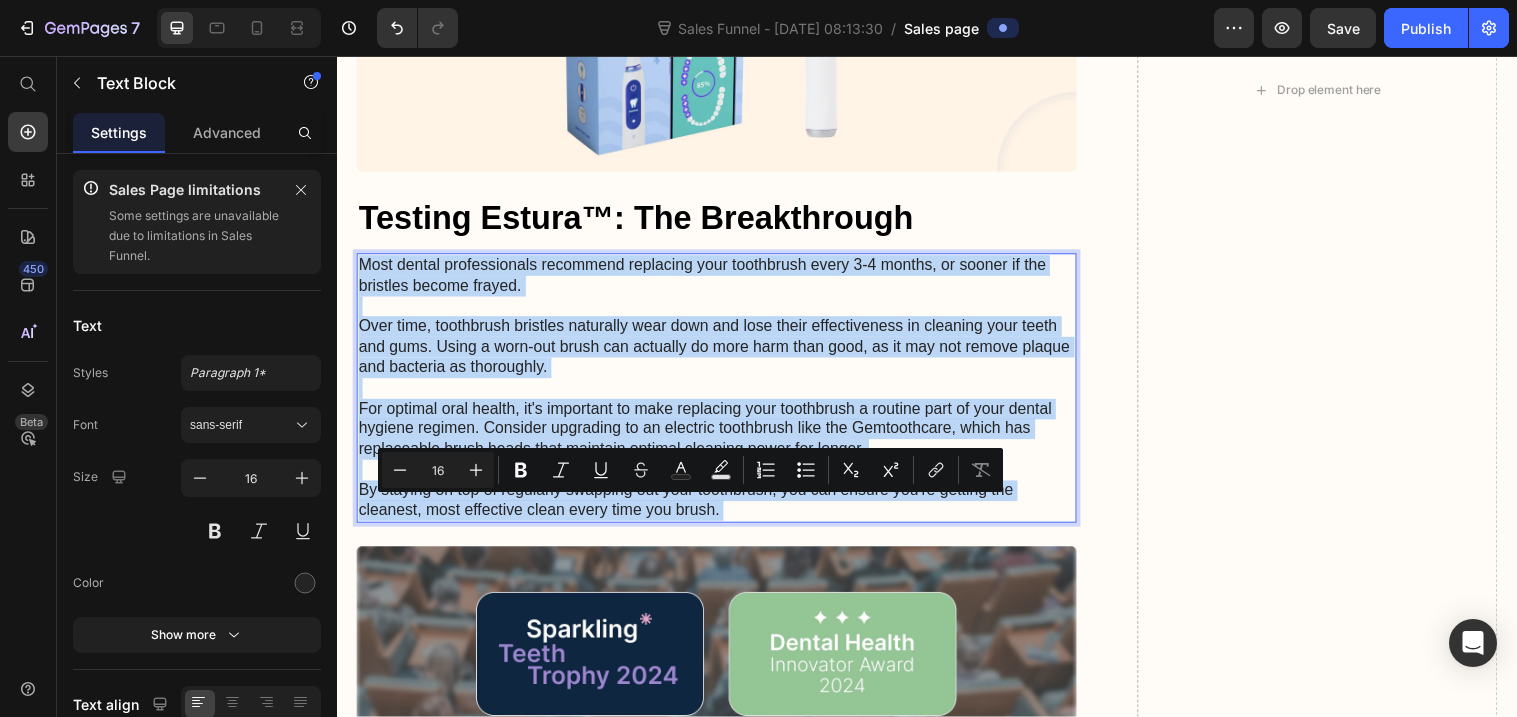 drag, startPoint x: 741, startPoint y: 536, endPoint x: 483, endPoint y: 365, distance: 309.52383 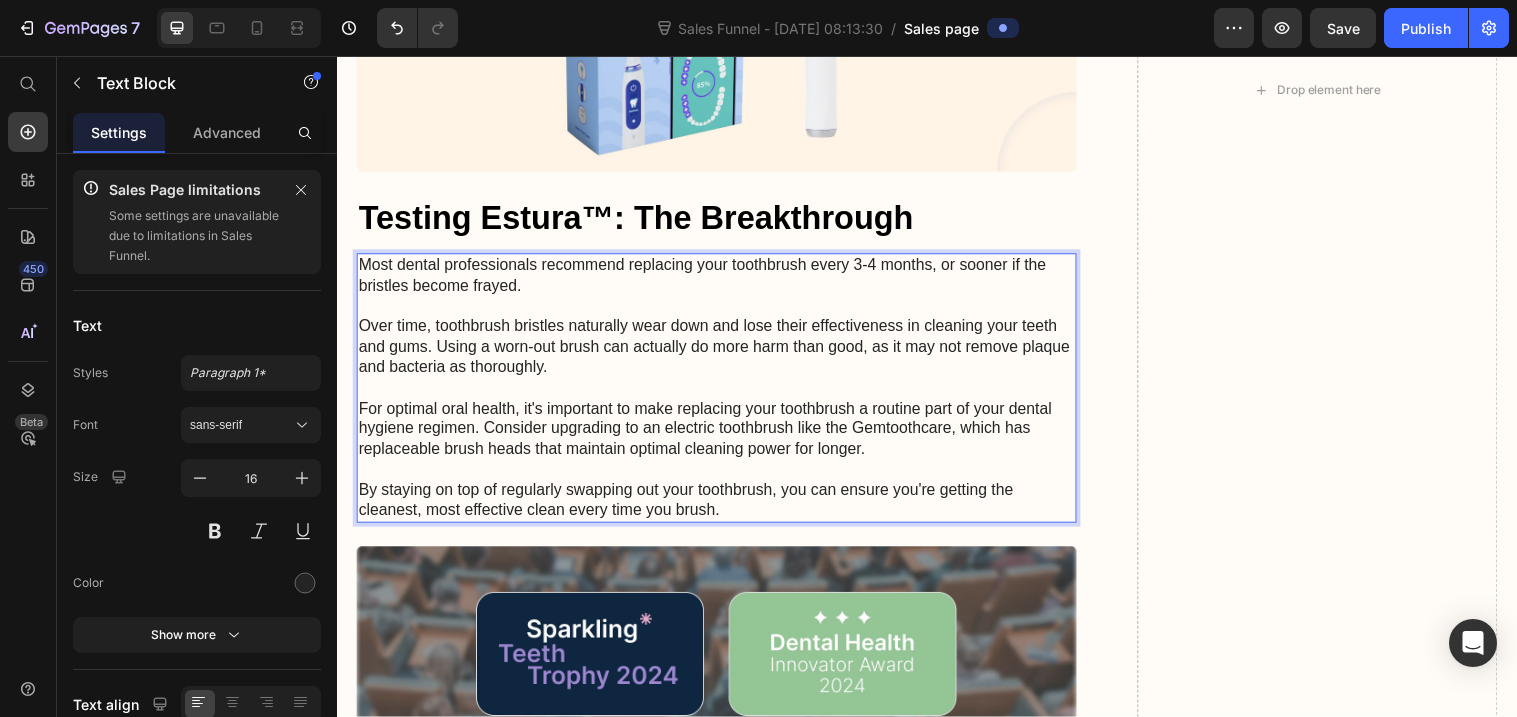 click on "Most dental professionals recommend replacing your toothbrush every 3-4 months, or sooner if the bristles become frayed.  Over time, toothbrush bristles naturally wear down and lose their effectiveness in cleaning your teeth and gums. Using a worn-out brush can actually do more harm than good, as it may not remove plaque and bacteria as thoroughly.  For optimal oral health, it's important to make replacing your toothbrush a routine part of your dental hygiene regimen. Consider upgrading to an electric toothbrush like the Gemtoothcare, which has replaceable brush heads that maintain optimal cleaning power for longer.  By staying on top of regularly swapping out your toothbrush, you can ensure you're getting the cleanest, most effective clean every time you brush." at bounding box center (723, 394) 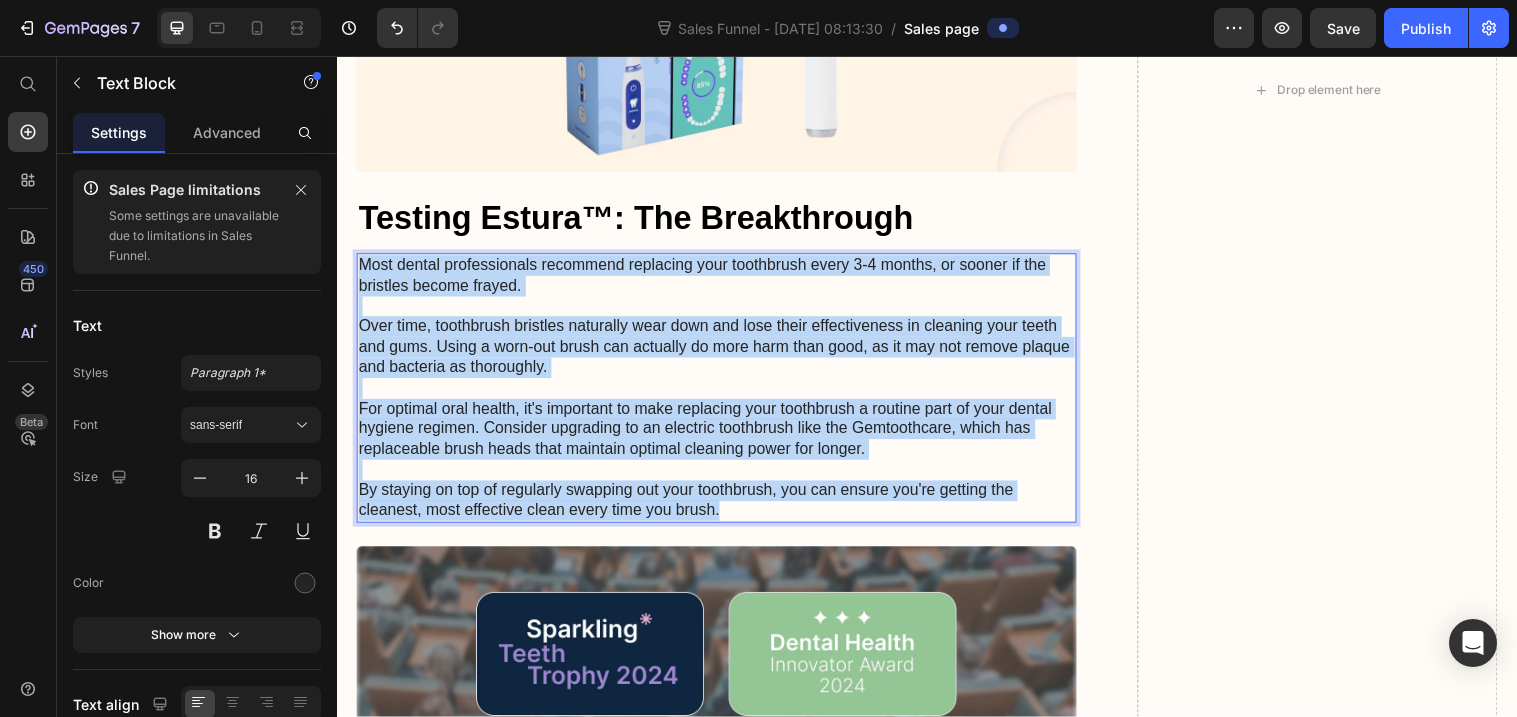 drag, startPoint x: 362, startPoint y: 288, endPoint x: 765, endPoint y: 532, distance: 471.11038 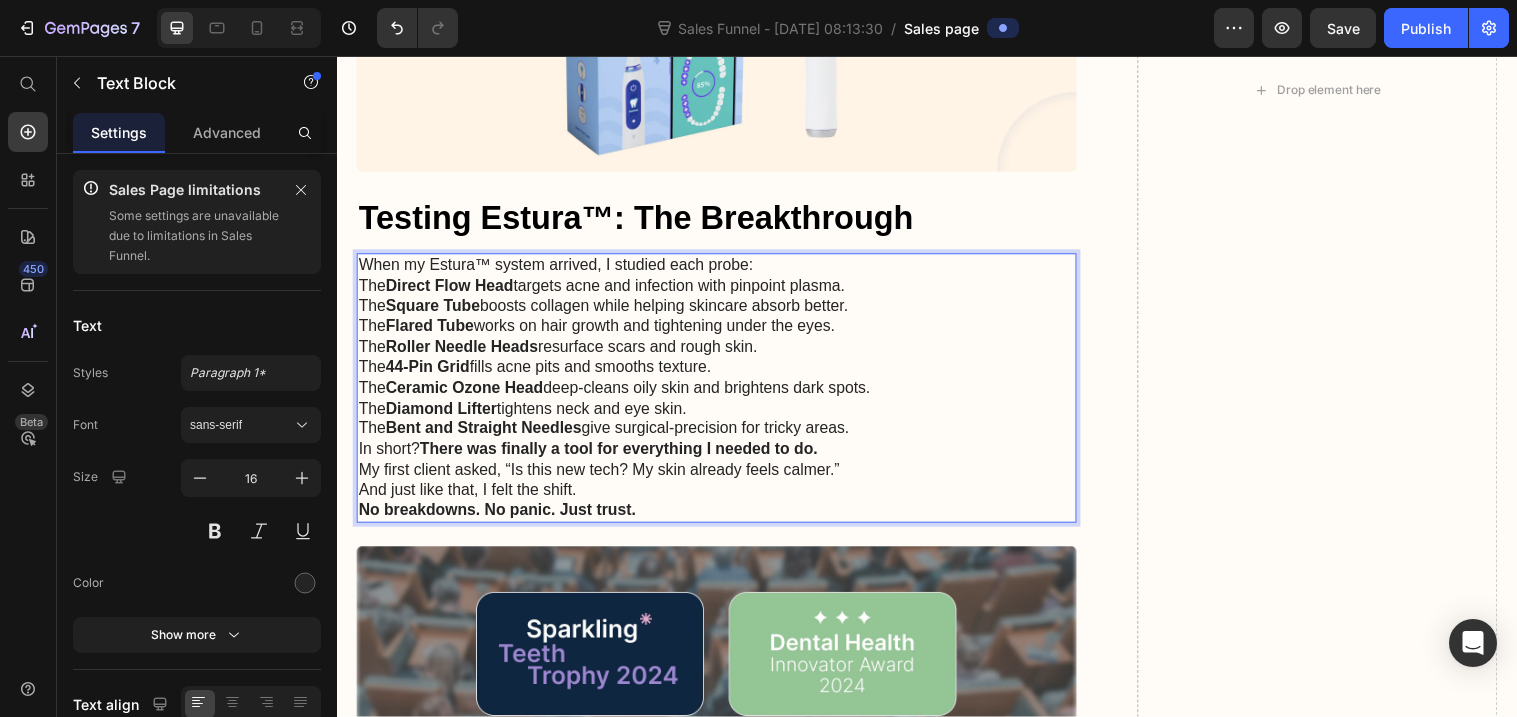 click on "When my Estura™ system arrived, I studied each probe:" at bounding box center (723, 269) 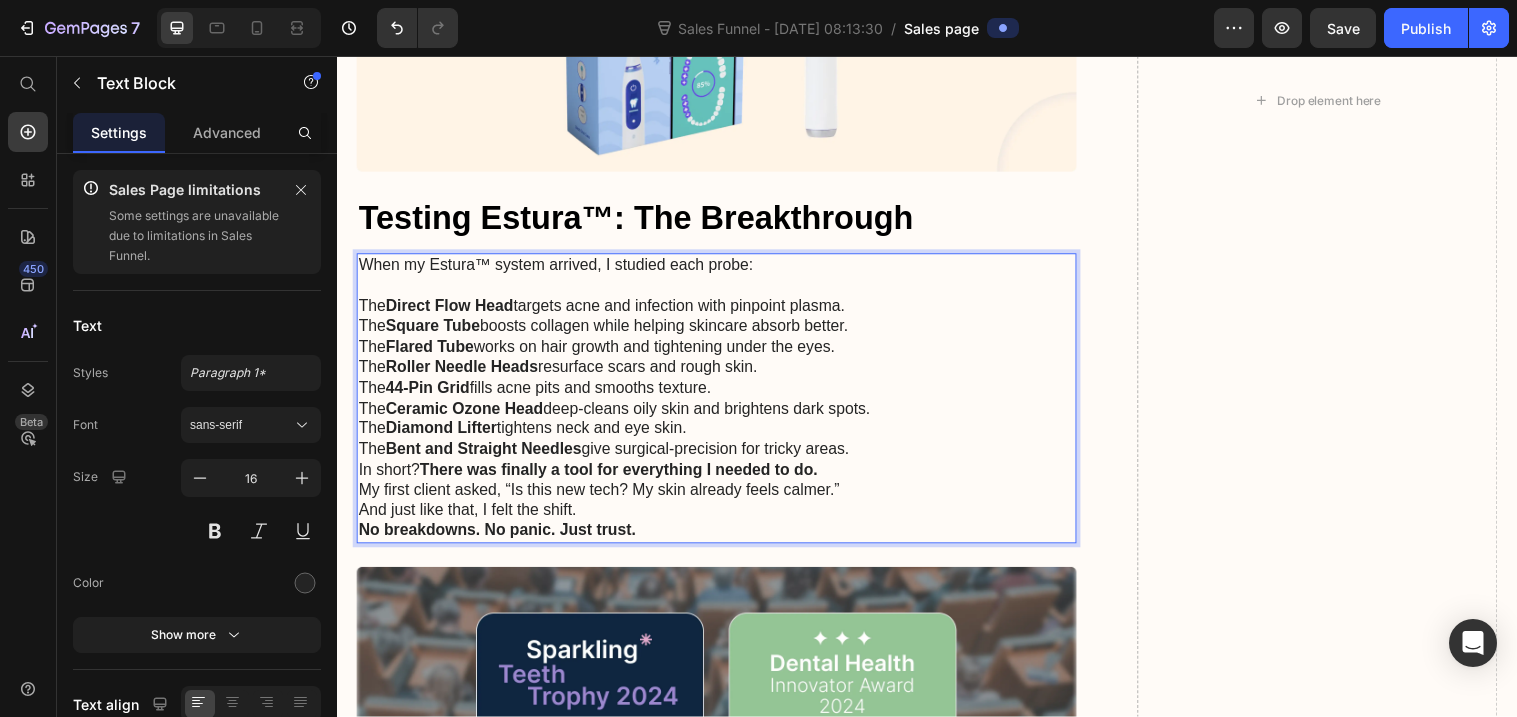 click on "When my Estura™ system arrived, I studied each probe: The  Direct Flow Head  targets acne and infection with pinpoint plasma. The  Square Tube  boosts collagen while helping skincare absorb better. The  Flared Tube  works on hair growth and tightening under the eyes. The  Roller Needle Heads  resurface scars and rough skin. The  44-Pin Grid  fills acne pits and smooths texture. The  Ceramic Ozone Head  deep-cleans oily skin and brightens dark spots. The  Diamond Lifter  tightens neck and eye skin. The  Bent and Straight Needles  give surgical-precision for tricky areas. In short?  There was finally a tool for everything I needed to do. My first client asked, “Is this new tech? My skin already feels calmer.” And just like that, I felt the shift. No breakdowns. No panic. Just trust." at bounding box center (723, 404) 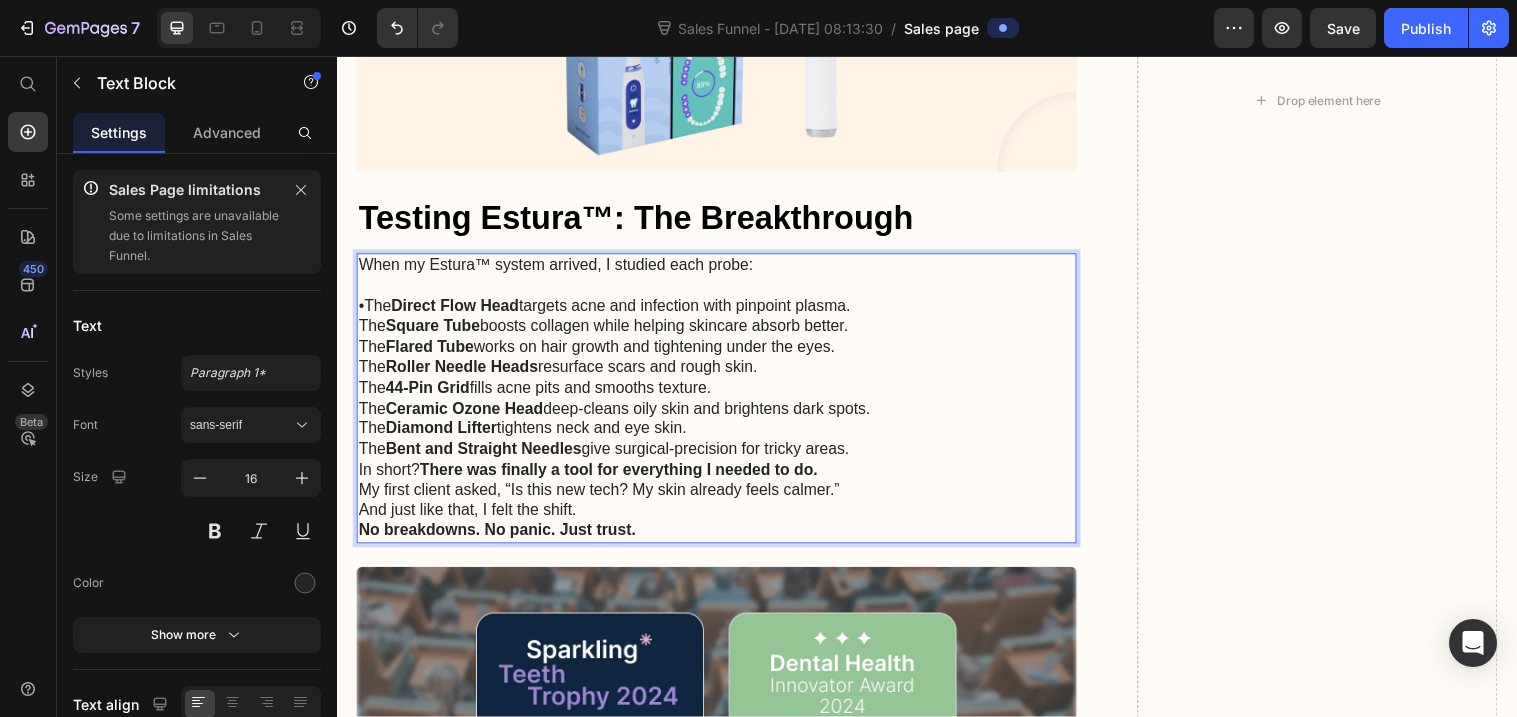 click on "The  Square Tube  boosts collagen while helping skincare absorb better." at bounding box center [723, 331] 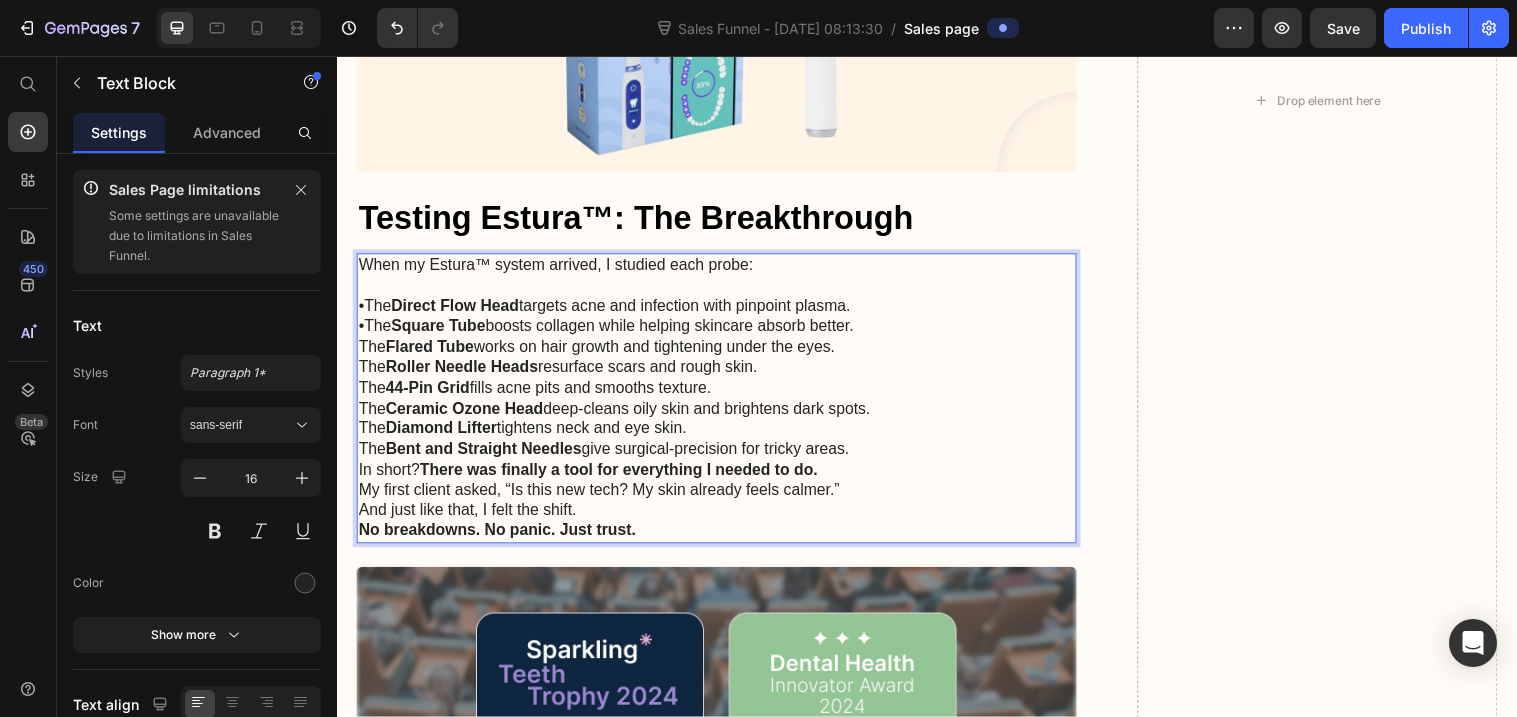 click on "When my Estura™ system arrived, I studied each probe: •The  Direct Flow Head  targets acne and infection with pinpoint plasma. •The  Square Tube  boosts collagen while helping skincare absorb better. The  Flared Tube  works on hair growth and tightening under the eyes. The  Roller Needle Heads  resurface scars and rough skin. The  44-Pin Grid  fills acne pits and smooths texture. The  Ceramic Ozone Head  deep-cleans oily skin and brightens dark spots. The  Diamond Lifter  tightens neck and eye skin. The  Bent and Straight Needles  give surgical-precision for tricky areas. In short?  There was finally a tool for everything I needed to do. My first client asked, “Is this new tech? My skin already feels calmer.” And just like that, I felt the shift. No breakdowns. No panic. Just trust." at bounding box center (723, 404) 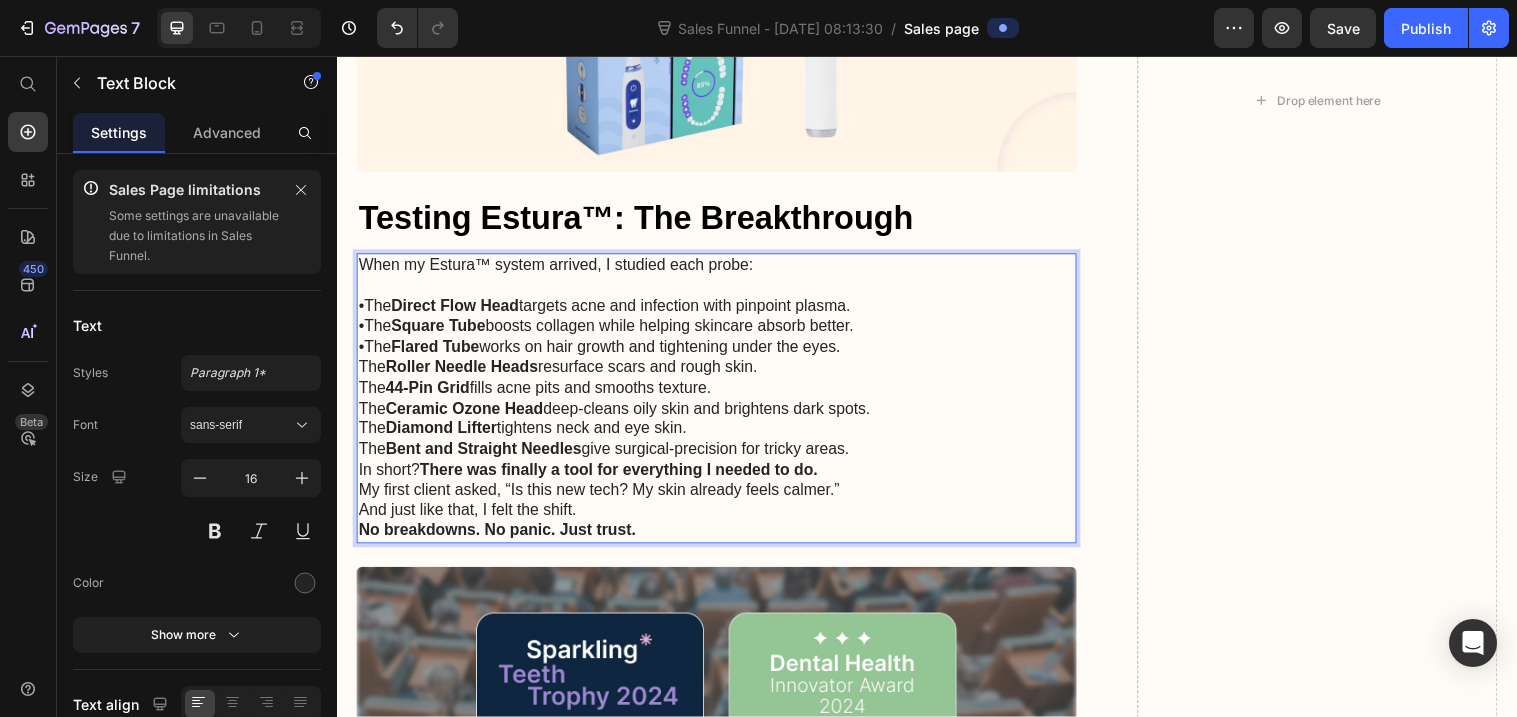 click on "The  Roller Needle Heads  resurface scars and rough skin." at bounding box center [723, 373] 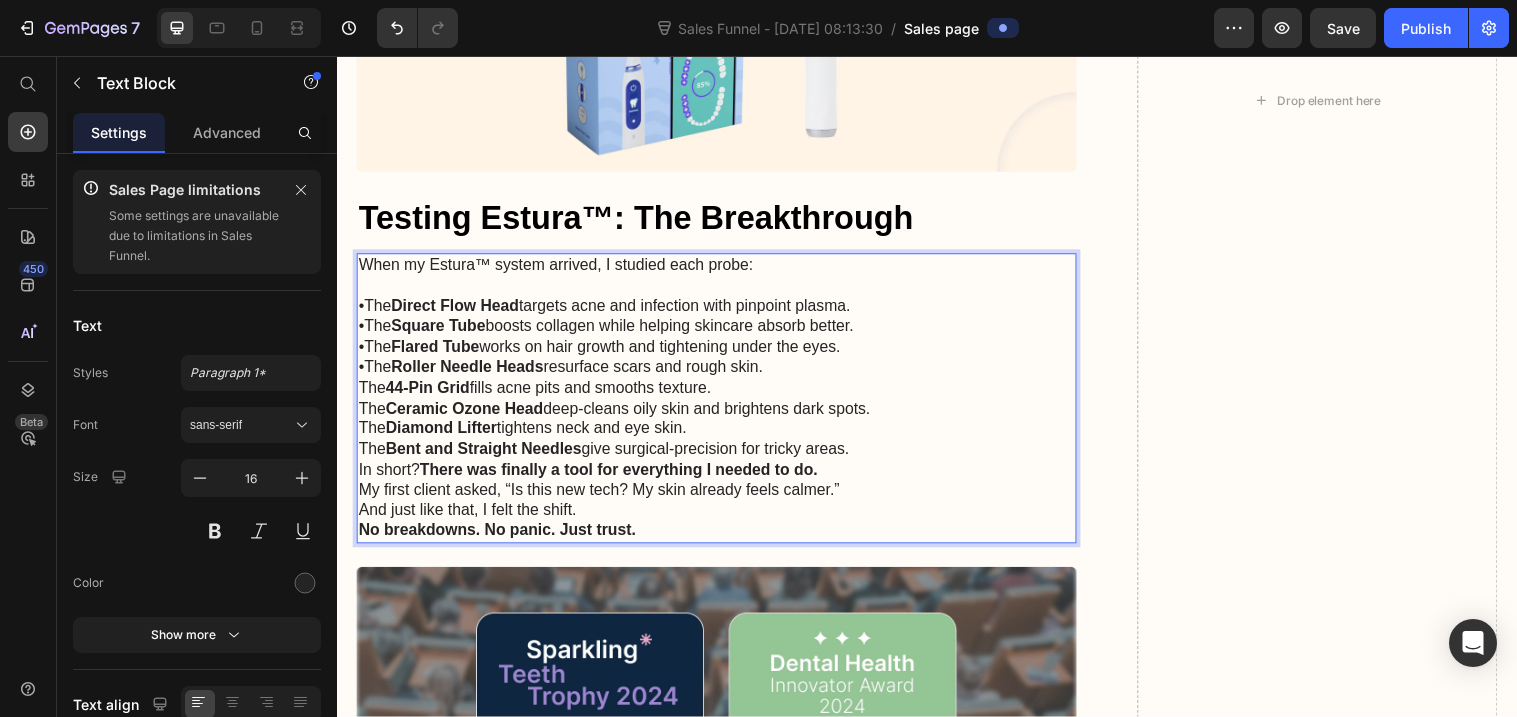click on "The  44-Pin Grid  fills acne pits and smooths texture." at bounding box center (723, 394) 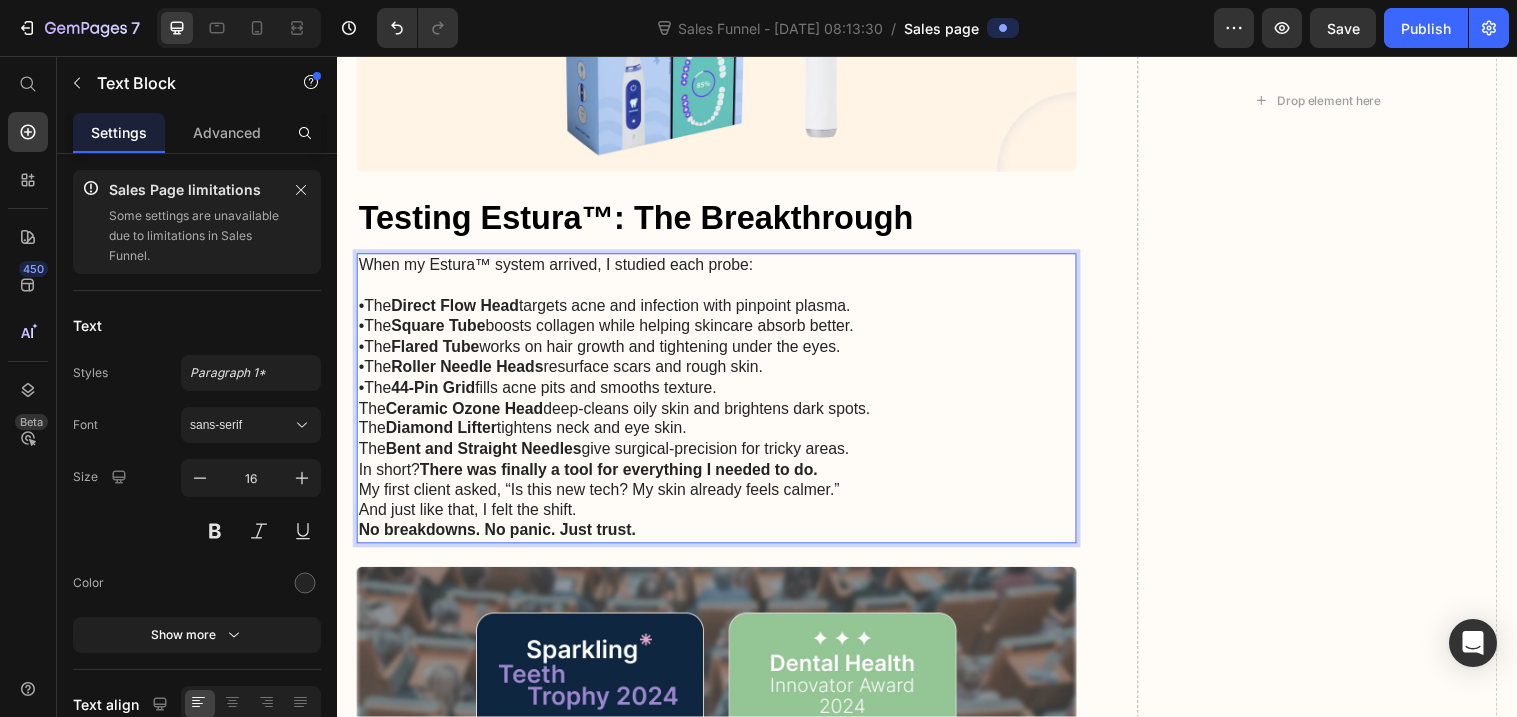 click on "The  Ceramic Ozone Head  deep-cleans oily skin and brightens dark spots." at bounding box center (723, 415) 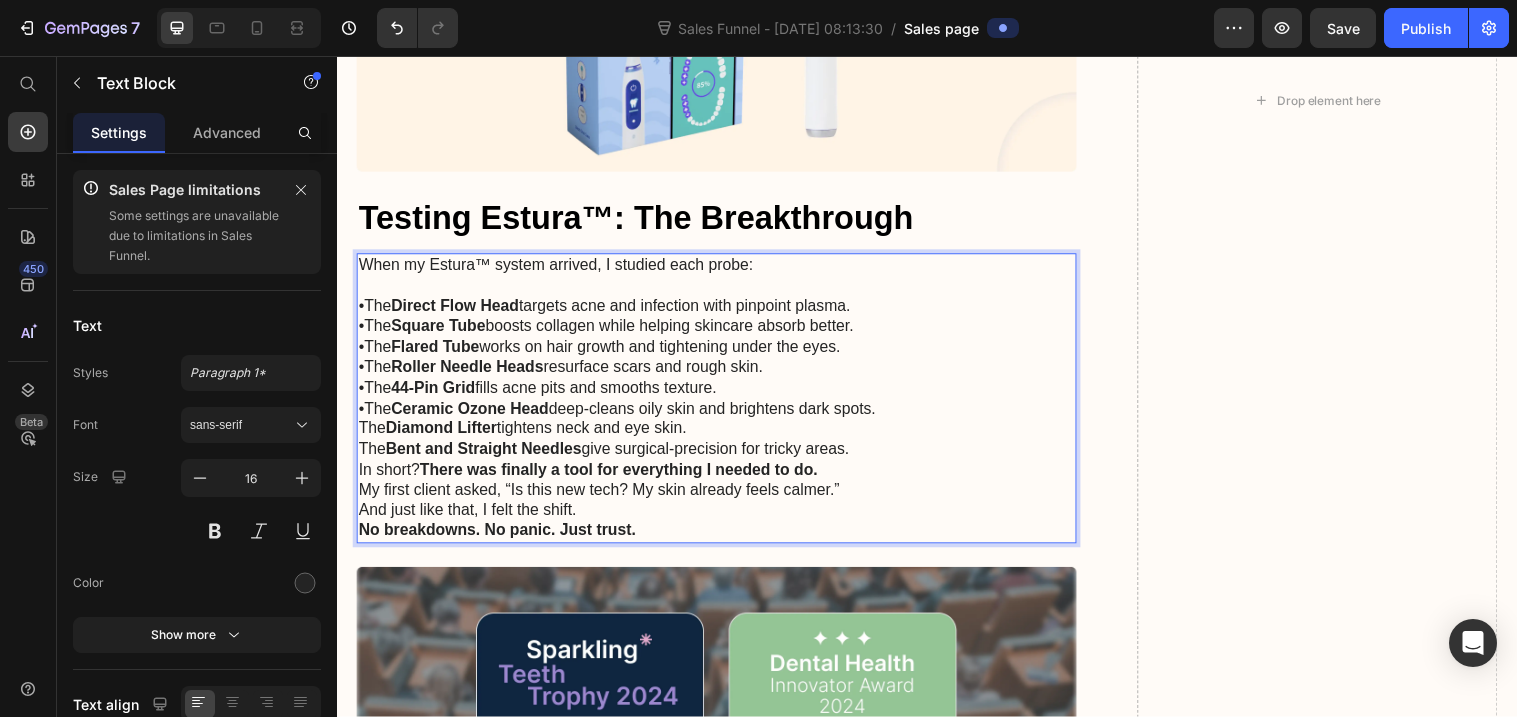 click on "The  Diamond Lifter  tightens neck and eye skin." at bounding box center (723, 435) 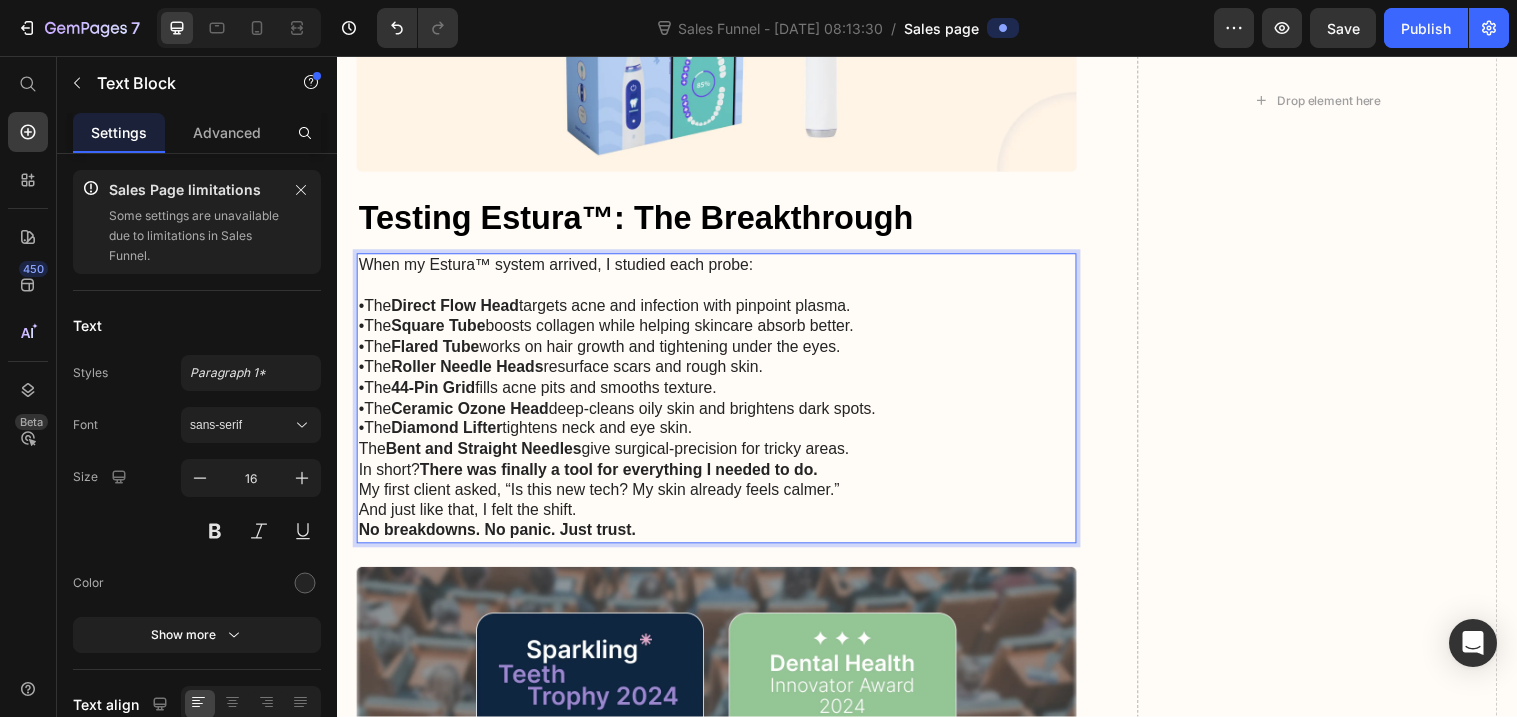 click on "The  Bent and Straight Needles  give surgical-precision for tricky areas." at bounding box center [723, 456] 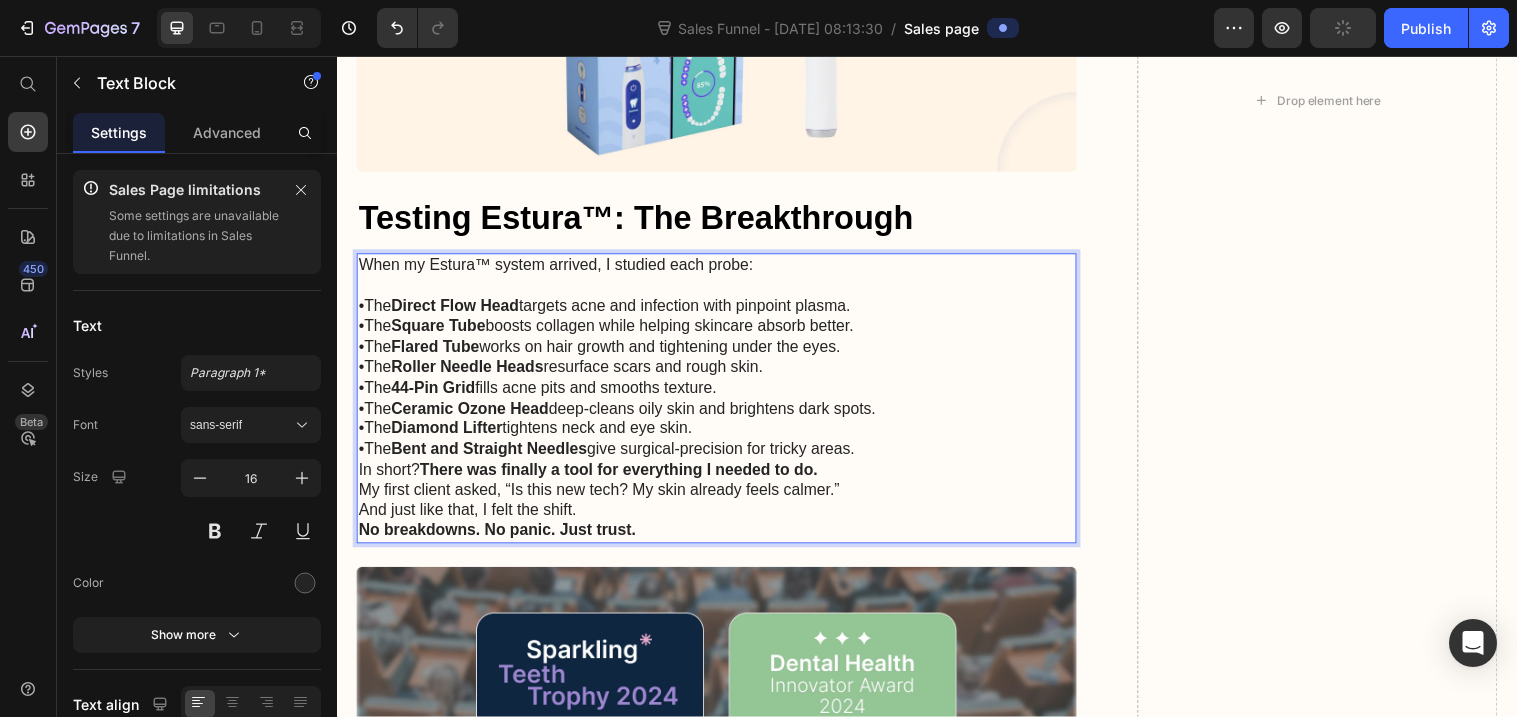 click on "•The  Bent and Straight Needles  give surgical-precision for tricky areas." at bounding box center (723, 456) 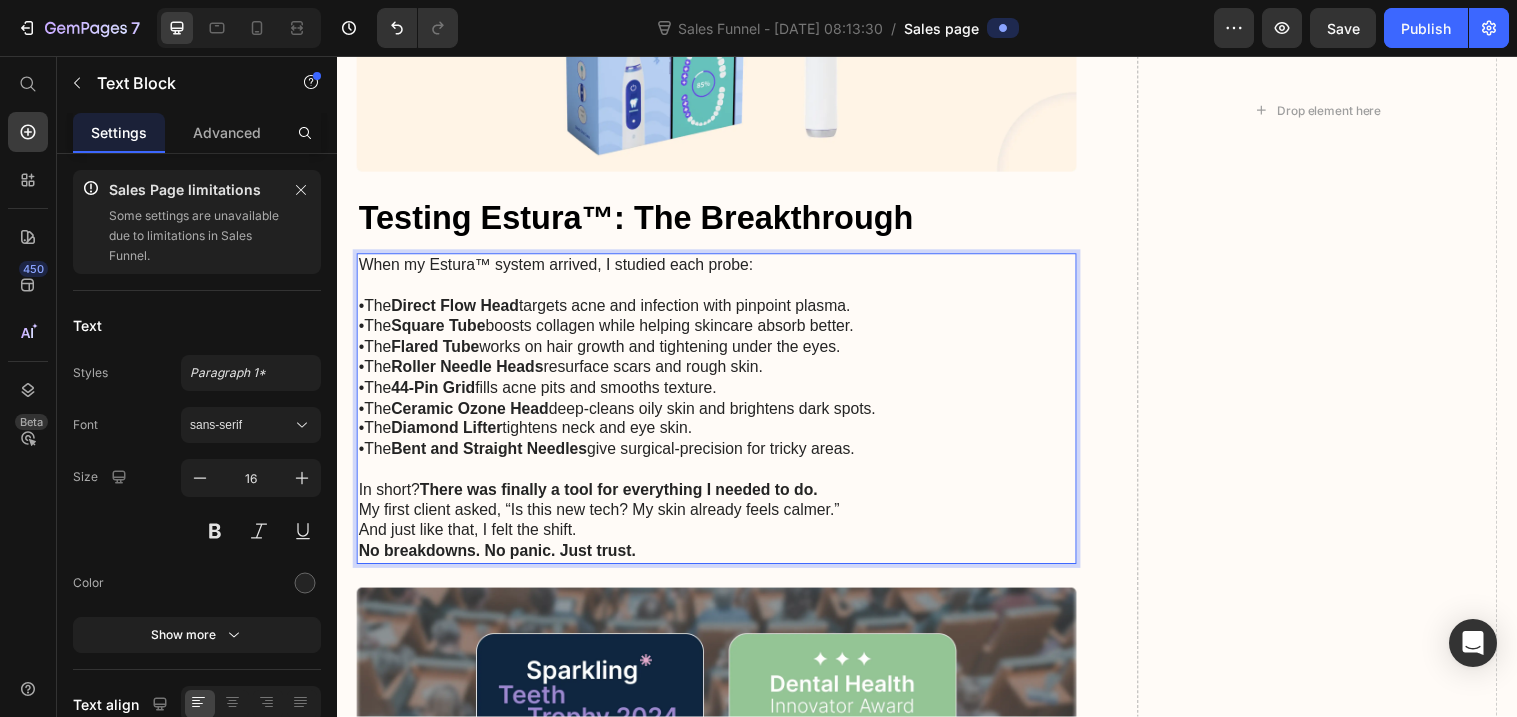 click on "In short?  There was finally a tool for everything I needed to do." at bounding box center (723, 498) 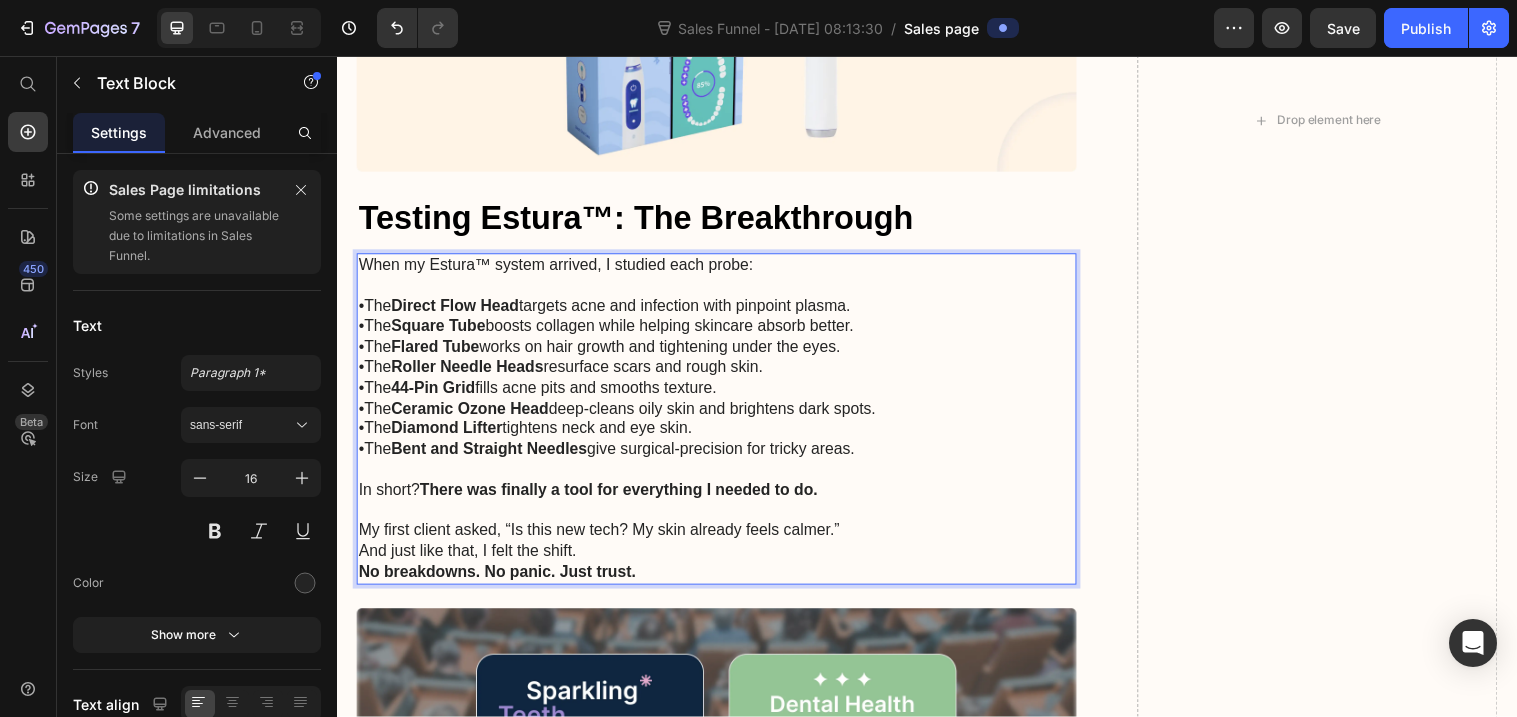 click on "My first client asked, “Is this new tech? My skin already feels calmer.”" at bounding box center (723, 539) 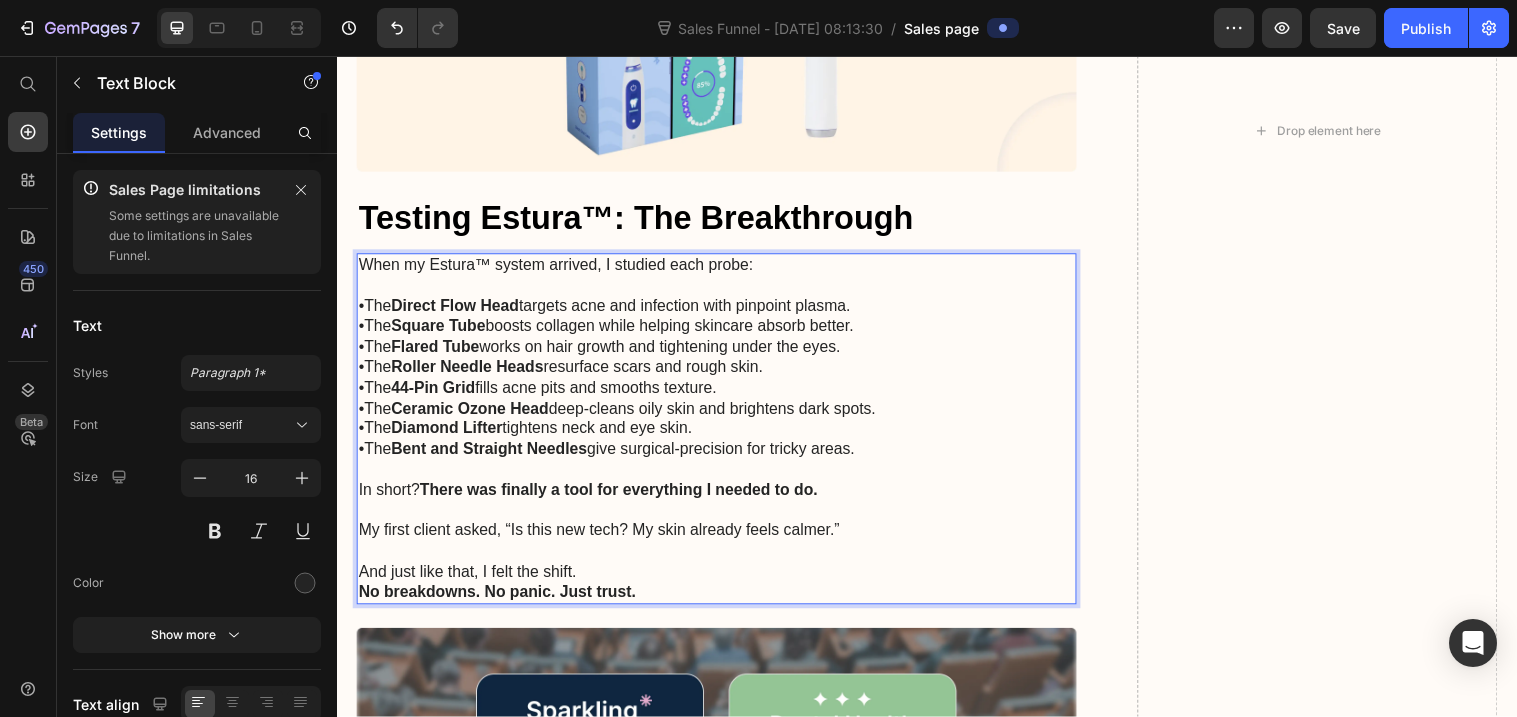 click on "And just like that, I felt the shift." at bounding box center [723, 581] 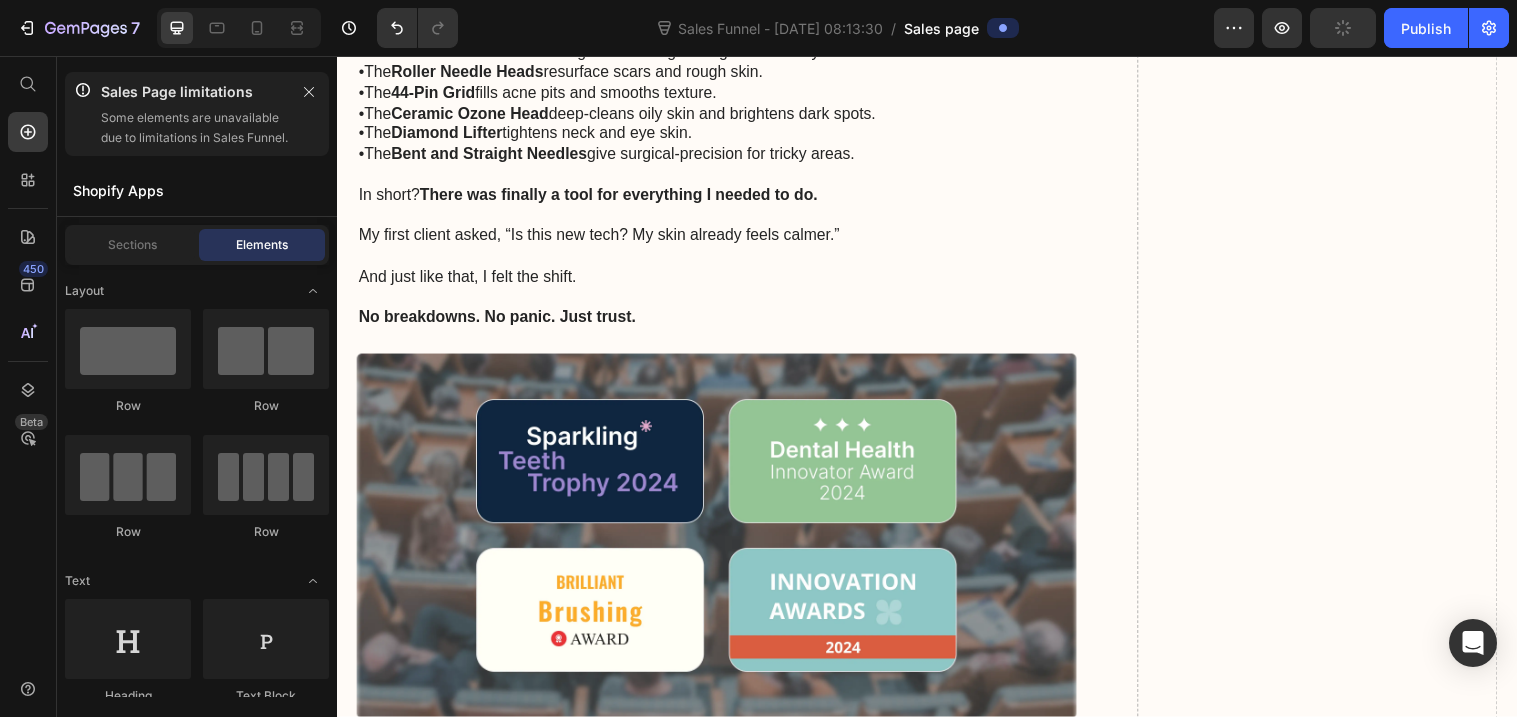 scroll, scrollTop: 6263, scrollLeft: 0, axis: vertical 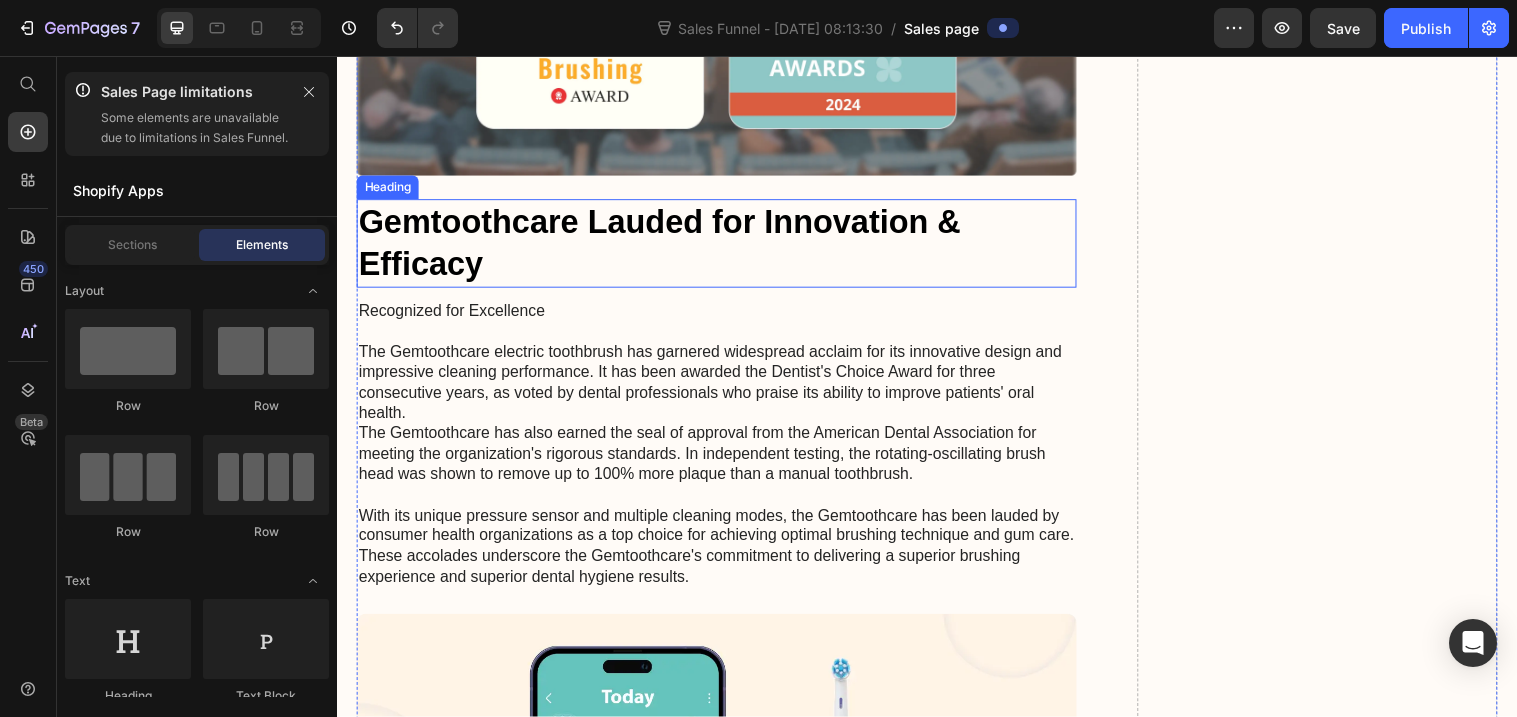 click on "Gemtoothcare Lauded for Innovation & Efficacy" at bounding box center [723, 247] 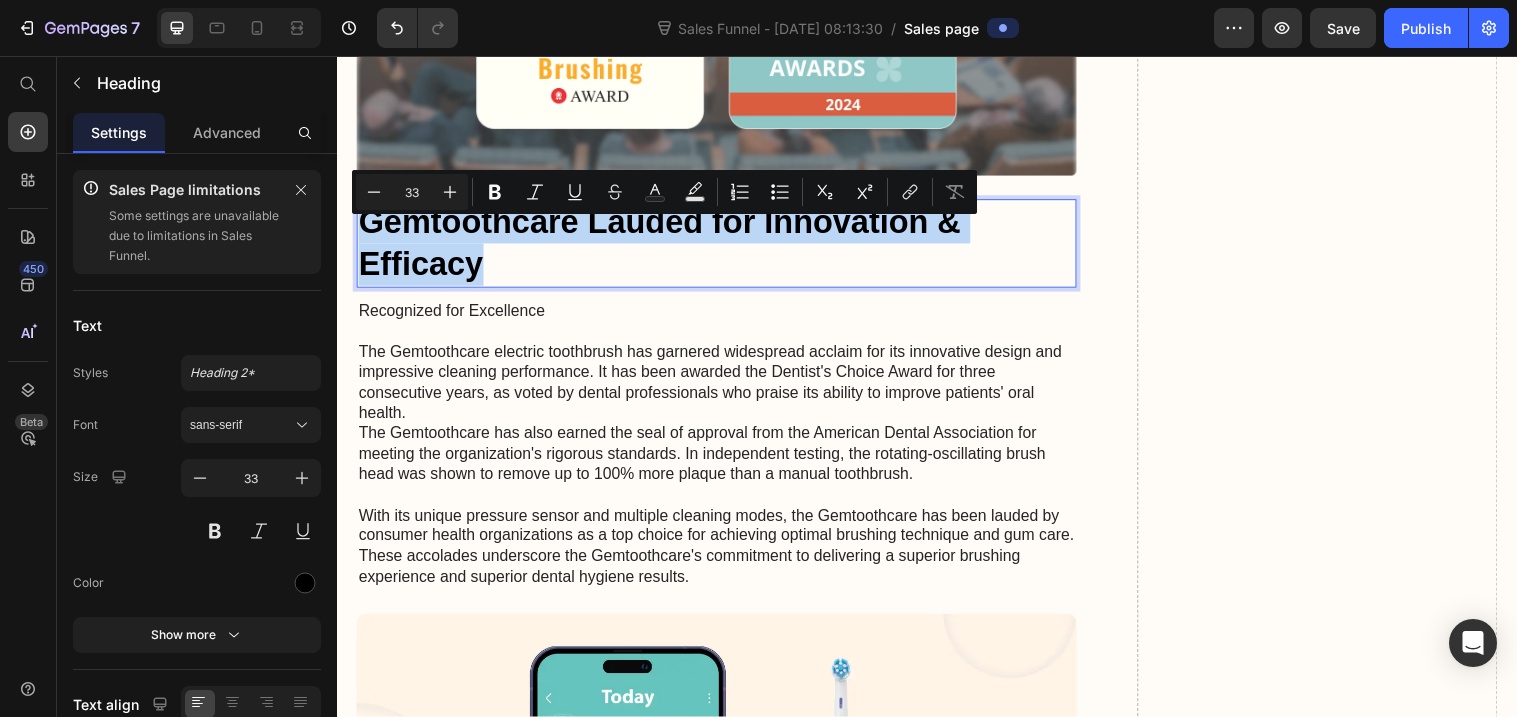 drag, startPoint x: 488, startPoint y: 289, endPoint x: 412, endPoint y: 251, distance: 84.97058 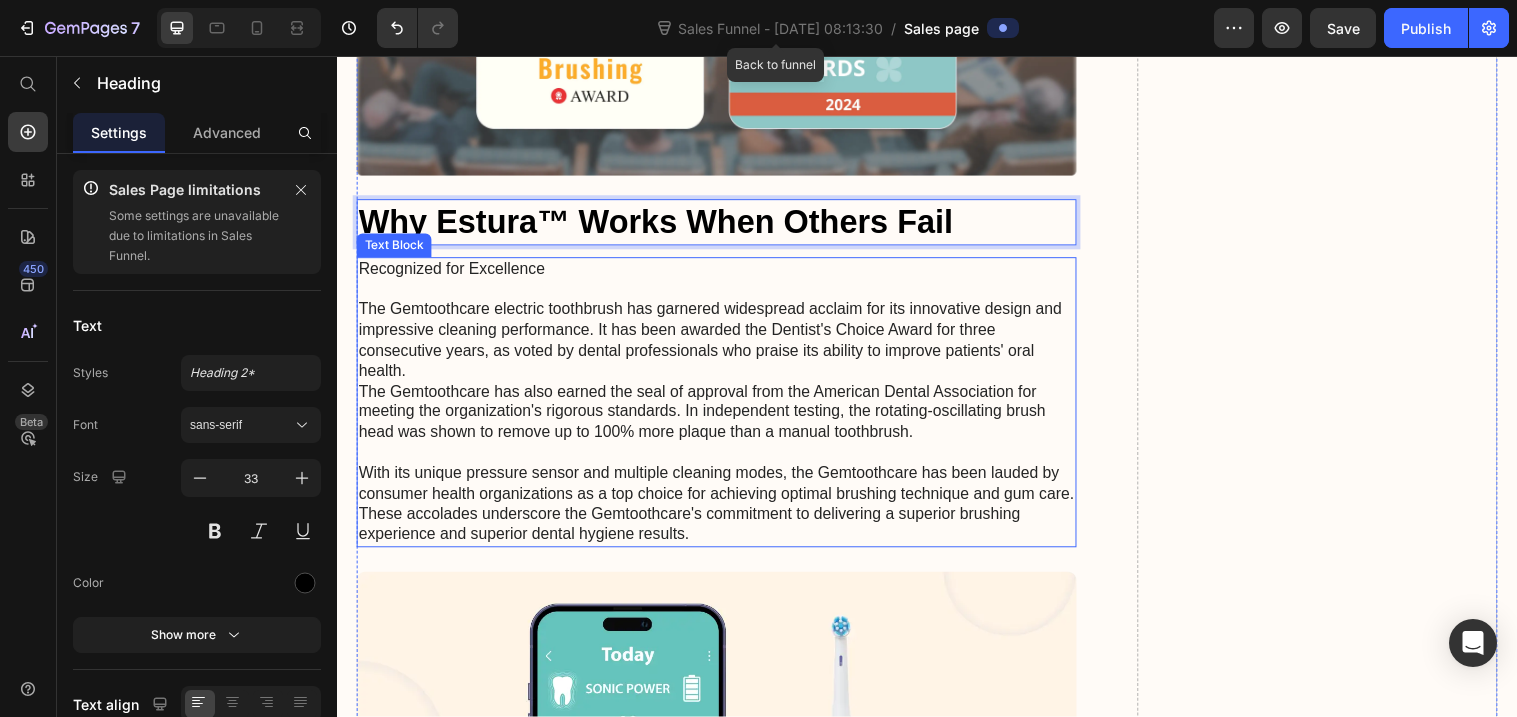 click on "Recognized for Excellence The Gemtoothcare electric toothbrush has garnered widespread acclaim for its innovative design and impressive cleaning performance. It has been awarded the Dentist's Choice Award for three consecutive years, as voted by dental professionals who praise its ability to improve patients' oral health.  The Gemtoothcare has also earned the seal of approval from the American Dental Association for meeting the organization's rigorous standards. In independent testing, the rotating-oscillating brush head was shown to remove up to 100% more plaque than a manual toothbrush.  With its unique pressure sensor and multiple cleaning modes, the Gemtoothcare has been lauded by consumer health organizations as a top choice for achieving optimal brushing technique and gum care. These accolades underscore the Gemtoothcare's commitment to delivering a superior brushing experience and superior dental hygiene results." at bounding box center (723, 408) 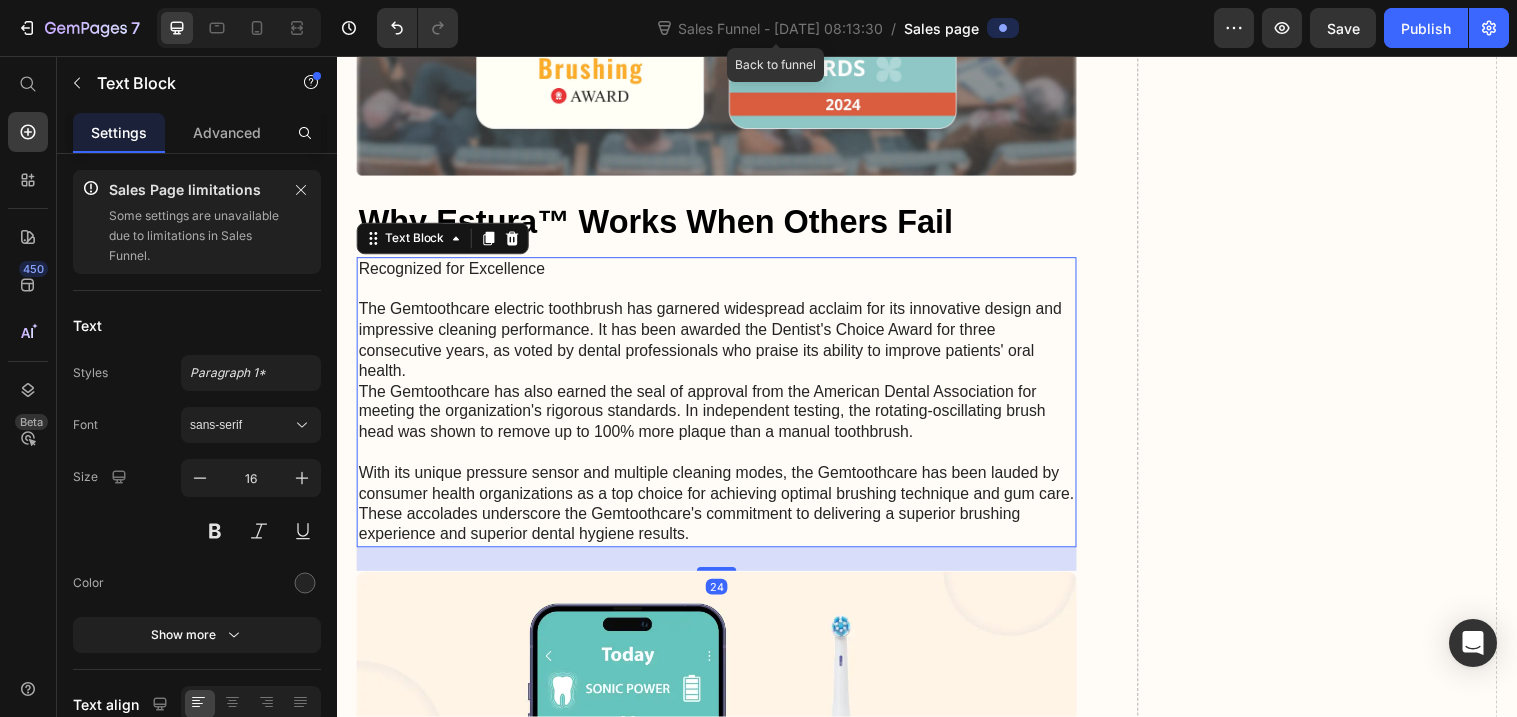 click on "Recognized for Excellence The Gemtoothcare electric toothbrush has garnered widespread acclaim for its innovative design and impressive cleaning performance. It has been awarded the Dentist's Choice Award for three consecutive years, as voted by dental professionals who praise its ability to improve patients' oral health.  The Gemtoothcare has also earned the seal of approval from the American Dental Association for meeting the organization's rigorous standards. In independent testing, the rotating-oscillating brush head was shown to remove up to 100% more plaque than a manual toothbrush.  With its unique pressure sensor and multiple cleaning modes, the Gemtoothcare has been lauded by consumer health organizations as a top choice for achieving optimal brushing technique and gum care. These accolades underscore the Gemtoothcare's commitment to delivering a superior brushing experience and superior dental hygiene results." at bounding box center (723, 408) 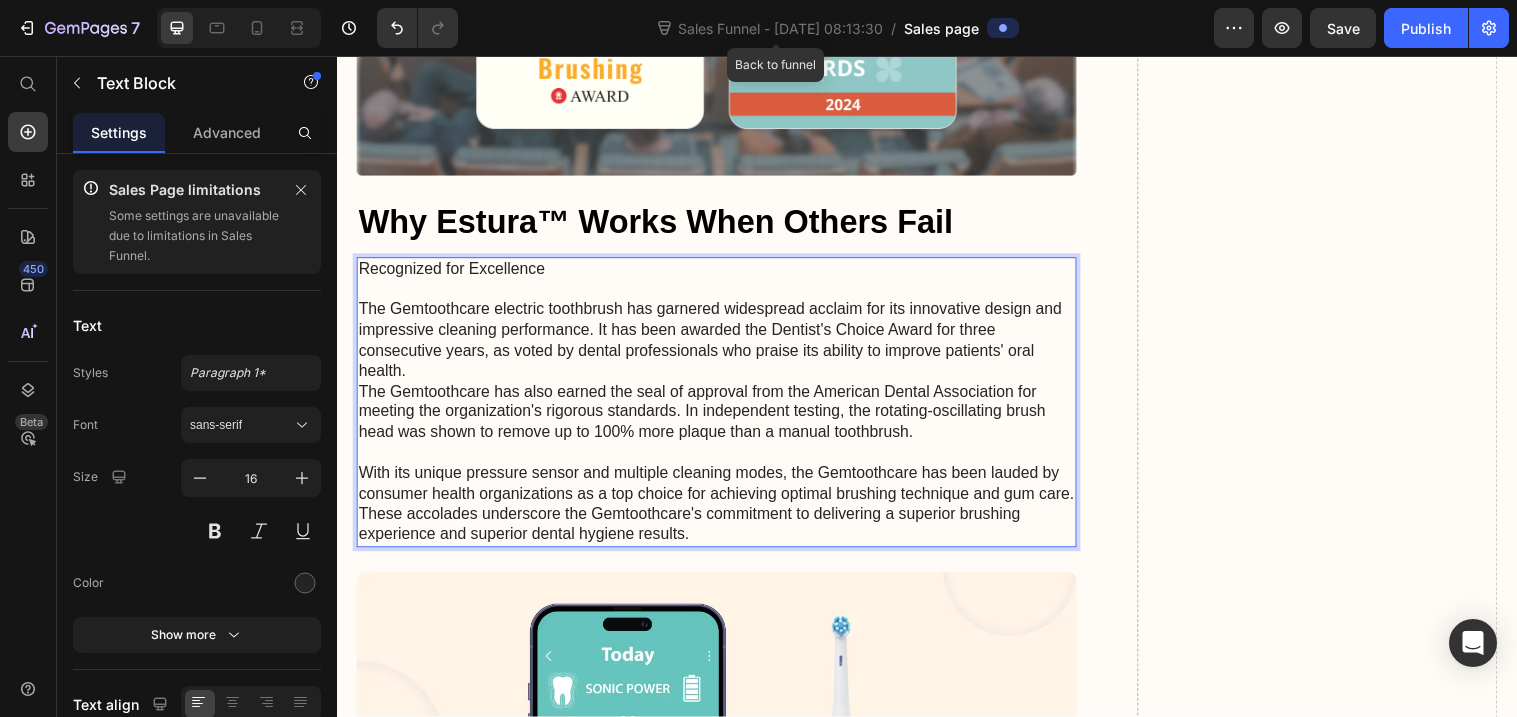 click on "Recognized for Excellence The Gemtoothcare electric toothbrush has garnered widespread acclaim for its innovative design and impressive cleaning performance. It has been awarded the Dentist's Choice Award for three consecutive years, as voted by dental professionals who praise its ability to improve patients' oral health.  The Gemtoothcare has also earned the seal of approval from the American Dental Association for meeting the organization's rigorous standards. In independent testing, the rotating-oscillating brush head was shown to remove up to 100% more plaque than a manual toothbrush.  With its unique pressure sensor and multiple cleaning modes, the Gemtoothcare has been lauded by consumer health organizations as a top choice for achieving optimal brushing technique and gum care. These accolades underscore the Gemtoothcare's commitment to delivering a superior brushing experience and superior dental hygiene results." at bounding box center (723, 408) 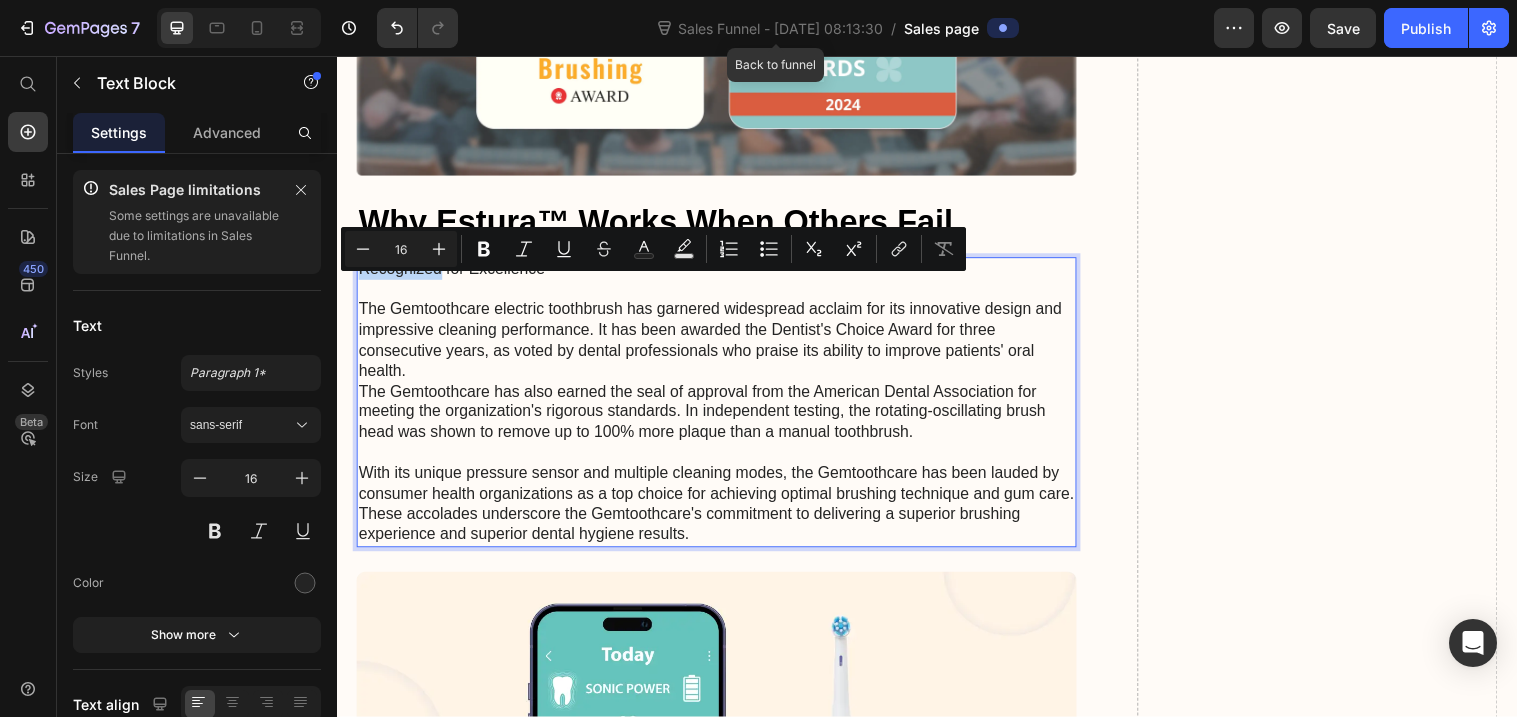 click on "Recognized for Excellence The Gemtoothcare electric toothbrush has garnered widespread acclaim for its innovative design and impressive cleaning performance. It has been awarded the Dentist's Choice Award for three consecutive years, as voted by dental professionals who praise its ability to improve patients' oral health.  The Gemtoothcare has also earned the seal of approval from the American Dental Association for meeting the organization's rigorous standards. In independent testing, the rotating-oscillating brush head was shown to remove up to 100% more plaque than a manual toothbrush.  With its unique pressure sensor and multiple cleaning modes, the Gemtoothcare has been lauded by consumer health organizations as a top choice for achieving optimal brushing technique and gum care. These accolades underscore the Gemtoothcare's commitment to delivering a superior brushing experience and superior dental hygiene results." at bounding box center (723, 408) 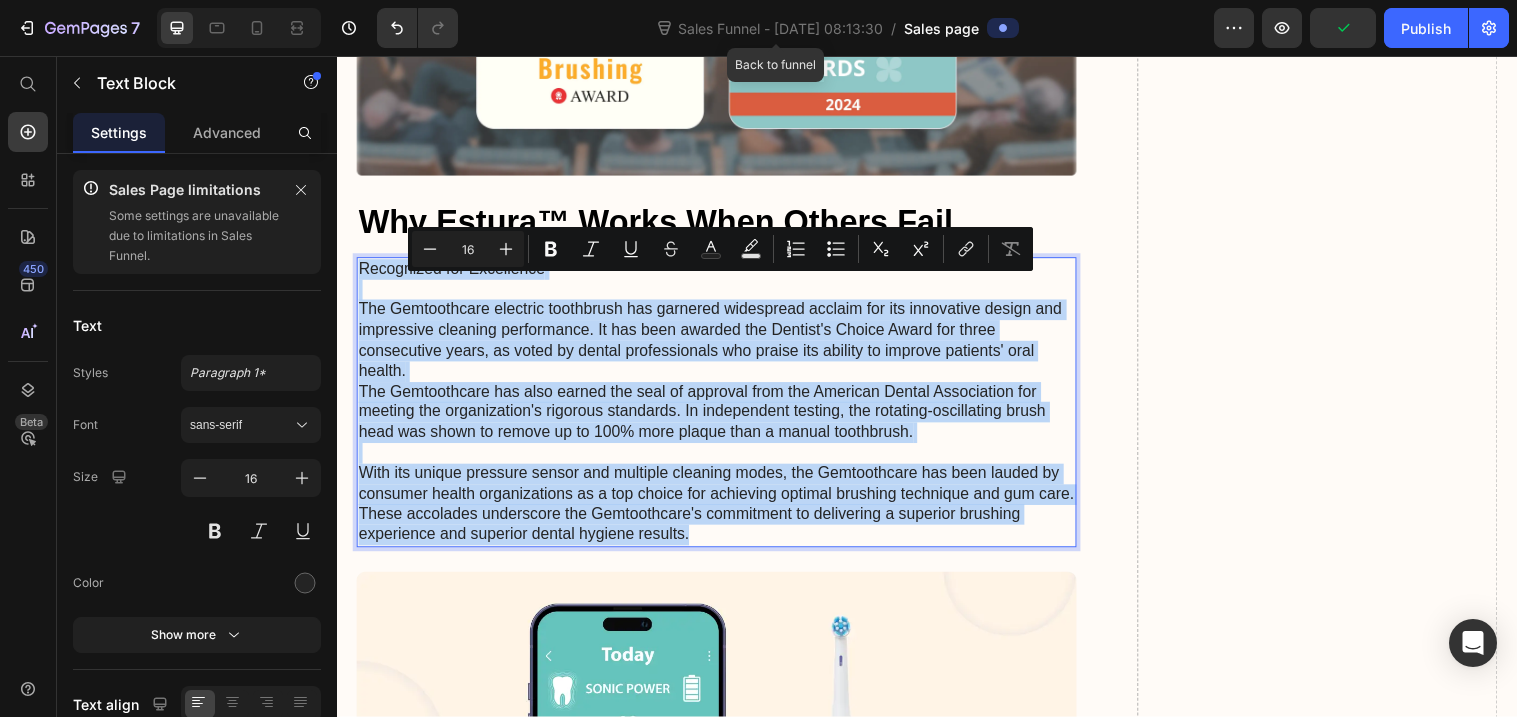drag, startPoint x: 357, startPoint y: 293, endPoint x: 784, endPoint y: 560, distance: 503.605 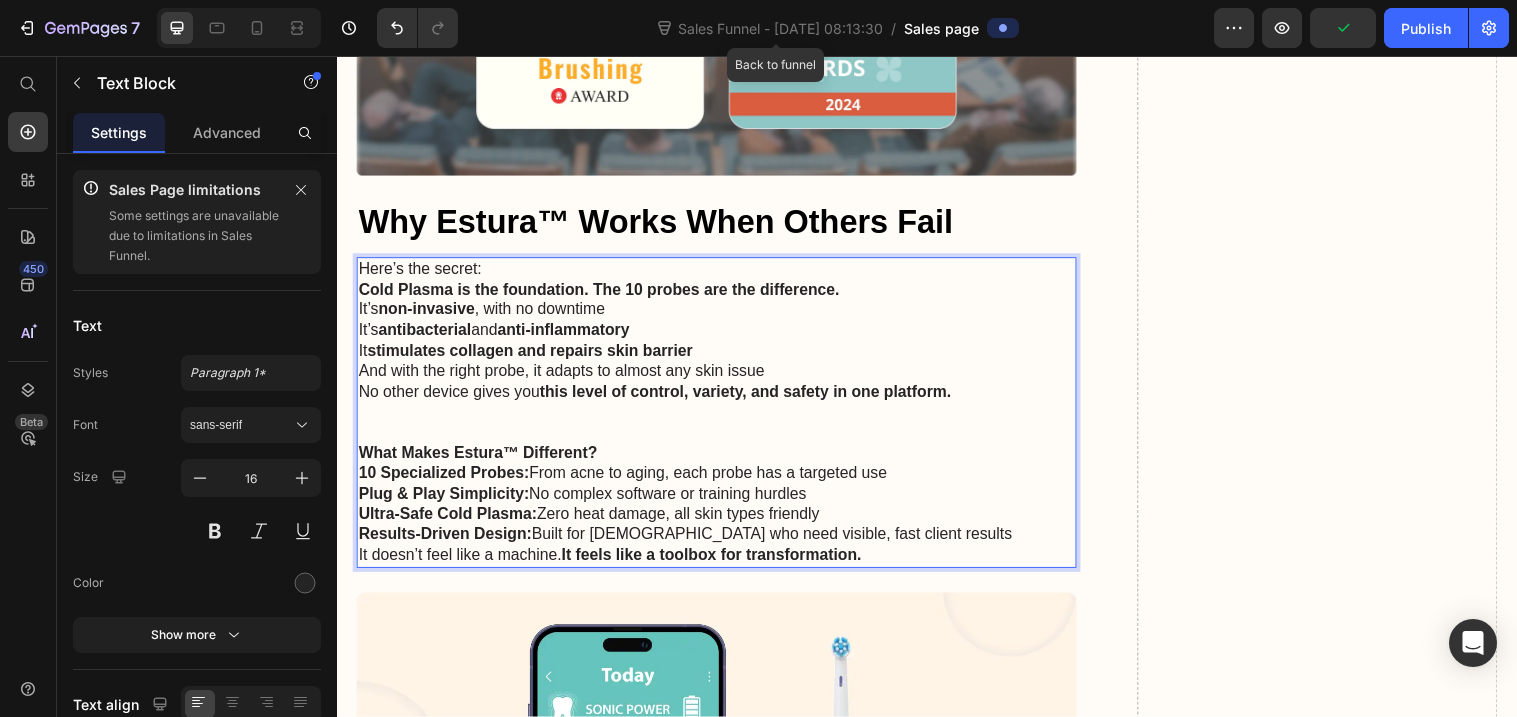 click on "Here’s the secret:" at bounding box center (723, 273) 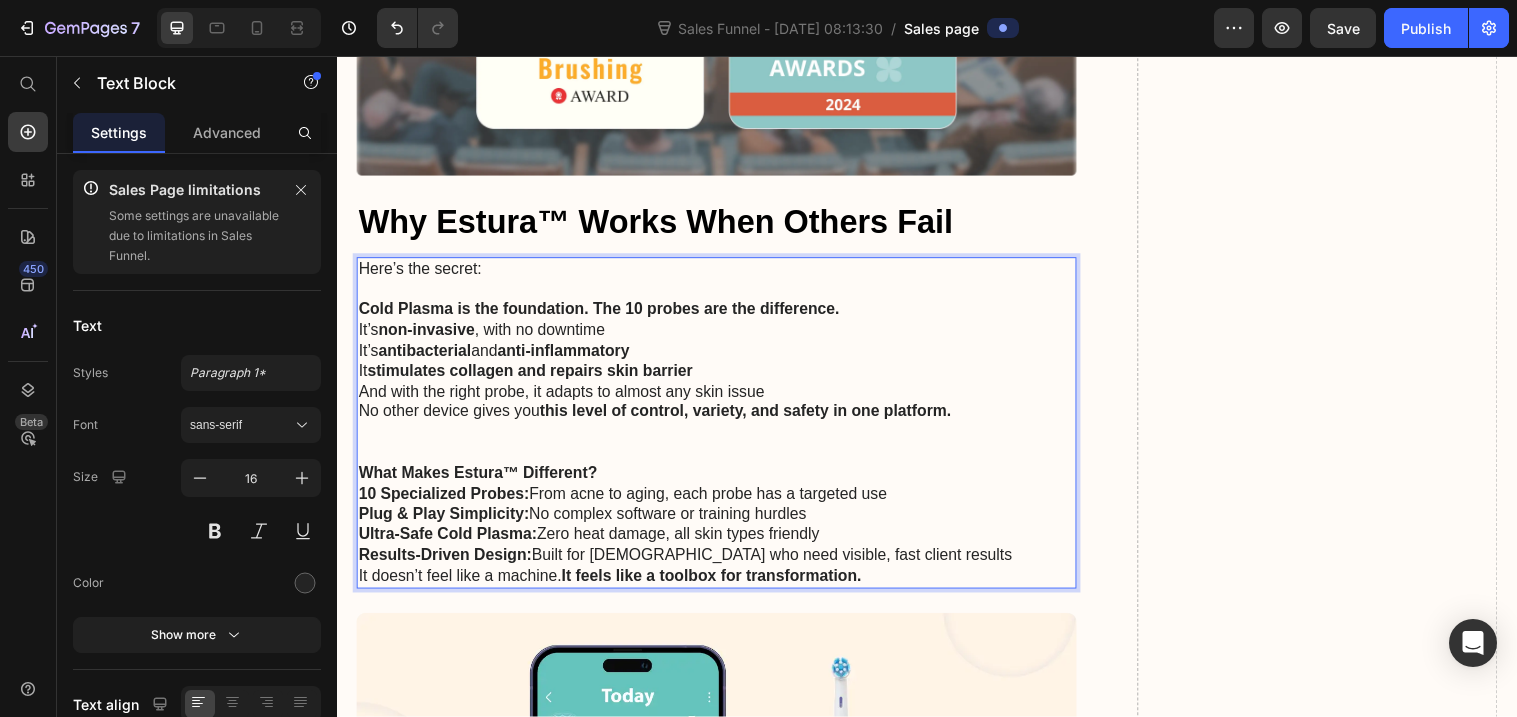 click on "Cold Plasma is the foundation. The 10 probes are the difference." at bounding box center [723, 314] 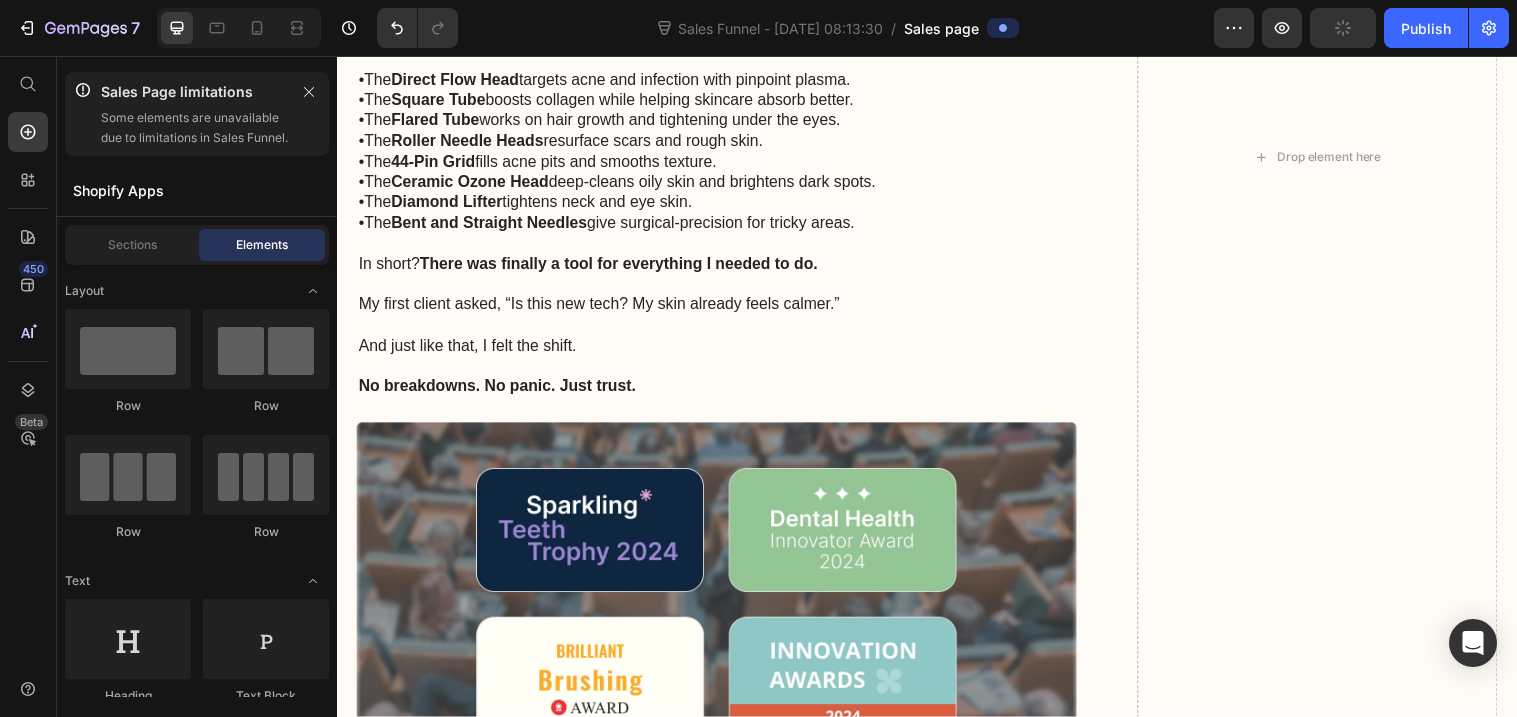 scroll, scrollTop: 6506, scrollLeft: 0, axis: vertical 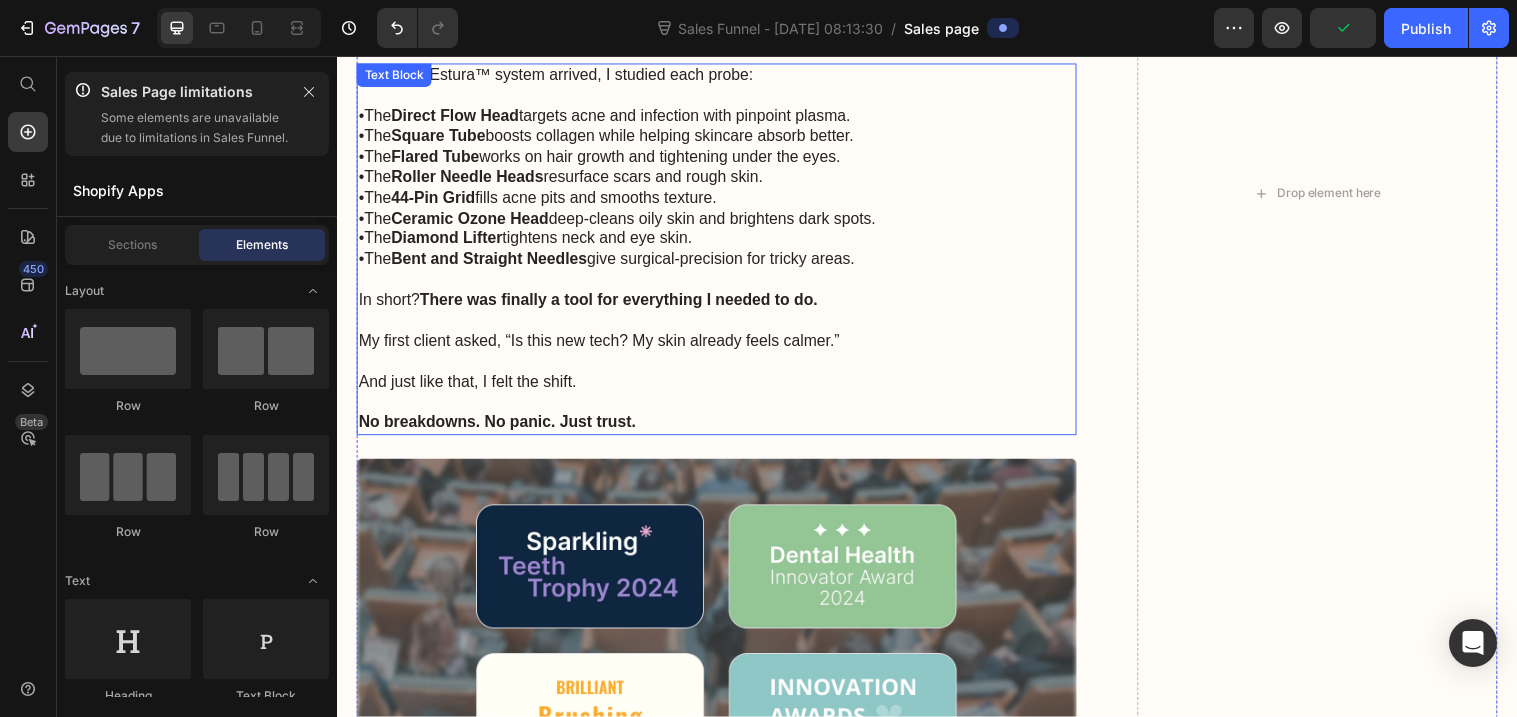 click on "•The  Bent and Straight Needles  give surgical-precision for tricky areas." at bounding box center [723, 263] 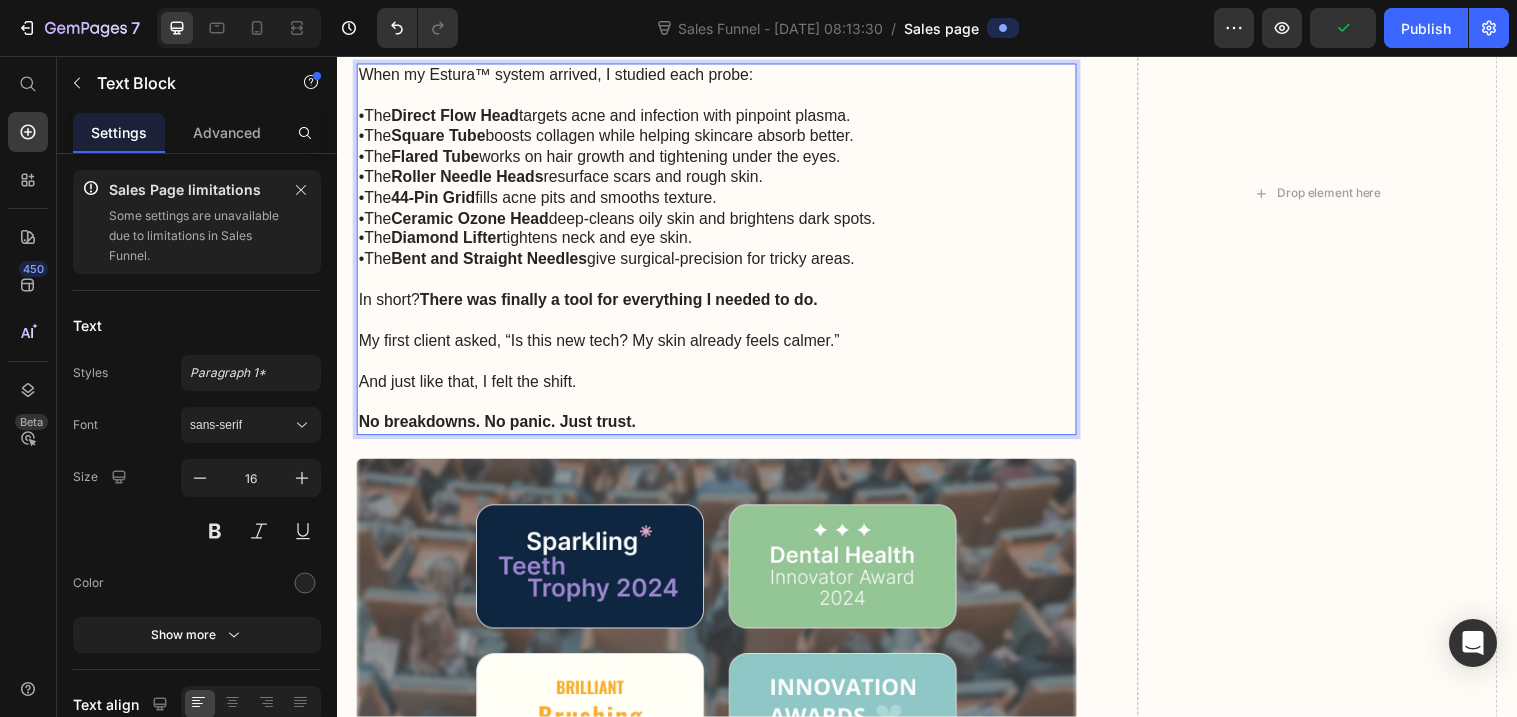 click on "•The  Bent and Straight Needles  give surgical-precision for tricky areas." at bounding box center (723, 263) 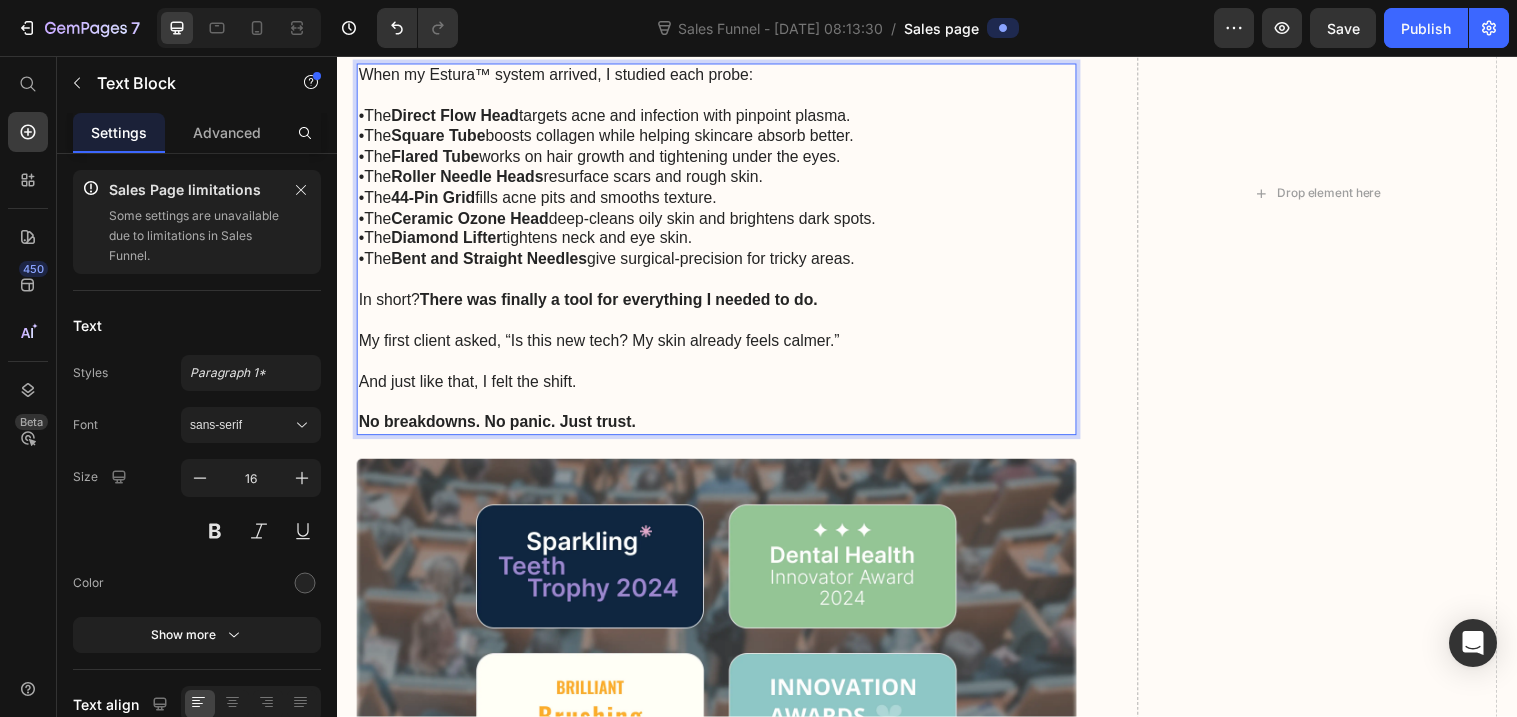 click on "•The  Bent and Straight Needles  give surgical-precision for tricky areas." at bounding box center [723, 263] 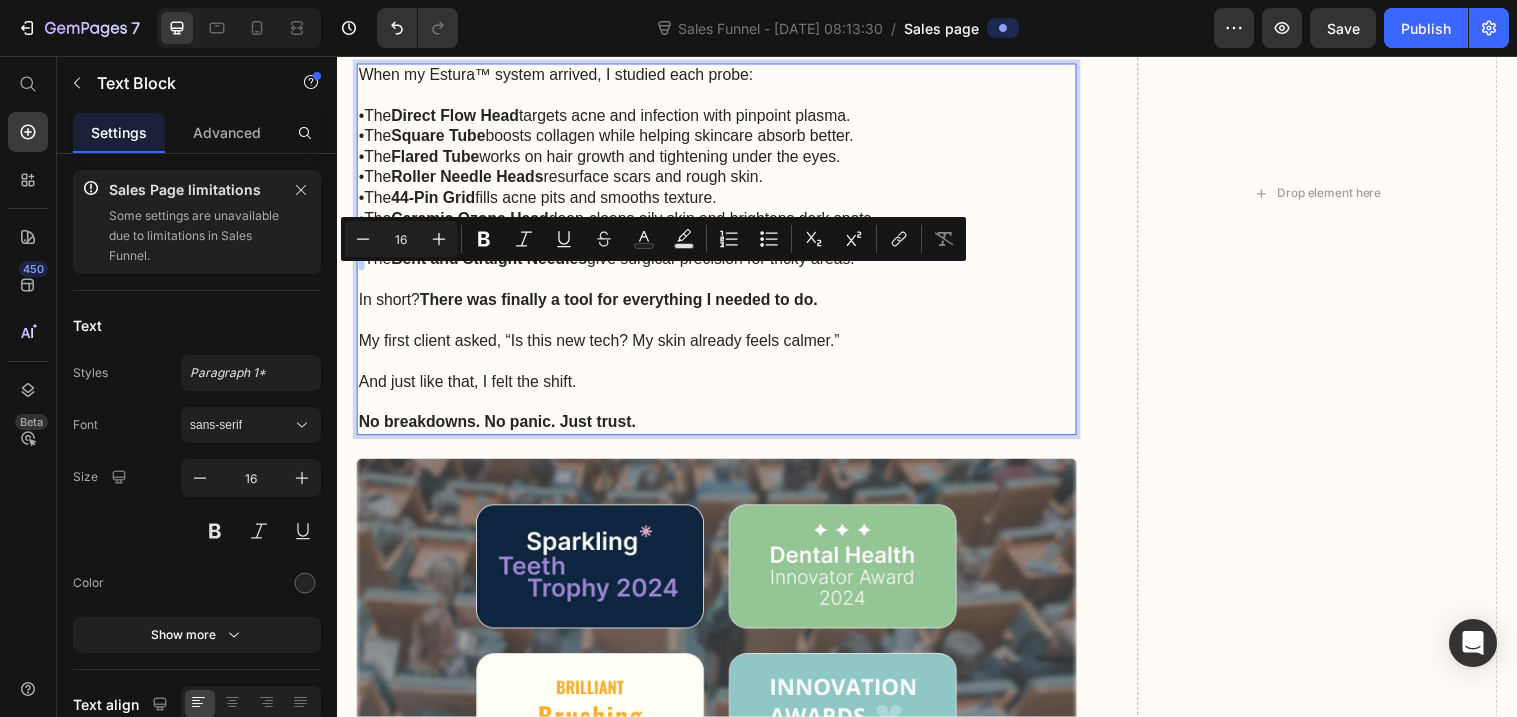copy on "•" 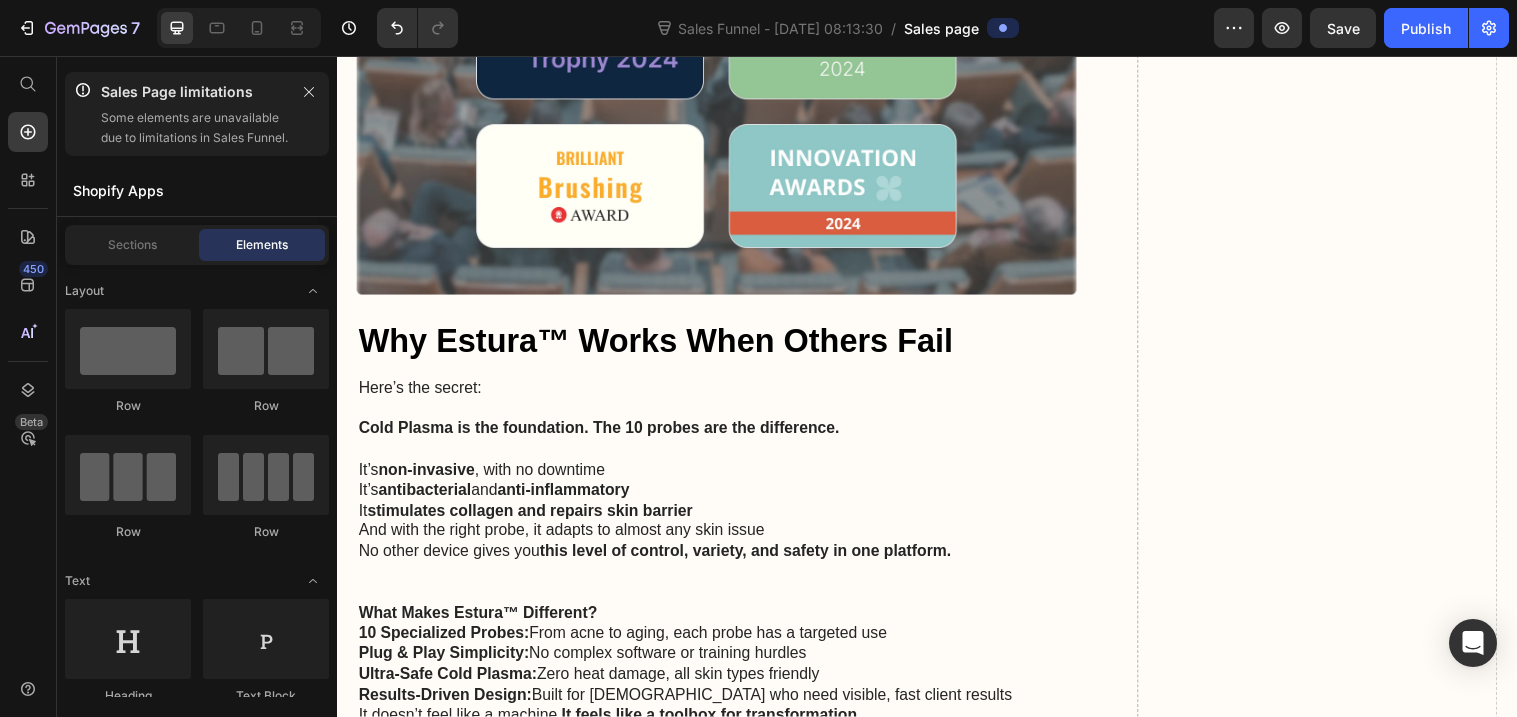 scroll, scrollTop: 7172, scrollLeft: 0, axis: vertical 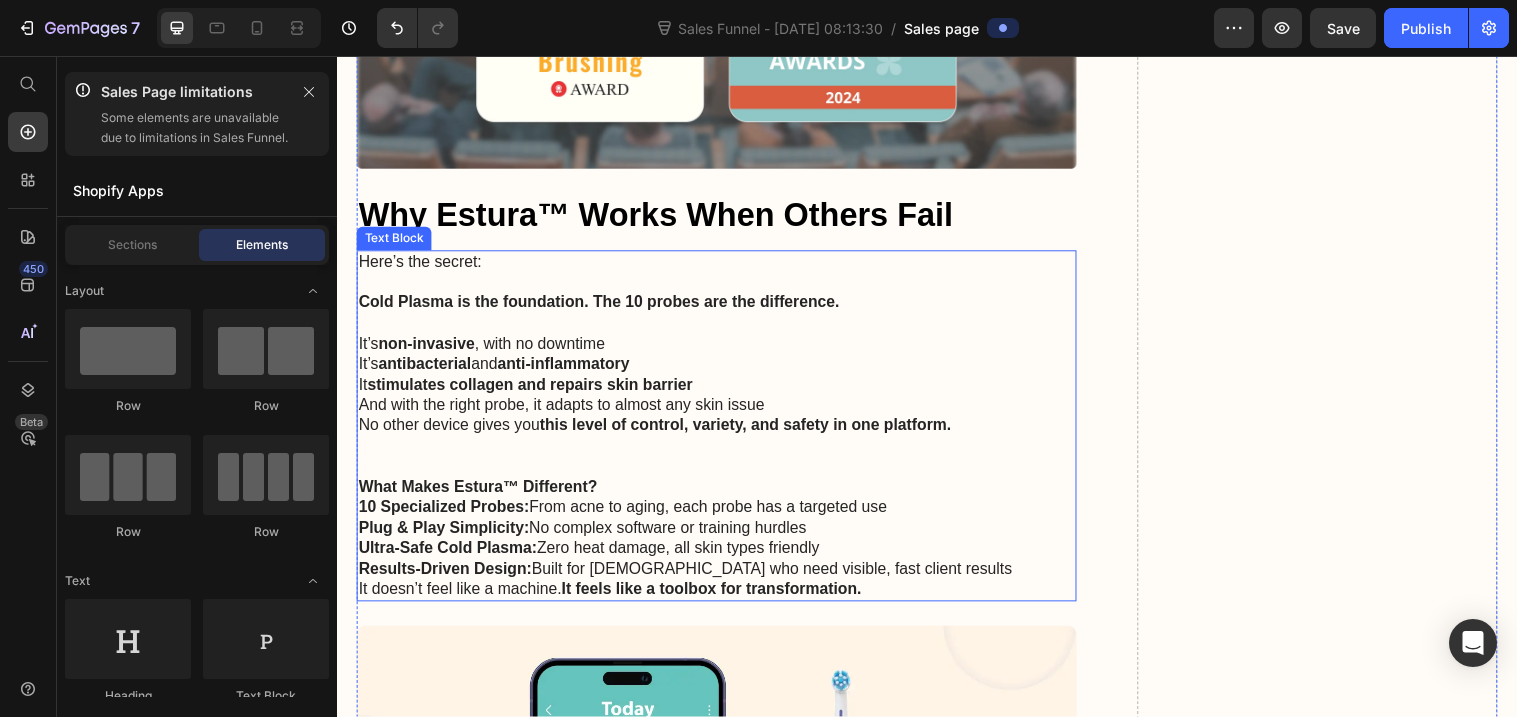 click on "It’s  non-invasive , with no downtime" at bounding box center [723, 349] 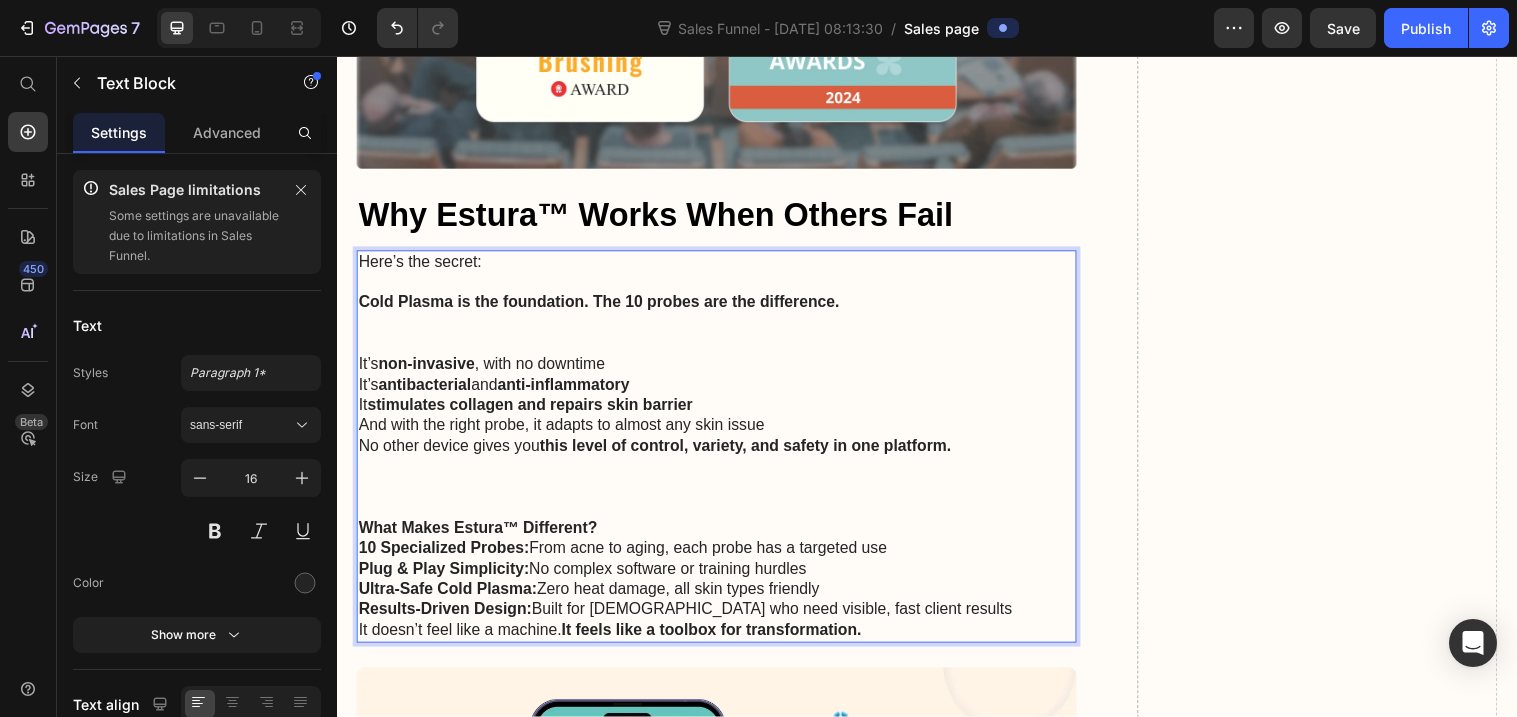 click at bounding box center (723, 339) 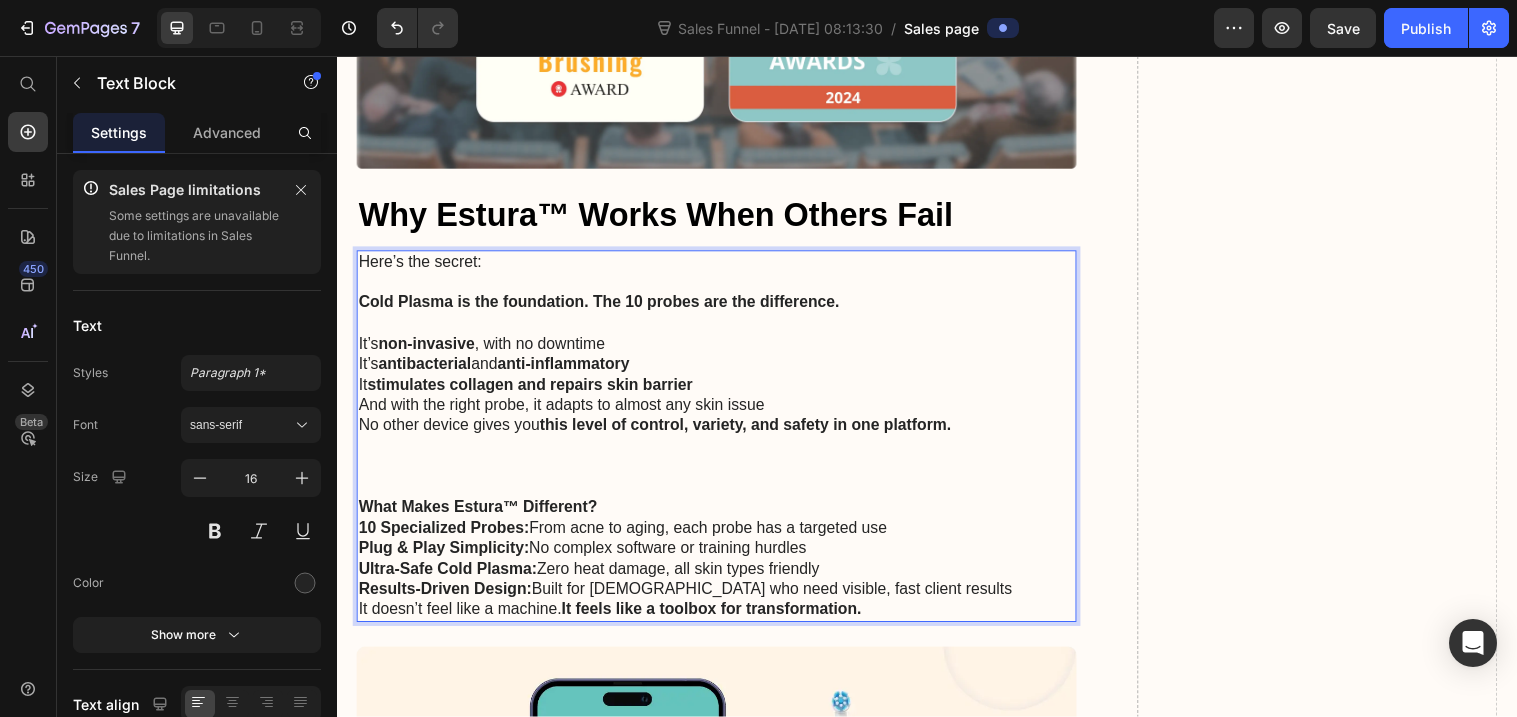click on "It’s  non-invasive , with no downtime" at bounding box center (723, 349) 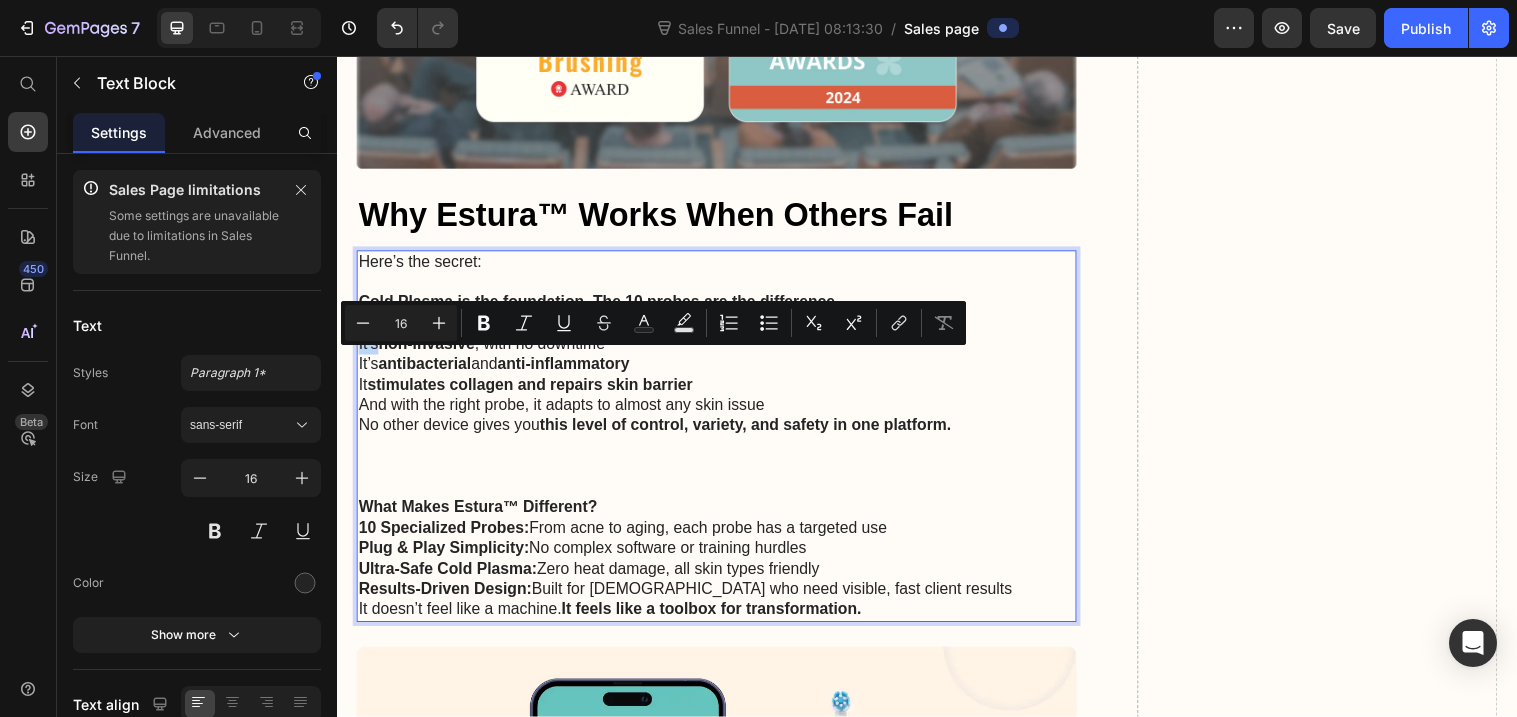 click on "It’s  non-invasive , with no downtime" at bounding box center [723, 349] 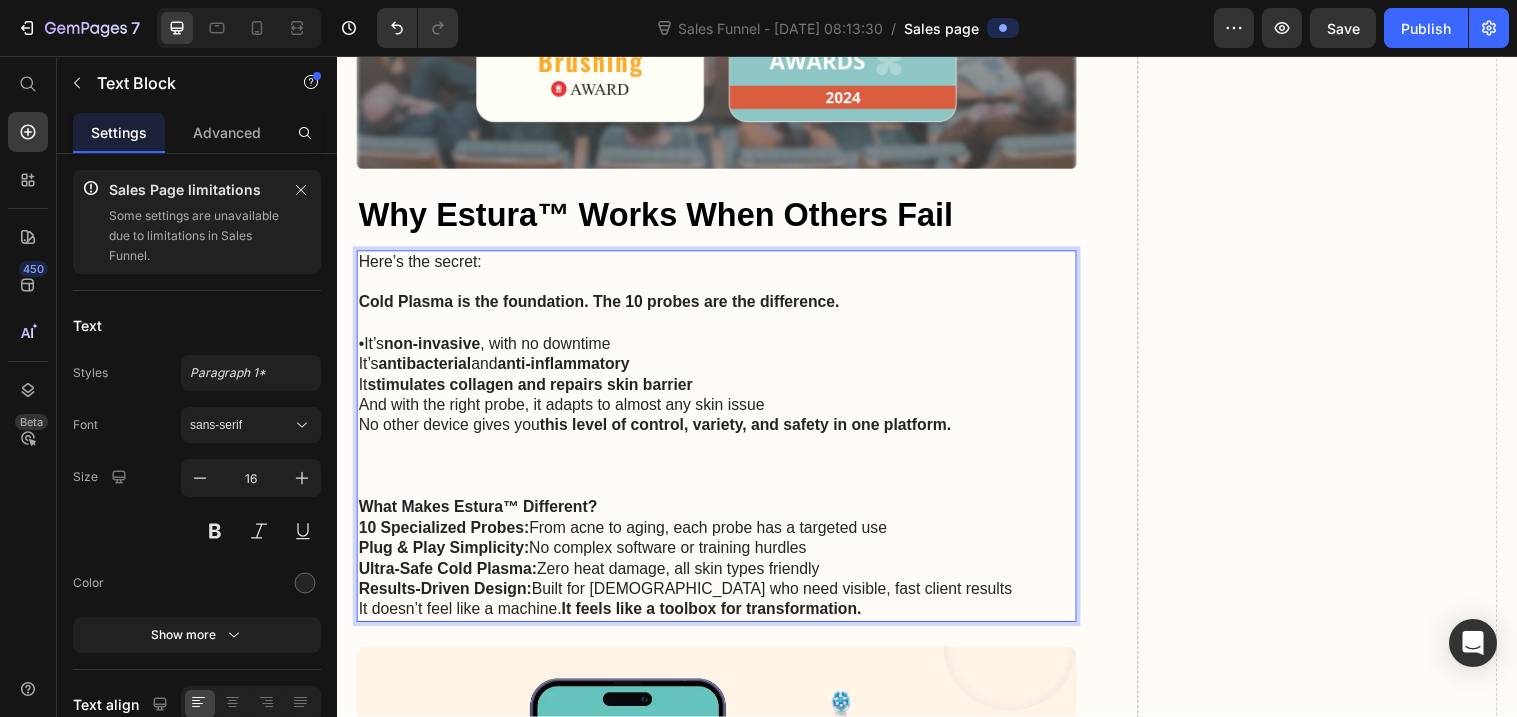 click on "It’s  antibacterial  and  anti-inflammatory" at bounding box center (723, 370) 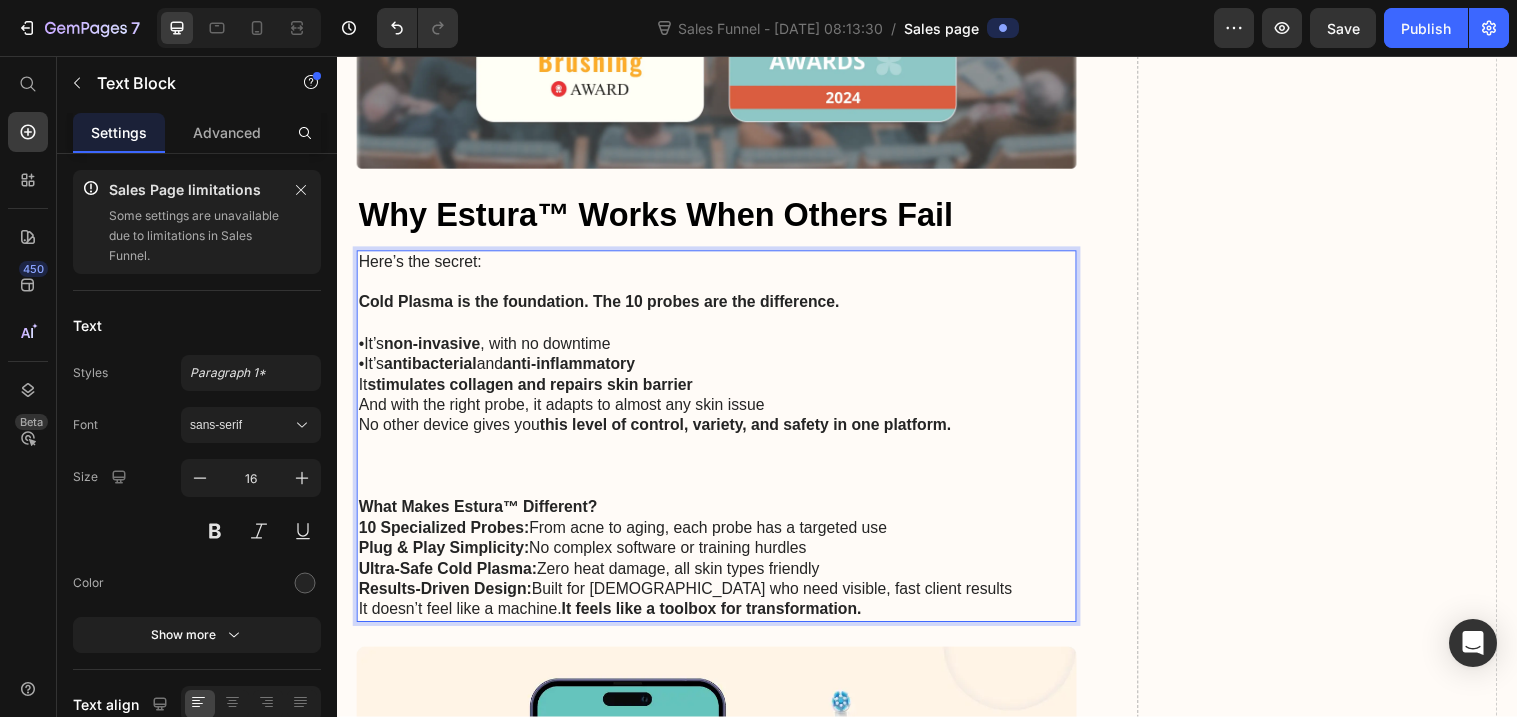 click on "It  stimulates collagen and repairs skin barrier" at bounding box center [723, 391] 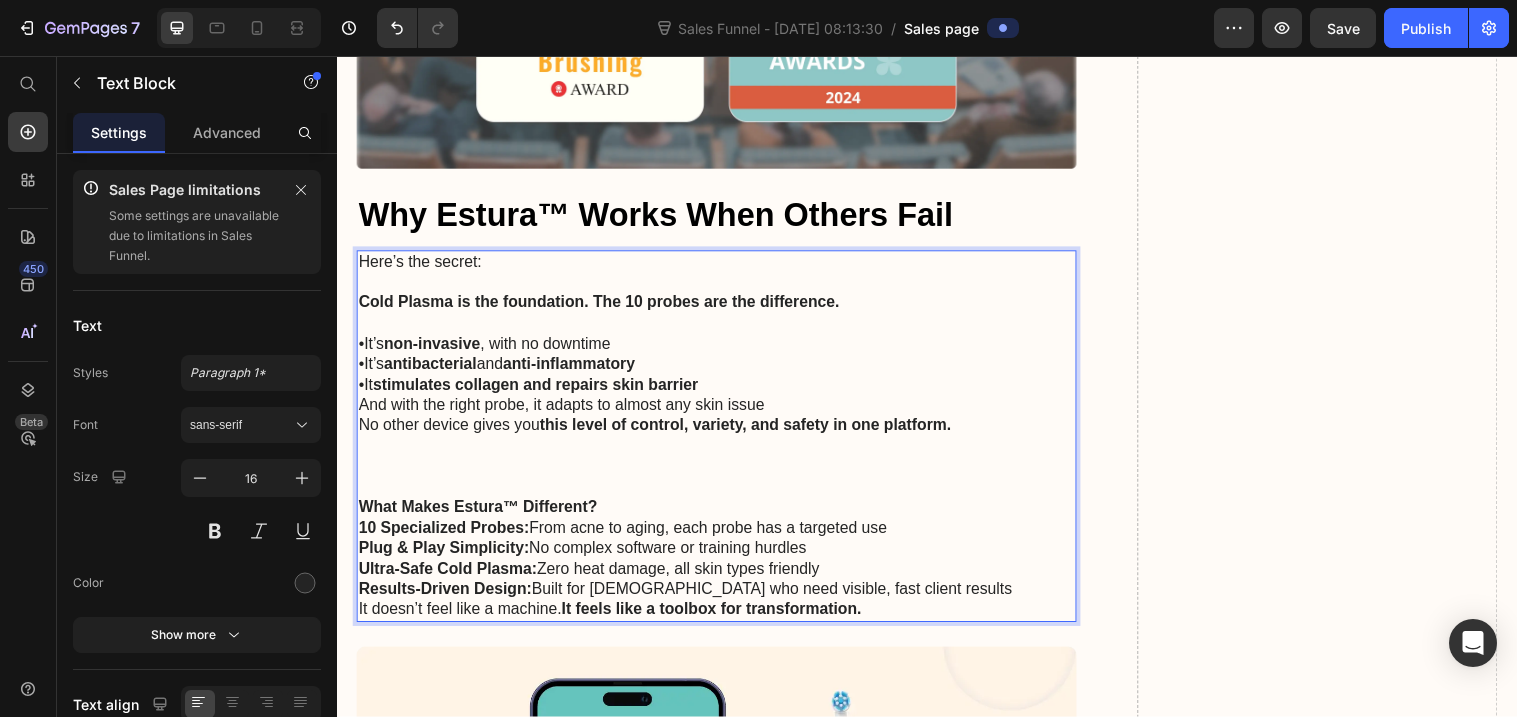 click on "And with the right probe, it adapts to almost any skin issue" at bounding box center (723, 411) 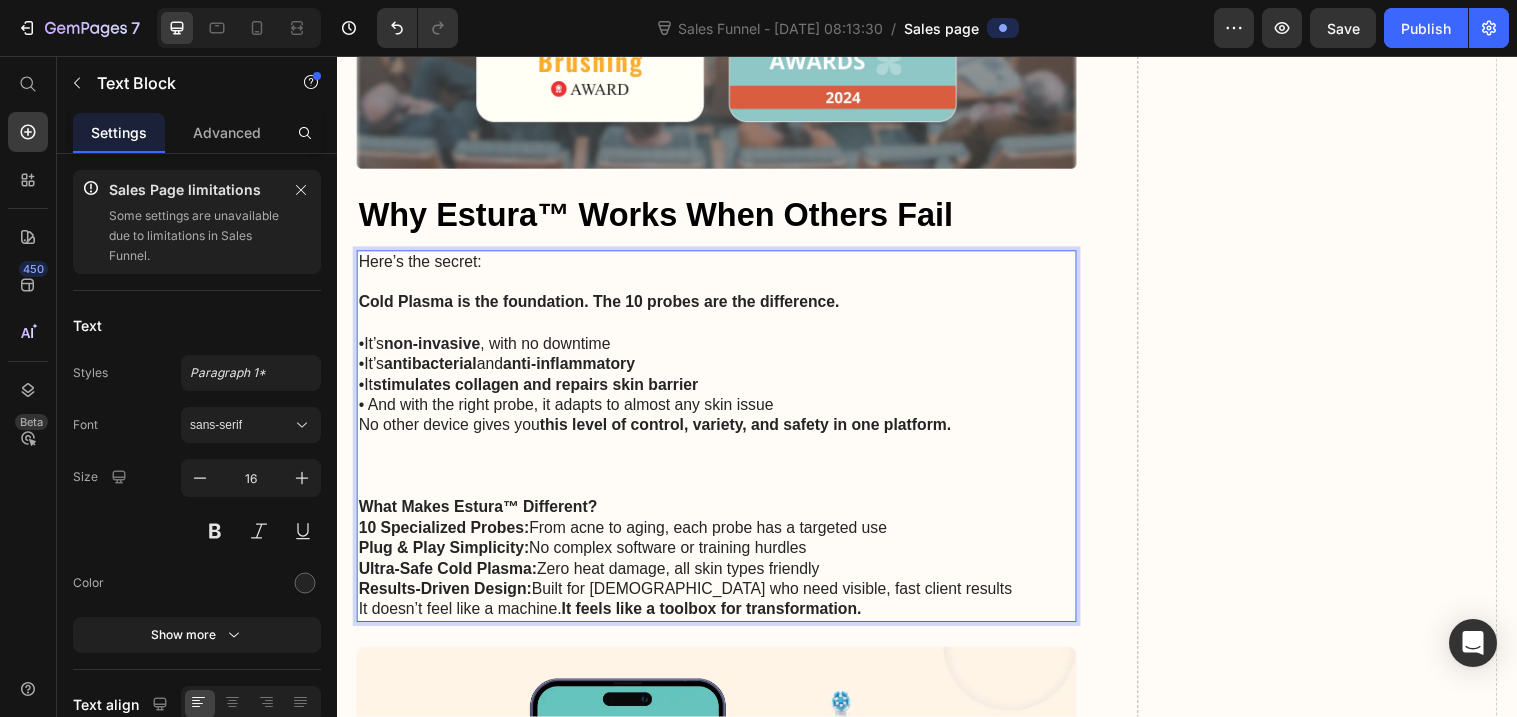 click on "•It  stimulates collagen and repairs skin barrier" at bounding box center (723, 391) 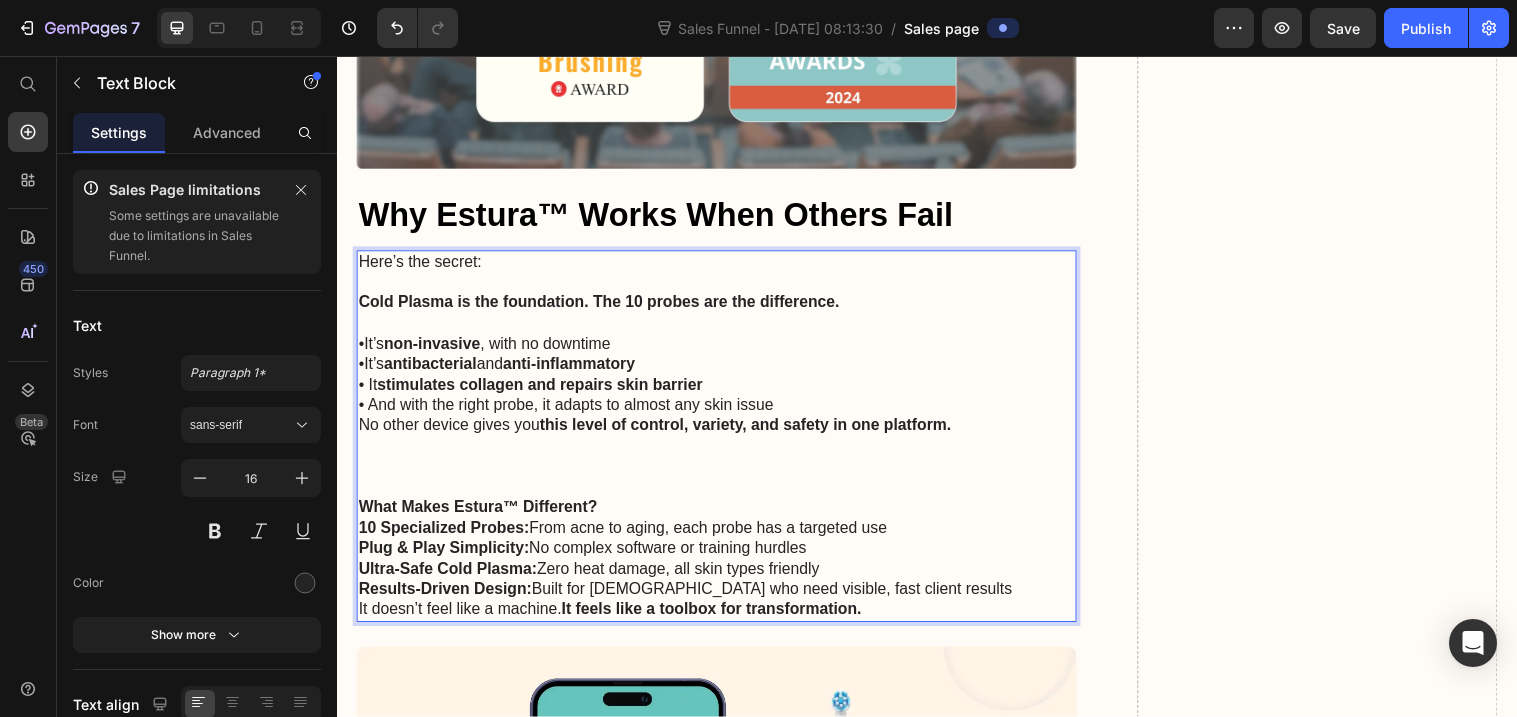 click on "•It’s  antibacterial  and  anti-inflammatory" at bounding box center (723, 370) 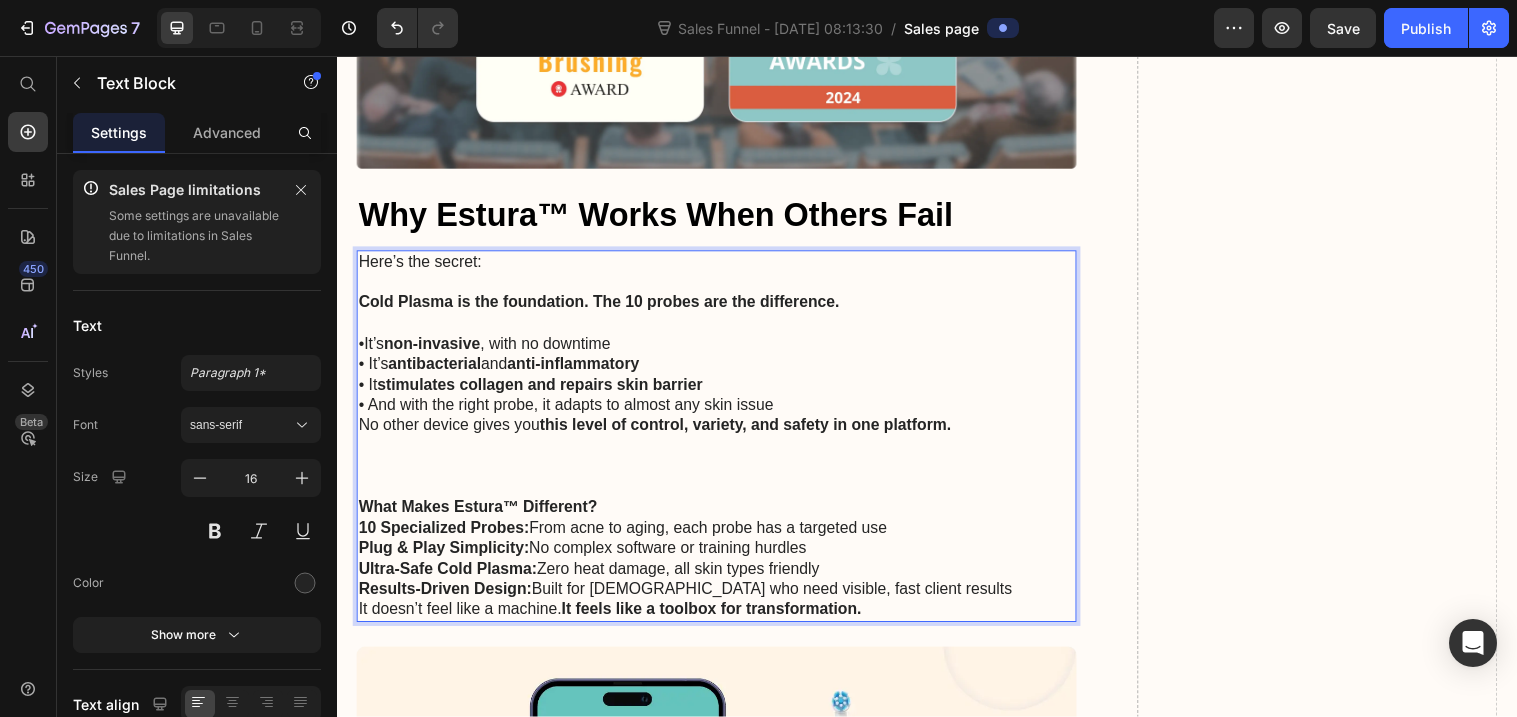 click on "•It’s  non-invasive , with no downtime" at bounding box center (723, 349) 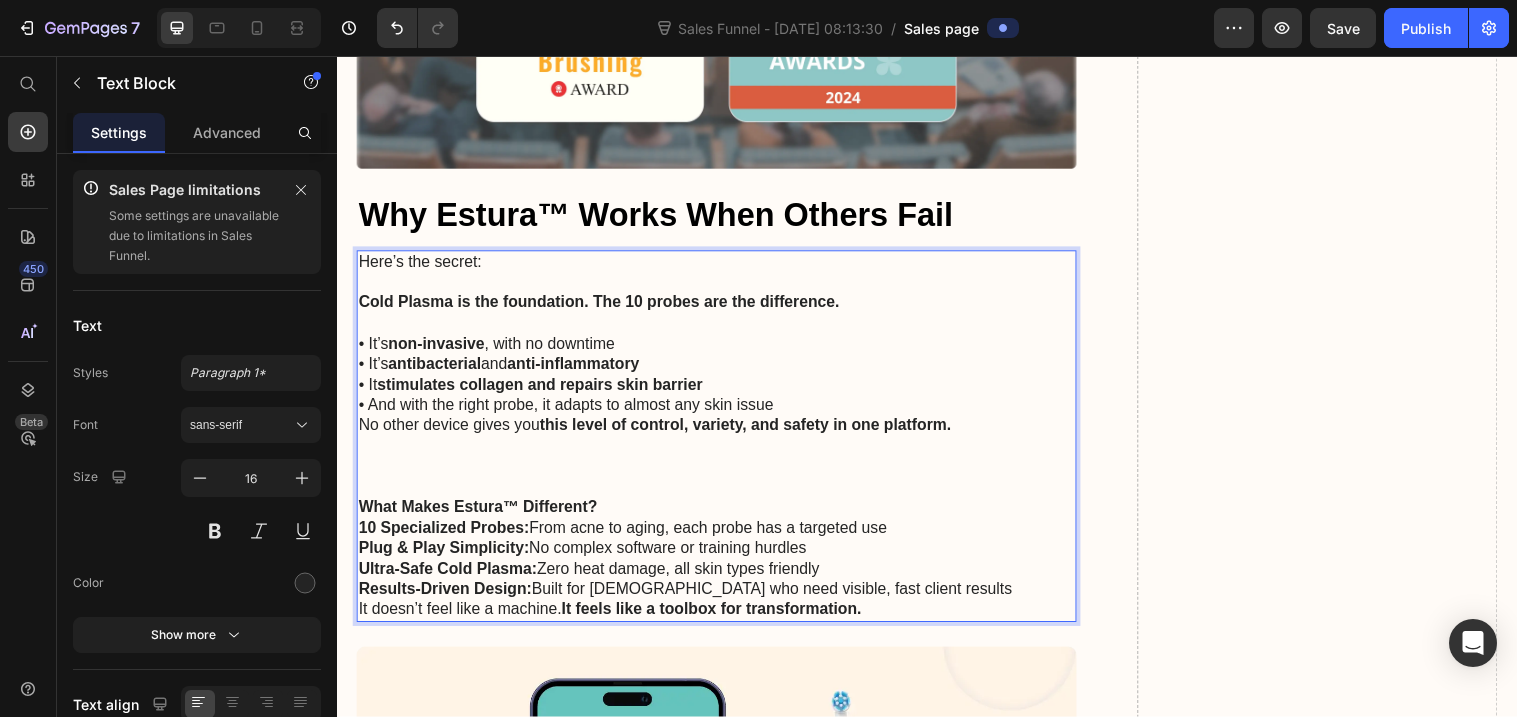 click on "• And with the right probe, it adapts to almost any skin issue" at bounding box center [723, 411] 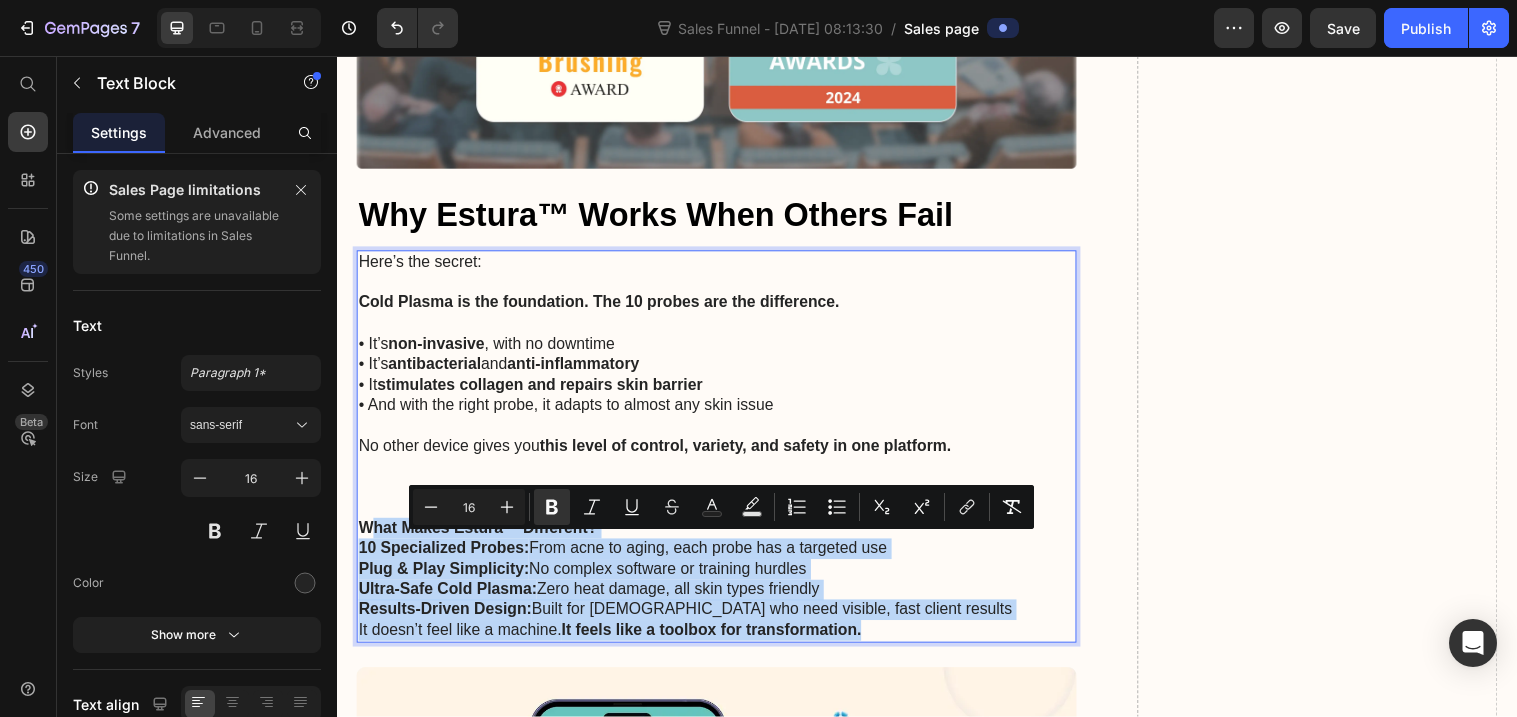 drag, startPoint x: 924, startPoint y: 665, endPoint x: 369, endPoint y: 546, distance: 567.6143 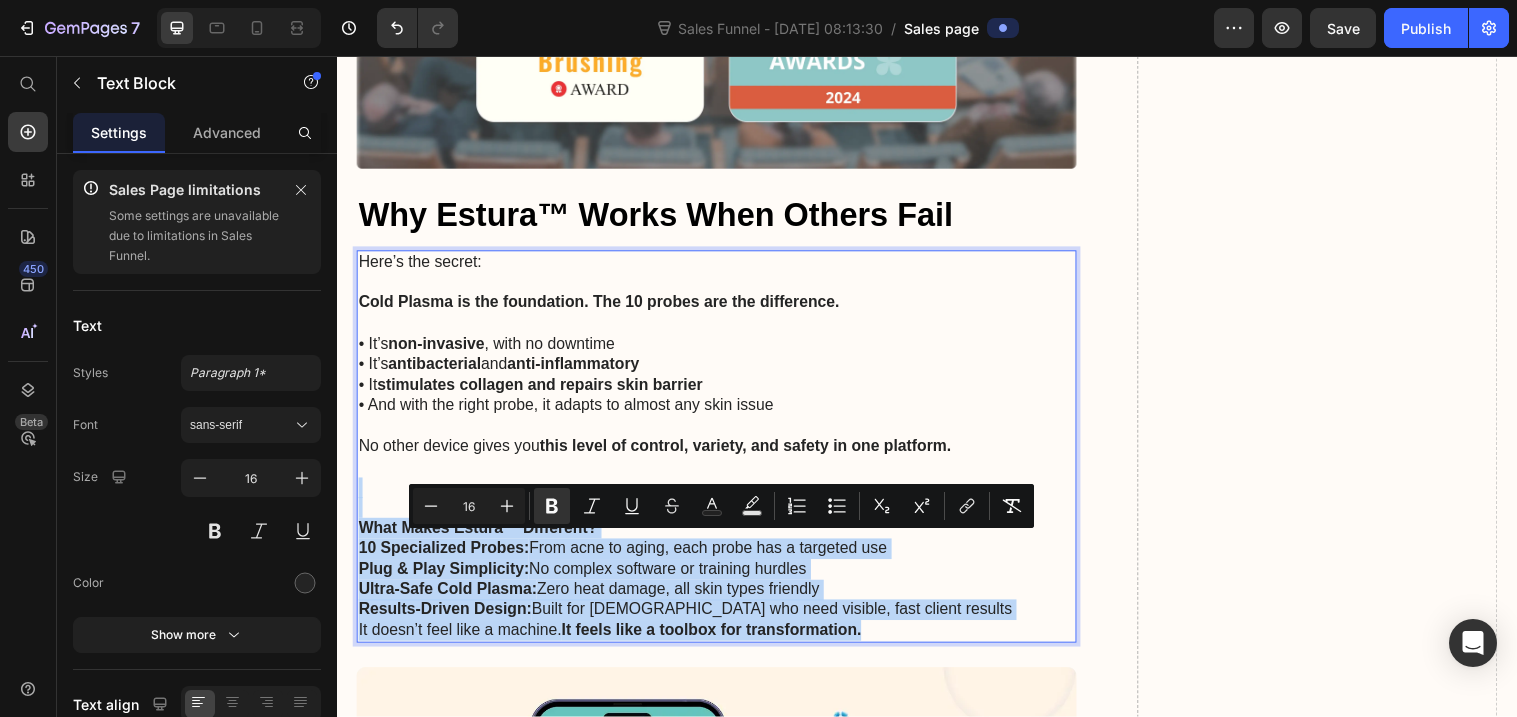 drag, startPoint x: 895, startPoint y: 657, endPoint x: 385, endPoint y: 533, distance: 524.8581 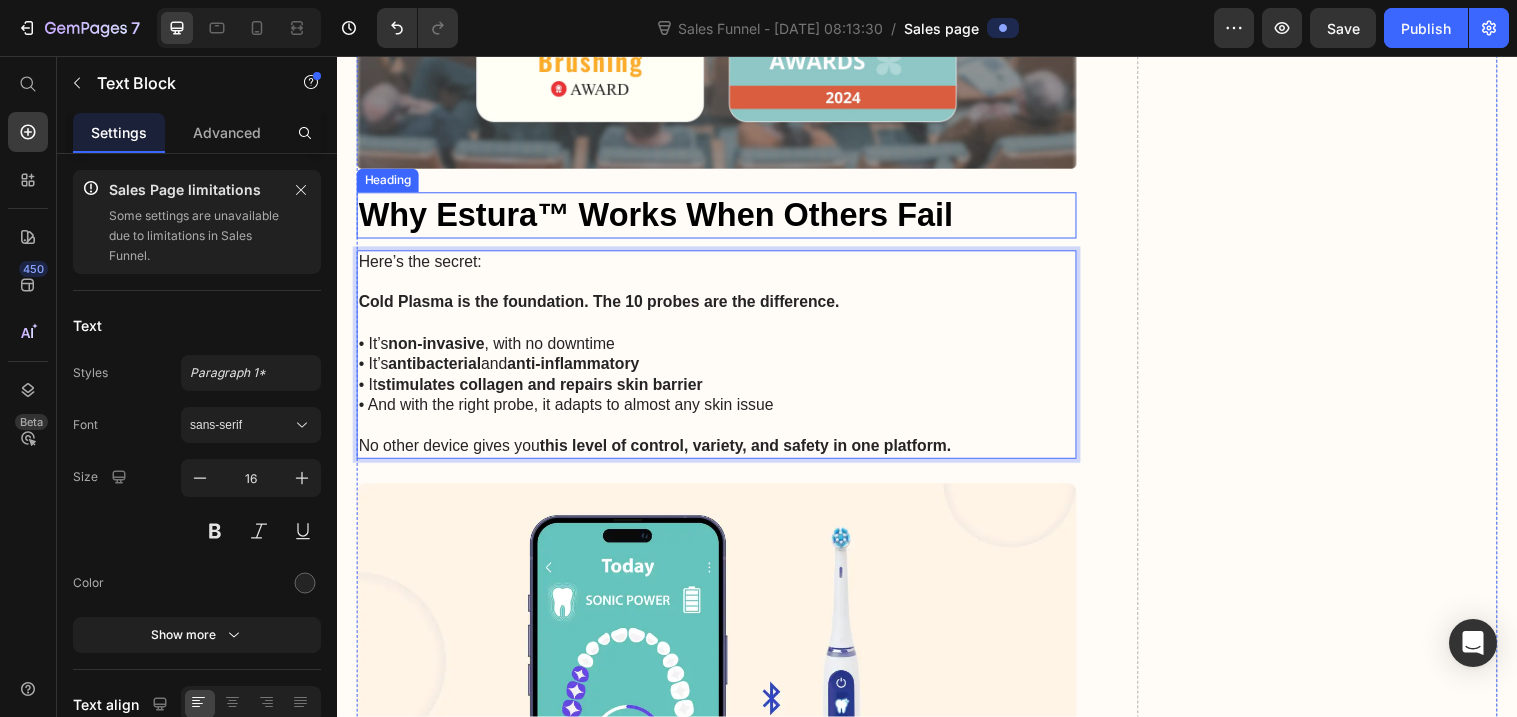 click on "Why Estura™ Works When Others Fail" at bounding box center [723, 218] 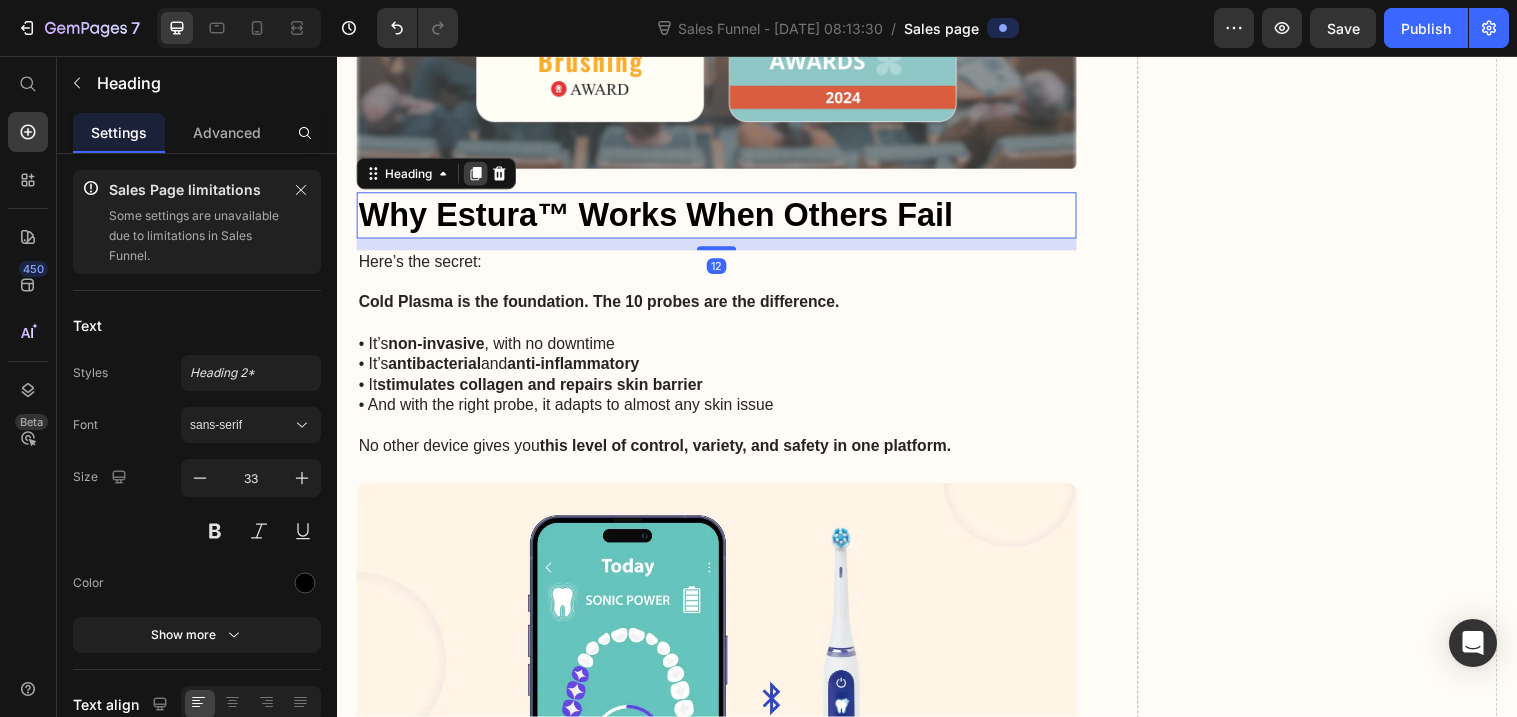 click 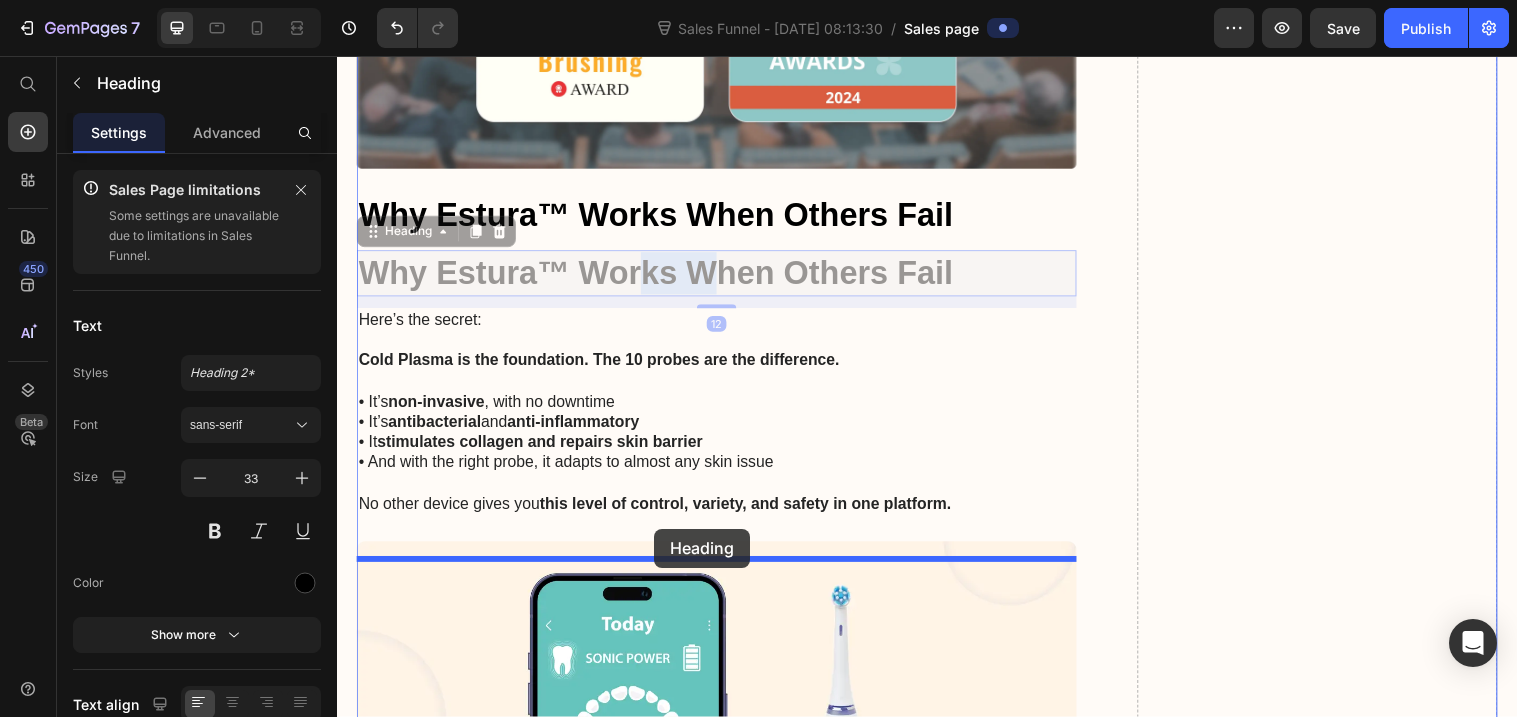 drag, startPoint x: 724, startPoint y: 293, endPoint x: 655, endPoint y: 547, distance: 263.20523 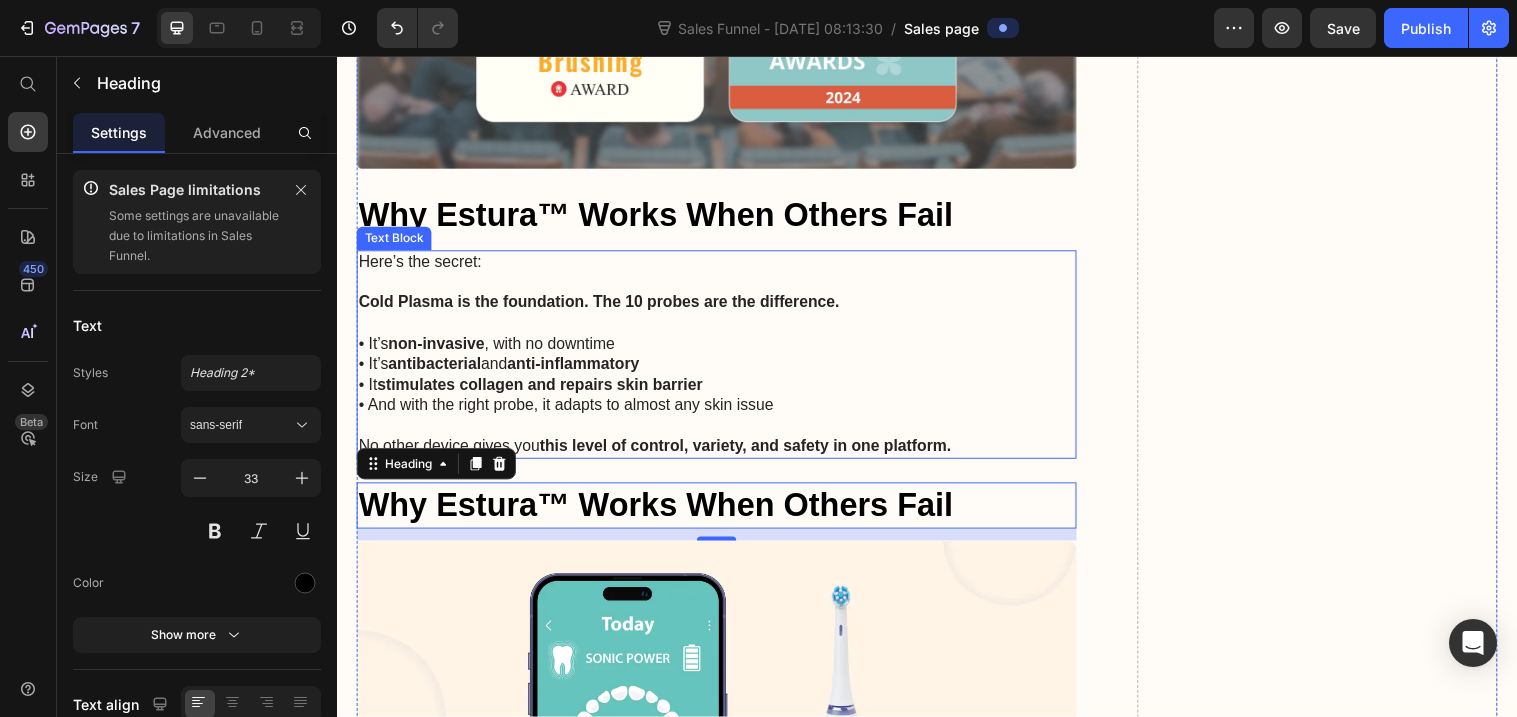 click on "• It  stimulates collagen and repairs skin barrier" at bounding box center [723, 391] 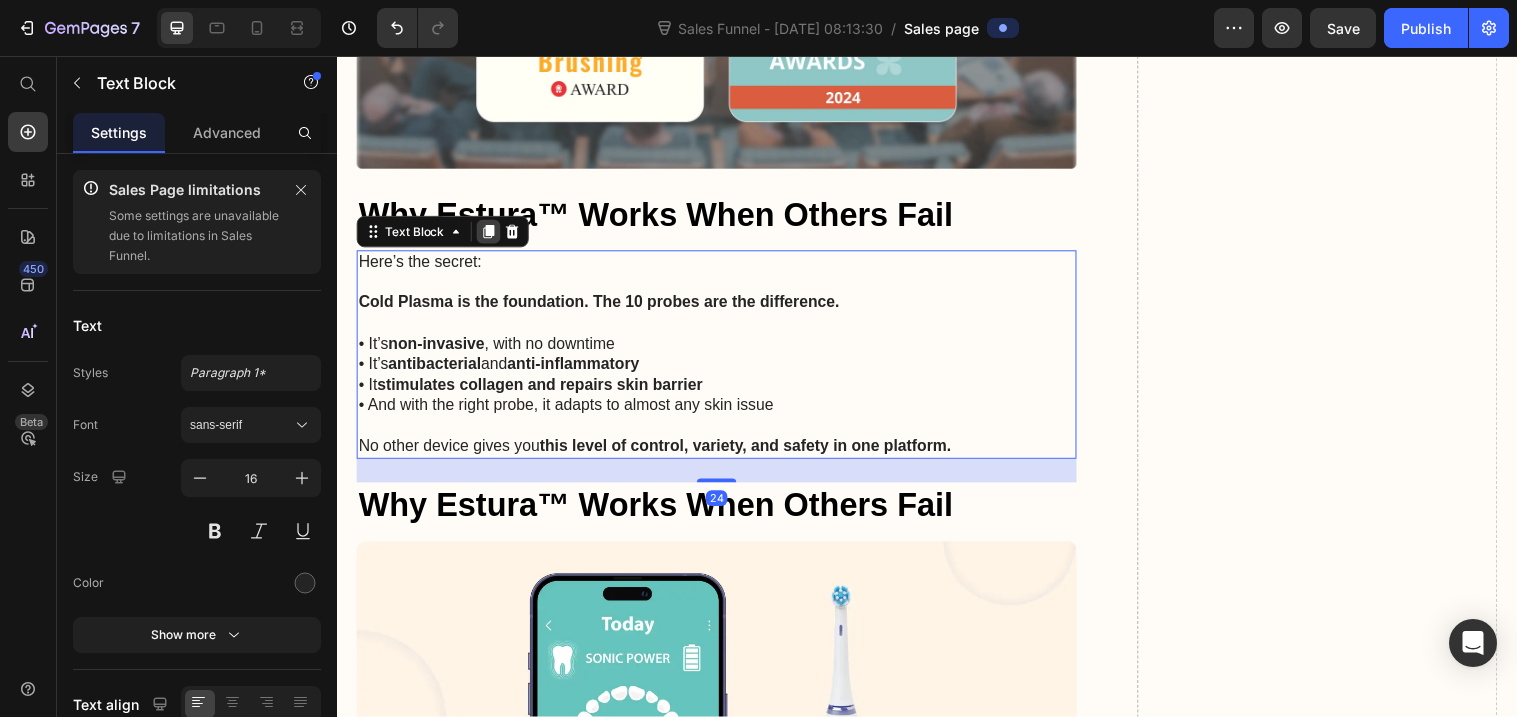 click 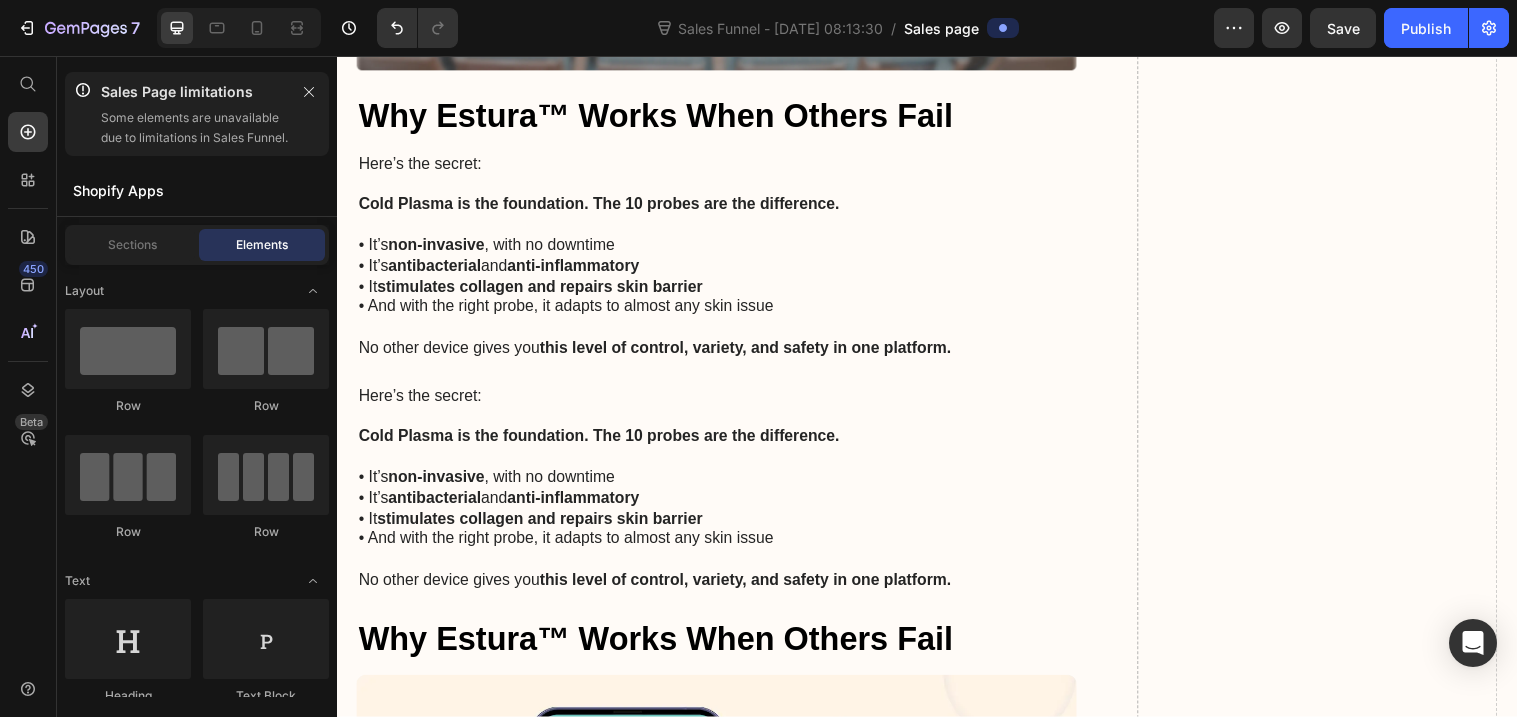 scroll, scrollTop: 7535, scrollLeft: 0, axis: vertical 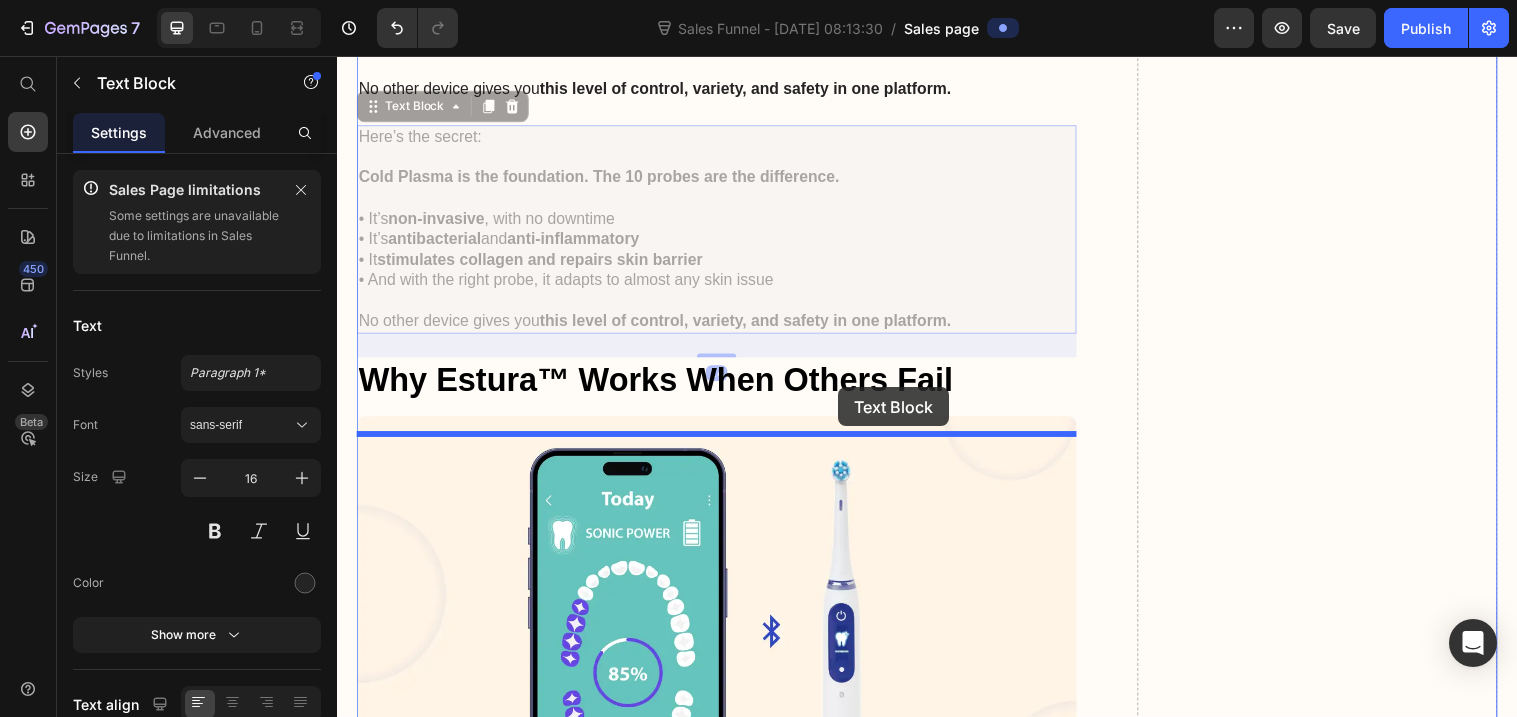 drag, startPoint x: 876, startPoint y: 296, endPoint x: 846, endPoint y: 393, distance: 101.53325 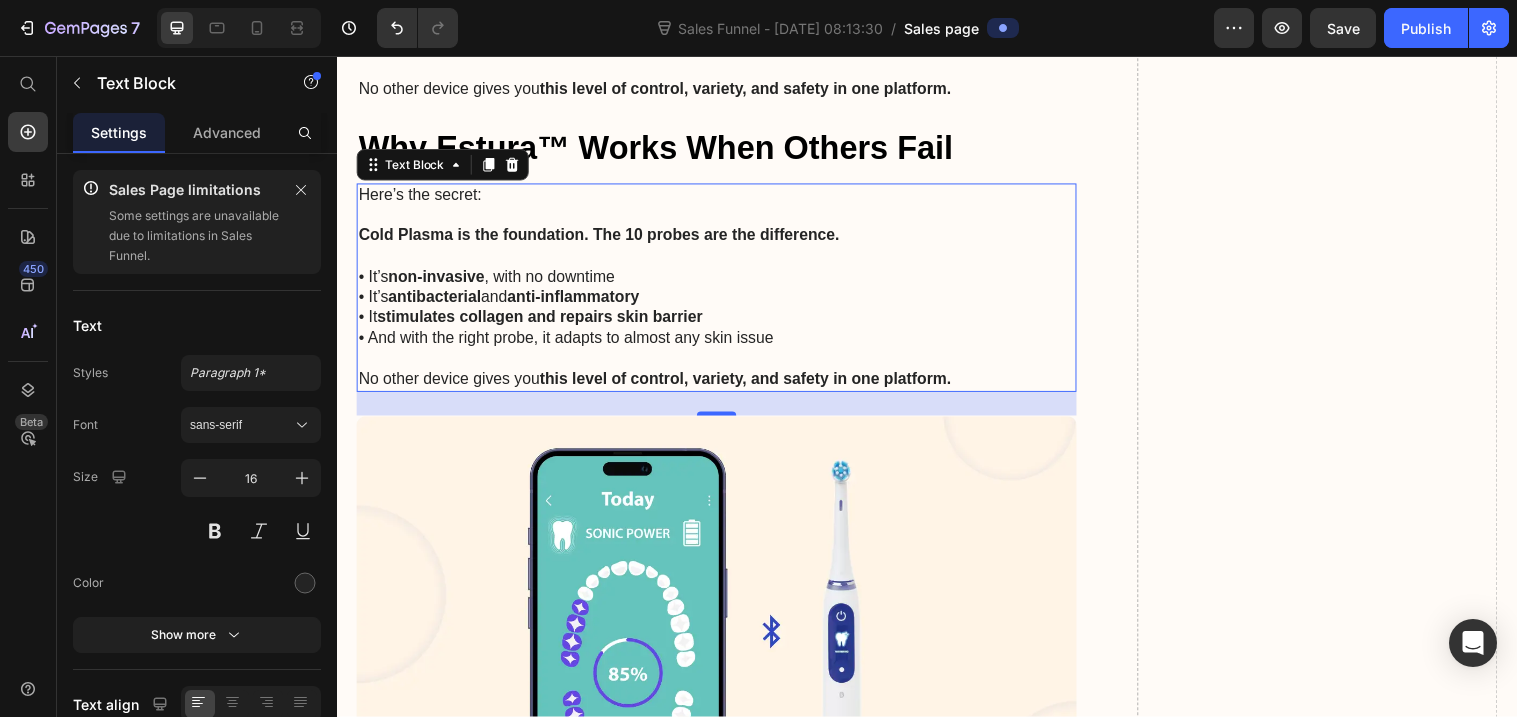 click on "this level of control, variety, and safety in one platform." at bounding box center [752, 384] 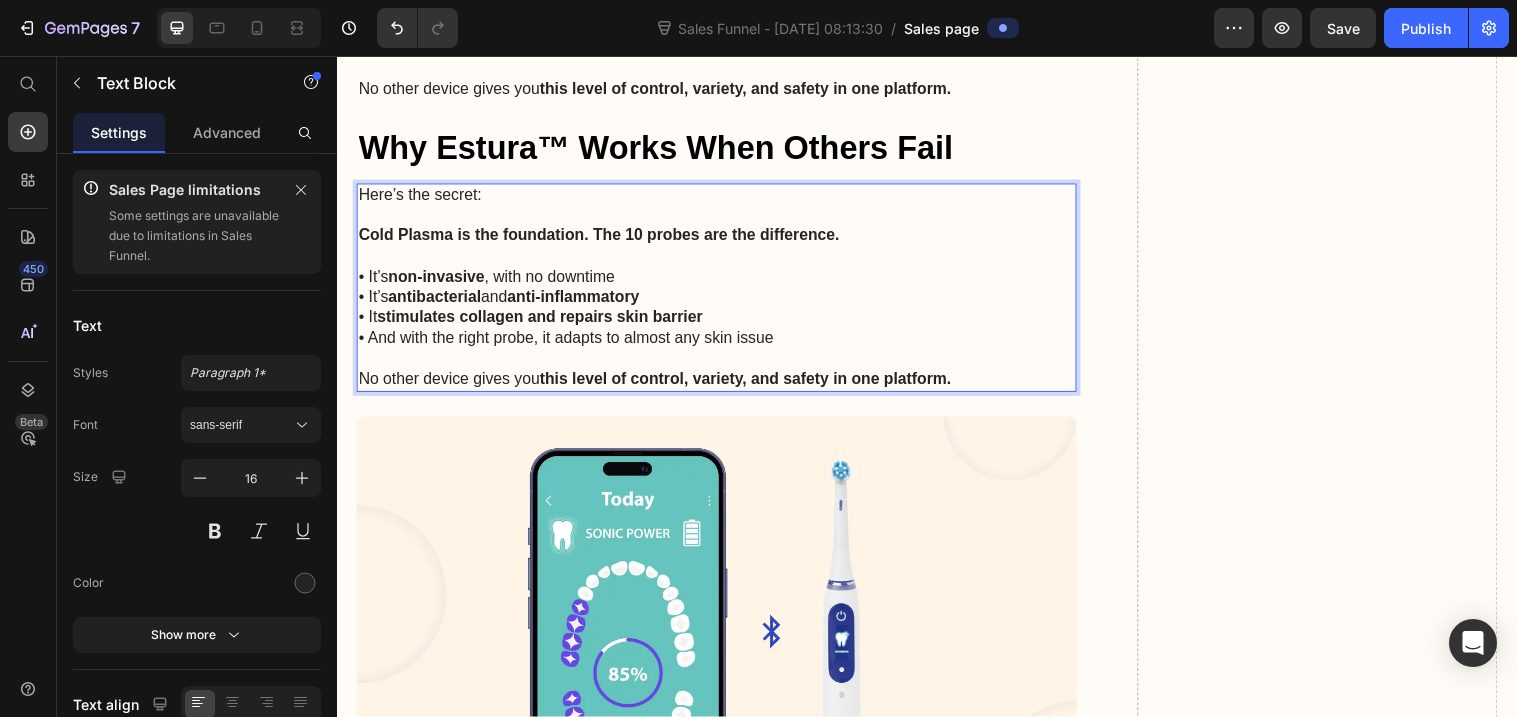 click on "this level of control, variety, and safety in one platform." at bounding box center (752, 384) 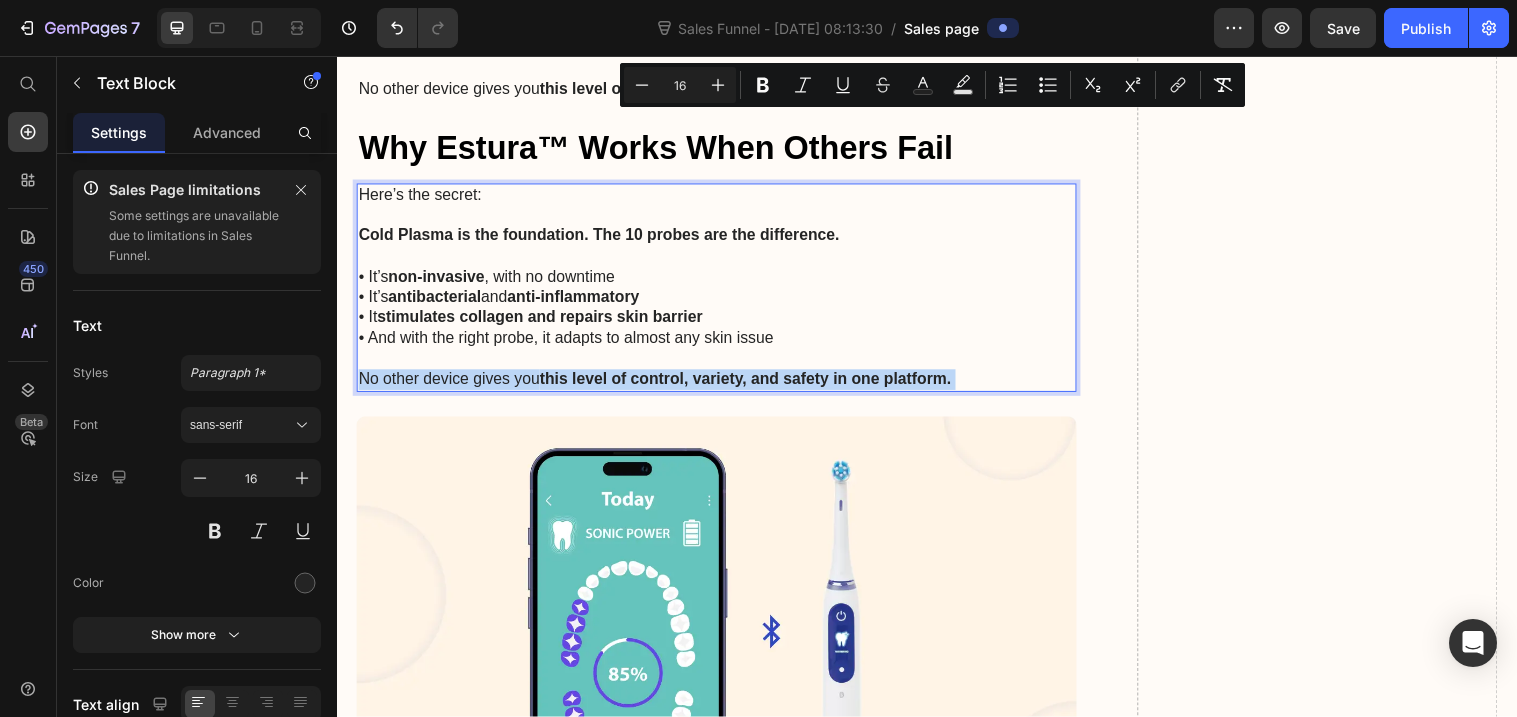 drag, startPoint x: 964, startPoint y: 401, endPoint x: 612, endPoint y: 298, distance: 366.76013 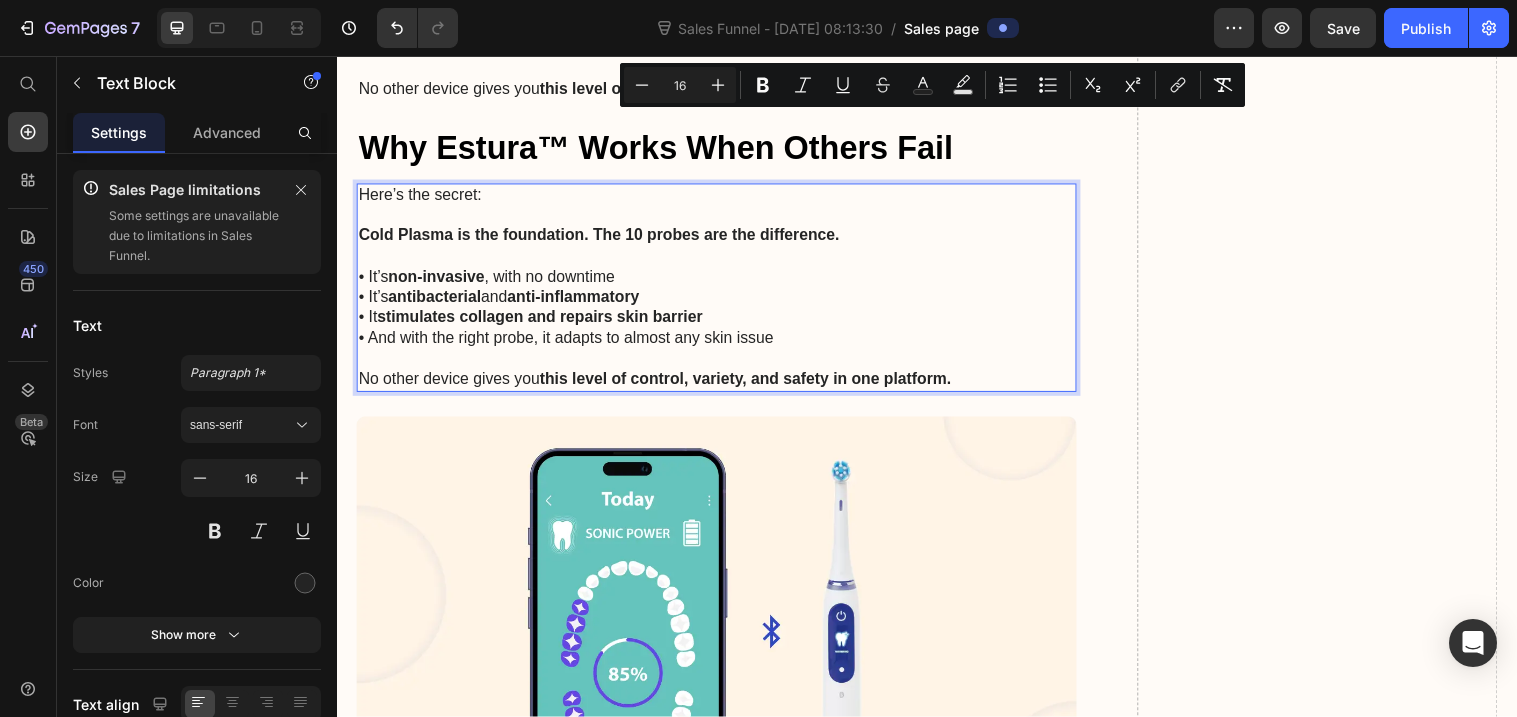 click on "Here’s the secret:" at bounding box center (723, 198) 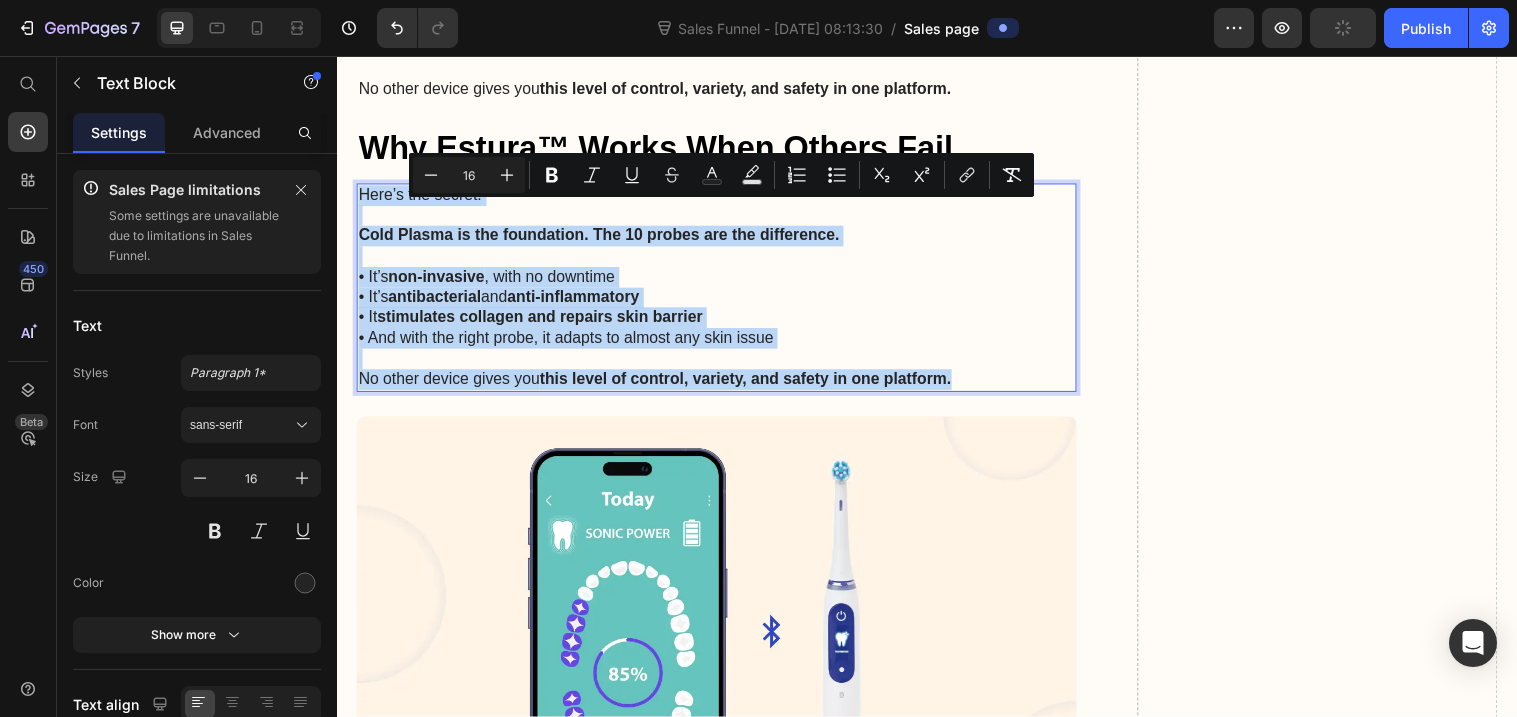 drag, startPoint x: 362, startPoint y: 216, endPoint x: 985, endPoint y: 402, distance: 650.17303 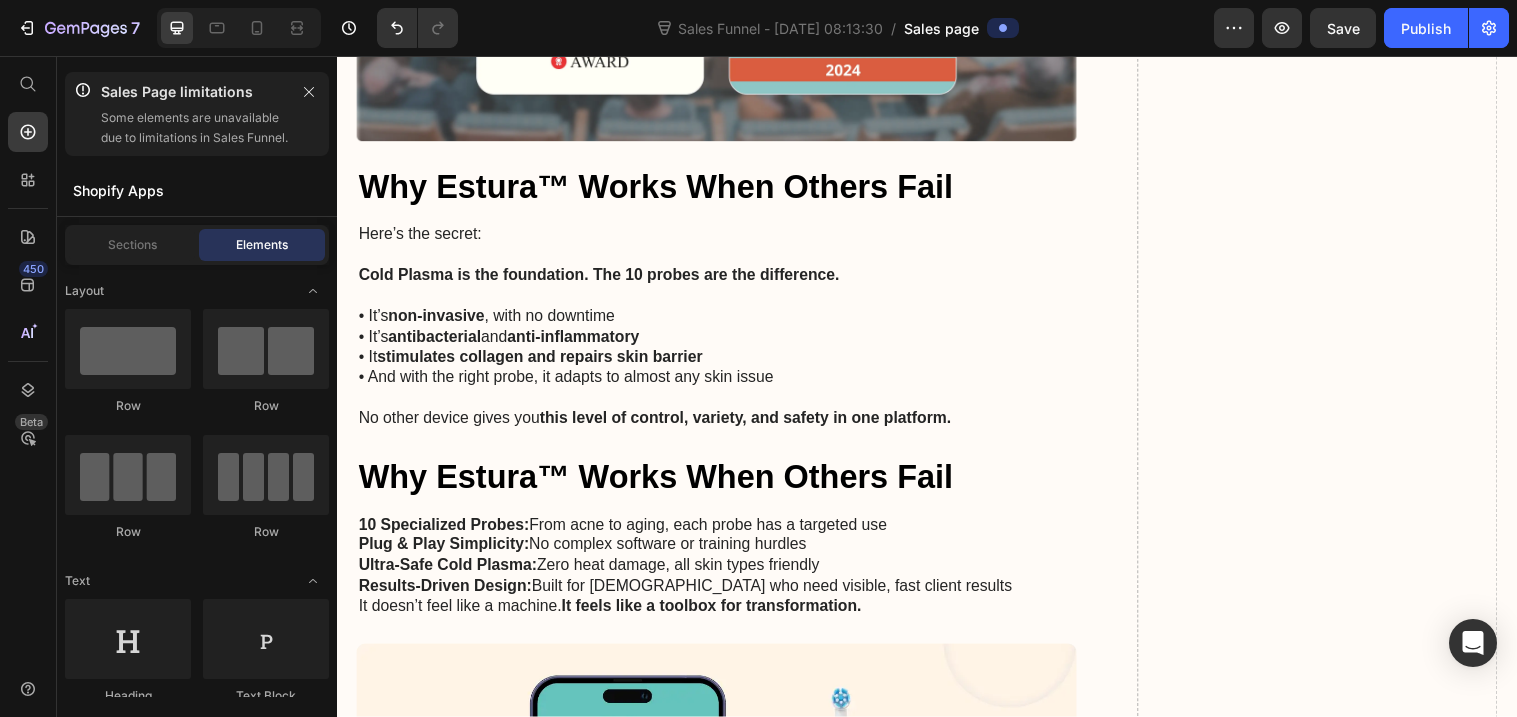 scroll, scrollTop: 7182, scrollLeft: 0, axis: vertical 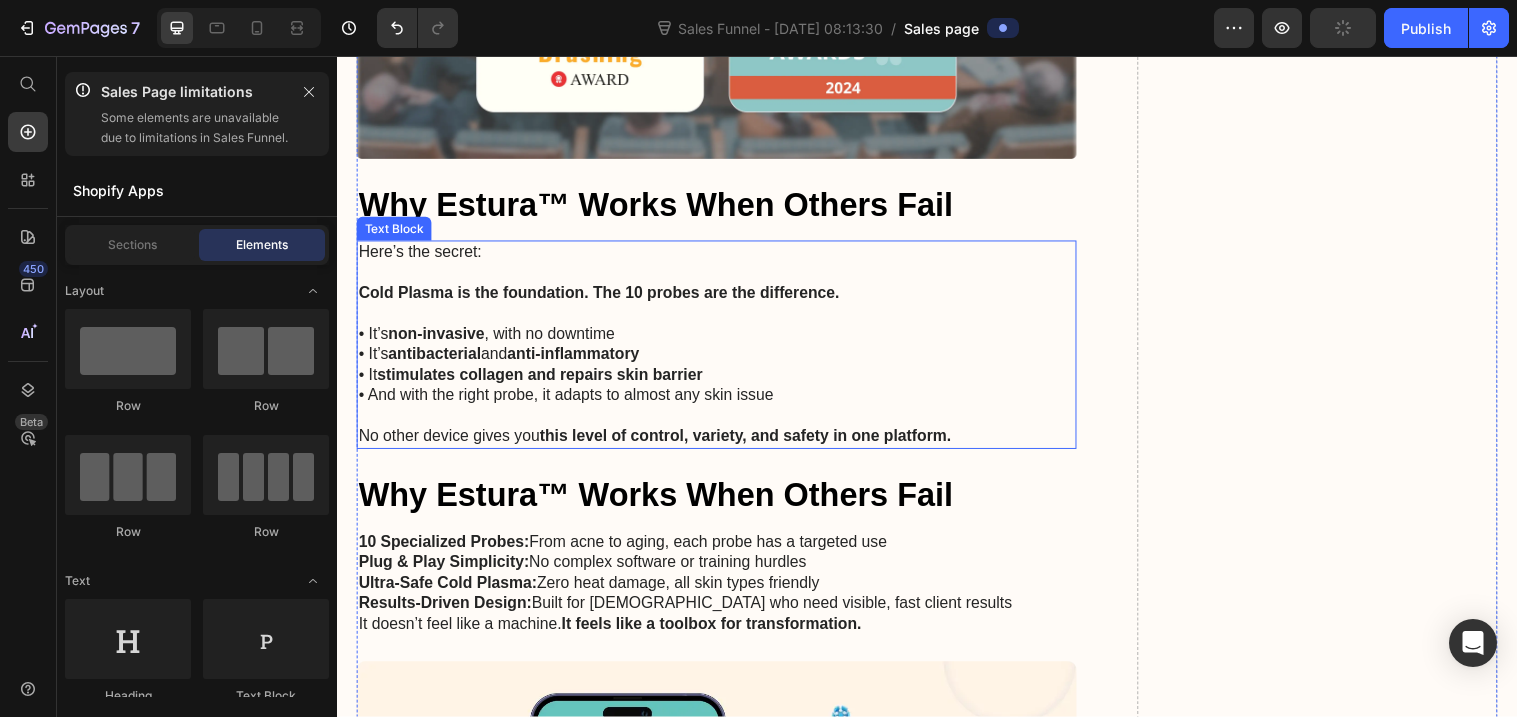 click on "• It’s  non-invasive , with no downtime" at bounding box center (723, 339) 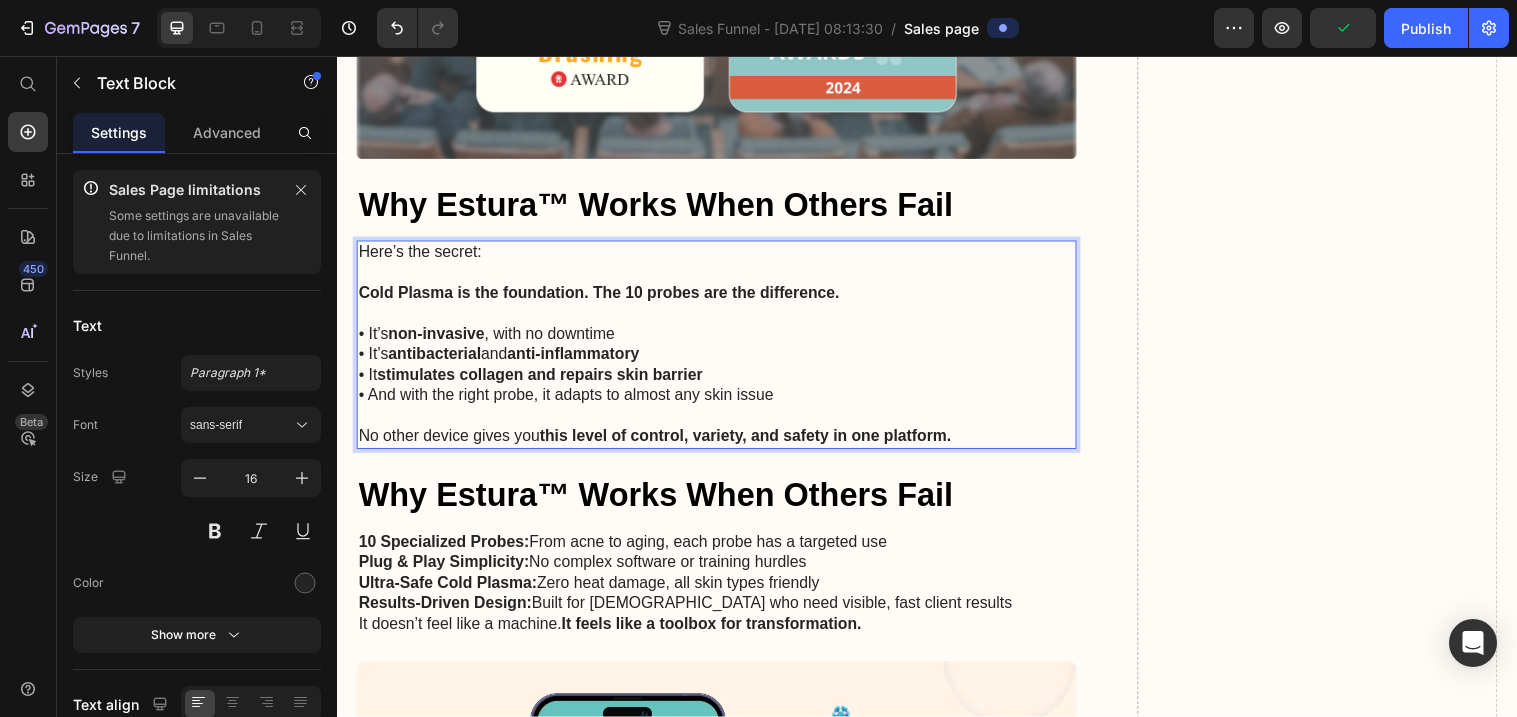 click on "• It’s  non-invasive , with no downtime" at bounding box center (723, 339) 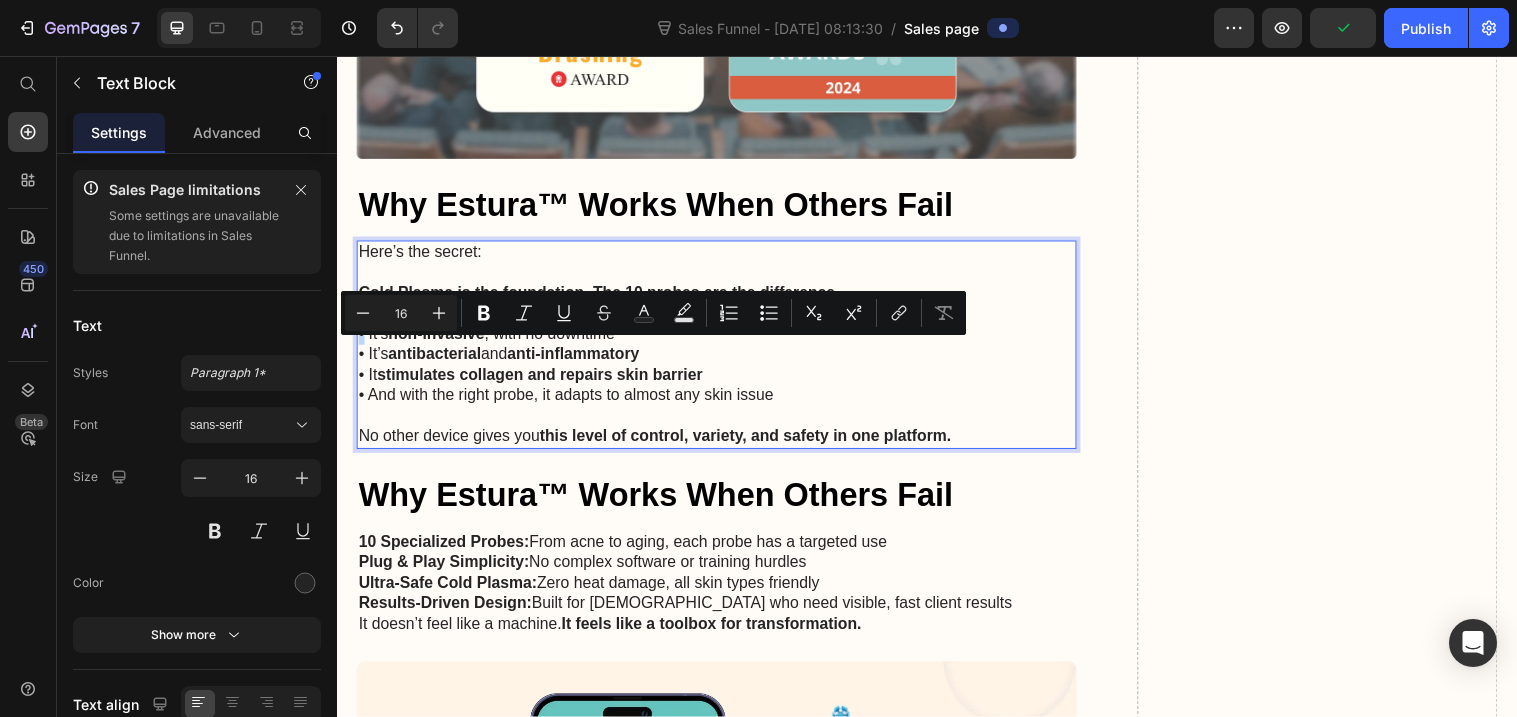 copy on "•" 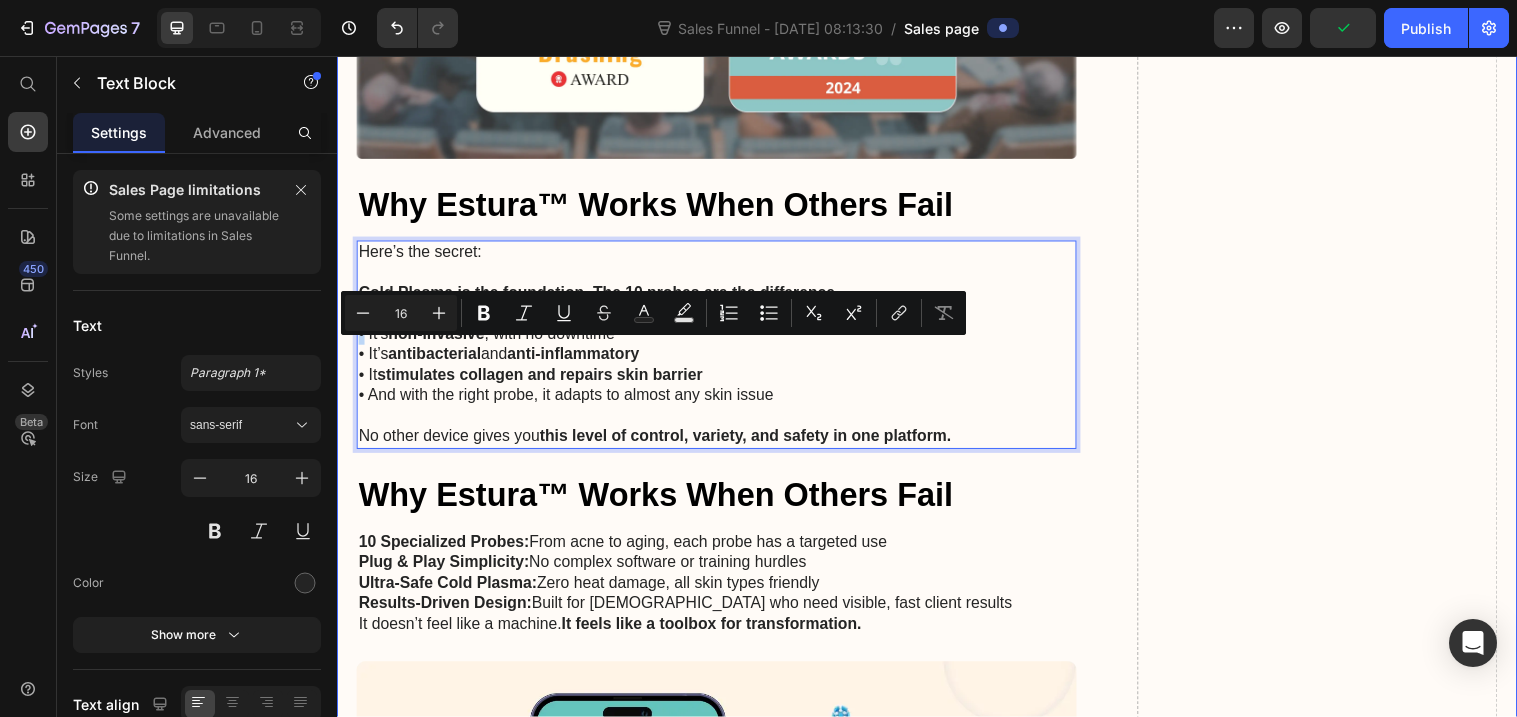 click on "10 Specialized Probes:  From acne to aging, each probe has a targeted use Plug & Play Simplicity:  No complex software or training hurdles Ultra-Safe Cold Plasma:  Zero heat damage, all skin types friendly Results-Driven Design:  Built for estheticians who need visible, fast client results It doesn’t feel like a machine.  It feels like a toolbox for transformation." at bounding box center (723, 593) 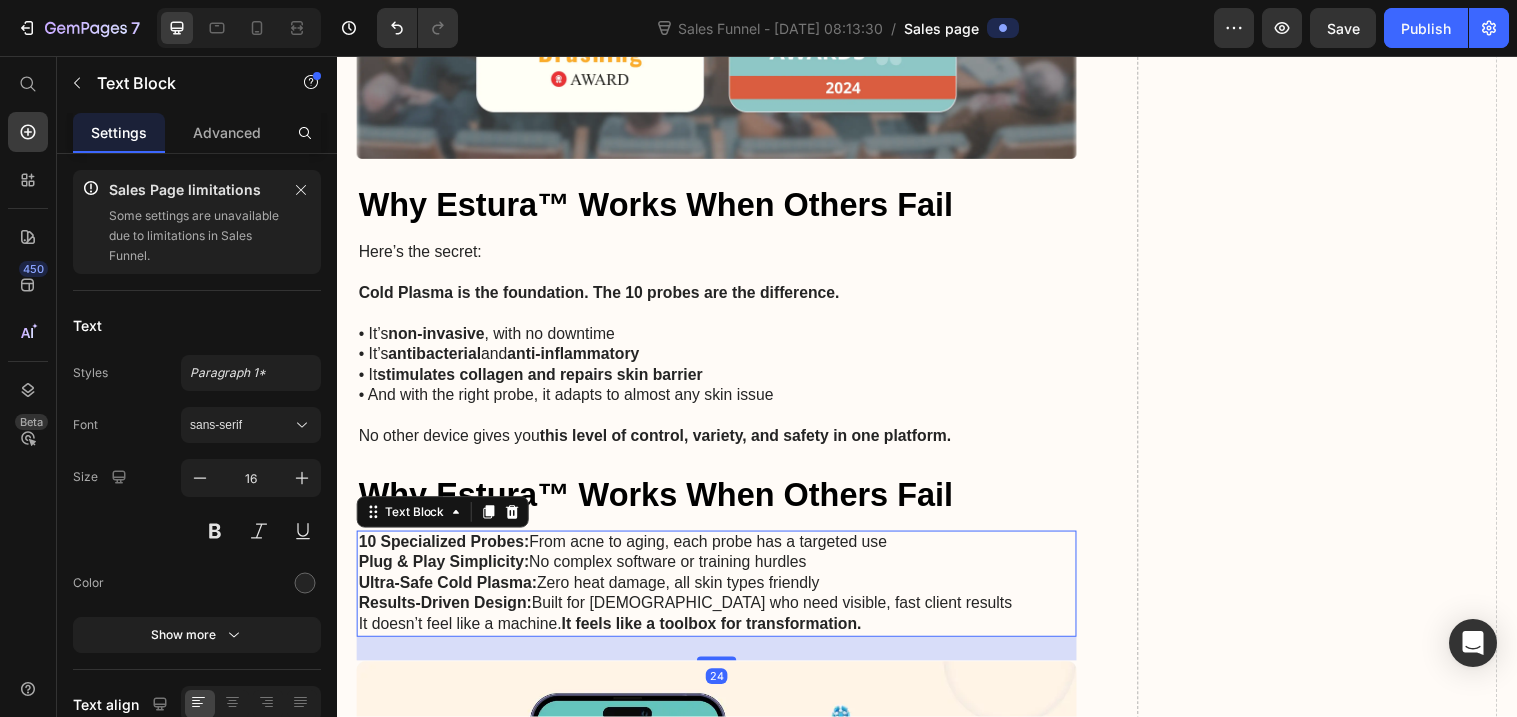 click on "10 Specialized Probes:  From acne to aging, each probe has a targeted use Plug & Play Simplicity:  No complex software or training hurdles Ultra-Safe Cold Plasma:  Zero heat damage, all skin types friendly Results-Driven Design:  Built for estheticians who need visible, fast client results It doesn’t feel like a machine.  It feels like a toolbox for transformation." at bounding box center (723, 593) 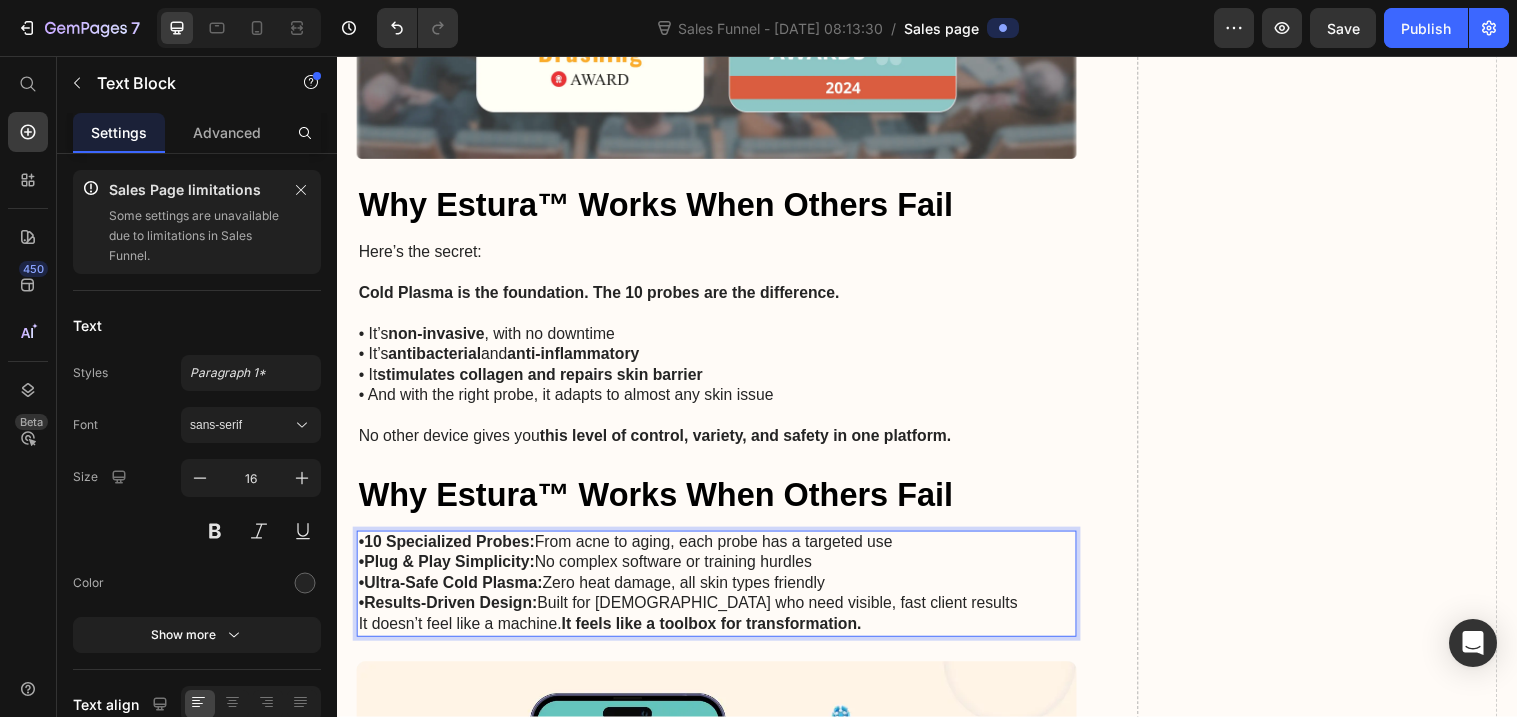 click on "•Results-Driven Design:  Built for estheticians who need visible, fast client results" at bounding box center (723, 613) 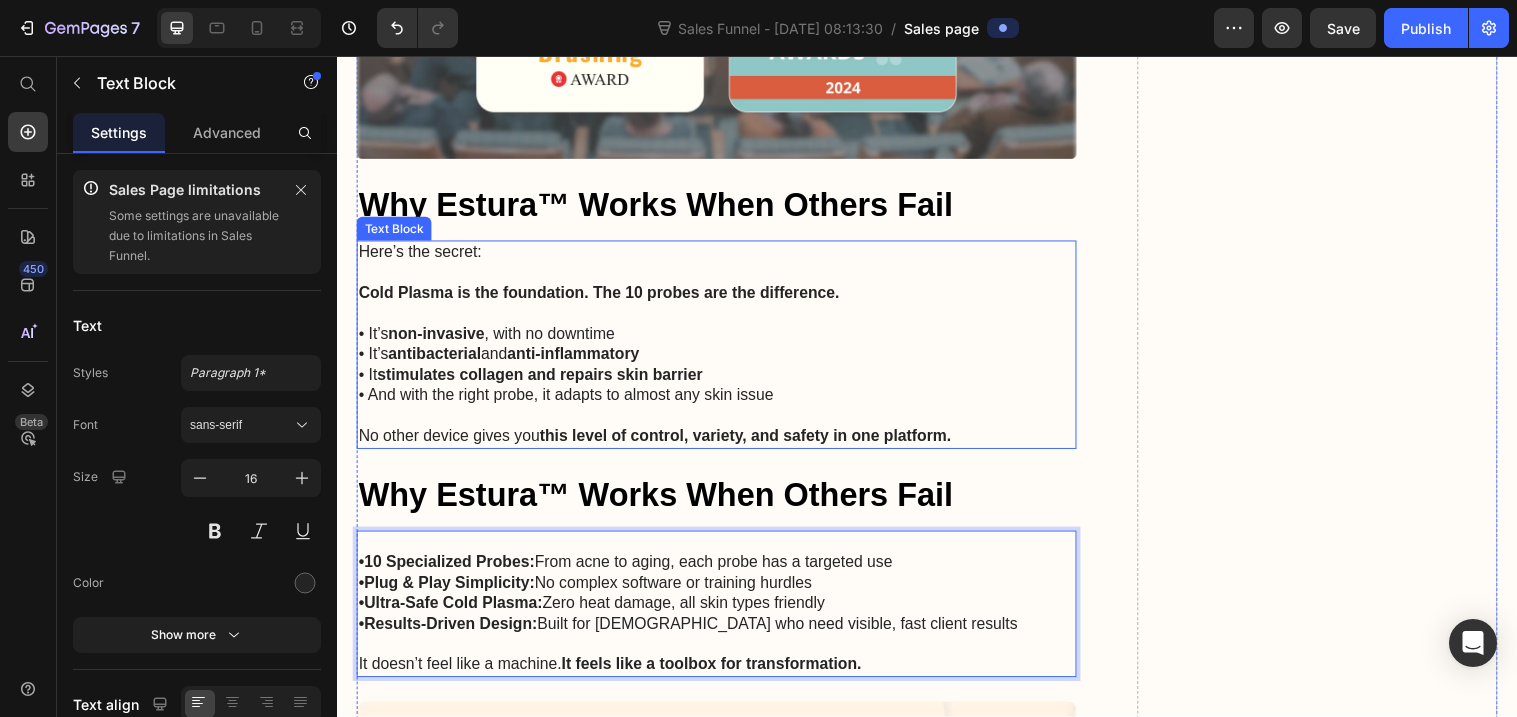 click on "Here’s the secret:" at bounding box center [723, 256] 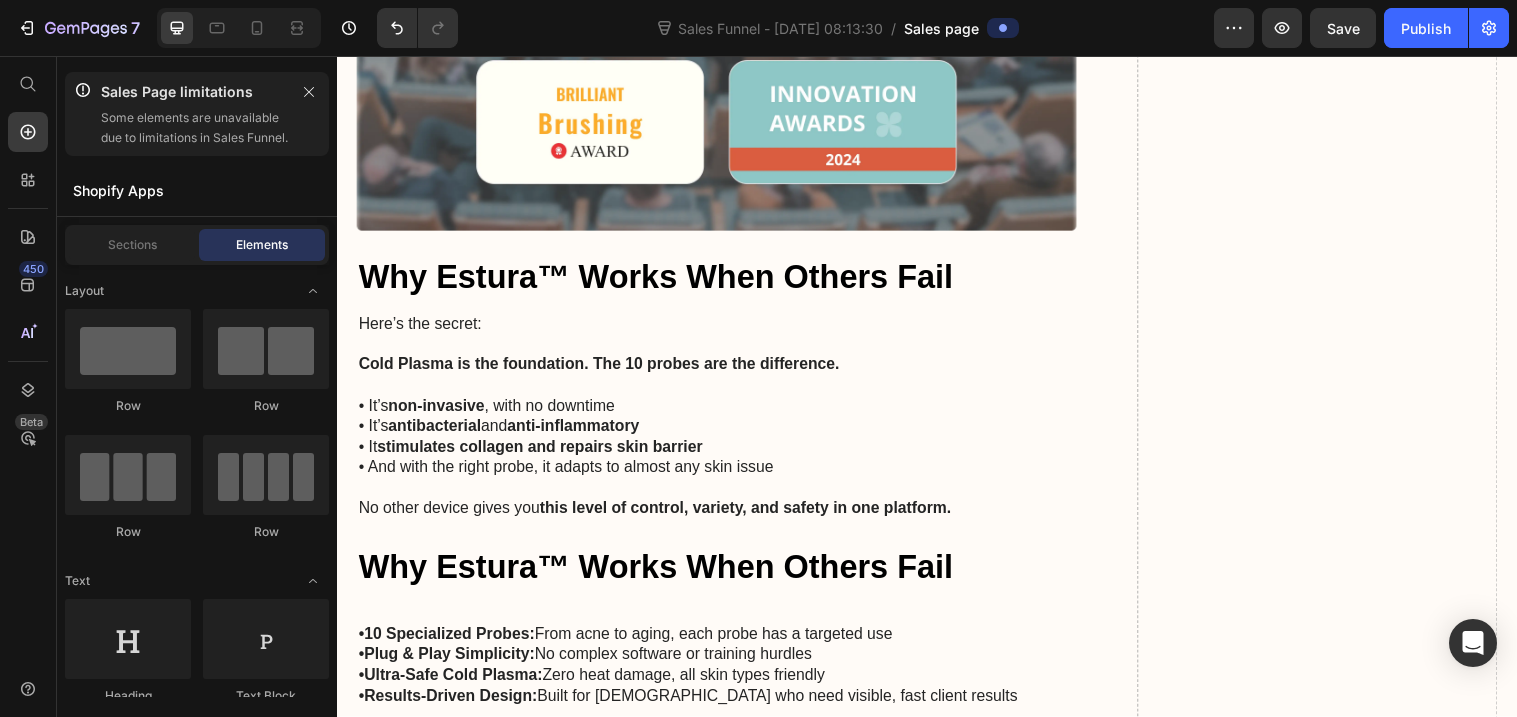 scroll, scrollTop: 7146, scrollLeft: 0, axis: vertical 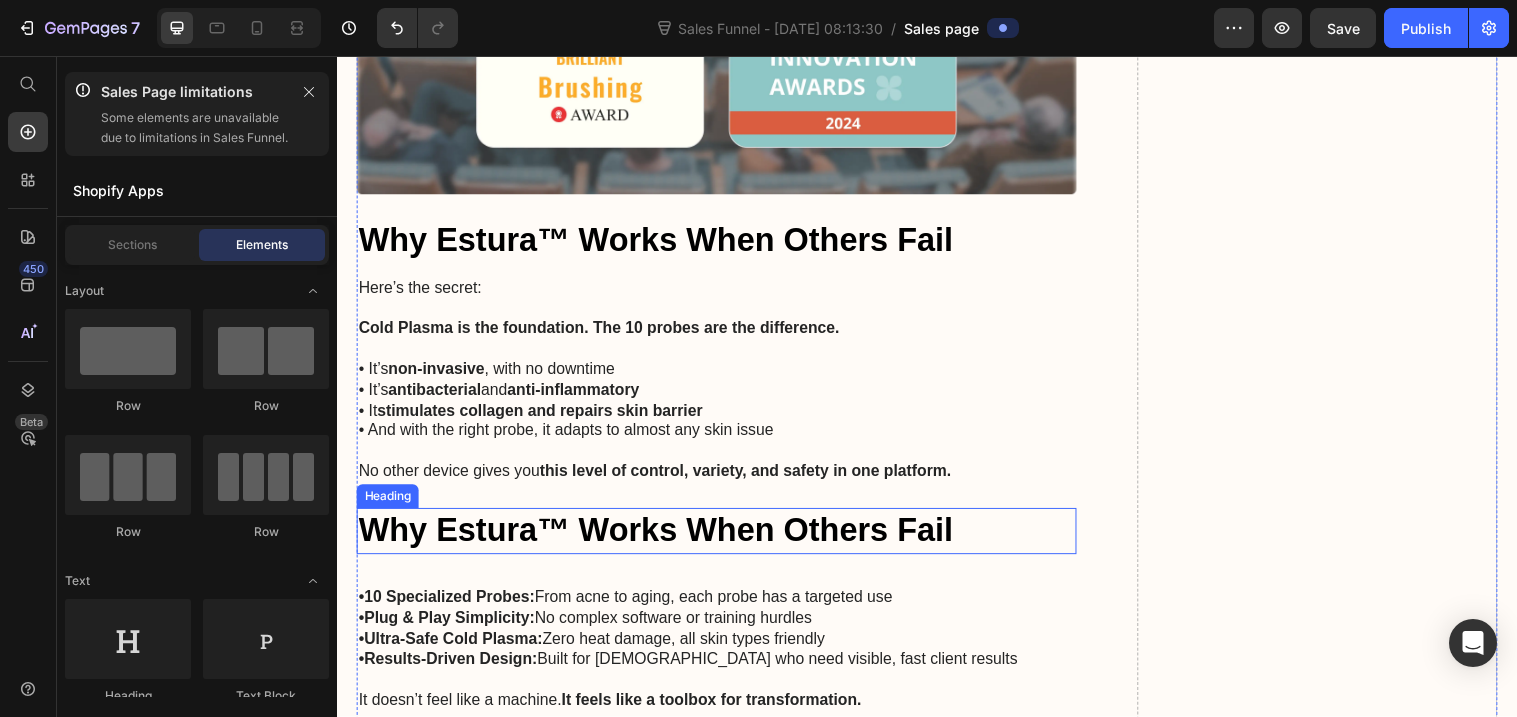 click on "Why Estura™ Works When Others Fail" at bounding box center (723, 539) 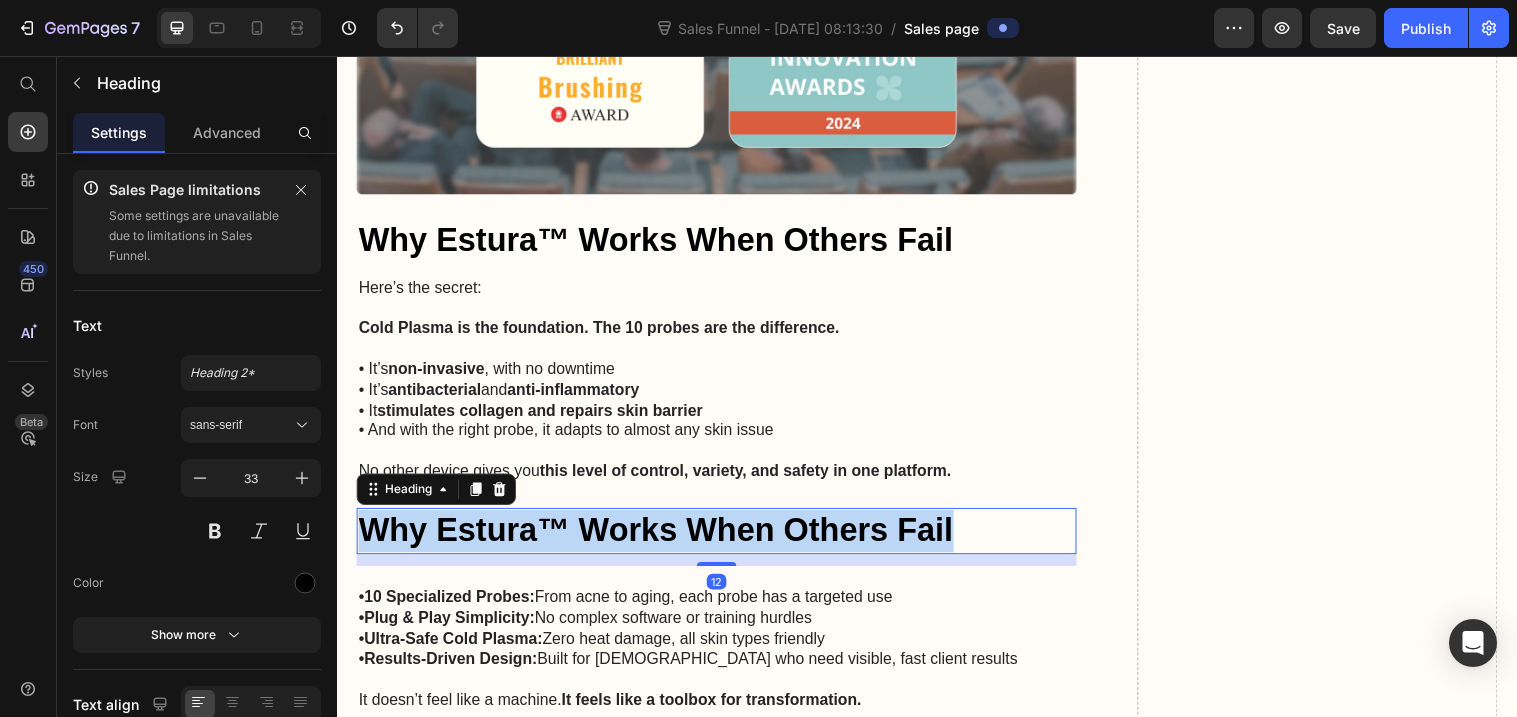click on "Why Estura™ Works When Others Fail" at bounding box center (723, 539) 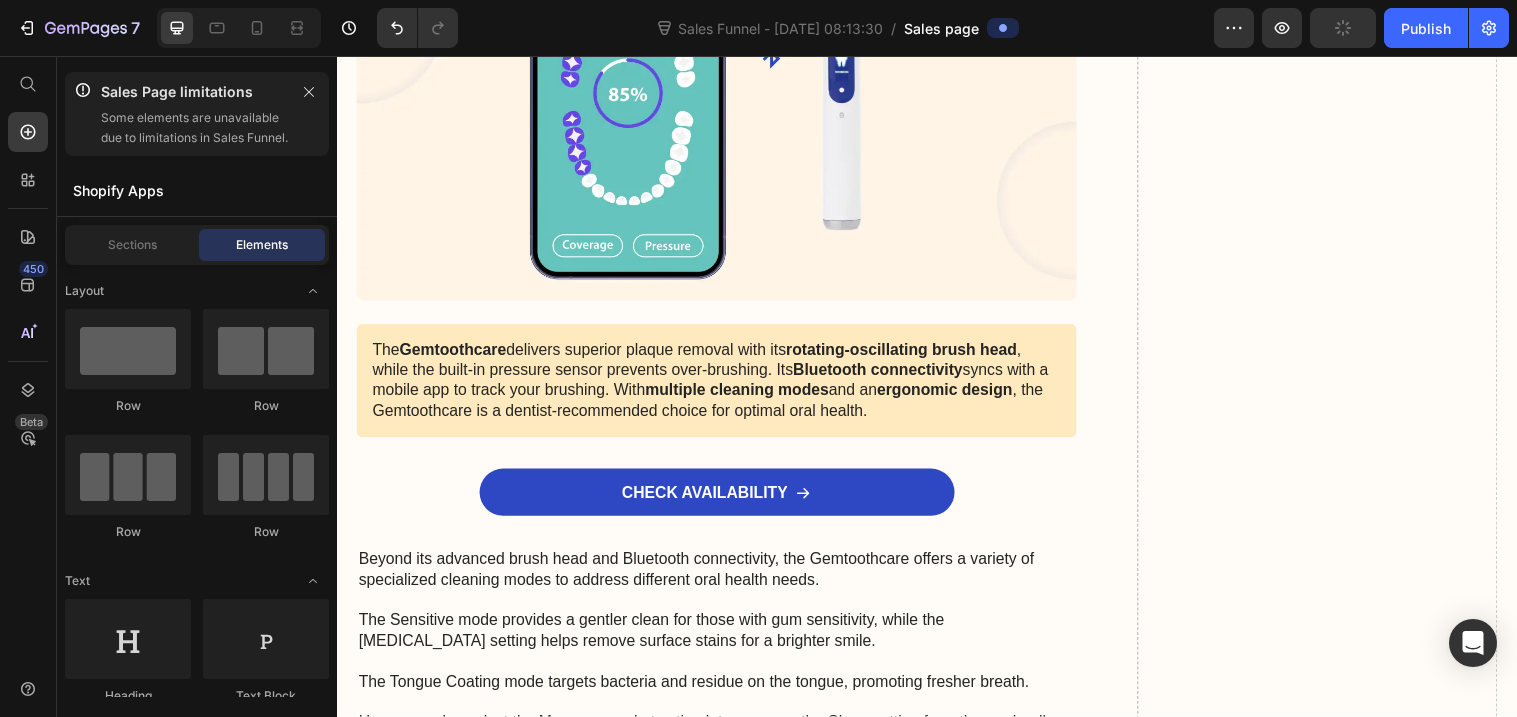scroll, scrollTop: 8025, scrollLeft: 0, axis: vertical 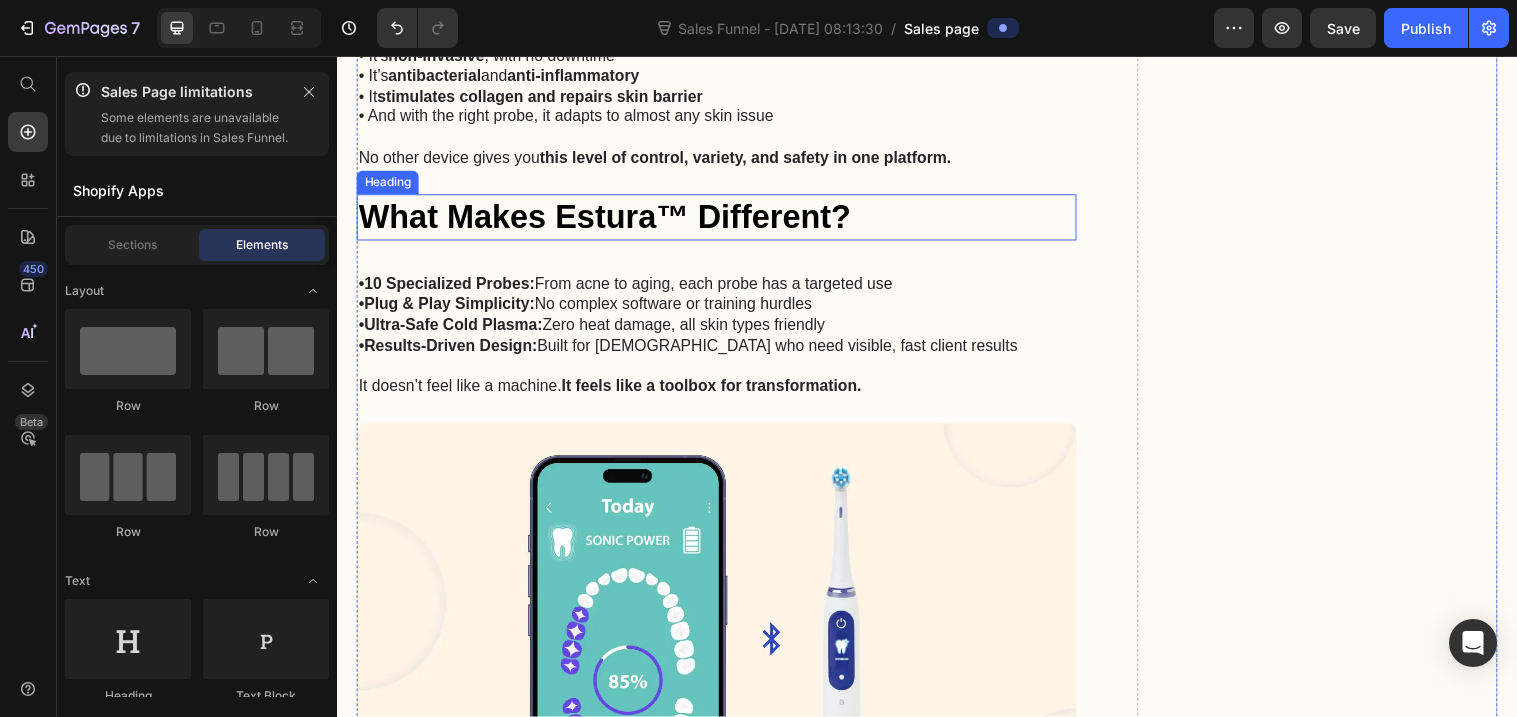 click on "What Makes Estura™ Different?" at bounding box center [723, 220] 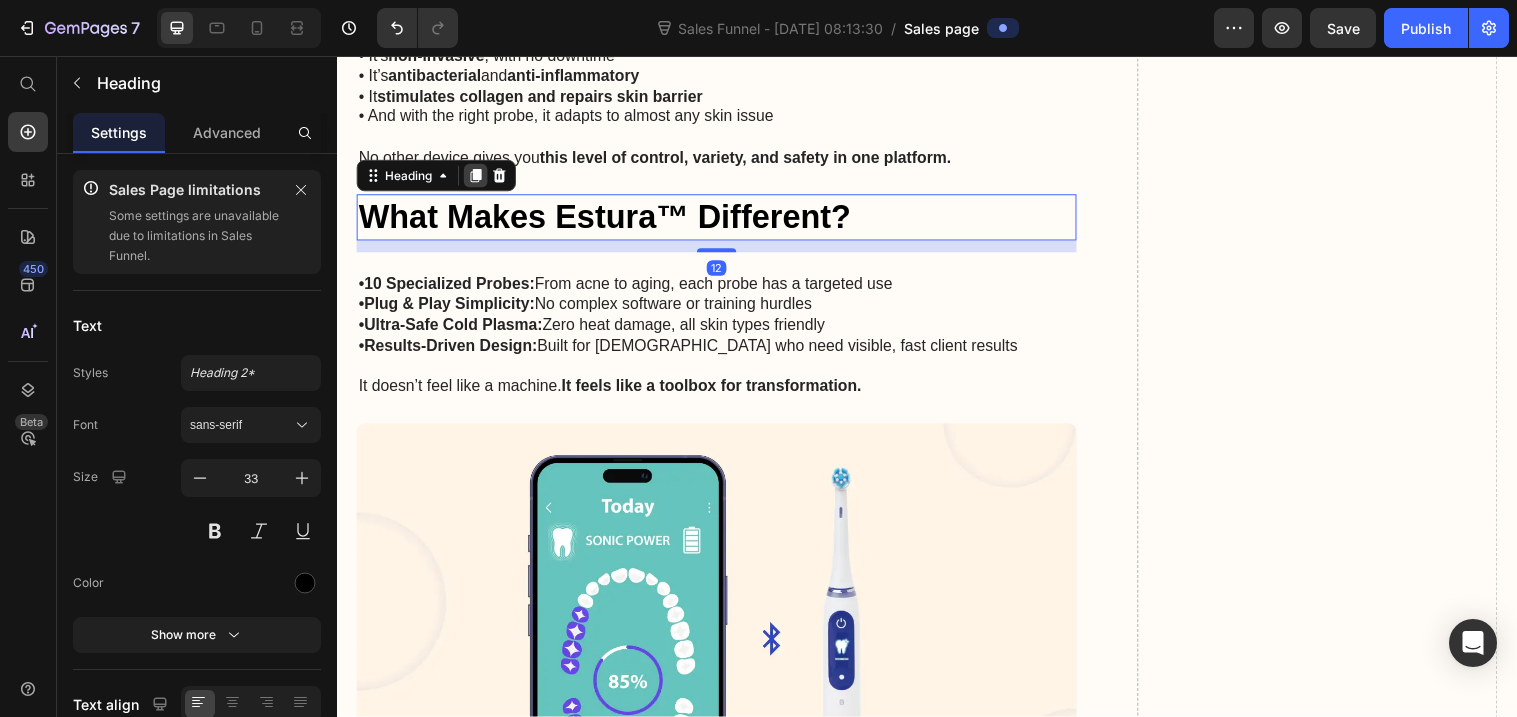 click 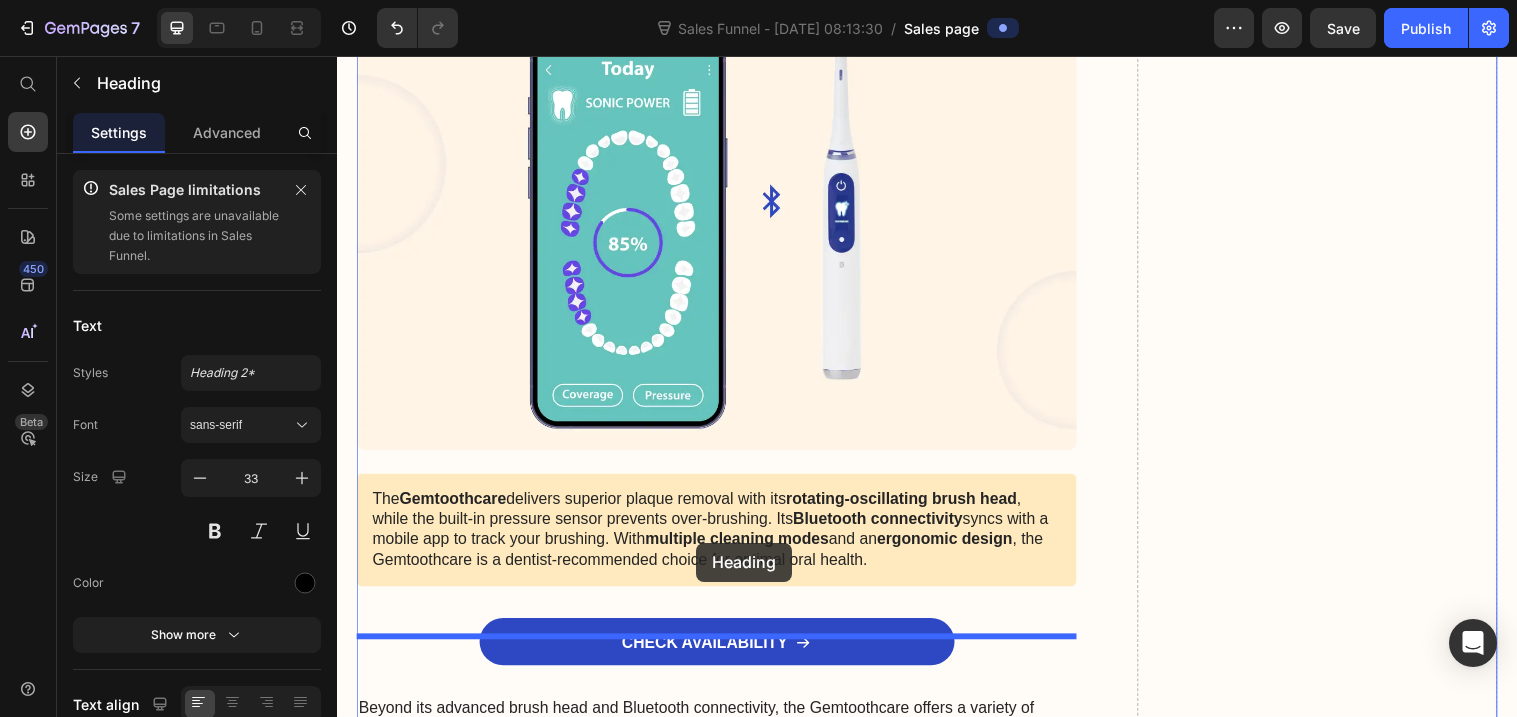 scroll, scrollTop: 8062, scrollLeft: 0, axis: vertical 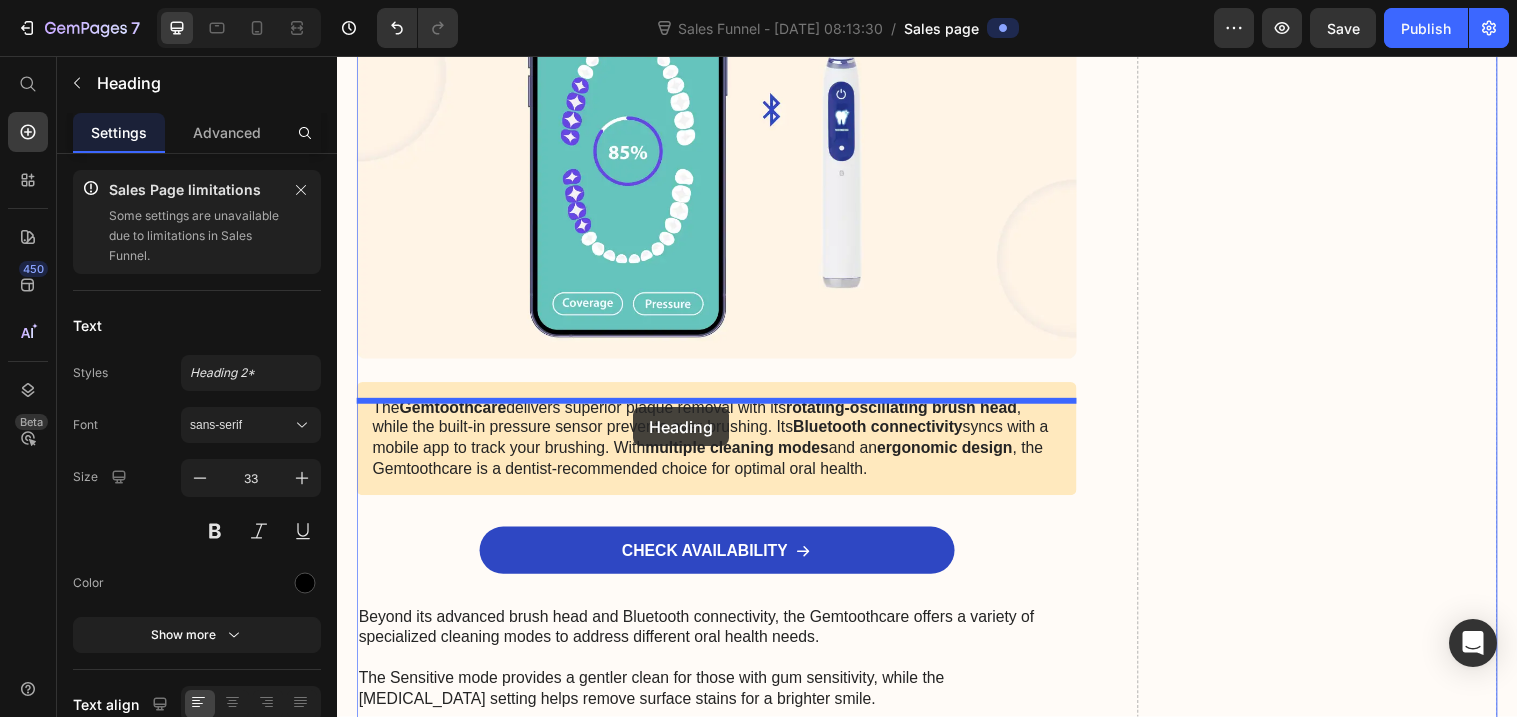 drag, startPoint x: 754, startPoint y: 291, endPoint x: 621, endPoint y: 393, distance: 167.60966 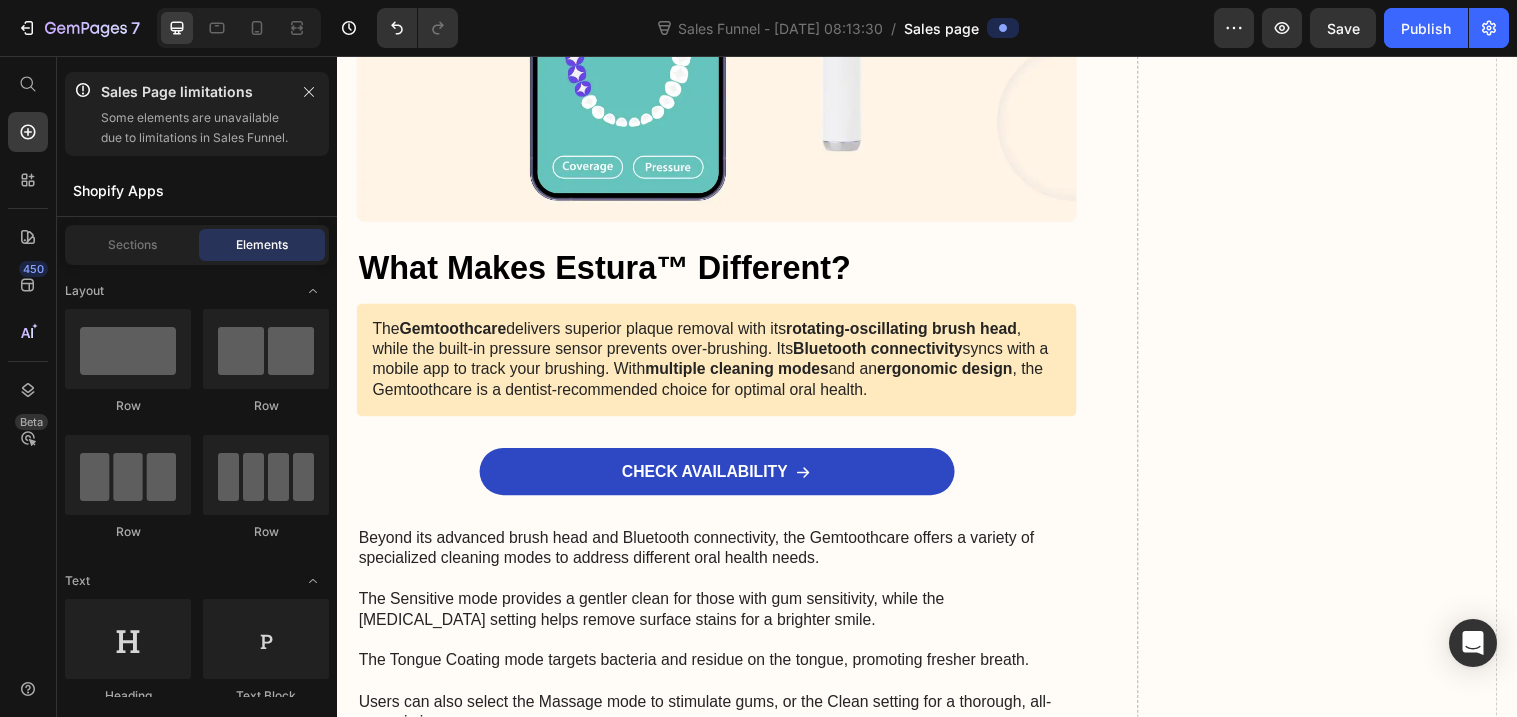 scroll, scrollTop: 8179, scrollLeft: 0, axis: vertical 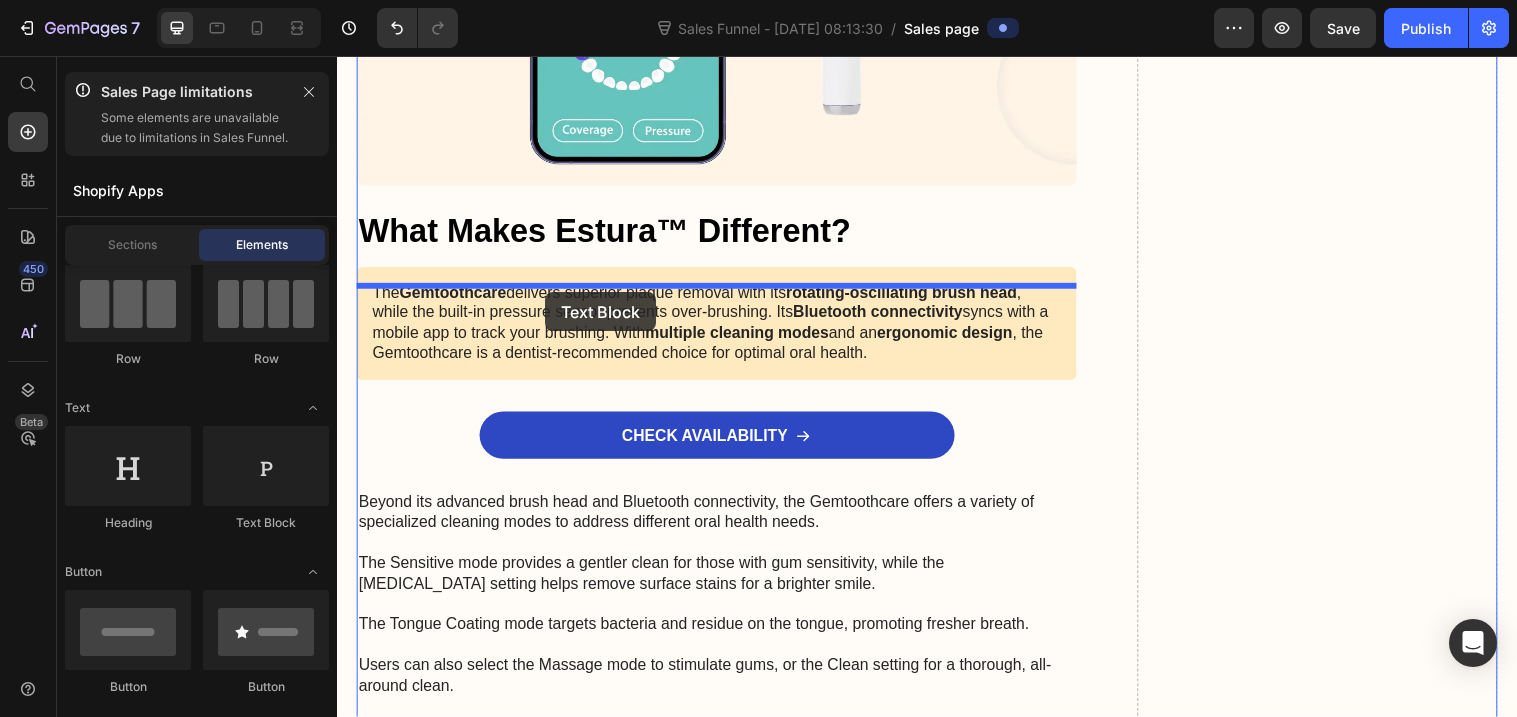 drag, startPoint x: 599, startPoint y: 551, endPoint x: 548, endPoint y: 296, distance: 260.05 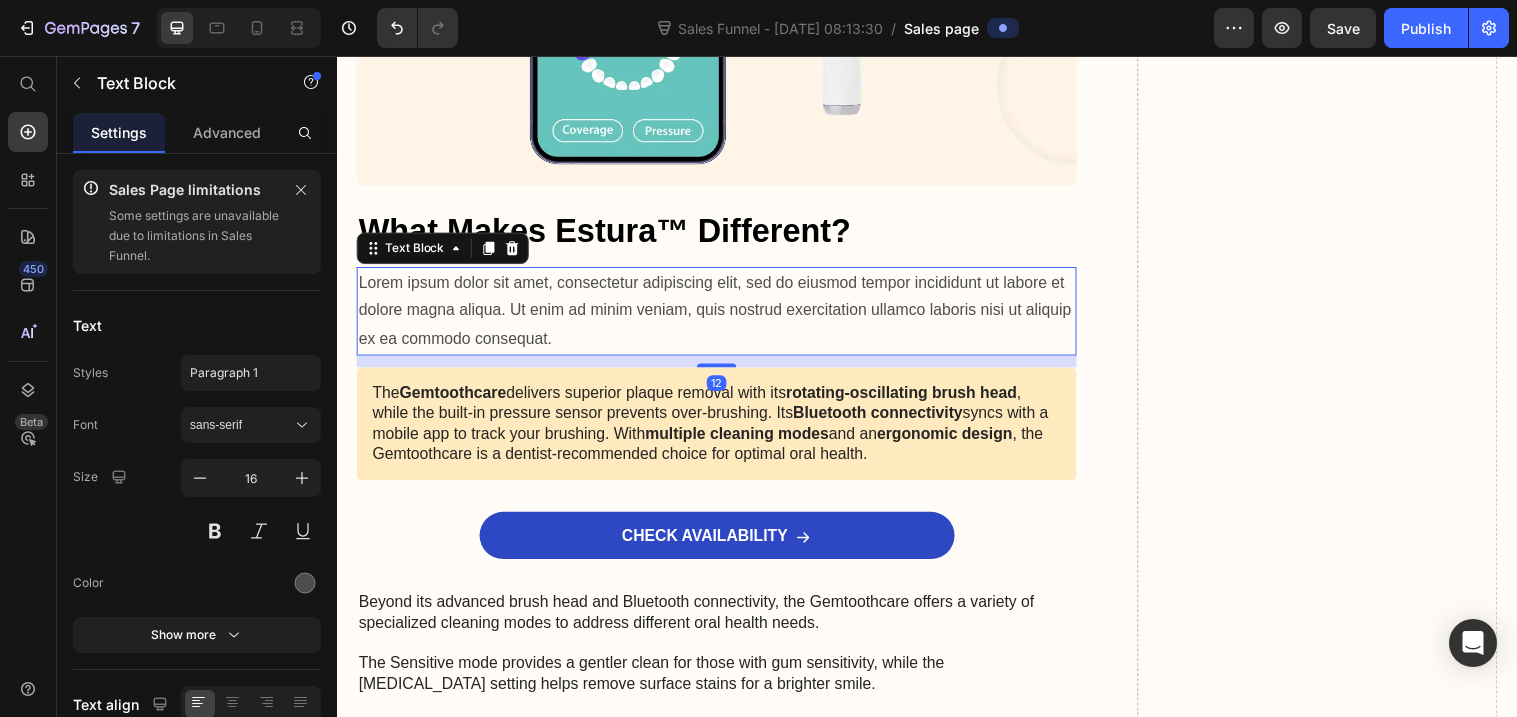 click on "Lorem ipsum dolor sit amet, consectetur adipiscing elit, sed do eiusmod tempor incididunt ut labore et dolore magna aliqua. Ut enim ad minim veniam, quis nostrud exercitation ullamco laboris nisi ut aliquip ex ea commodo consequat." at bounding box center [723, 316] 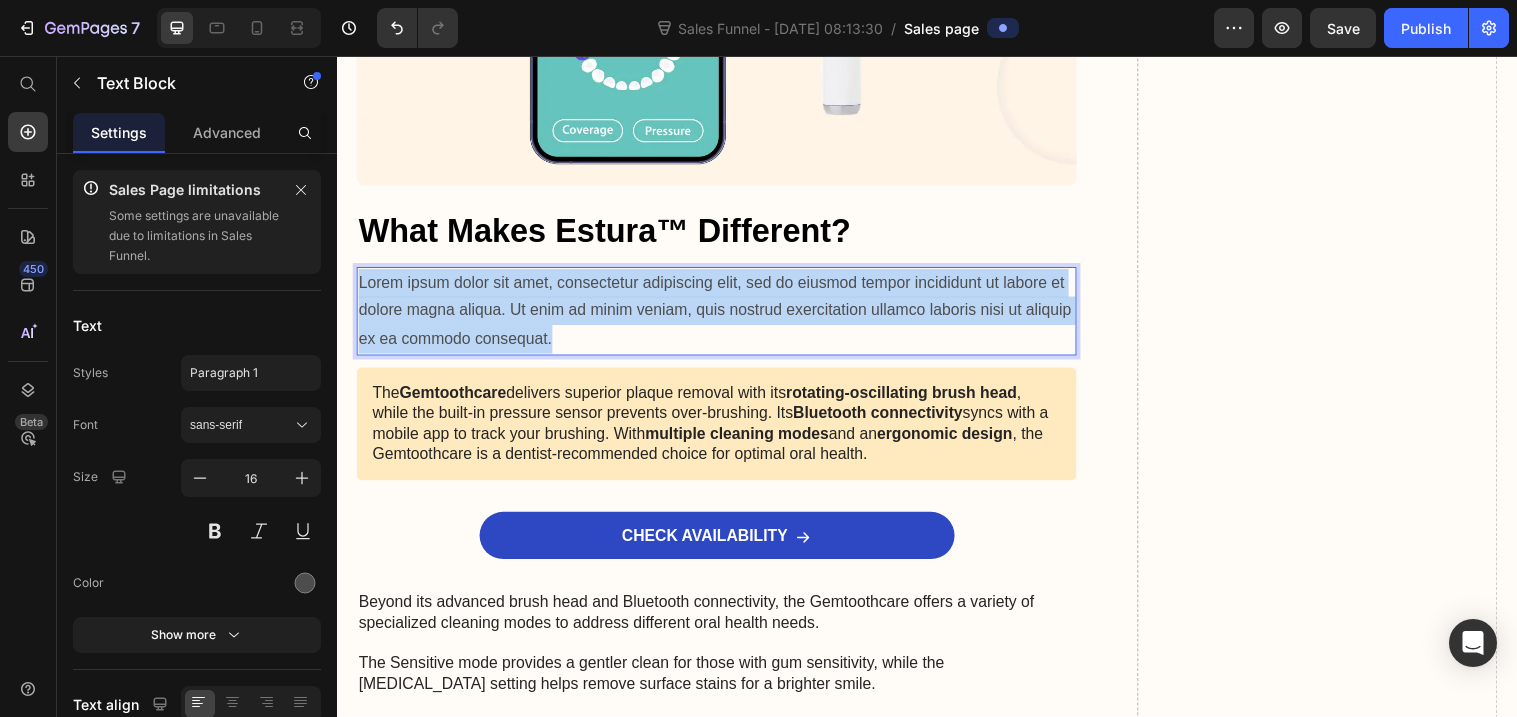 drag, startPoint x: 613, startPoint y: 355, endPoint x: 361, endPoint y: 301, distance: 257.72076 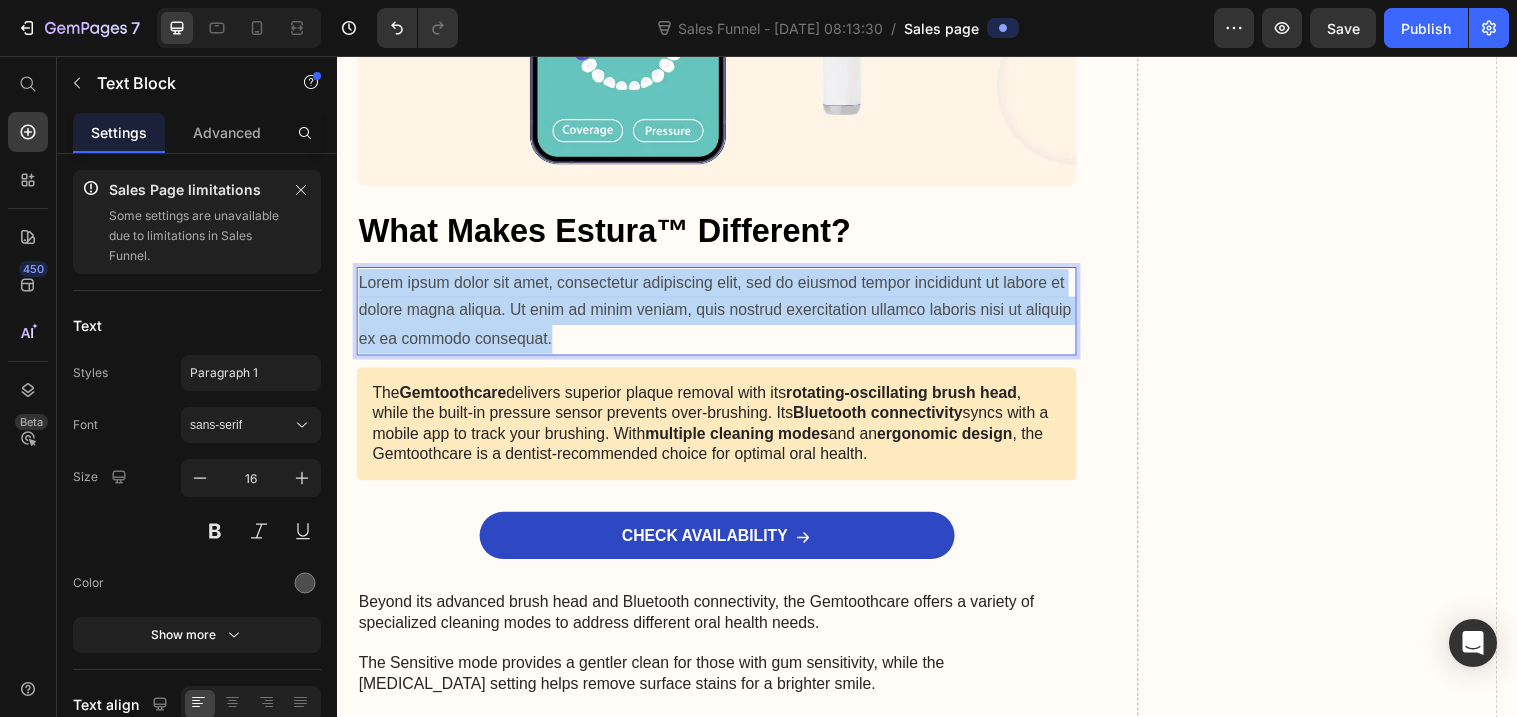 click on "Lorem ipsum dolor sit amet, consectetur adipiscing elit, sed do eiusmod tempor incididunt ut labore et dolore magna aliqua. Ut enim ad minim veniam, quis nostrud exercitation ullamco laboris nisi ut aliquip ex ea commodo consequat." at bounding box center (723, 316) 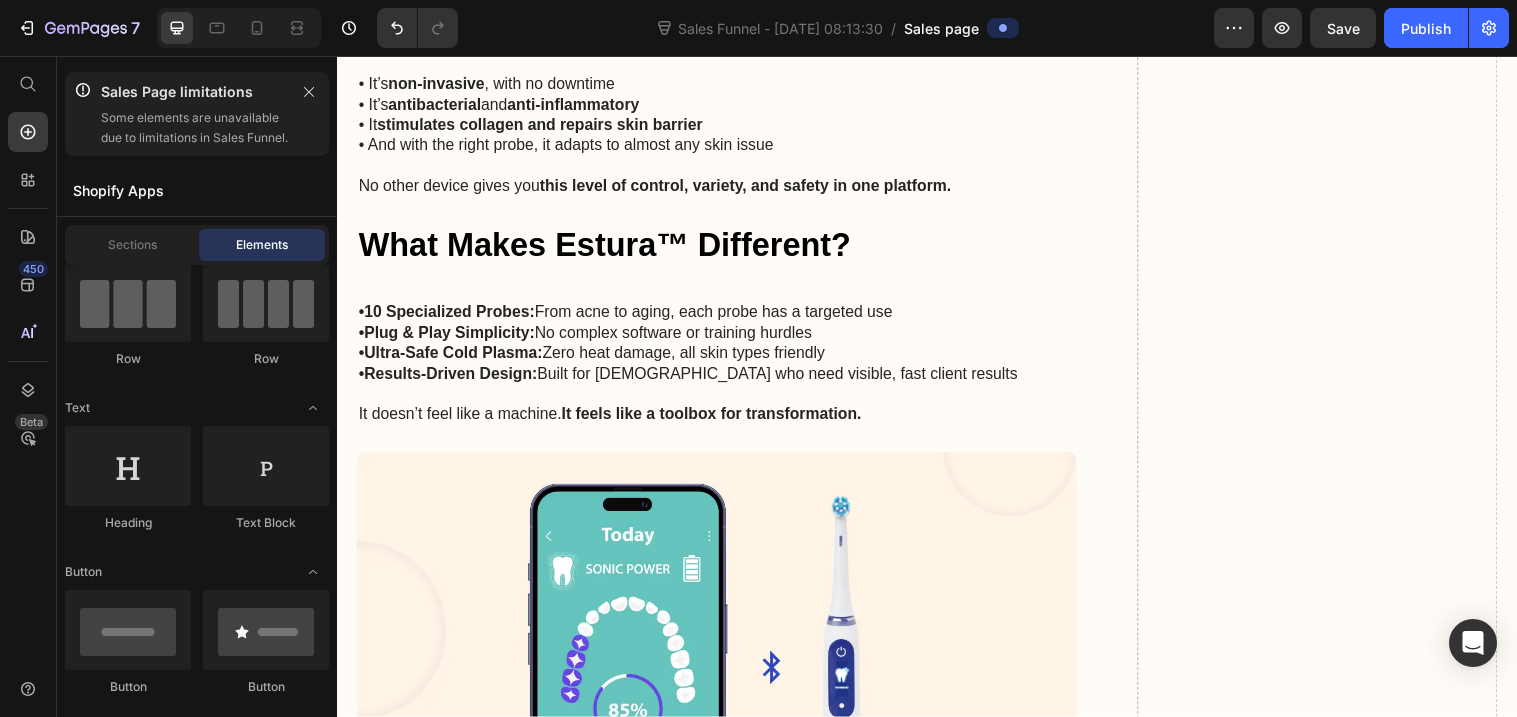 scroll, scrollTop: 7417, scrollLeft: 0, axis: vertical 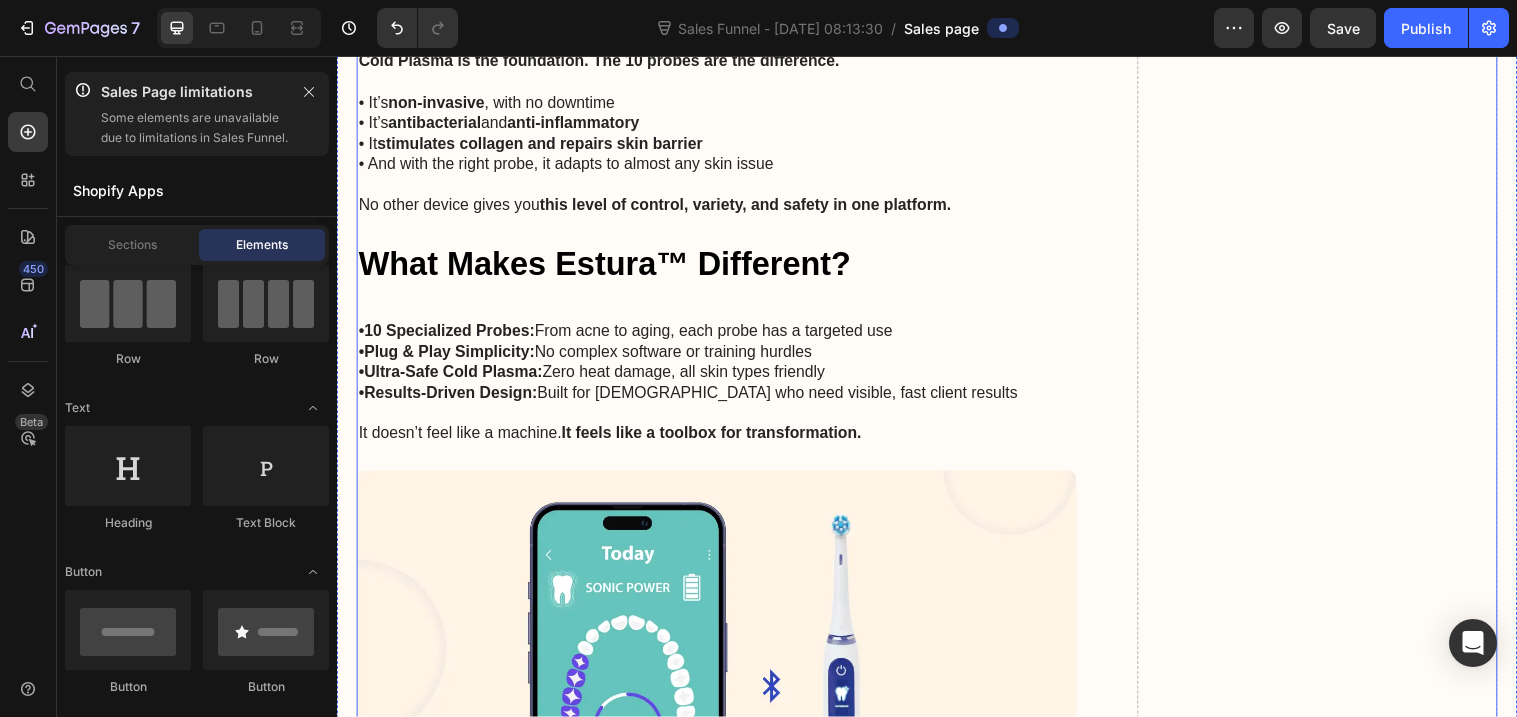 click on "•Ultra-Safe Cold Plasma:  Zero heat damage, all skin types friendly" at bounding box center (723, 378) 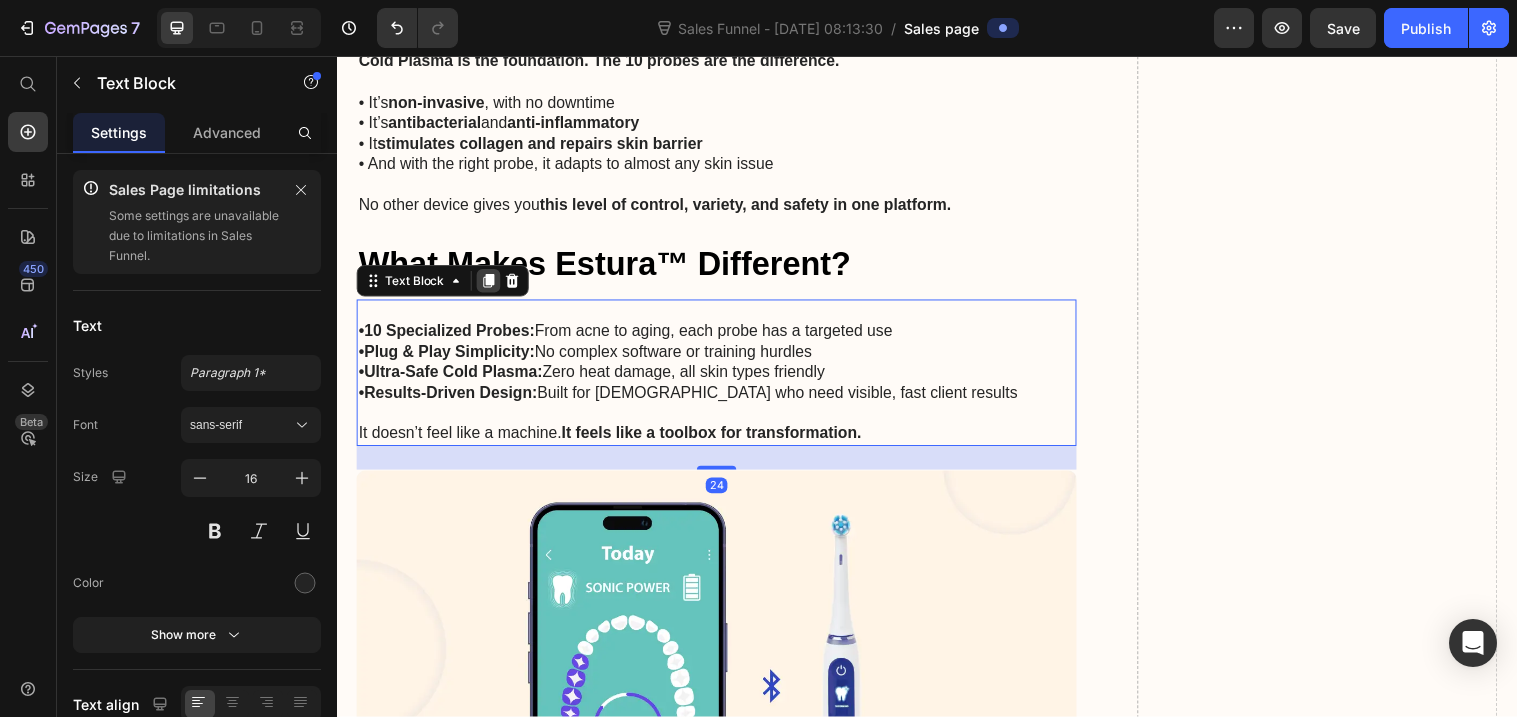 click 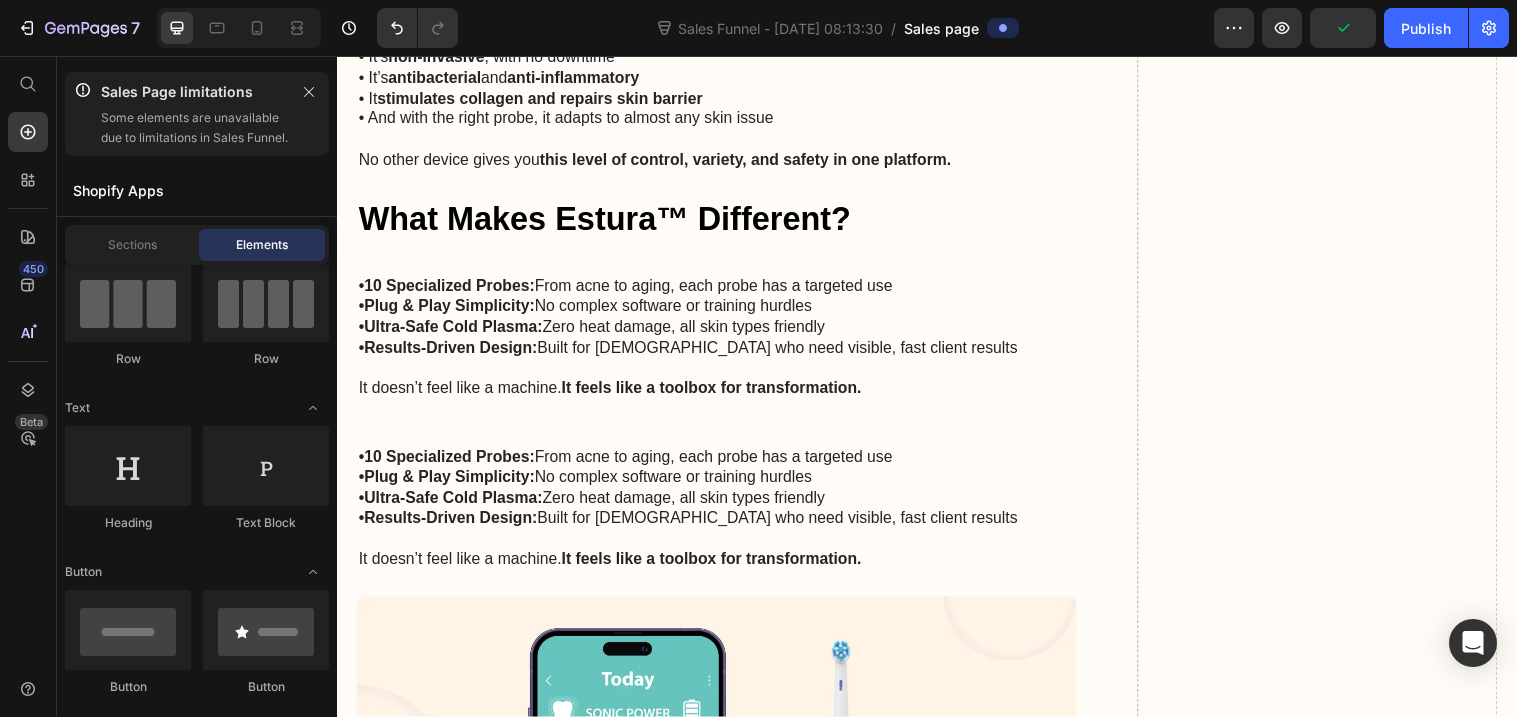 scroll, scrollTop: 7520, scrollLeft: 0, axis: vertical 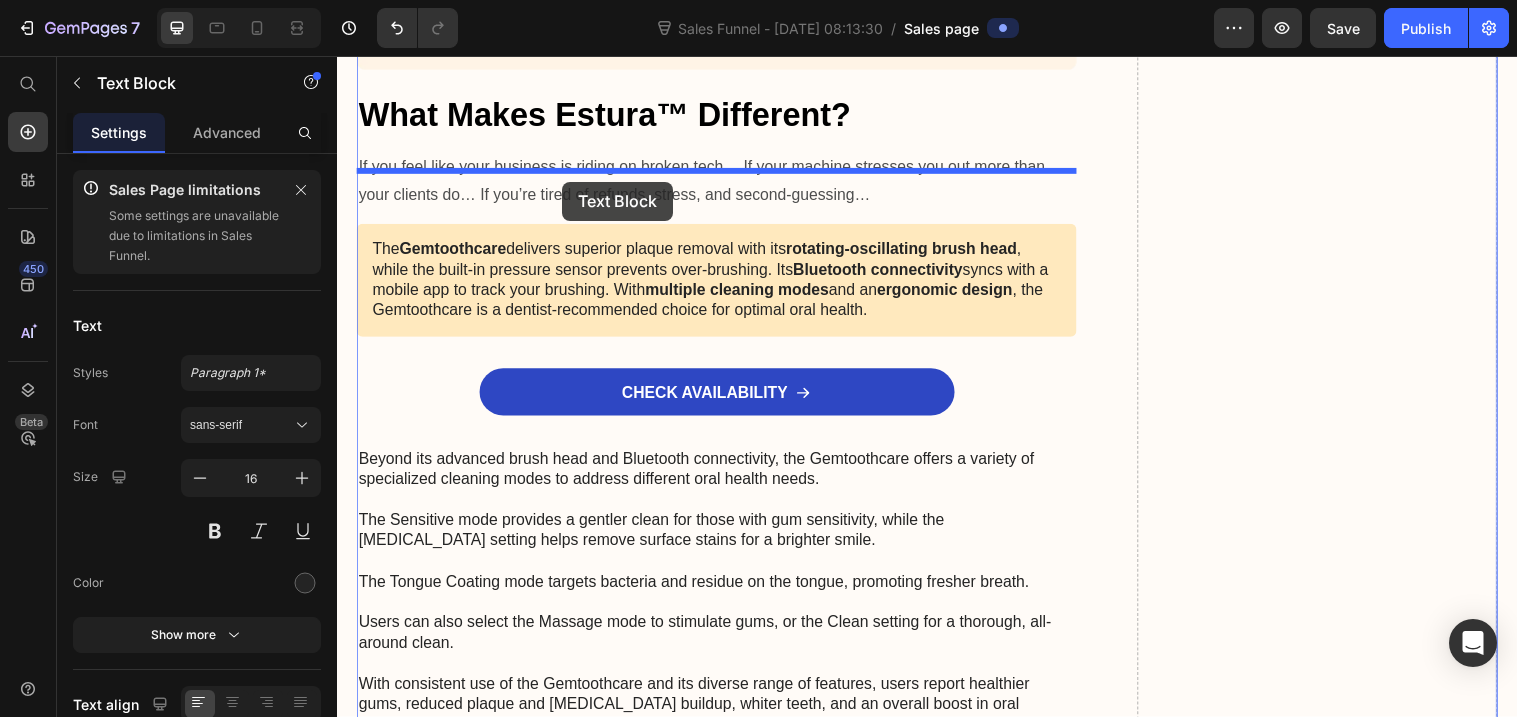 drag, startPoint x: 735, startPoint y: 439, endPoint x: 566, endPoint y: 184, distance: 305.9183 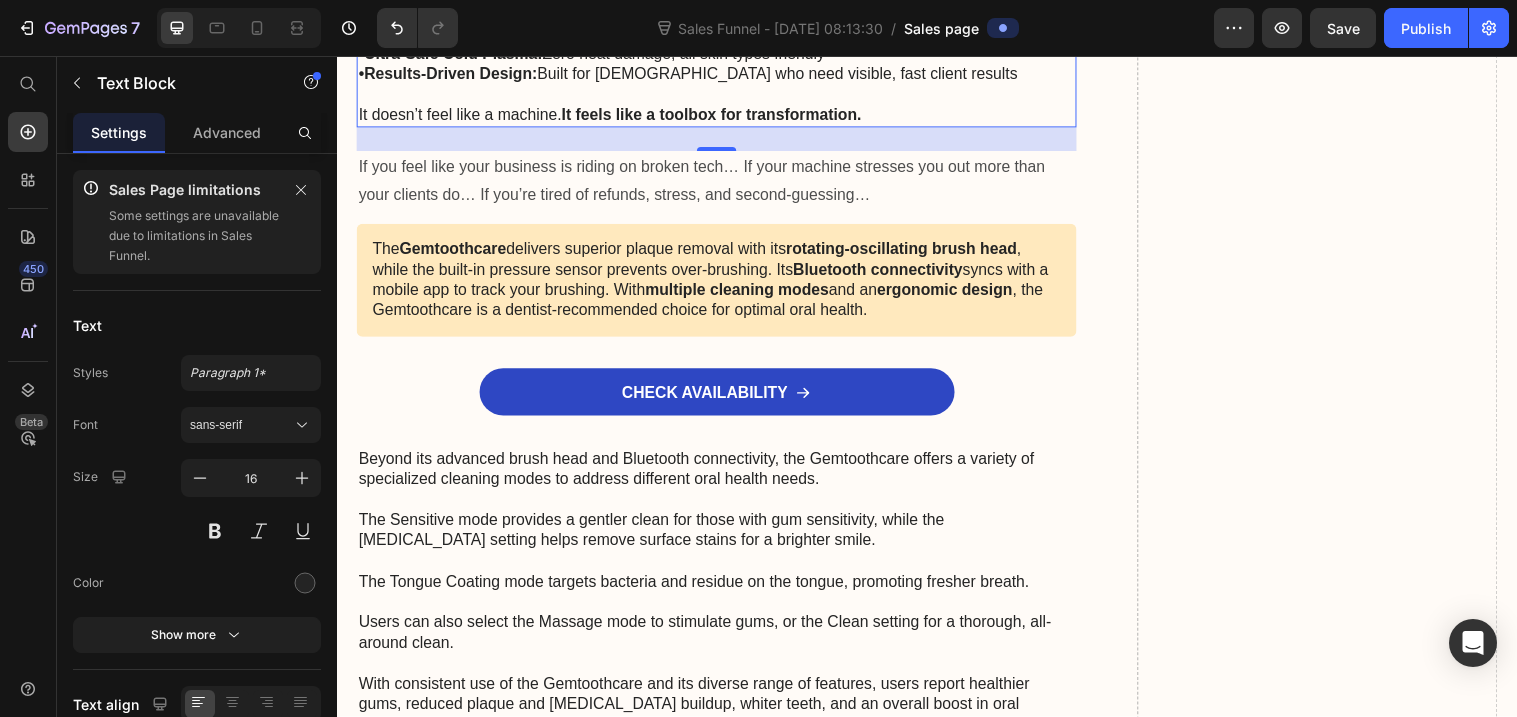 scroll, scrollTop: 8295, scrollLeft: 0, axis: vertical 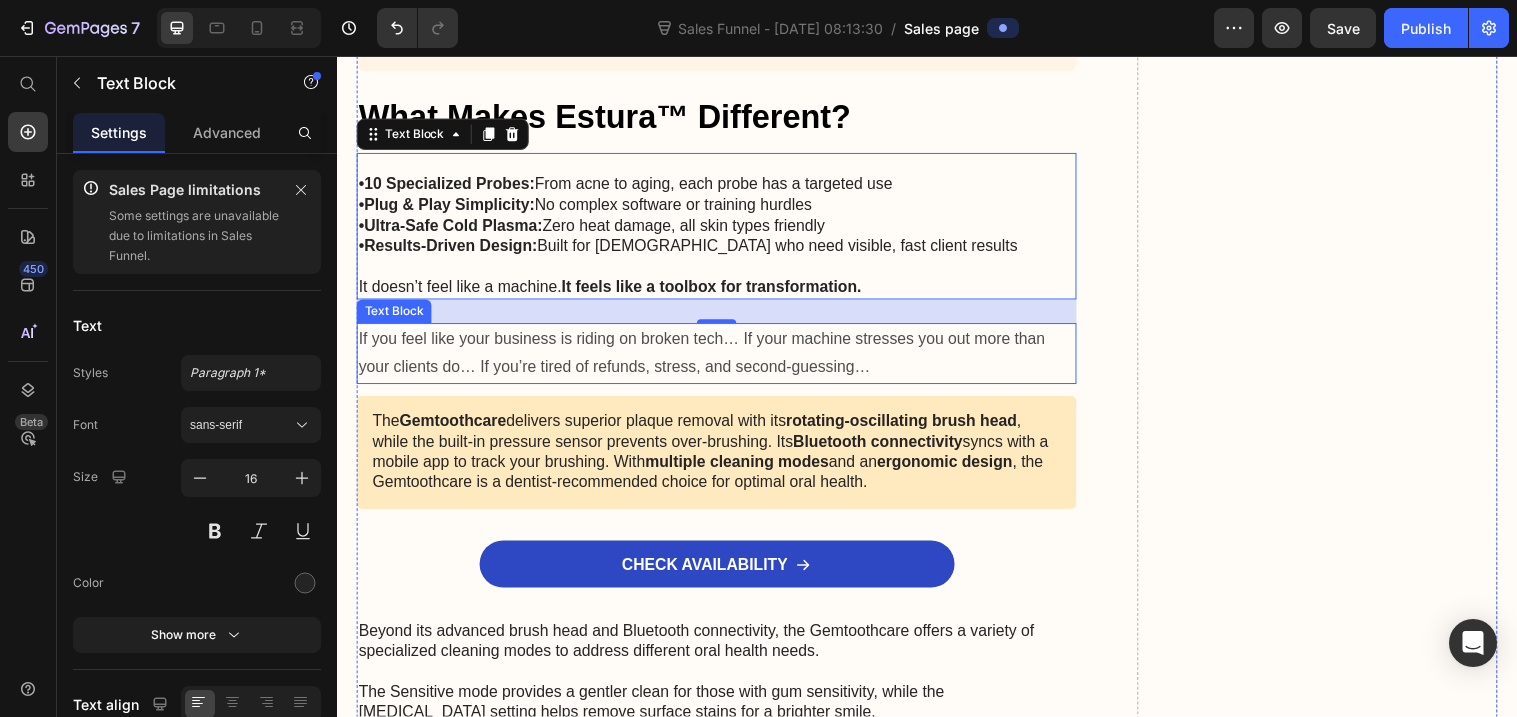 click on "If you feel like your business is riding on broken tech… If your machine stresses you out more than your clients do… If you’re tired of refunds, stress, and second-guessing…" at bounding box center (723, 359) 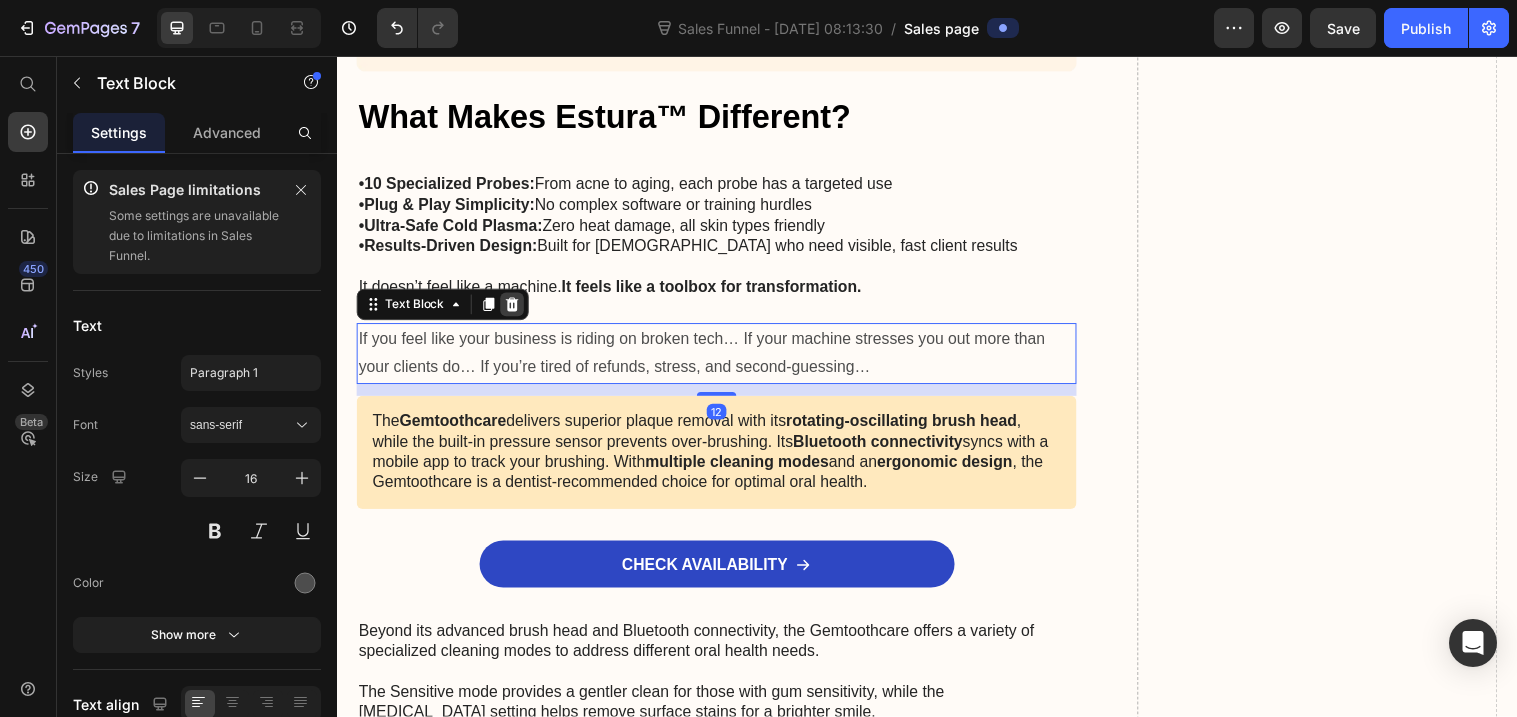 click at bounding box center (515, 309) 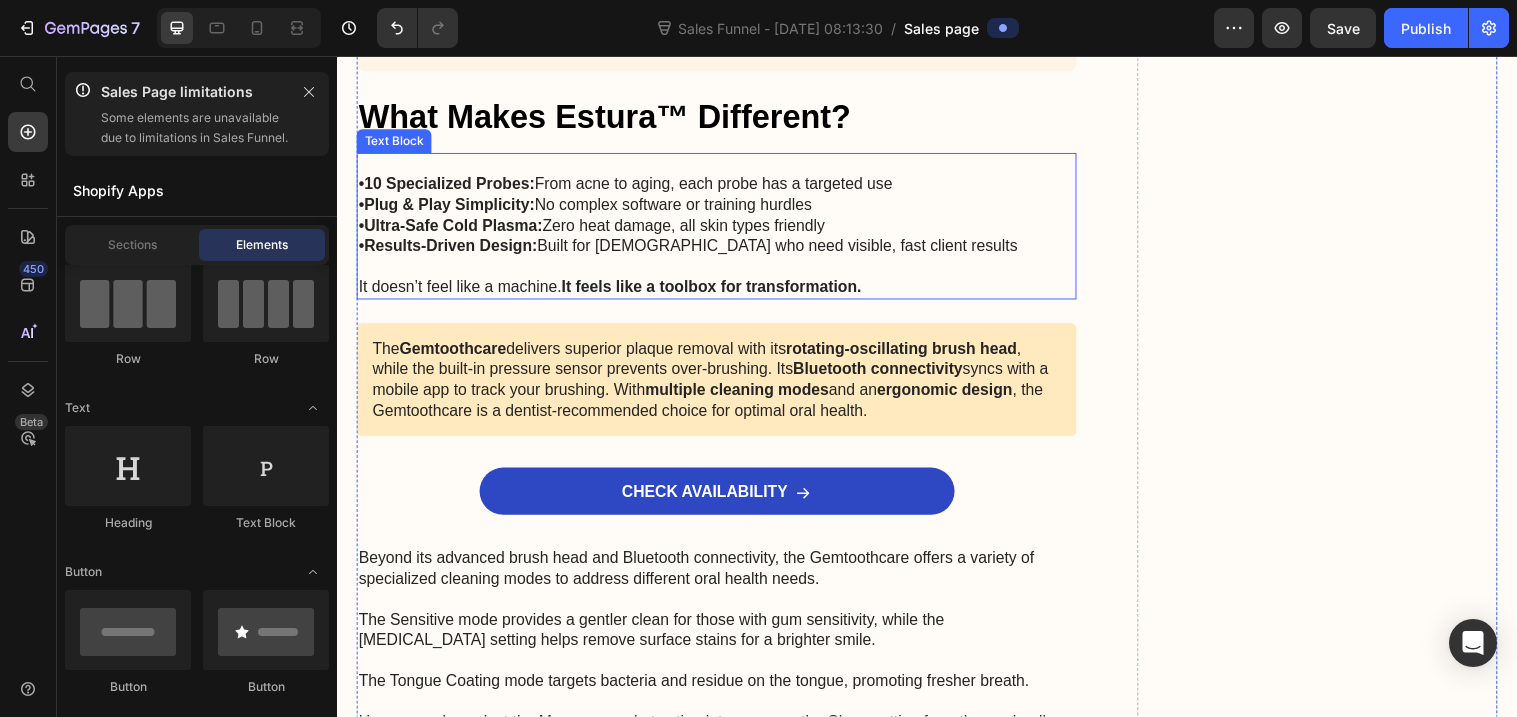 click on "It doesn’t feel like a machine.  It feels like a toolbox for transformation." at bounding box center (723, 291) 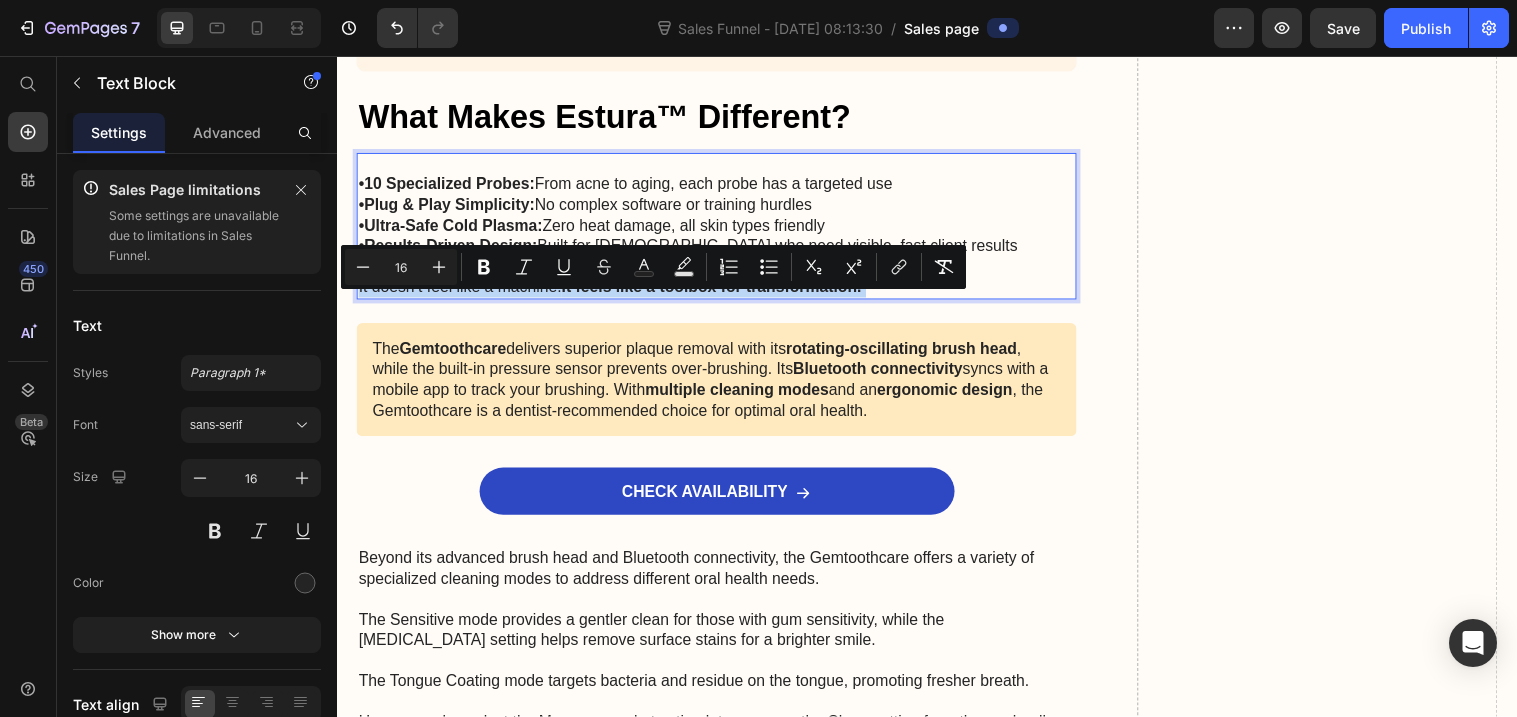 drag, startPoint x: 943, startPoint y: 307, endPoint x: 870, endPoint y: 302, distance: 73.171036 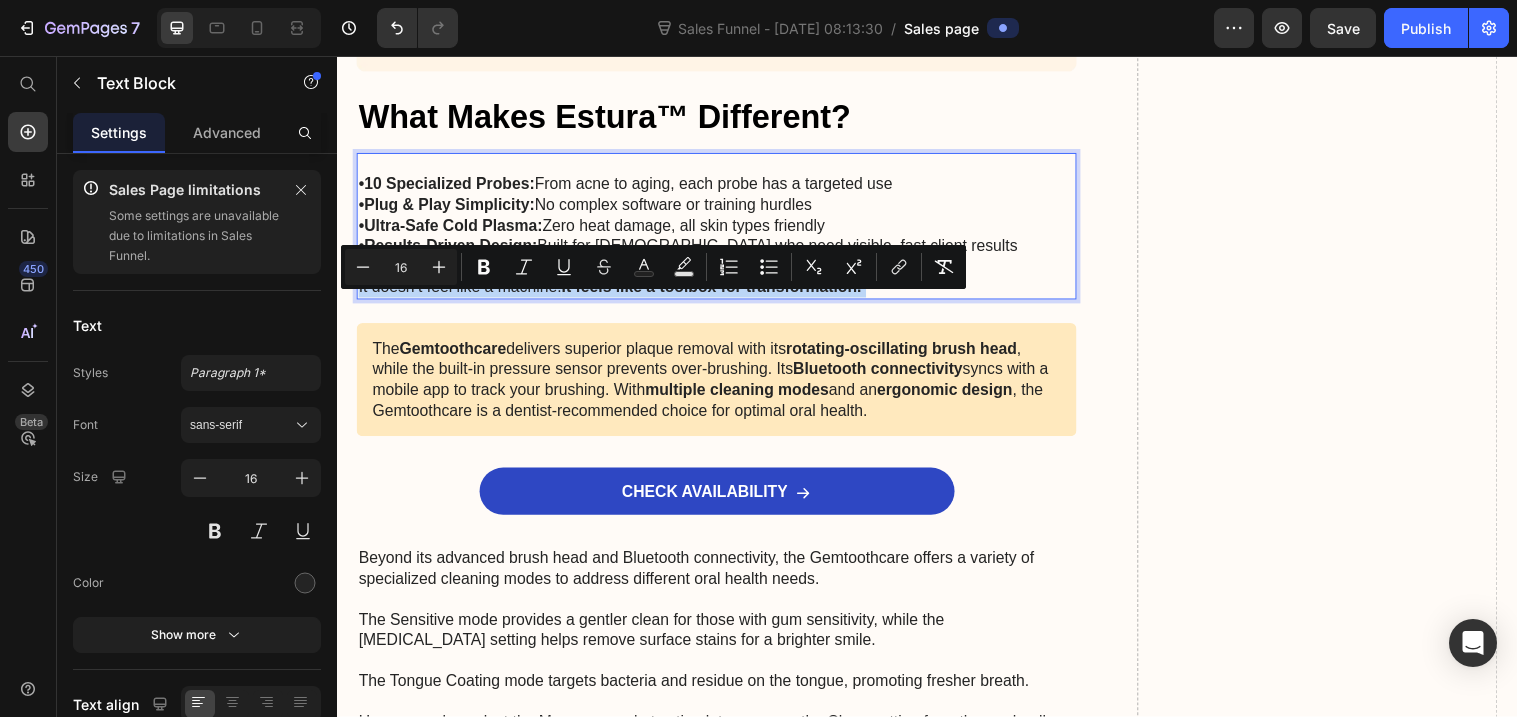 click on "It doesn’t feel like a machine.  It feels like a toolbox for transformation." at bounding box center [723, 291] 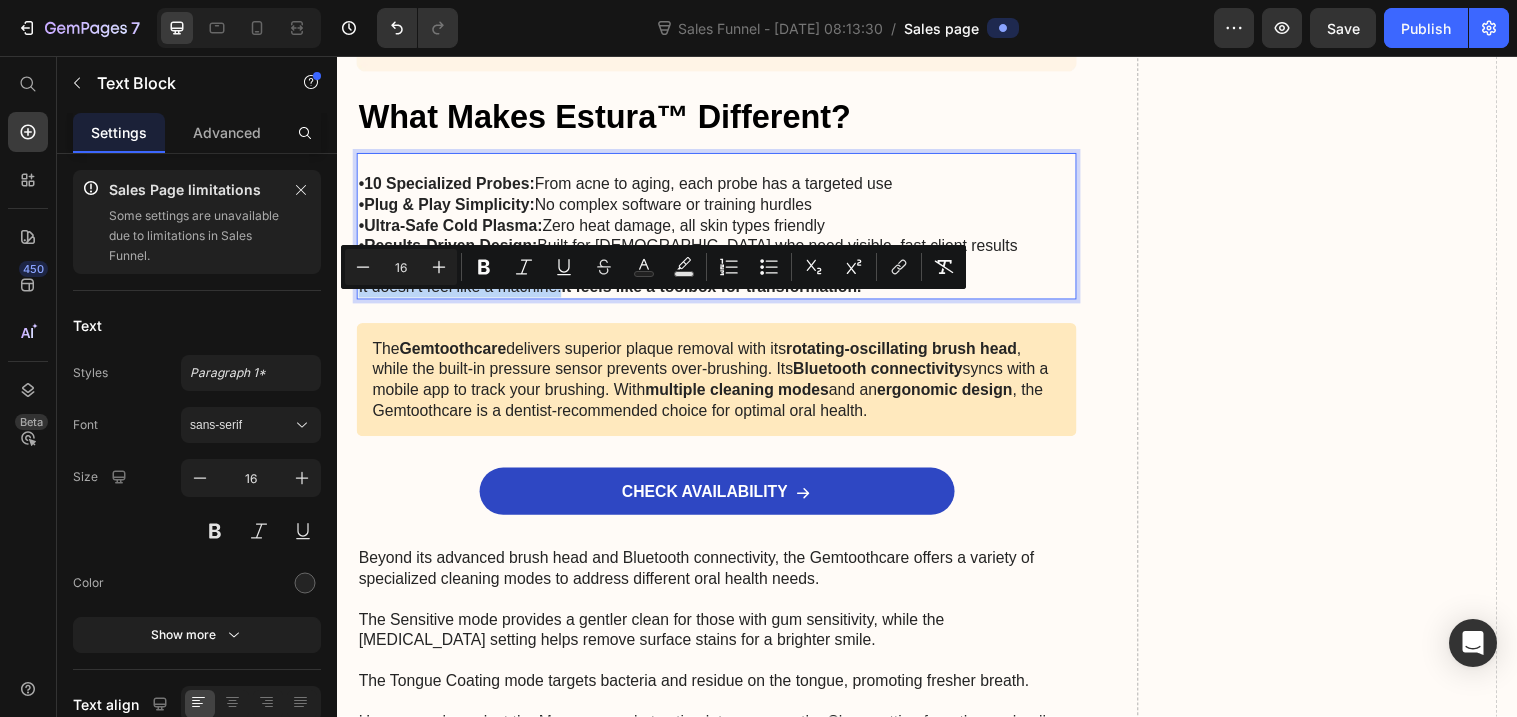 click on "It doesn’t feel like a machine.  It feels like a toolbox for transformation." at bounding box center (723, 291) 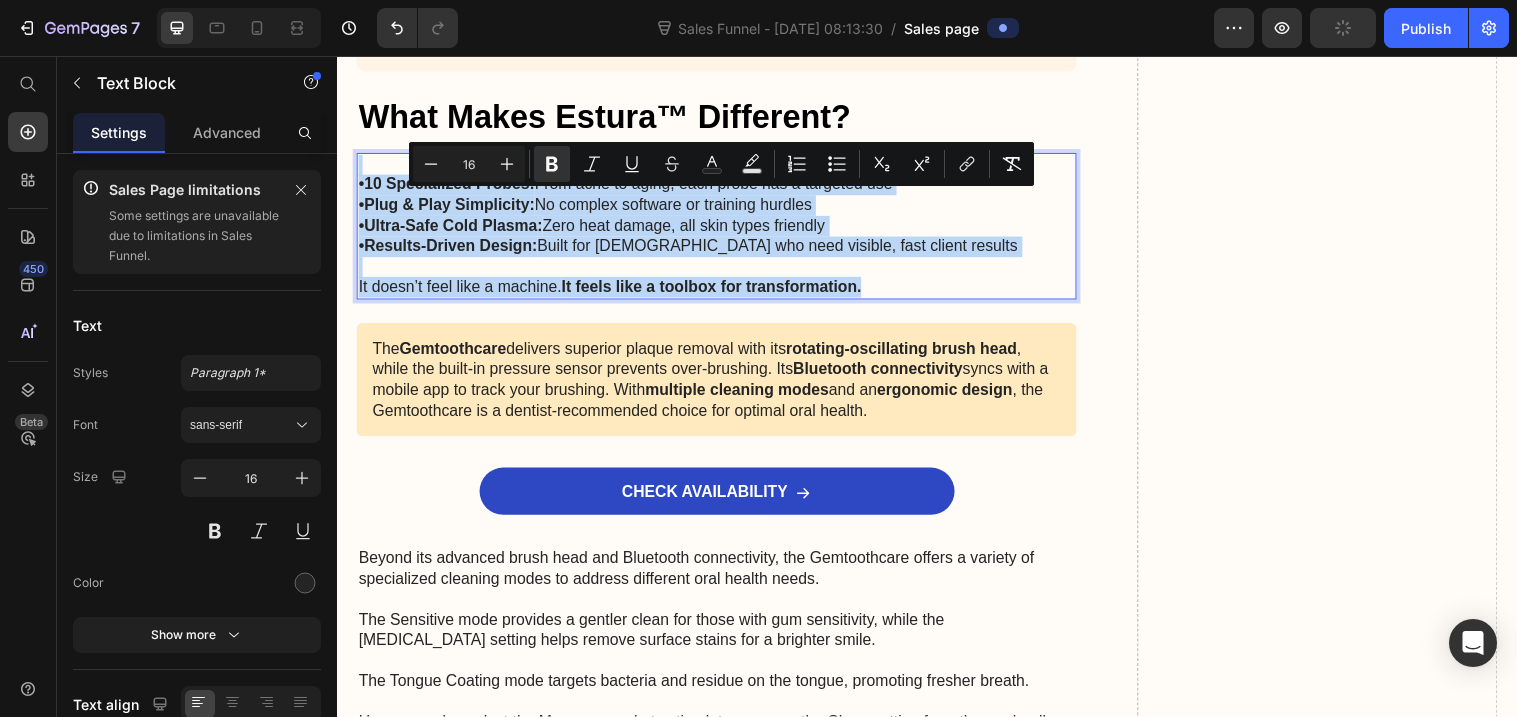drag, startPoint x: 883, startPoint y: 305, endPoint x: 362, endPoint y: 191, distance: 533.32635 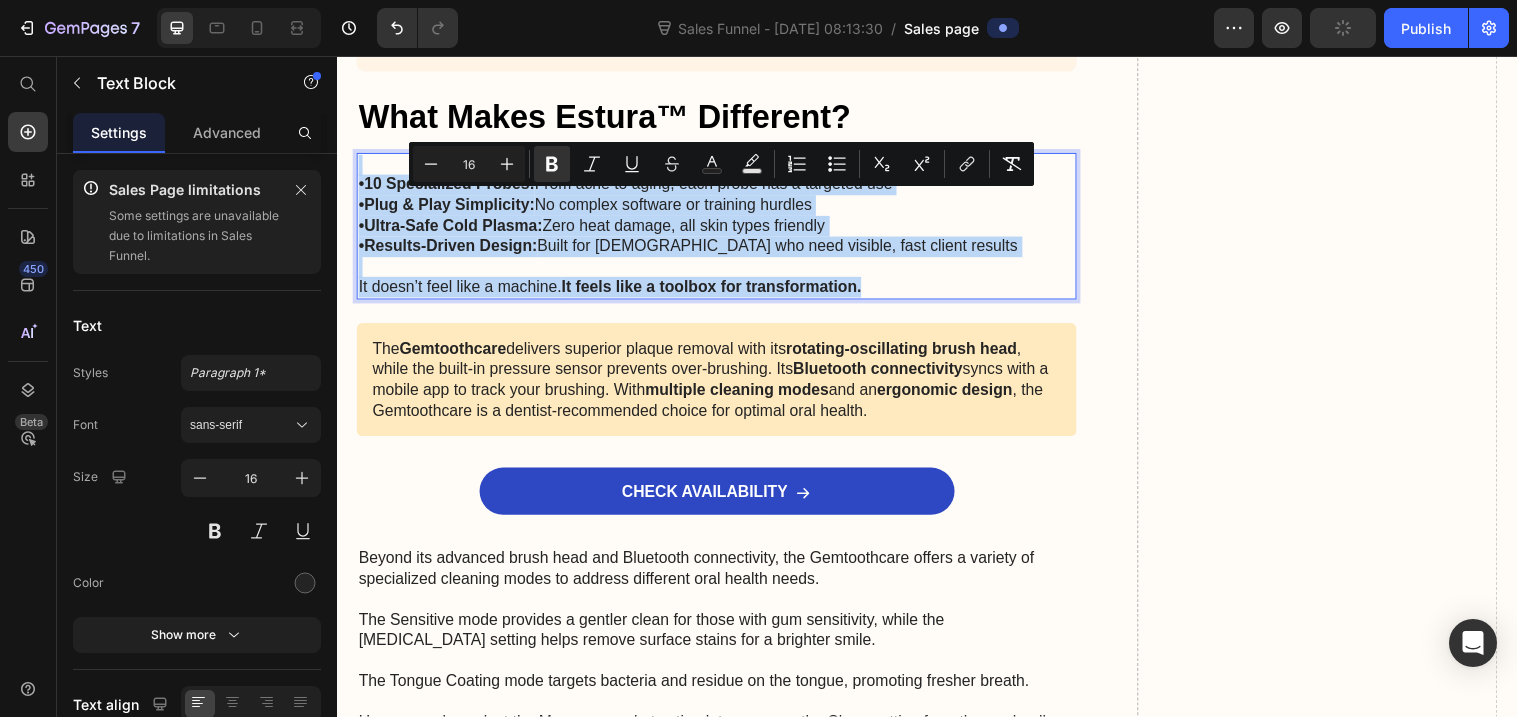 click on "•10 Specialized Probes:  From acne to aging, each probe has a targeted use •Plug & Play Simplicity:  No complex software or training hurdles •Ultra-Safe Cold Plasma:  Zero heat damage, all skin types friendly •Results-Driven Design:  Built for estheticians who need visible, fast client results It doesn’t feel like a machine.  It feels like a toolbox for transformation." at bounding box center (723, 230) 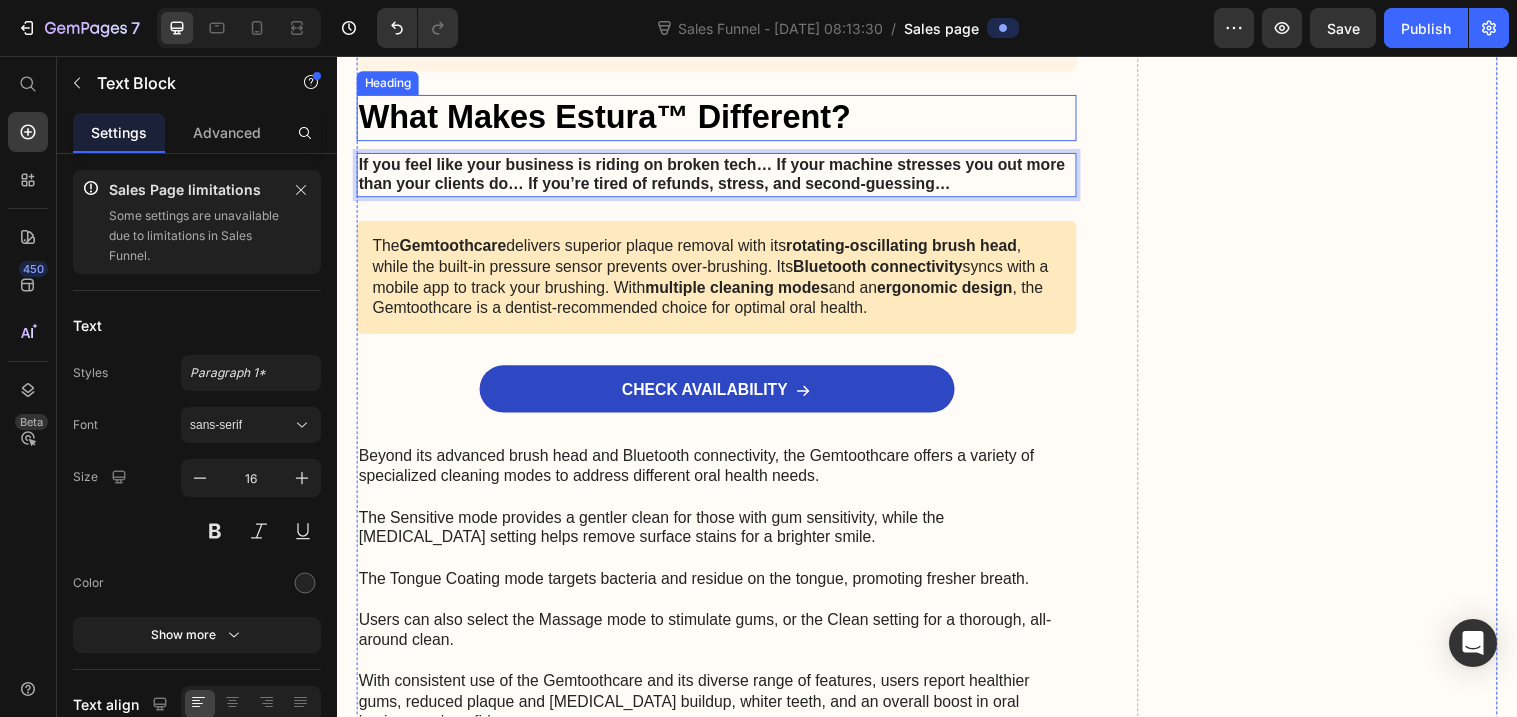 click on "What Makes Estura™ Different?" at bounding box center [723, 119] 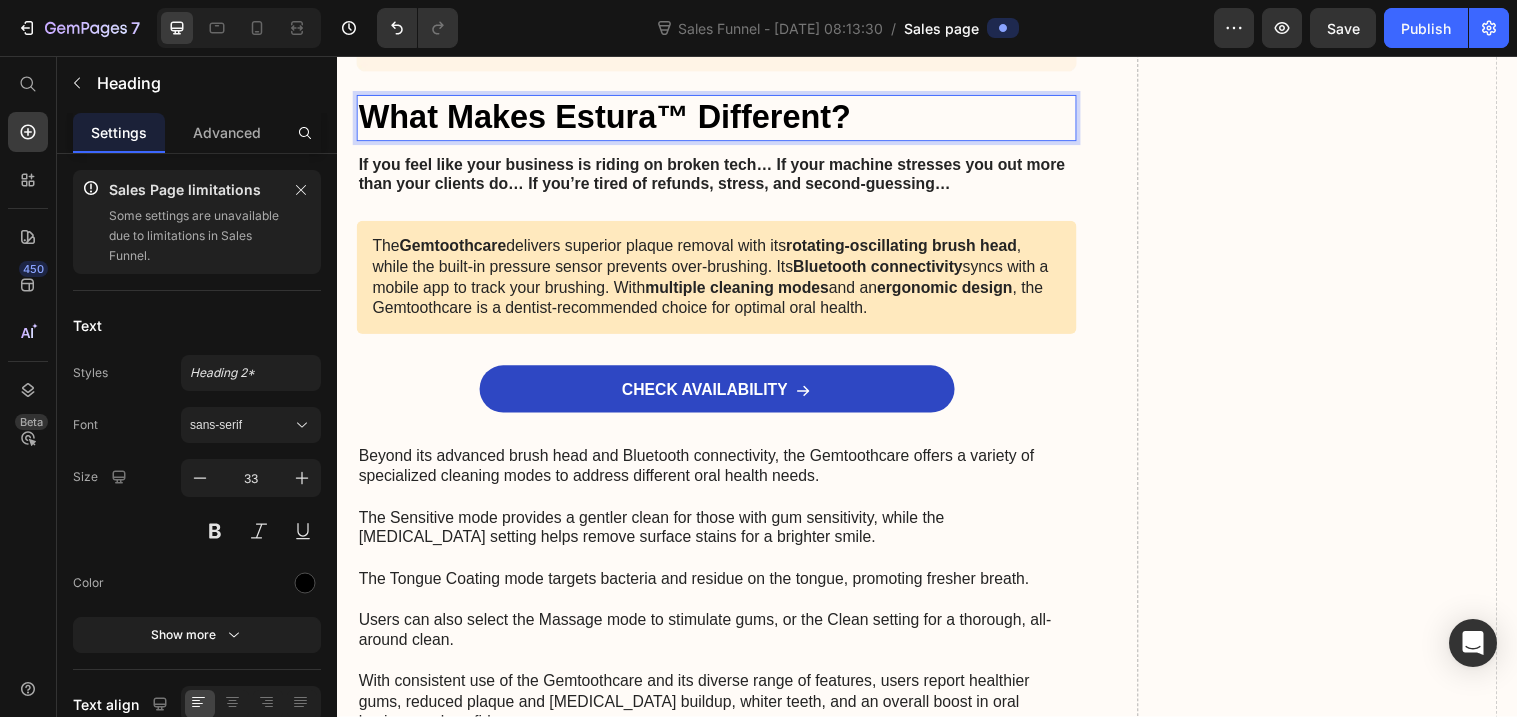 click on "What Makes Estura™ Different?" at bounding box center [723, 119] 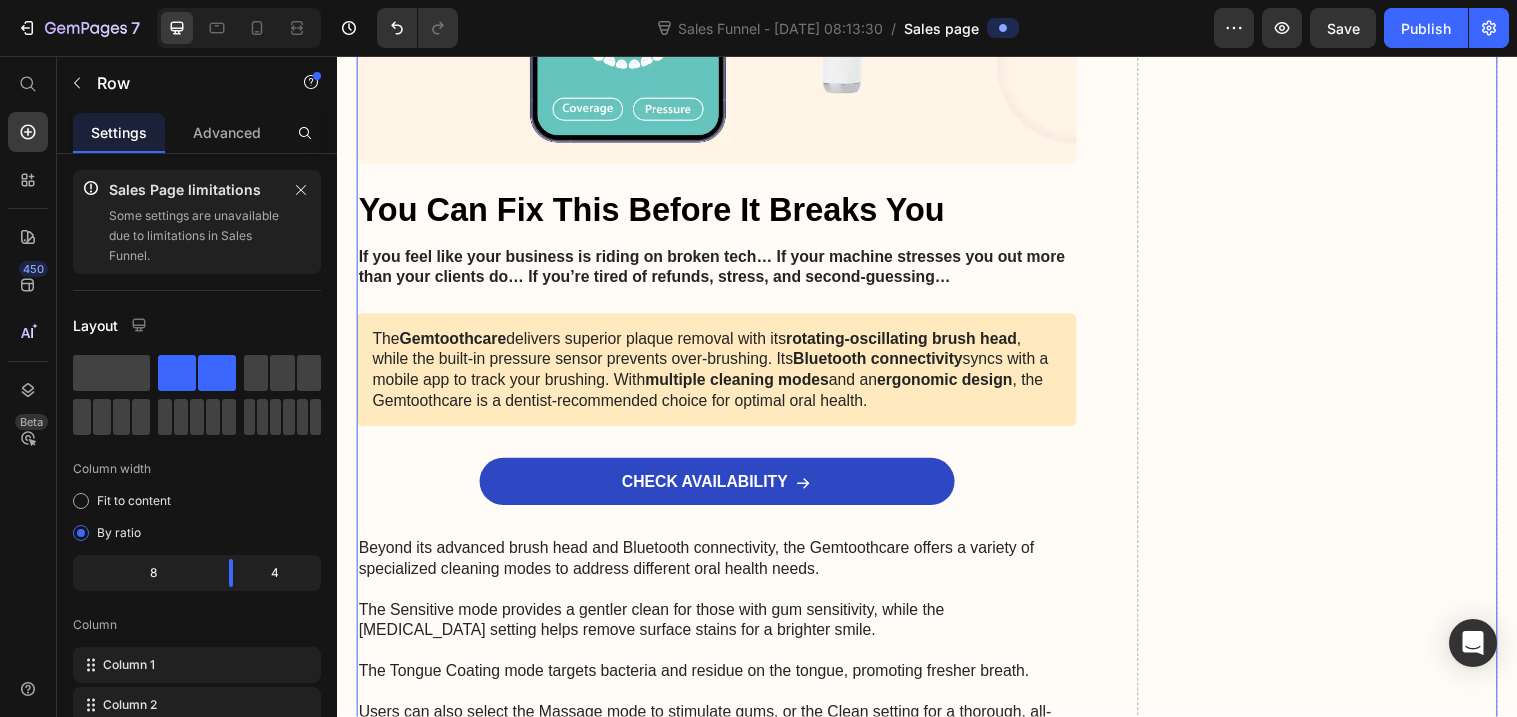 scroll, scrollTop: 8171, scrollLeft: 0, axis: vertical 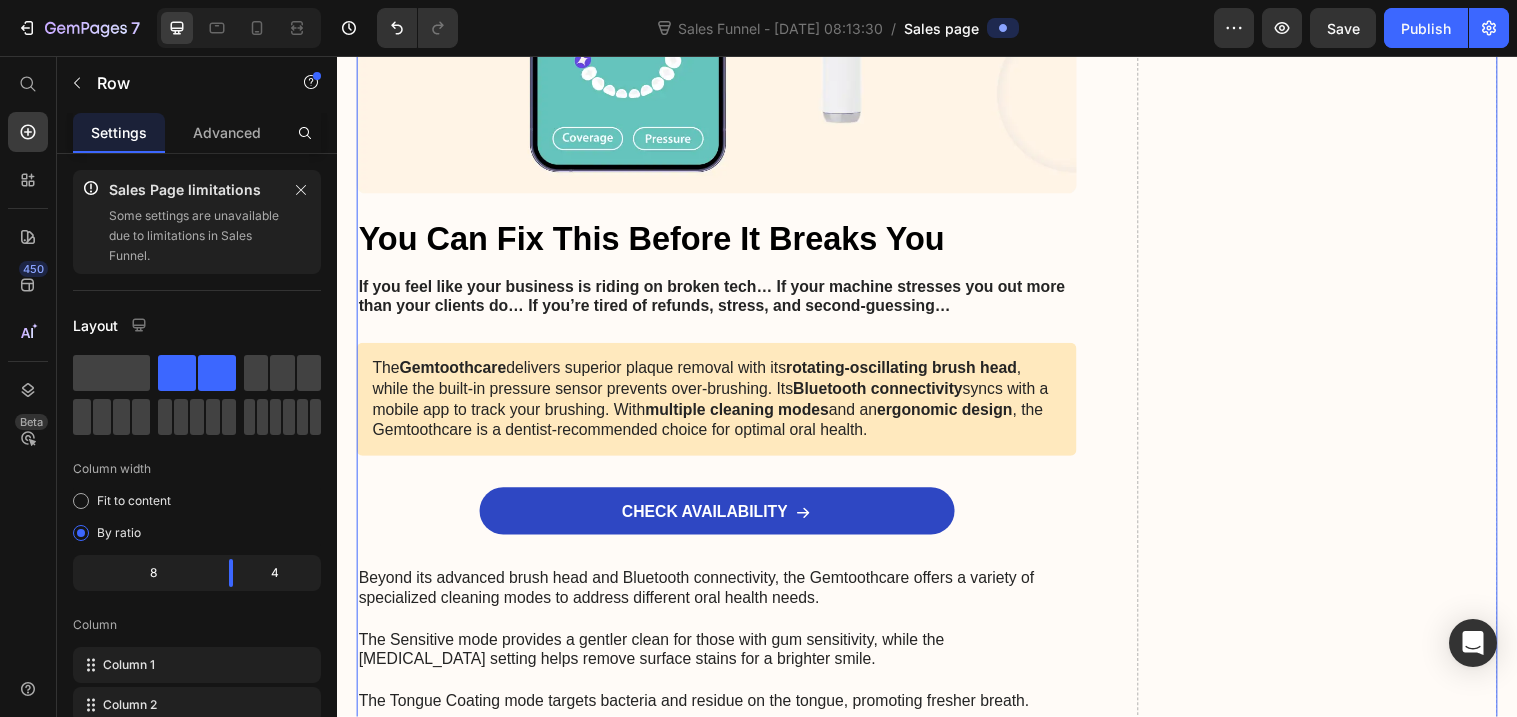 click on "You Can Fix This Before It Breaks You" at bounding box center [723, 243] 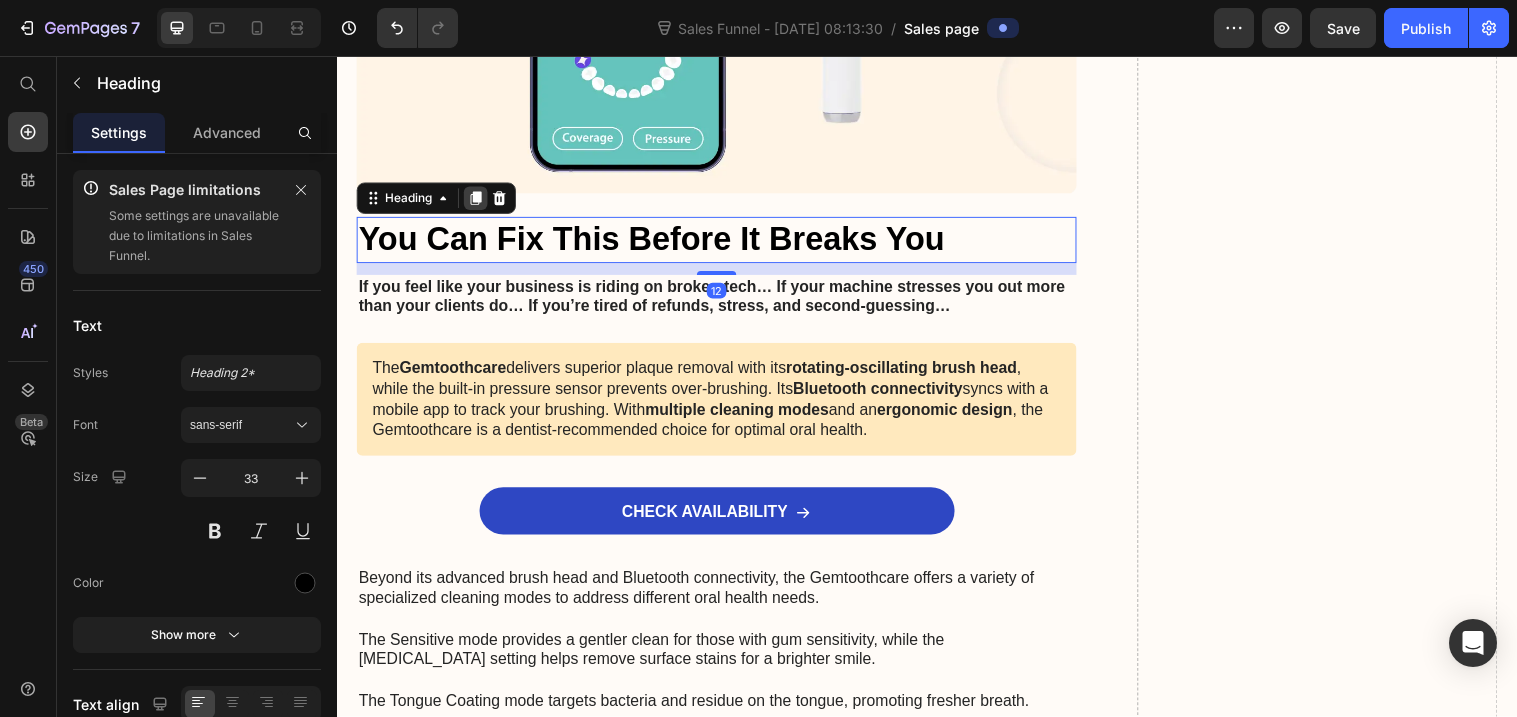click 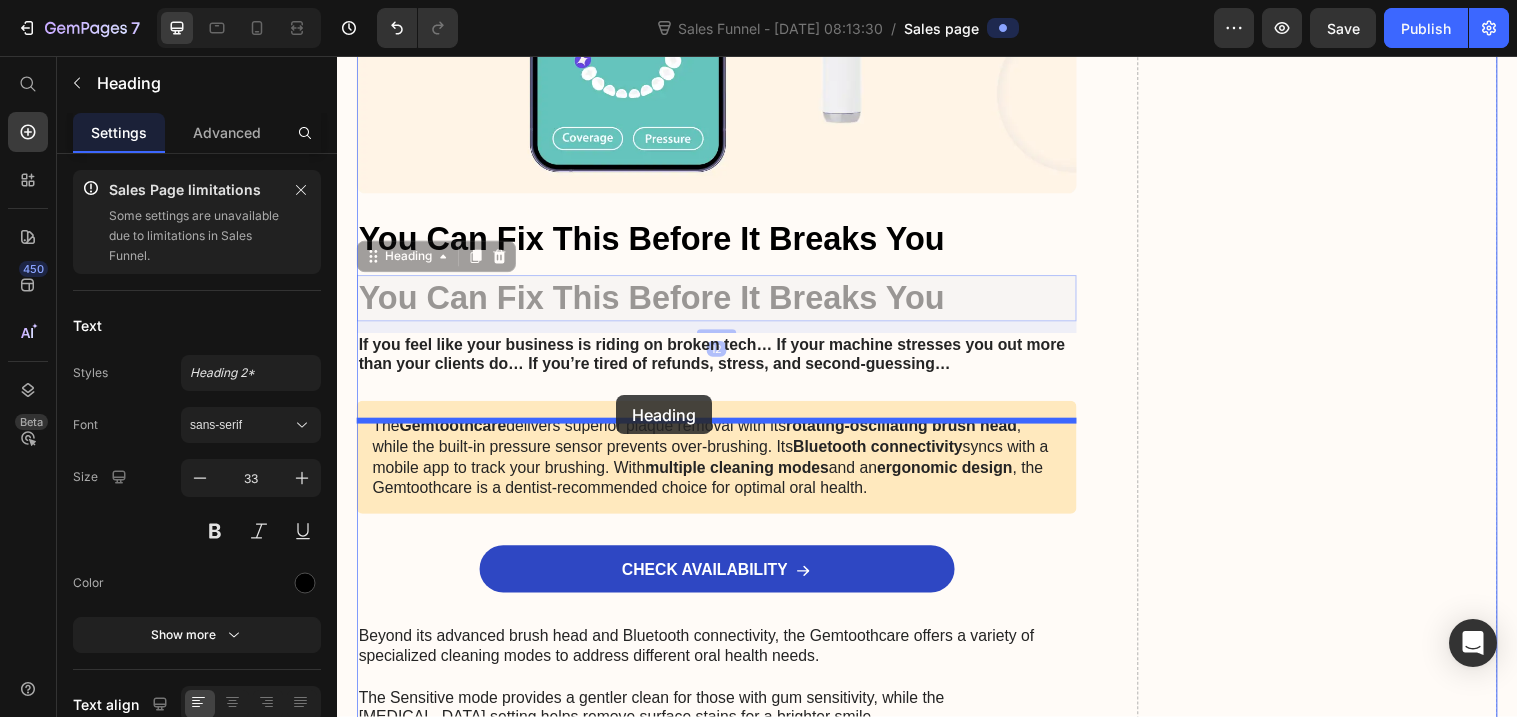 drag, startPoint x: 645, startPoint y: 313, endPoint x: 621, endPoint y: 401, distance: 91.214035 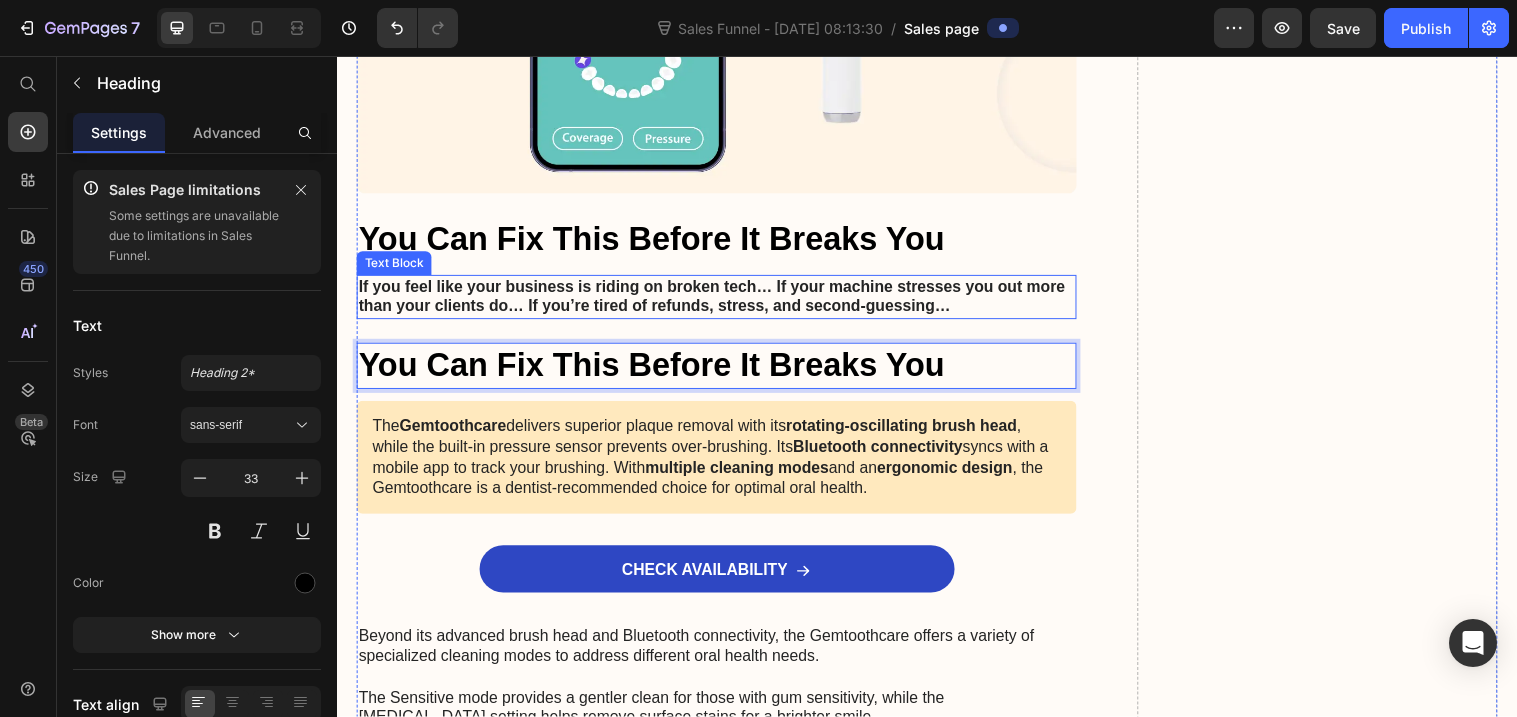 click on "If you feel like your business is riding on broken tech… If your machine stresses you out more than your clients do… If you’re tired of refunds, stress, and second-guessing…" at bounding box center (723, 302) 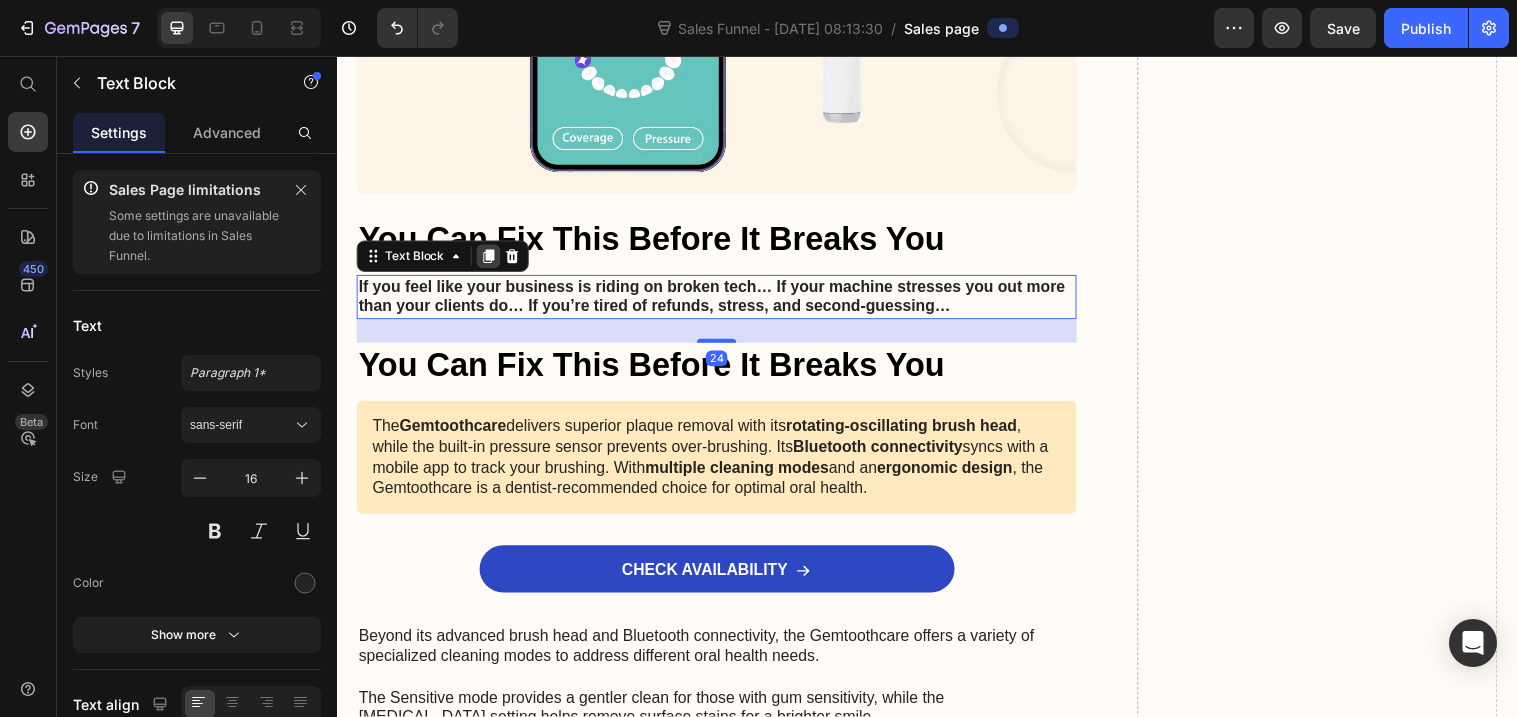 click 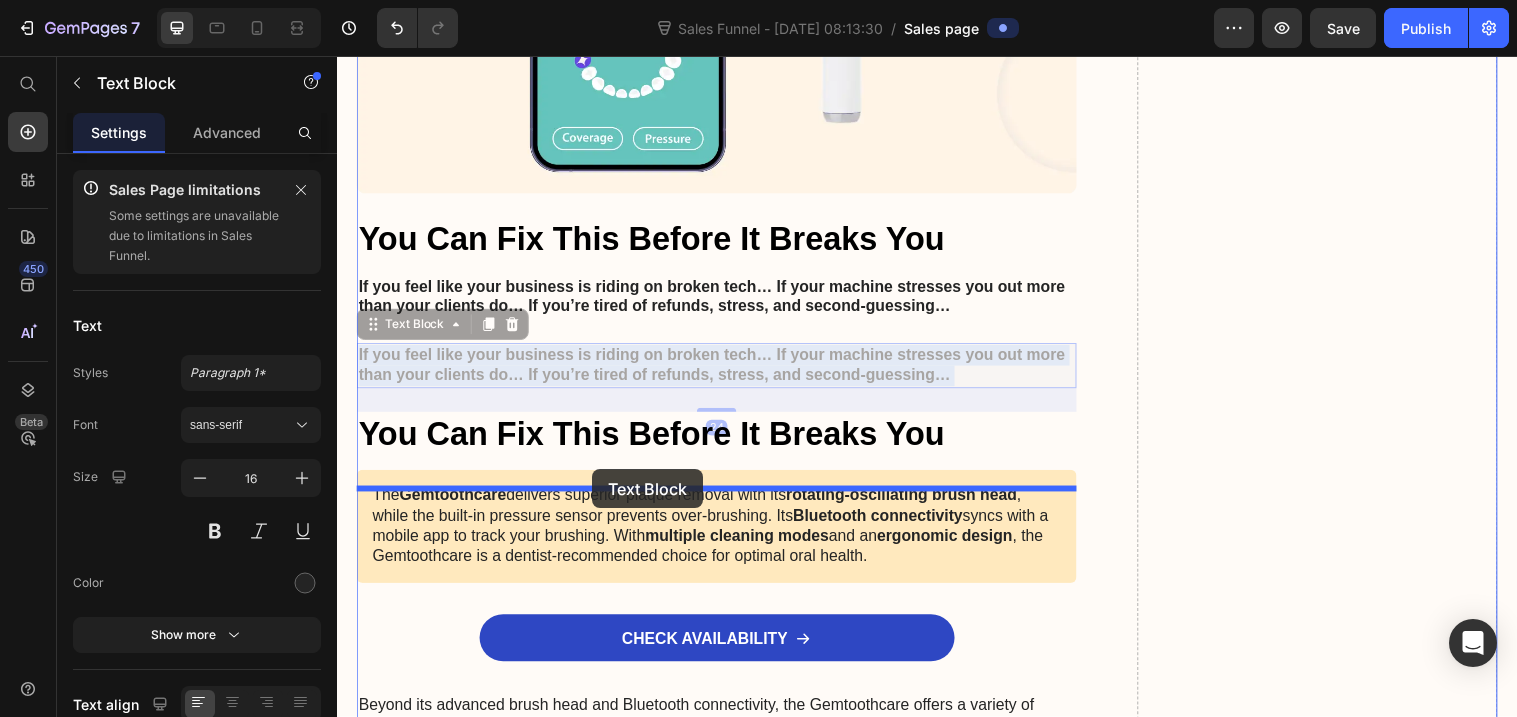 drag, startPoint x: 603, startPoint y: 389, endPoint x: 595, endPoint y: 477, distance: 88.362885 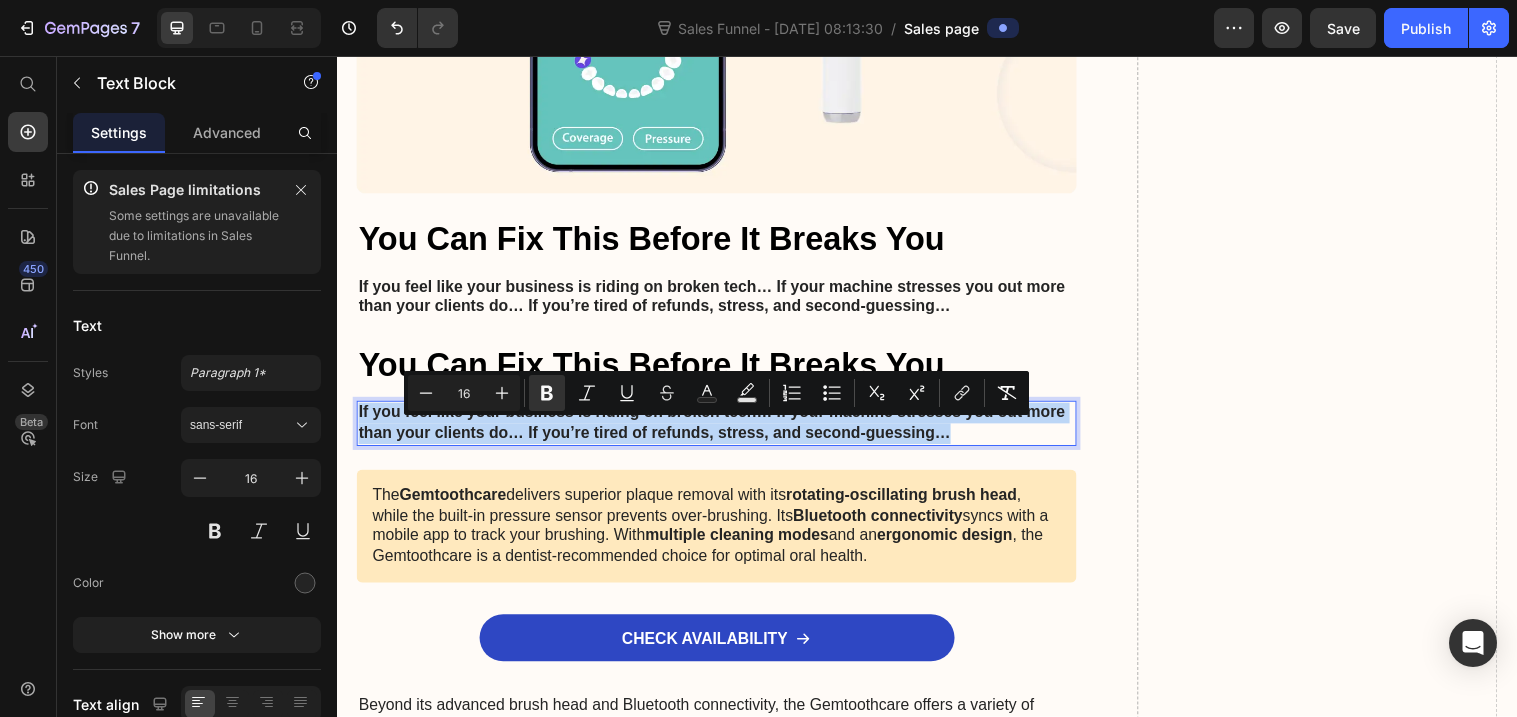 drag, startPoint x: 962, startPoint y: 454, endPoint x: 356, endPoint y: 433, distance: 606.3638 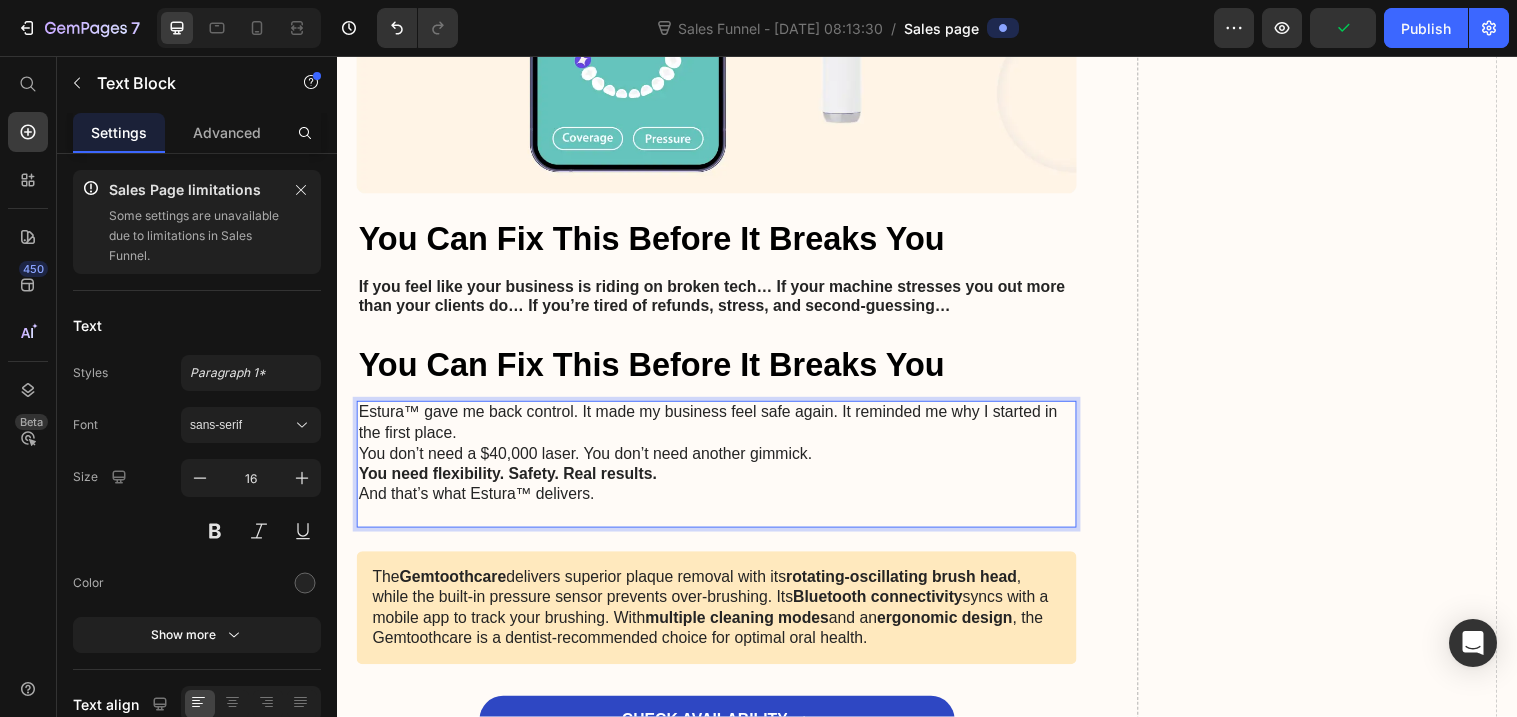 click on "Estura™ gave me back control. It made my business feel safe again. It reminded me why I started in the first place." at bounding box center [723, 430] 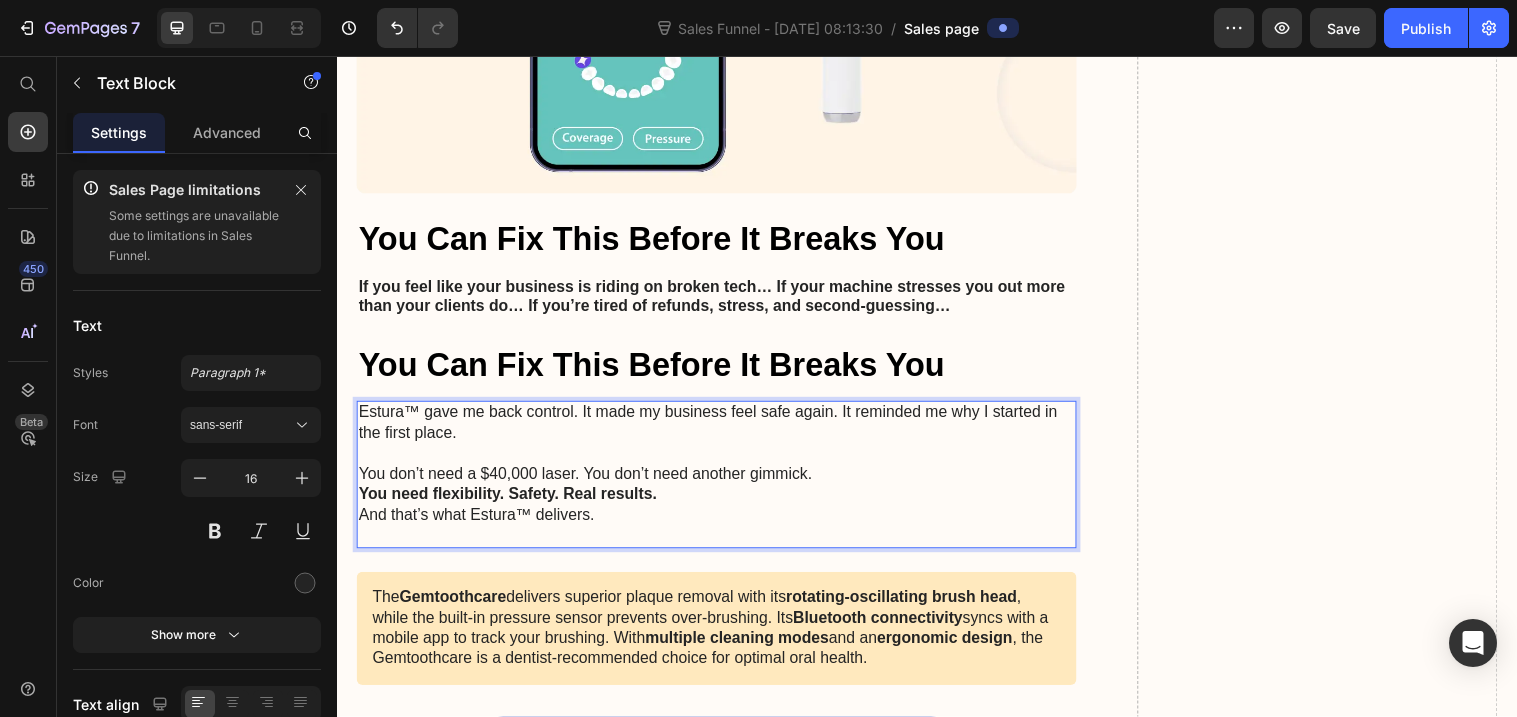 click on "You don’t need a $40,000 laser. You don’t need another gimmick." at bounding box center (723, 482) 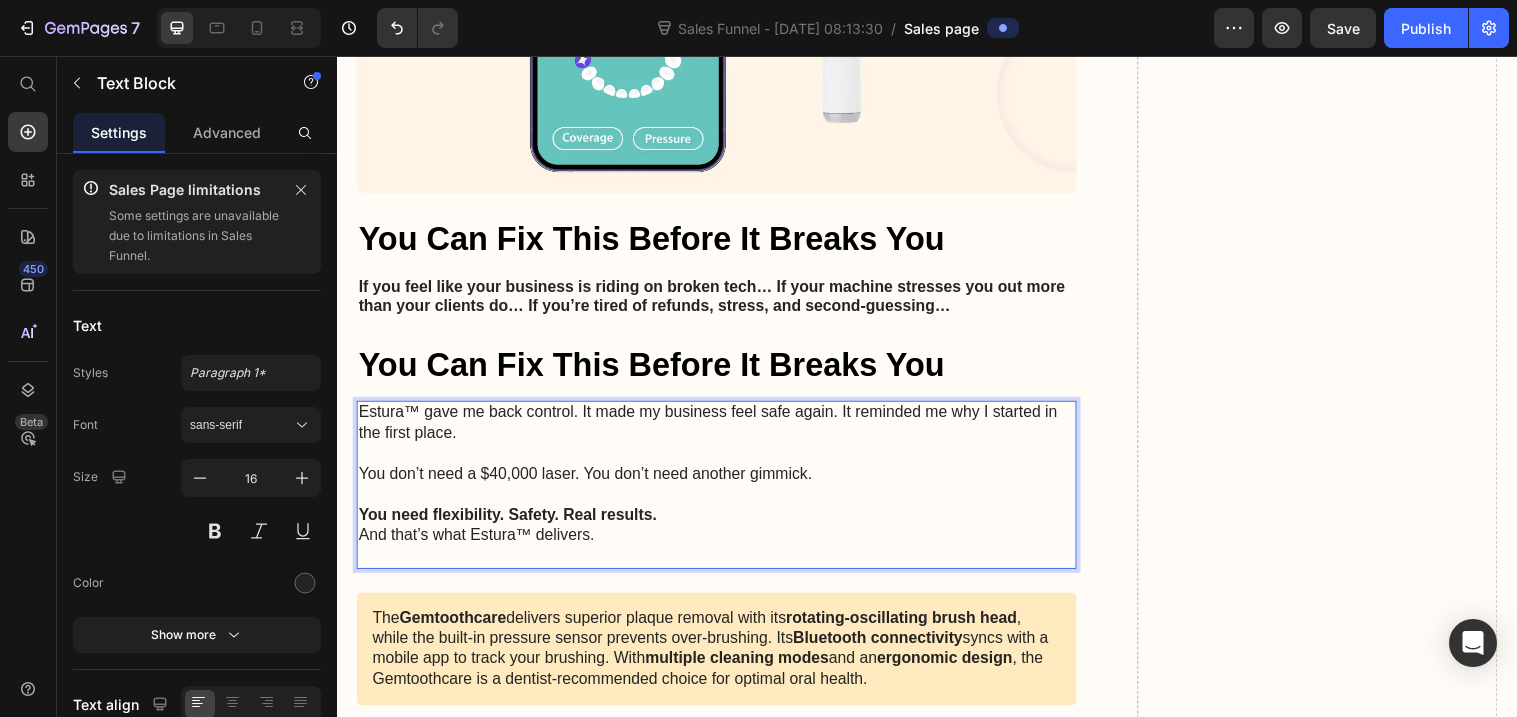 click at bounding box center (723, 502) 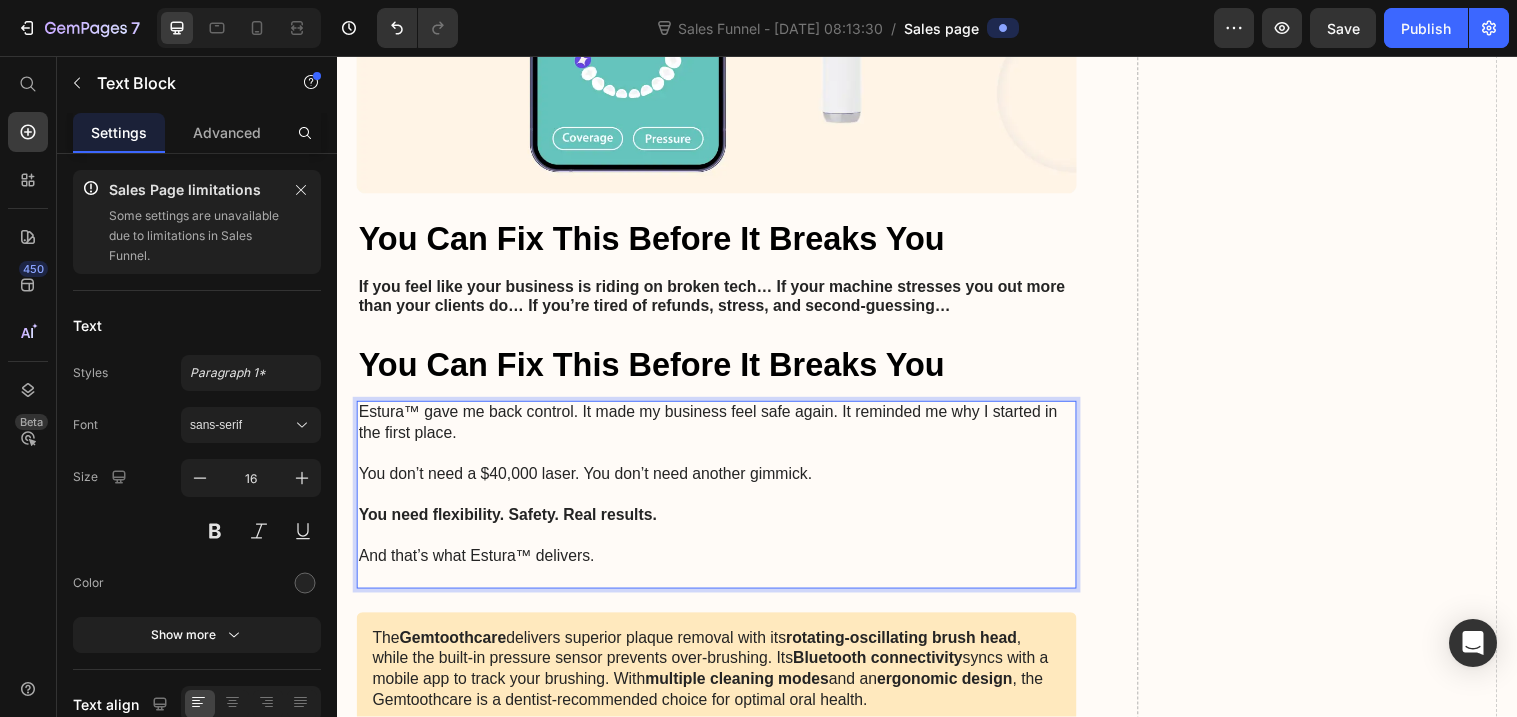 click at bounding box center [723, 586] 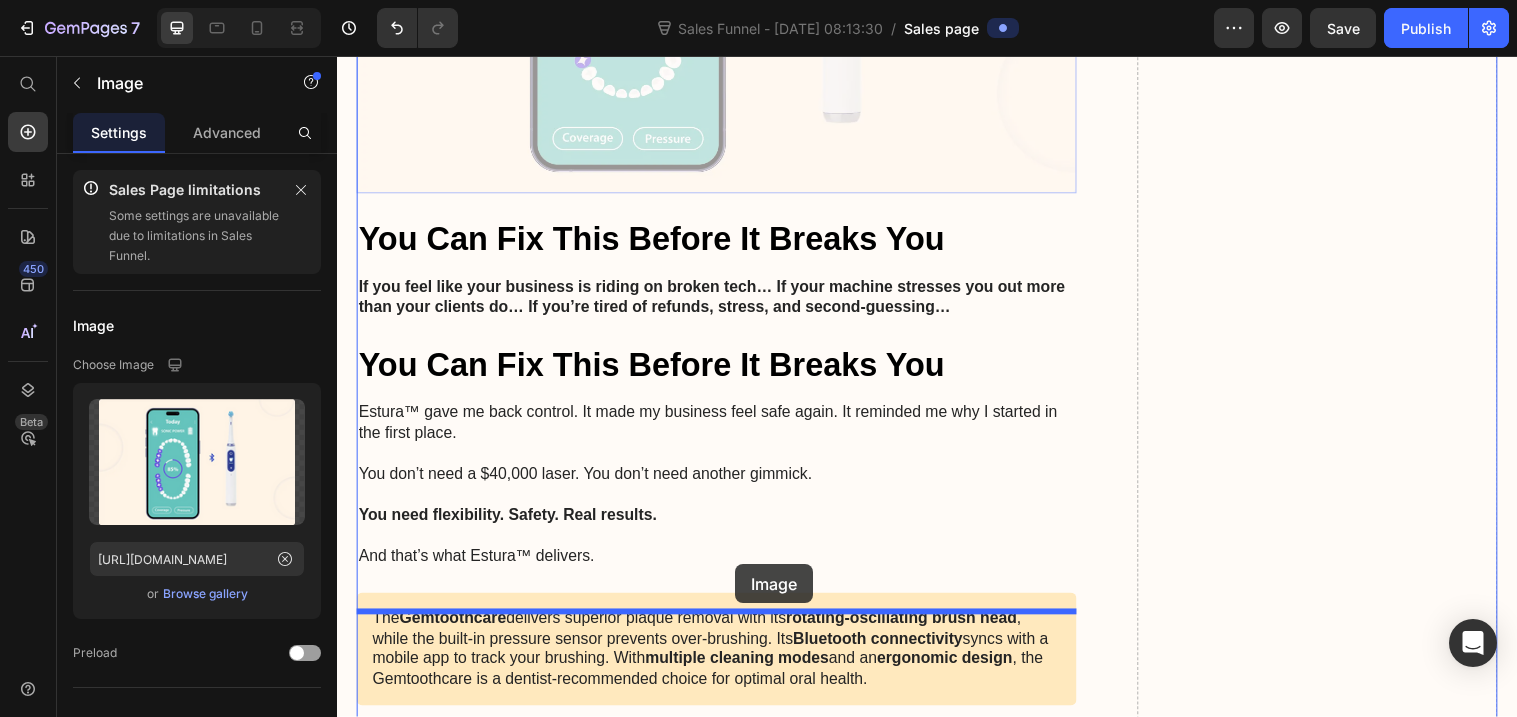 drag, startPoint x: 821, startPoint y: 186, endPoint x: 742, endPoint y: 573, distance: 394.98102 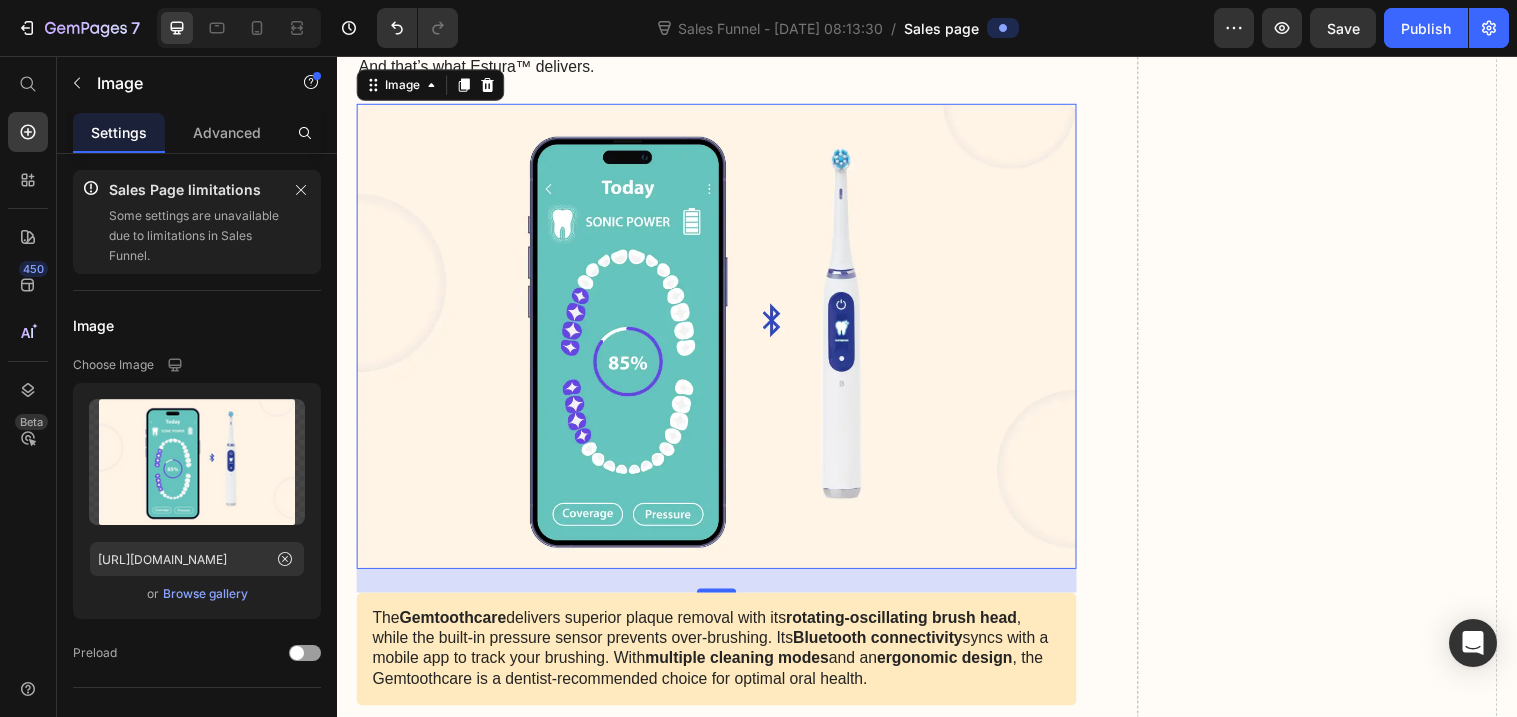 scroll, scrollTop: 7673, scrollLeft: 0, axis: vertical 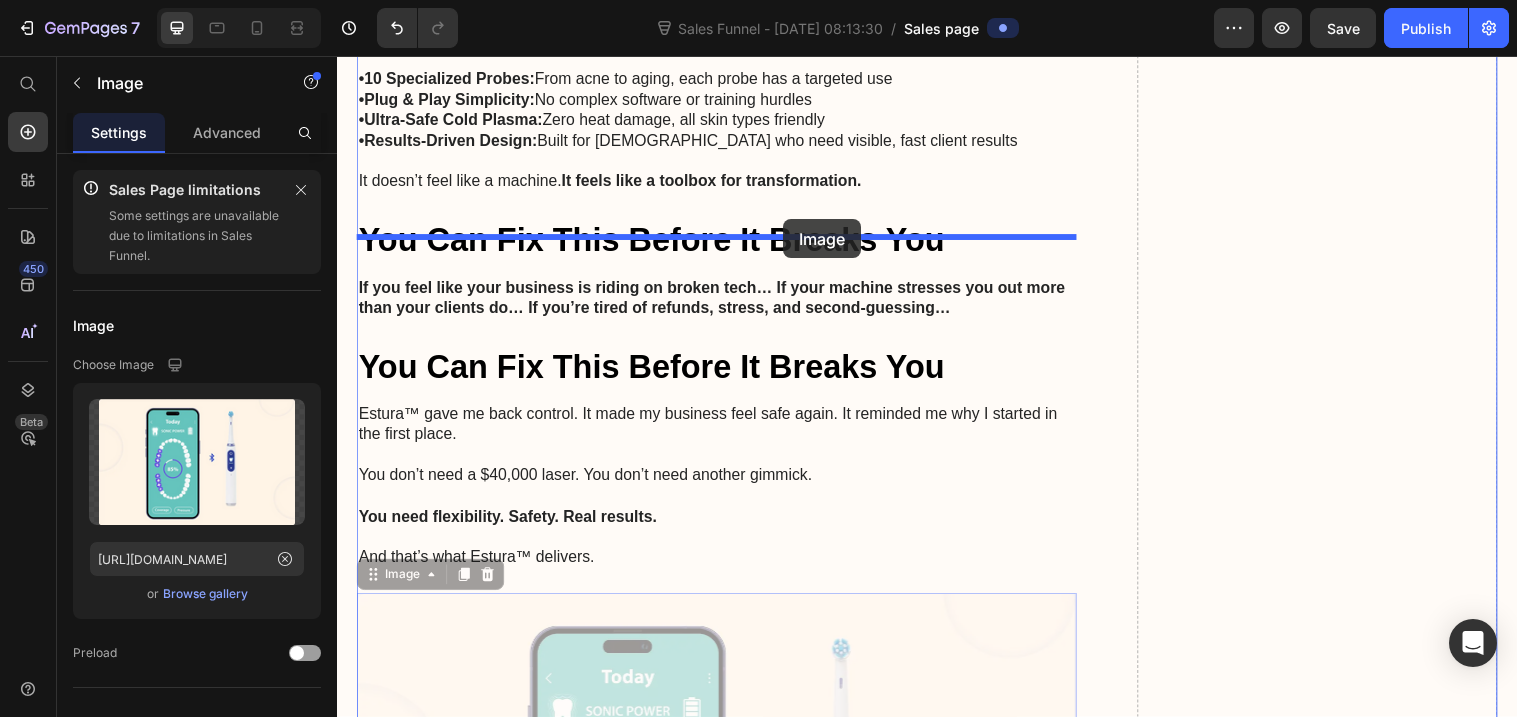 drag, startPoint x: 882, startPoint y: 644, endPoint x: 791, endPoint y: 226, distance: 427.79083 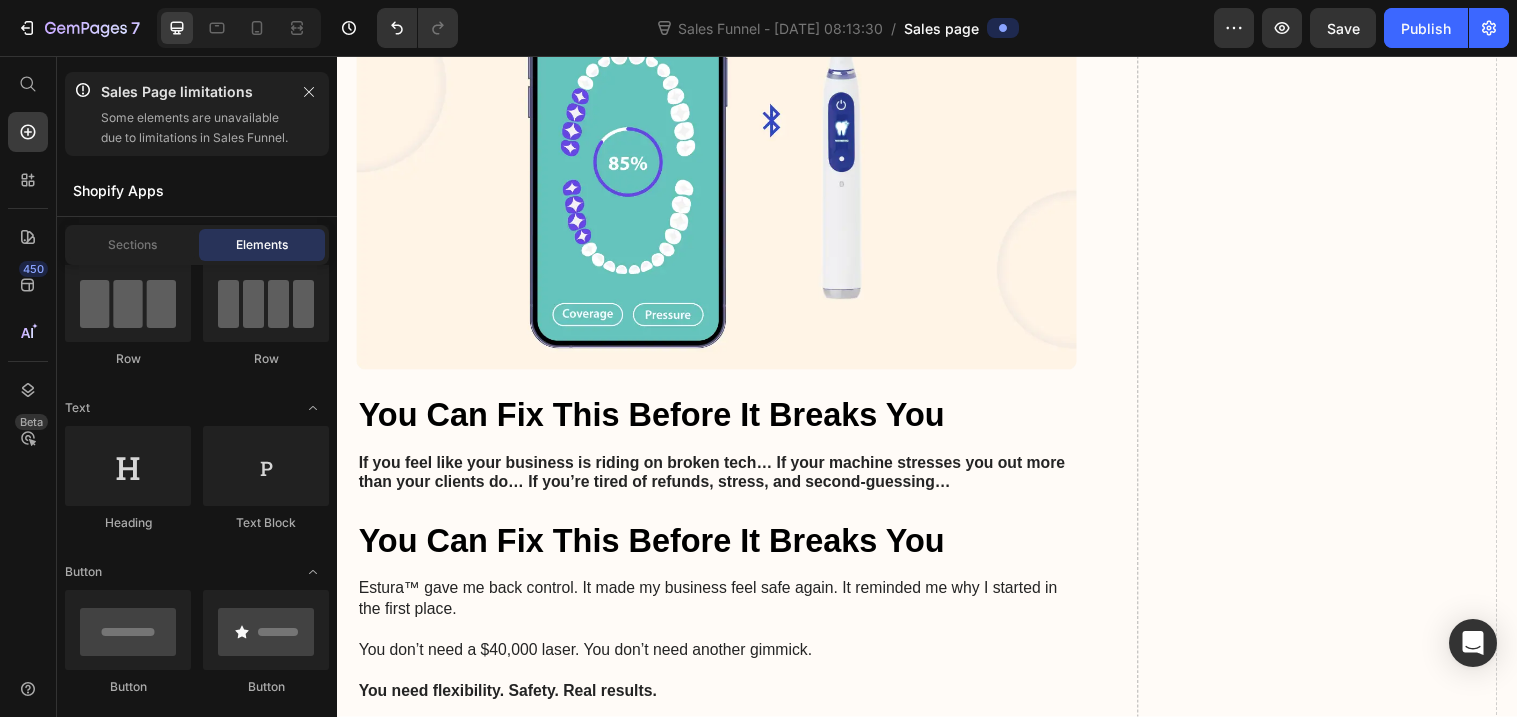 scroll, scrollTop: 8165, scrollLeft: 0, axis: vertical 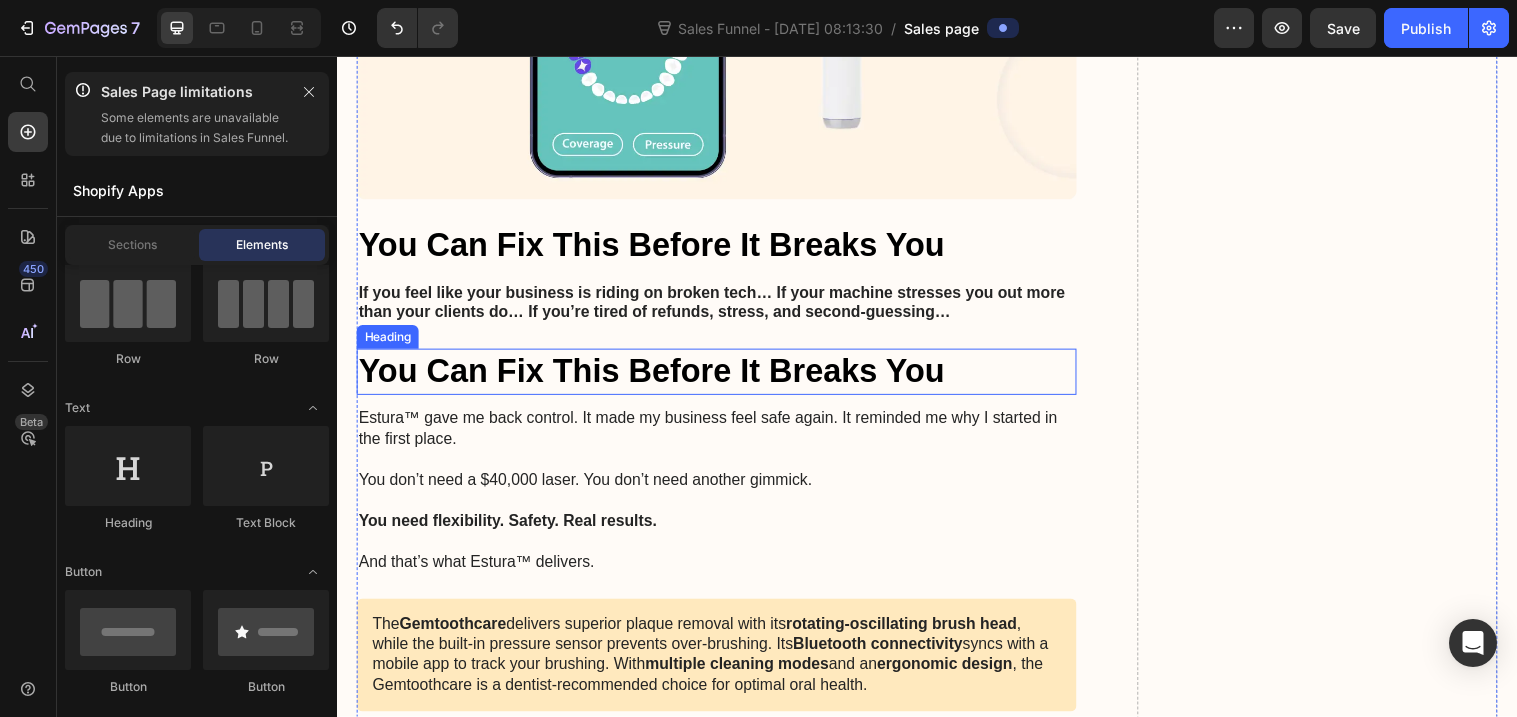 click on "You Can Fix This Before It Breaks You" at bounding box center (723, 377) 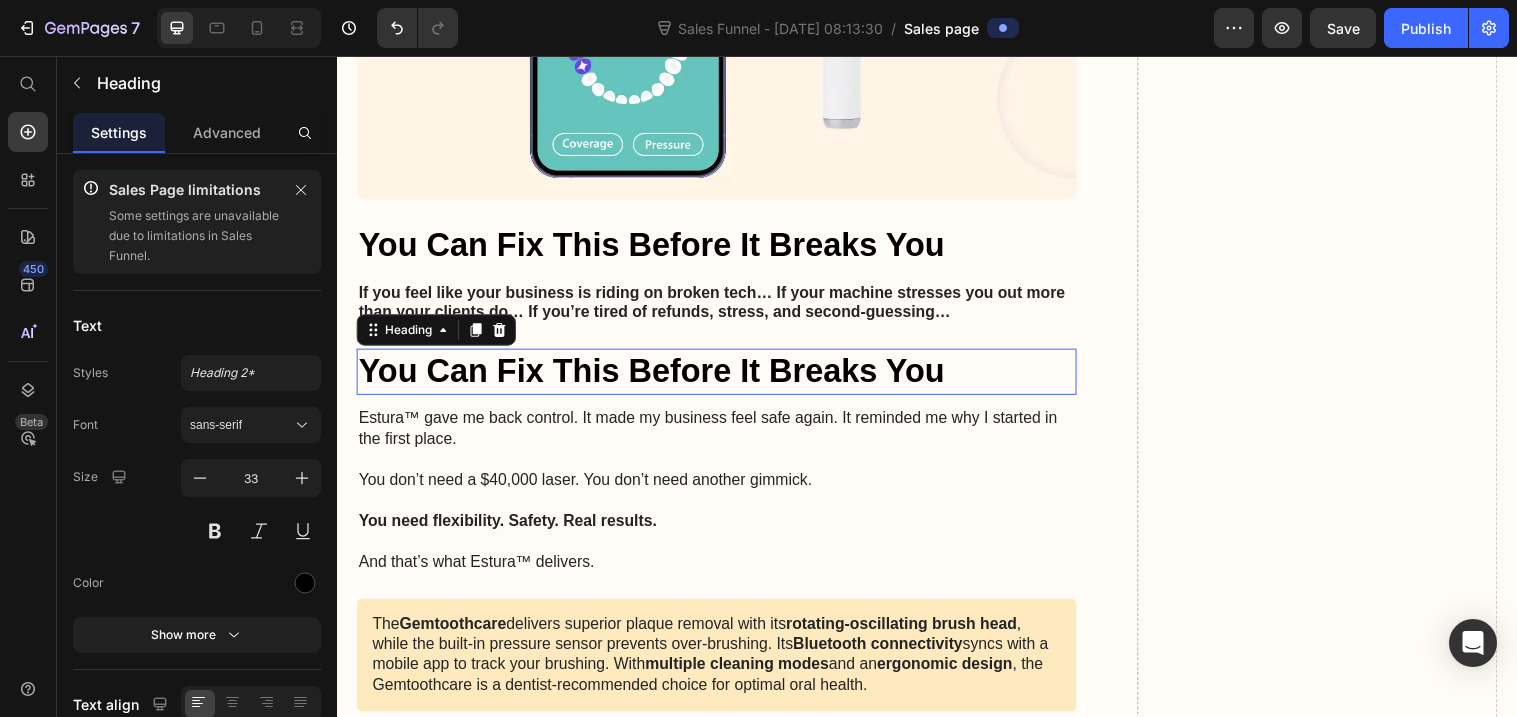 click on "You Can Fix This Before It Breaks You" at bounding box center [723, 377] 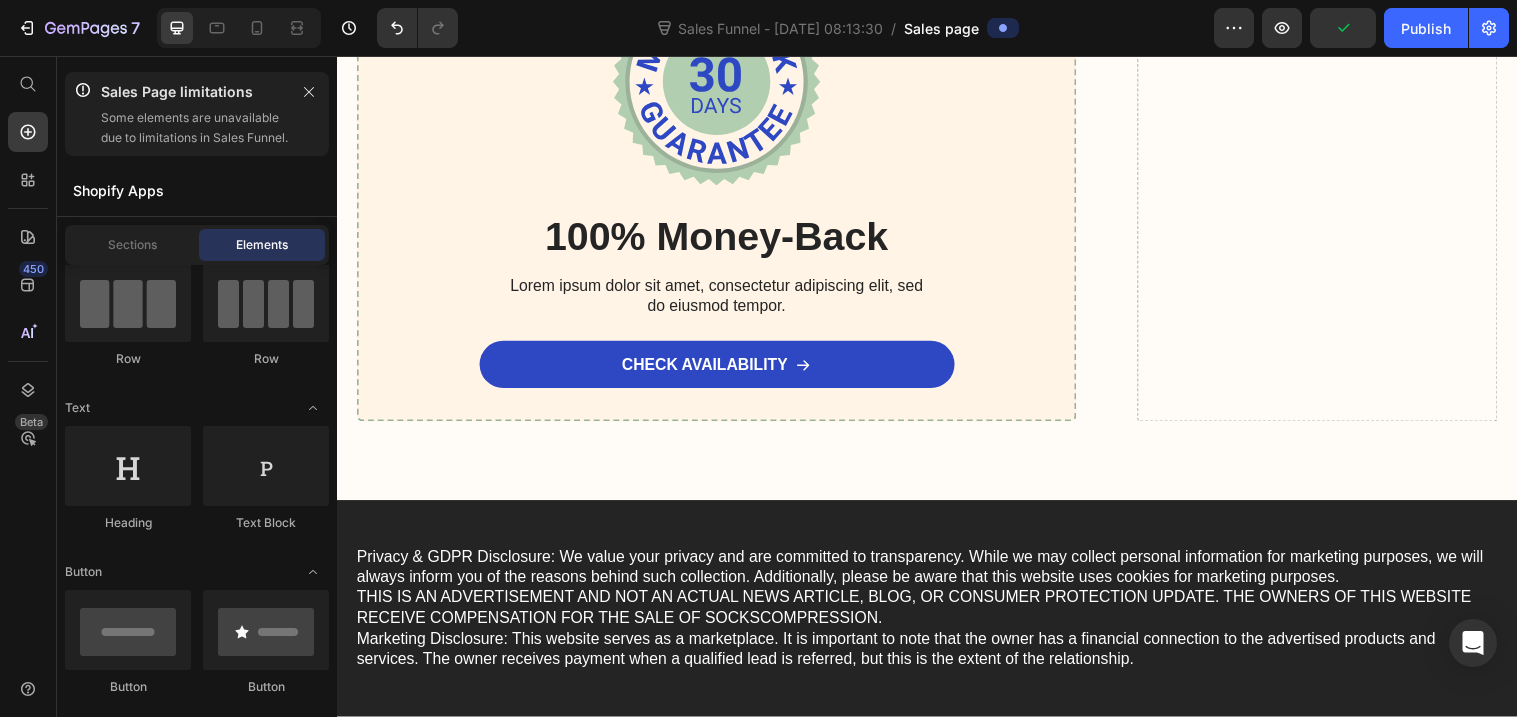 scroll, scrollTop: 10409, scrollLeft: 0, axis: vertical 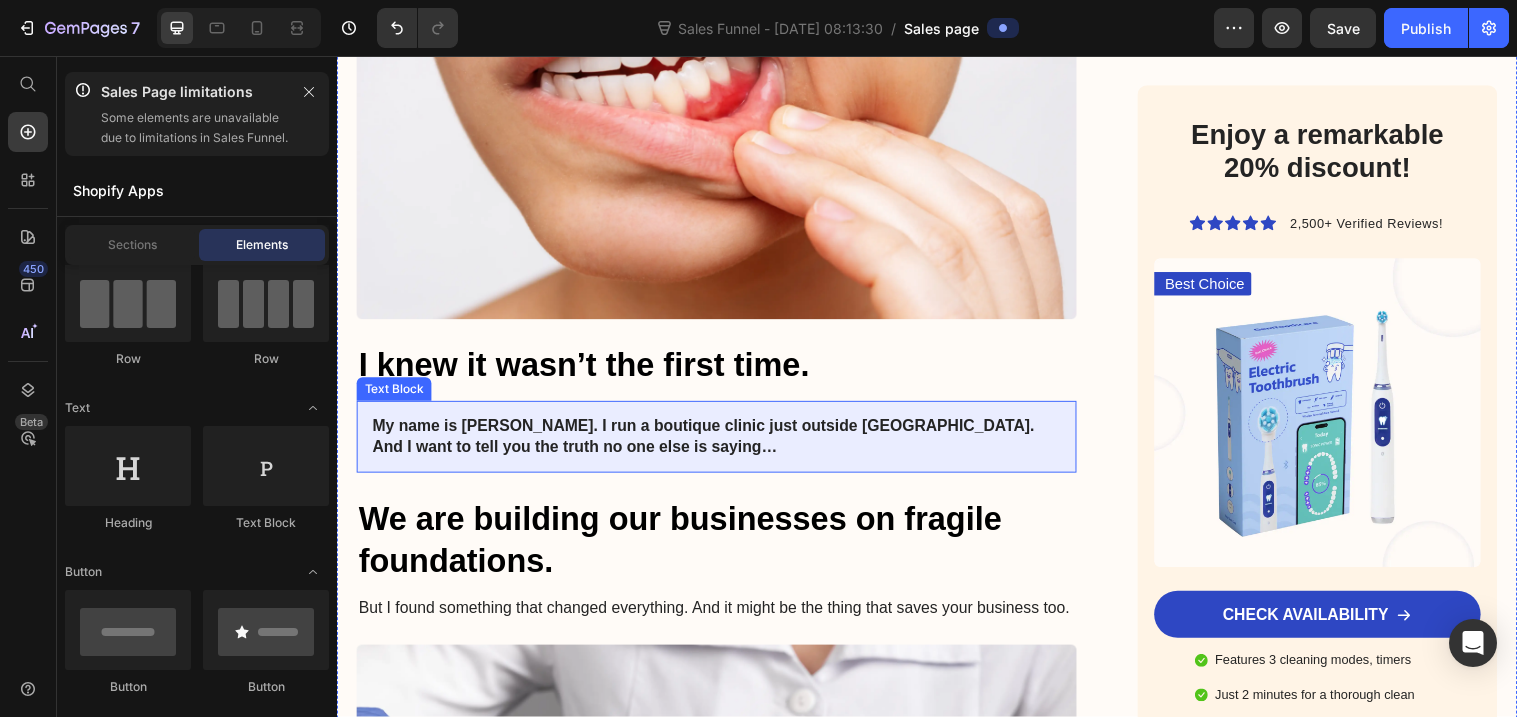 click on "My name is [PERSON_NAME]. I run a boutique clinic just outside [GEOGRAPHIC_DATA]. And I want to tell you the truth no one else is saying…" at bounding box center (723, 444) 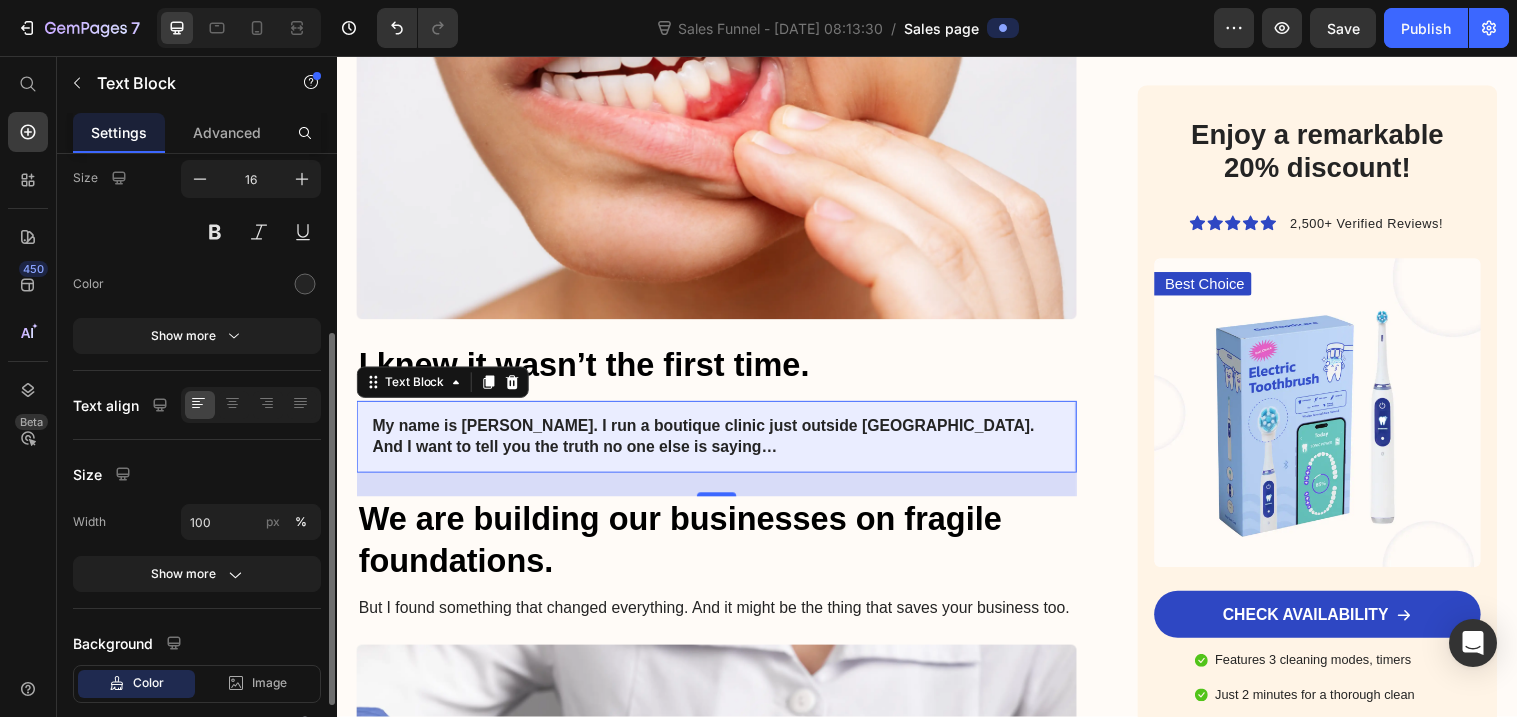 scroll, scrollTop: 410, scrollLeft: 0, axis: vertical 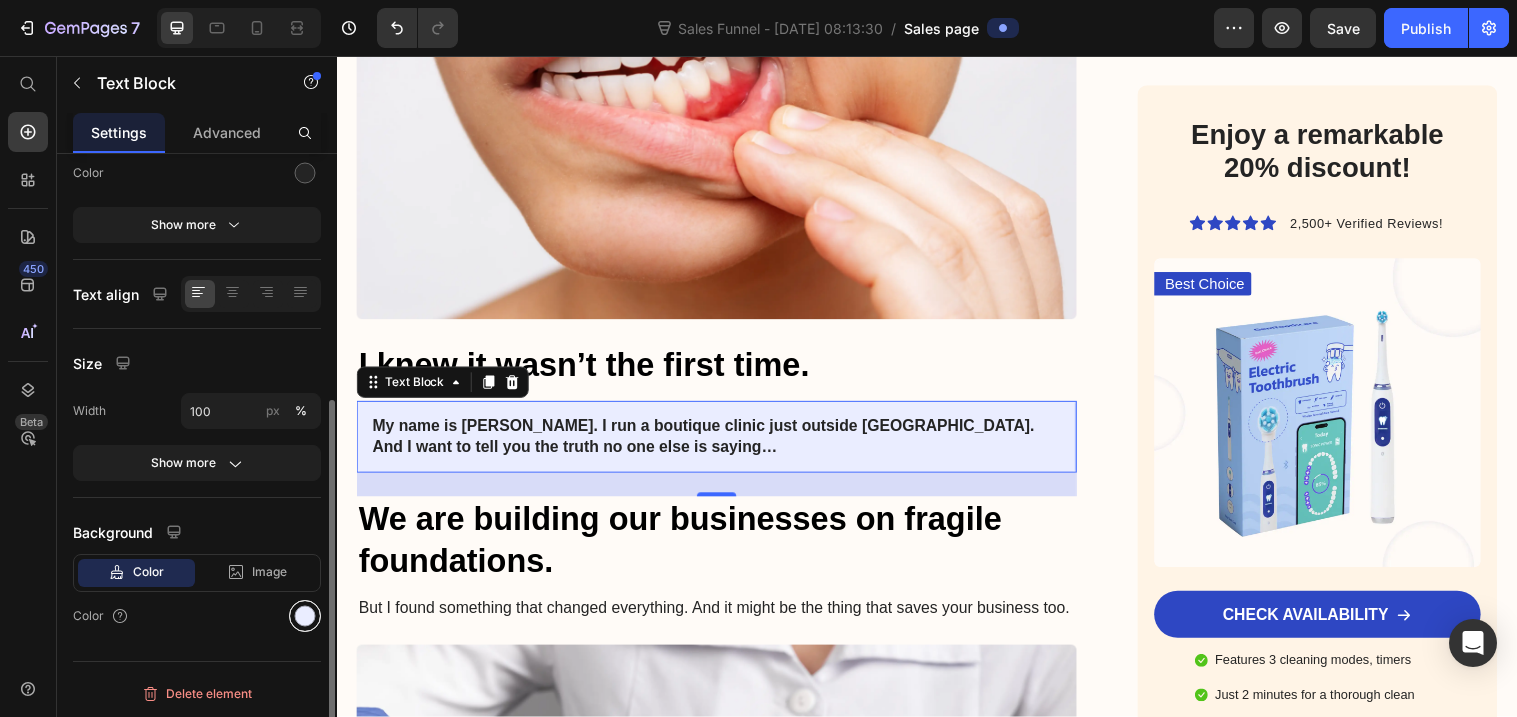 click at bounding box center (305, 616) 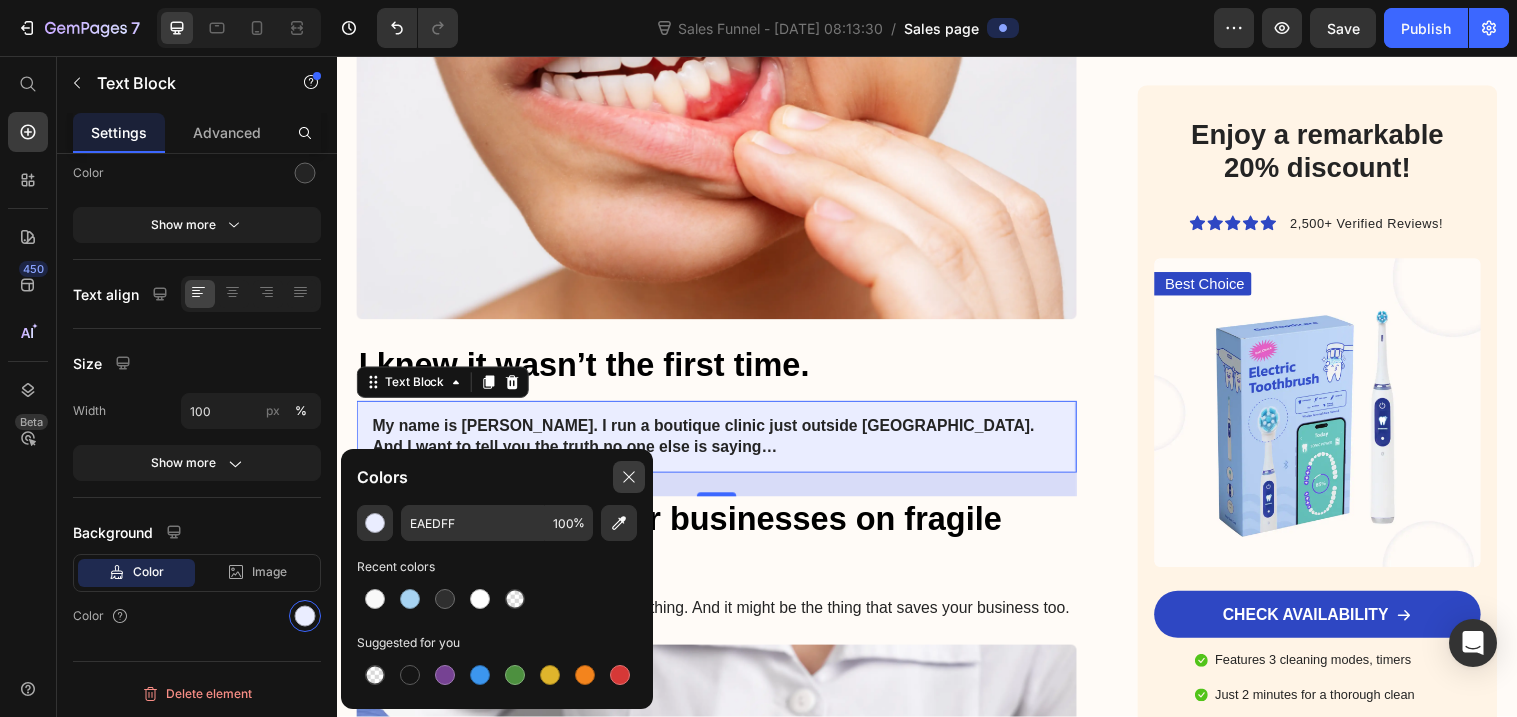 click 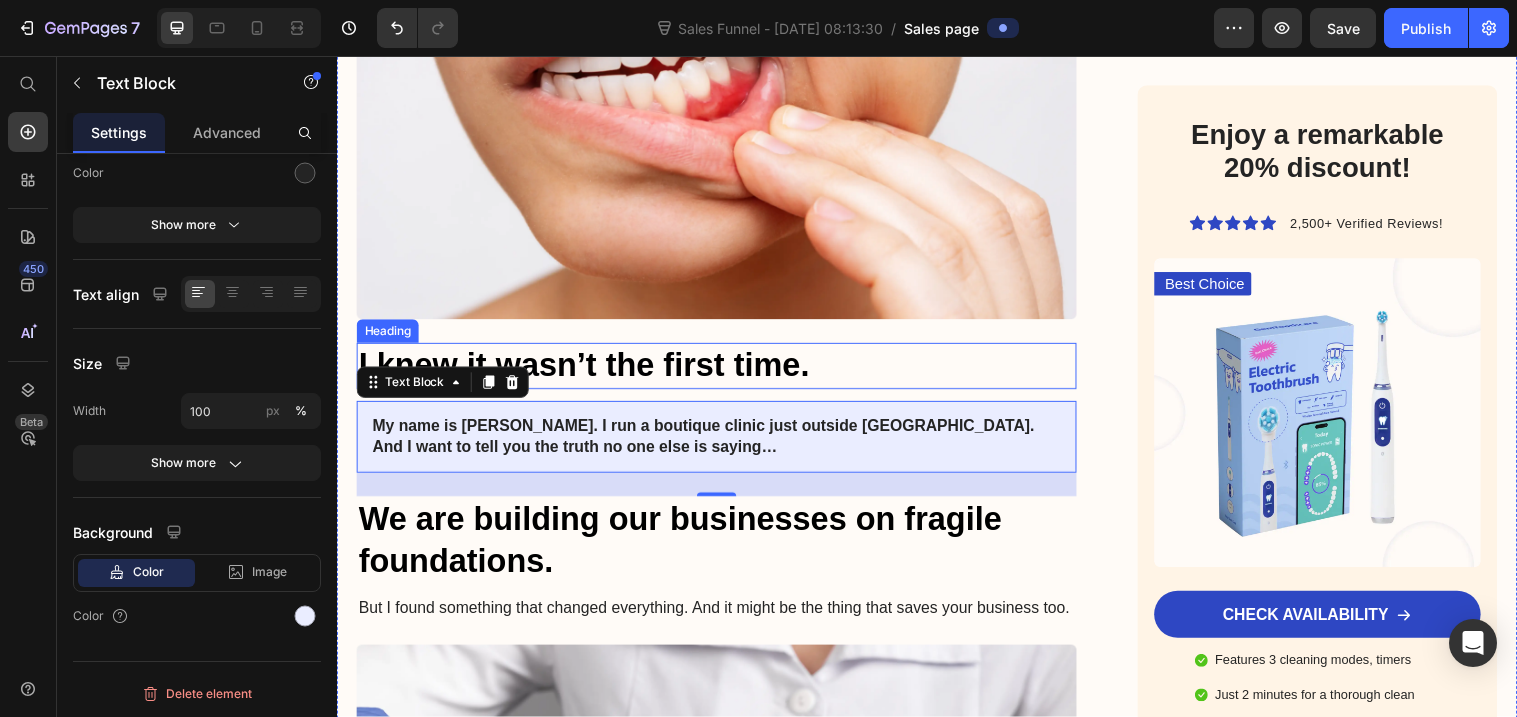 click on "I knew it wasn’t the first time." at bounding box center (723, 371) 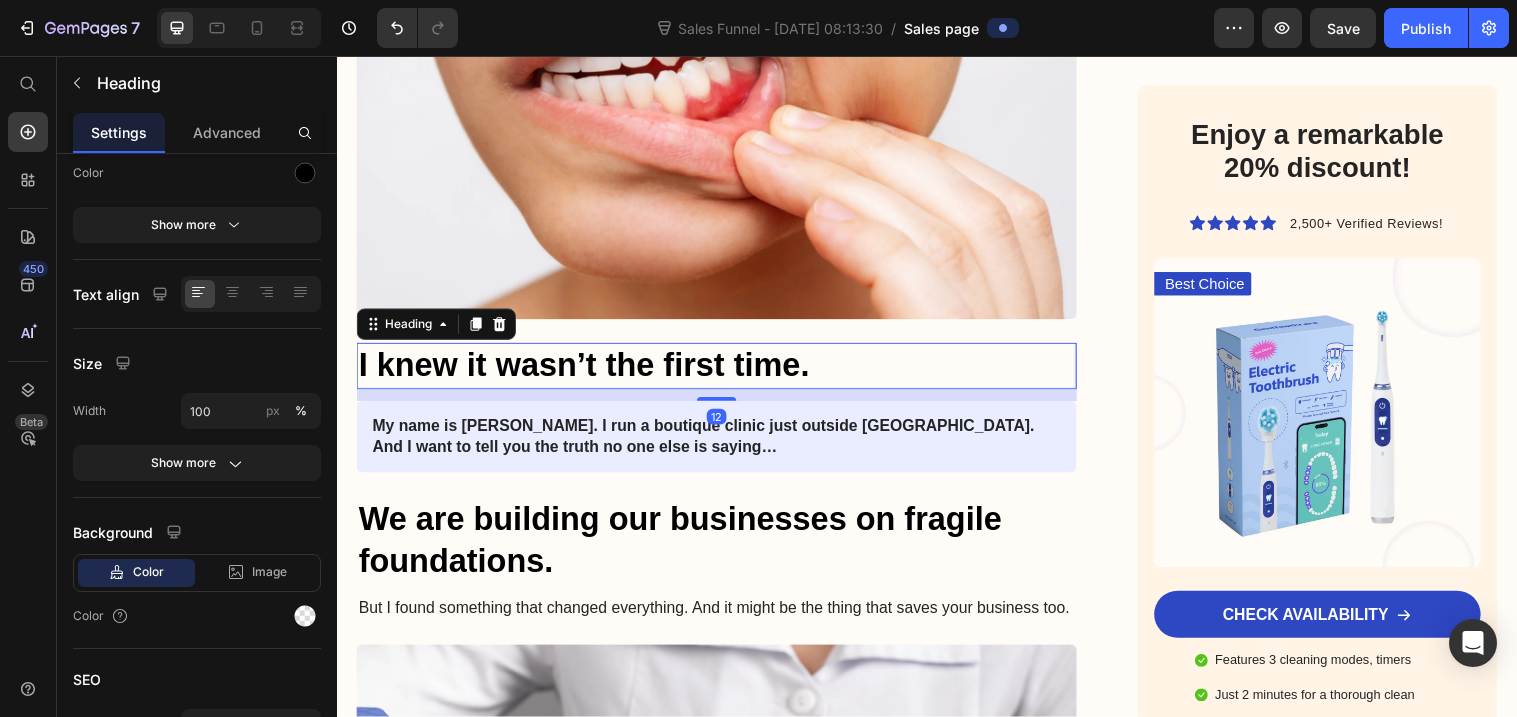 scroll, scrollTop: 0, scrollLeft: 0, axis: both 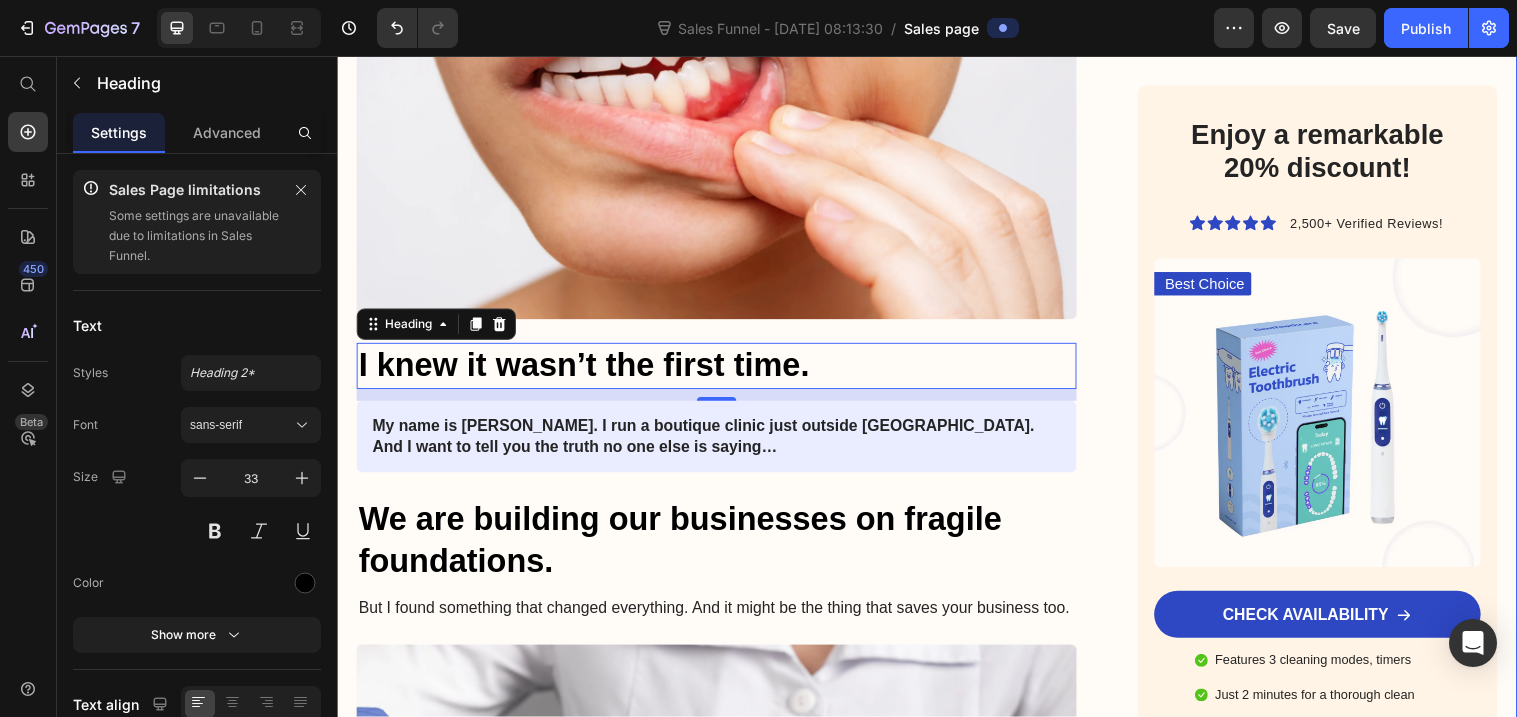 click on "Advertorial  Text Block I Almost Gave Up On My Clinic After One Device Failure Too Many Heading My hands were shaking when I opened the door that morning.   Not because I was nervous about seeing a new client.   But because I didn’t know if my machine was going to work. Text Block Image [DATE] By [PERSON_NAME] Text Block Row Image The Problem No One Talks About Heading If you’re an esthetician or clinic owner like me, you know this fear.   The fear that your machine might freeze mid-treatment. The fear of getting a call from a furious client. The fear that one bad session could wreck your Google reviews—and your entire reputation. Text Block Image And it’s not just embarrassing. It’s expensive. Heading That fear turned into a nightmare for me when my microneedling machine failed in the middle of a treatment.   I lost the client. She left a two-star review. And the worst part? Text Block Image I knew it wasn’t the first time. Heading   12 Text Block Heading Text Block Image Heading" at bounding box center (937, 661) 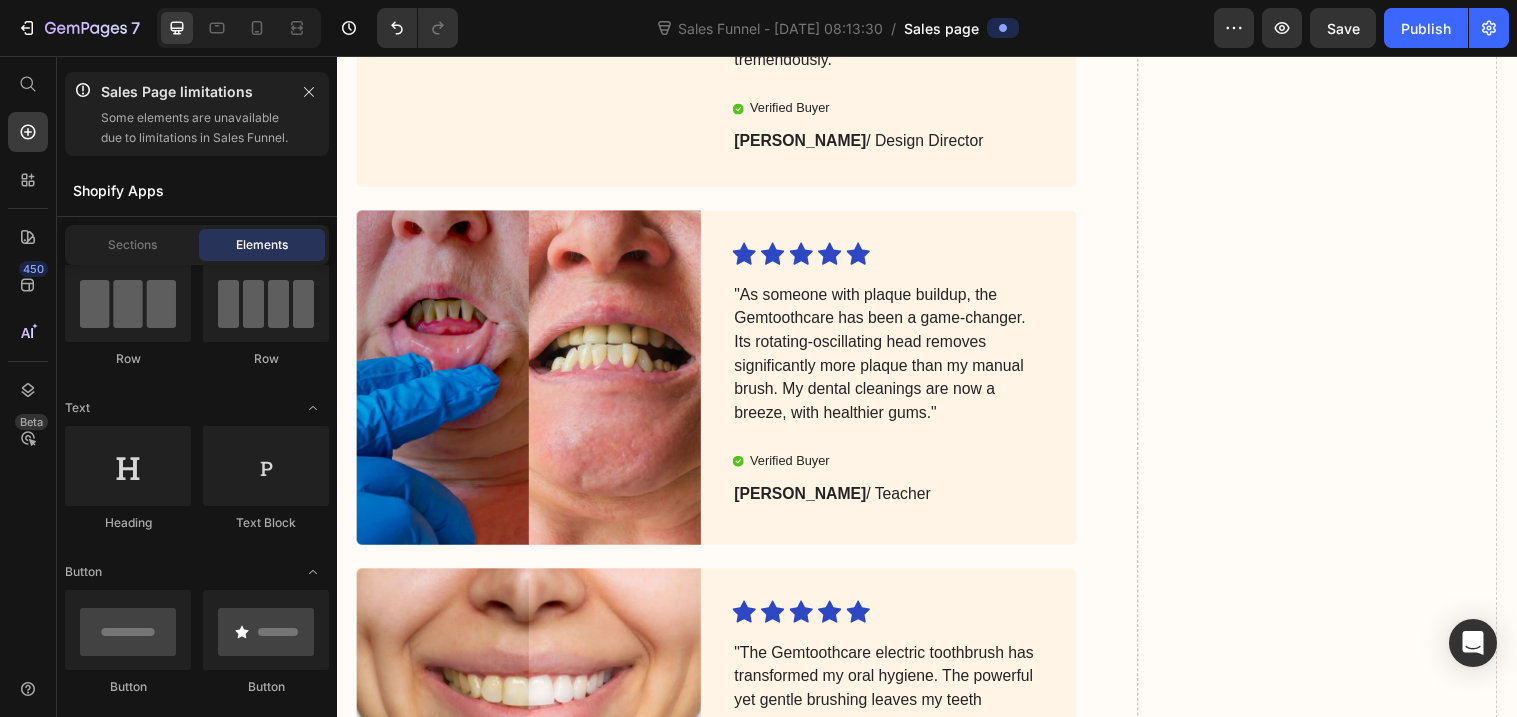 scroll, scrollTop: 5312, scrollLeft: 0, axis: vertical 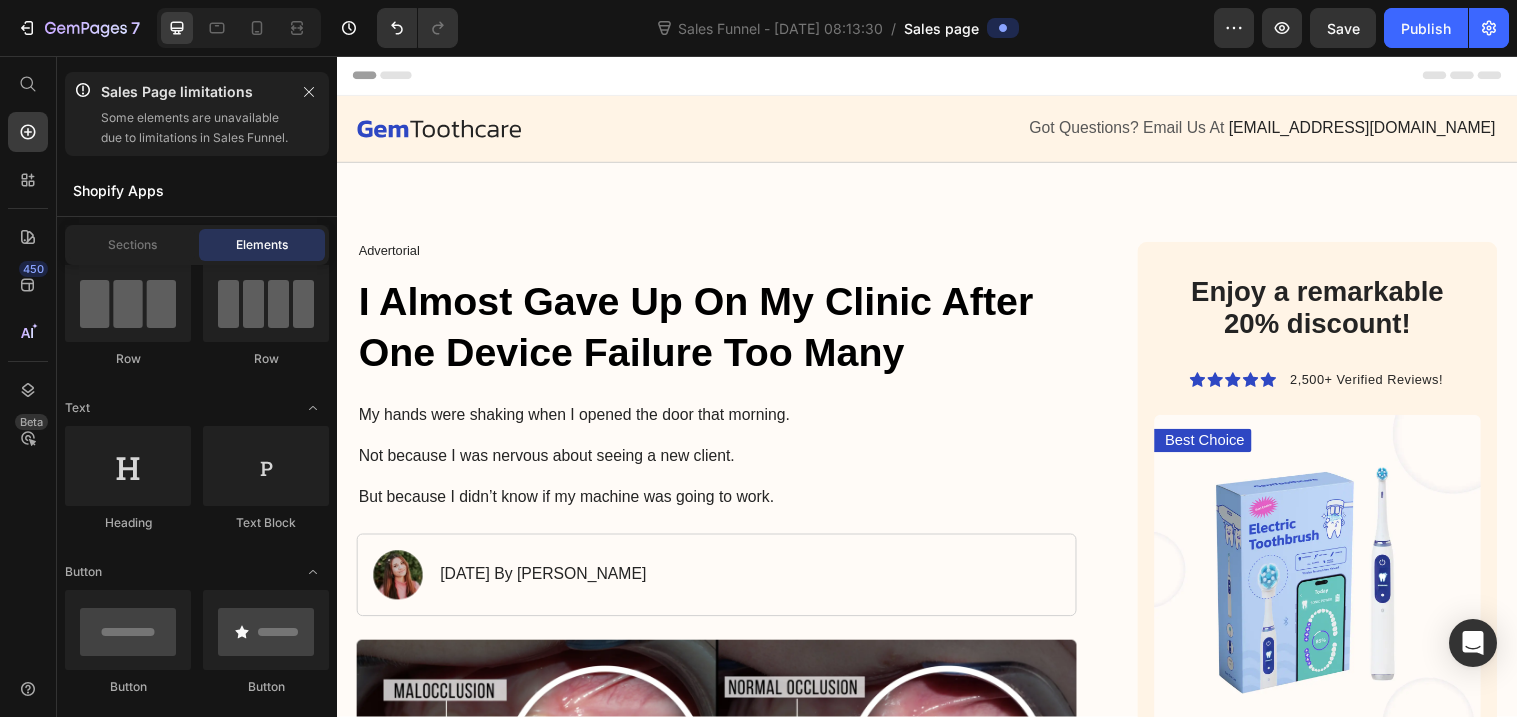 click on "7  Sales Funnel - [DATE] 08:13:30  /  Sales page Preview  Save   Publish" 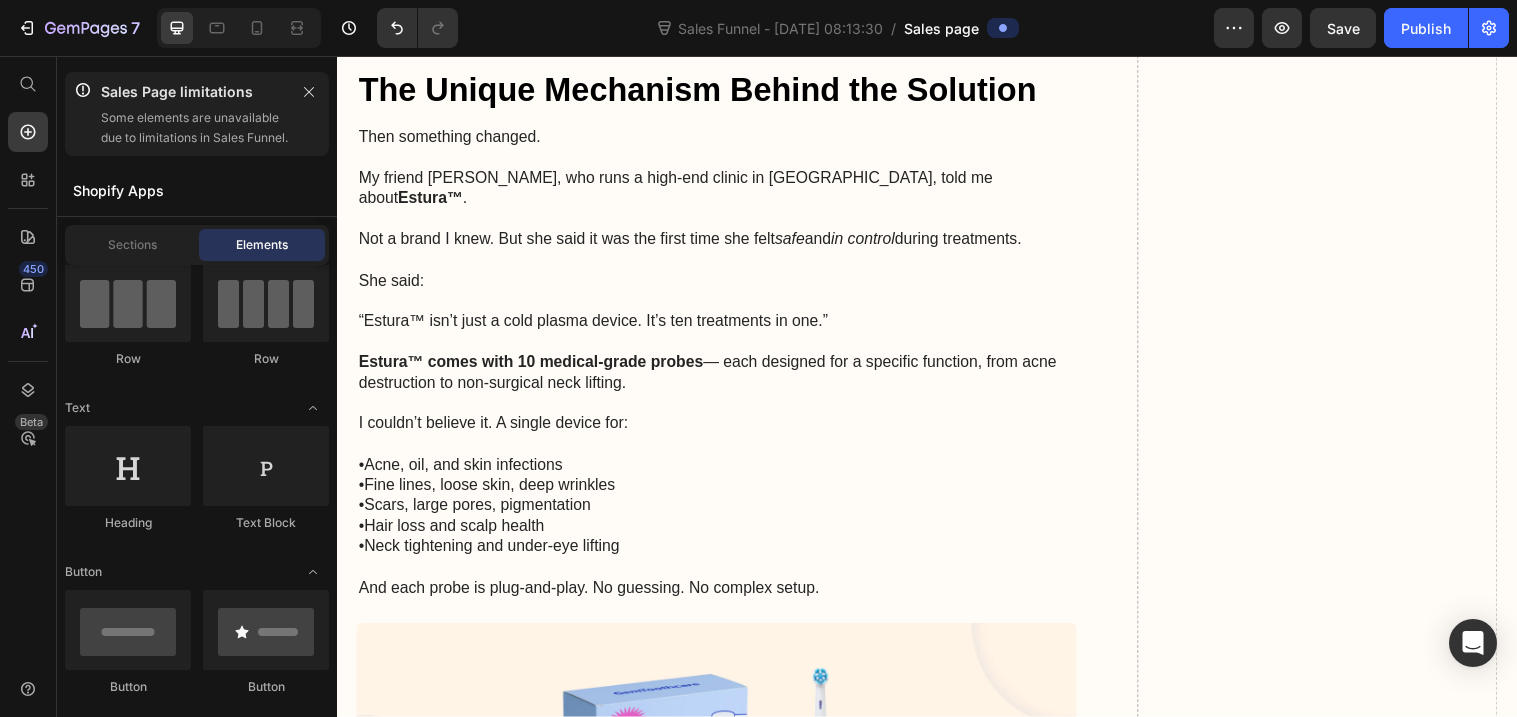 scroll, scrollTop: 5531, scrollLeft: 0, axis: vertical 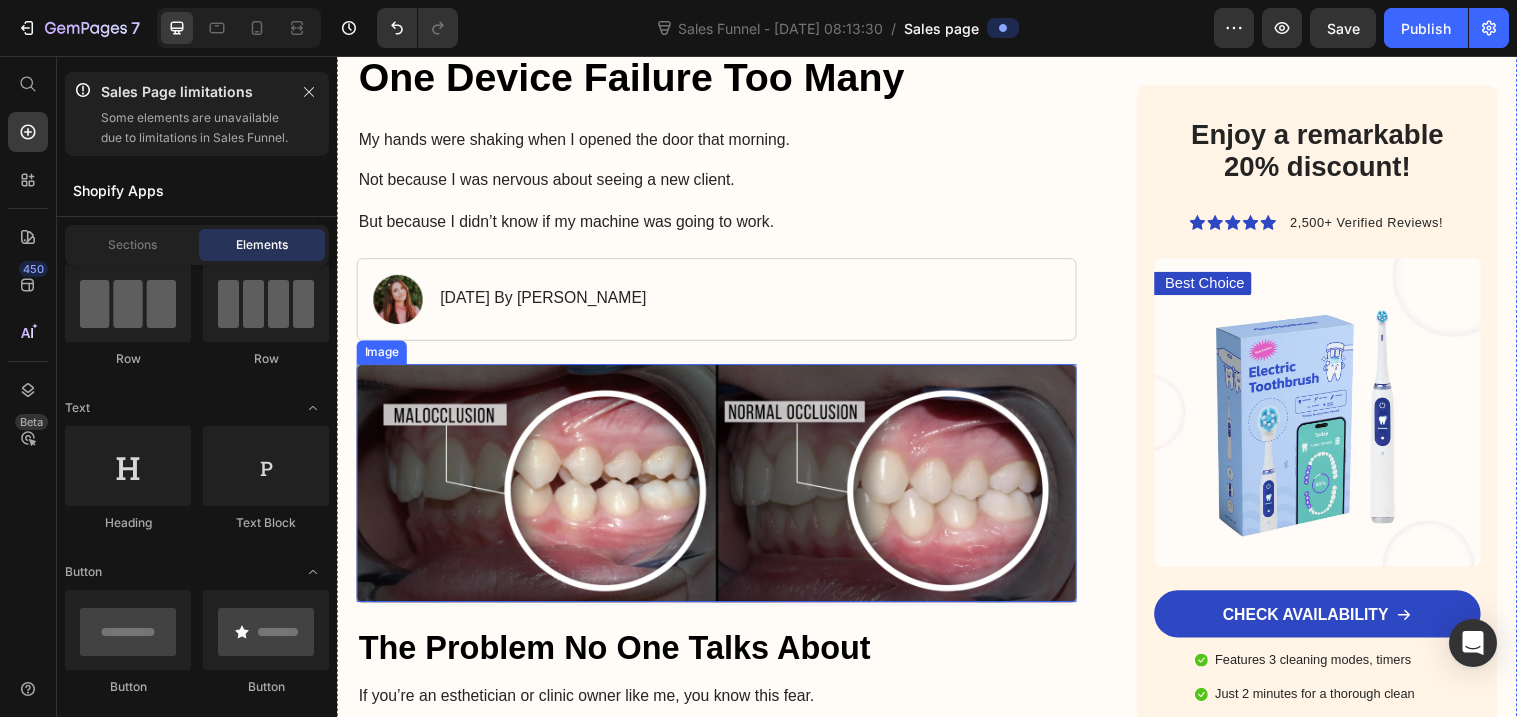 click at bounding box center [723, 491] 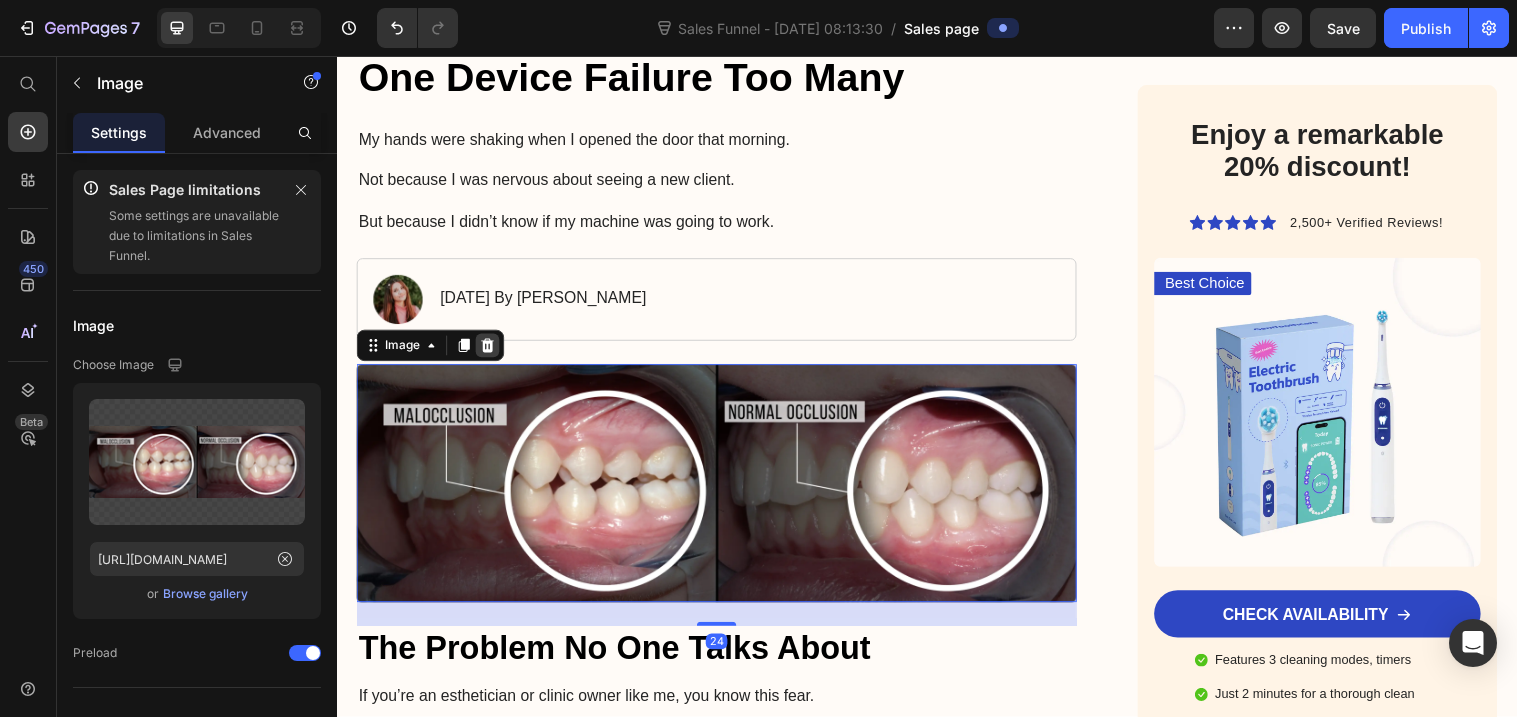 click 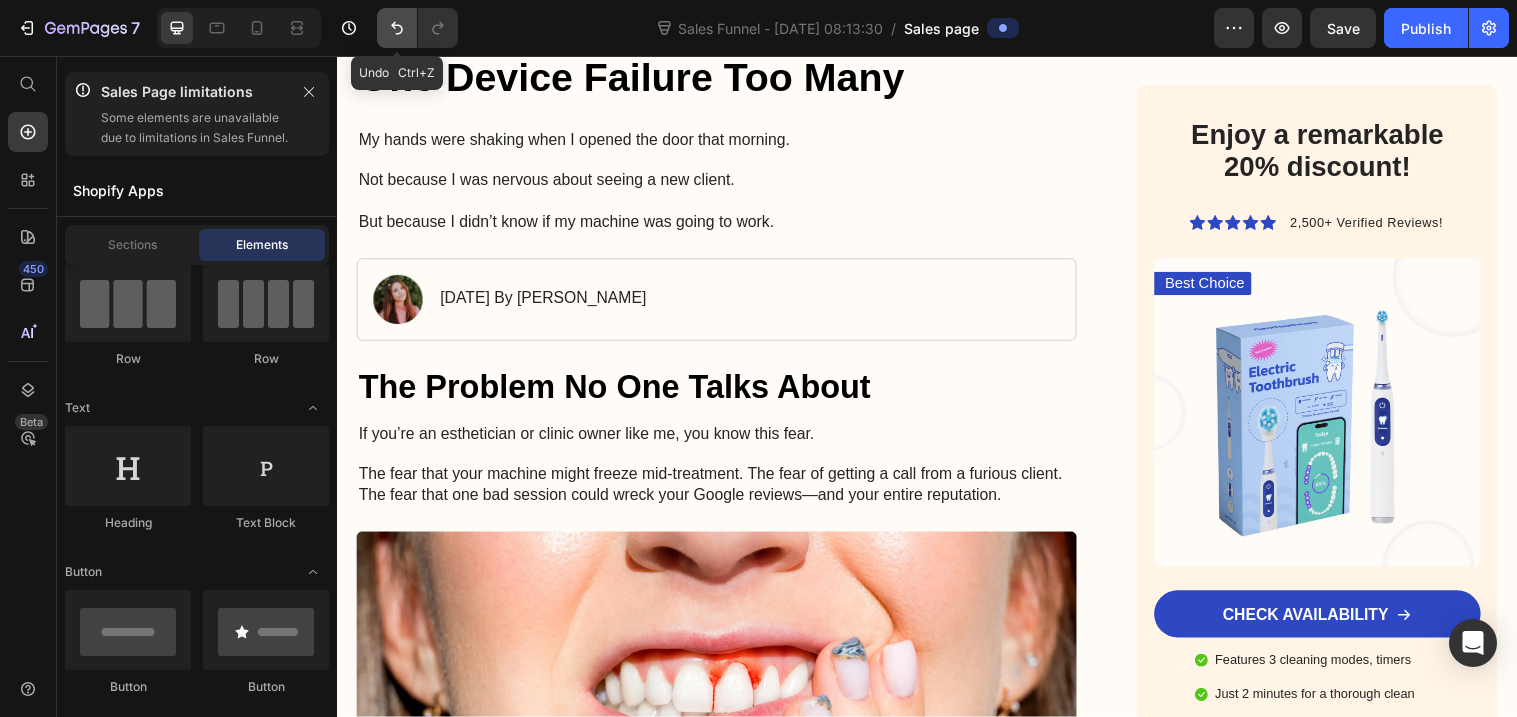 click 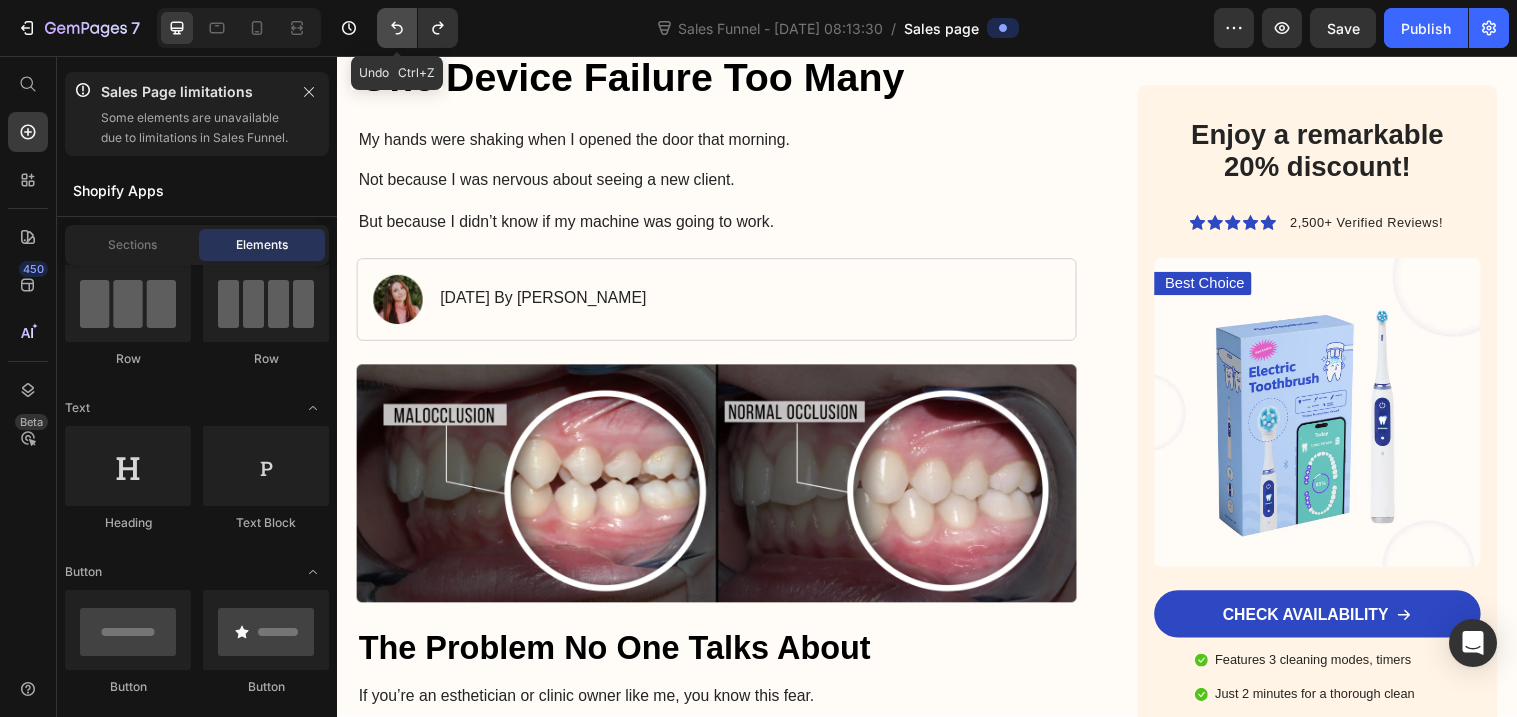click 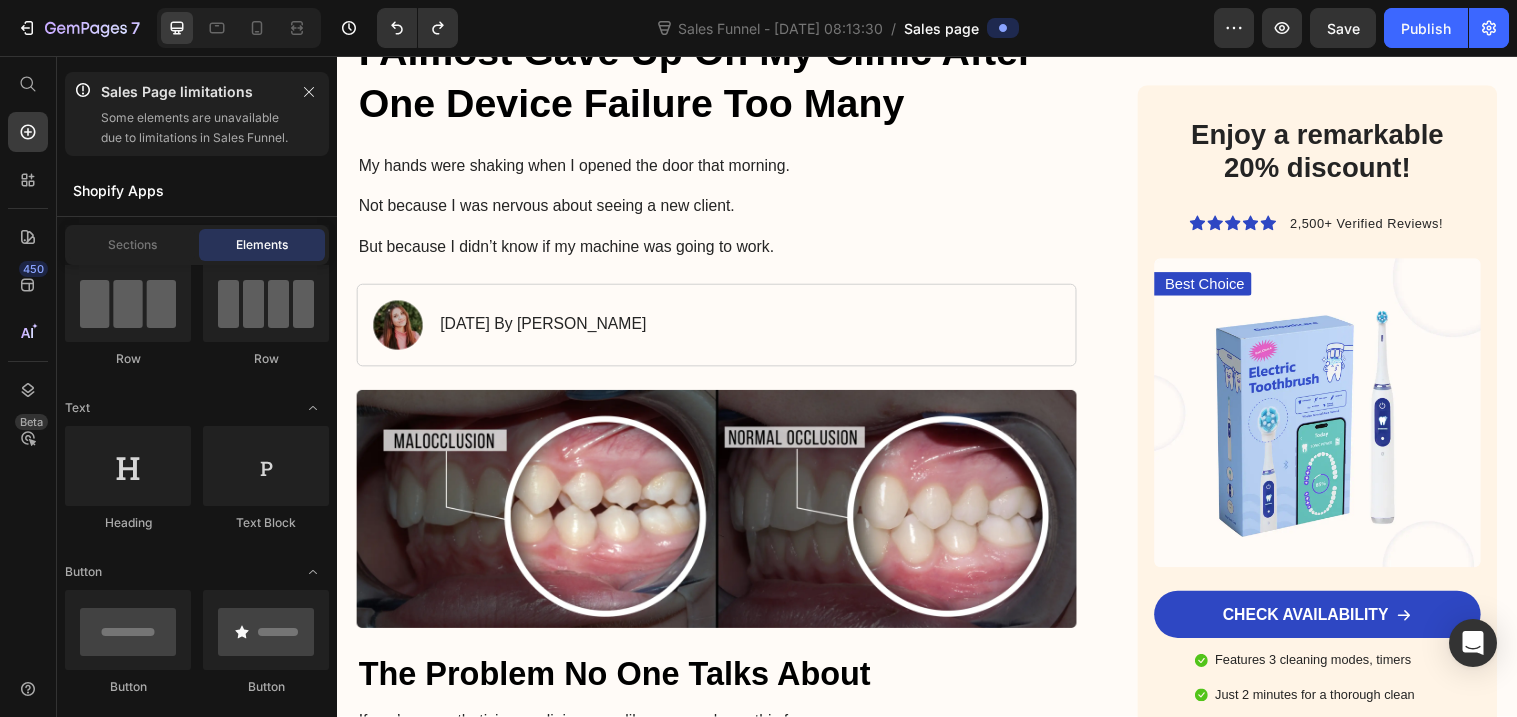 scroll, scrollTop: 0, scrollLeft: 0, axis: both 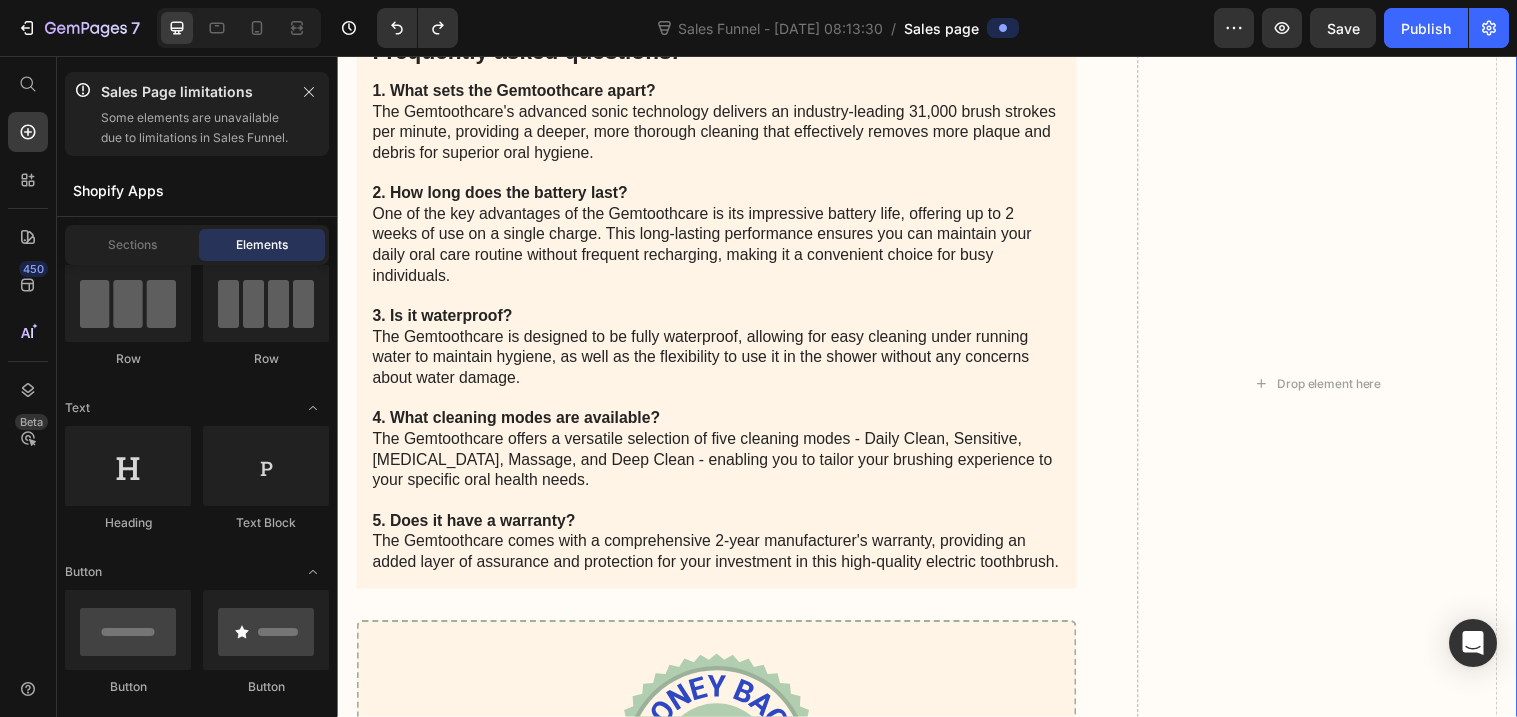 click on "The Gemtoothcare Electric Toothbrush is available for purchase through a variety of convenient channels. You can find it at your local Brightsmile Dental Supplies store, located at  [STREET_ADDRESS].  The knowledgeable staff there will be happy to demonstrate the product's features and help you select the right model for your needs. For those who prefer the ease of online shopping, the Gemtoothcare is also available on the manufacturer's website,  [DOMAIN_NAME] . On the website, you can browse the full product lineup, read detailed specifications, and place your order for direct shipping. The site offers secure checkout, flexible payment options, and fast, discreet delivery right to your doorstep. No matter which purchasing method you choose, you can be confident that you're investing in a superior oral care product that is recommended by dental professionals and backed by  the American Dental Association. Text Block Frequently asked questions: Text Block 1. What sets the Gemtoothcare apart? Row" at bounding box center (937, 429) 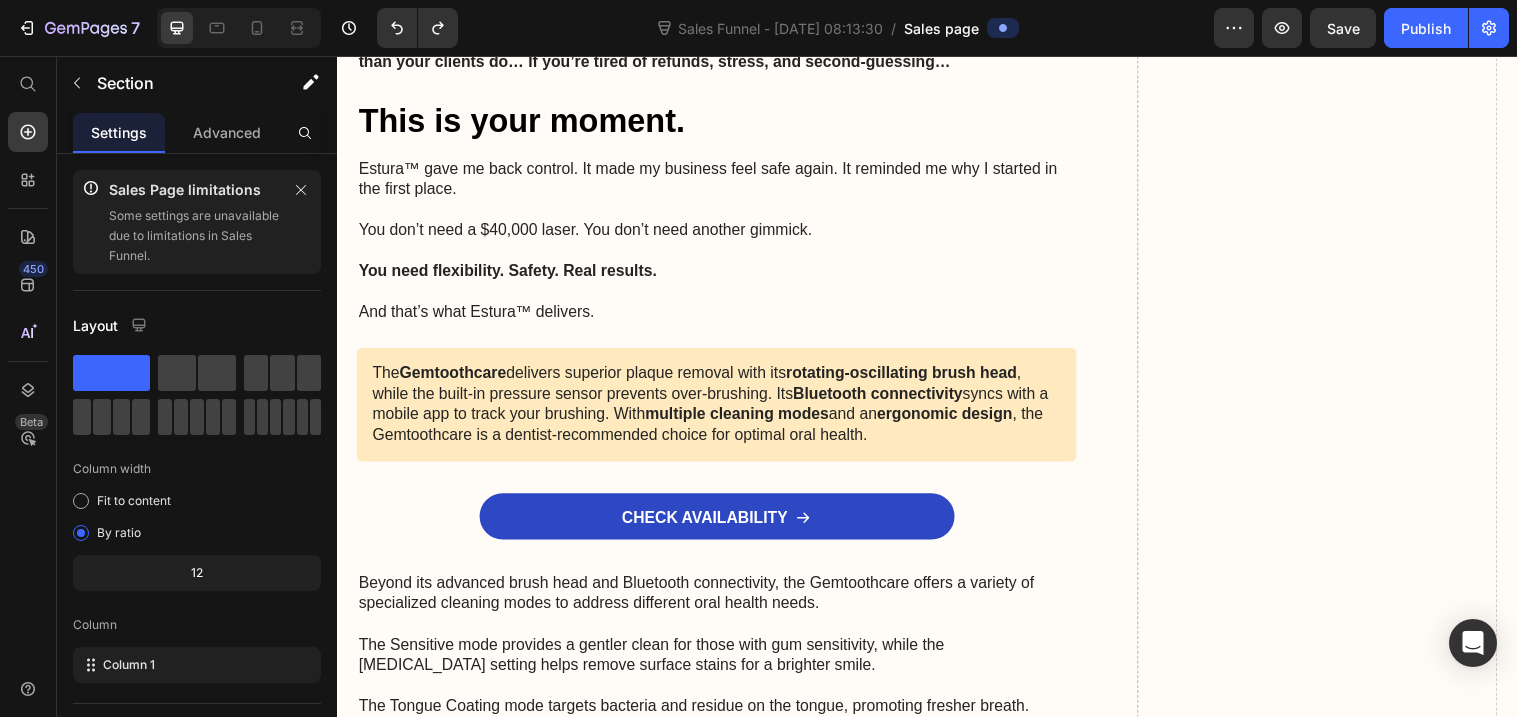 scroll, scrollTop: 8461, scrollLeft: 0, axis: vertical 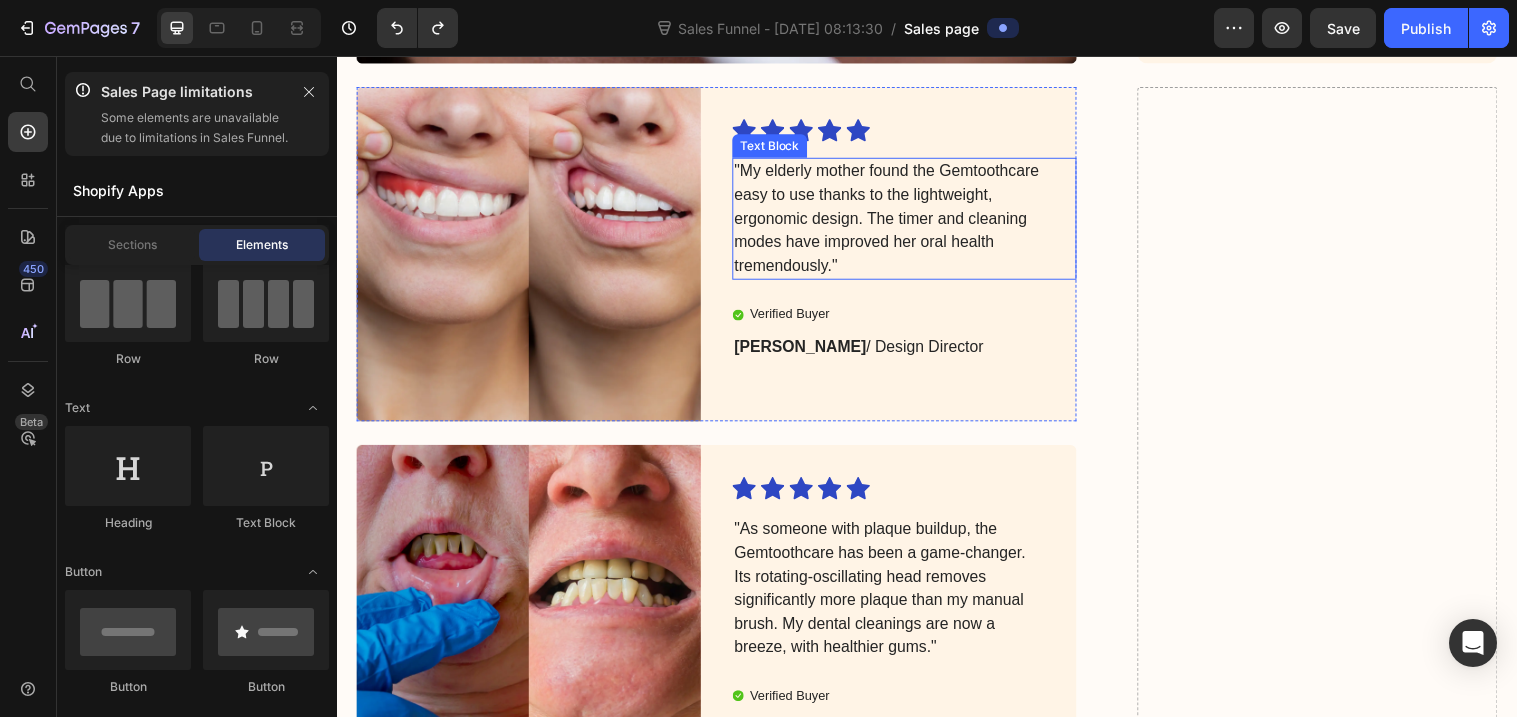 click on ""My elderly mother found the Gemtoothcare easy to use thanks to the lightweight, ergonomic design. The timer and cleaning modes have improved her oral health tremendously."" at bounding box center [898, 222] 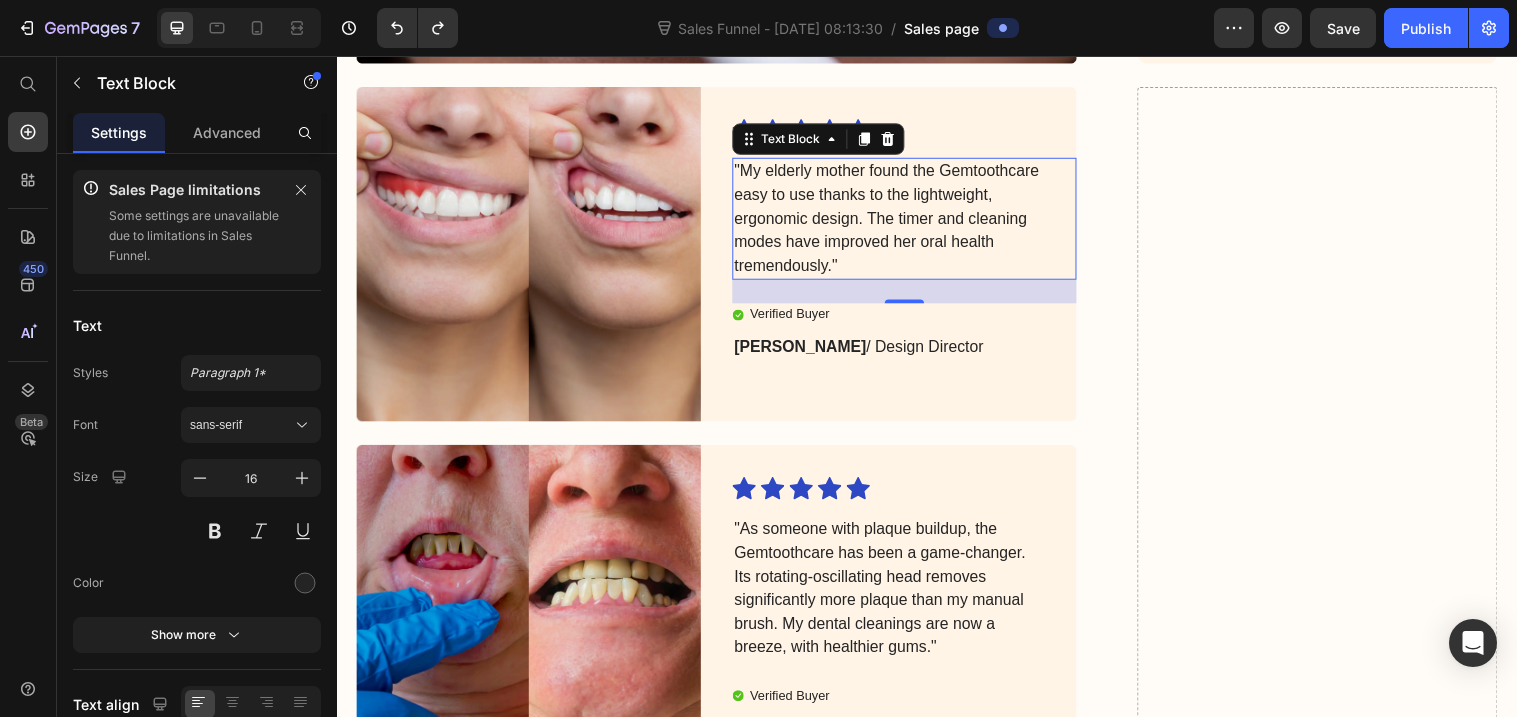 click on ""My elderly mother found the Gemtoothcare easy to use thanks to the lightweight, ergonomic design. The timer and cleaning modes have improved her oral health tremendously."" at bounding box center [898, 222] 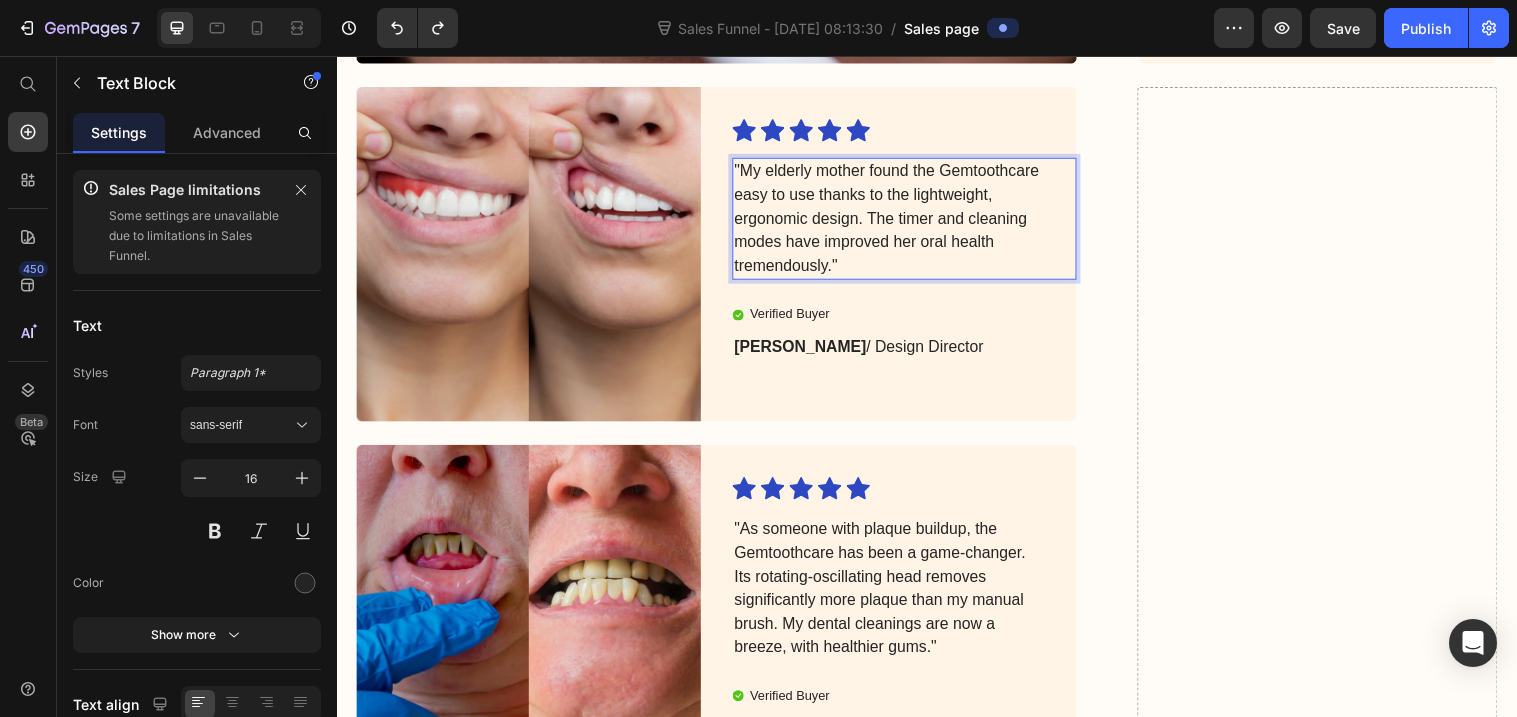 drag, startPoint x: 894, startPoint y: 275, endPoint x: 741, endPoint y: 173, distance: 183.88312 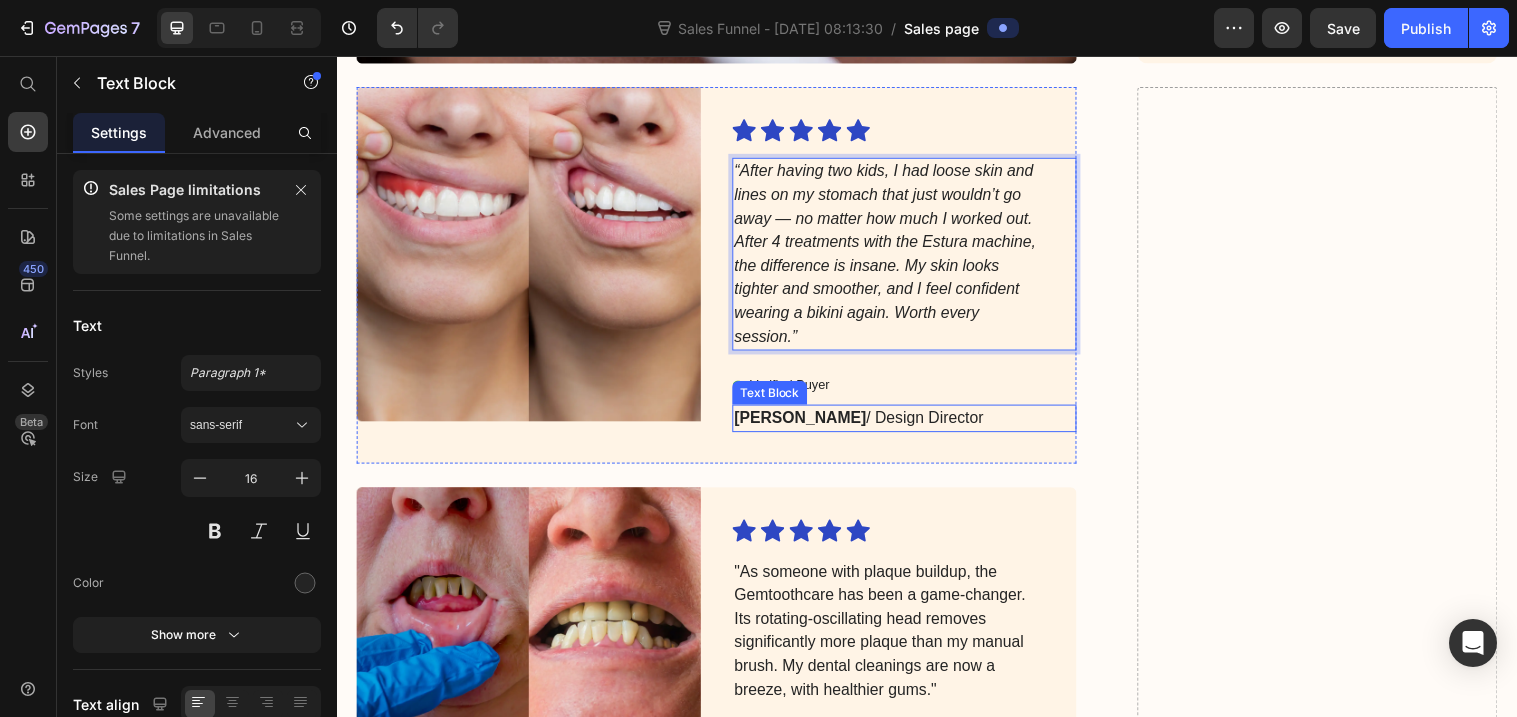 click on "[PERSON_NAME]" at bounding box center [808, 424] 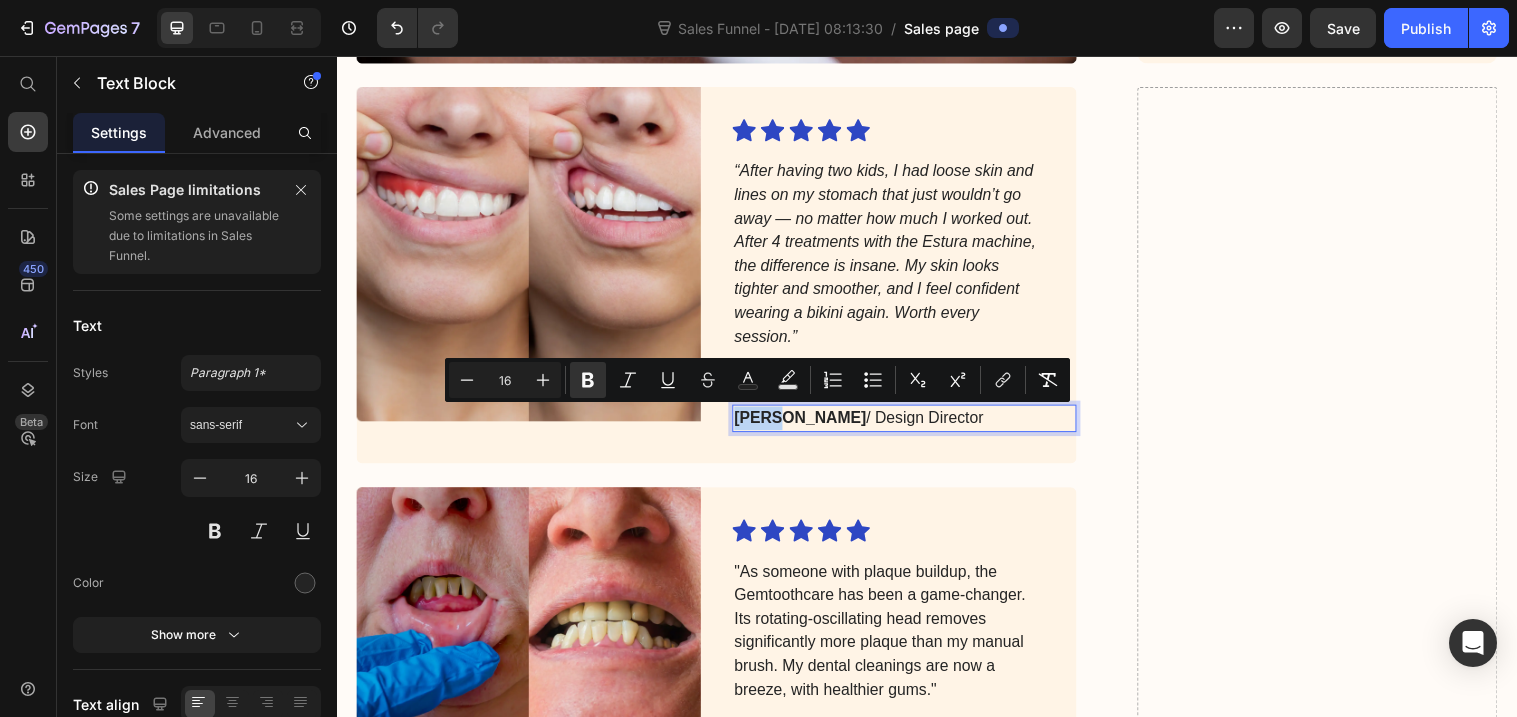 click on "[PERSON_NAME]  / Design Director" at bounding box center (898, 425) 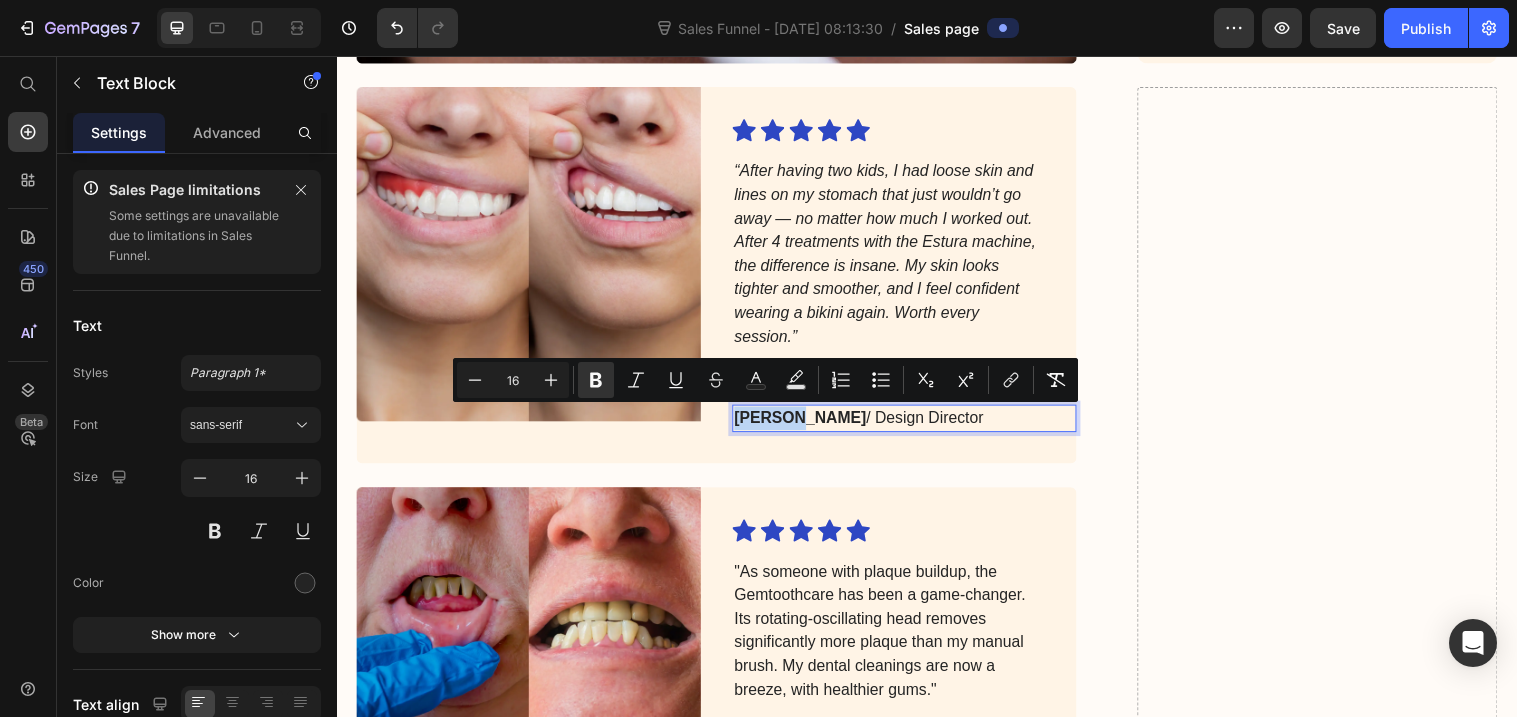 drag, startPoint x: 796, startPoint y: 427, endPoint x: 739, endPoint y: 430, distance: 57.07889 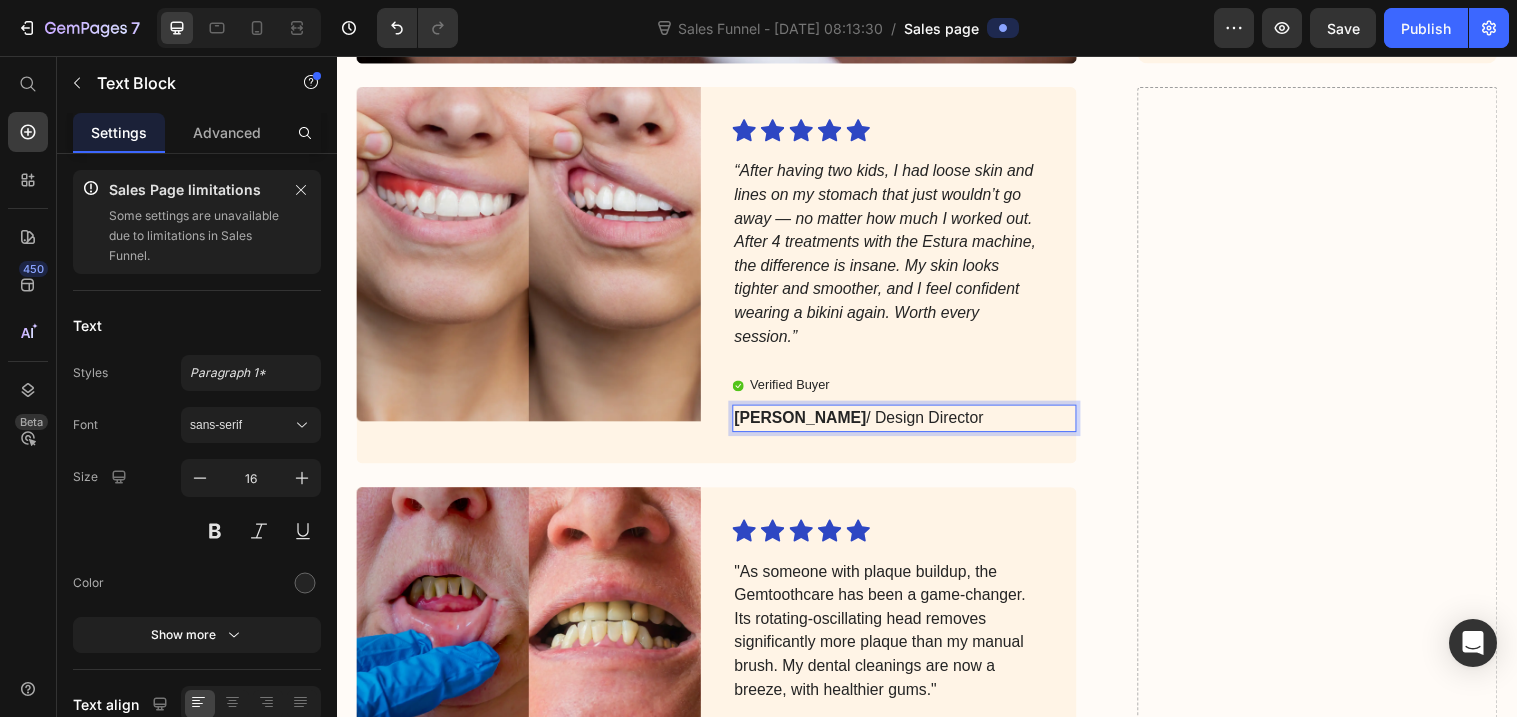 click on "[PERSON_NAME]  / Design Director" at bounding box center [898, 425] 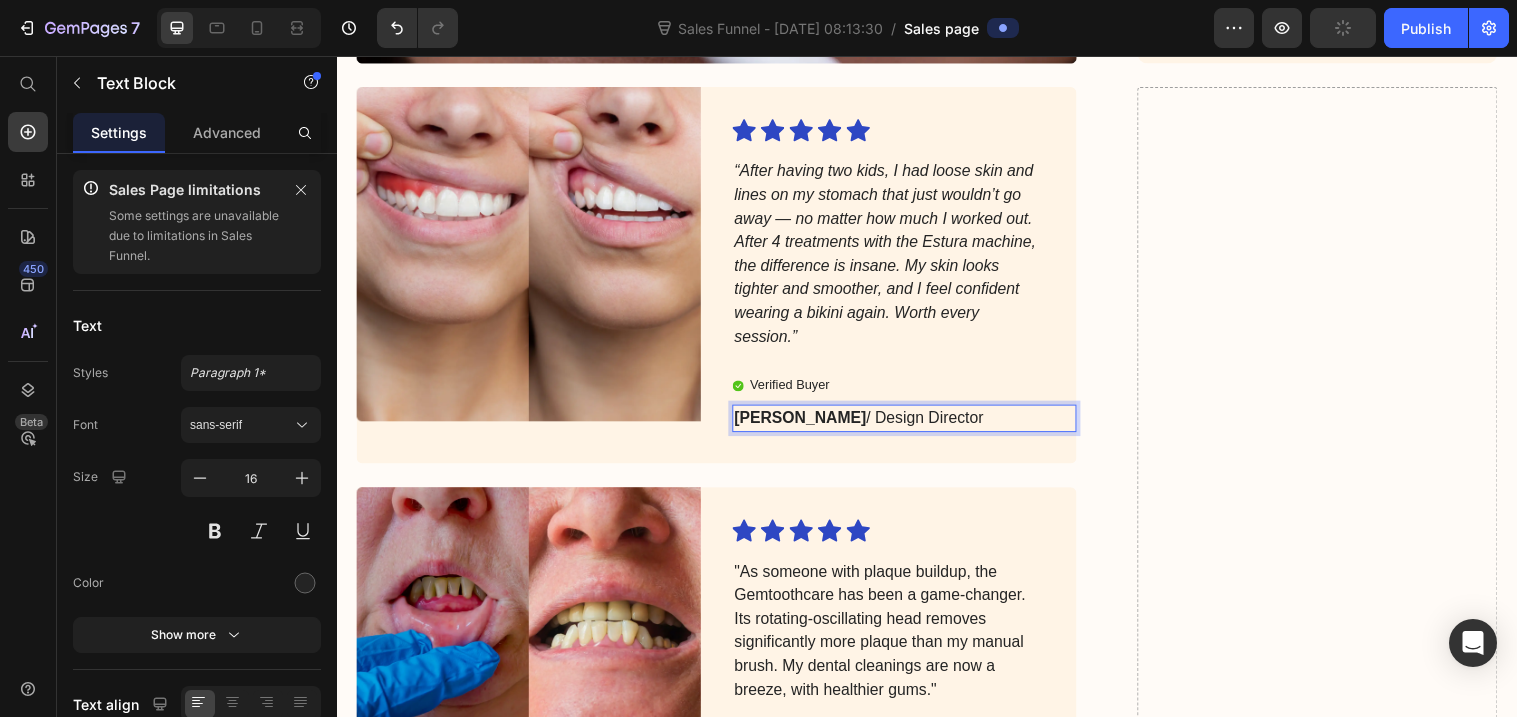 drag, startPoint x: 953, startPoint y: 427, endPoint x: 804, endPoint y: 427, distance: 149 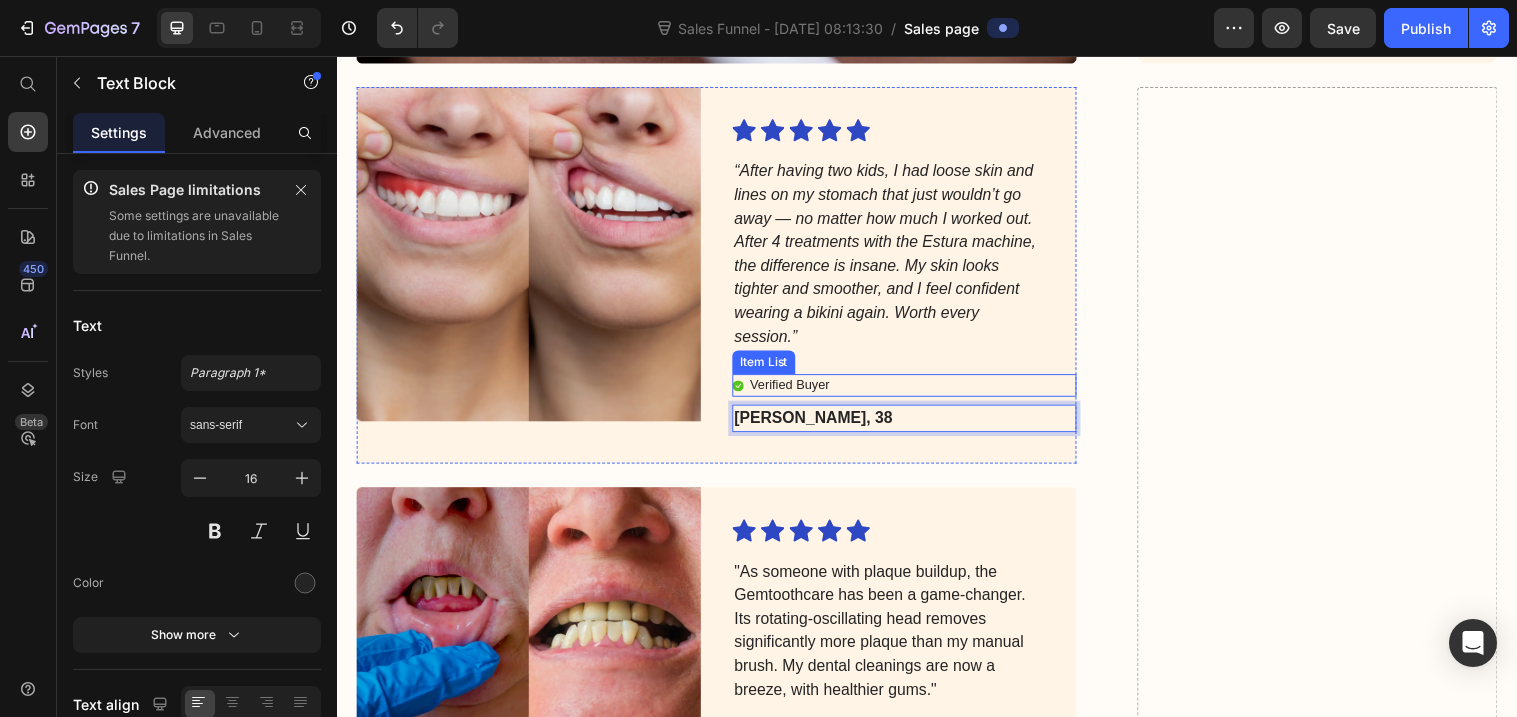 click on "Verified Buyer" at bounding box center (797, 391) 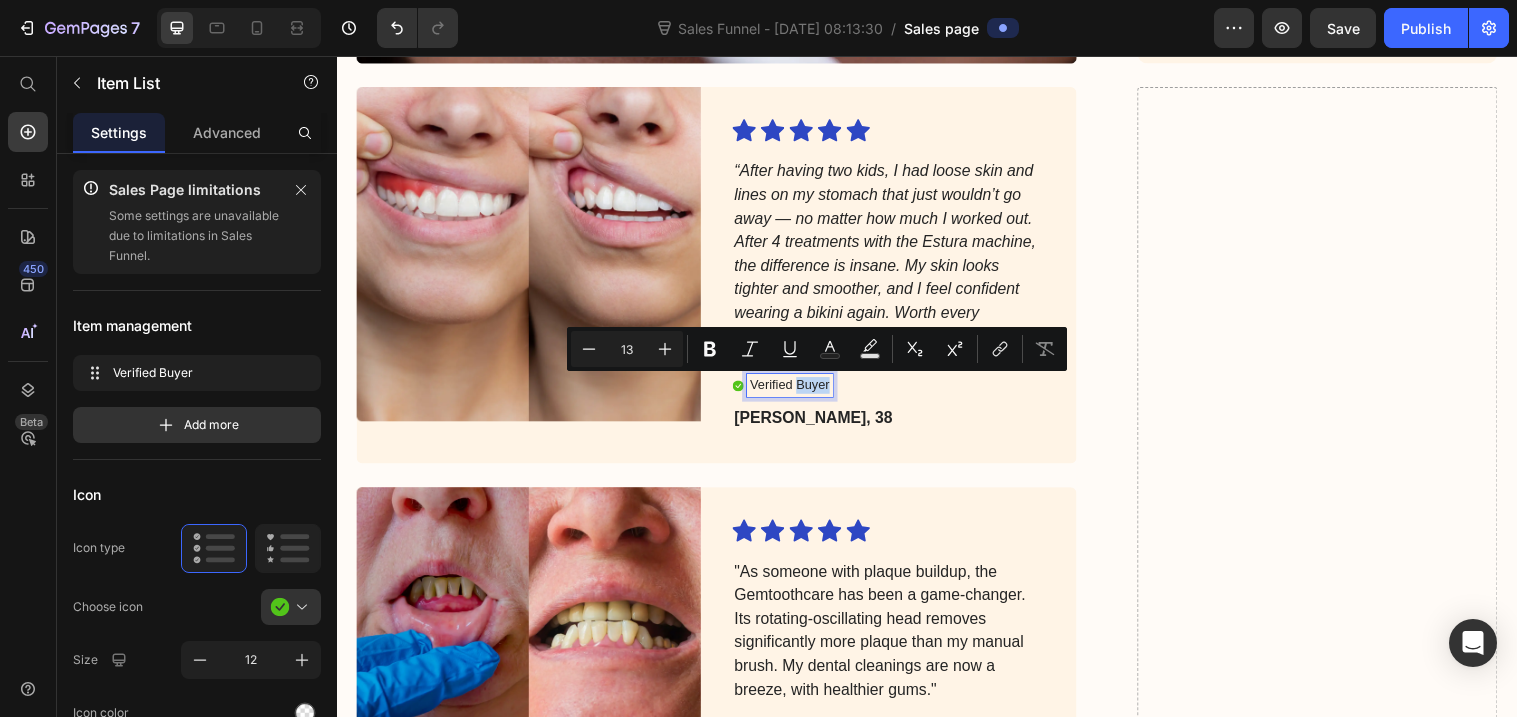 click on "Verified Buyer" at bounding box center (797, 391) 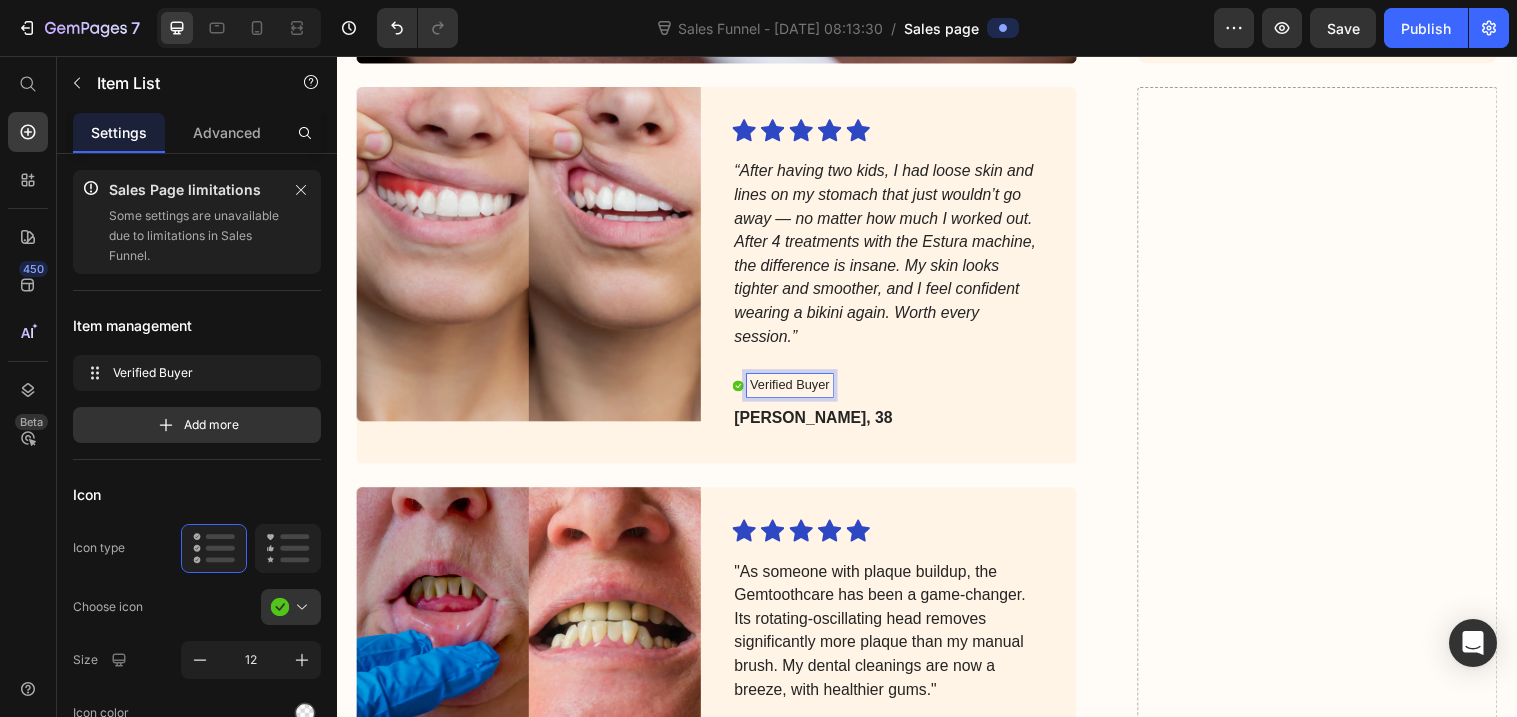 click on "Verified Buyer" at bounding box center [797, 391] 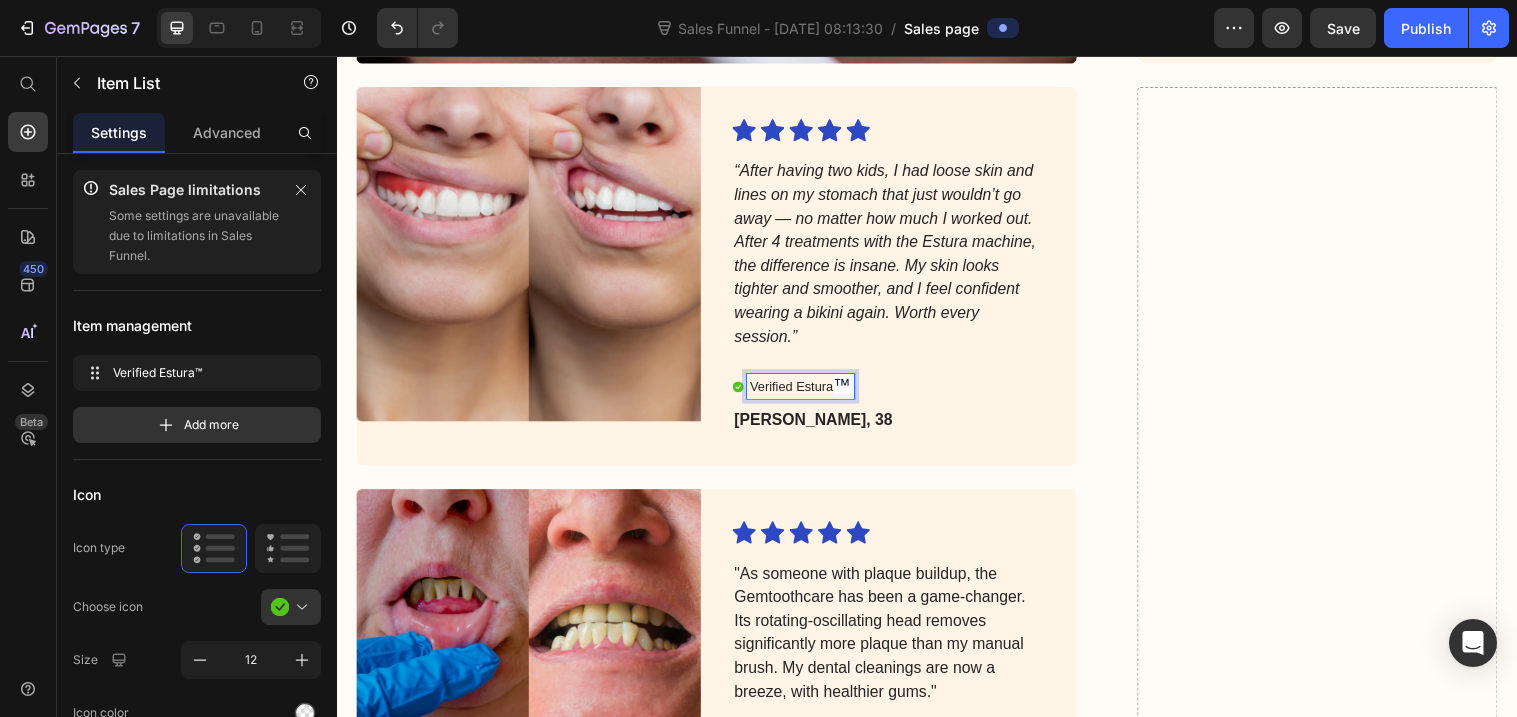 click on "™" at bounding box center [851, 391] 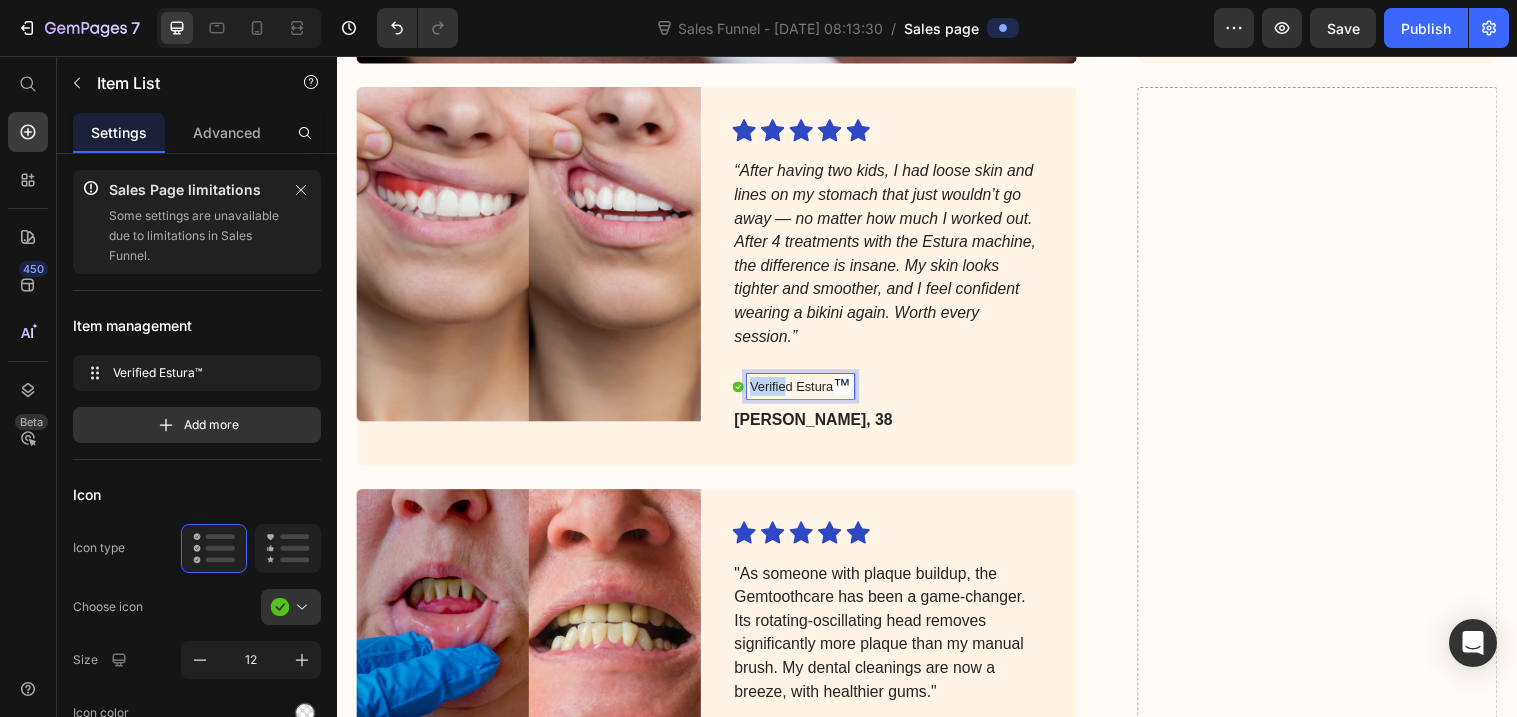 drag, startPoint x: 756, startPoint y: 391, endPoint x: 792, endPoint y: 393, distance: 36.05551 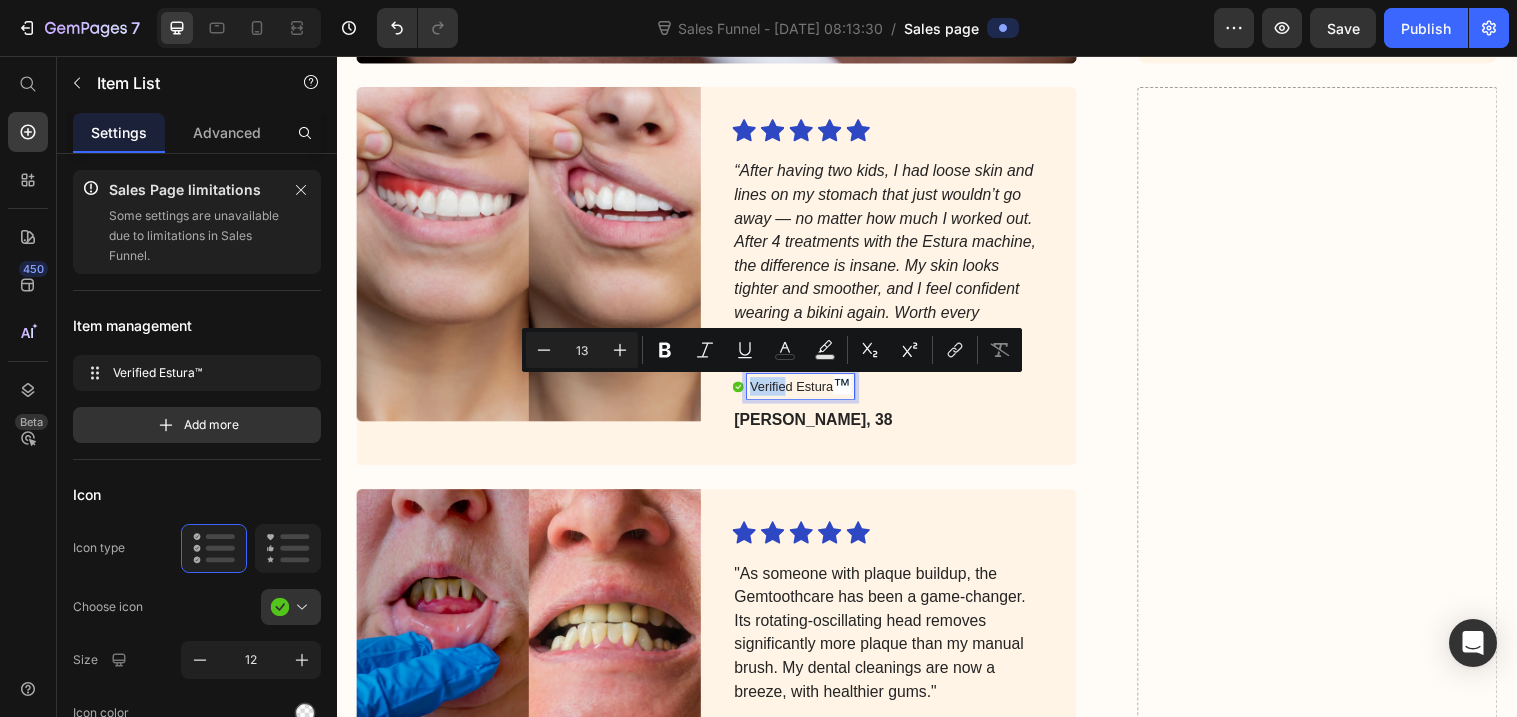 click on "Verified Estura ™" at bounding box center [808, 392] 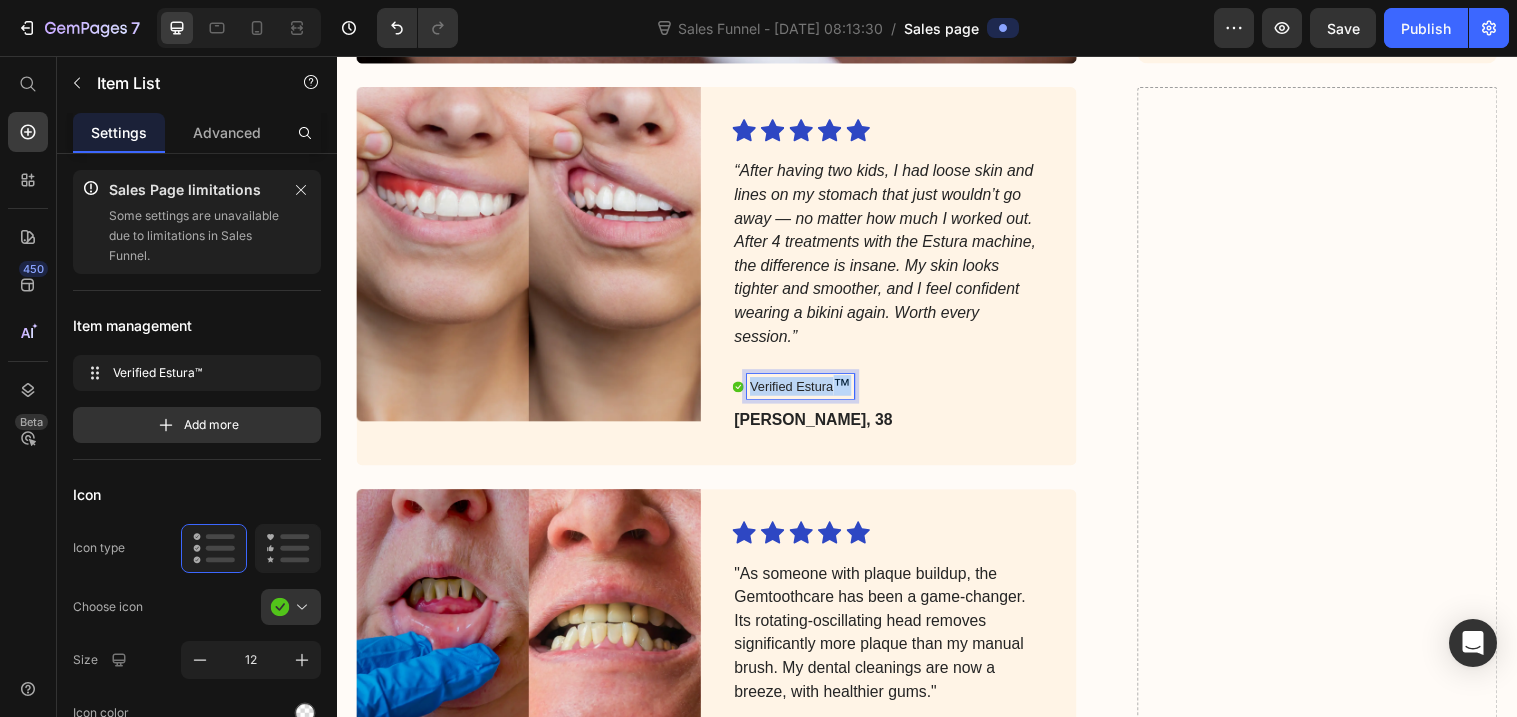 drag, startPoint x: 759, startPoint y: 393, endPoint x: 853, endPoint y: 392, distance: 94.00532 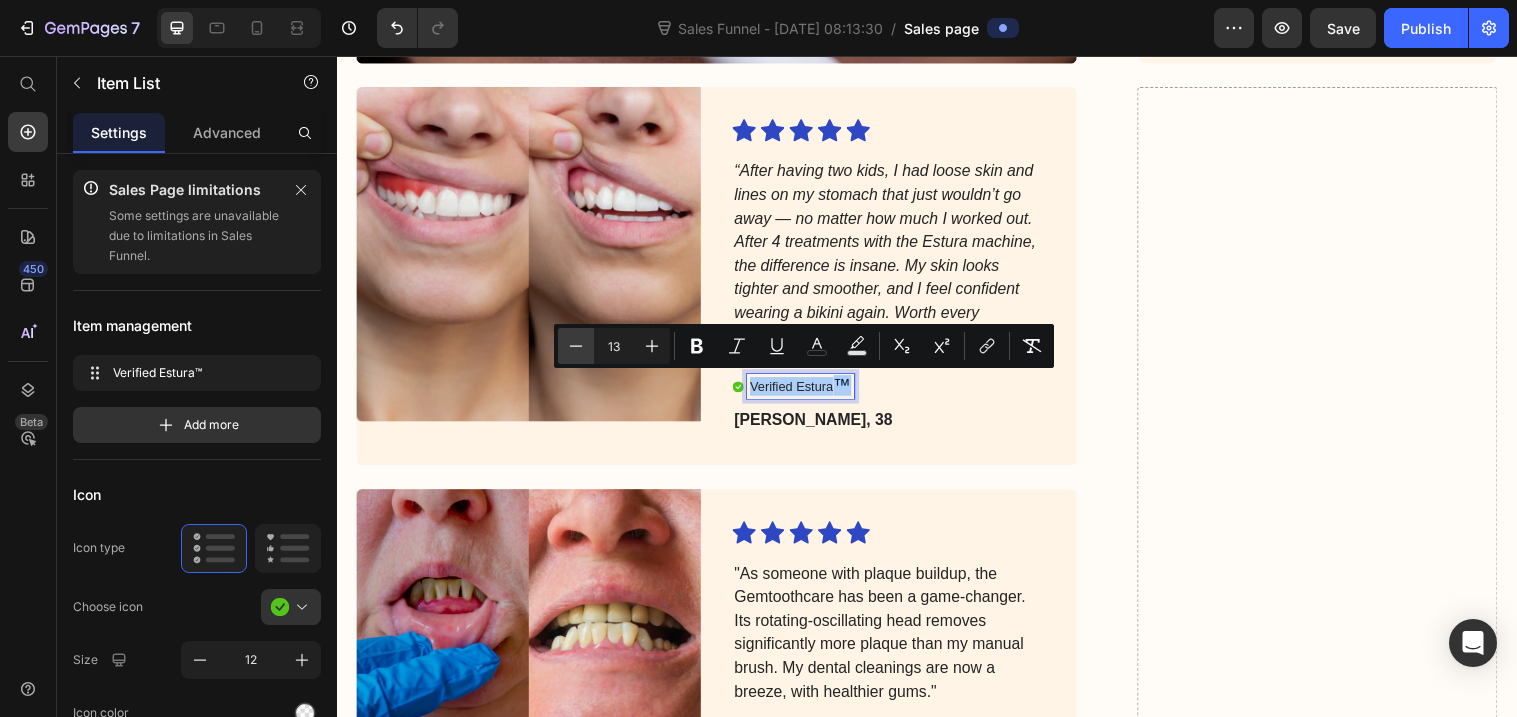 click 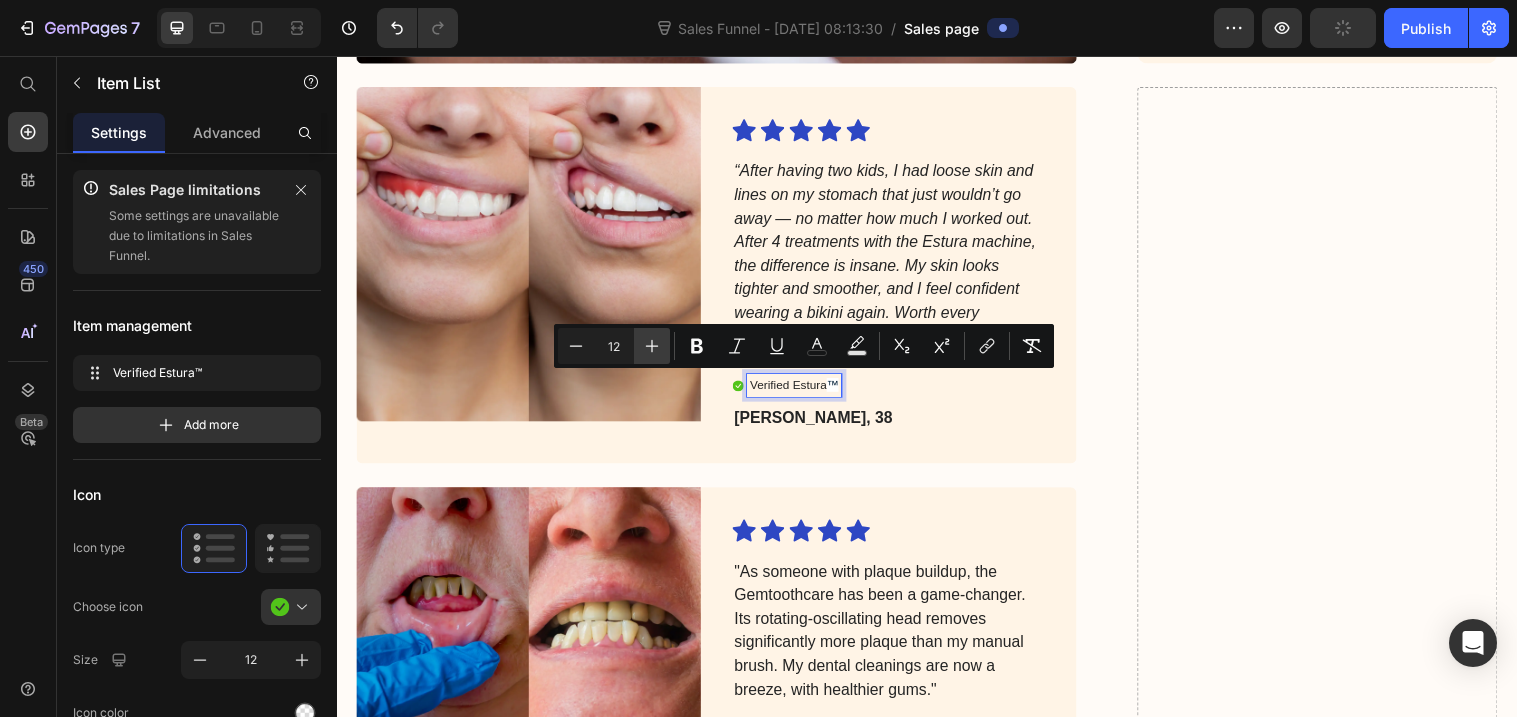 click 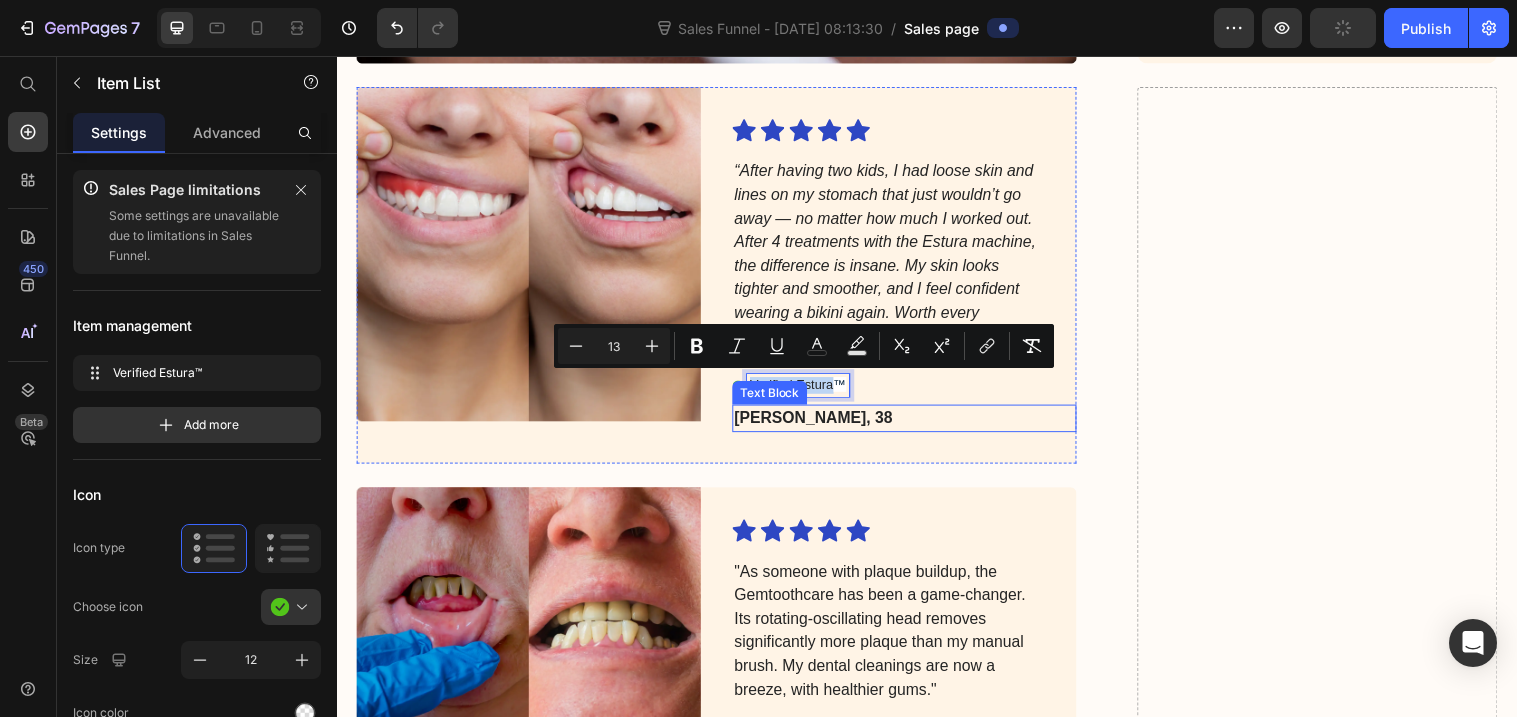 click on "[PERSON_NAME], 38" at bounding box center (898, 425) 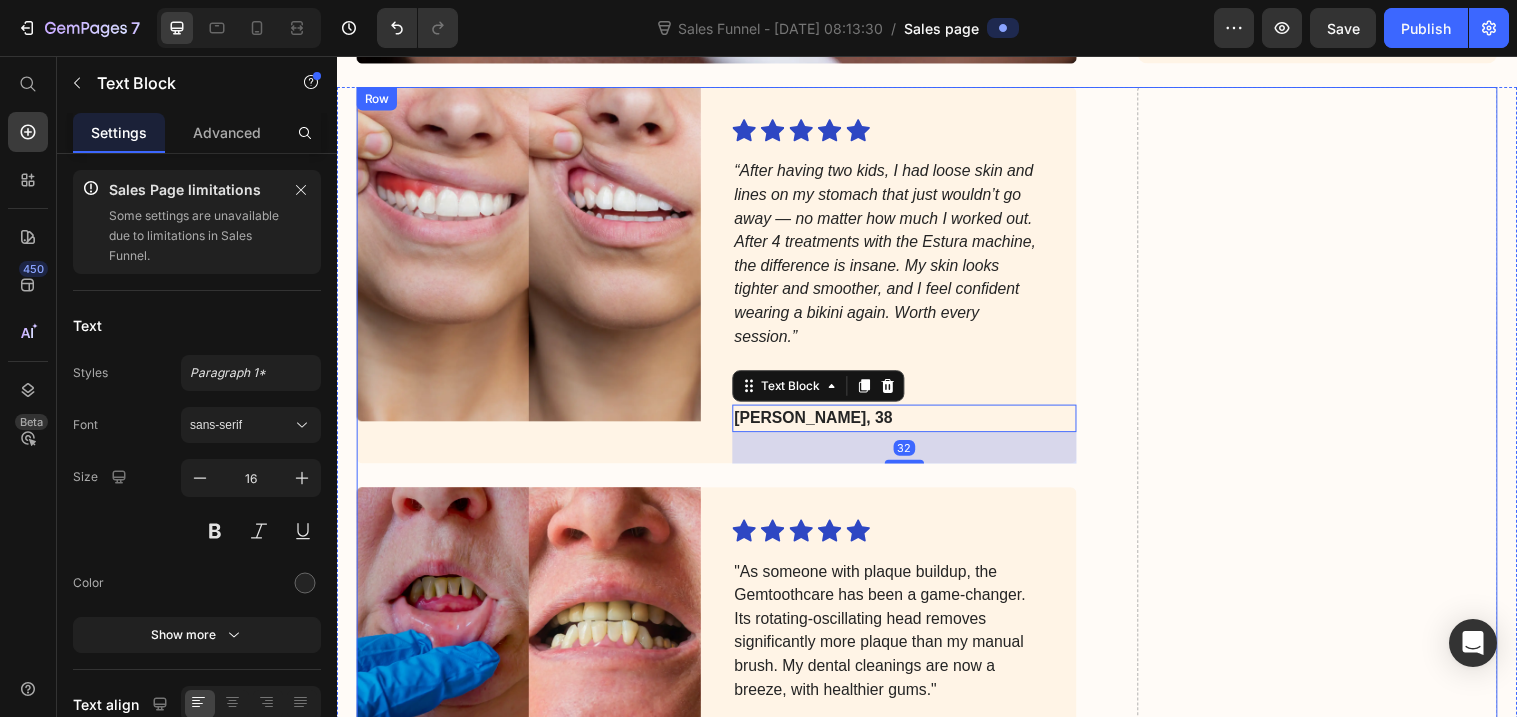 click on "Drop element here" at bounding box center (1334, 2567) 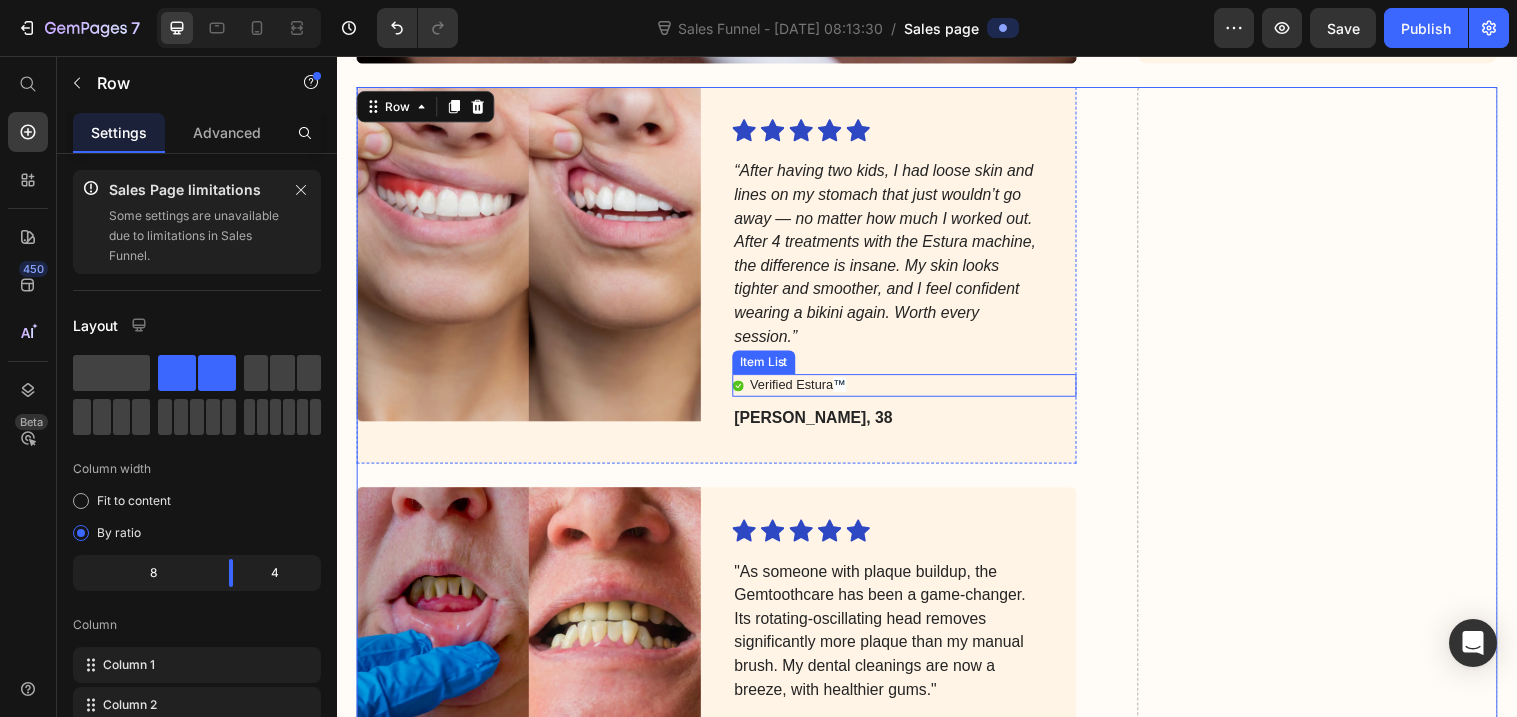 click on "™" at bounding box center (848, 390) 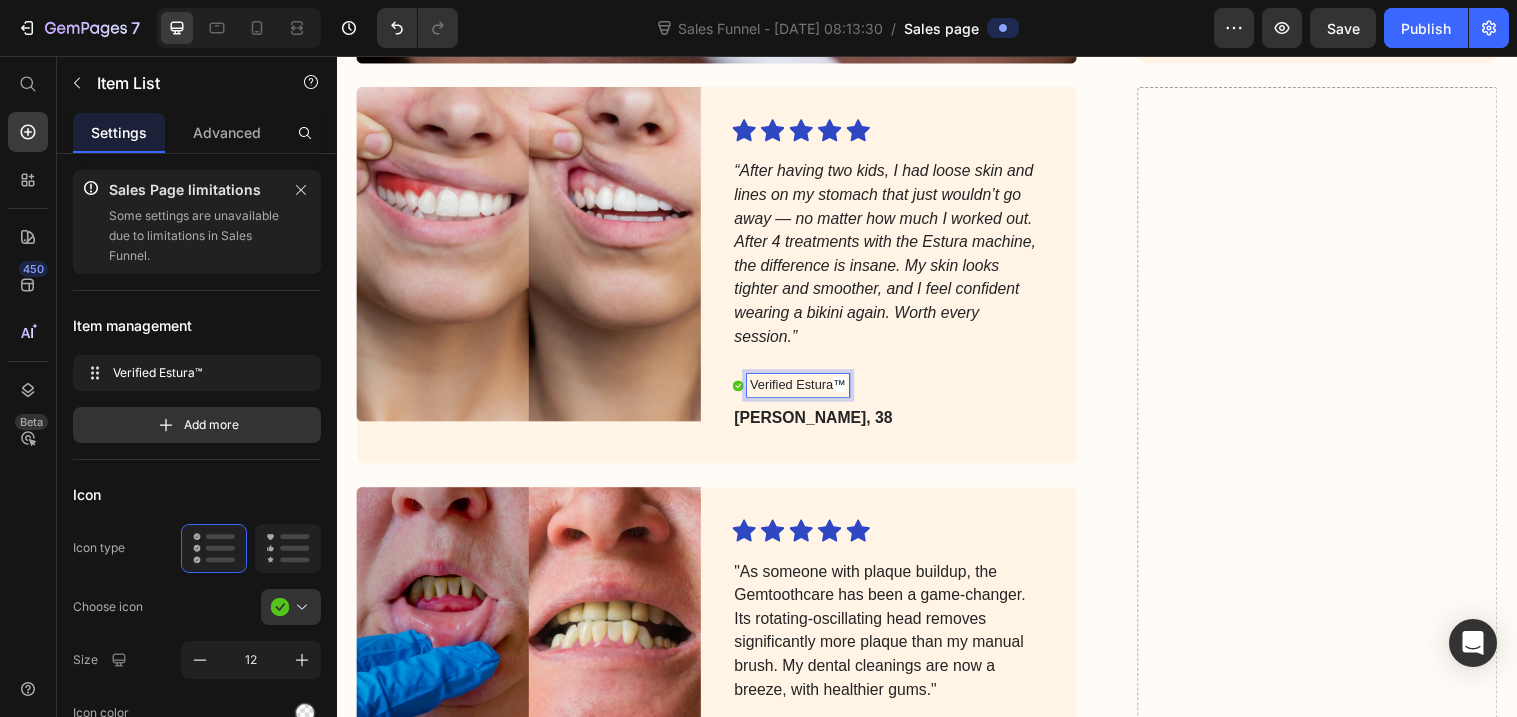 click on "™" at bounding box center [848, 390] 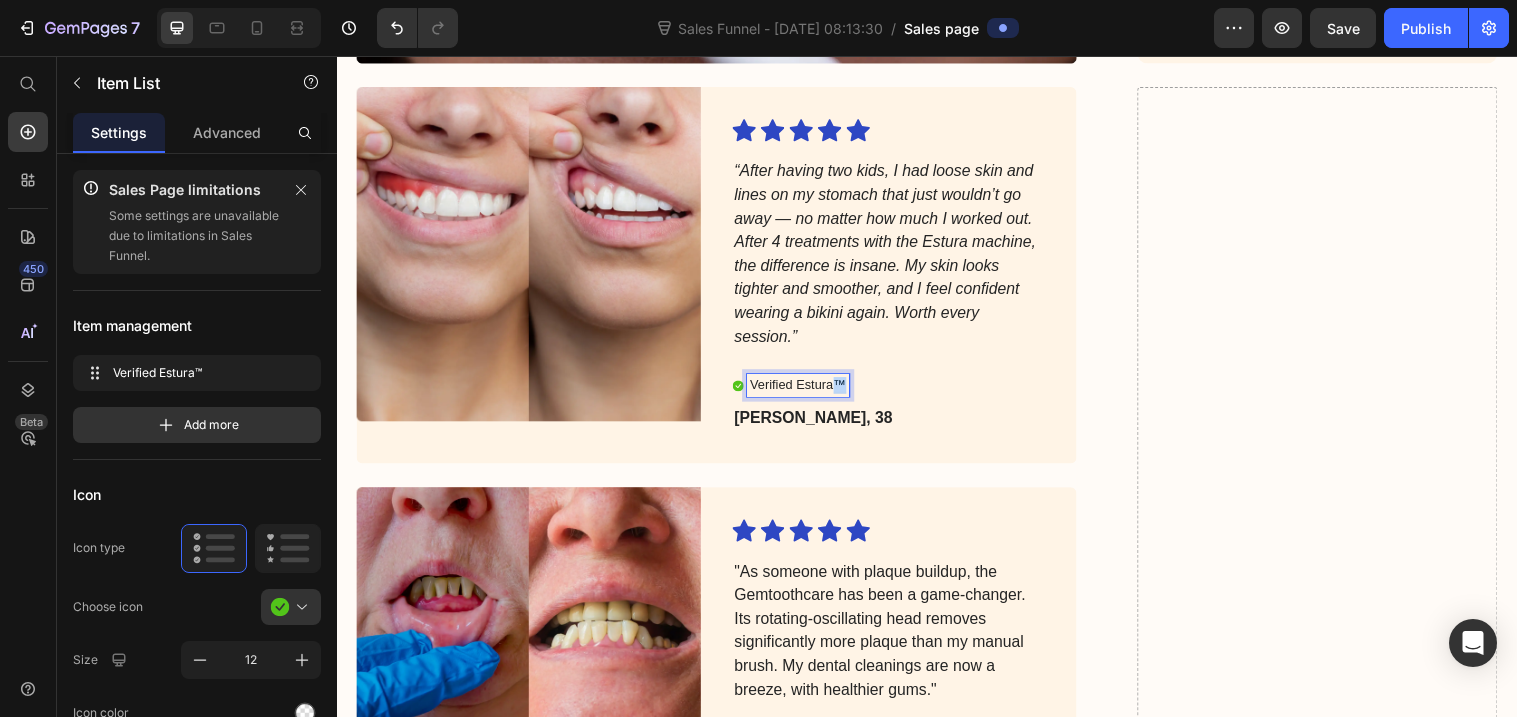 click on "™" at bounding box center [848, 390] 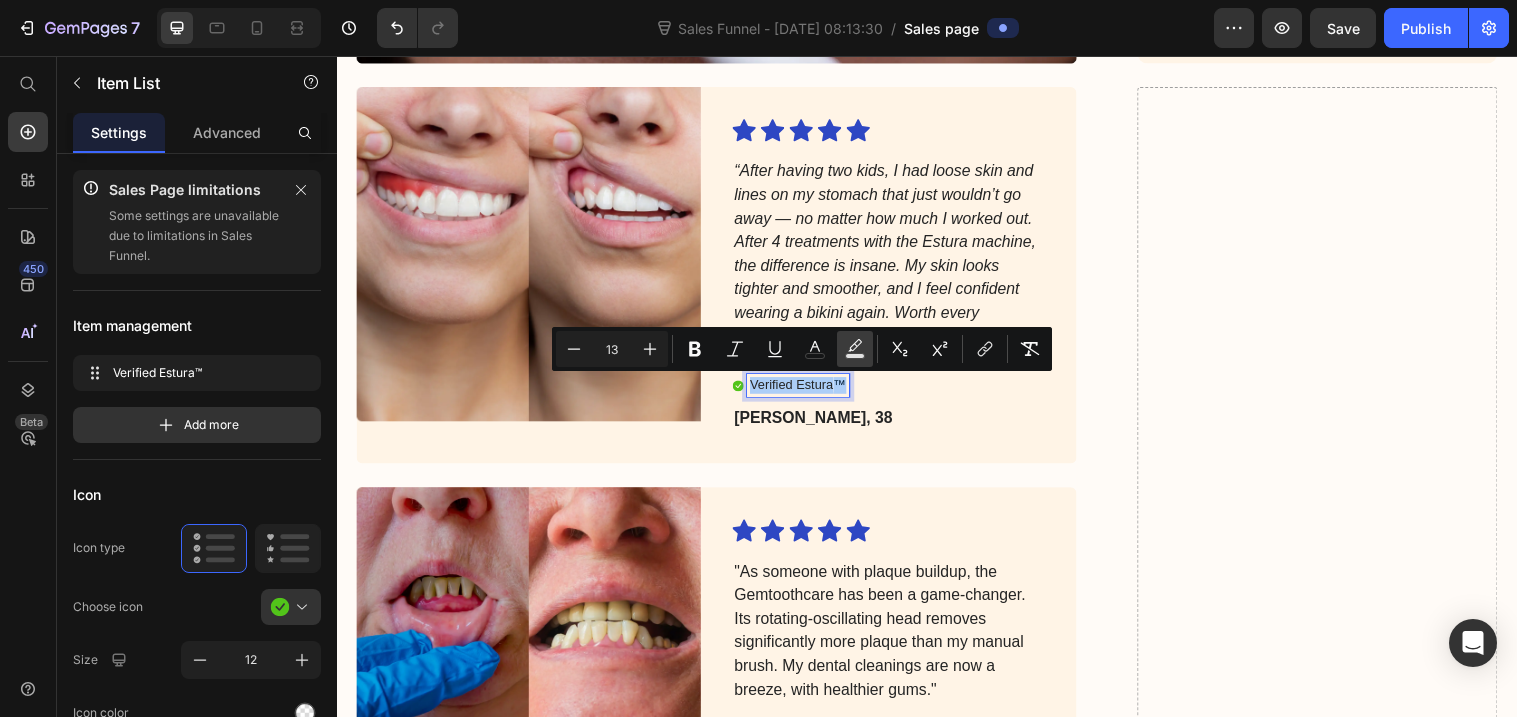 click 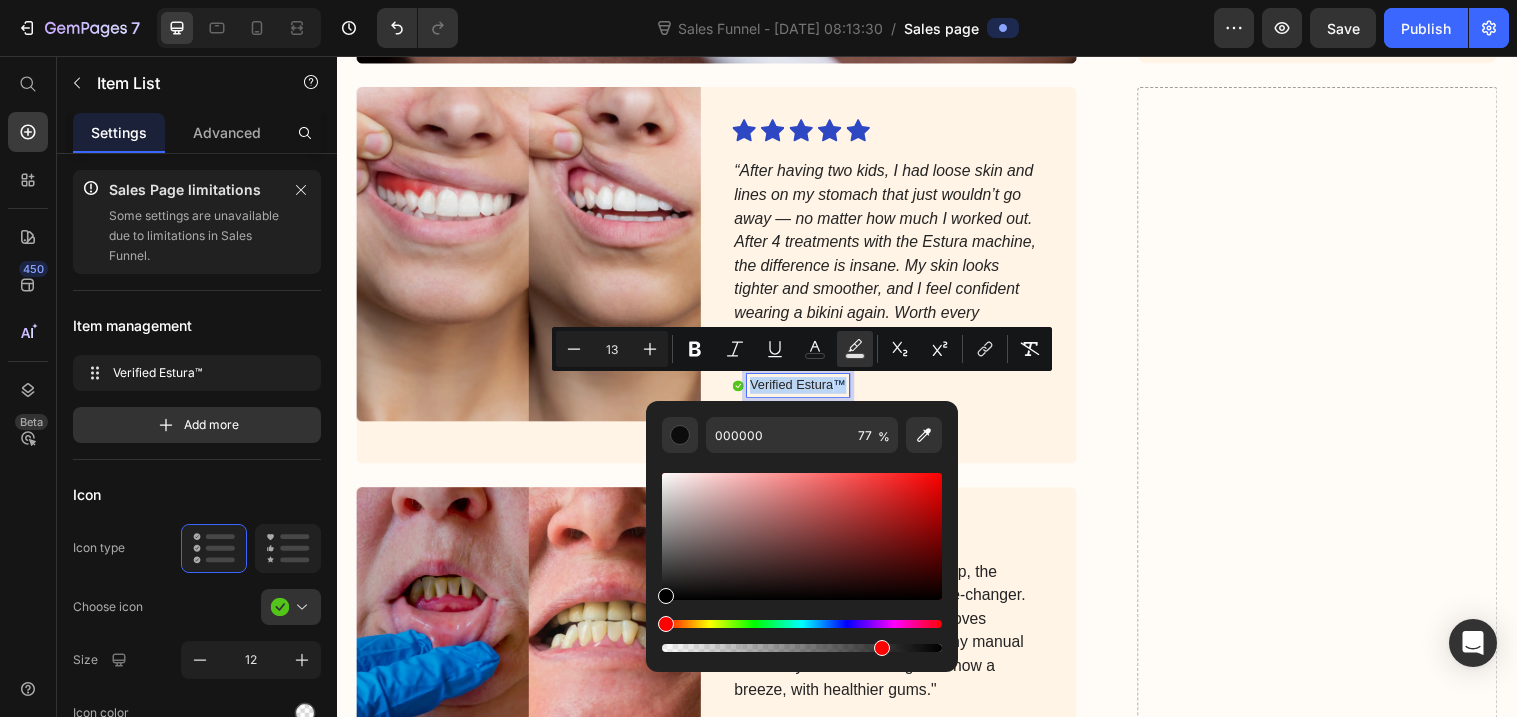 click on "Verified Estura" at bounding box center [799, 390] 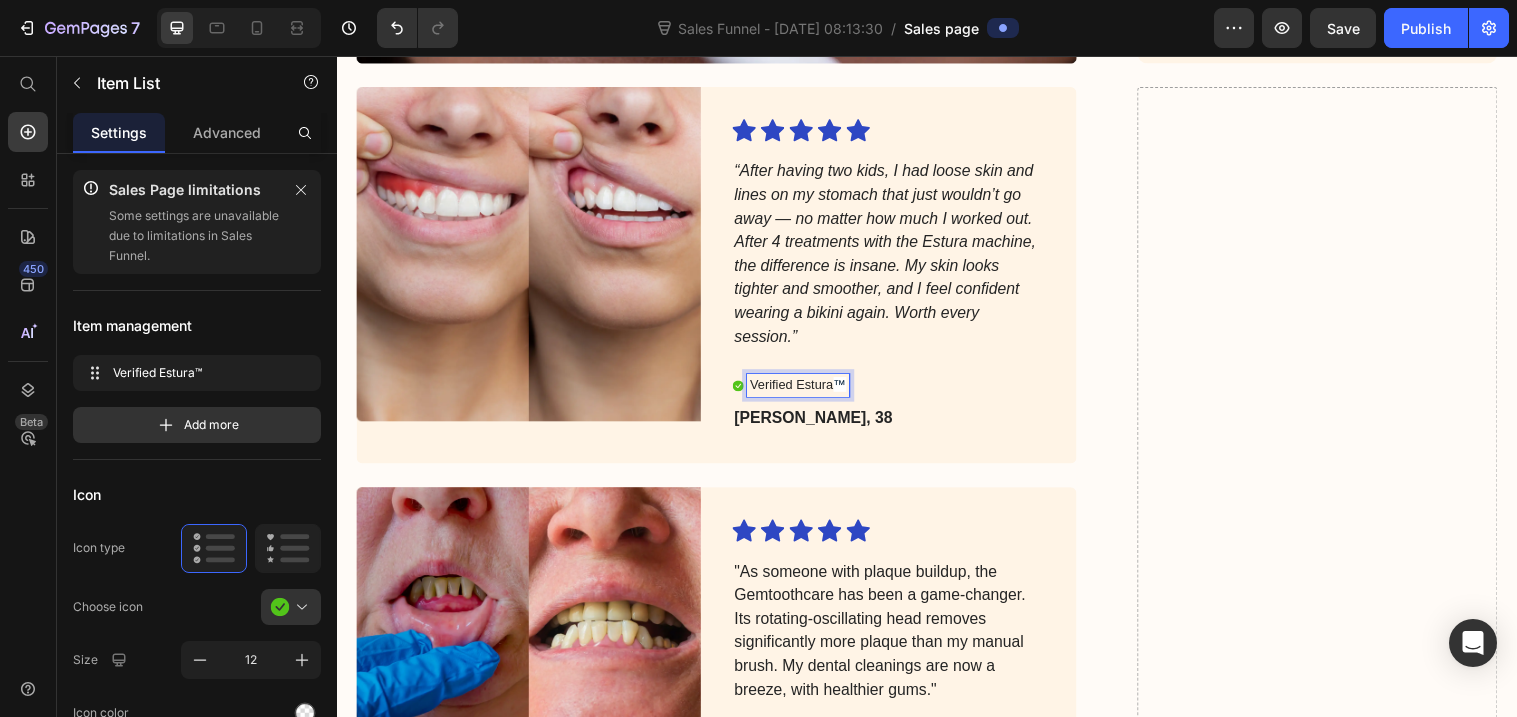 click on "™" at bounding box center [848, 390] 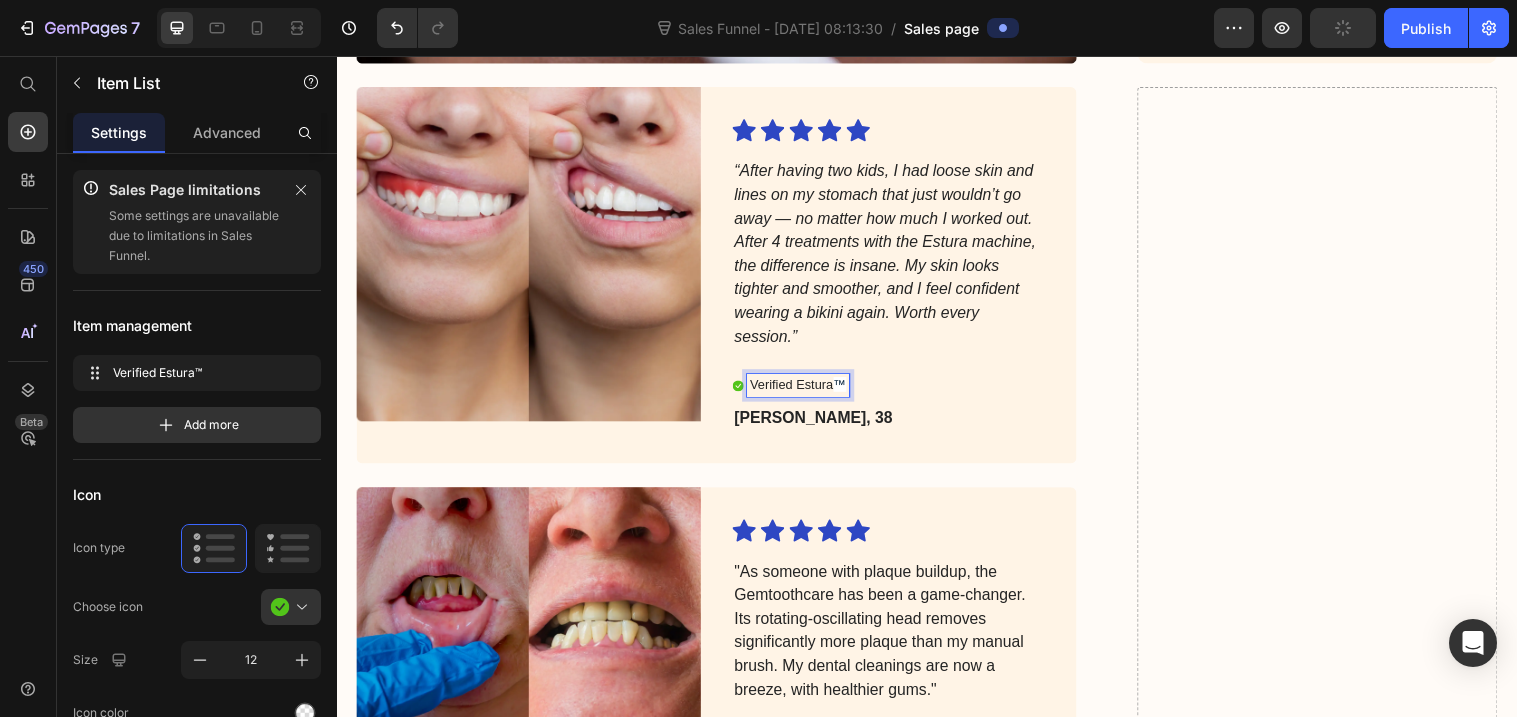 click on "Verified Estura" at bounding box center [799, 390] 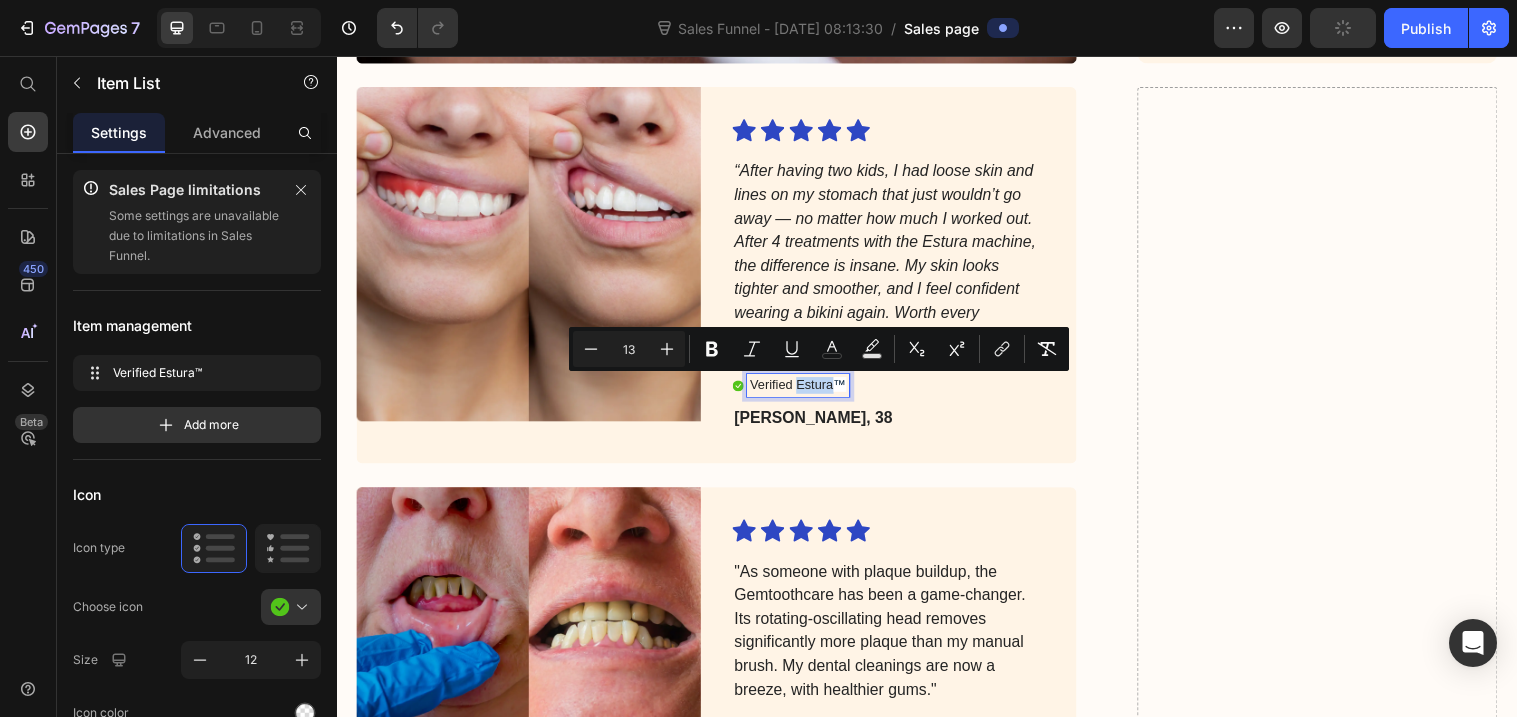click on "Verified Estura" at bounding box center (799, 390) 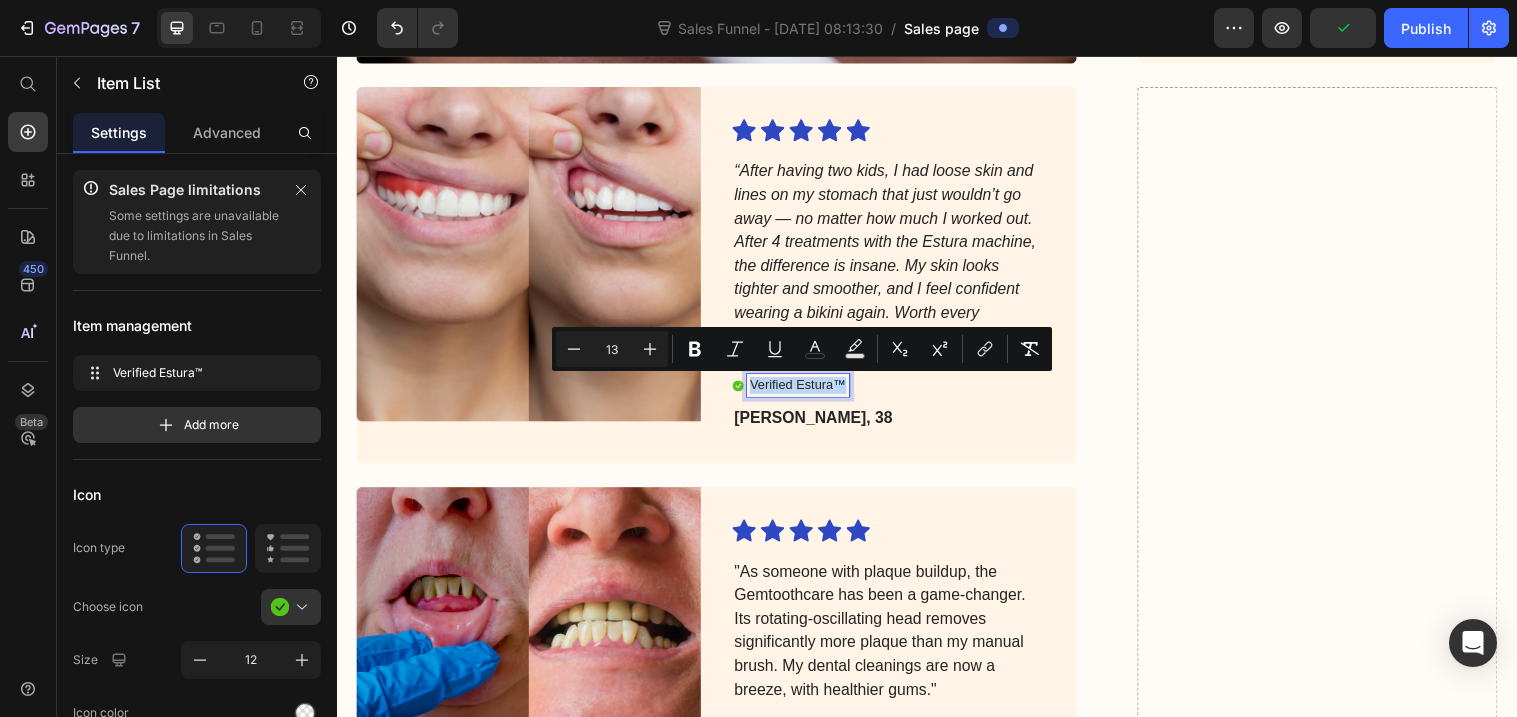 click on "Verified Estura" at bounding box center (799, 390) 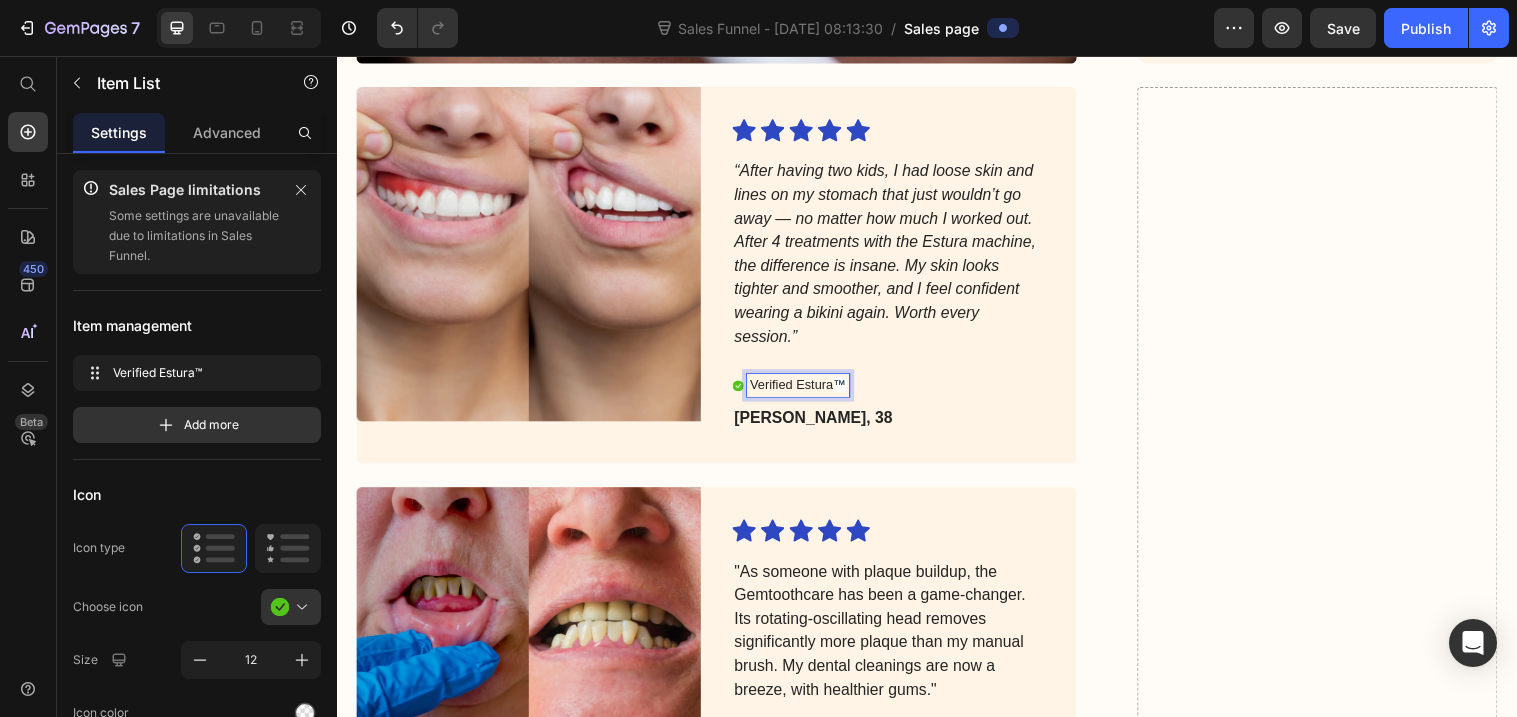 click on "Verified Estura ™" at bounding box center (806, 391) 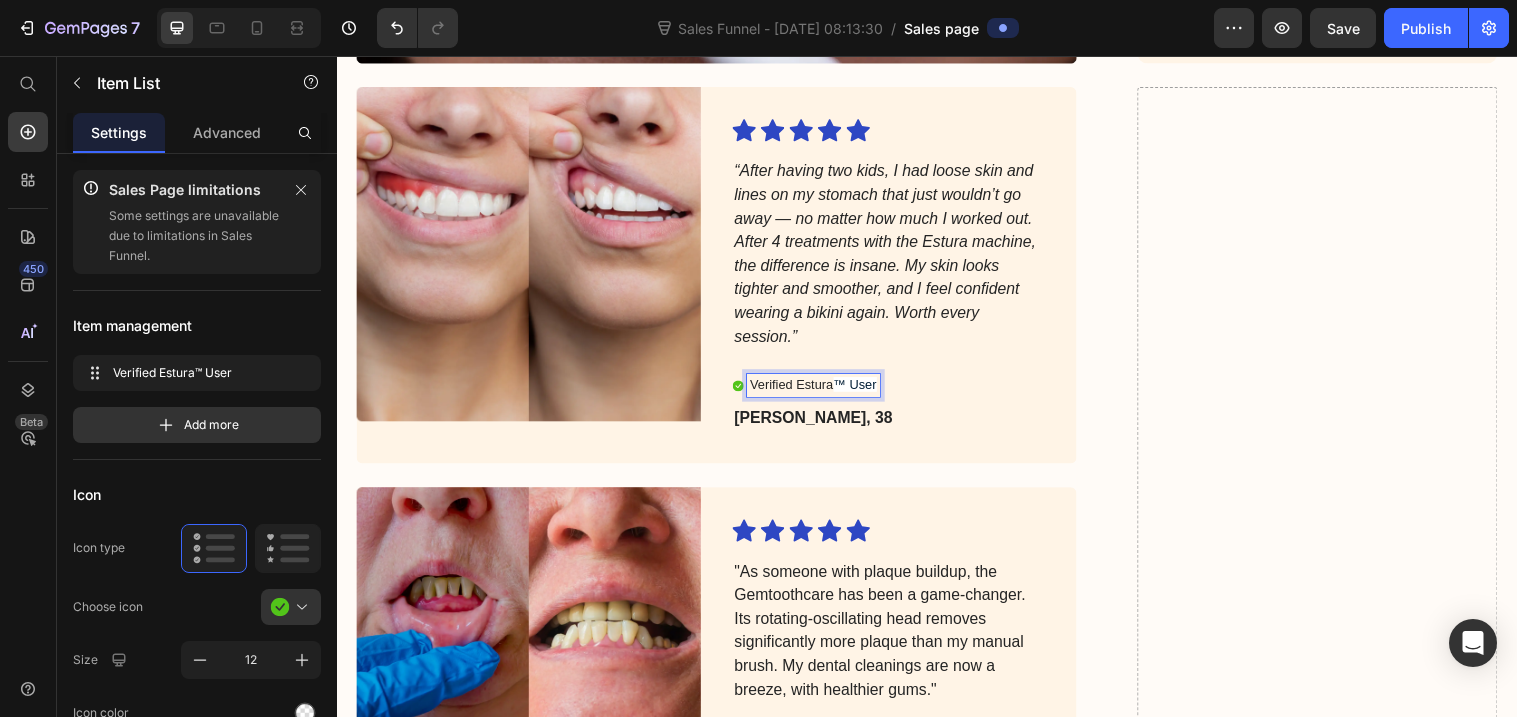 click on "™ User" at bounding box center [864, 390] 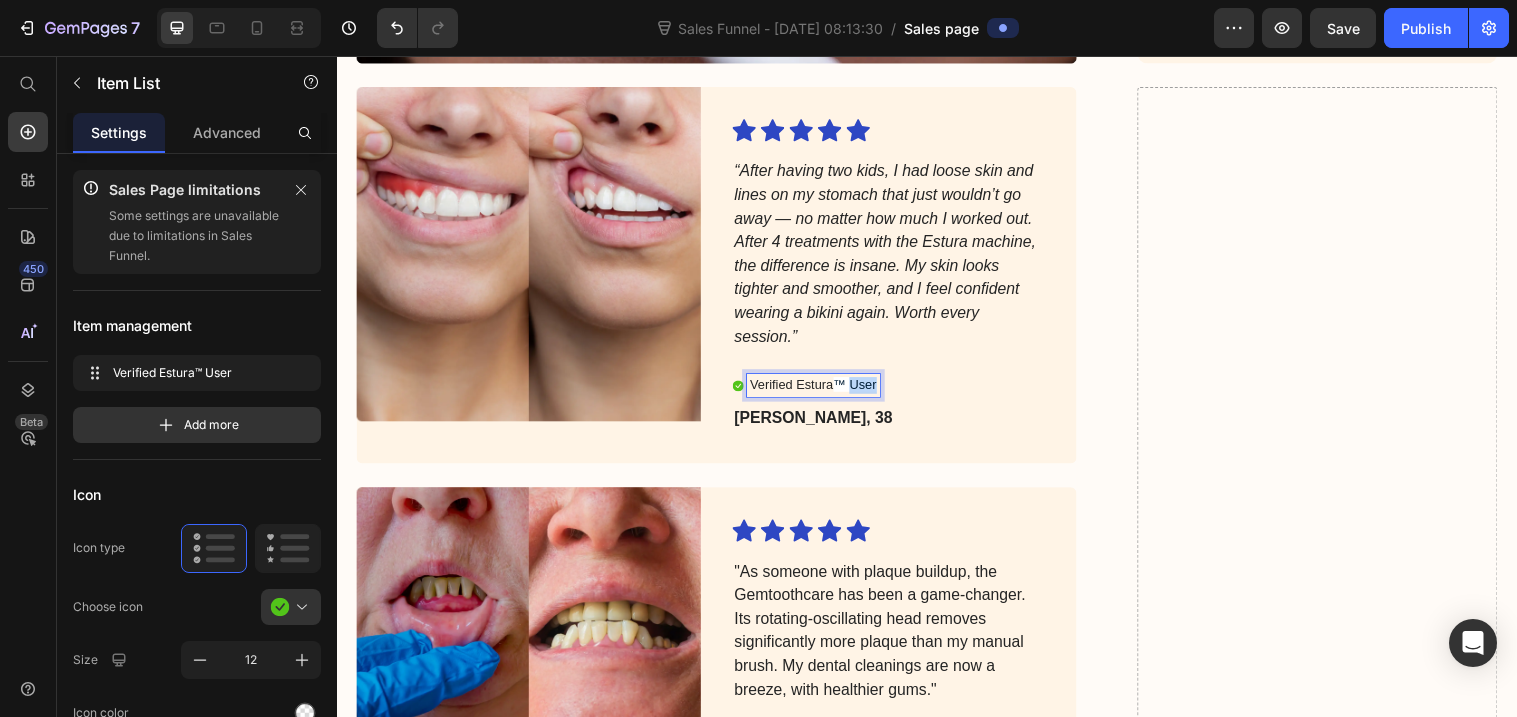 click on "™ User" at bounding box center [864, 390] 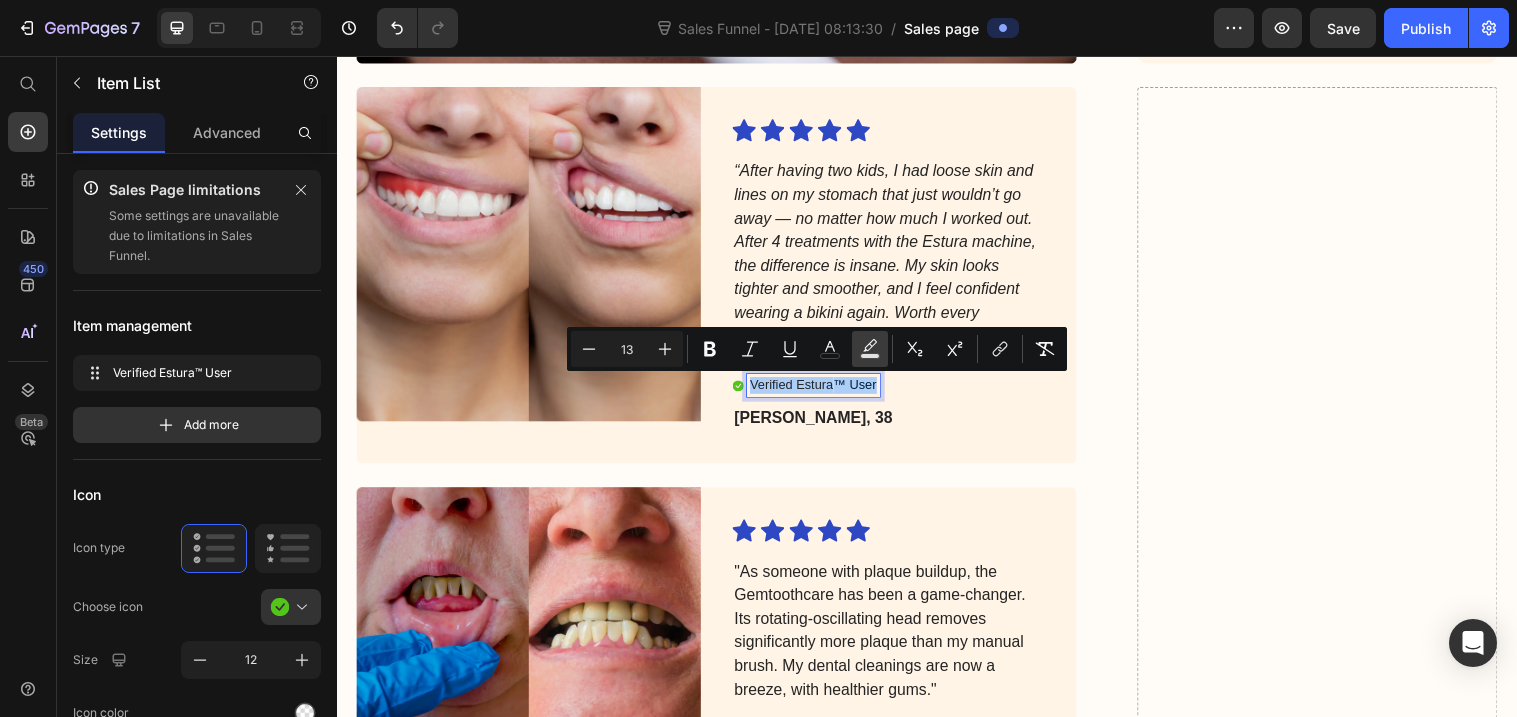 click on "color" at bounding box center (870, 349) 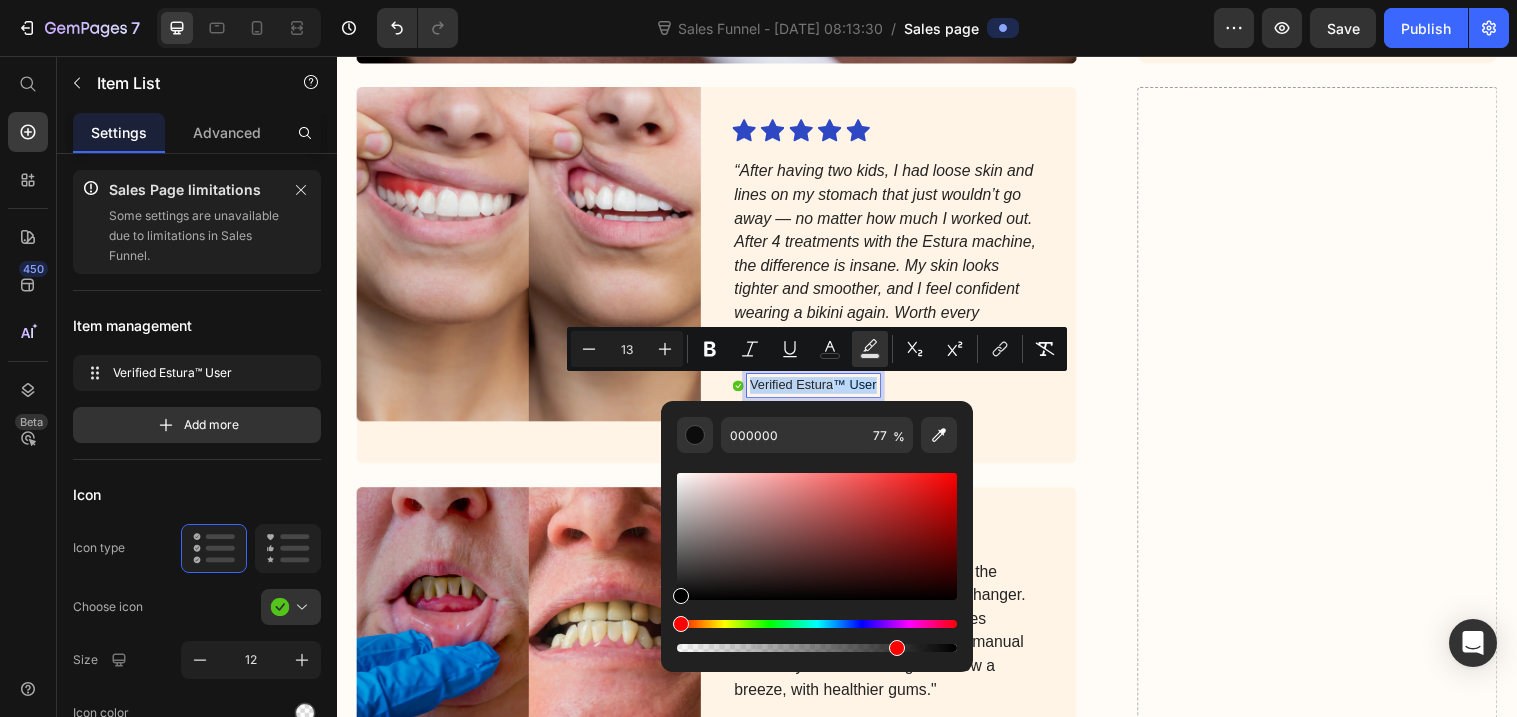 click on "Verified Estura ™ User" at bounding box center (898, 391) 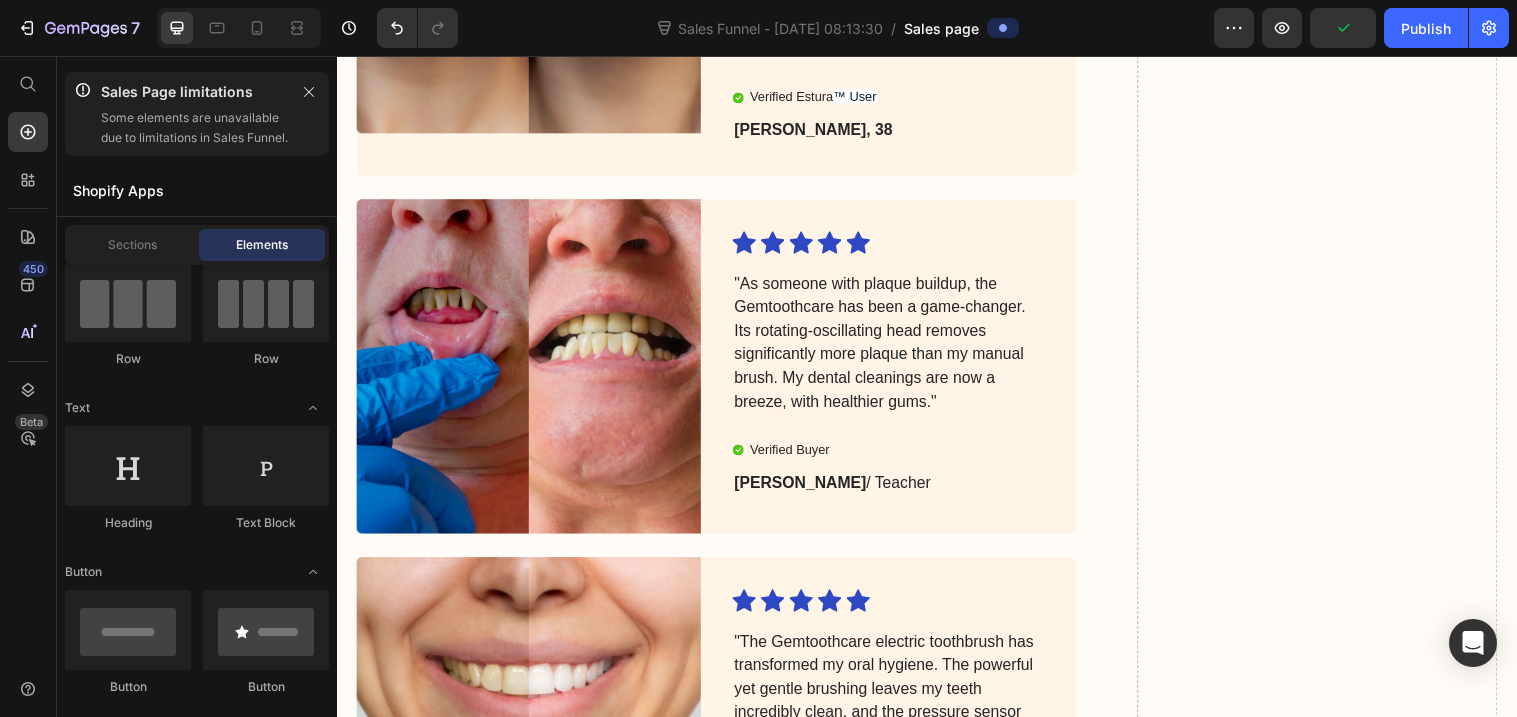 scroll, scrollTop: 4722, scrollLeft: 0, axis: vertical 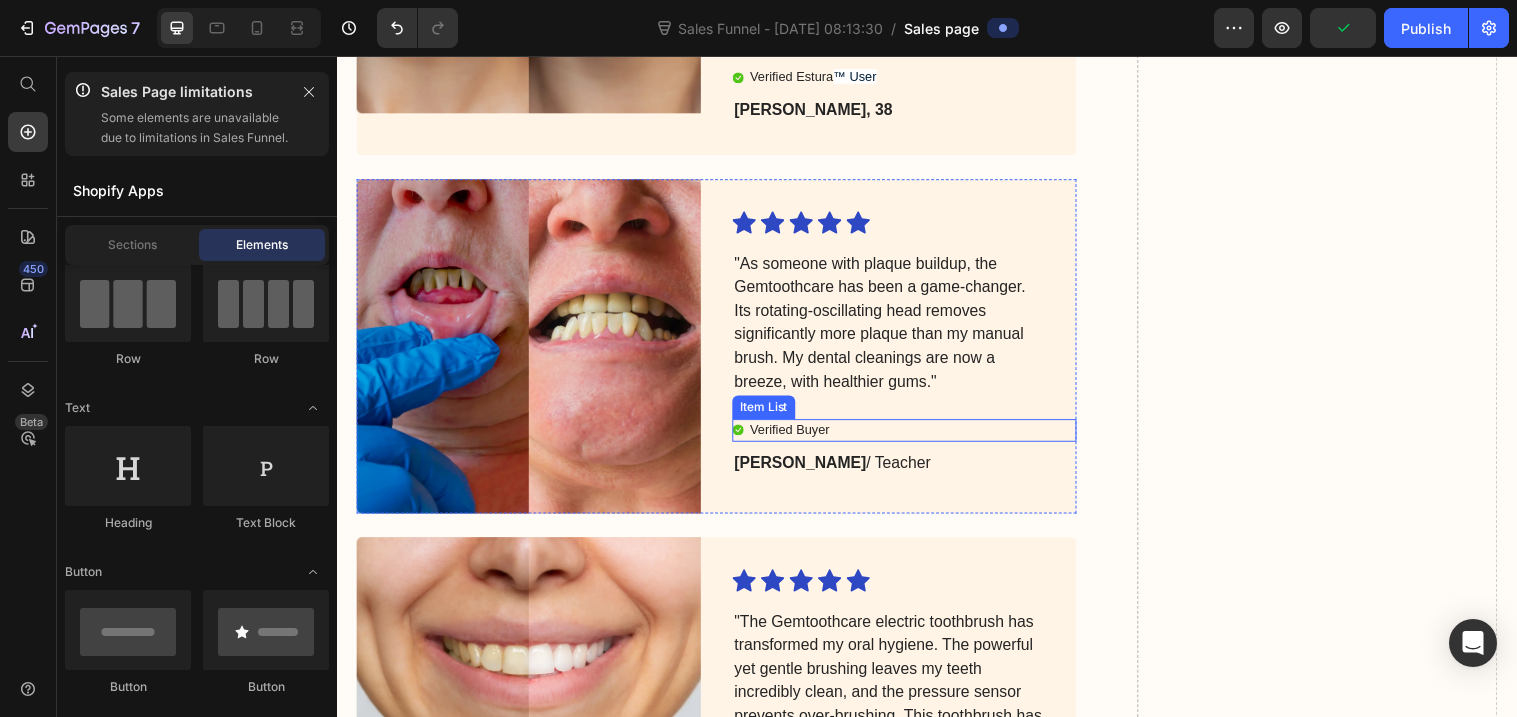click on "Verified Buyer" at bounding box center [797, 437] 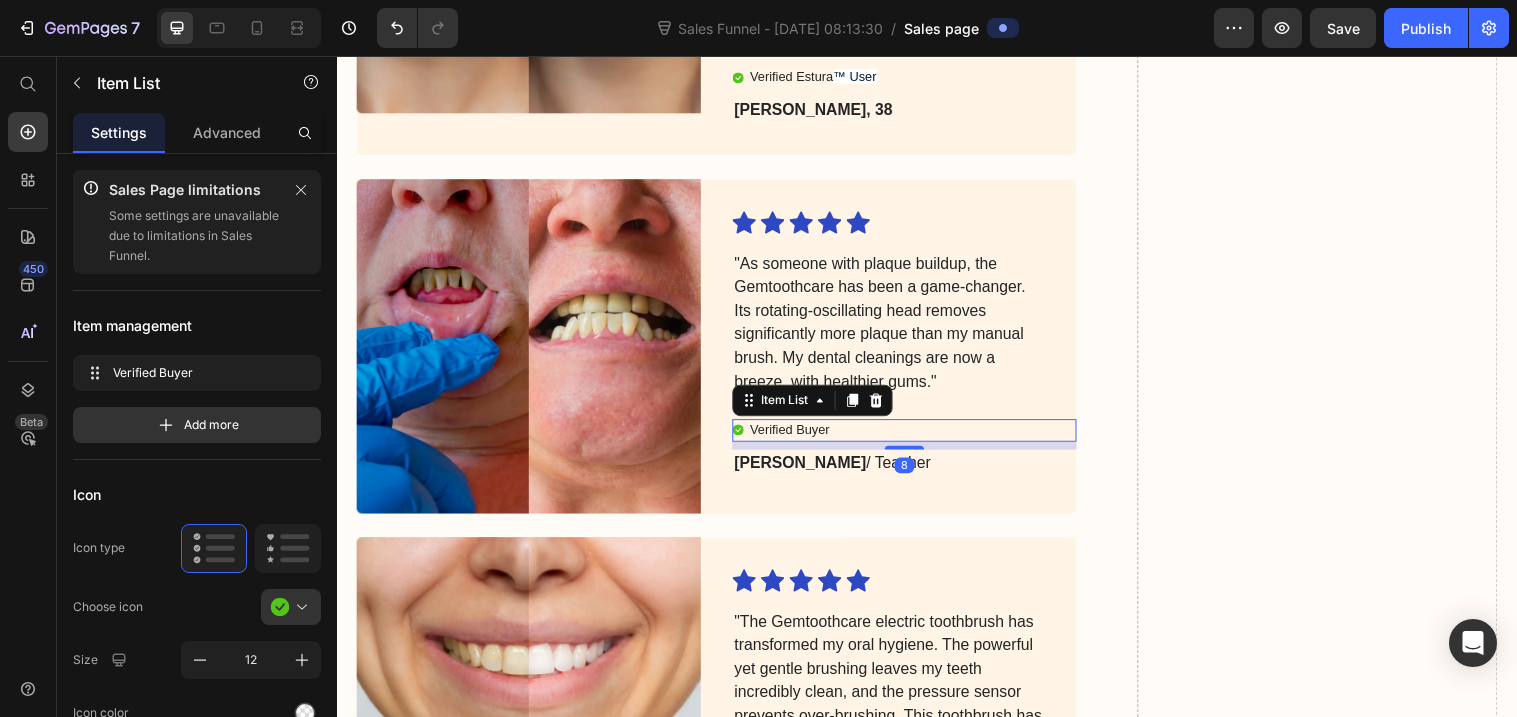 click on "Verified Buyer" at bounding box center (797, 437) 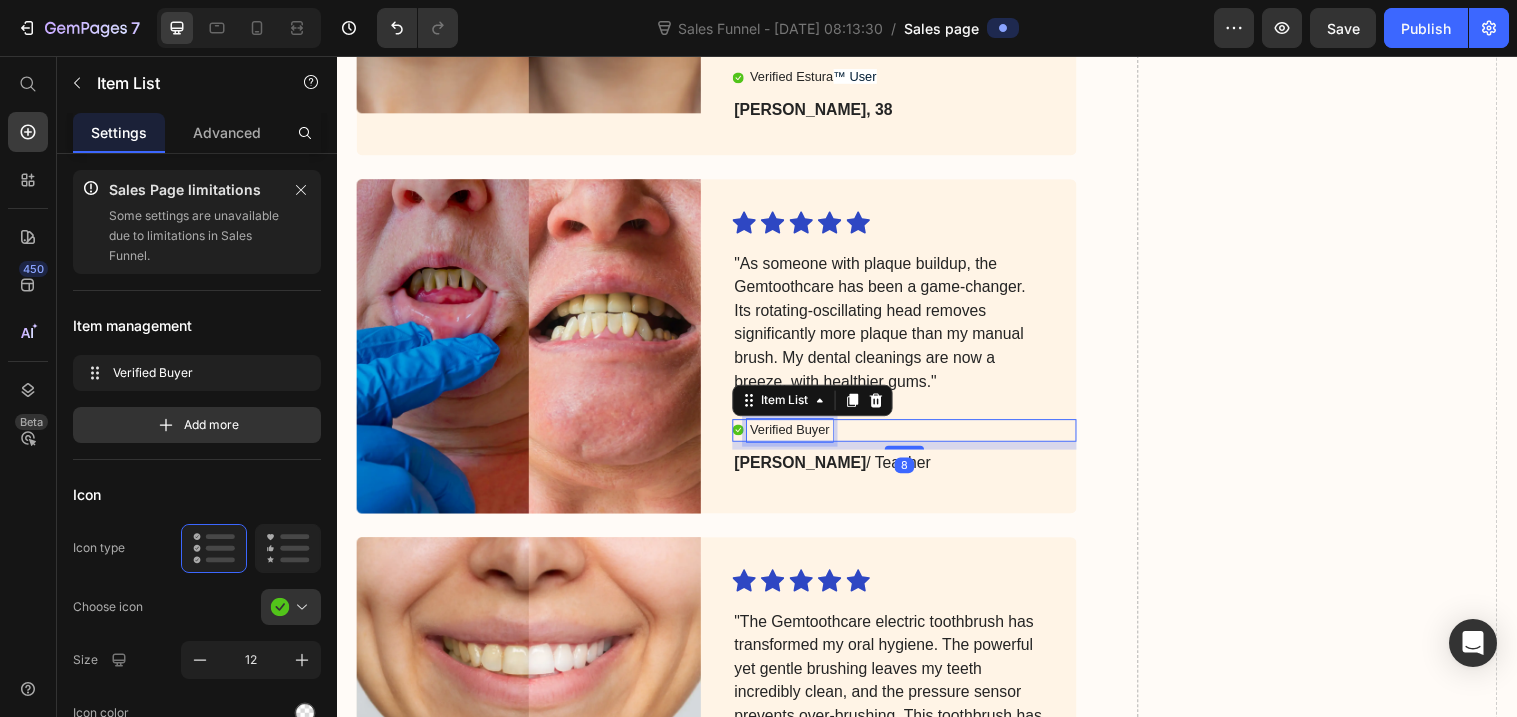 click on "Verified Buyer" at bounding box center [797, 437] 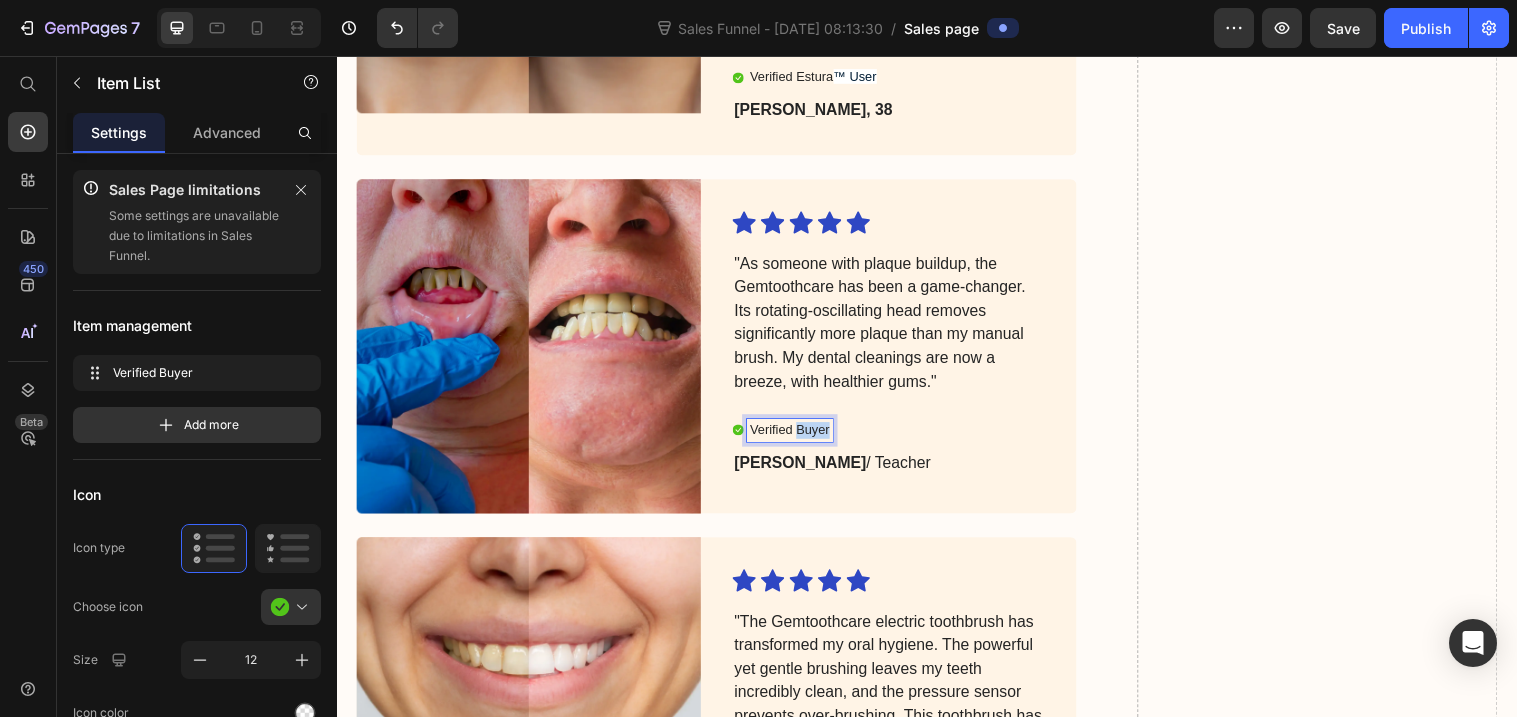 click on "Verified Buyer" at bounding box center (797, 437) 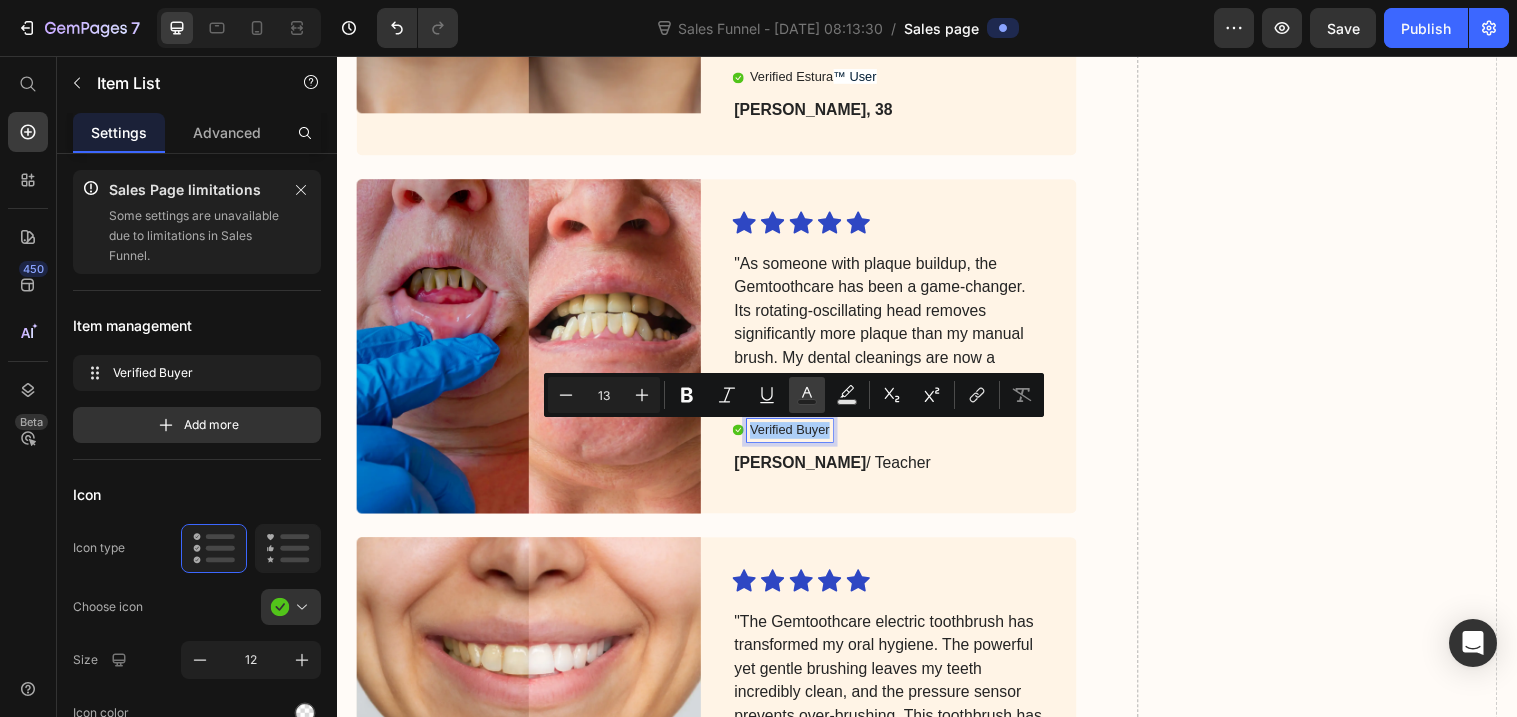 click 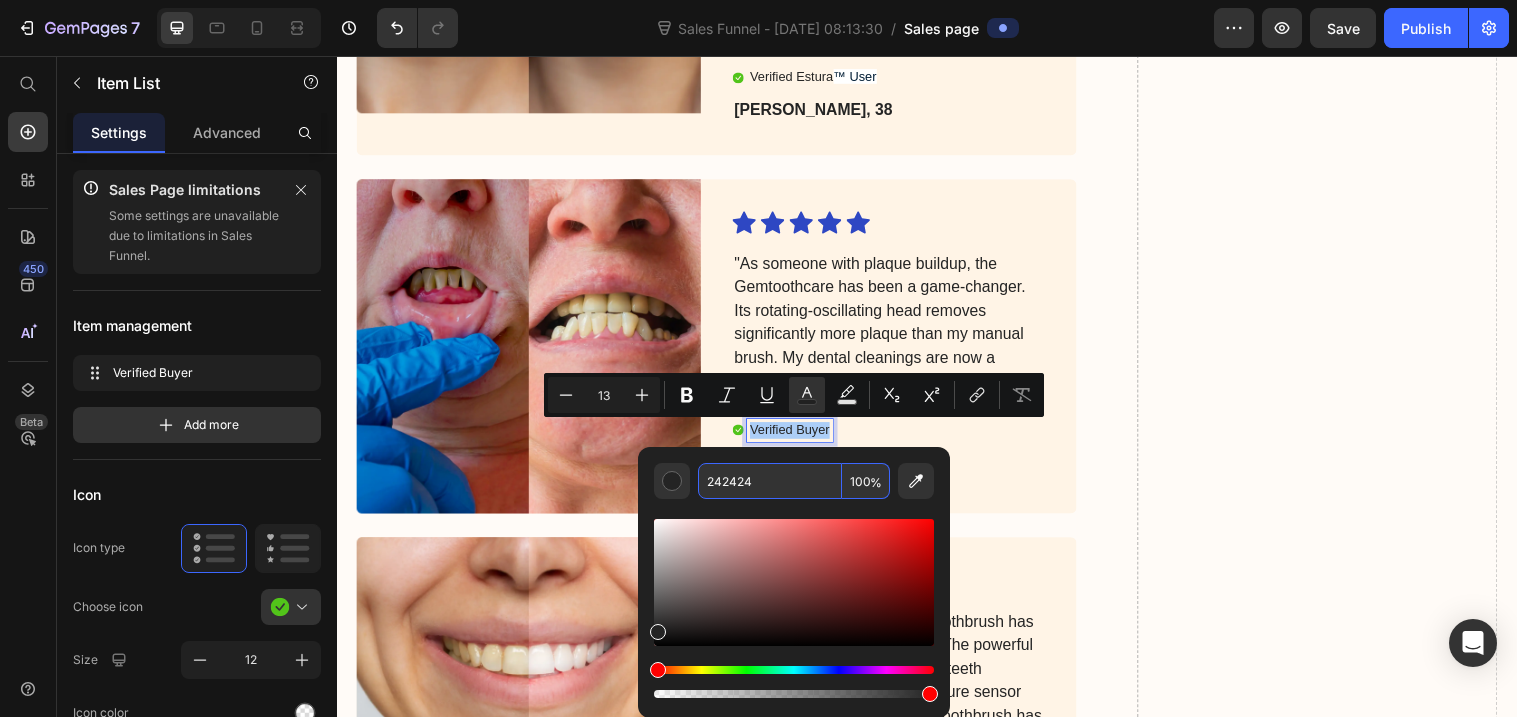 click on "242424" at bounding box center [770, 481] 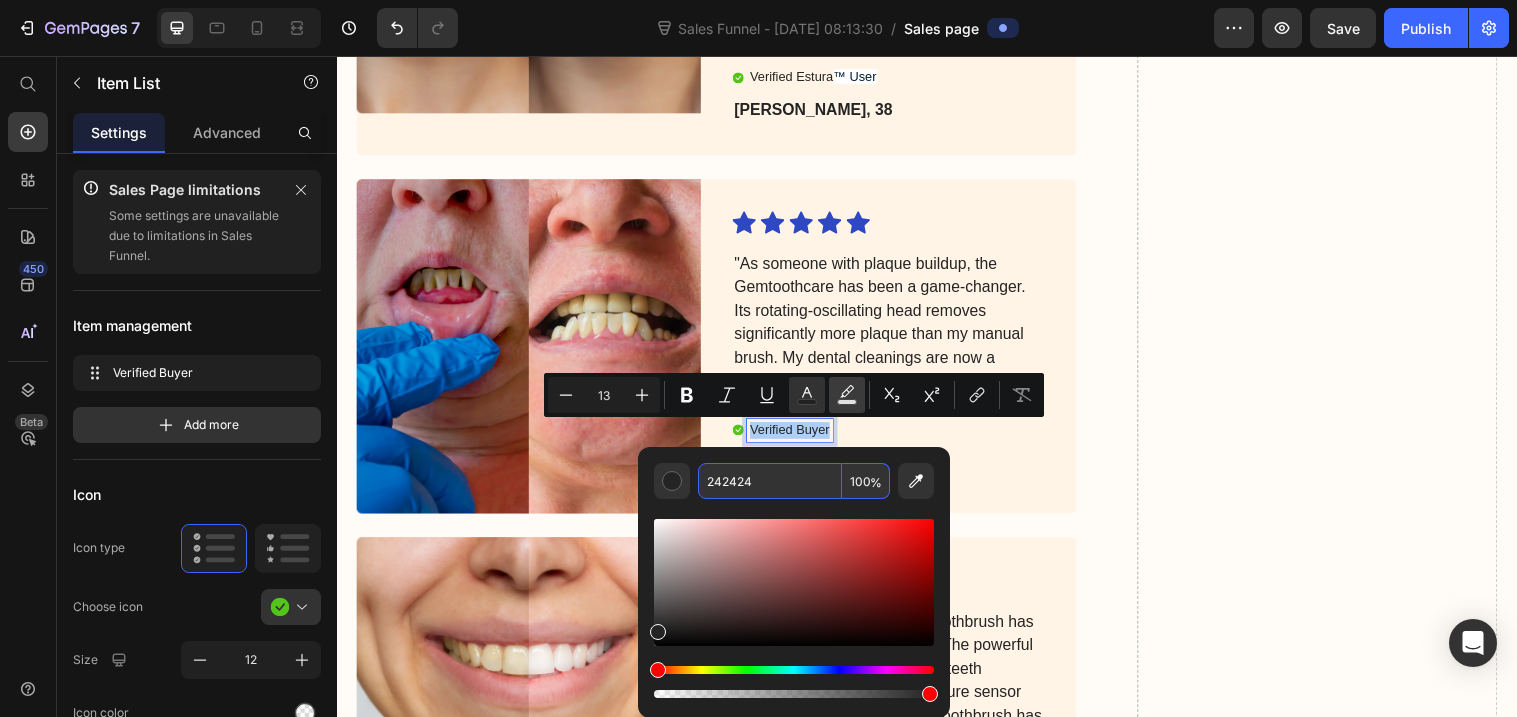 click 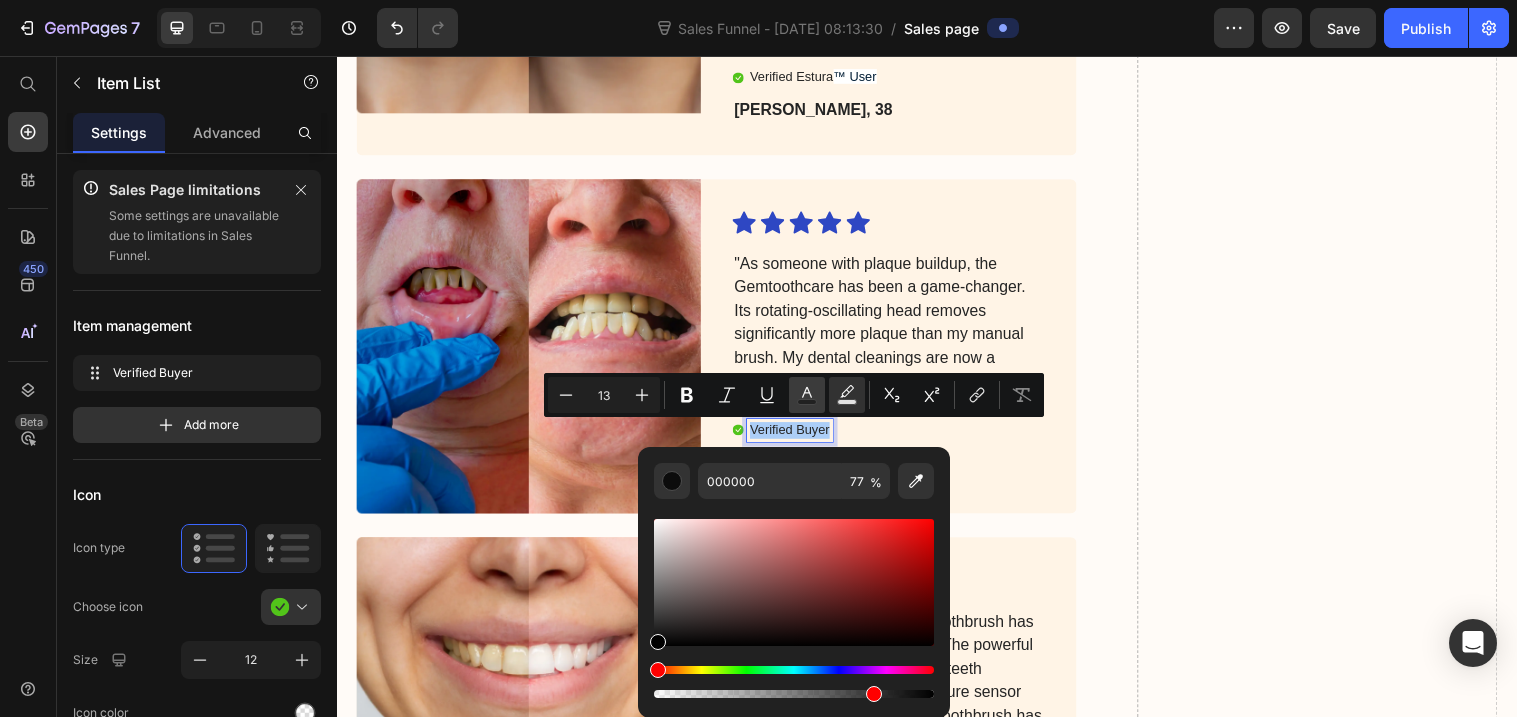 click 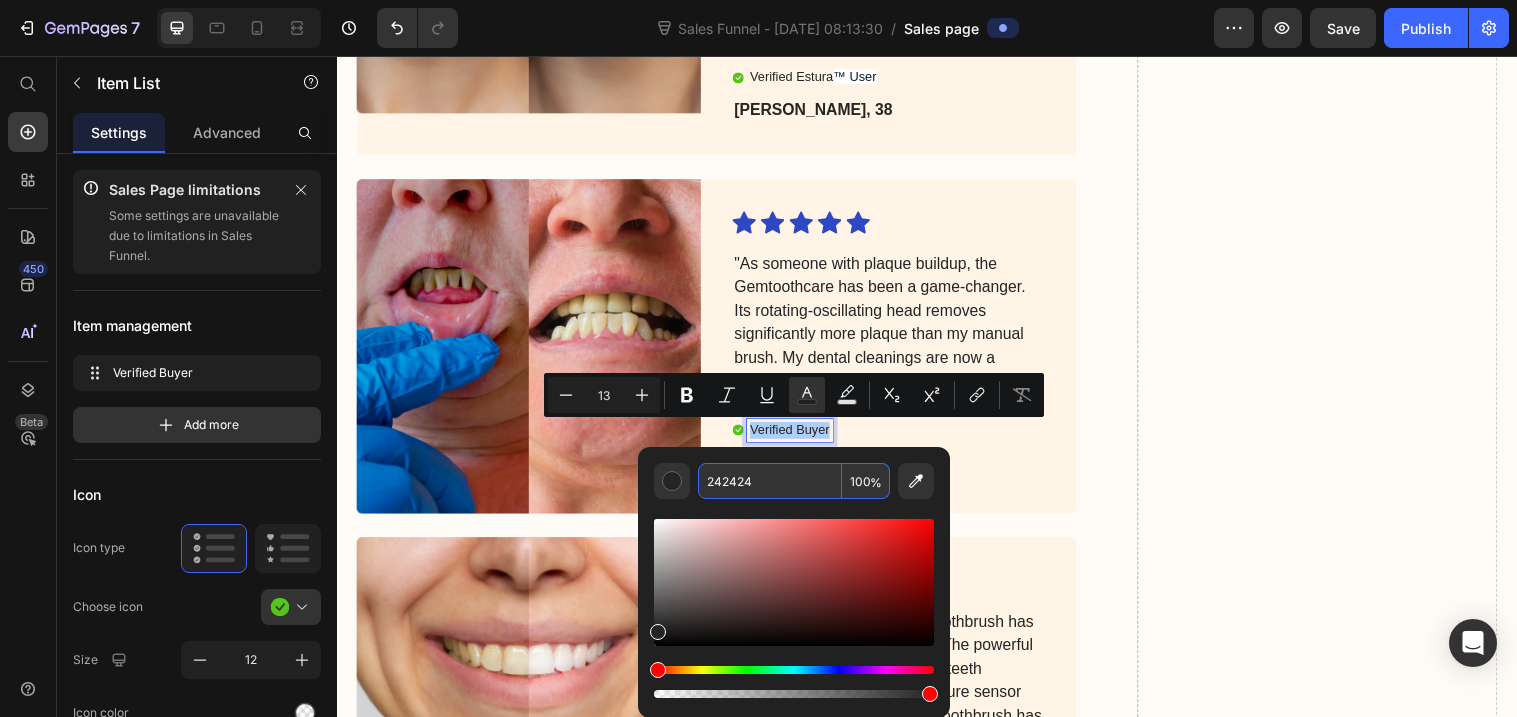 click on "242424" at bounding box center [770, 481] 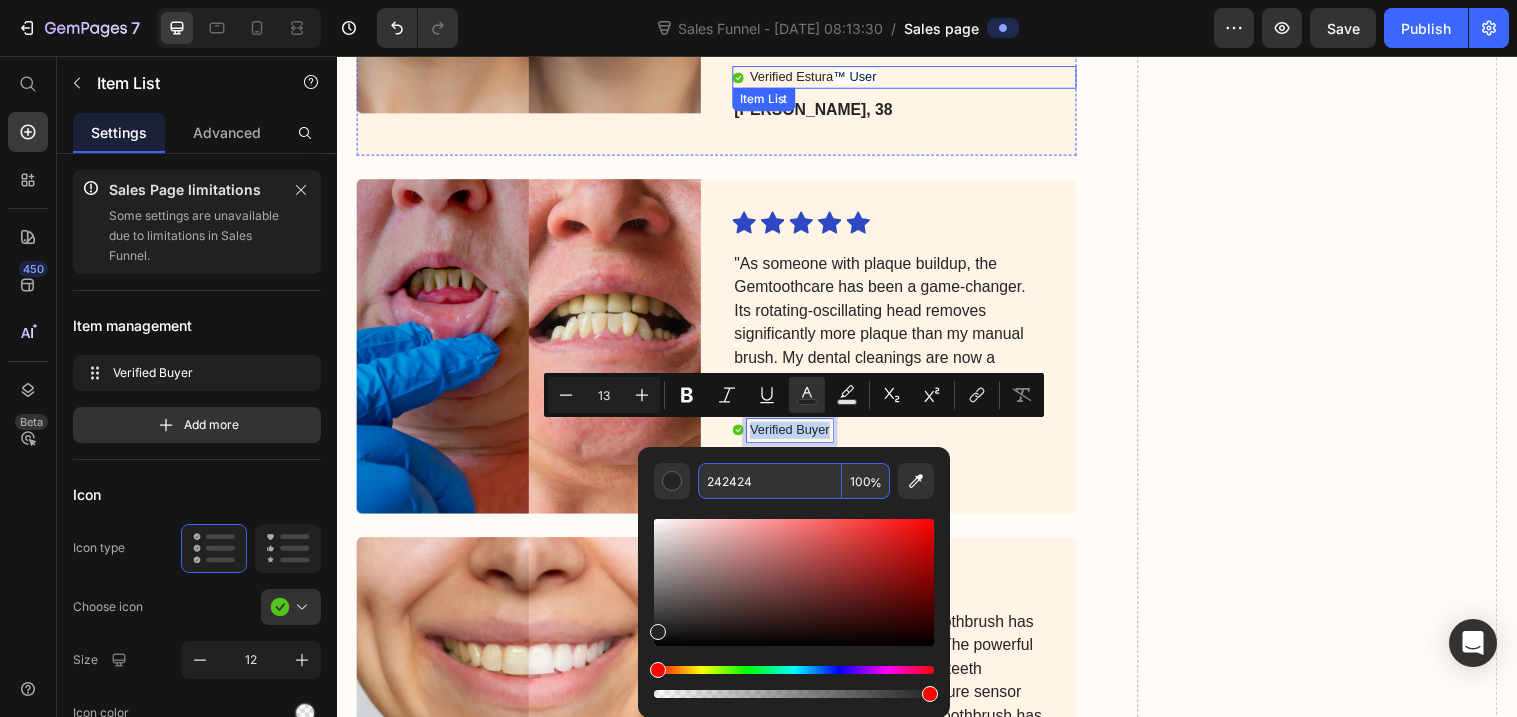 click on "™ User" at bounding box center (864, 77) 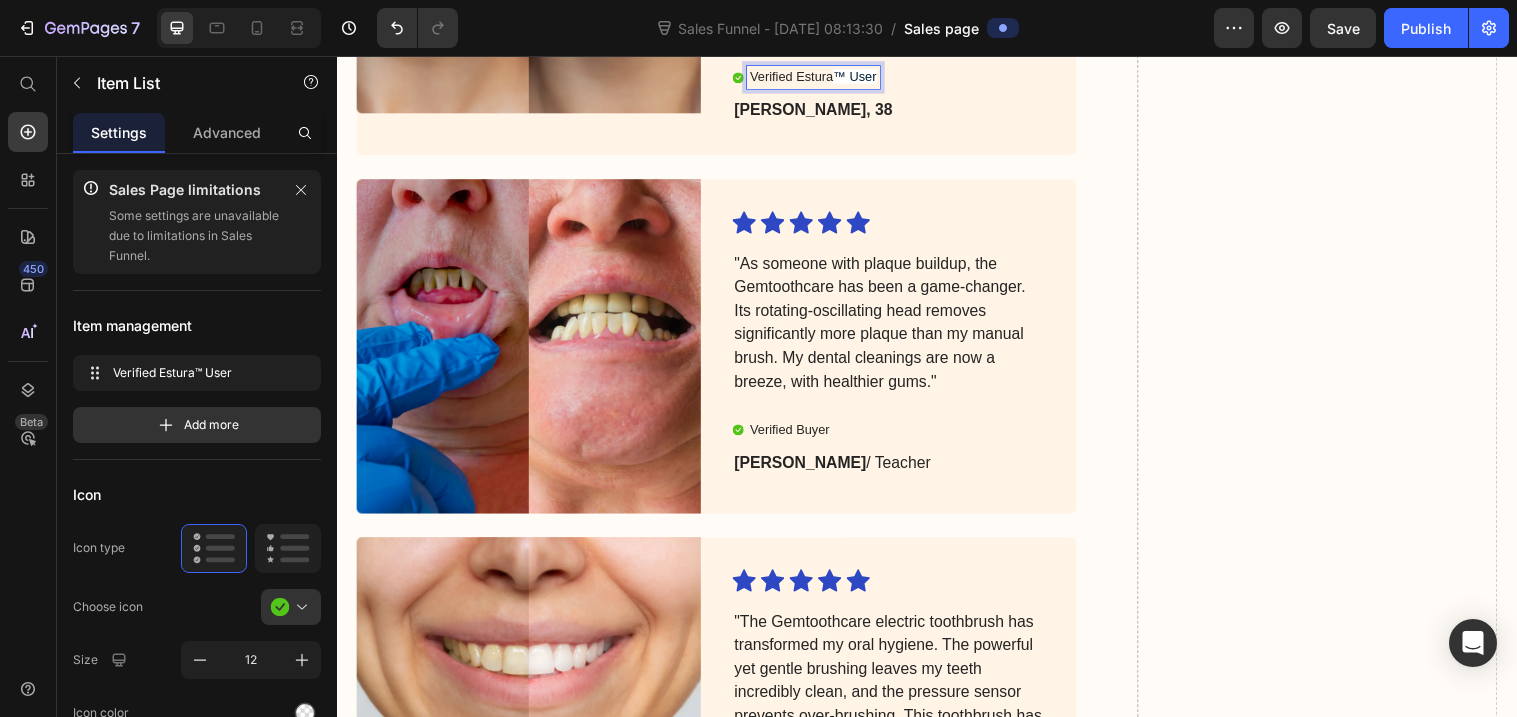 click on "™ User" at bounding box center [864, 77] 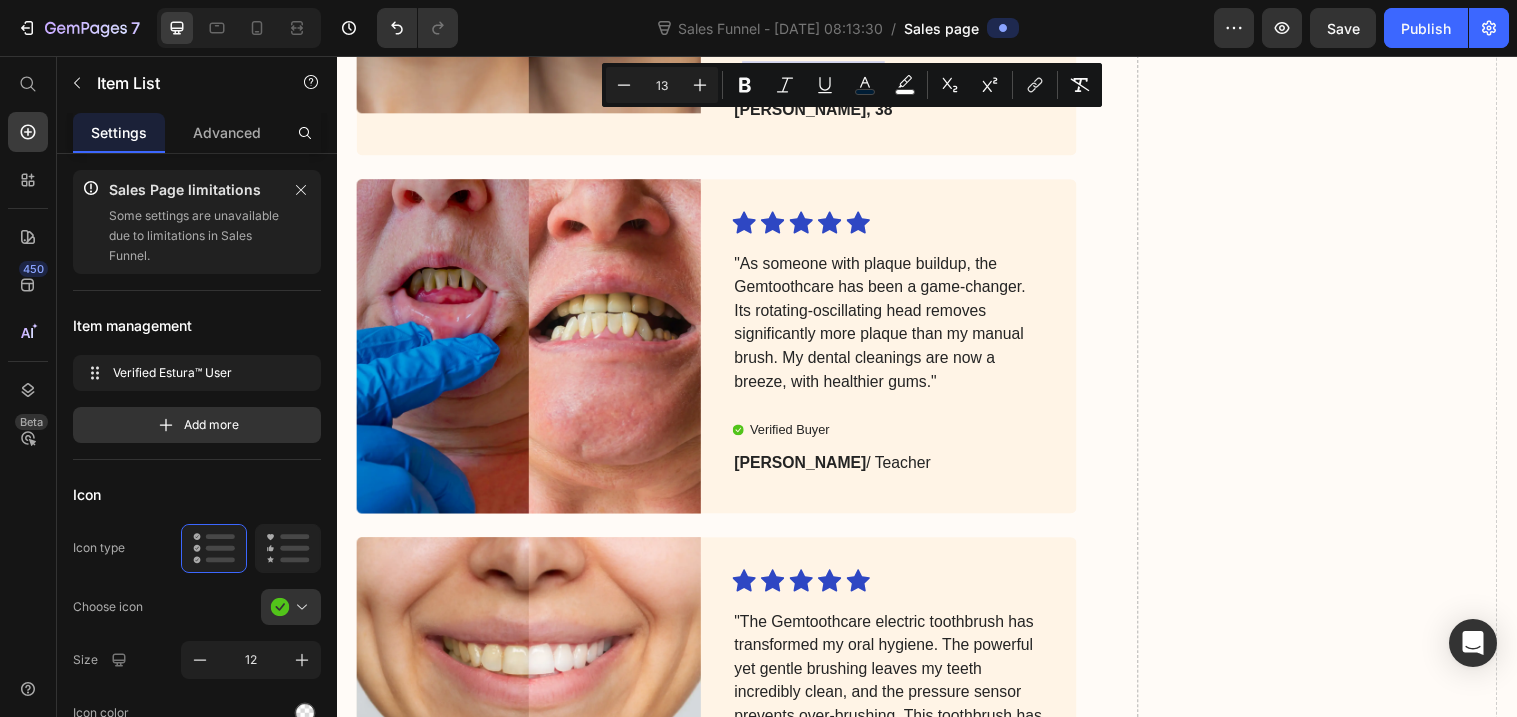 click on "Minus 13 Plus Bold Italic Underline
color
color Subscript Superscript       link Remove Format" at bounding box center [852, 85] 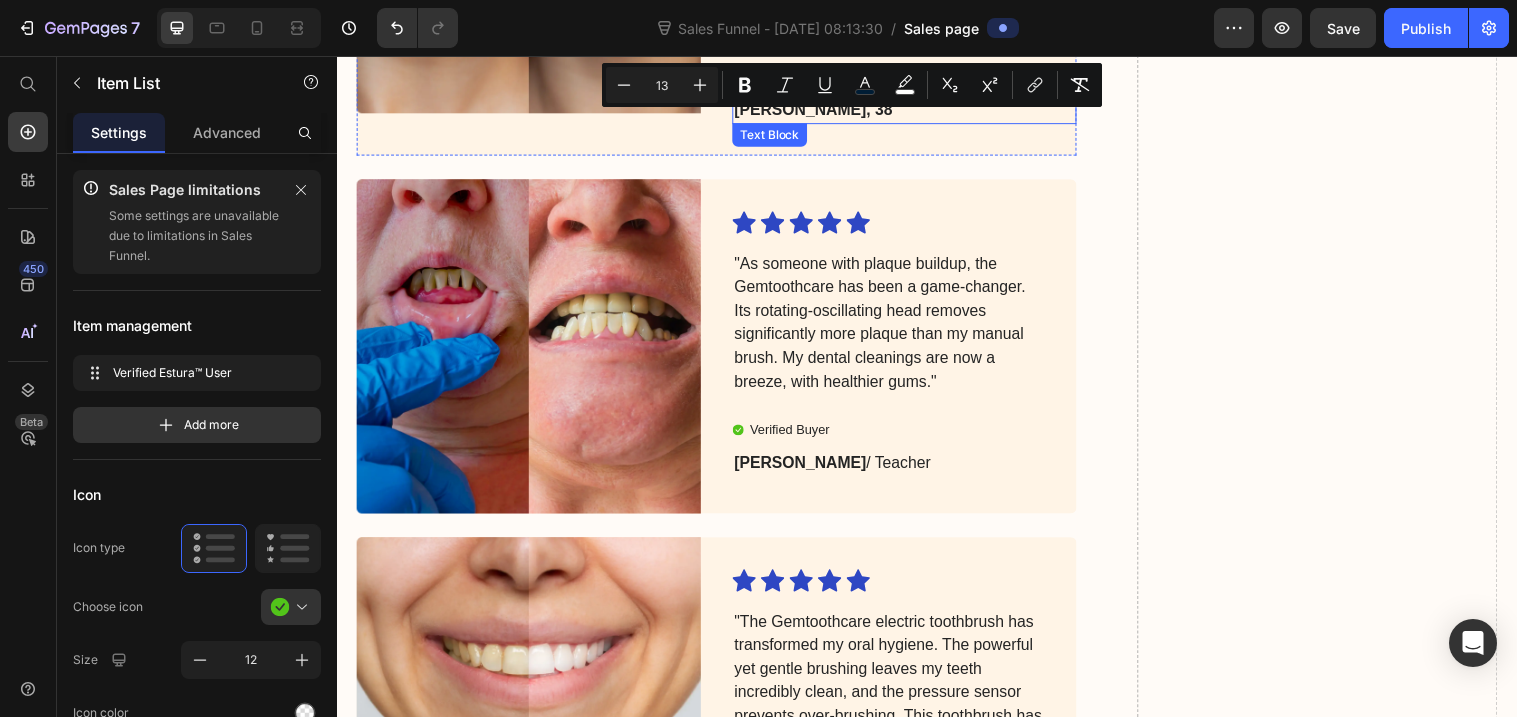 click on "[PERSON_NAME], 38" at bounding box center [898, 112] 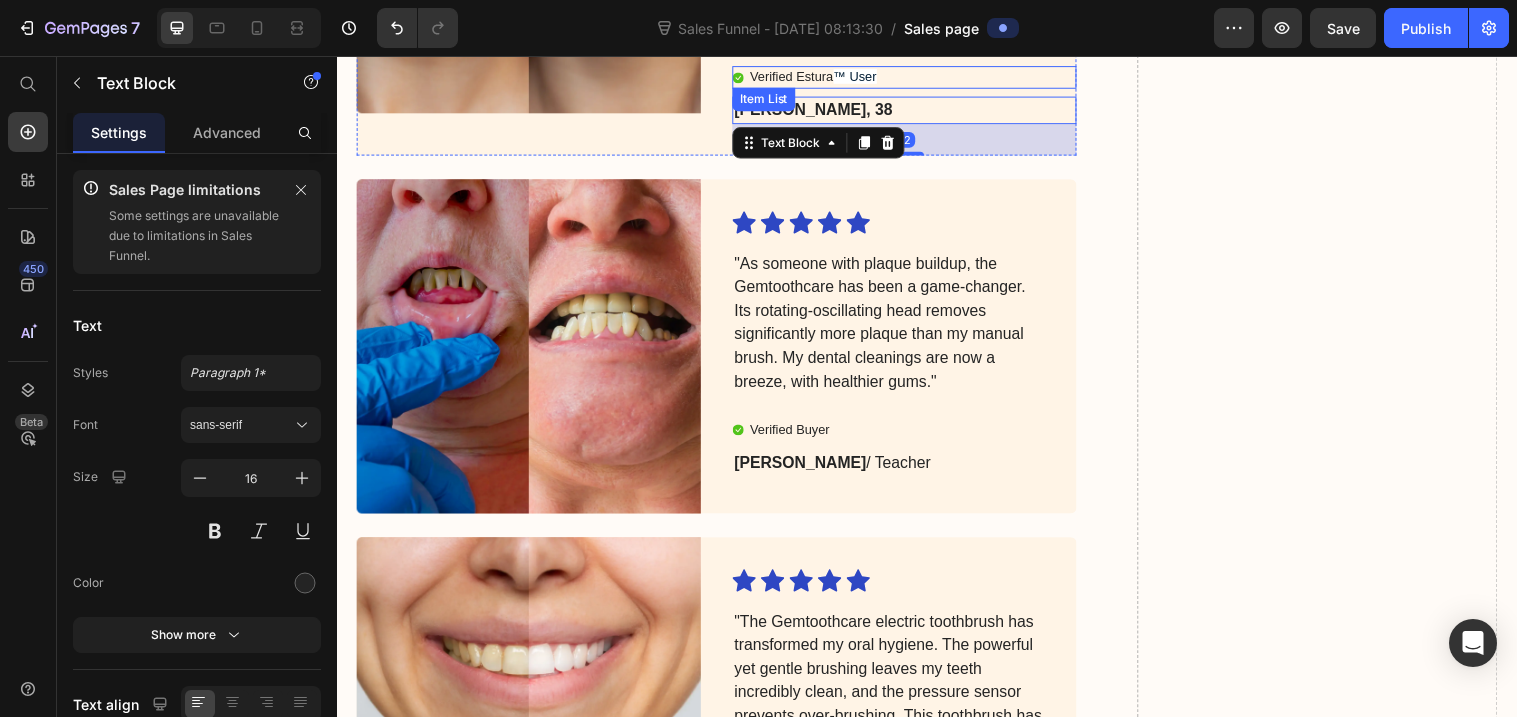click on "™ User" at bounding box center [864, 77] 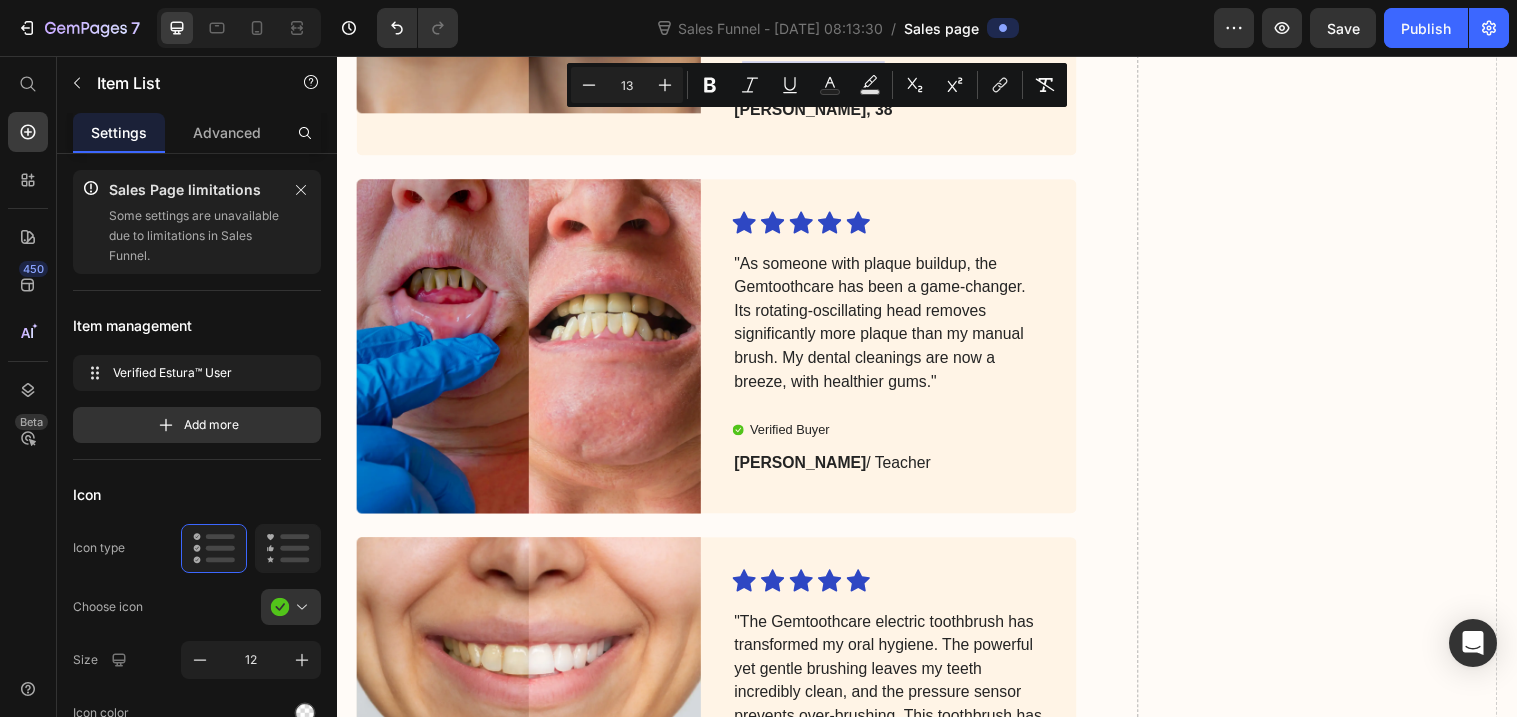 click on "Text Color" at bounding box center (830, 85) 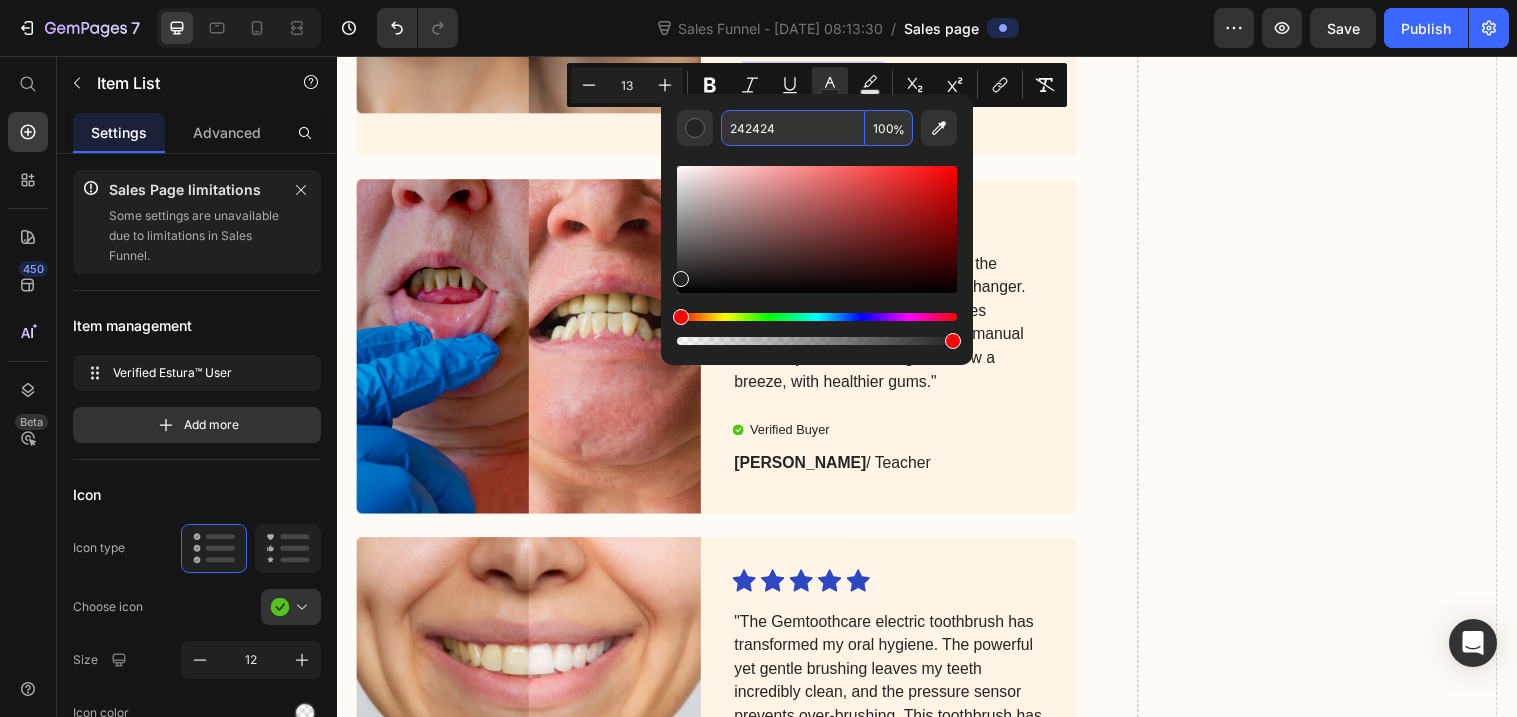 click on "242424" at bounding box center [793, 128] 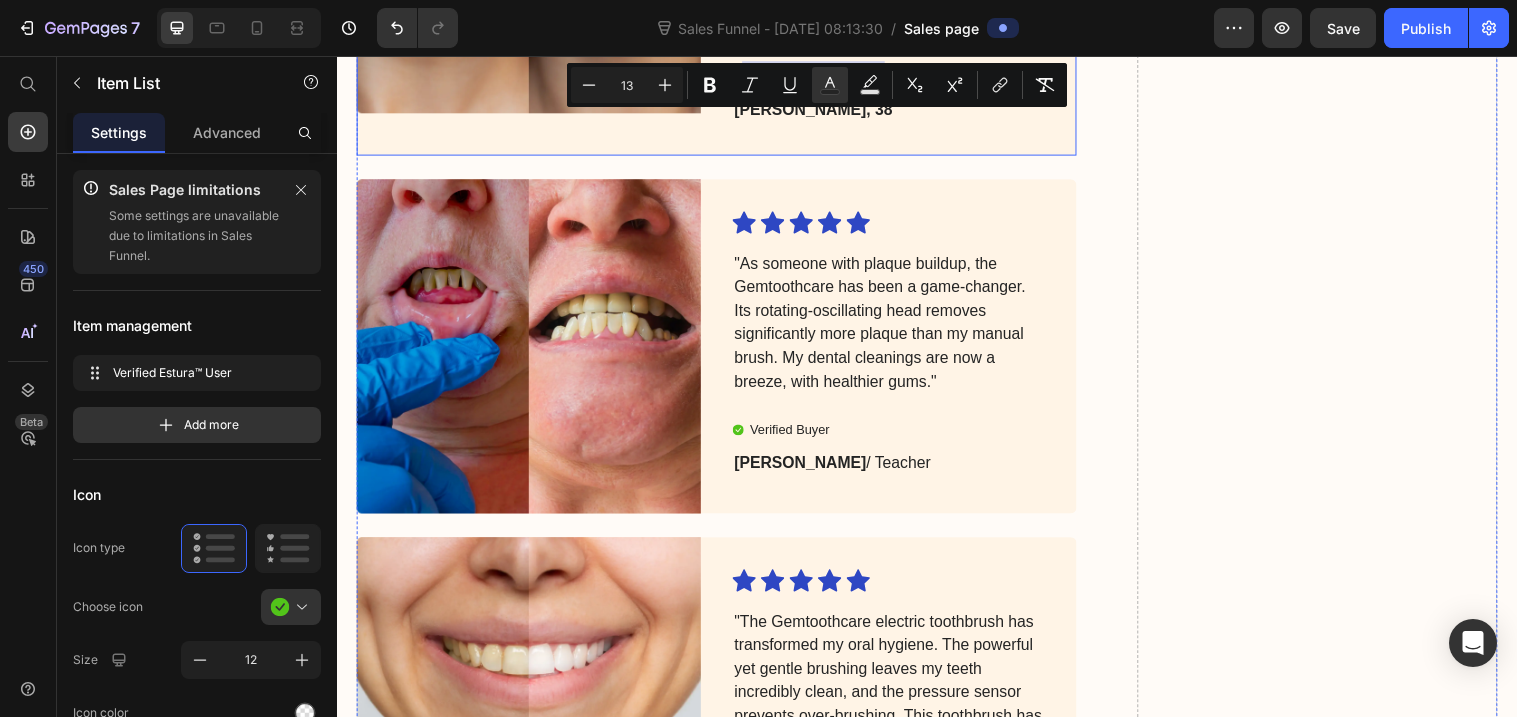 click on "Icon
Icon
Icon
Icon
Icon Icon List “After having two kids, I had loose skin and lines on my stomach that just wouldn’t go away — no matter how much I worked out. After 4 treatments with the Estura machine, the difference is insane. My skin looks tighter and smoother, and I feel confident wearing a bikini again. Worth every session.” Text Block
Verified Estura ™ User Item List   8 [PERSON_NAME], 38 Text Block" at bounding box center (914, -34) 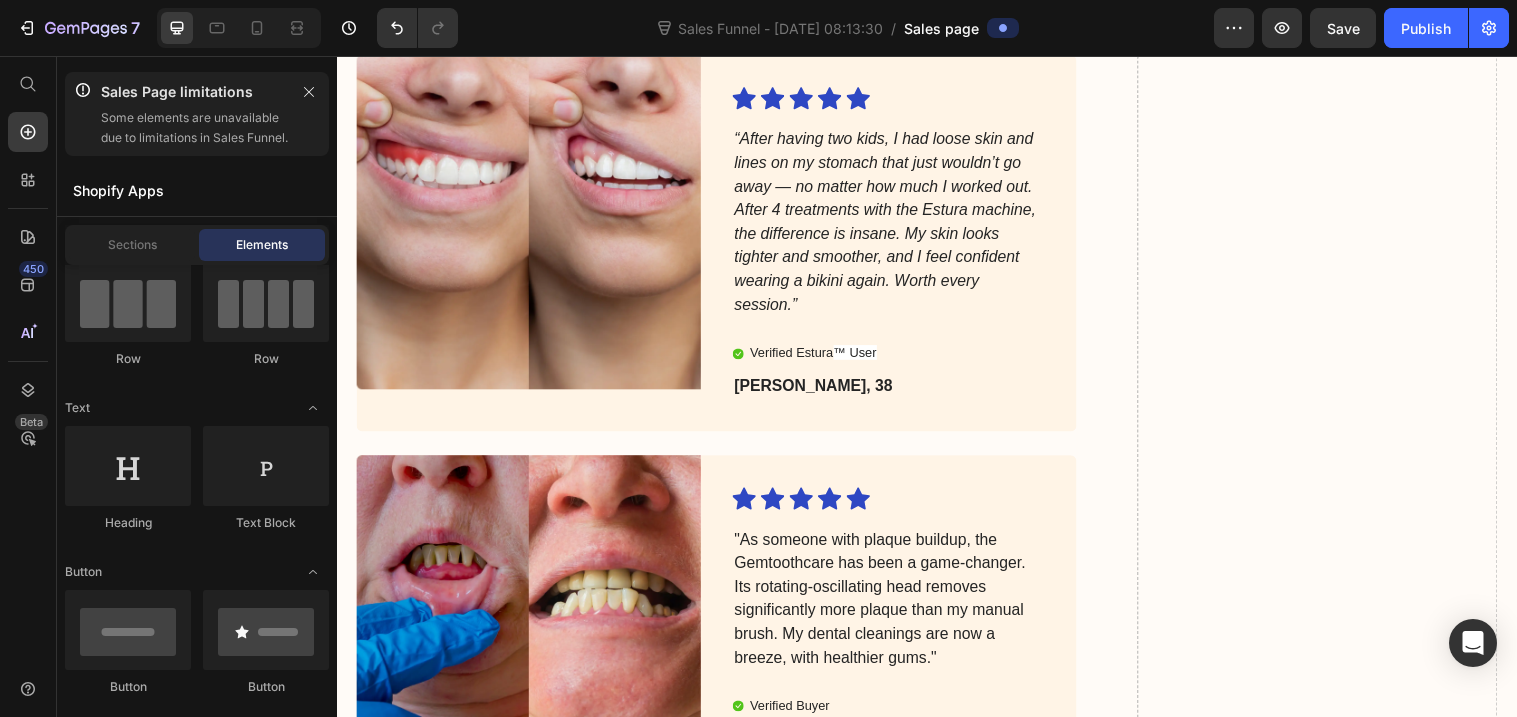 scroll, scrollTop: 4654, scrollLeft: 0, axis: vertical 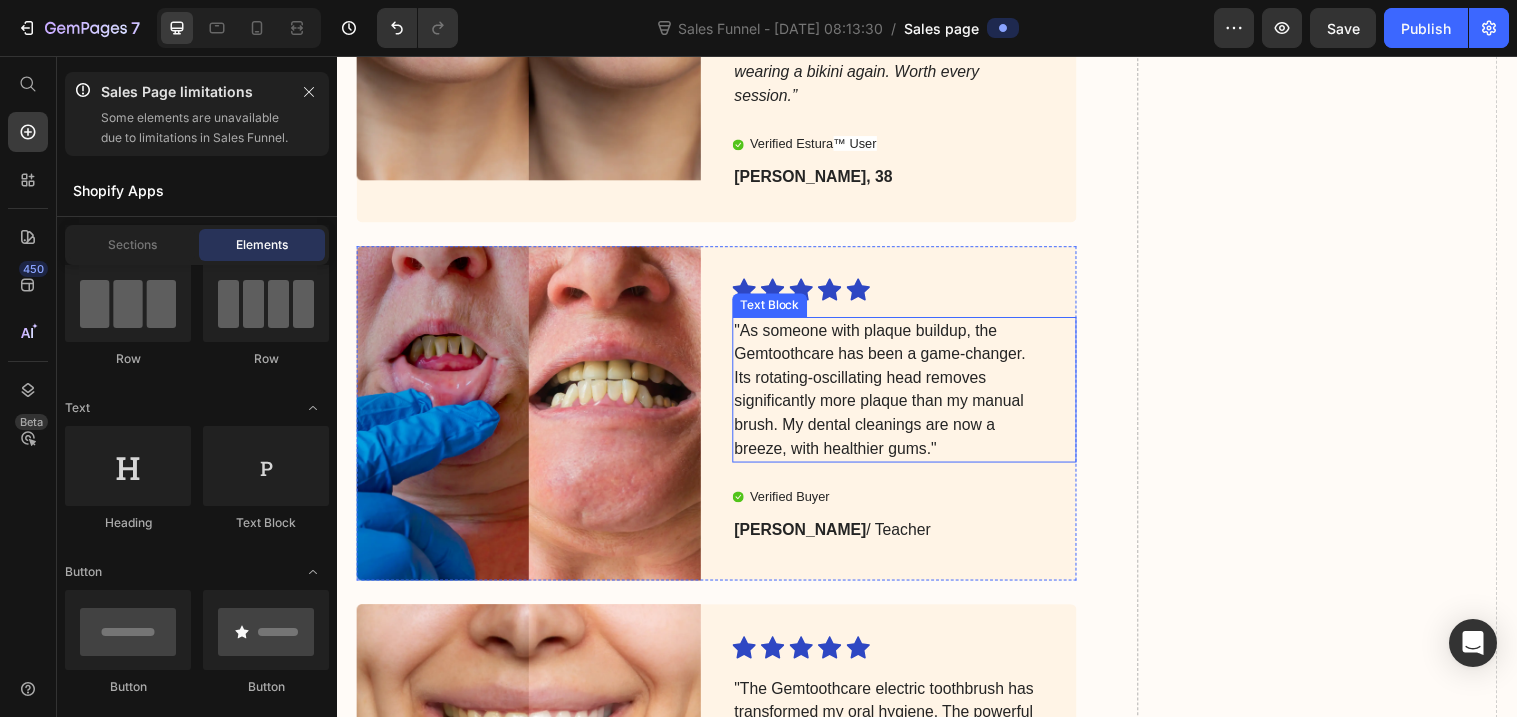 click on ""As someone with plaque buildup, the Gemtoothcare has been a game-changer. Its rotating-oscillating head removes significantly more plaque than my manual brush. My dental cleanings are now a breeze, with healthier gums."" at bounding box center [898, 396] 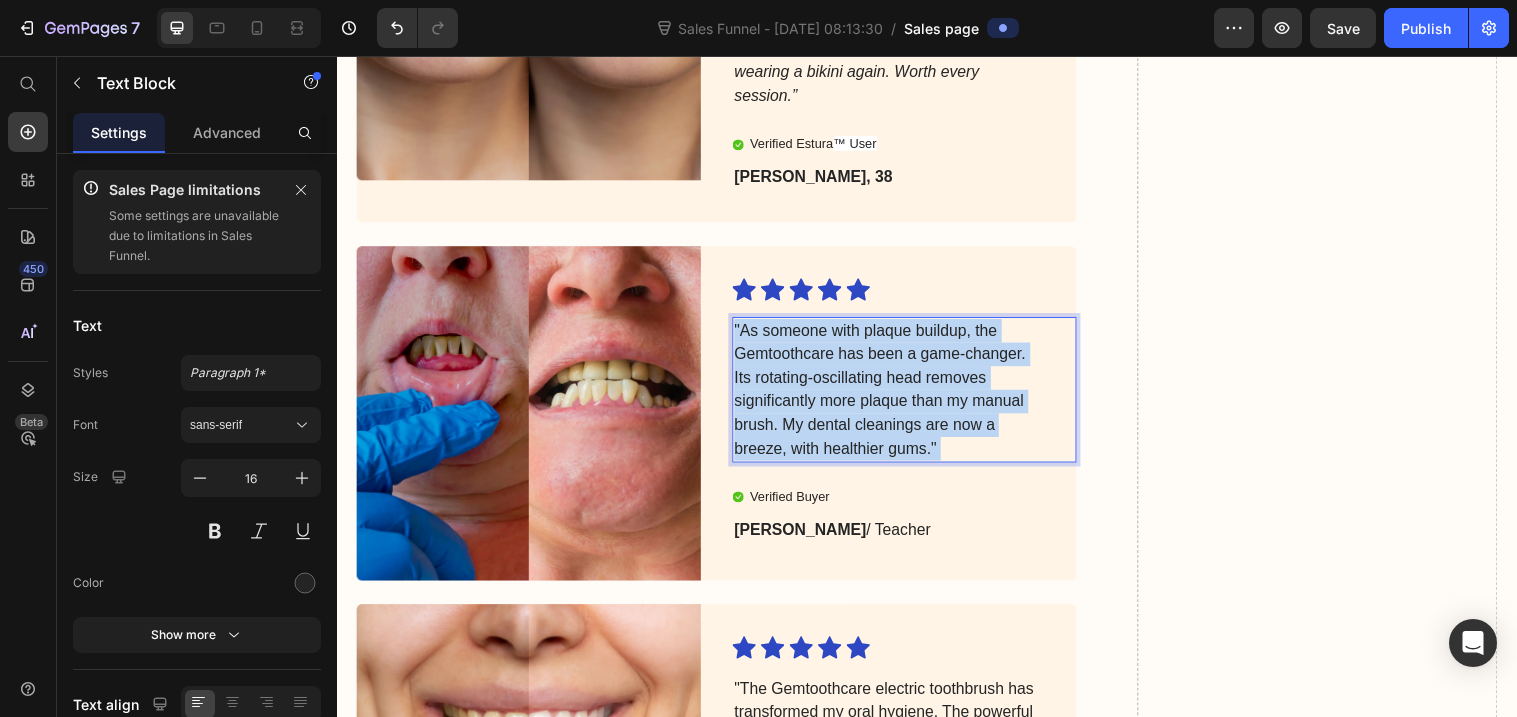 drag, startPoint x: 951, startPoint y: 449, endPoint x: 762, endPoint y: 357, distance: 210.20229 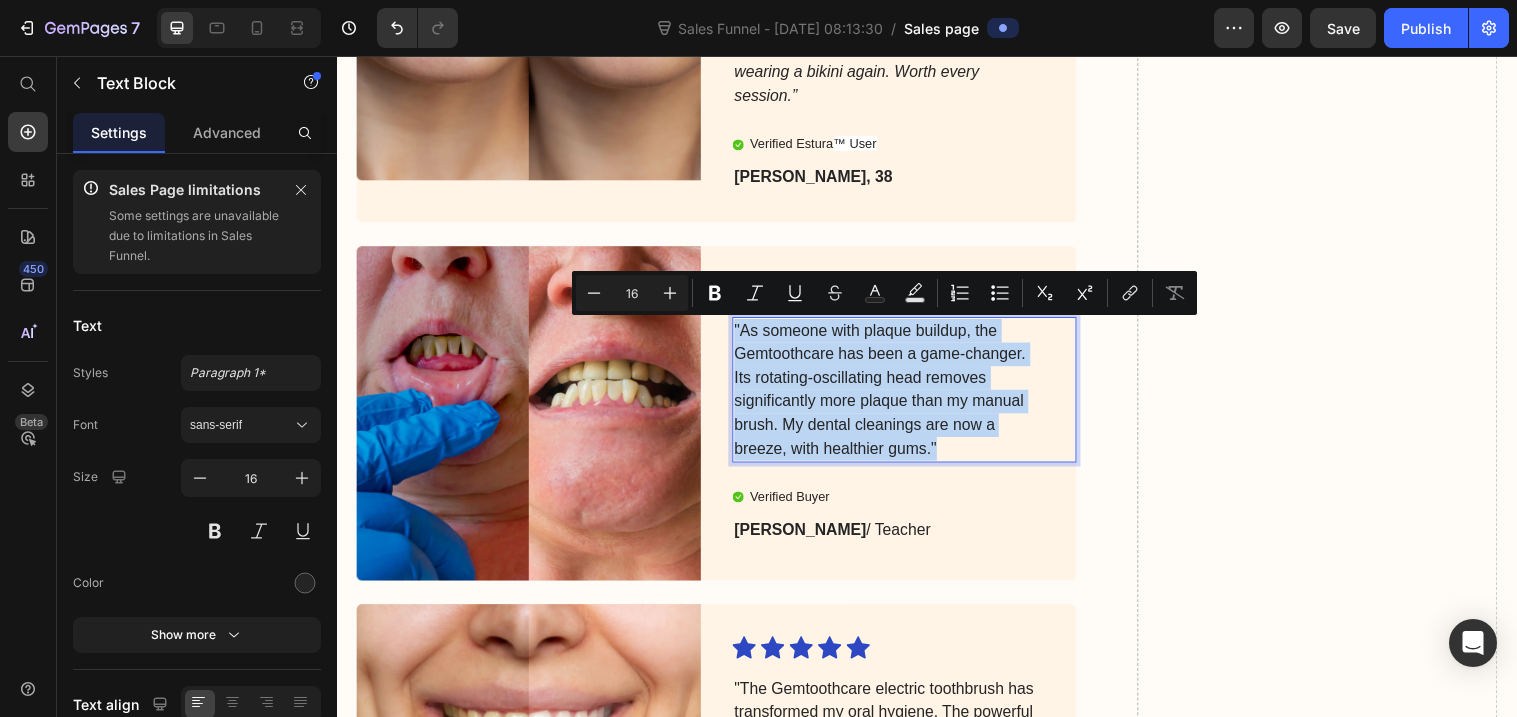 drag, startPoint x: 948, startPoint y: 451, endPoint x: 743, endPoint y: 343, distance: 231.70886 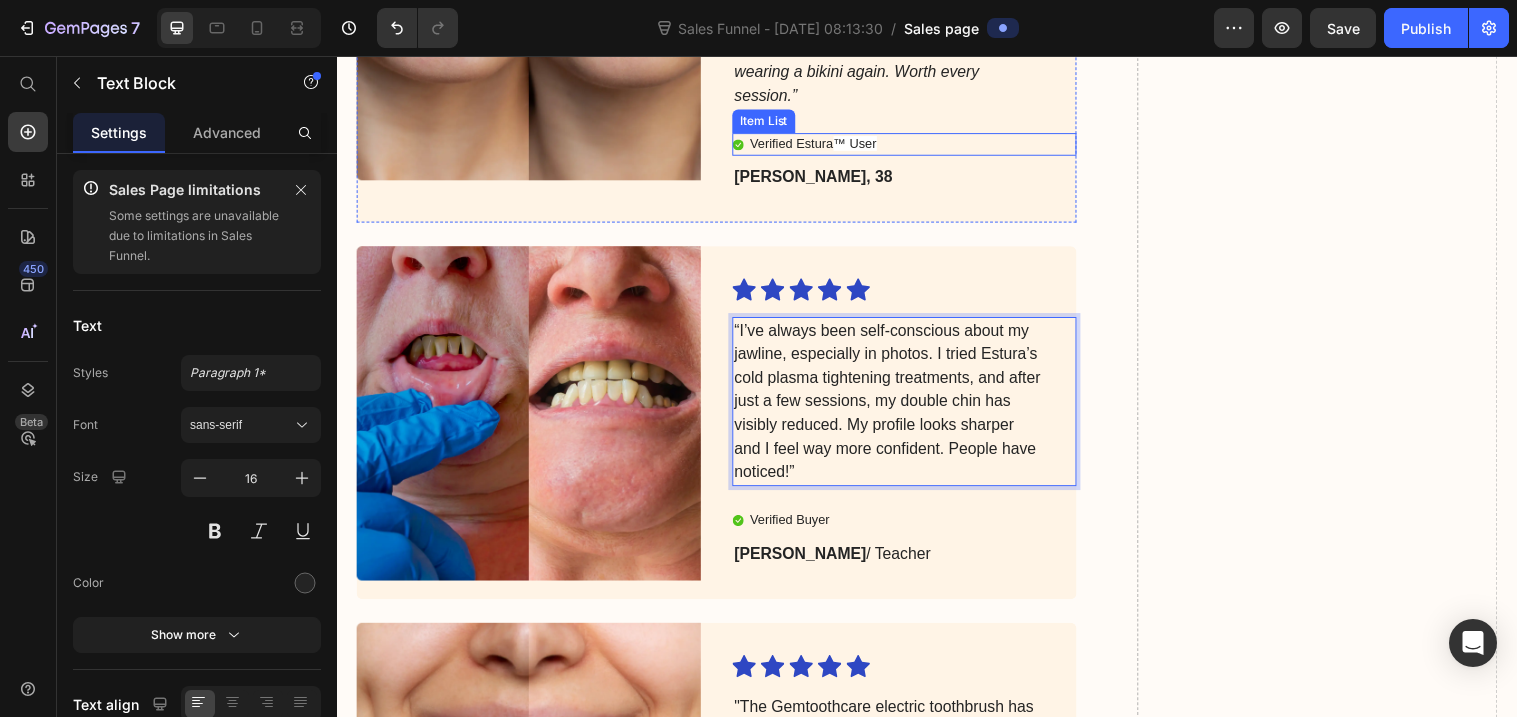 click on "Verified Estura" at bounding box center (799, 145) 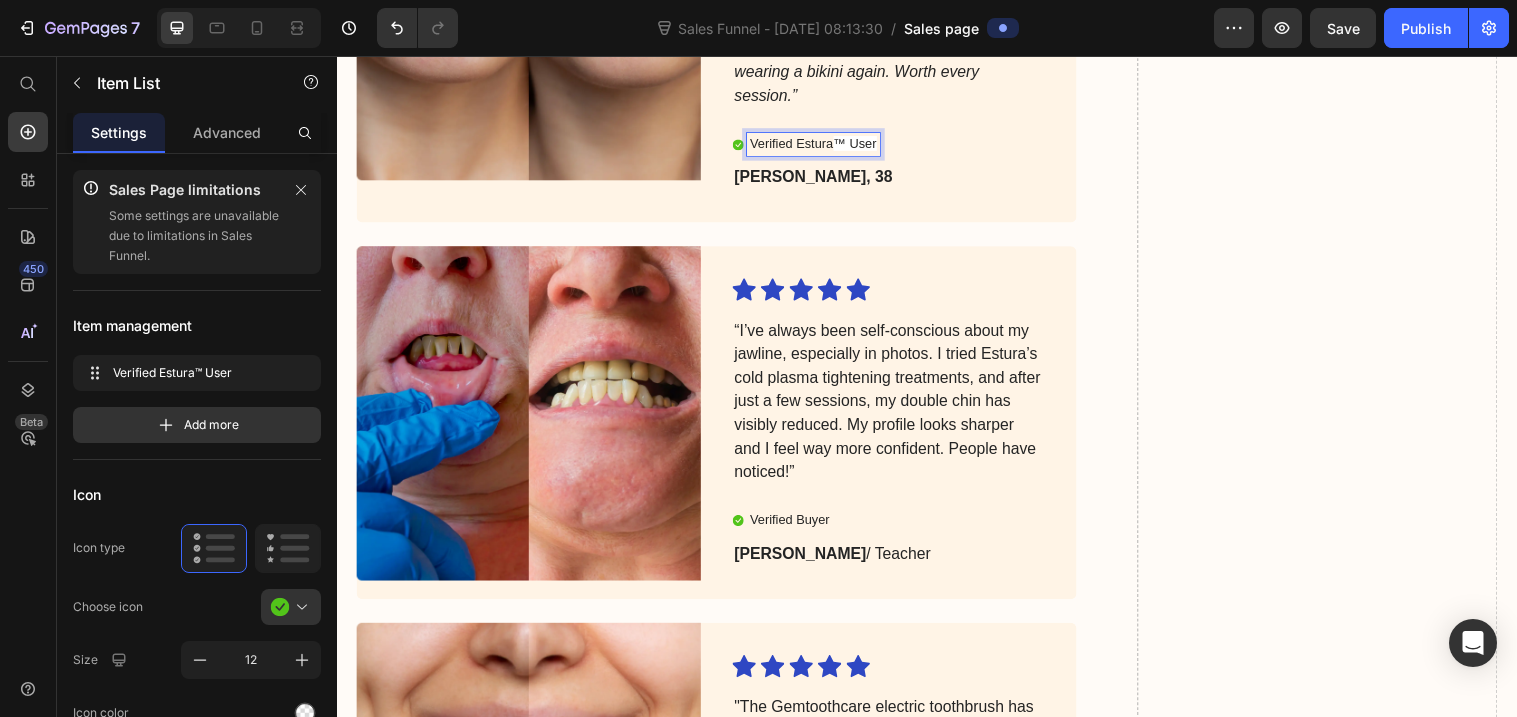 click on "Verified Estura" at bounding box center (799, 145) 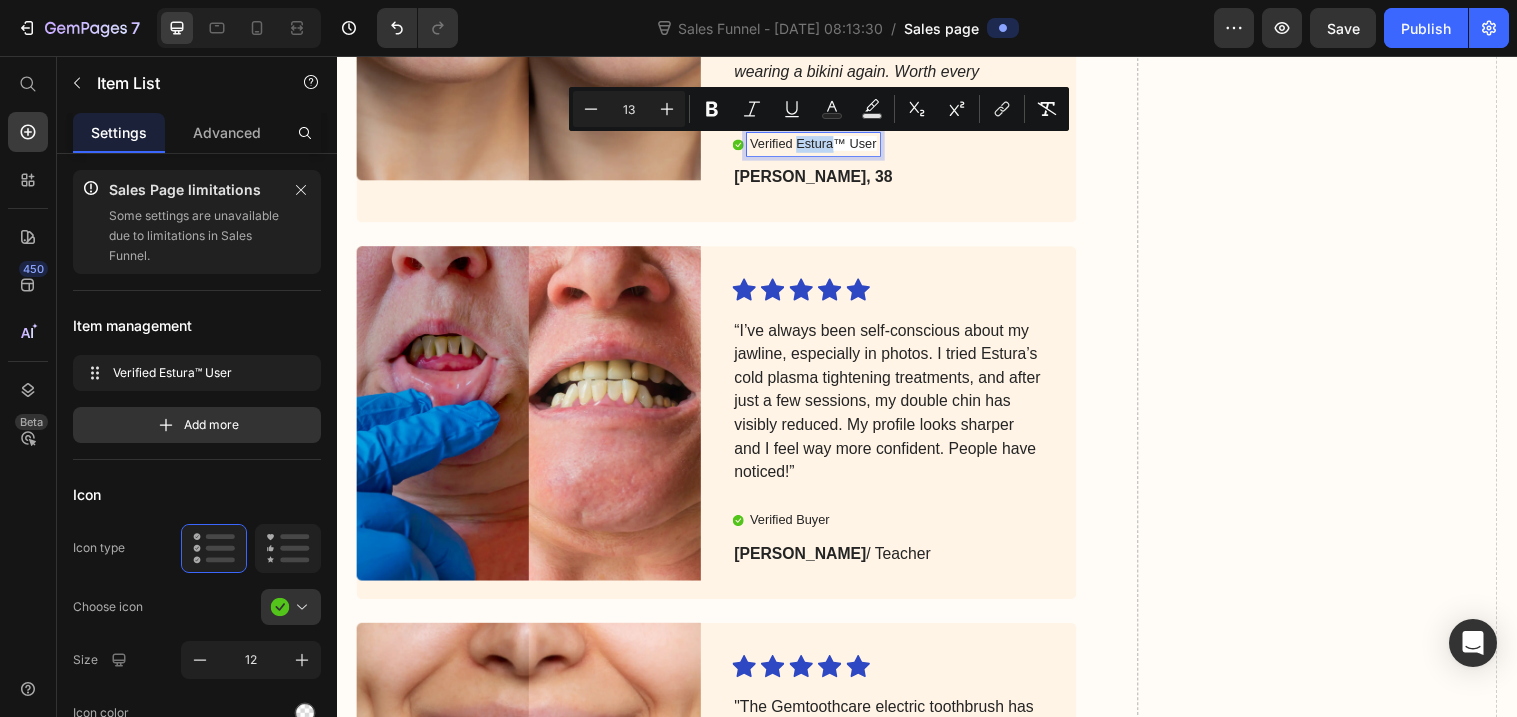 click on "Verified Estura" at bounding box center (799, 145) 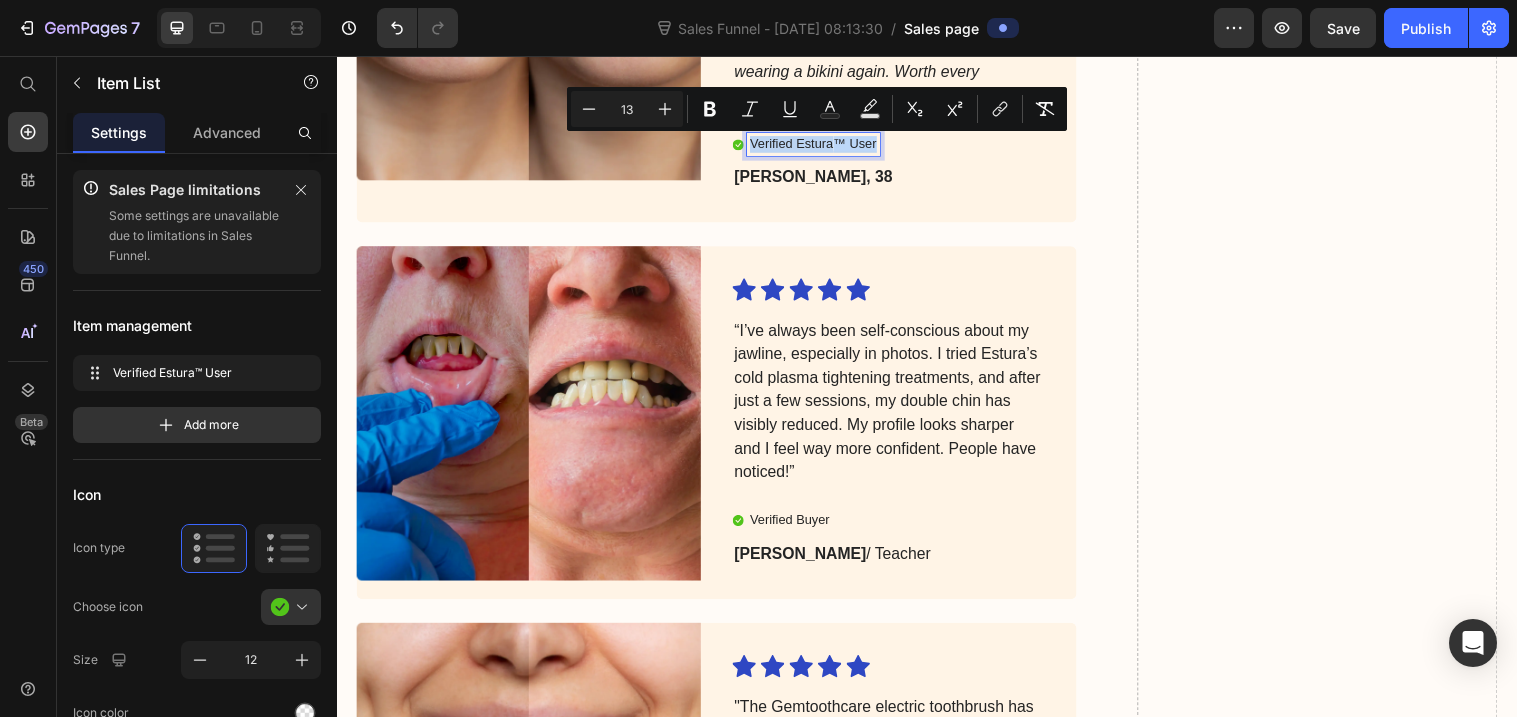 copy on "Verified Estura ™ User" 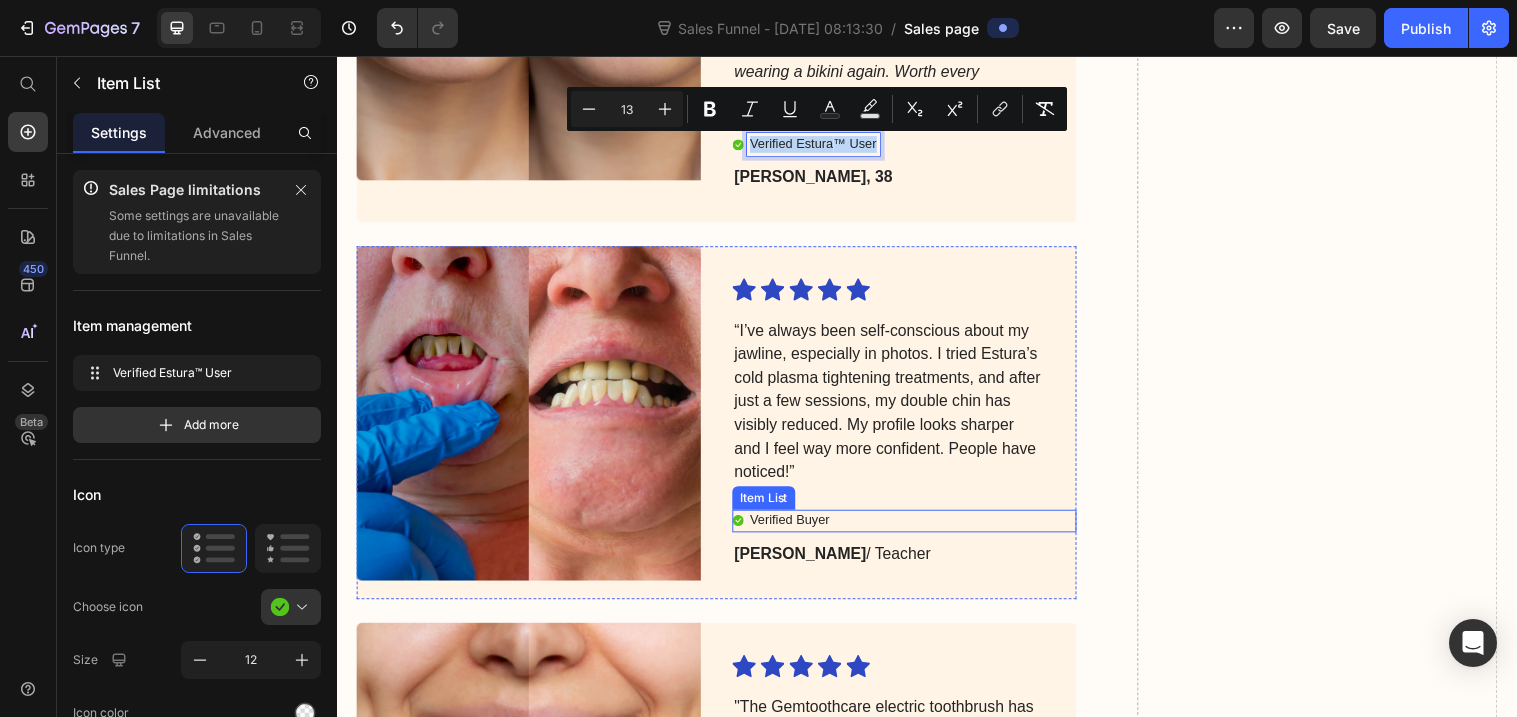 click on "Verified Buyer" at bounding box center (797, 529) 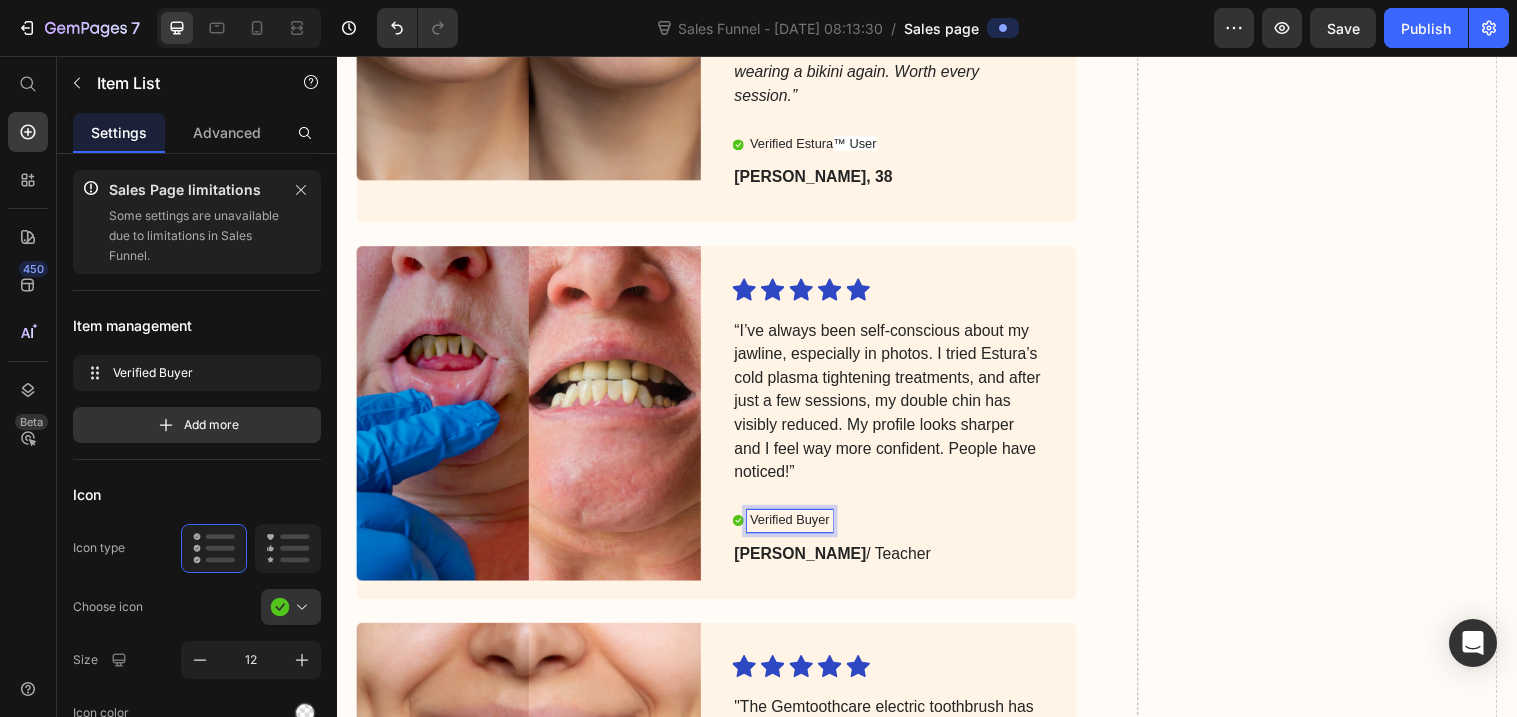click on "Verified Buyer" at bounding box center [797, 529] 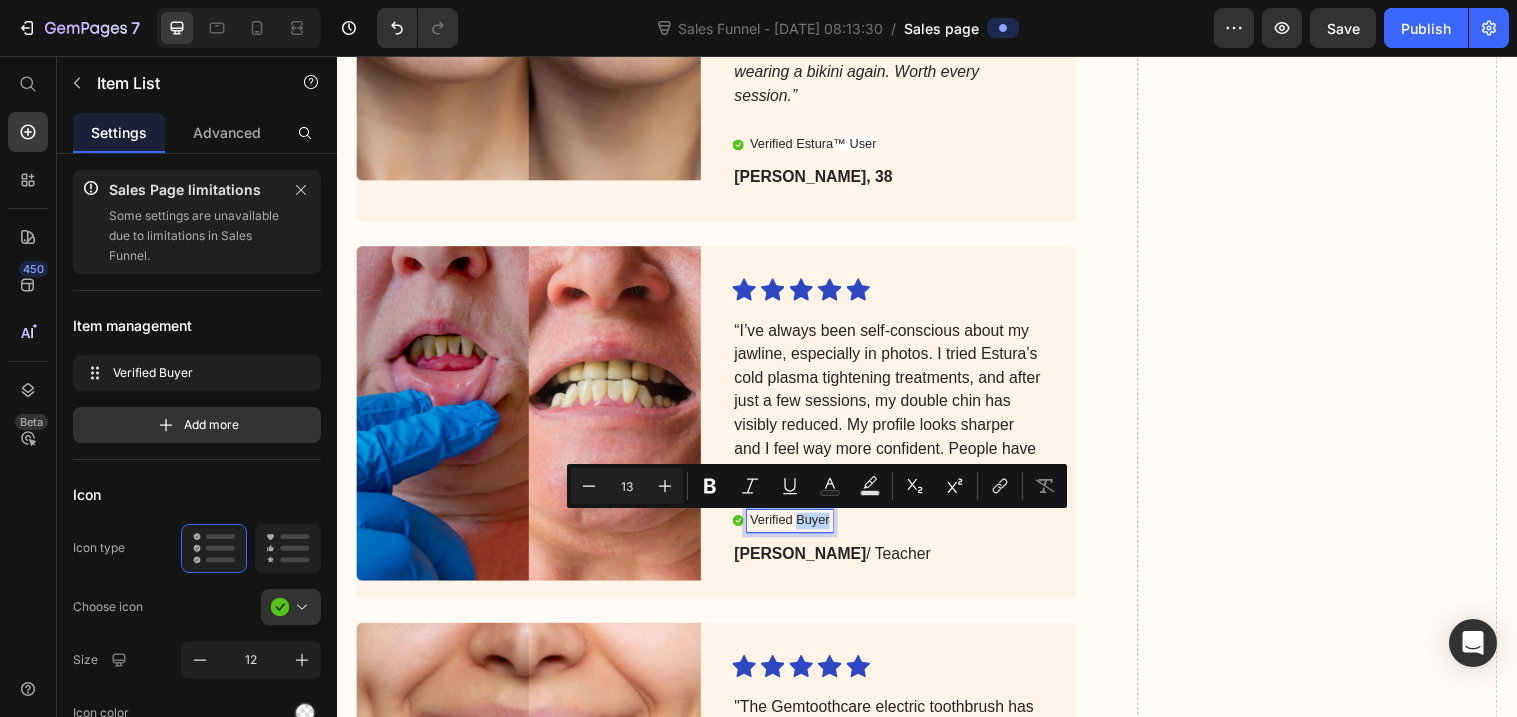 click on "Verified Buyer" at bounding box center (797, 529) 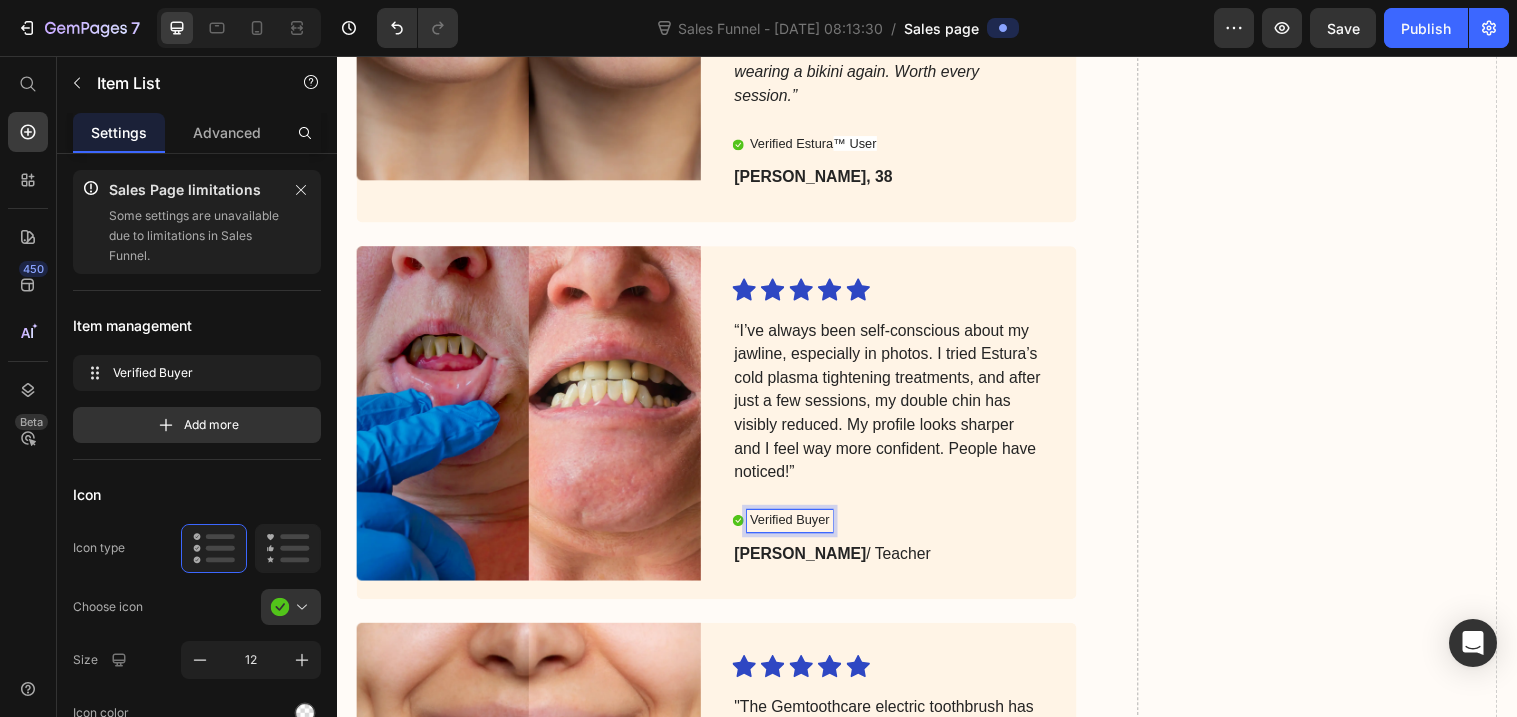 click on "Verified Buyer" at bounding box center [797, 529] 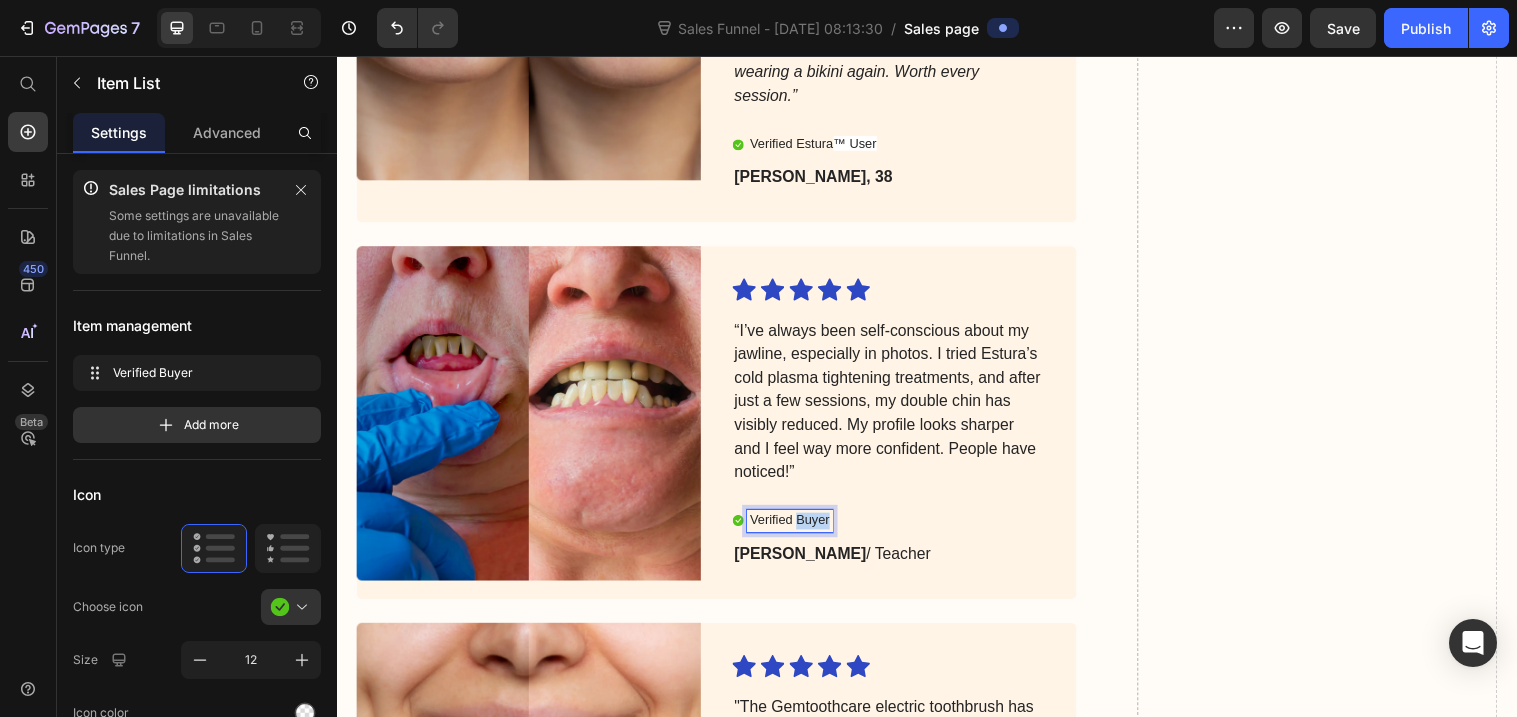 click on "Verified Buyer" at bounding box center [797, 529] 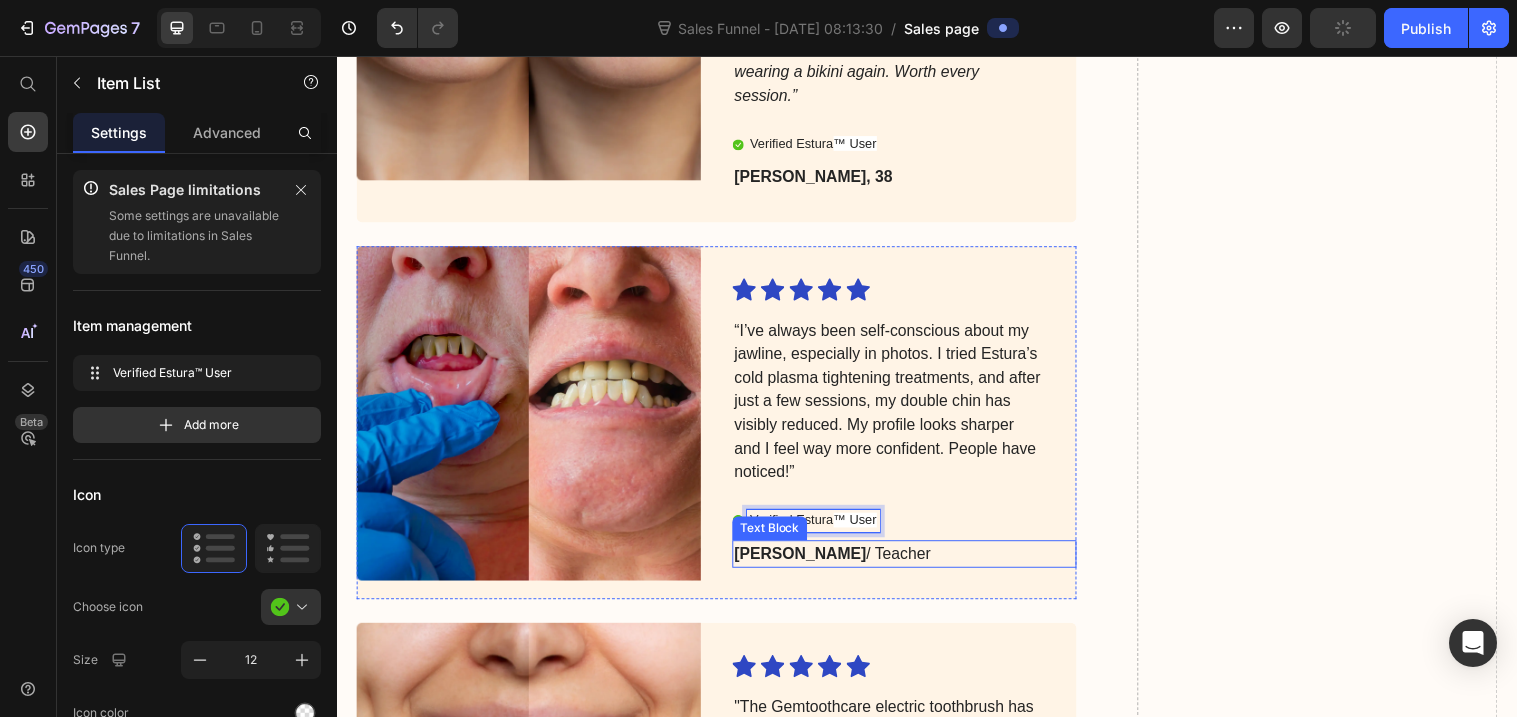 click on "[PERSON_NAME]" at bounding box center (808, 562) 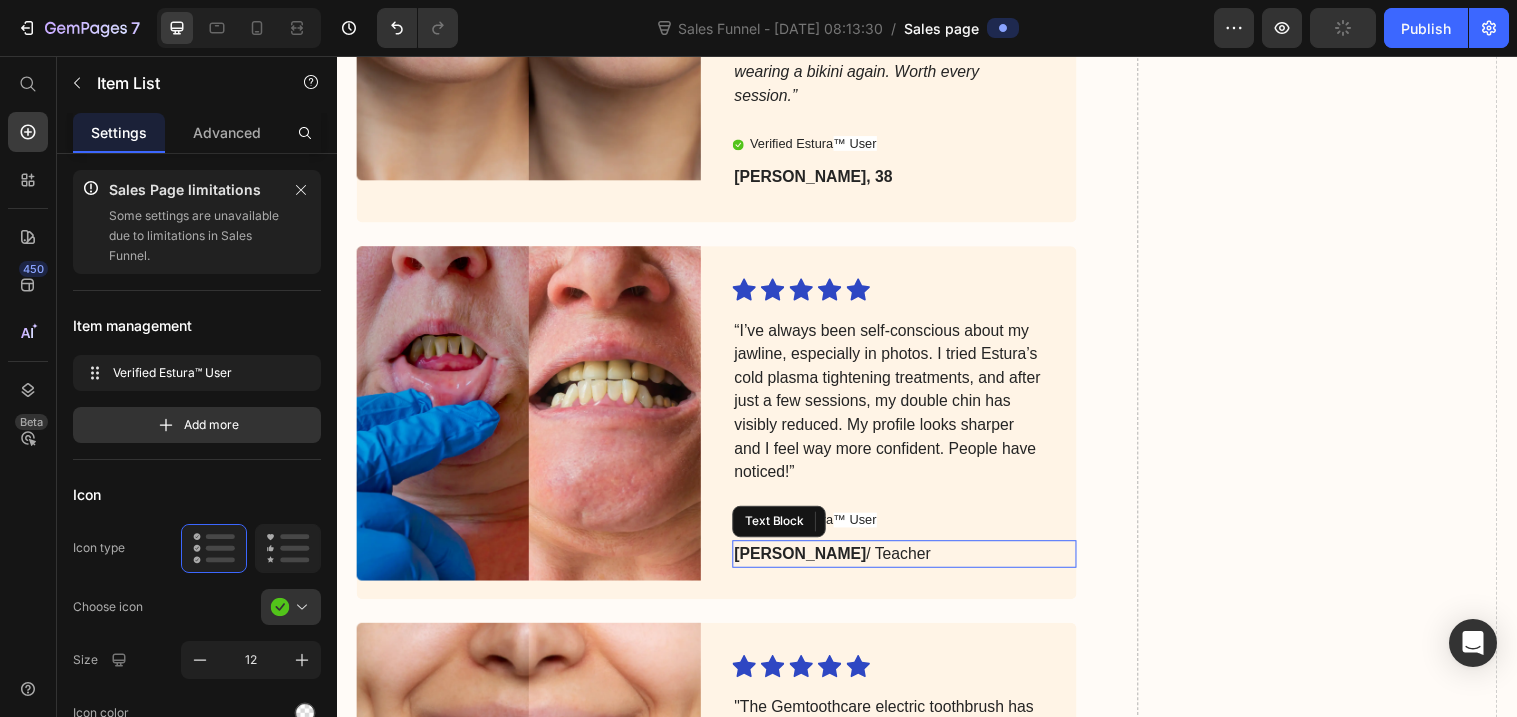click on "[PERSON_NAME]" at bounding box center (808, 562) 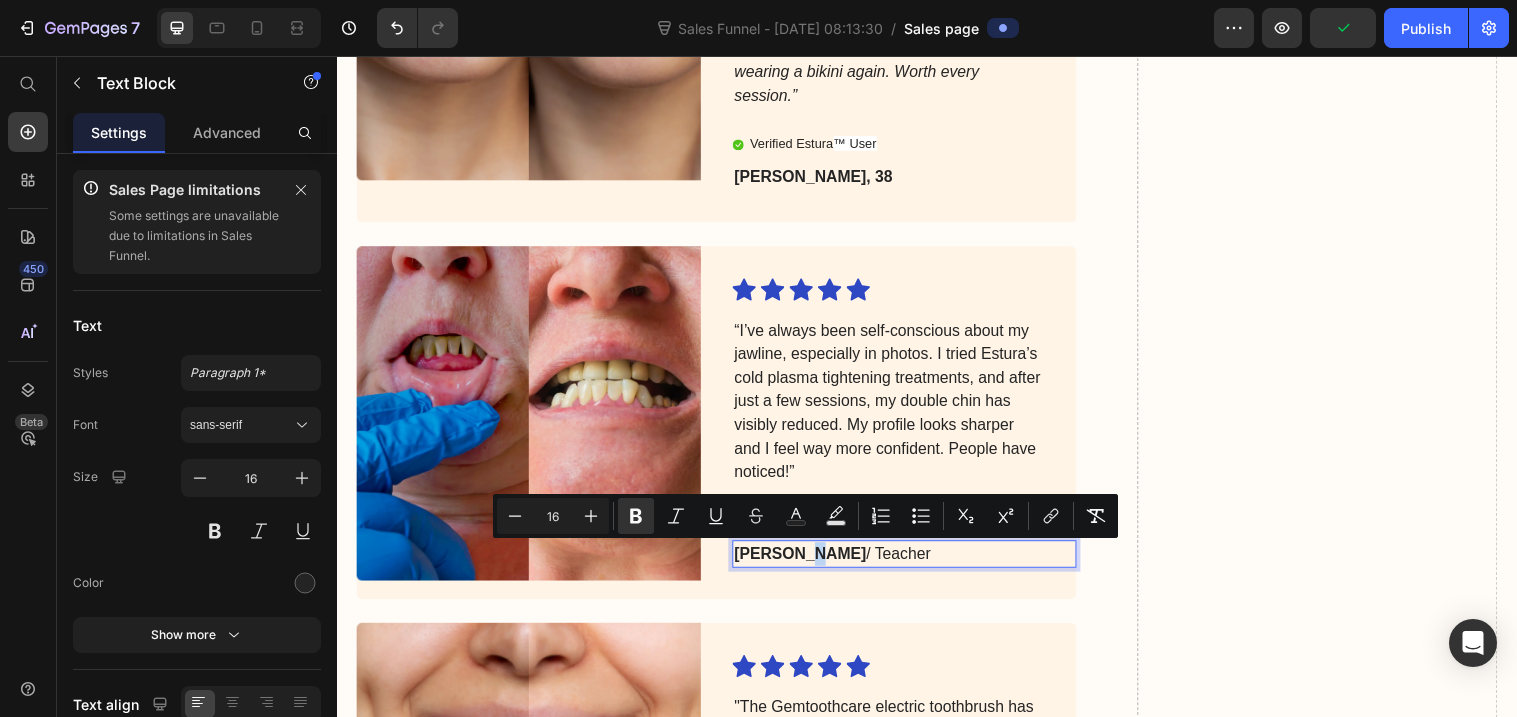 click on "[PERSON_NAME]" at bounding box center (808, 562) 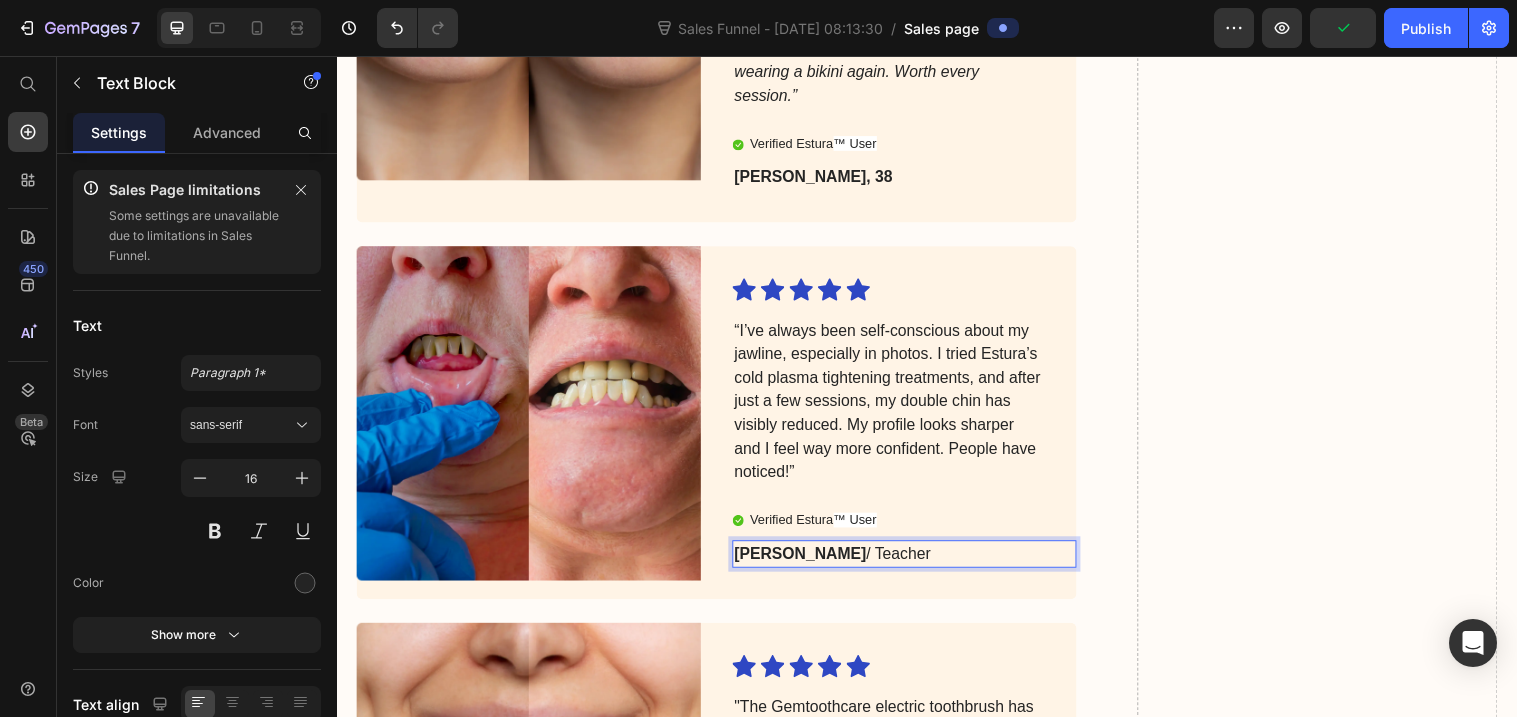 click on "[PERSON_NAME]" at bounding box center (808, 562) 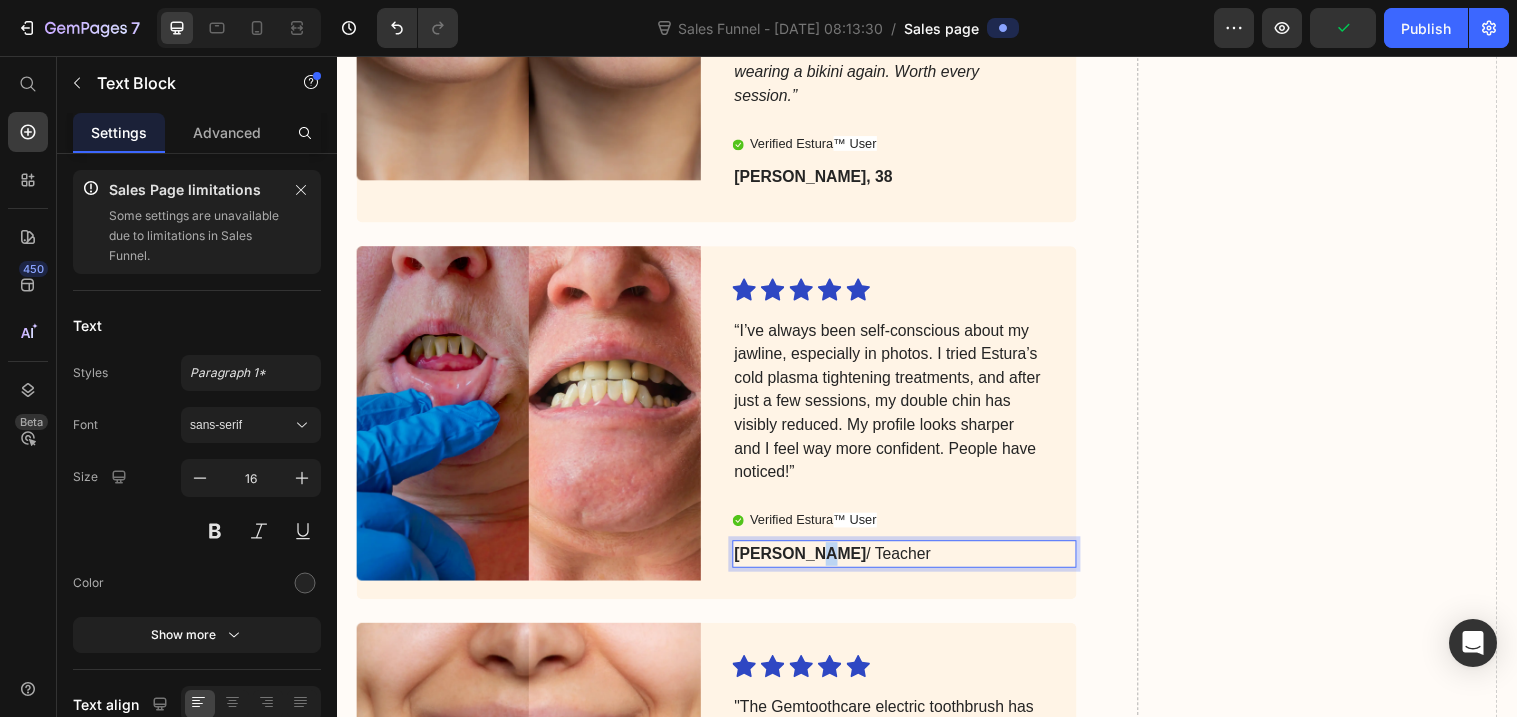 click on "[PERSON_NAME]" at bounding box center [808, 562] 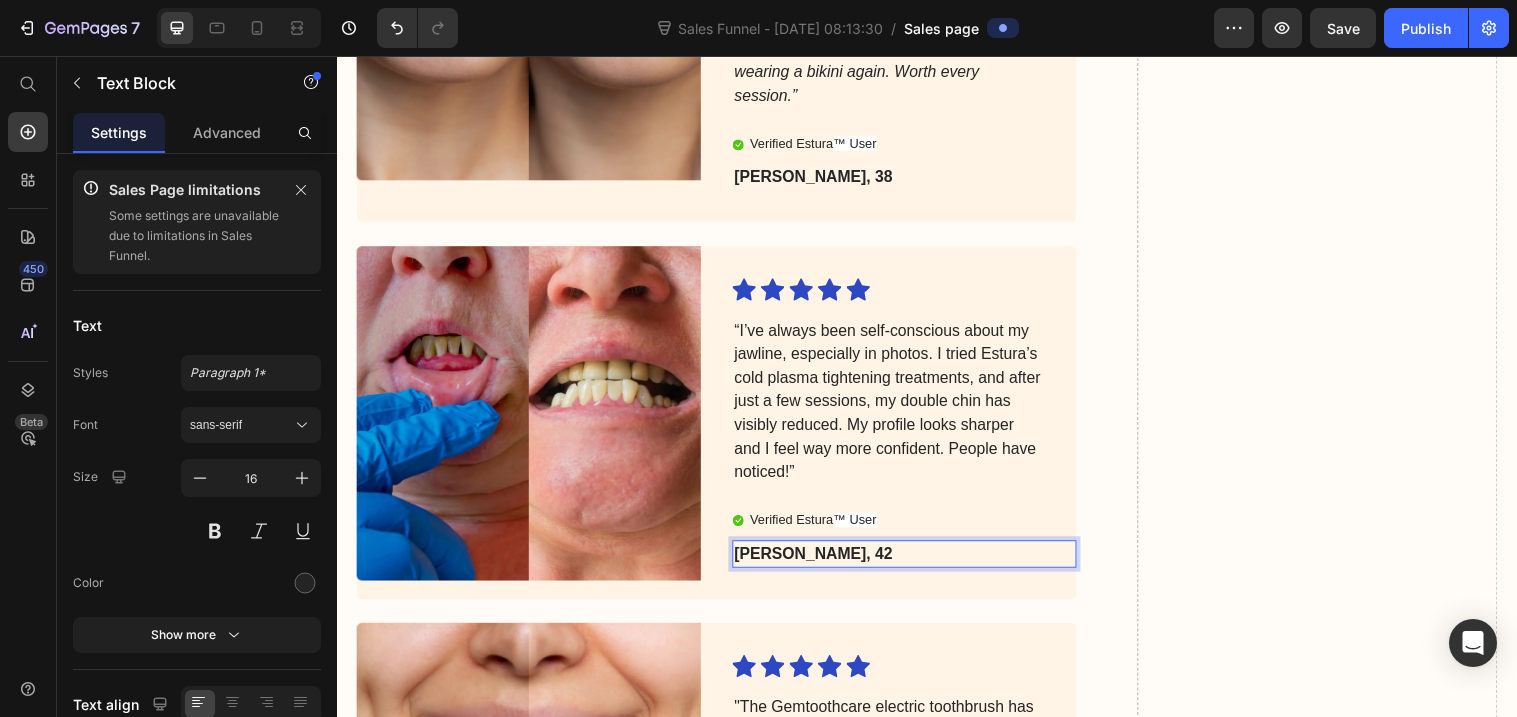 click on "[PERSON_NAME], 42" at bounding box center (821, 562) 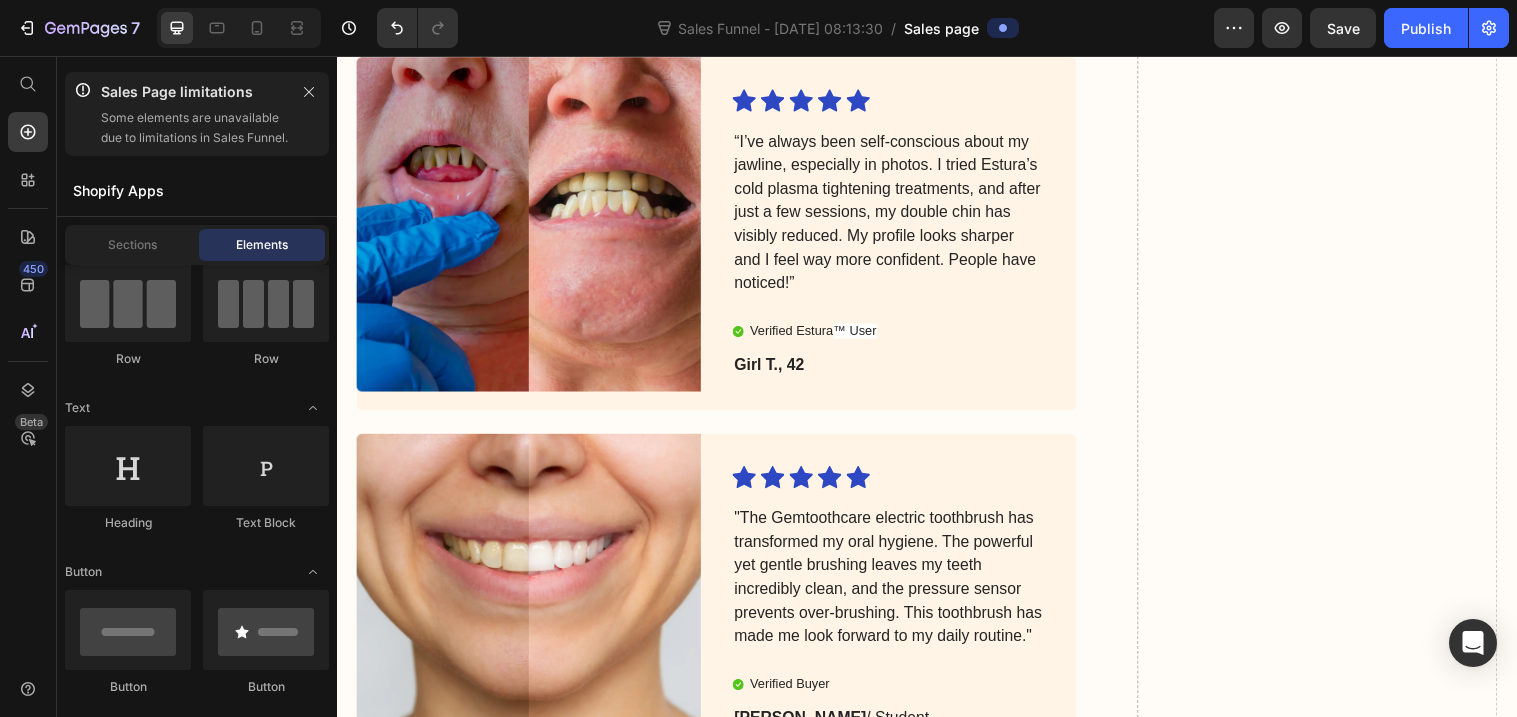 scroll, scrollTop: 5071, scrollLeft: 0, axis: vertical 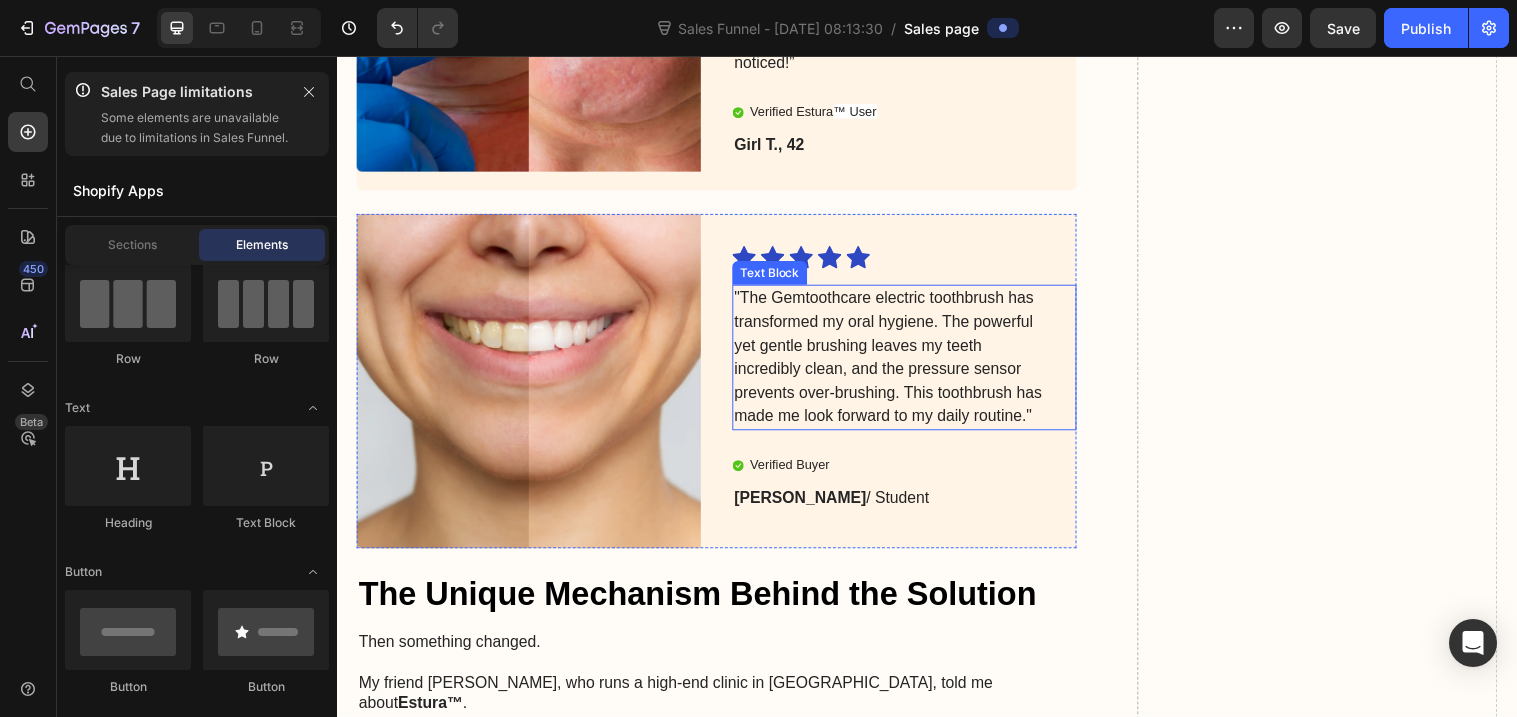 click on ""The Gemtoothcare electric toothbrush has transformed my oral hygiene. The powerful yet gentle brushing leaves my teeth incredibly clean, and the pressure sensor prevents over-brushing. This toothbrush has made me look forward to my daily routine."" at bounding box center (898, 363) 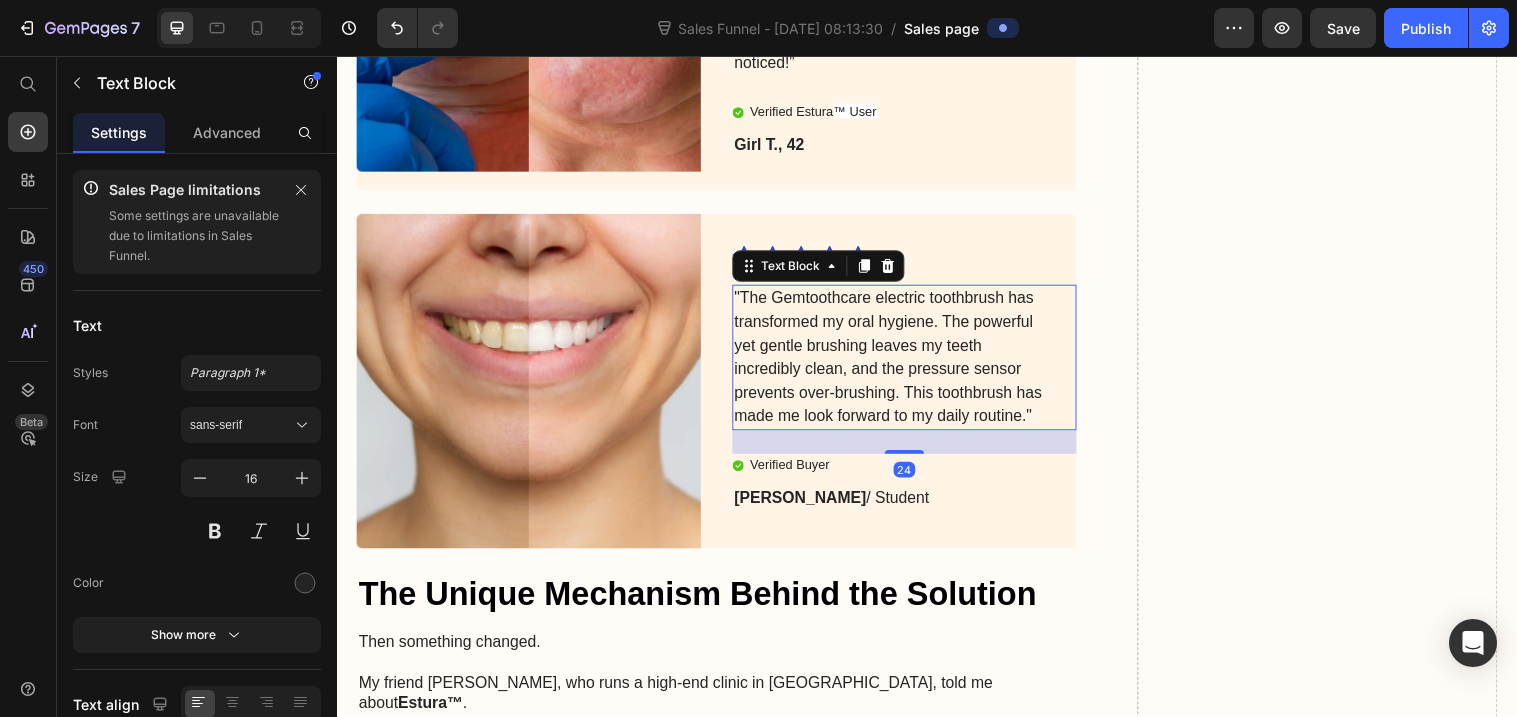 click on ""The Gemtoothcare electric toothbrush has transformed my oral hygiene. The powerful yet gentle brushing leaves my teeth incredibly clean, and the pressure sensor prevents over-brushing. This toothbrush has made me look forward to my daily routine."" at bounding box center (898, 363) 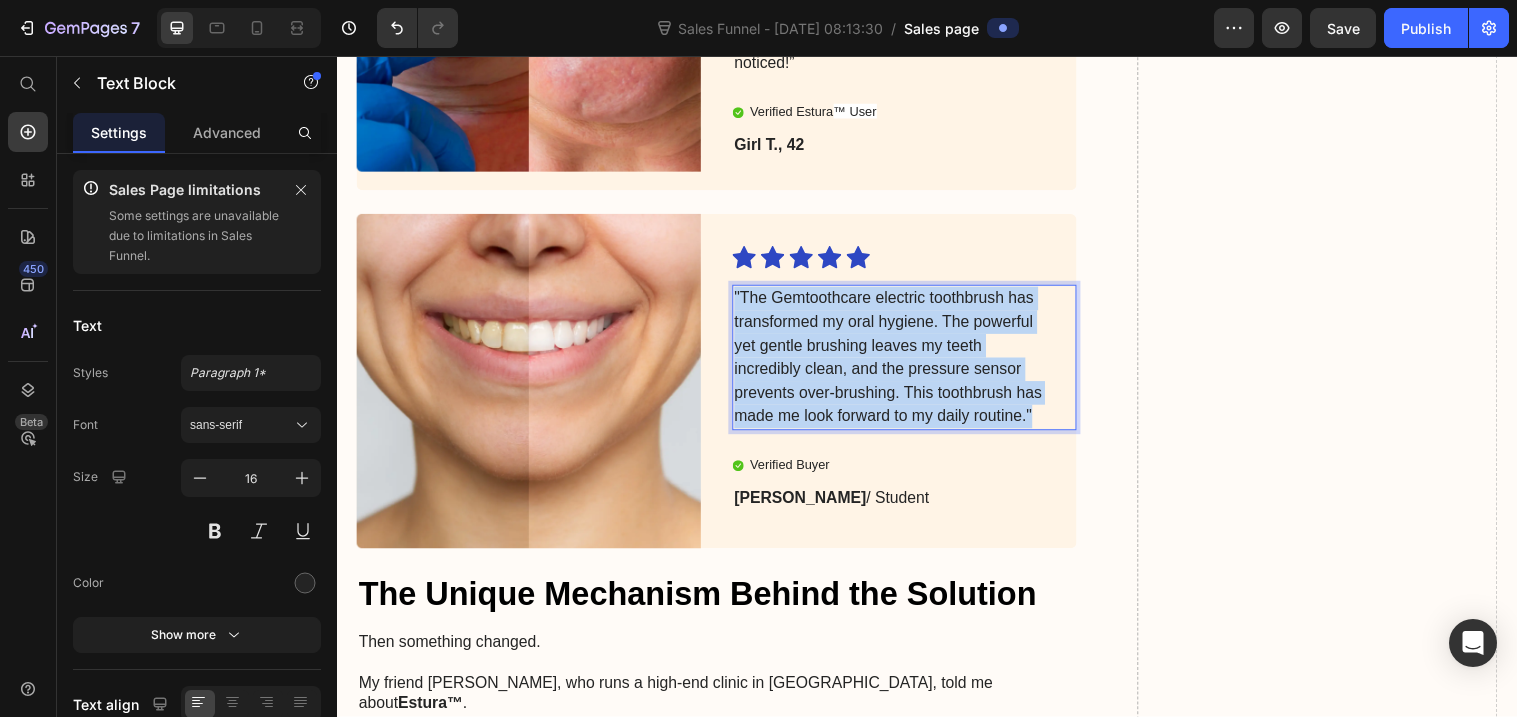 drag, startPoint x: 1049, startPoint y: 424, endPoint x: 742, endPoint y: 301, distance: 330.72345 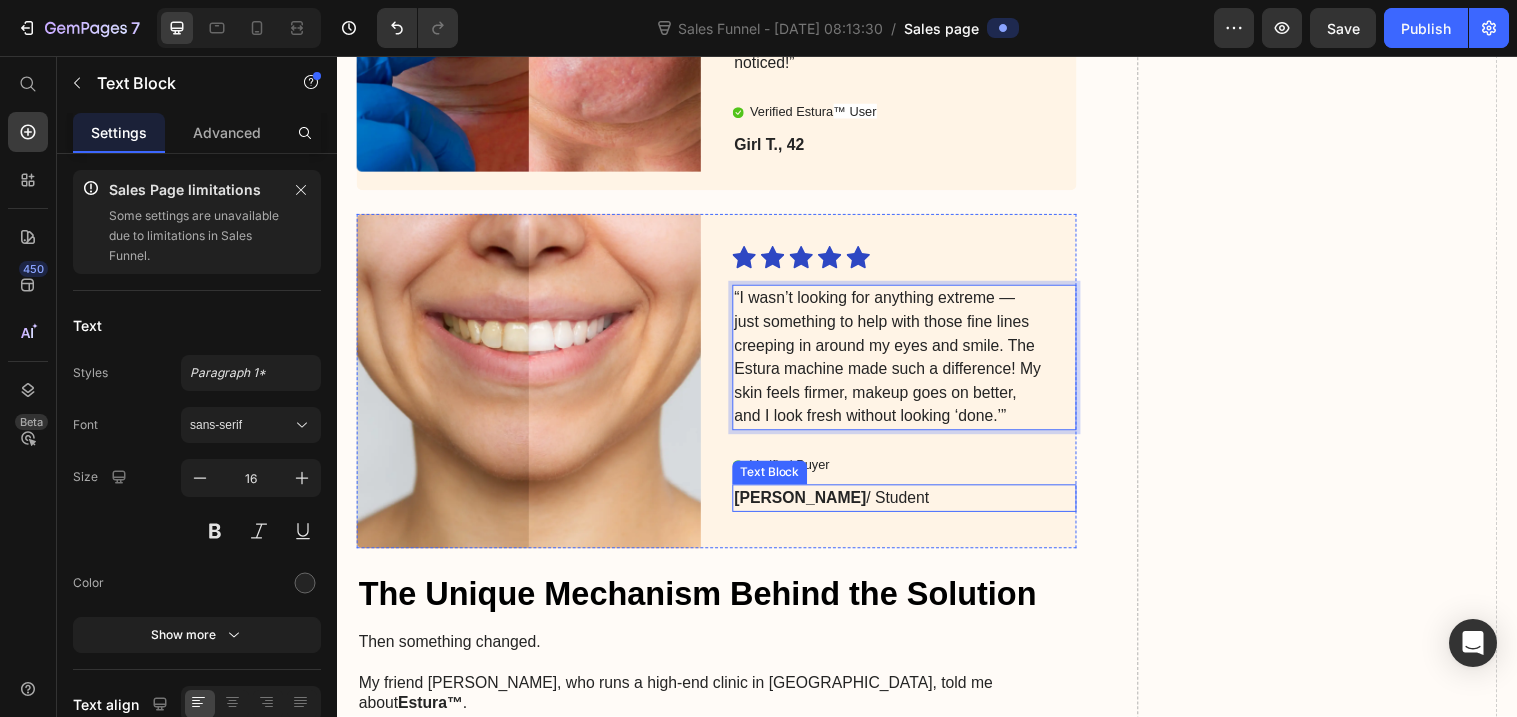 click on "[PERSON_NAME] / Student" at bounding box center (898, 506) 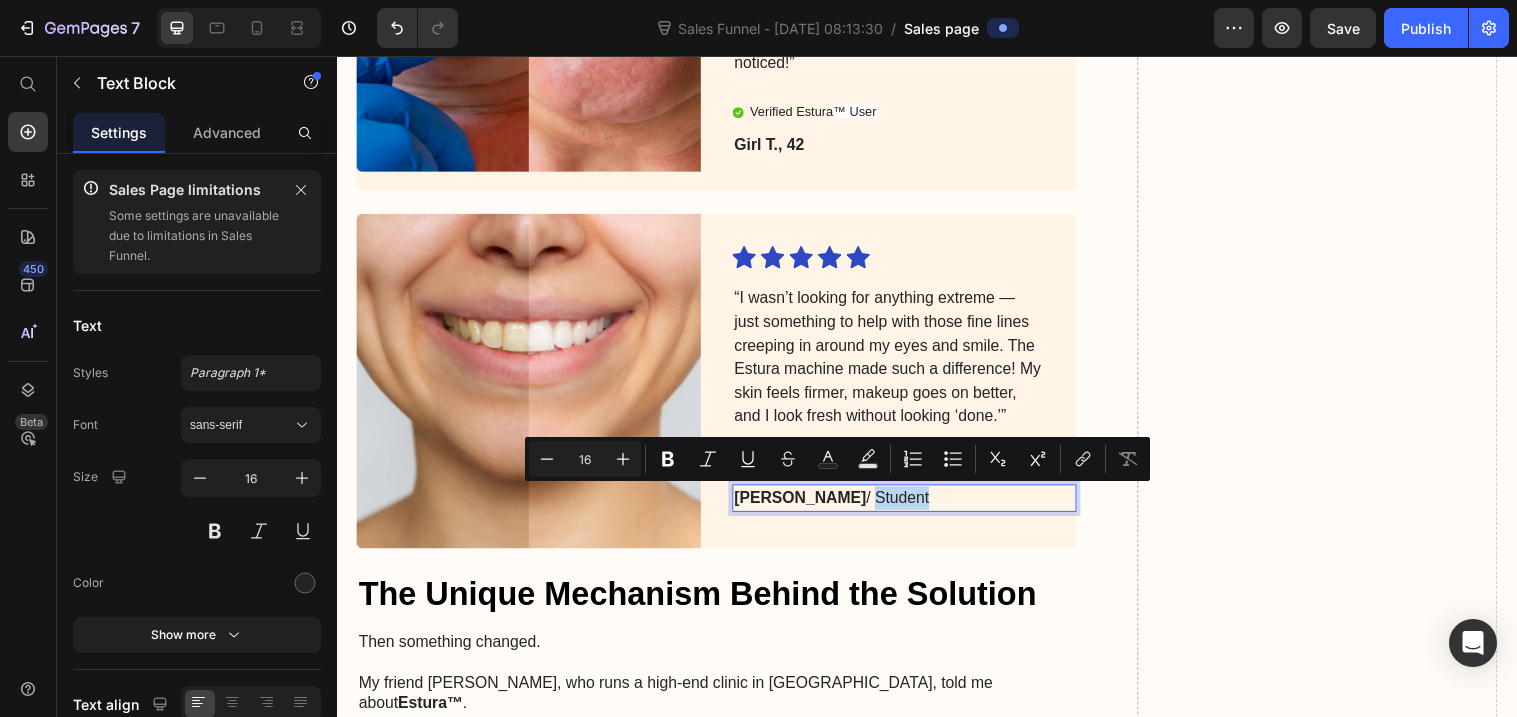 click on "[PERSON_NAME] / Student" at bounding box center (898, 506) 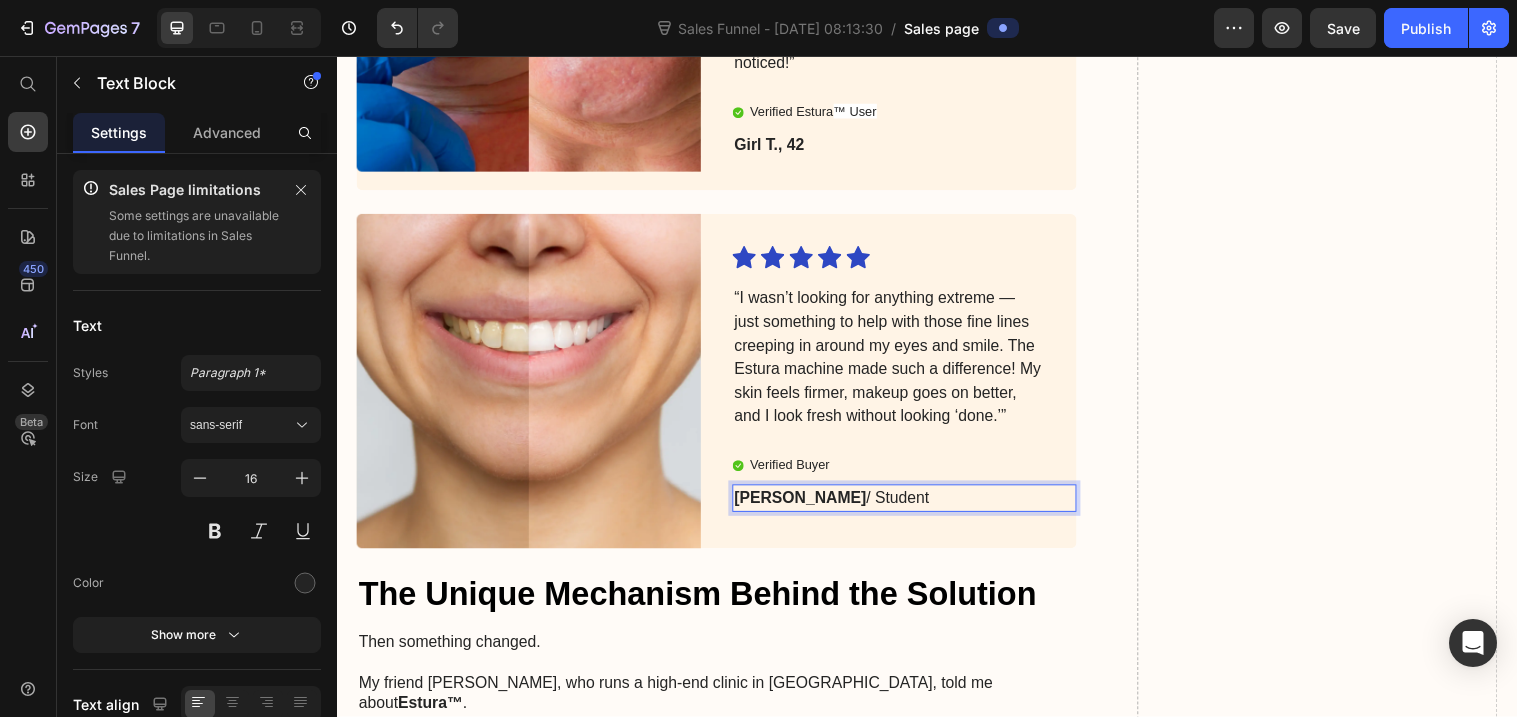 click on "[PERSON_NAME] / Student" at bounding box center [898, 506] 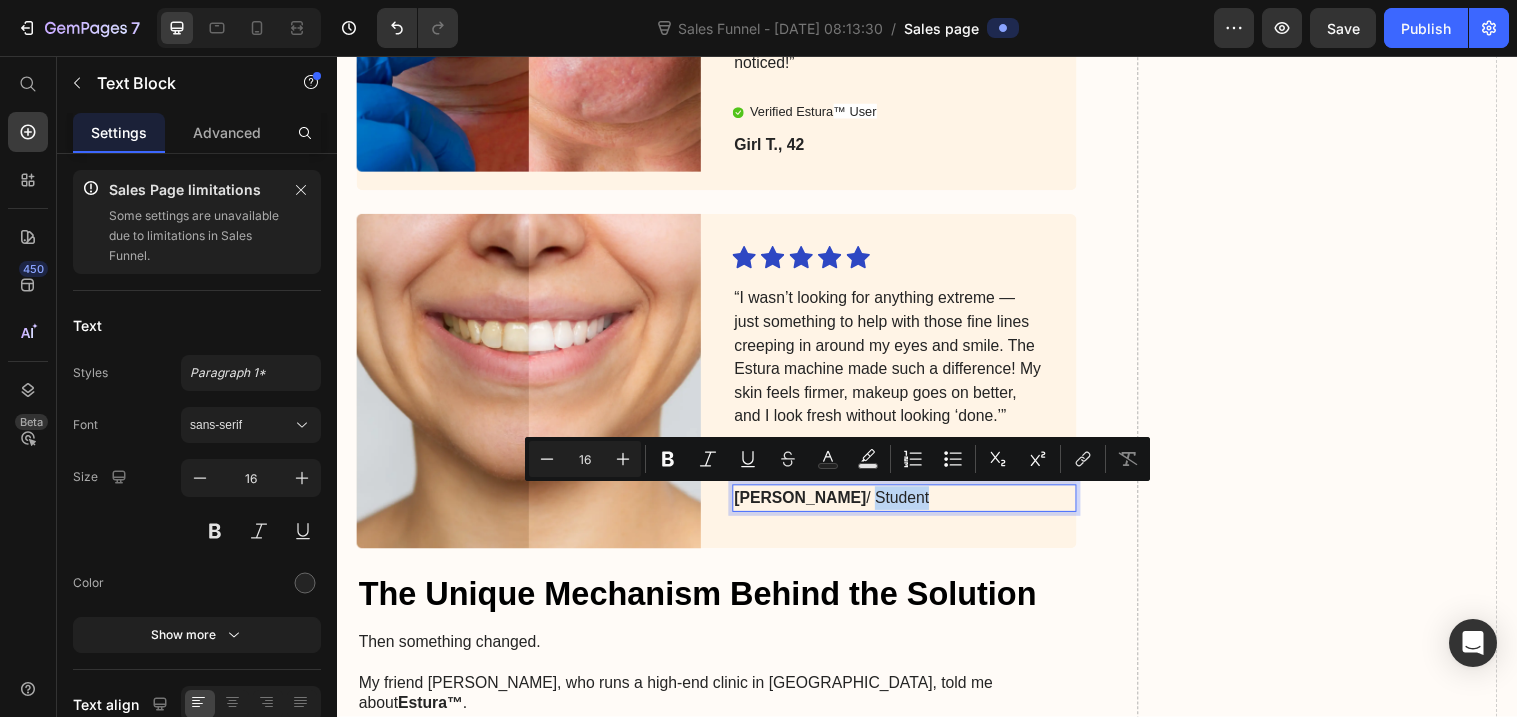 click on "[PERSON_NAME] / Student" at bounding box center [898, 506] 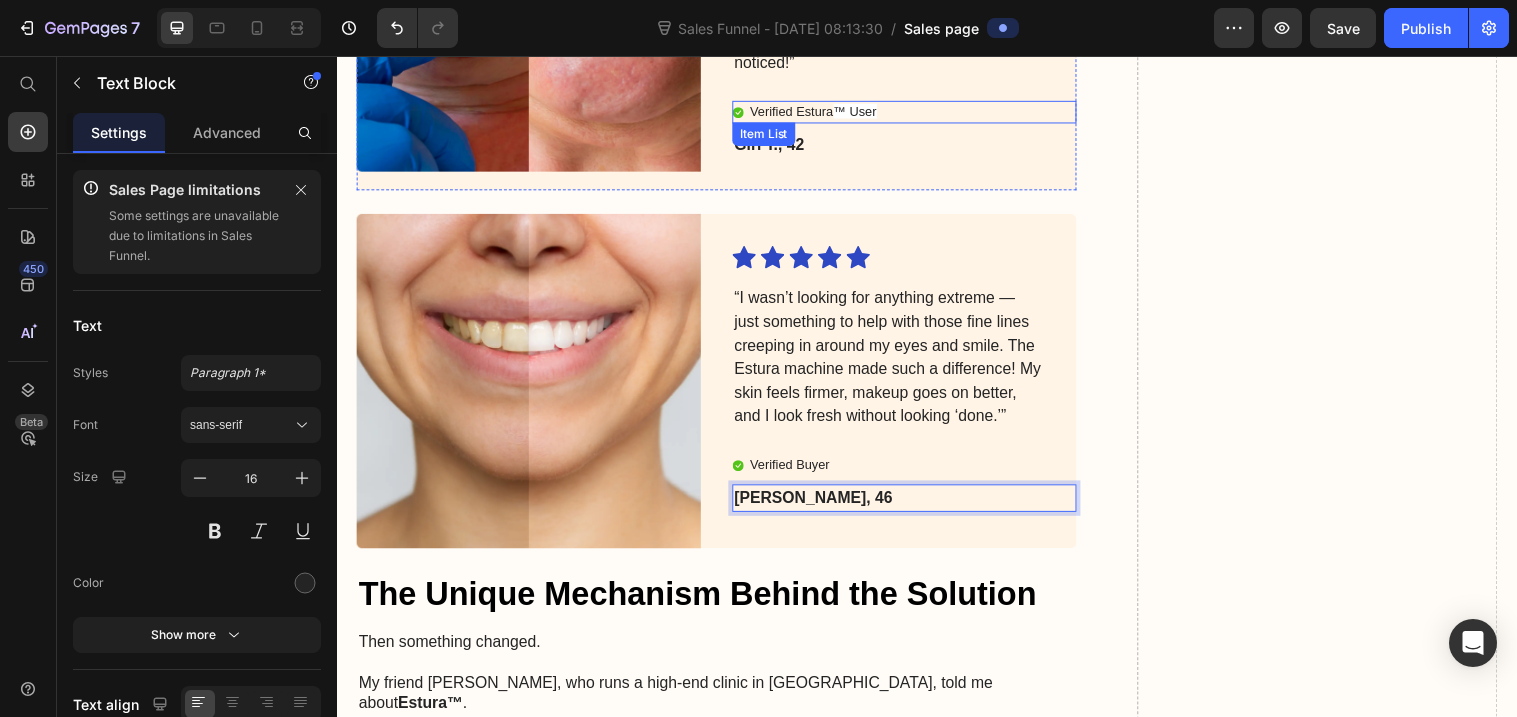 click on "Verified Estura" at bounding box center (799, 112) 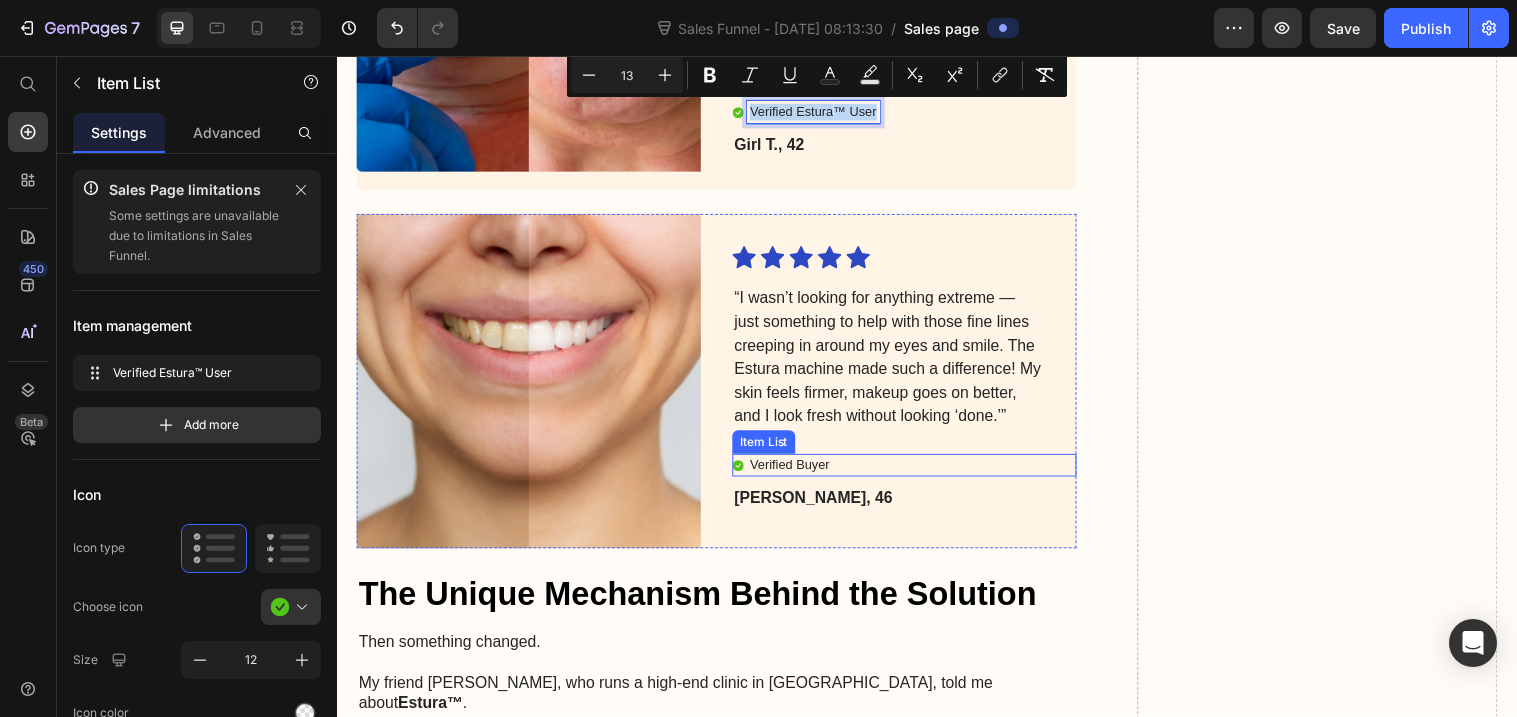 click on "Verified Buyer" at bounding box center (797, 472) 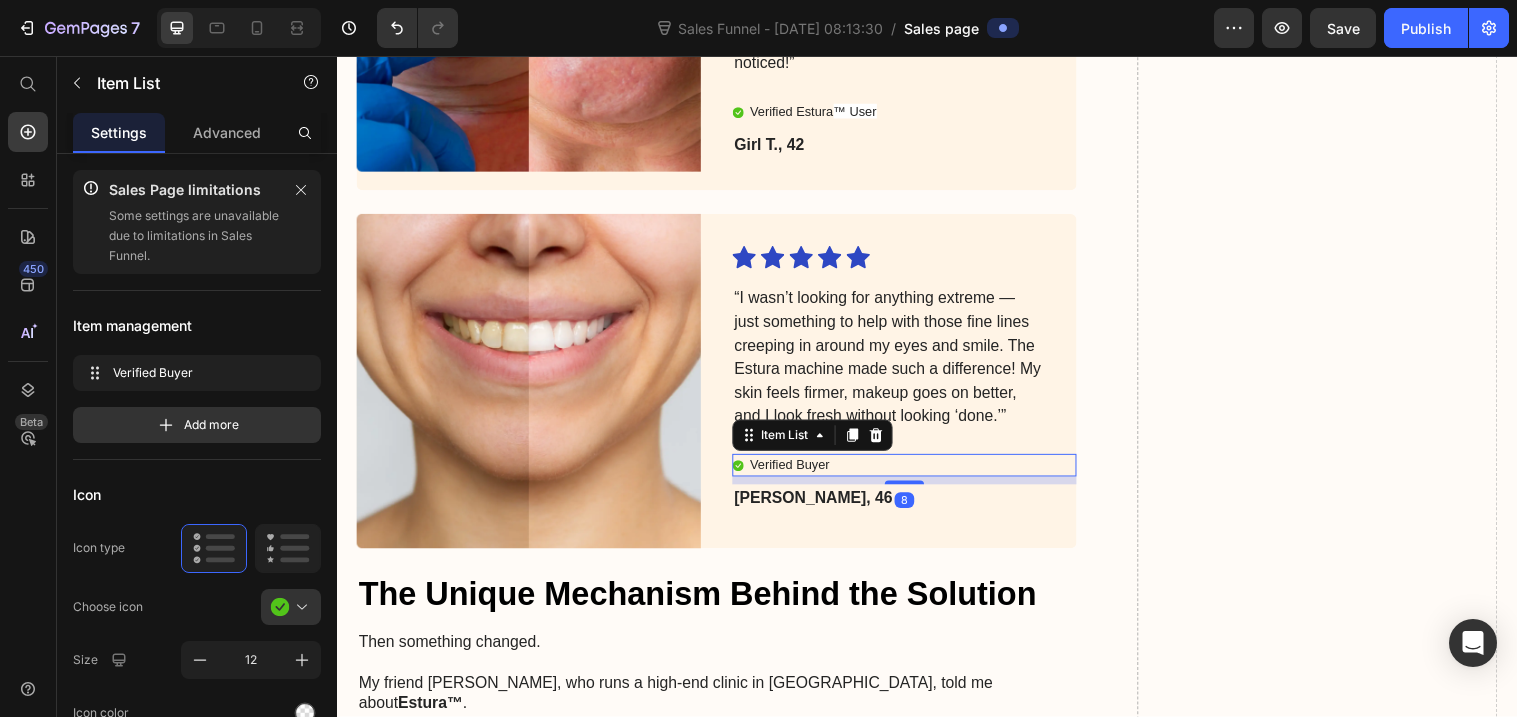 click on "Verified Buyer" at bounding box center [797, 472] 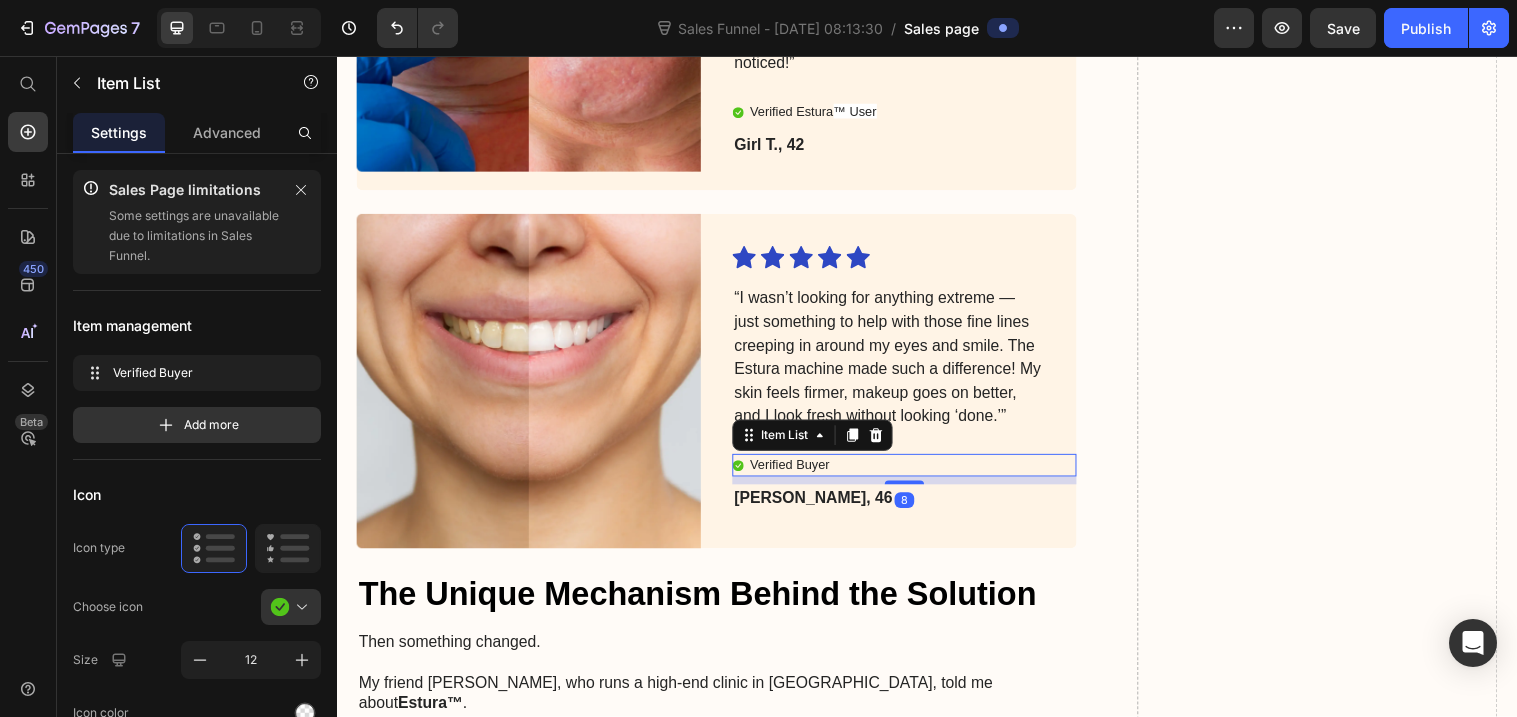 click on "Verified Buyer" at bounding box center (797, 472) 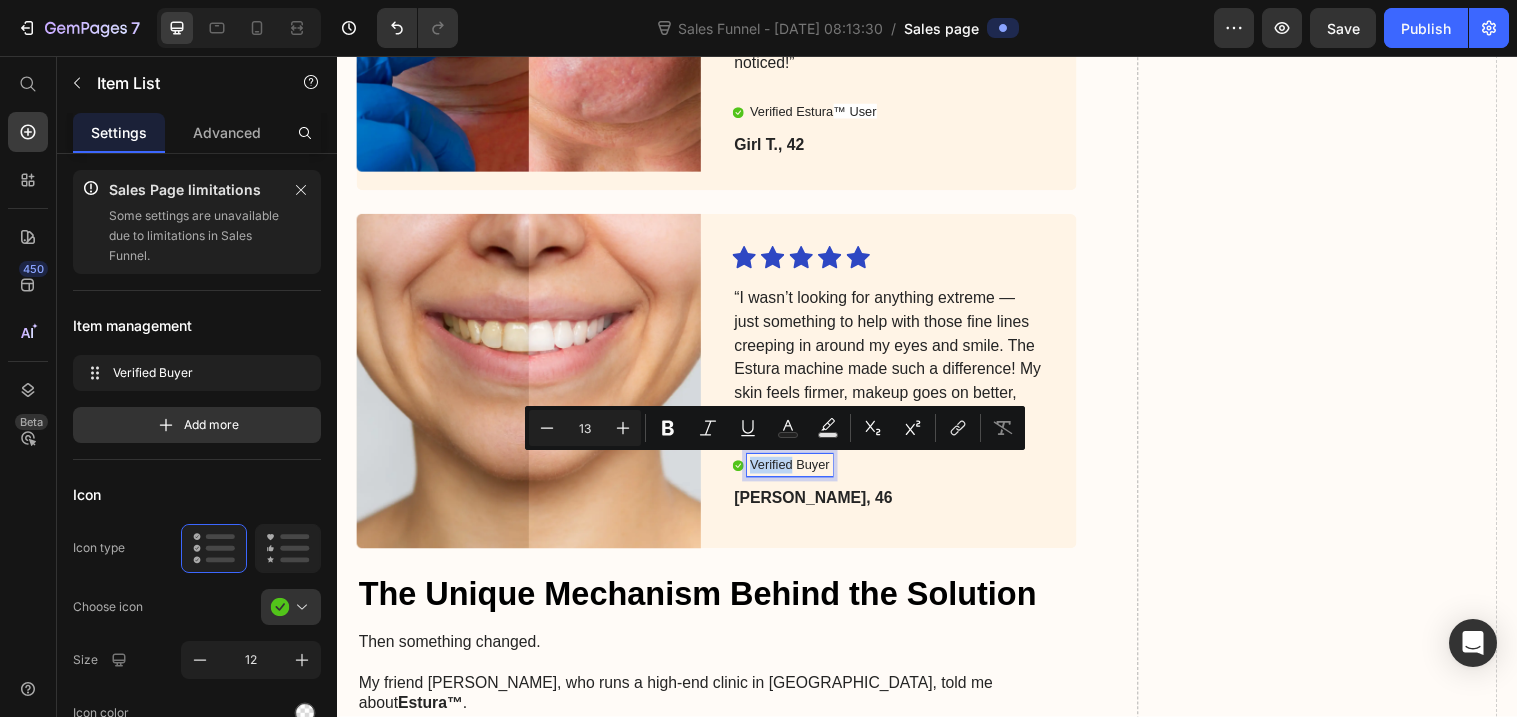 click on "Verified Buyer" at bounding box center (797, 472) 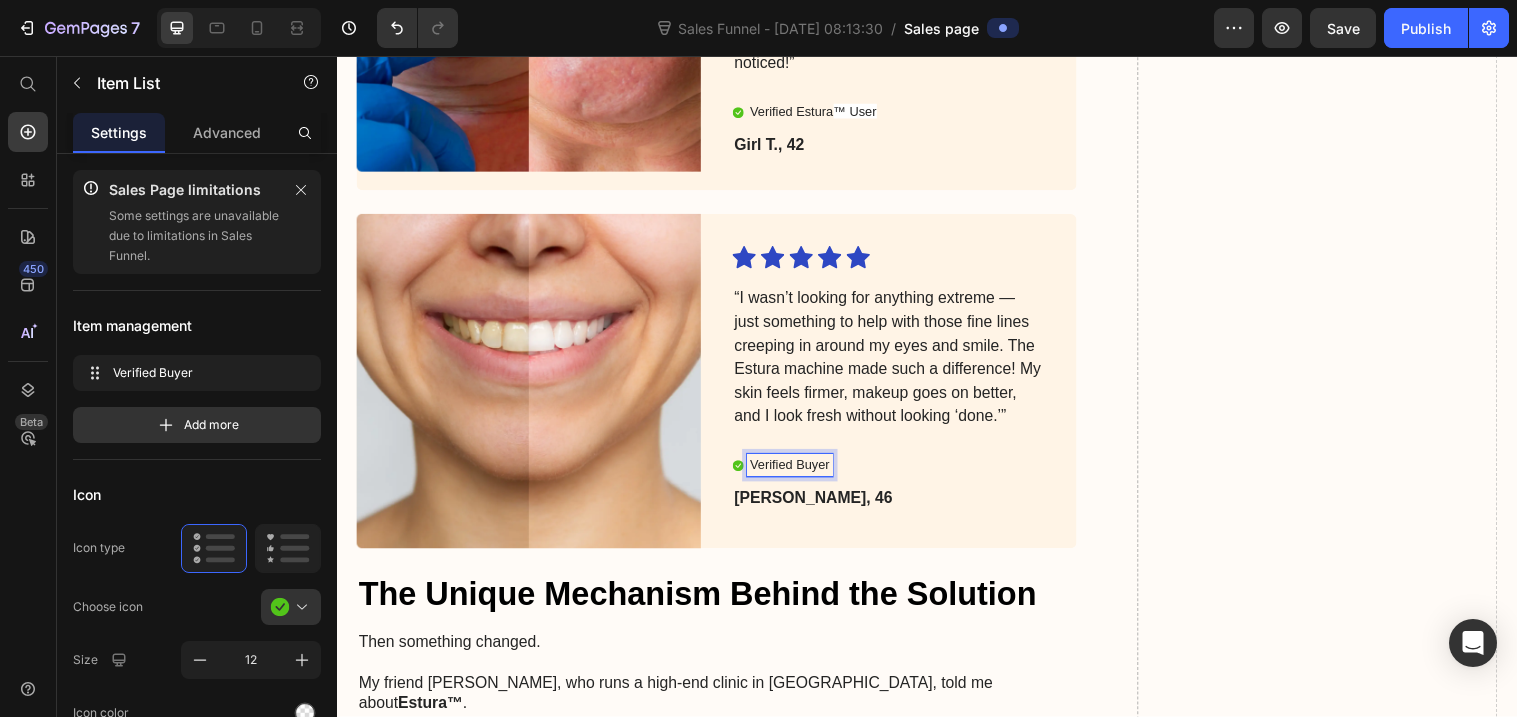 click on "Verified Buyer" at bounding box center [797, 472] 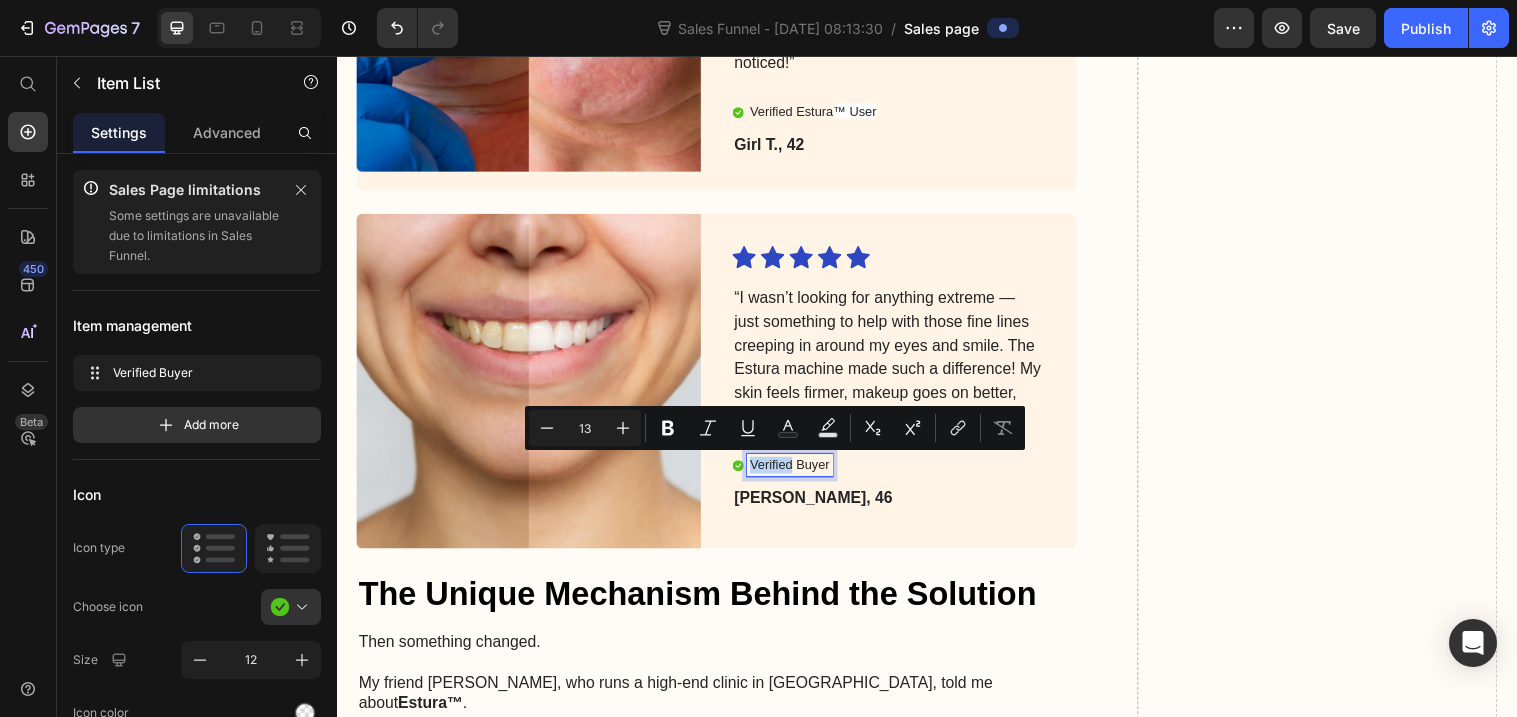 click on "Verified Buyer" at bounding box center (797, 472) 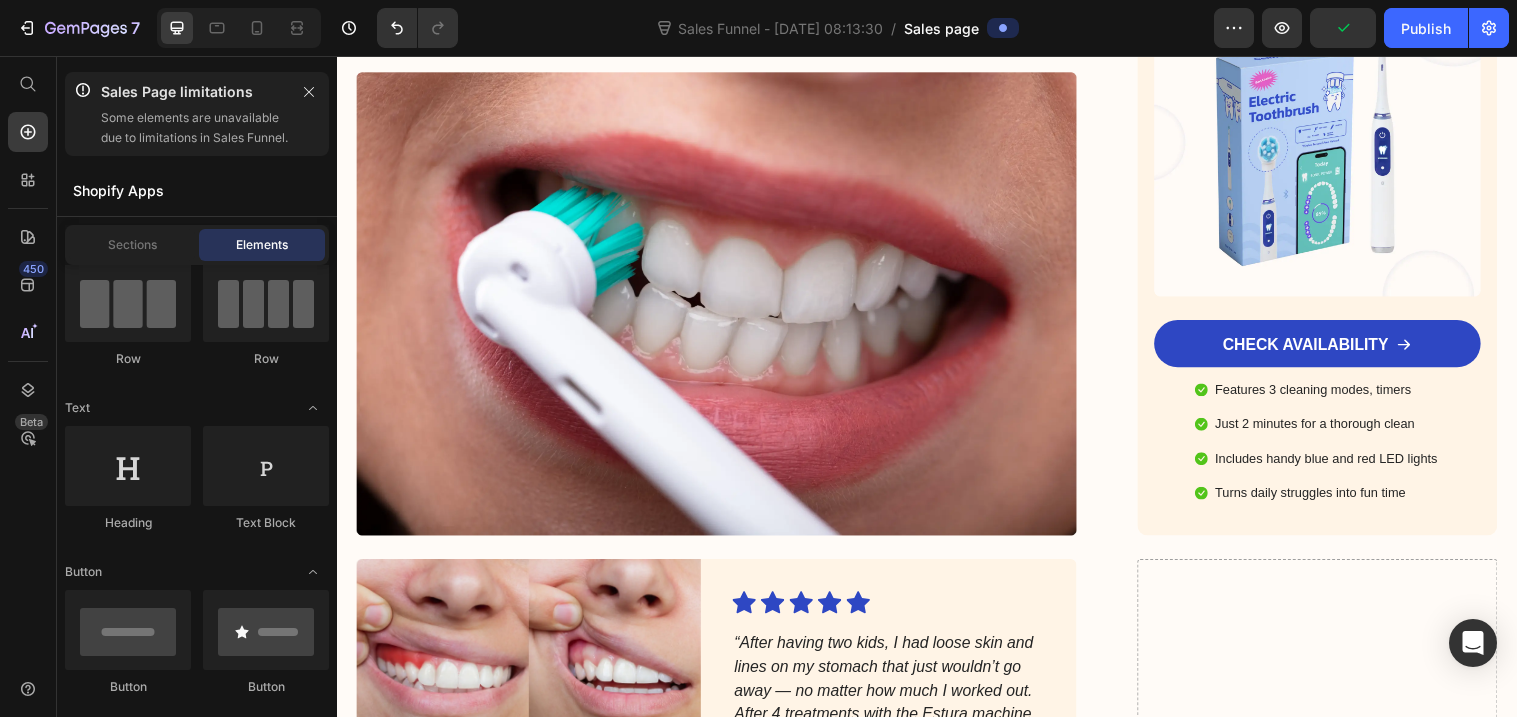 scroll, scrollTop: 3813, scrollLeft: 0, axis: vertical 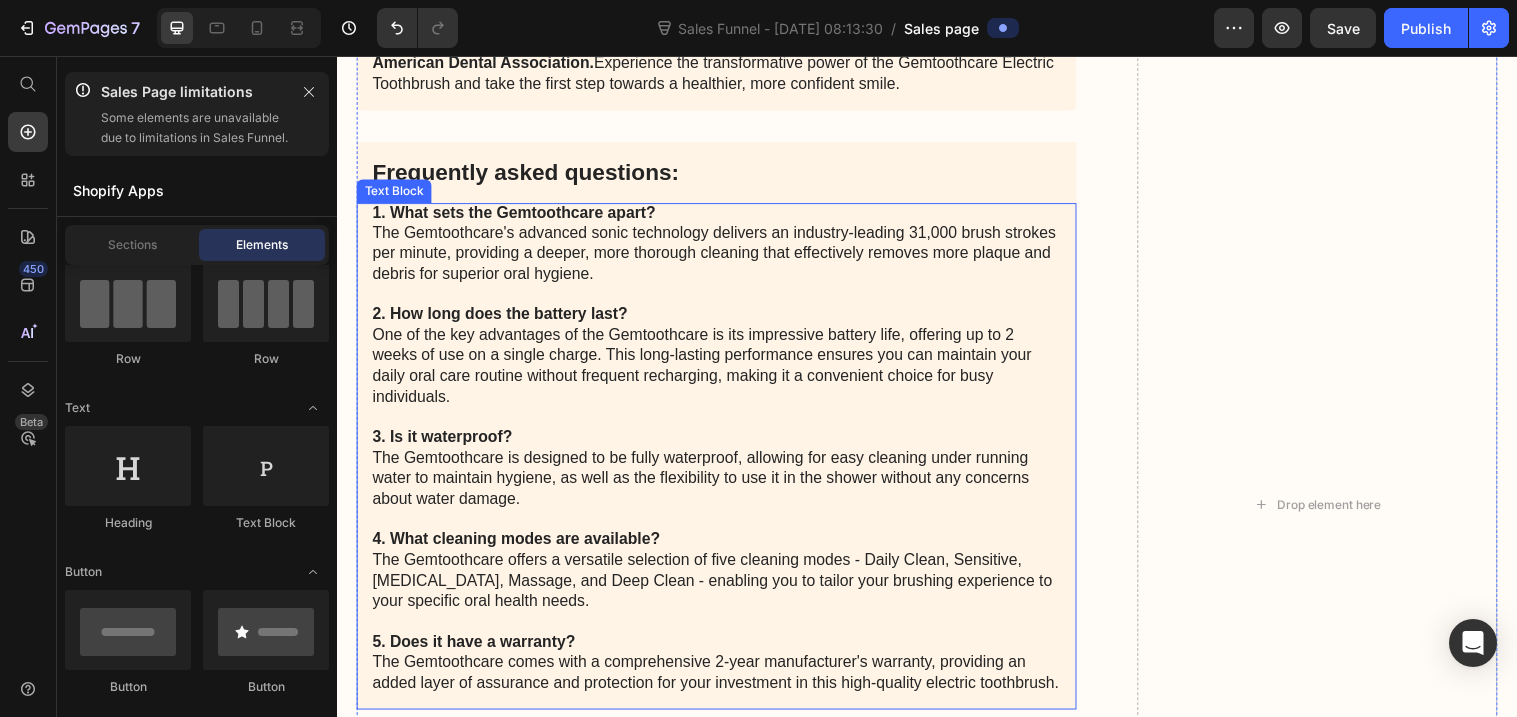 click on "1. What sets the Gemtoothcare apart? The Gemtoothcare's advanced sonic technology delivers an industry-leading 31,000 brush strokes per minute, providing a deeper, more thorough cleaning that effectively removes more plaque and debris for superior oral hygiene. 2. How long does the battery last? One of the key advantages of the Gemtoothcare is its impressive battery life, offering up to 2 weeks of use on a single charge. This long-lasting performance ensures you can maintain your daily oral care routine without frequent recharging, making it a convenient choice for busy individuals. 3. Is it waterproof? The Gemtoothcare is designed to be fully waterproof, allowing for easy cleaning under running water to maintain hygiene, as well as the flexibility to use it in the shower without any concerns about water damage. 4. What cleaning modes are available? 5. Does it have a warranty?" at bounding box center (723, 455) 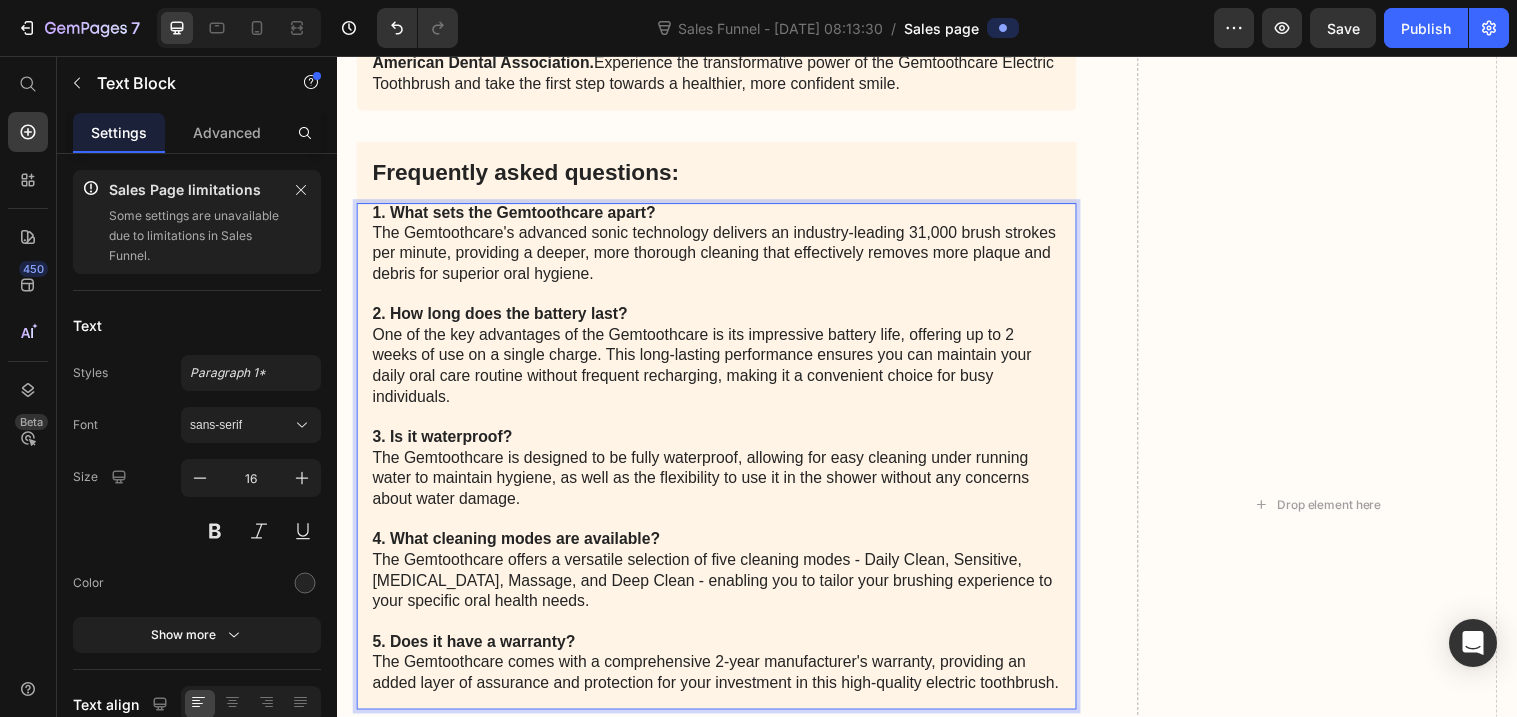 click on "1. What sets the Gemtoothcare apart? The Gemtoothcare's advanced sonic technology delivers an industry-leading 31,000 brush strokes per minute, providing a deeper, more thorough cleaning that effectively removes more plaque and debris for superior oral hygiene. 2. How long does the battery last? One of the key advantages of the Gemtoothcare is its impressive battery life, offering up to 2 weeks of use on a single charge. This long-lasting performance ensures you can maintain your daily oral care routine without frequent recharging, making it a convenient choice for busy individuals. 3. Is it waterproof? The Gemtoothcare is designed to be fully waterproof, allowing for easy cleaning under running water to maintain hygiene, as well as the flexibility to use it in the shower without any concerns about water damage. 4. What cleaning modes are available? 5. Does it have a warranty?" at bounding box center [723, 455] 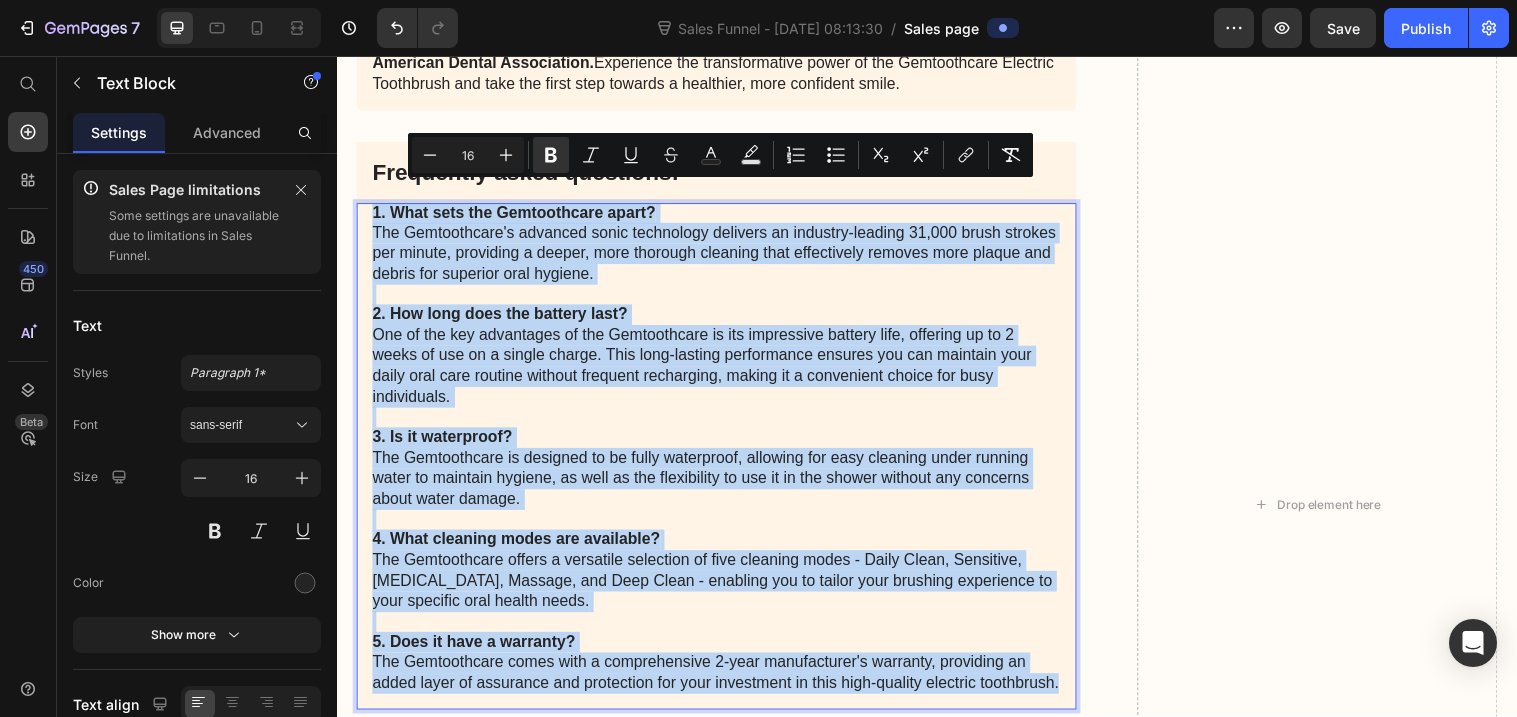 drag, startPoint x: 371, startPoint y: 199, endPoint x: 1071, endPoint y: 683, distance: 851.0323 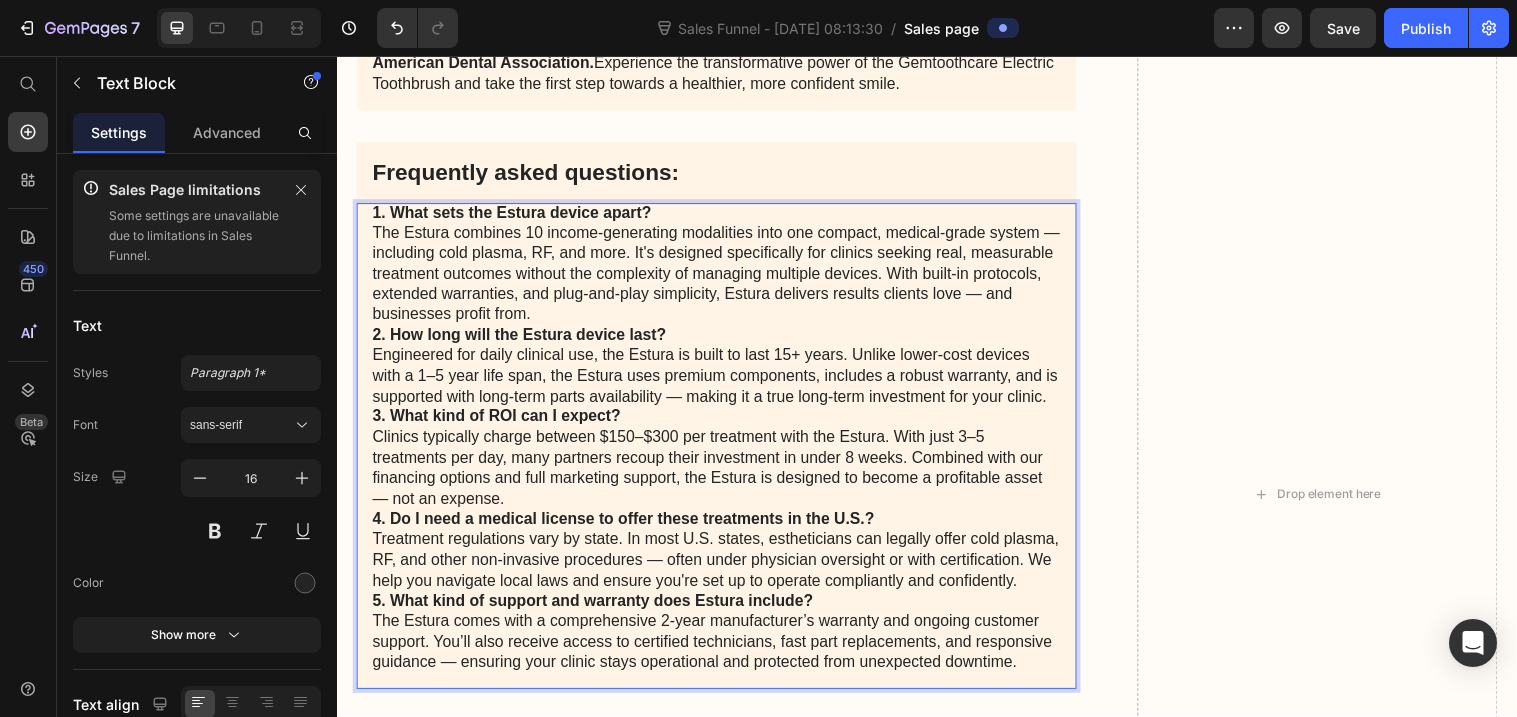 click on "1. What sets the Estura device apart? The Estura combines 10 income-generating modalities into one compact, medical-grade system — including cold plasma, RF, and more. It's designed specifically for clinics seeking real, measurable treatment outcomes without the complexity of managing multiple devices. With built-in protocols, extended warranties, and plug-and-play simplicity, Estura delivers results clients love — and businesses profit from." at bounding box center (723, 268) 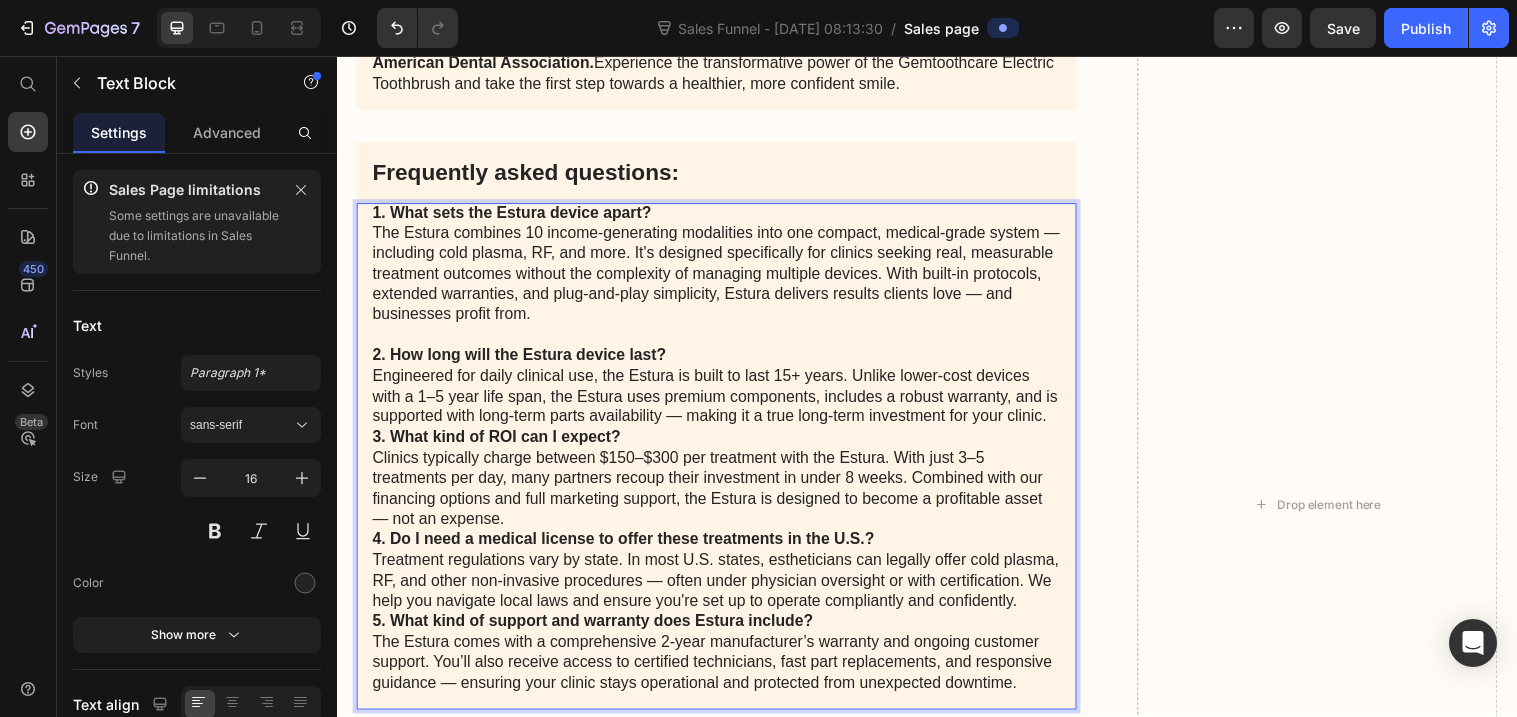 click on "2. How long will the Estura device last? Engineered for daily clinical use, the Estura is built to last 15+ years. Unlike lower-cost devices with a 1–5 year life span, the Estura uses premium components, includes a robust warranty, and is supported with long-term parts availability — making it a true long-term investment for your clinic." at bounding box center [723, 392] 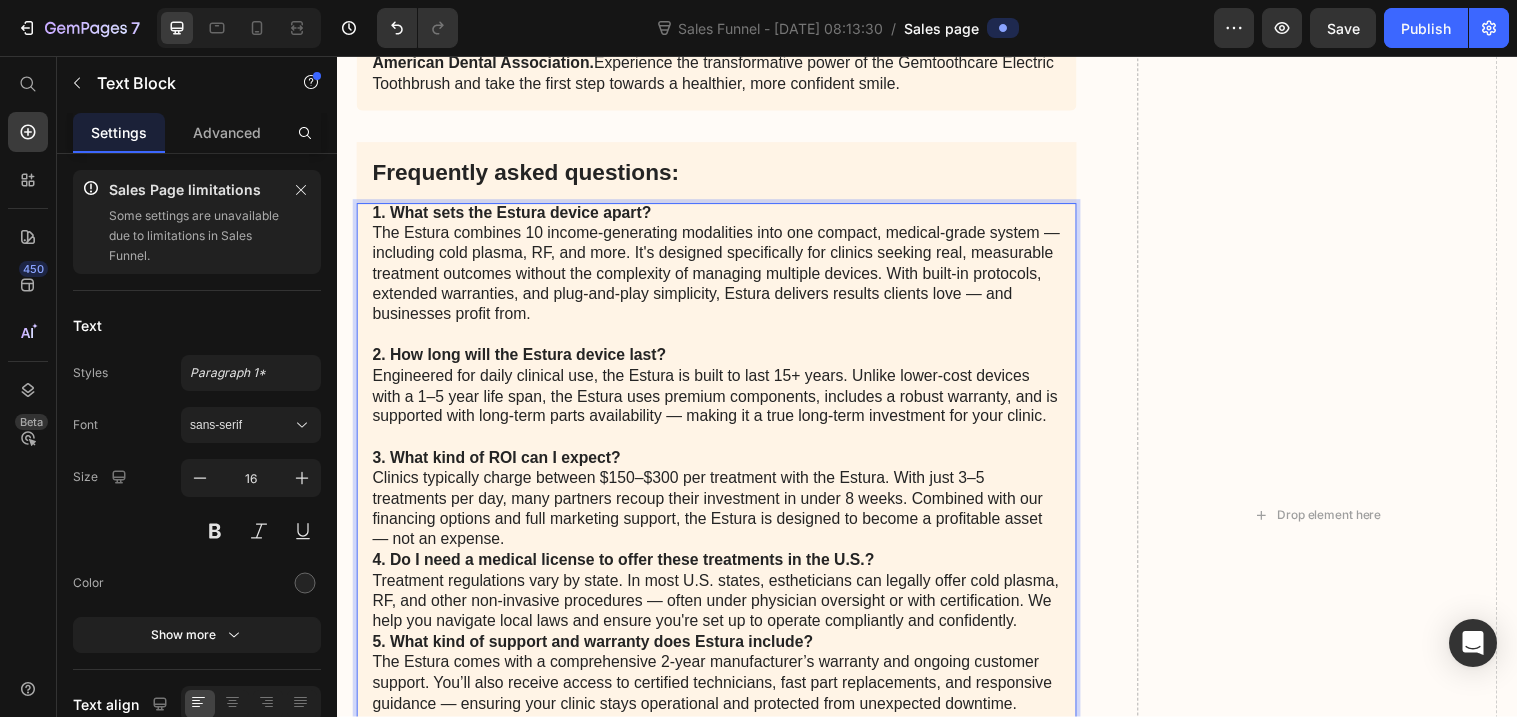 click on "3. What kind of ROI can I expect? Clinics typically charge between $150–$300 per treatment with the Estura. With just 3–5 treatments per day, many partners recoup their investment in under 8 weeks. Combined with our financing options and full marketing support, the Estura is designed to become a profitable asset — not an expense." at bounding box center (723, 507) 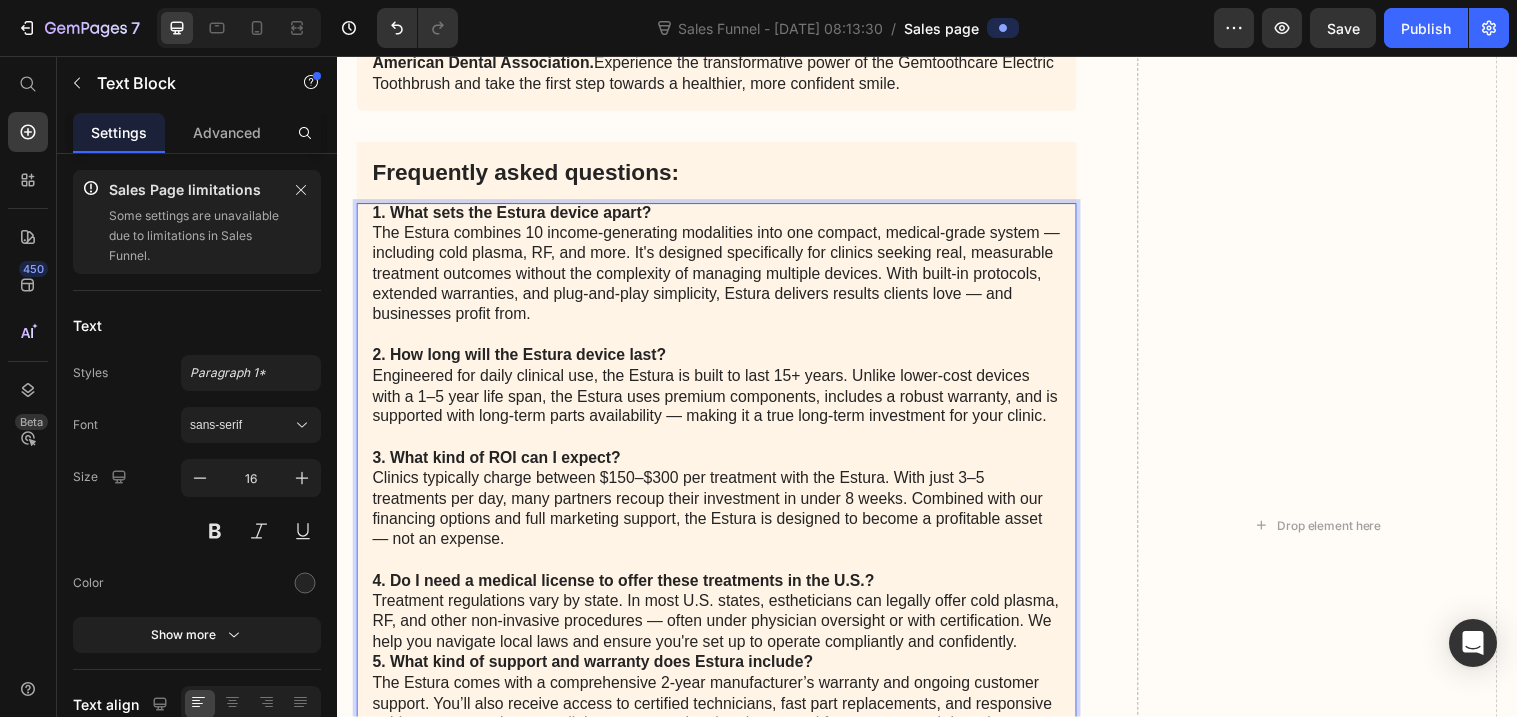 click on "4. Do I need a medical license to offer these treatments in the U.S.? Treatment regulations vary by state. In most U.S. states, estheticians can legally offer cold plasma, RF, and other non-invasive procedures — often under physician oversight or with certification. We help you navigate local laws and ensure you're set up to operate compliantly and confidently." at bounding box center [723, 621] 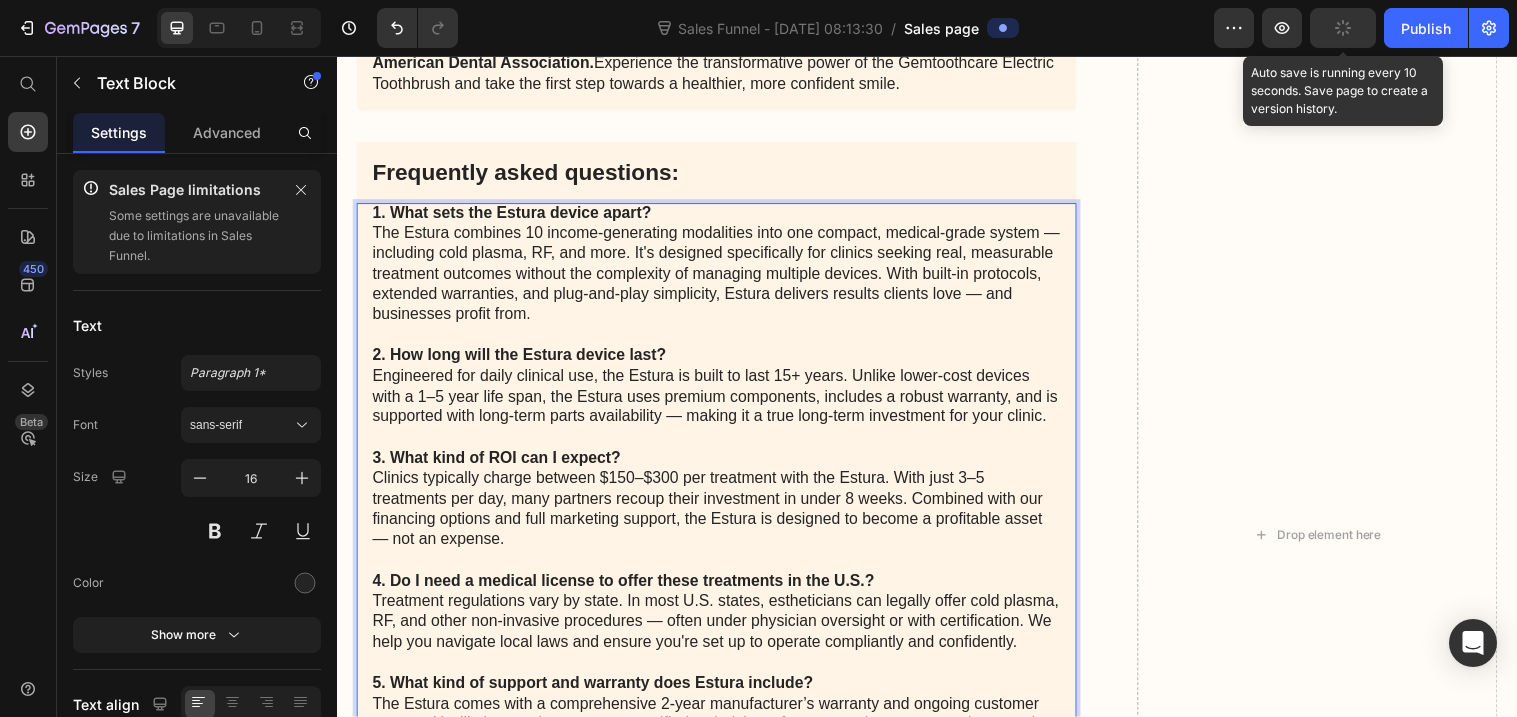 click 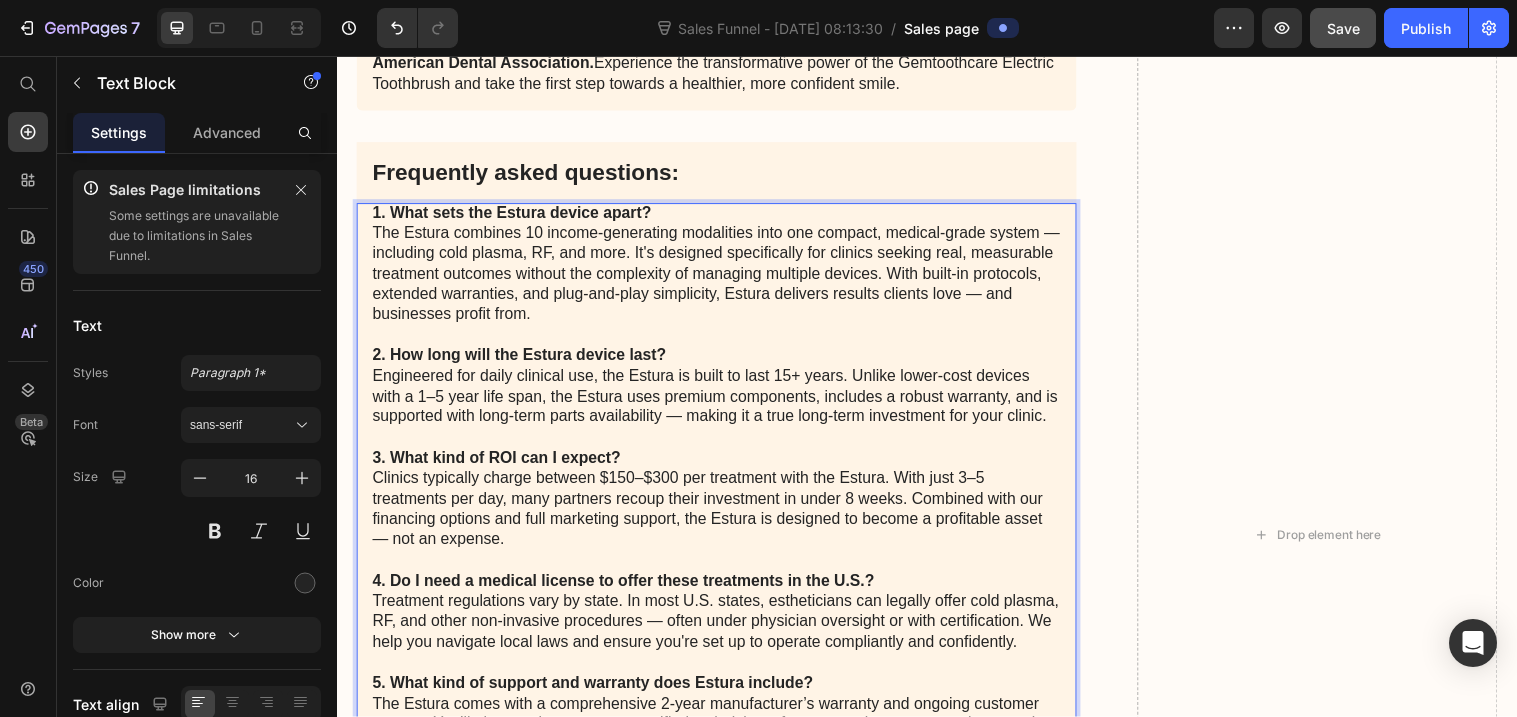 click on "2. How long will the Estura device last? Engineered for daily clinical use, the Estura is built to last 15+ years. Unlike lower-cost devices with a 1–5 year life span, the Estura uses premium components, includes a robust warranty, and is supported with long-term parts availability — making it a true long-term investment for your clinic." at bounding box center (723, 392) 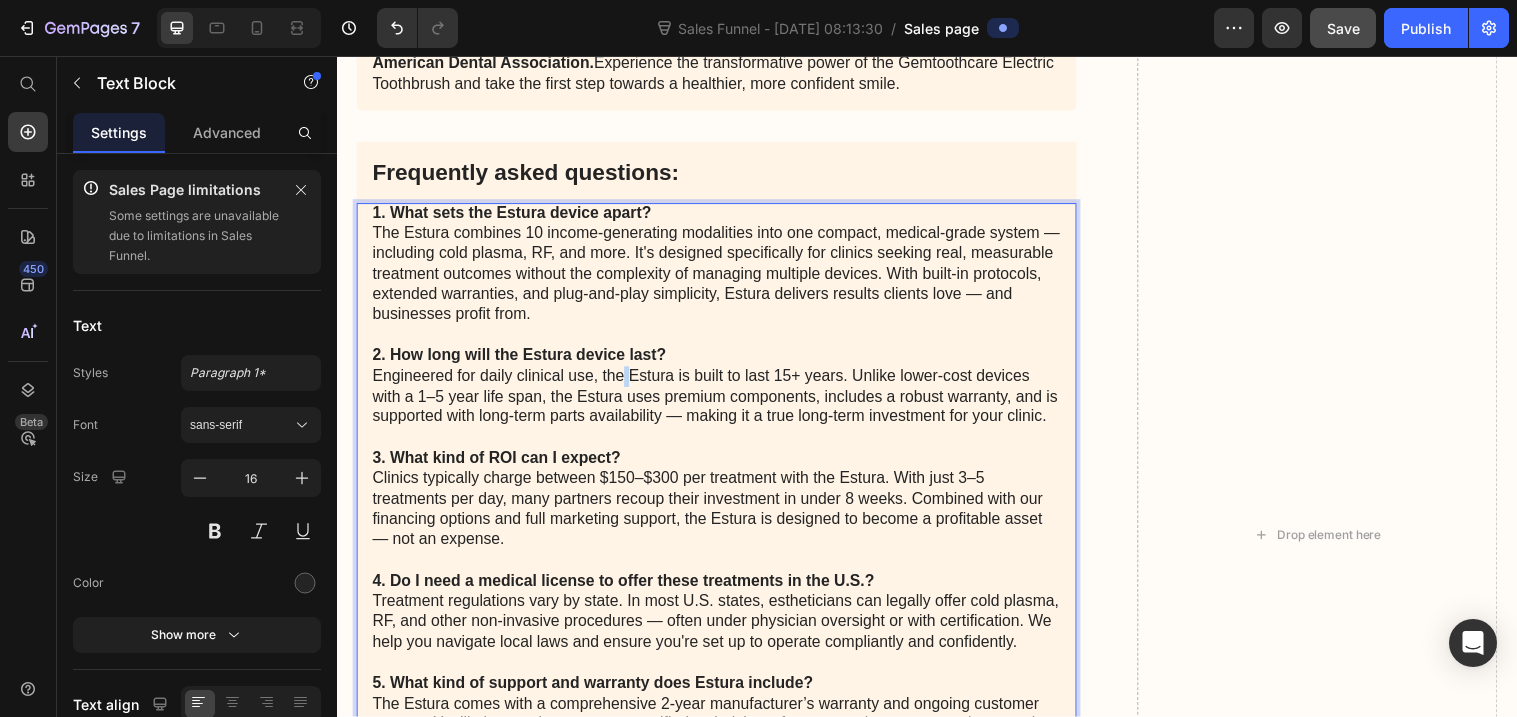 click on "2. How long will the Estura device last? Engineered for daily clinical use, the Estura is built to last 15+ years. Unlike lower-cost devices with a 1–5 year life span, the Estura uses premium components, includes a robust warranty, and is supported with long-term parts availability — making it a true long-term investment for your clinic." at bounding box center [723, 392] 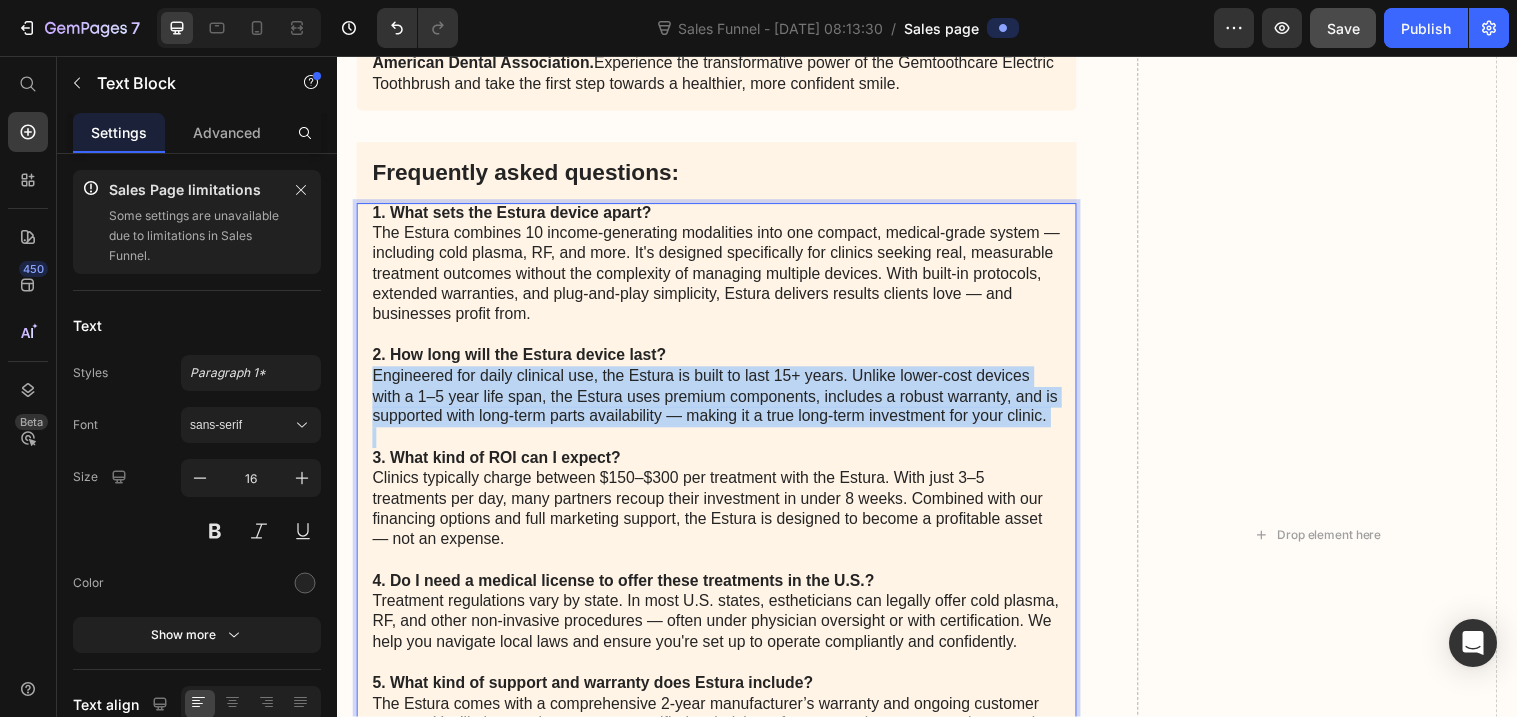 click on "2. How long will the Estura device last? Engineered for daily clinical use, the Estura is built to last 15+ years. Unlike lower-cost devices with a 1–5 year life span, the Estura uses premium components, includes a robust warranty, and is supported with long-term parts availability — making it a true long-term investment for your clinic." at bounding box center [723, 392] 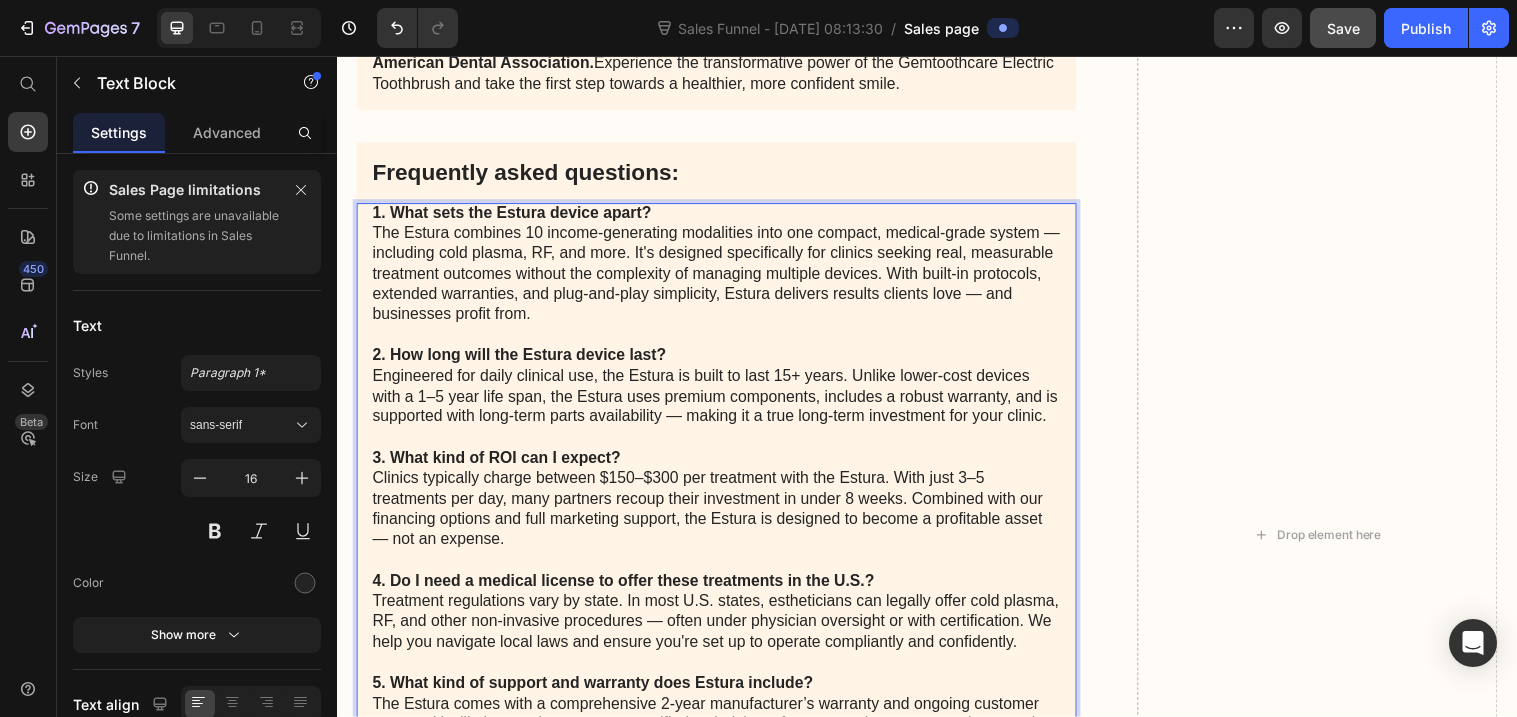 click on "2. How long will the Estura device last? Engineered for daily clinical use, the Estura is built to last 15+ years. Unlike lower-cost devices with a 1–5 year life span, the Estura uses premium components, includes a robust warranty, and is supported with long-term parts availability — making it a true long-term investment for your clinic." at bounding box center [723, 392] 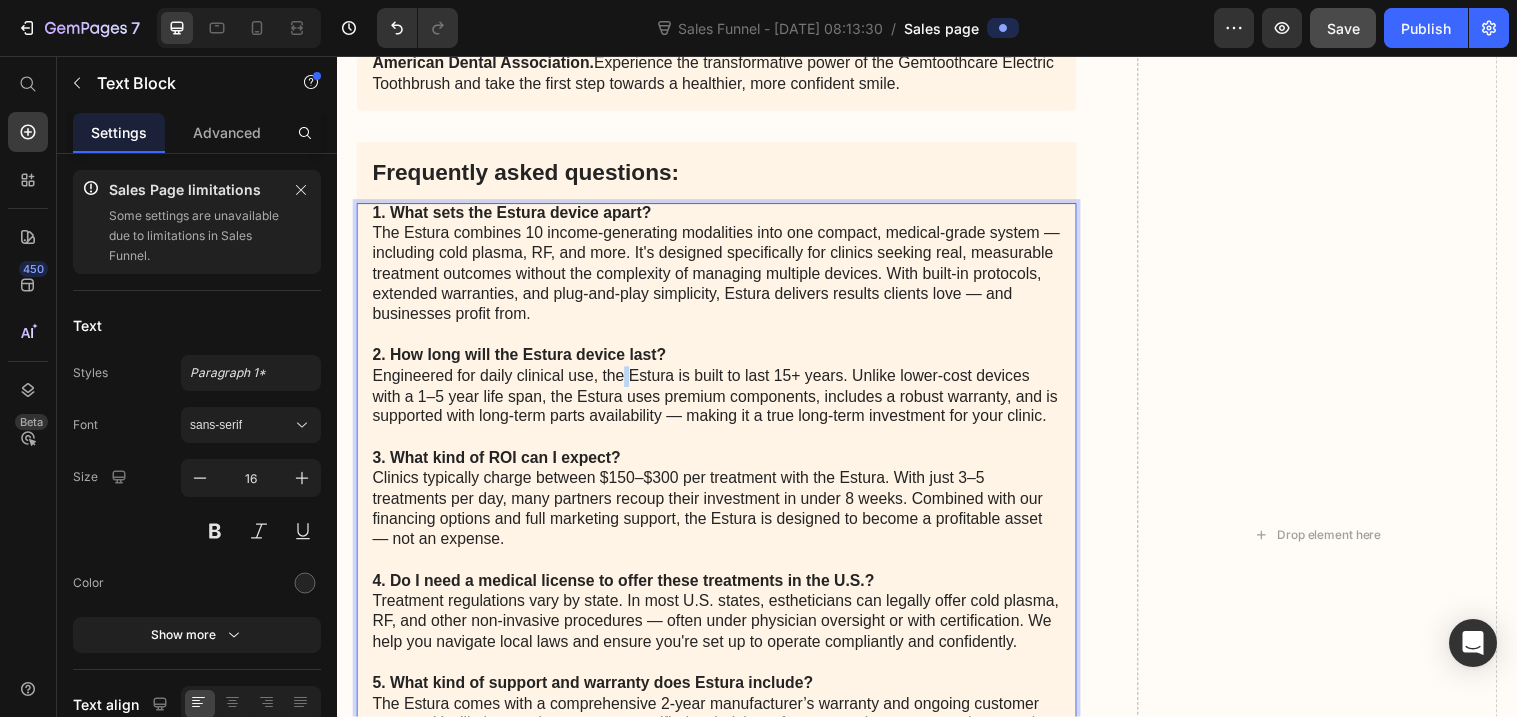 click on "2. How long will the Estura device last? Engineered for daily clinical use, the Estura is built to last 15+ years. Unlike lower-cost devices with a 1–5 year life span, the Estura uses premium components, includes a robust warranty, and is supported with long-term parts availability — making it a true long-term investment for your clinic." at bounding box center [723, 392] 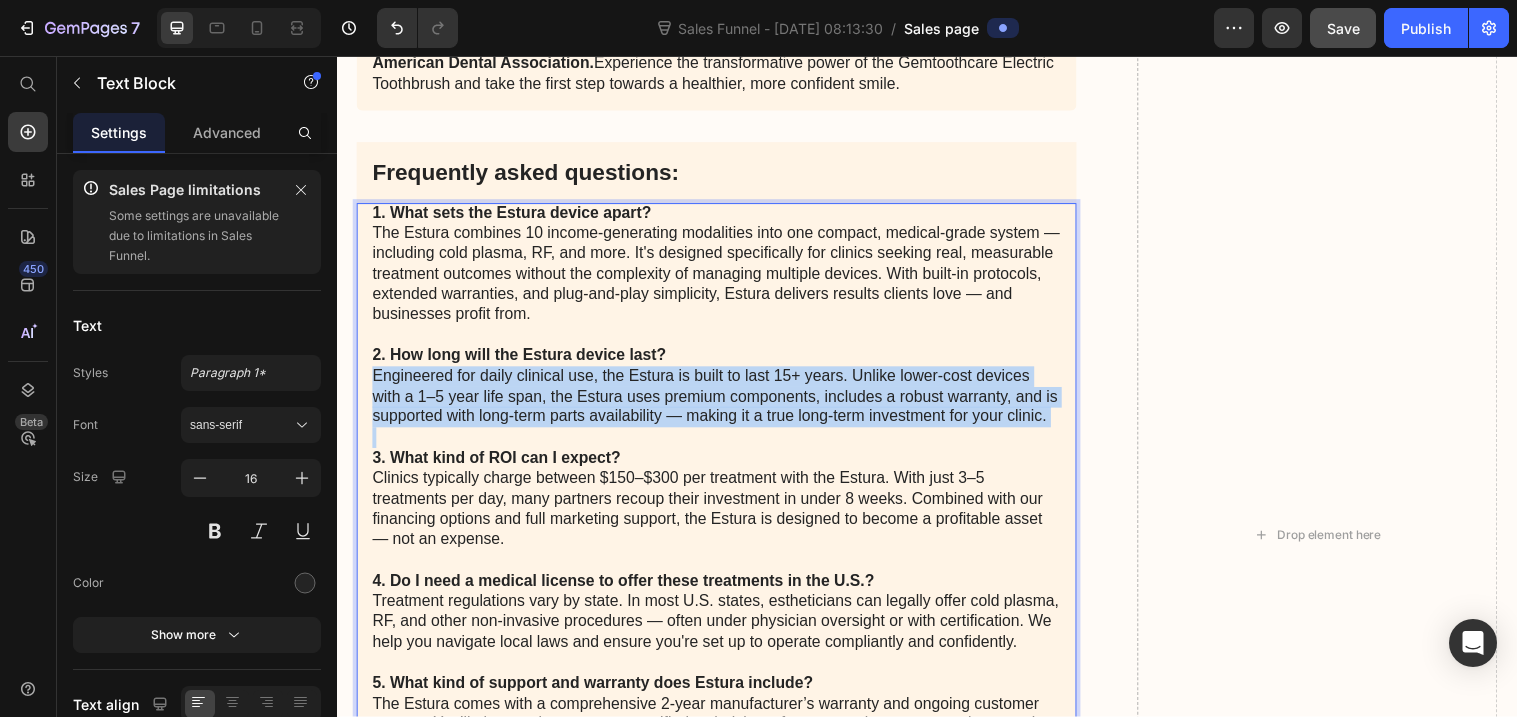 click on "2. How long will the Estura device last? Engineered for daily clinical use, the Estura is built to last 15+ years. Unlike lower-cost devices with a 1–5 year life span, the Estura uses premium components, includes a robust warranty, and is supported with long-term parts availability — making it a true long-term investment for your clinic." at bounding box center [723, 392] 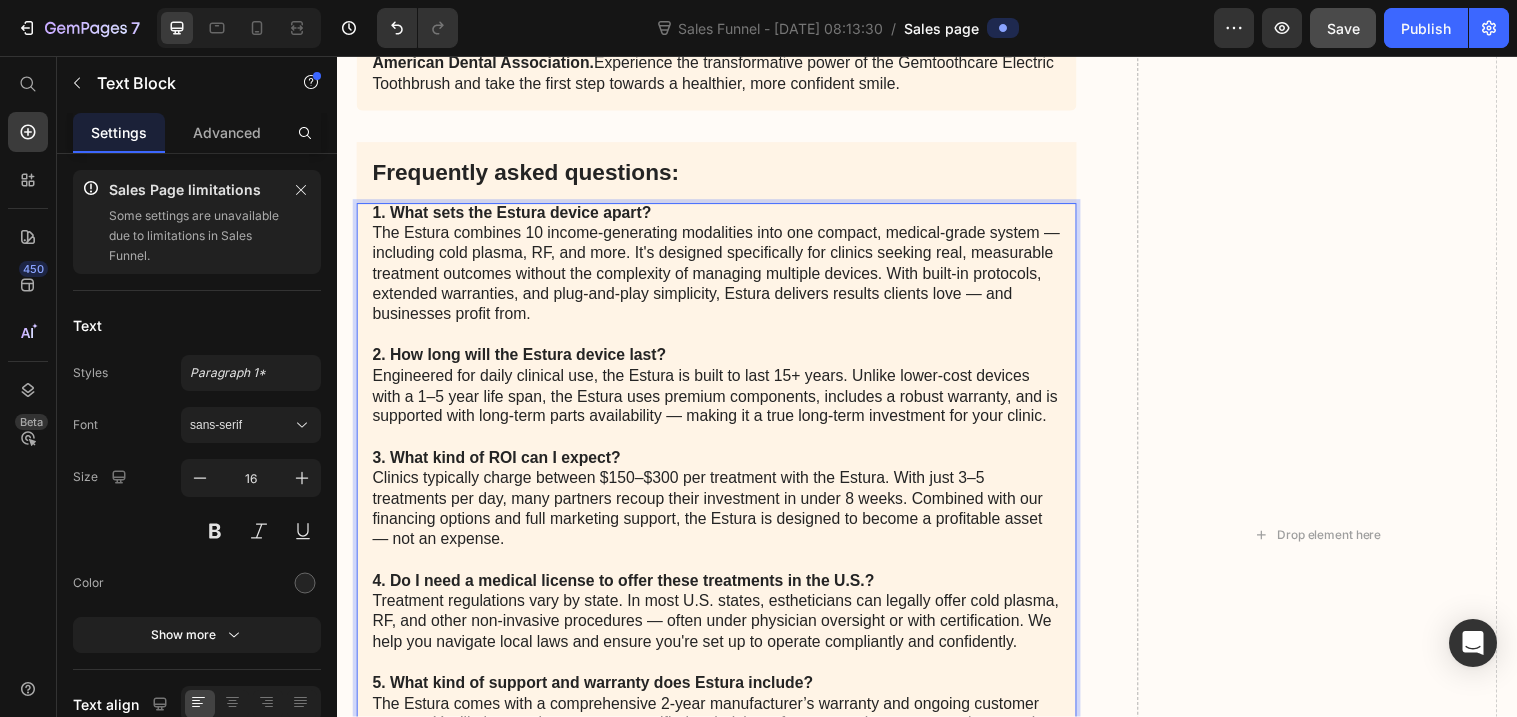click on "2. How long will the Estura device last? Engineered for daily clinical use, the Estura is built to last 15+ years. Unlike lower-cost devices with a 1–5 year life span, the Estura uses premium components, includes a robust warranty, and is supported with long-term parts availability — making it a true long-term investment for your clinic." at bounding box center (723, 392) 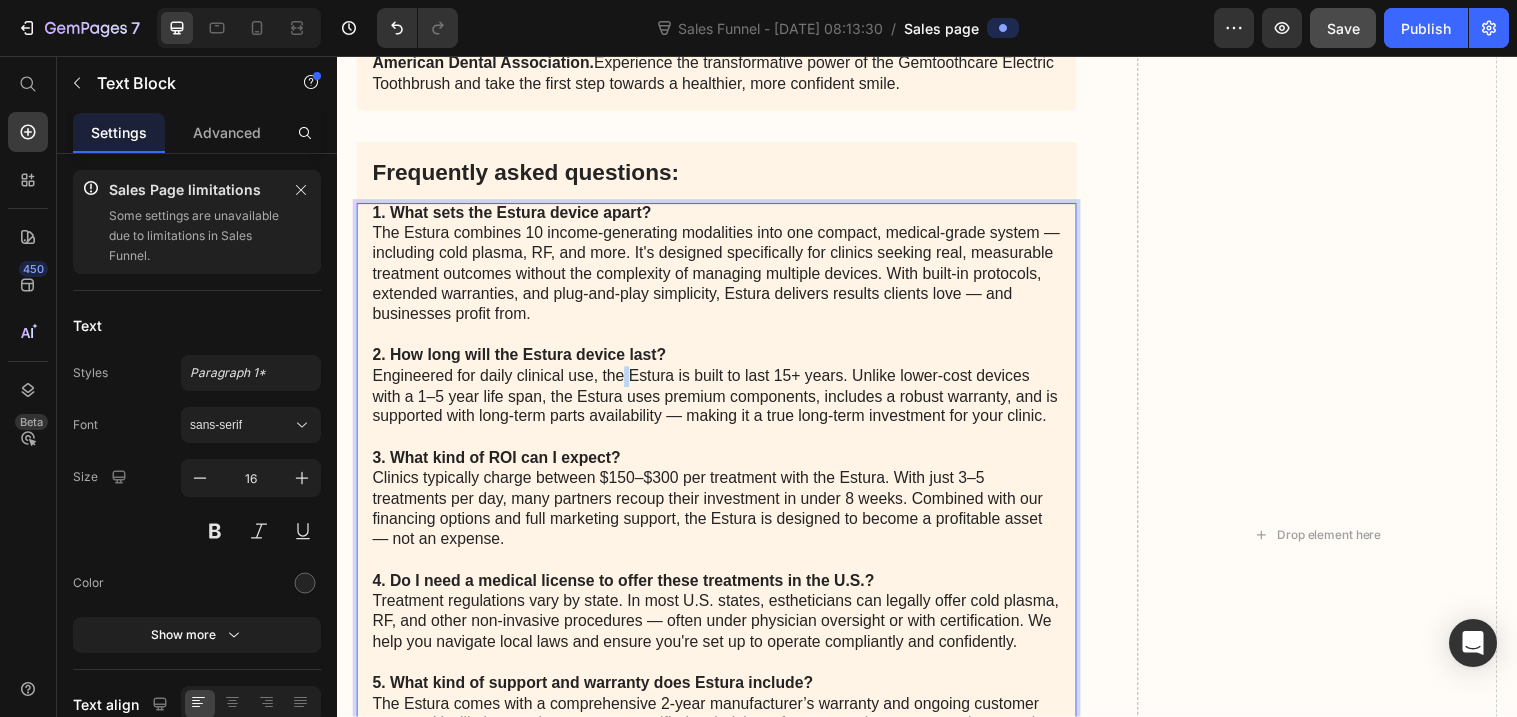 click on "2. How long will the Estura device last? Engineered for daily clinical use, the Estura is built to last 15+ years. Unlike lower-cost devices with a 1–5 year life span, the Estura uses premium components, includes a robust warranty, and is supported with long-term parts availability — making it a true long-term investment for your clinic." at bounding box center [723, 392] 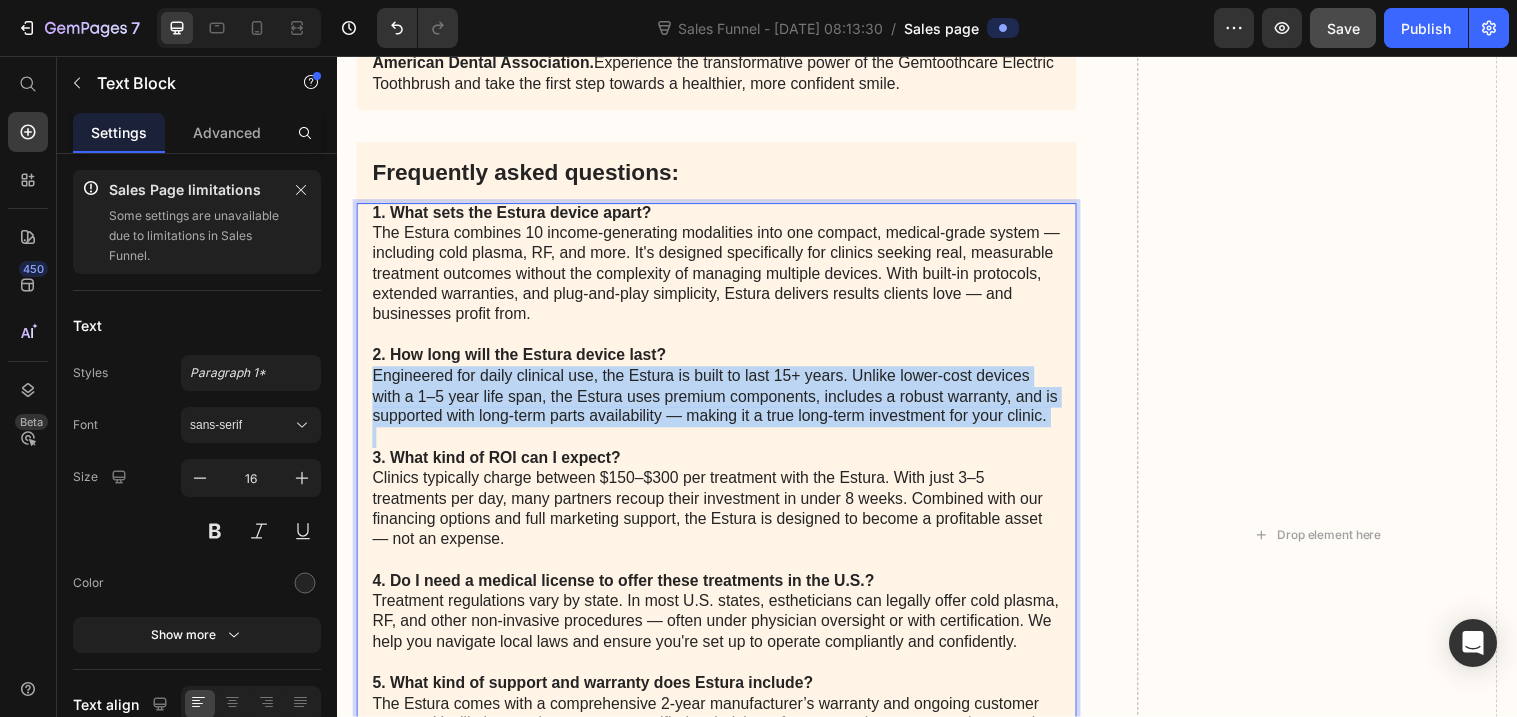 click on "2. How long will the Estura device last? Engineered for daily clinical use, the Estura is built to last 15+ years. Unlike lower-cost devices with a 1–5 year life span, the Estura uses premium components, includes a robust warranty, and is supported with long-term parts availability — making it a true long-term investment for your clinic." at bounding box center [723, 392] 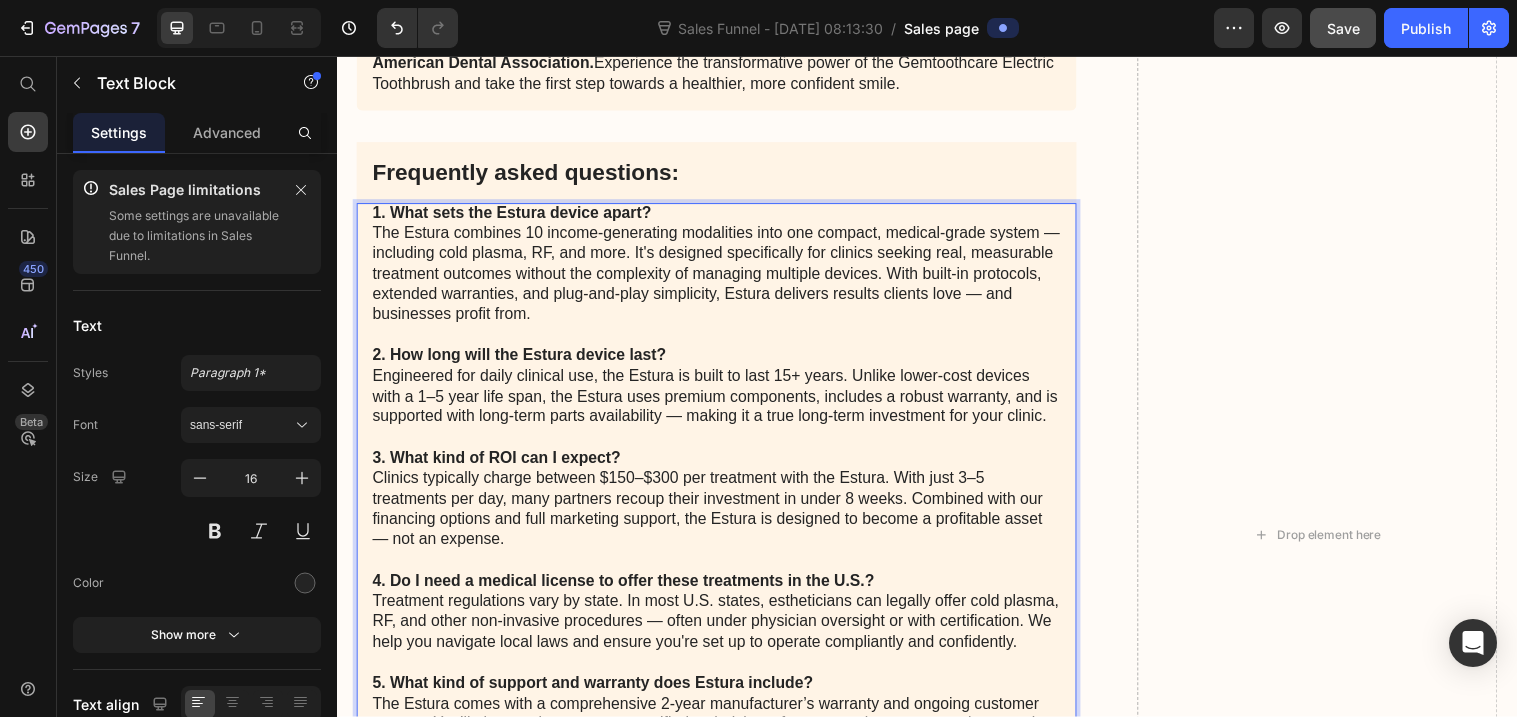 click on "2. How long will the Estura device last? Engineered for daily clinical use, the Estura is built to last 15+ years. Unlike lower-cost devices with a 1–5 year life span, the Estura uses premium components, includes a robust warranty, and is supported with long-term parts availability — making it a true long-term investment for your clinic." at bounding box center [723, 392] 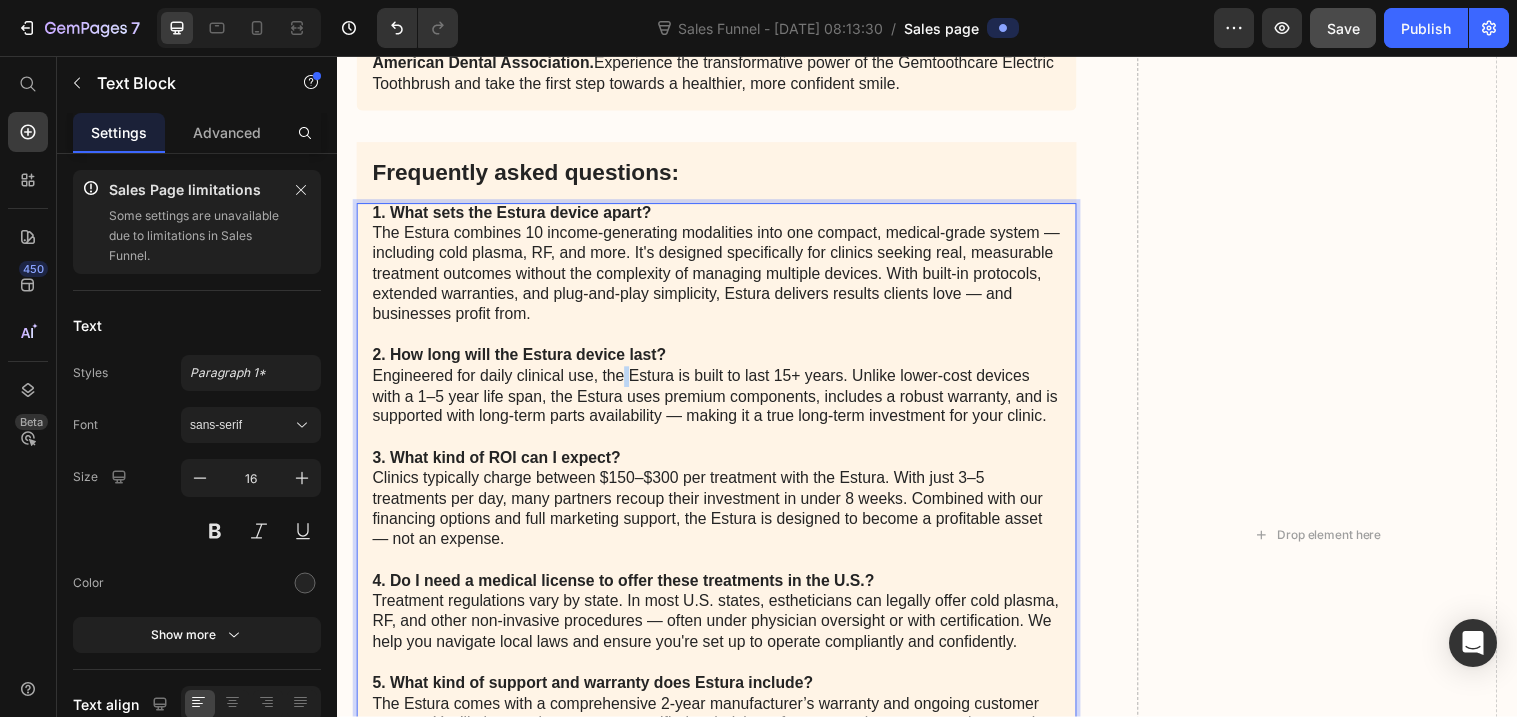 click on "2. How long will the Estura device last? Engineered for daily clinical use, the Estura is built to last 15+ years. Unlike lower-cost devices with a 1–5 year life span, the Estura uses premium components, includes a robust warranty, and is supported with long-term parts availability — making it a true long-term investment for your clinic." at bounding box center (723, 392) 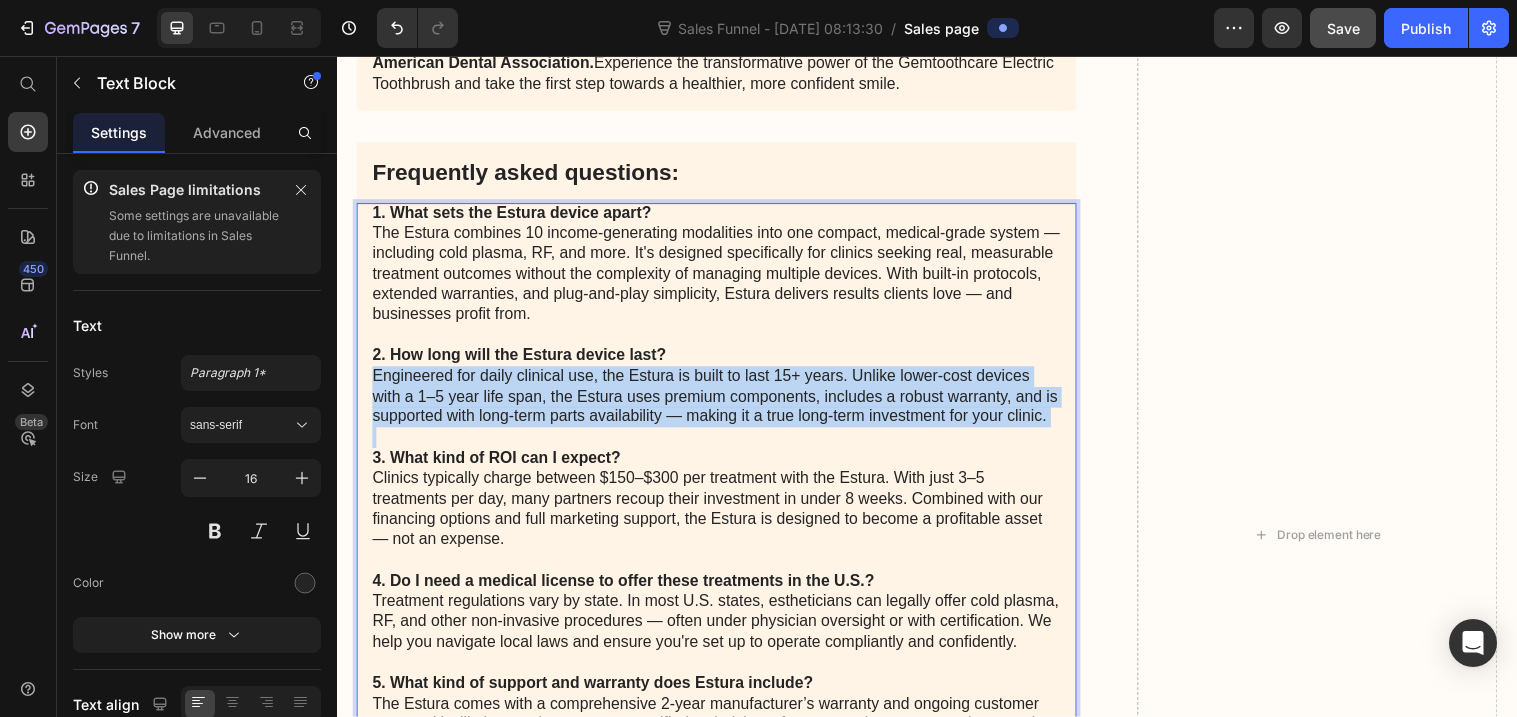 click on "2. How long will the Estura device last? Engineered for daily clinical use, the Estura is built to last 15+ years. Unlike lower-cost devices with a 1–5 year life span, the Estura uses premium components, includes a robust warranty, and is supported with long-term parts availability — making it a true long-term investment for your clinic." at bounding box center [723, 392] 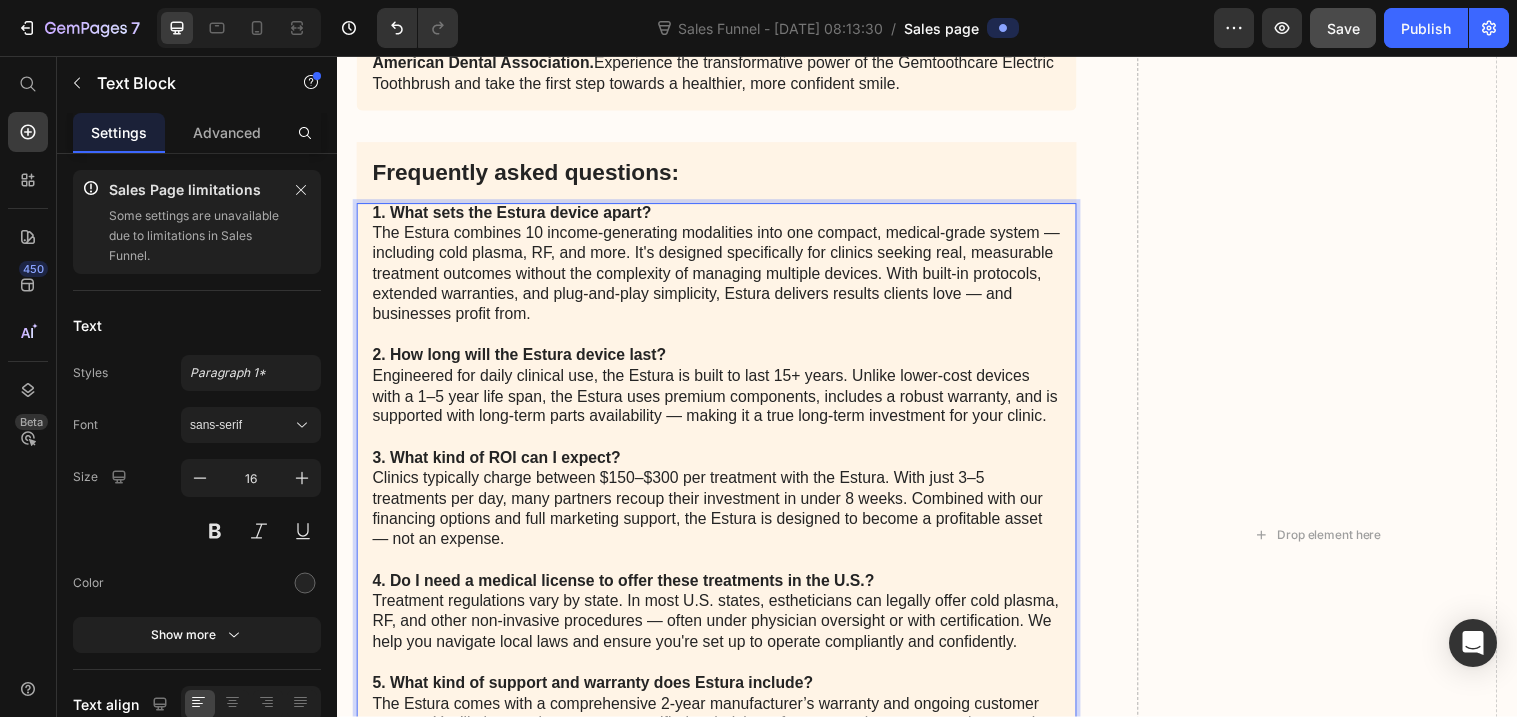 click on "2. How long will the Estura device last? Engineered for daily clinical use, the Estura is built to last 15+ years. Unlike lower-cost devices with a 1–5 year life span, the Estura uses premium components, includes a robust warranty, and is supported with long-term parts availability — making it a true long-term investment for your clinic." at bounding box center [723, 392] 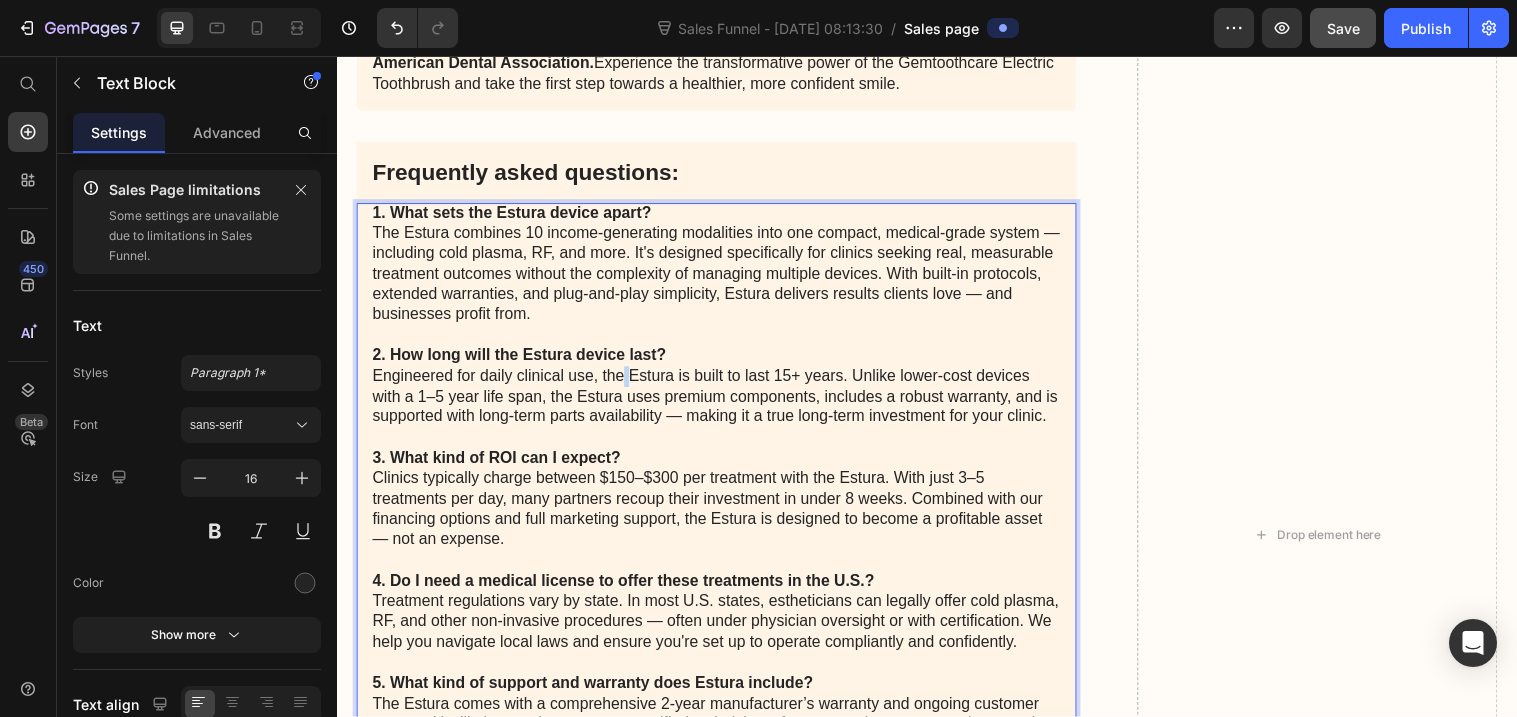 click on "2. How long will the Estura device last? Engineered for daily clinical use, the Estura is built to last 15+ years. Unlike lower-cost devices with a 1–5 year life span, the Estura uses premium components, includes a robust warranty, and is supported with long-term parts availability — making it a true long-term investment for your clinic." at bounding box center (723, 392) 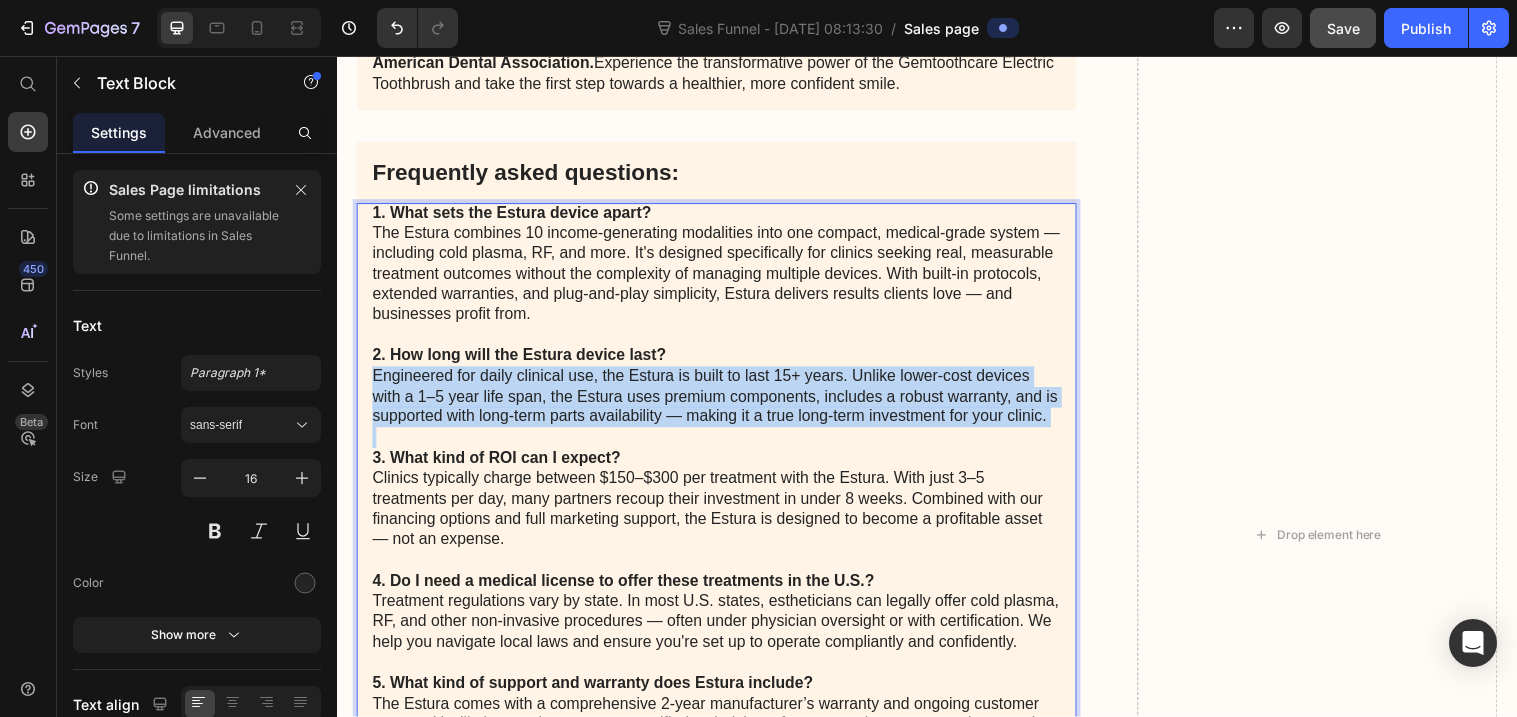click on "2. How long will the Estura device last? Engineered for daily clinical use, the Estura is built to last 15+ years. Unlike lower-cost devices with a 1–5 year life span, the Estura uses premium components, includes a robust warranty, and is supported with long-term parts availability — making it a true long-term investment for your clinic." at bounding box center [723, 392] 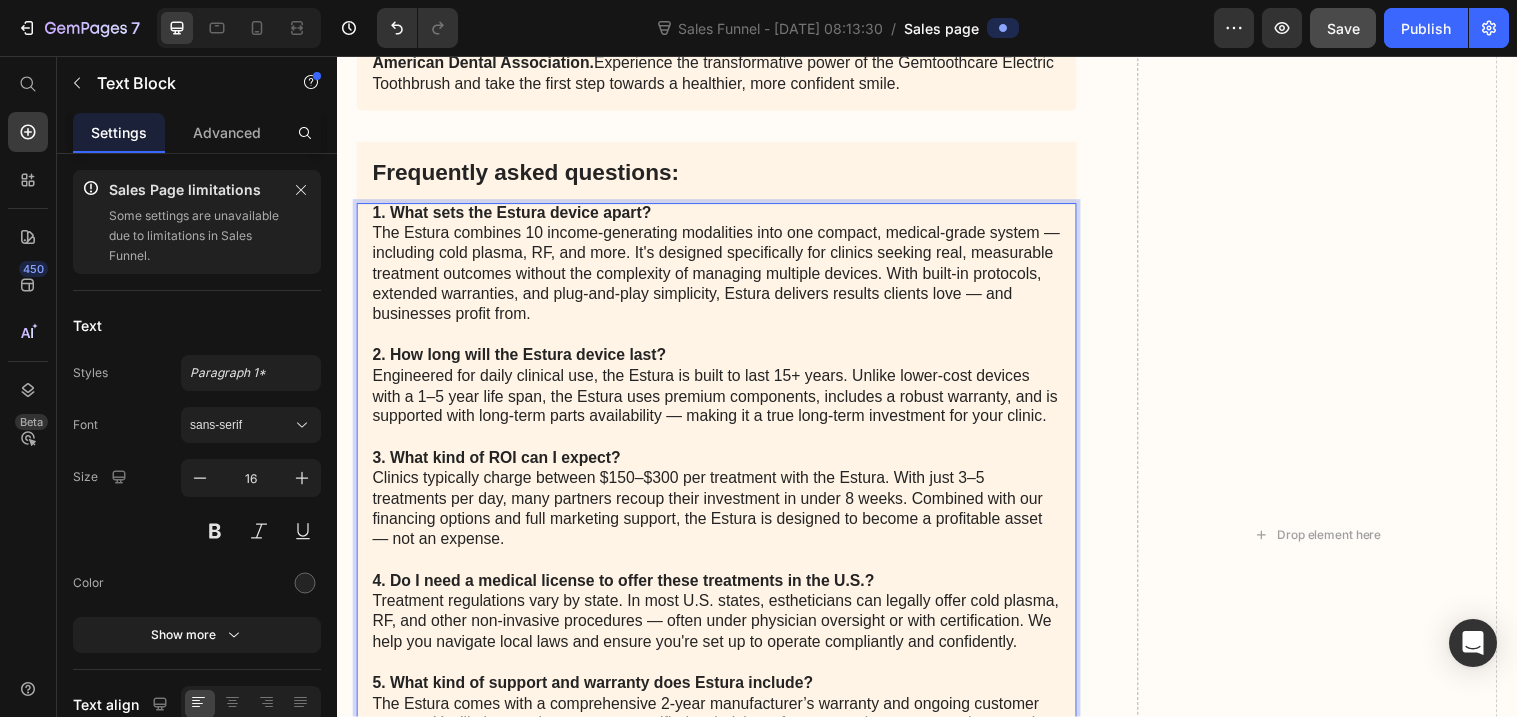 click on "2. How long will the Estura device last? Engineered for daily clinical use, the Estura is built to last 15+ years. Unlike lower-cost devices with a 1–5 year life span, the Estura uses premium components, includes a robust warranty, and is supported with long-term parts availability — making it a true long-term investment for your clinic." at bounding box center (723, 392) 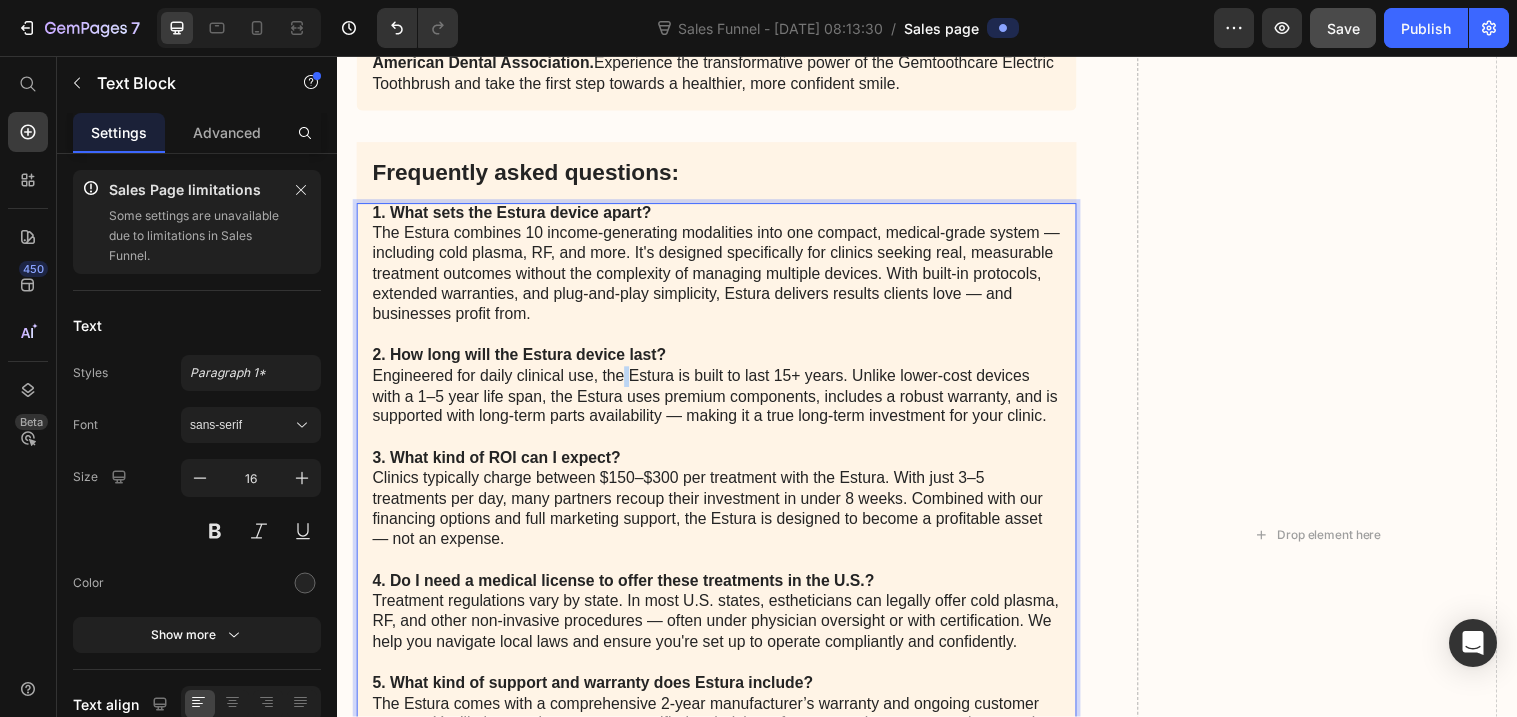 click on "2. How long will the Estura device last? Engineered for daily clinical use, the Estura is built to last 15+ years. Unlike lower-cost devices with a 1–5 year life span, the Estura uses premium components, includes a robust warranty, and is supported with long-term parts availability — making it a true long-term investment for your clinic." at bounding box center [723, 392] 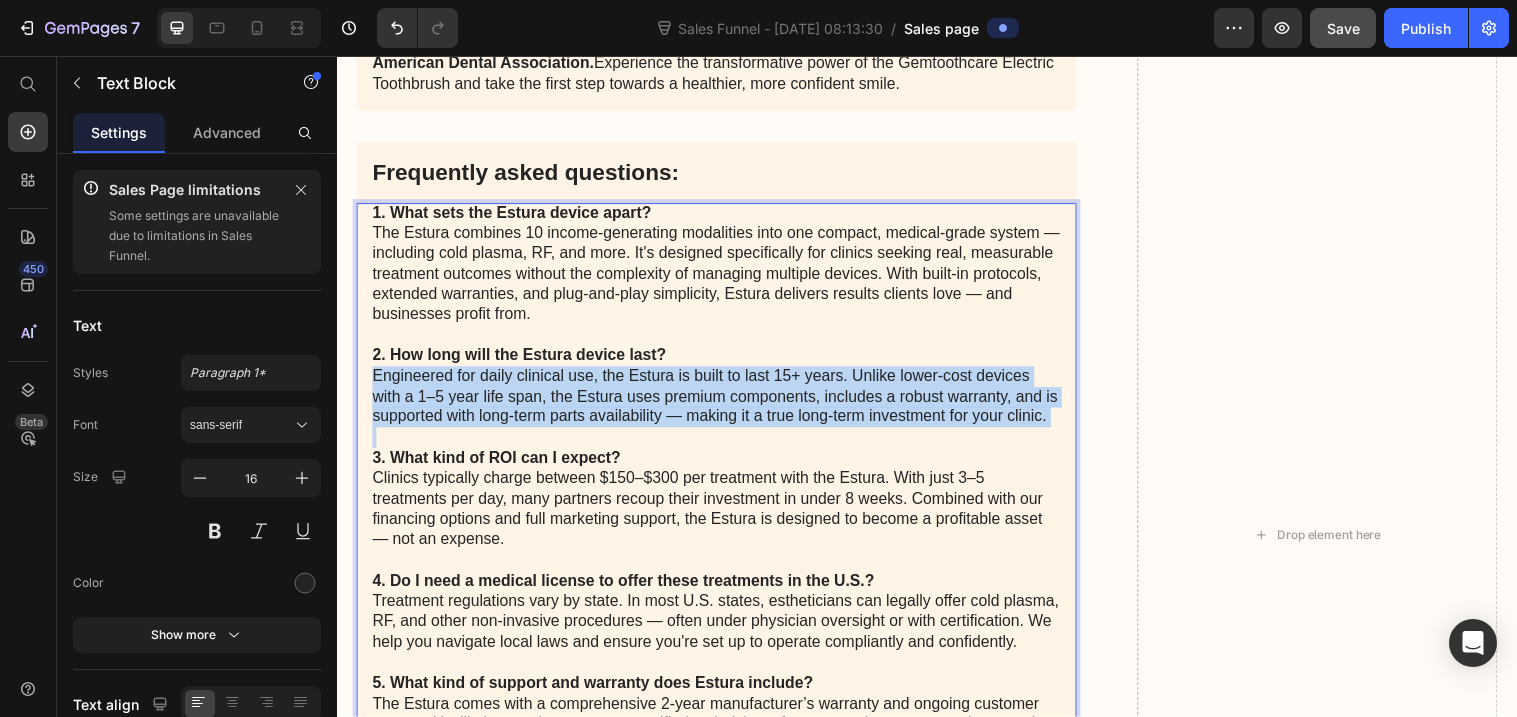 click on "2. How long will the Estura device last? Engineered for daily clinical use, the Estura is built to last 15+ years. Unlike lower-cost devices with a 1–5 year life span, the Estura uses premium components, includes a robust warranty, and is supported with long-term parts availability — making it a true long-term investment for your clinic." at bounding box center [723, 392] 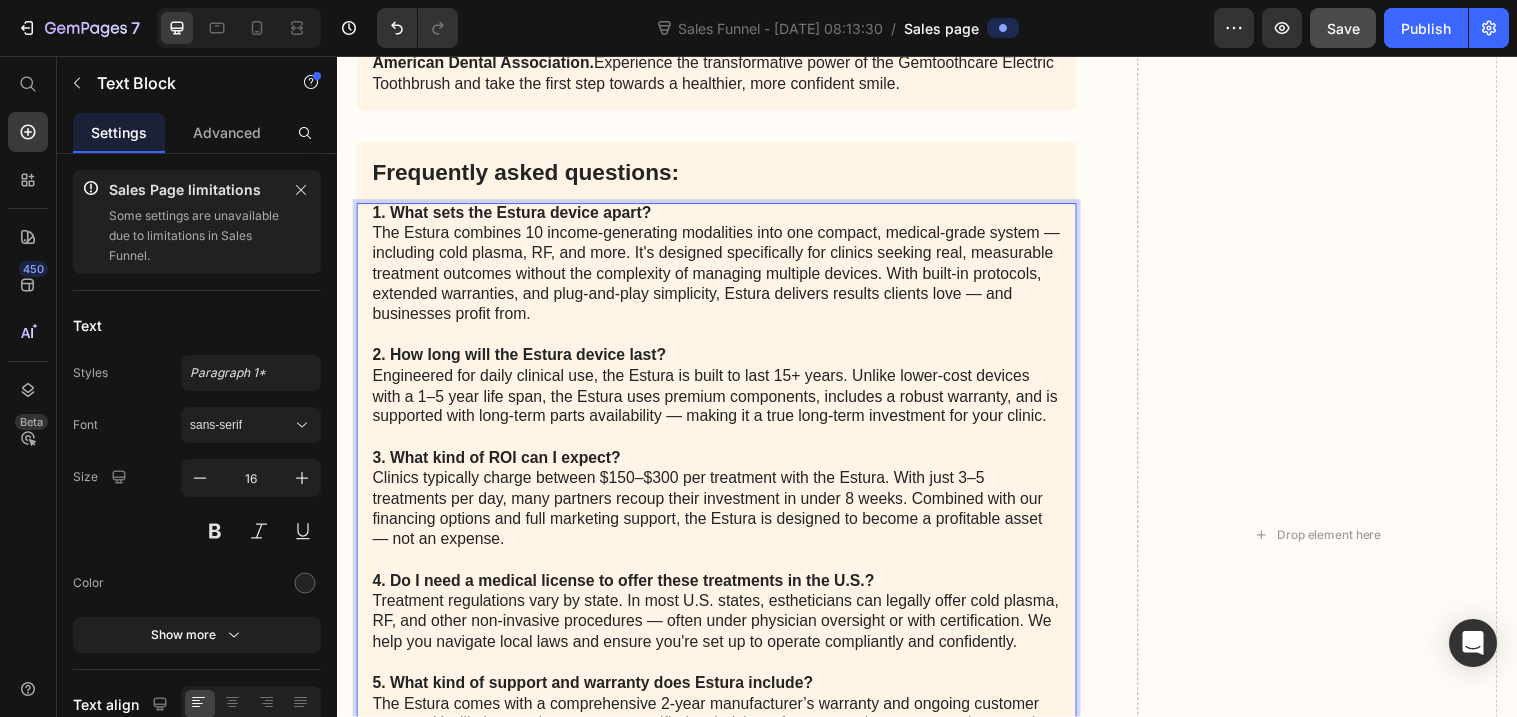 click on "2. How long will the Estura device last? Engineered for daily clinical use, the Estura is built to last 15+ years. Unlike lower-cost devices with a 1–5 year life span, the Estura uses premium components, includes a robust warranty, and is supported with long-term parts availability — making it a true long-term investment for your clinic." at bounding box center (723, 392) 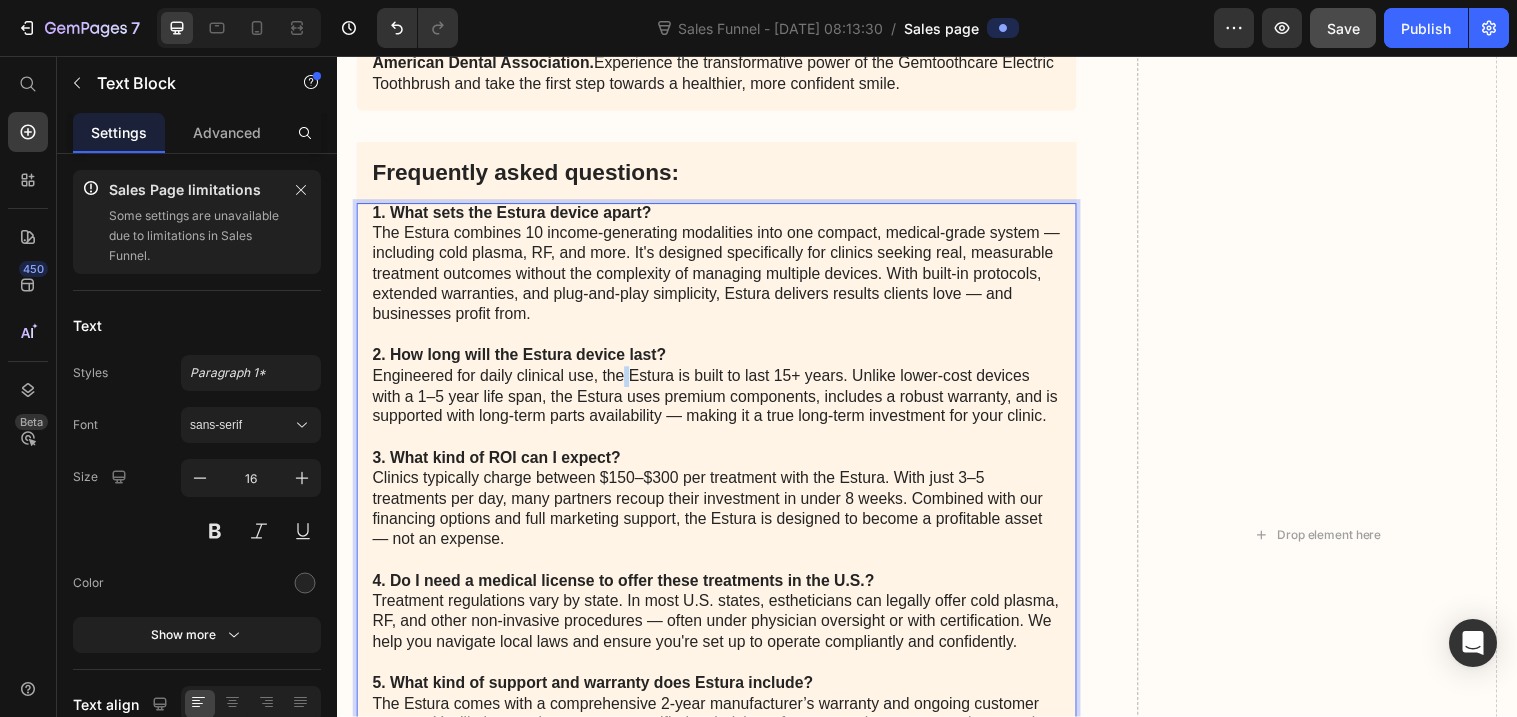 click on "2. How long will the Estura device last? Engineered for daily clinical use, the Estura is built to last 15+ years. Unlike lower-cost devices with a 1–5 year life span, the Estura uses premium components, includes a robust warranty, and is supported with long-term parts availability — making it a true long-term investment for your clinic." at bounding box center (723, 392) 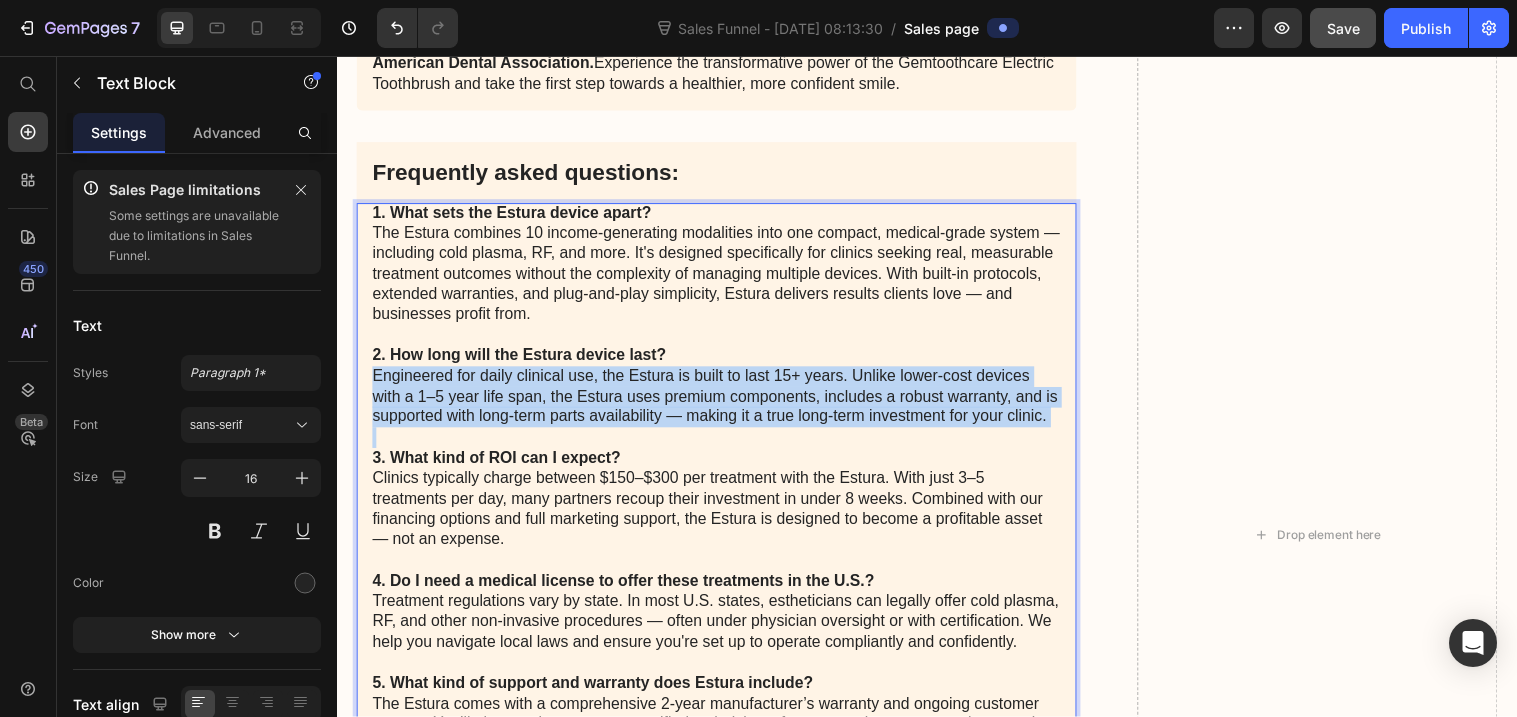click on "2. How long will the Estura device last? Engineered for daily clinical use, the Estura is built to last 15+ years. Unlike lower-cost devices with a 1–5 year life span, the Estura uses premium components, includes a robust warranty, and is supported with long-term parts availability — making it a true long-term investment for your clinic." at bounding box center [723, 392] 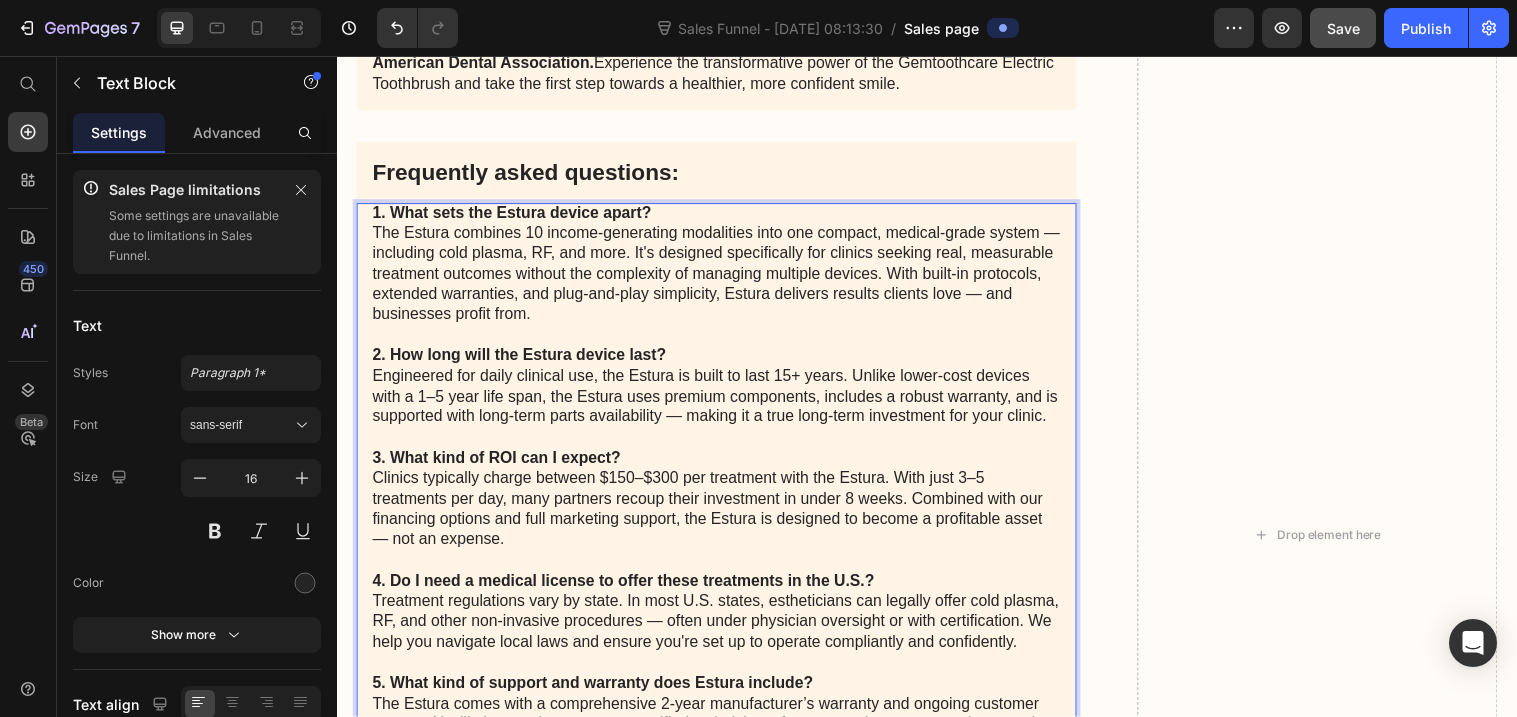 click on "2. How long will the Estura device last? Engineered for daily clinical use, the Estura is built to last 15+ years. Unlike lower-cost devices with a 1–5 year life span, the Estura uses premium components, includes a robust warranty, and is supported with long-term parts availability — making it a true long-term investment for your clinic." at bounding box center [723, 392] 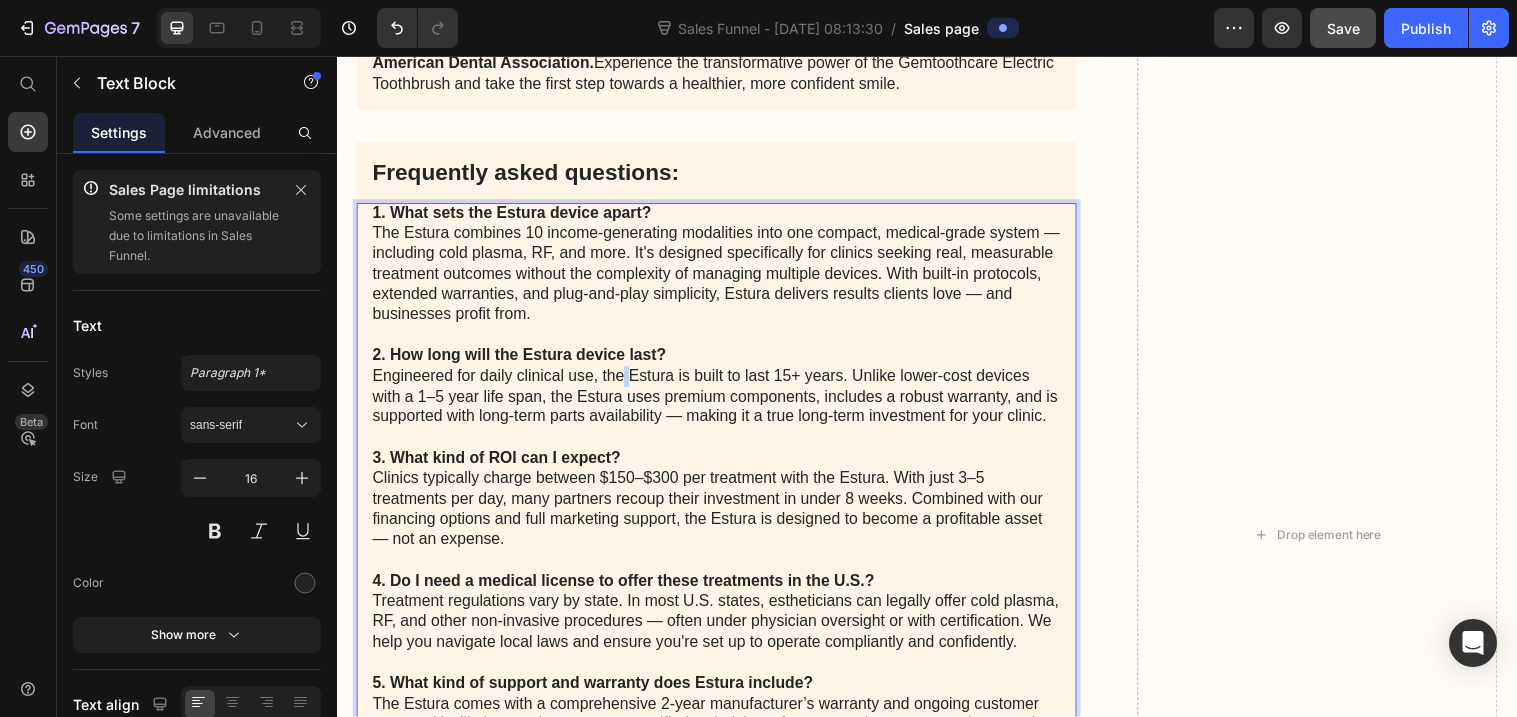 click on "2. How long will the Estura device last? Engineered for daily clinical use, the Estura is built to last 15+ years. Unlike lower-cost devices with a 1–5 year life span, the Estura uses premium components, includes a robust warranty, and is supported with long-term parts availability — making it a true long-term investment for your clinic." at bounding box center (723, 392) 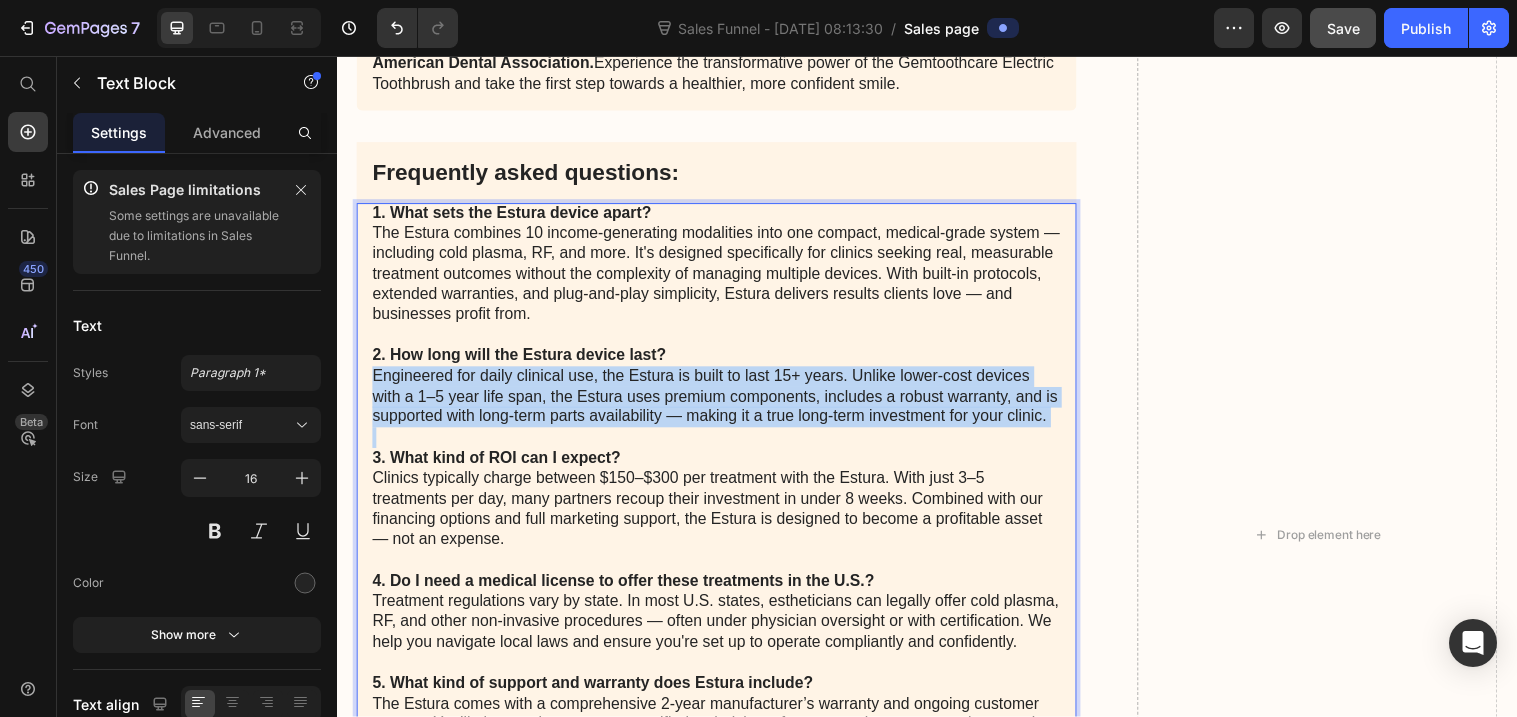 click on "2. How long will the Estura device last? Engineered for daily clinical use, the Estura is built to last 15+ years. Unlike lower-cost devices with a 1–5 year life span, the Estura uses premium components, includes a robust warranty, and is supported with long-term parts availability — making it a true long-term investment for your clinic." at bounding box center (723, 392) 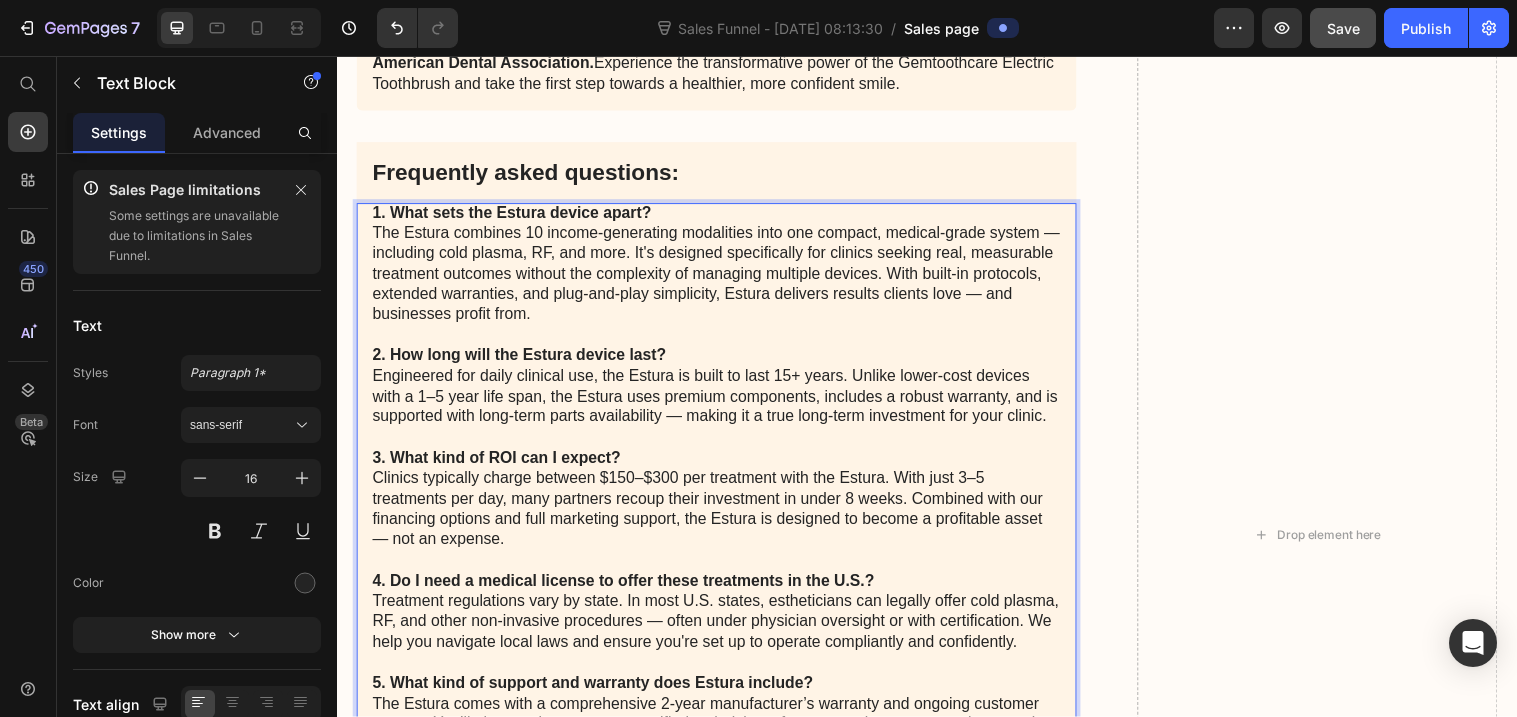 click on "2. How long will the Estura device last? Engineered for daily clinical use, the Estura is built to last 15+ years. Unlike lower-cost devices with a 1–5 year life span, the Estura uses premium components, includes a robust warranty, and is supported with long-term parts availability — making it a true long-term investment for your clinic." at bounding box center (723, 392) 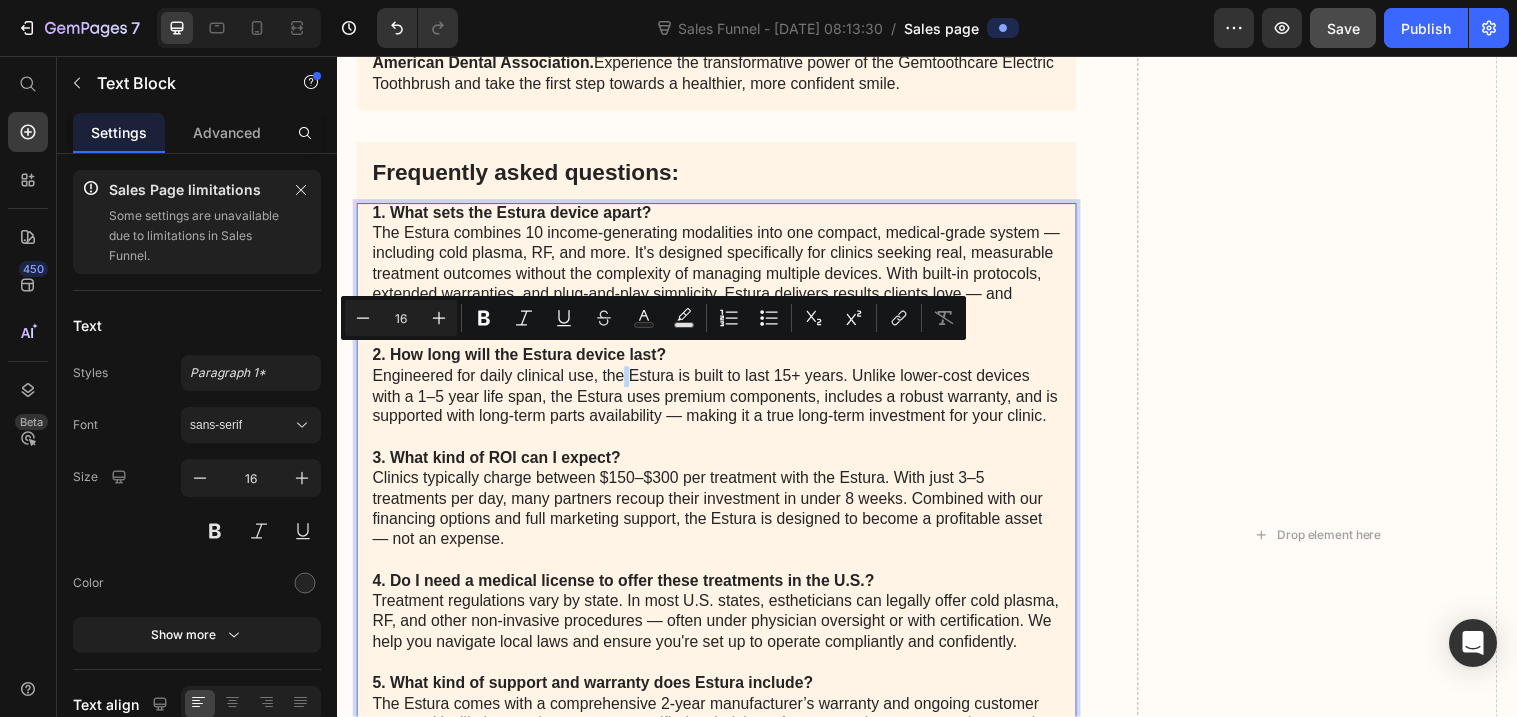 click on "2. How long will the Estura device last? Engineered for daily clinical use, the Estura is built to last 15+ years. Unlike lower-cost devices with a 1–5 year life span, the Estura uses premium components, includes a robust warranty, and is supported with long-term parts availability — making it a true long-term investment for your clinic." at bounding box center (723, 392) 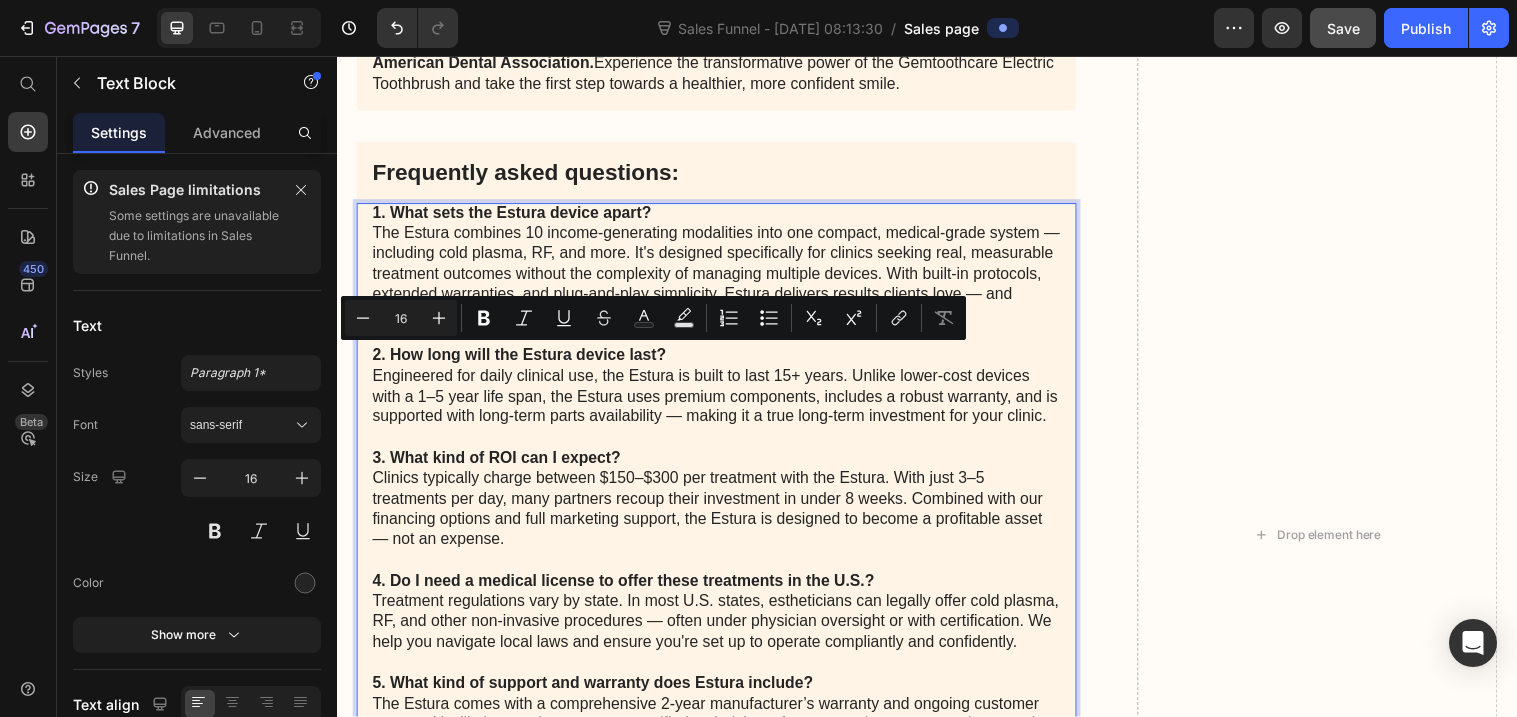 click on "2. How long will the Estura device last? Engineered for daily clinical use, the Estura is built to last 15+ years. Unlike lower-cost devices with a 1–5 year life span, the Estura uses premium components, includes a robust warranty, and is supported with long-term parts availability — making it a true long-term investment for your clinic." at bounding box center (723, 392) 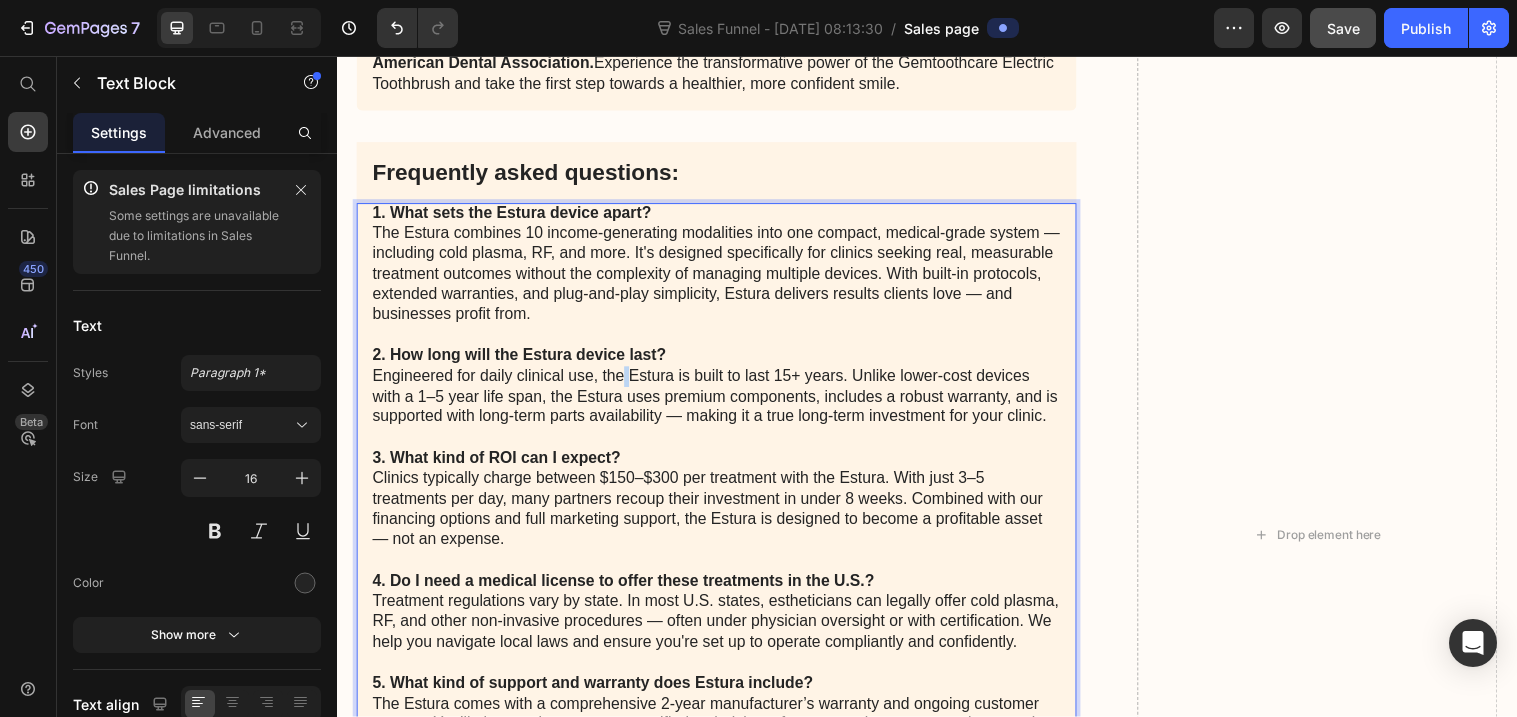 click on "2. How long will the Estura device last? Engineered for daily clinical use, the Estura is built to last 15+ years. Unlike lower-cost devices with a 1–5 year life span, the Estura uses premium components, includes a robust warranty, and is supported with long-term parts availability — making it a true long-term investment for your clinic." at bounding box center [723, 392] 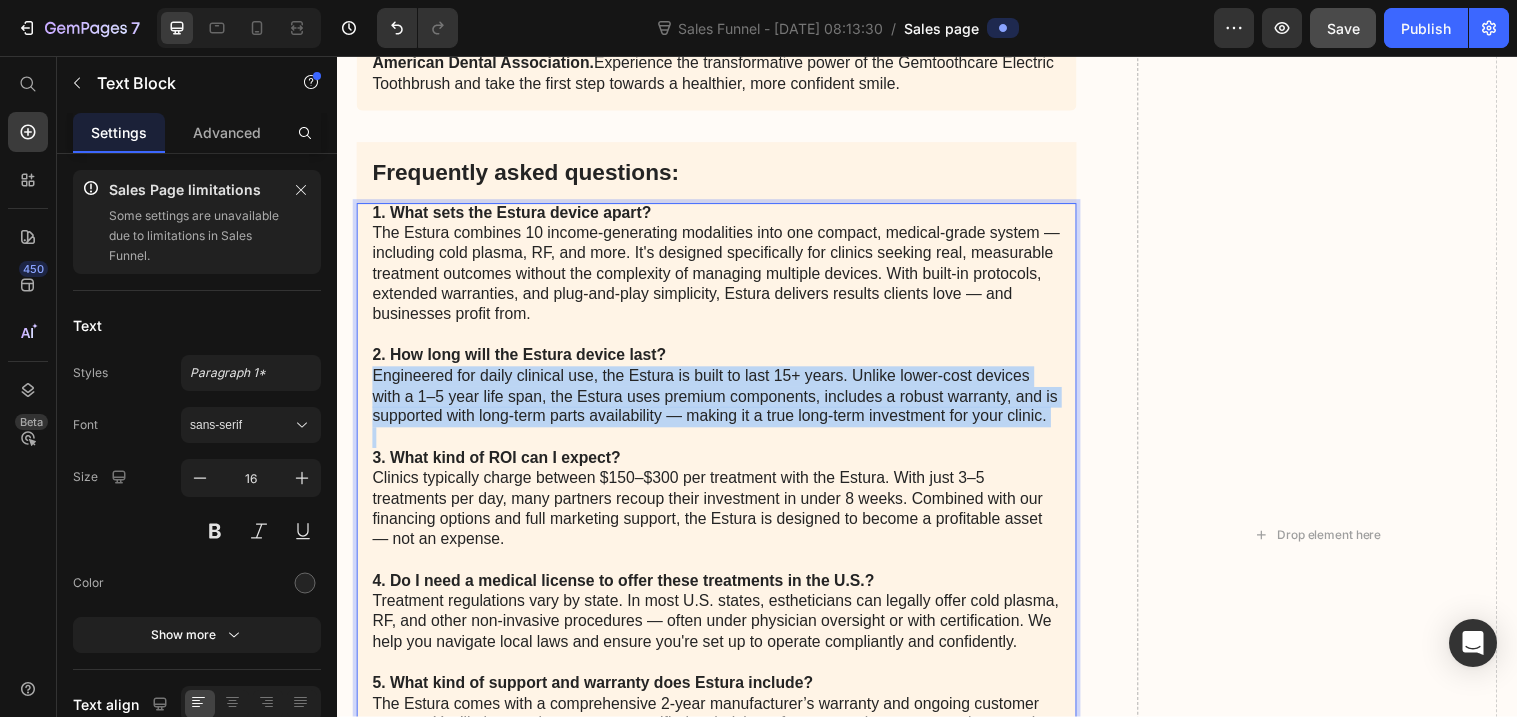 click on "2. How long will the Estura device last? Engineered for daily clinical use, the Estura is built to last 15+ years. Unlike lower-cost devices with a 1–5 year life span, the Estura uses premium components, includes a robust warranty, and is supported with long-term parts availability — making it a true long-term investment for your clinic." at bounding box center [723, 392] 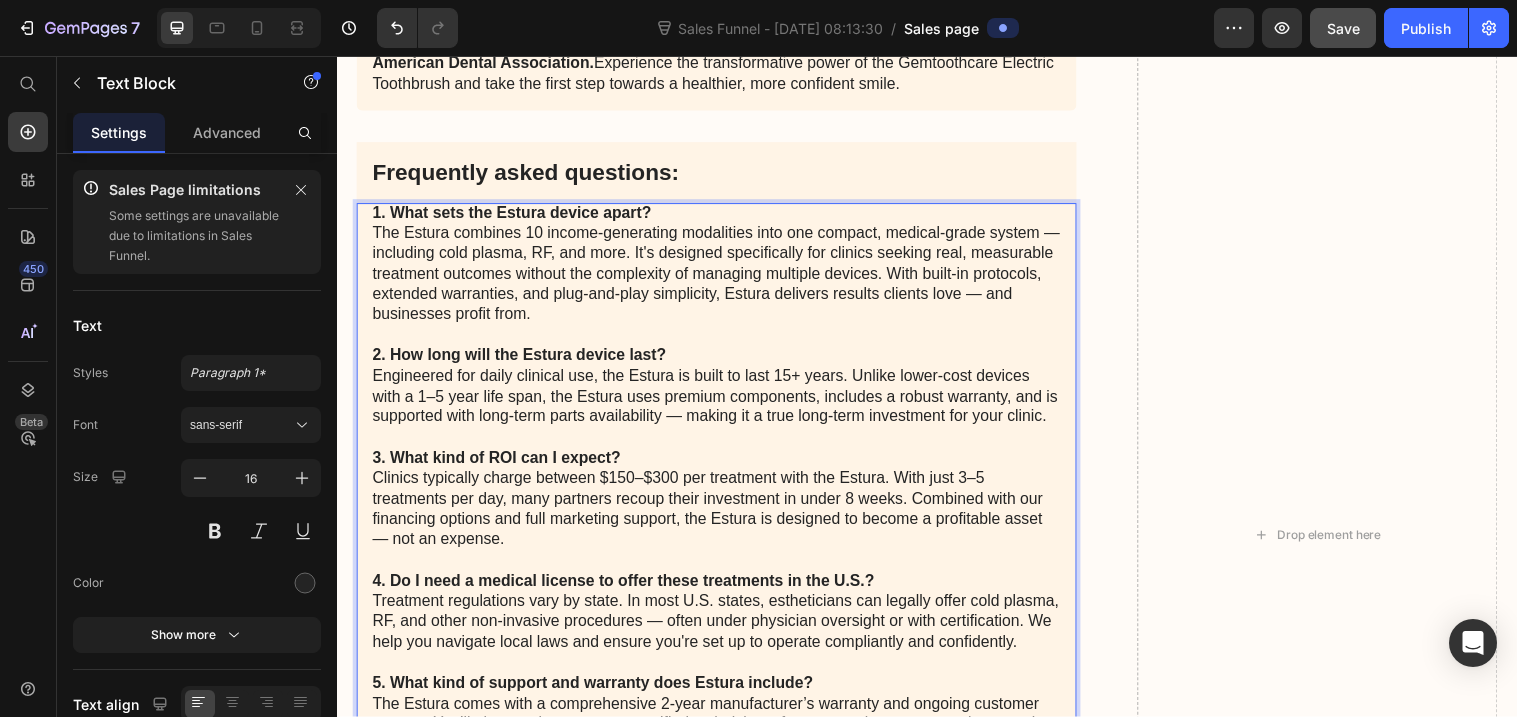 click on "2. How long will the Estura device last? Engineered for daily clinical use, the Estura is built to last 15+ years. Unlike lower-cost devices with a 1–5 year life span, the Estura uses premium components, includes a robust warranty, and is supported with long-term parts availability — making it a true long-term investment for your clinic." at bounding box center (723, 392) 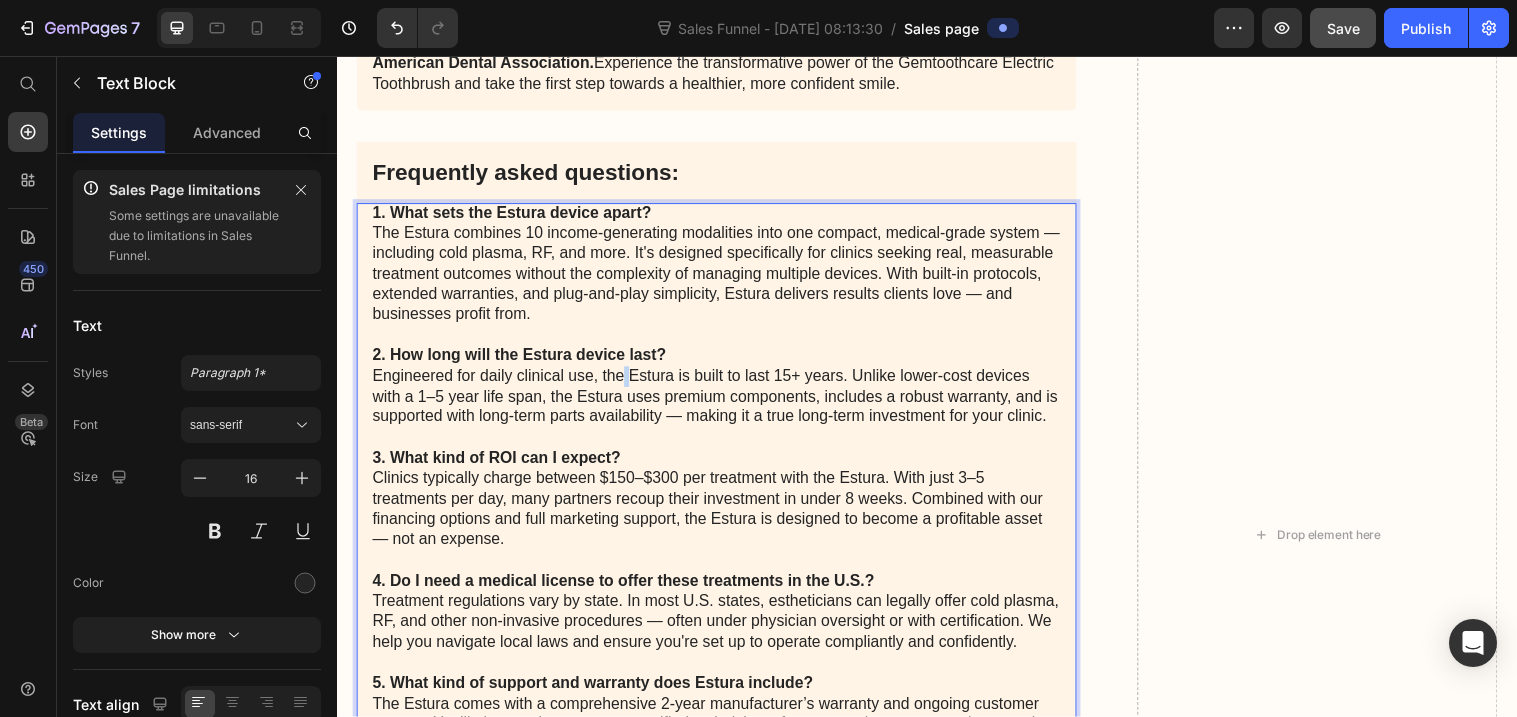 click on "2. How long will the Estura device last? Engineered for daily clinical use, the Estura is built to last 15+ years. Unlike lower-cost devices with a 1–5 year life span, the Estura uses premium components, includes a robust warranty, and is supported with long-term parts availability — making it a true long-term investment for your clinic." at bounding box center (723, 392) 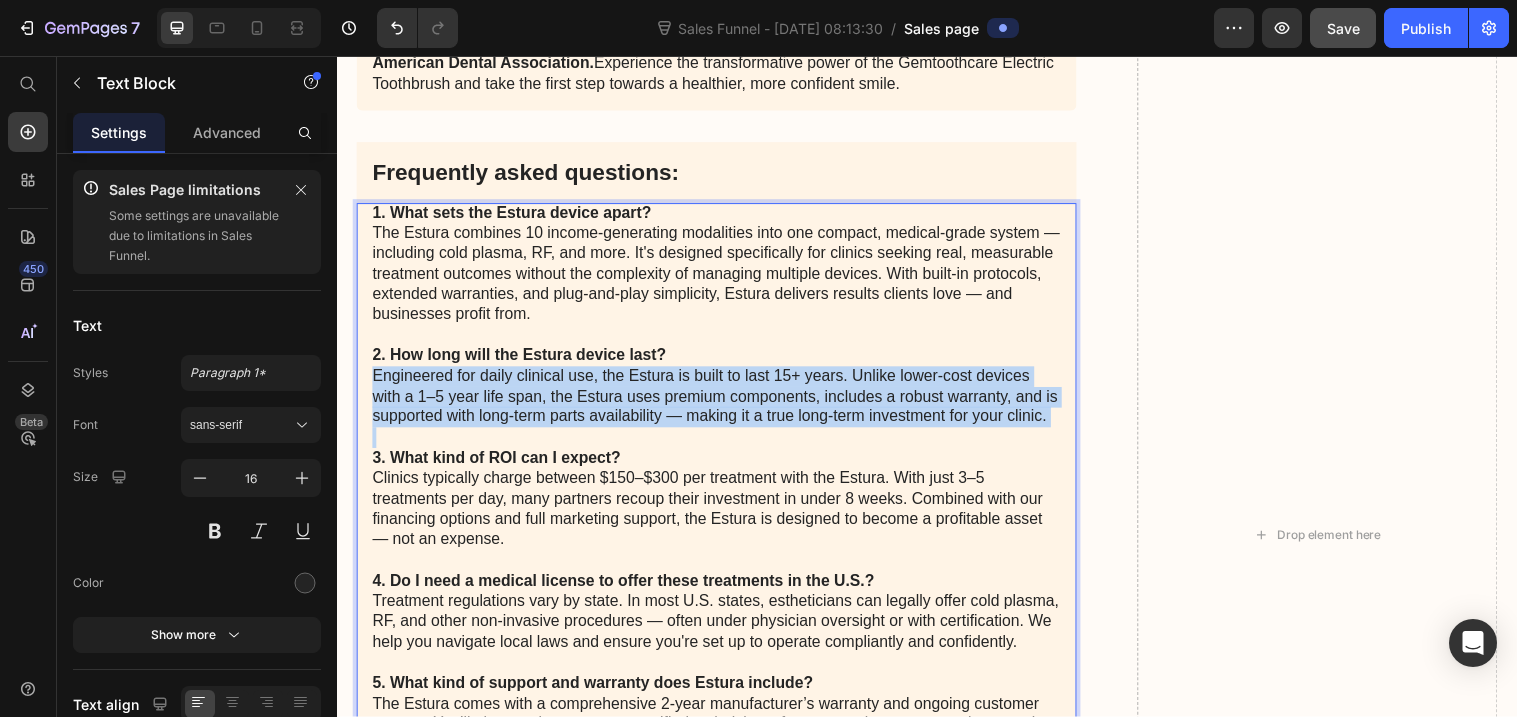 click on "2. How long will the Estura device last? Engineered for daily clinical use, the Estura is built to last 15+ years. Unlike lower-cost devices with a 1–5 year life span, the Estura uses premium components, includes a robust warranty, and is supported with long-term parts availability — making it a true long-term investment for your clinic." at bounding box center (723, 392) 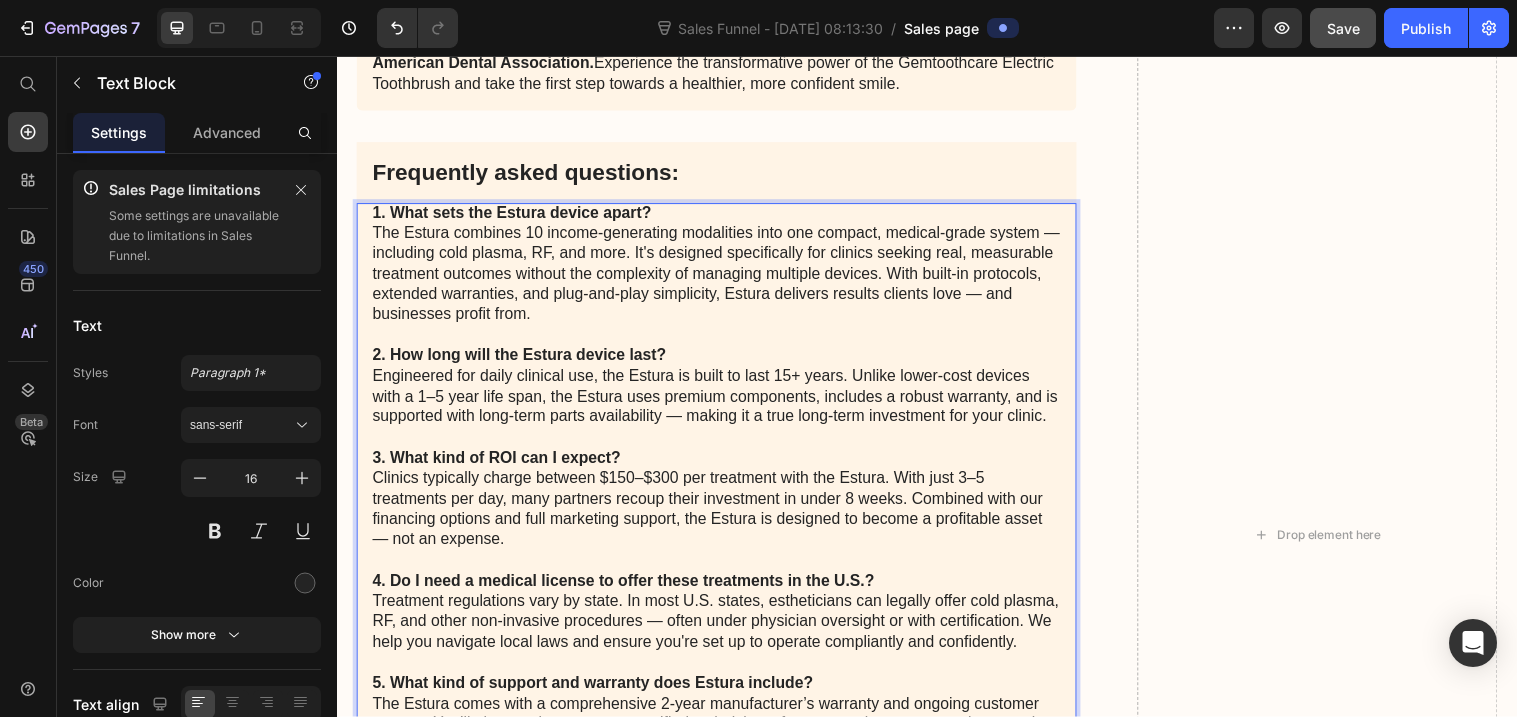 click on "2. How long will the Estura device last? Engineered for daily clinical use, the Estura is built to last 15+ years. Unlike lower-cost devices with a 1–5 year life span, the Estura uses premium components, includes a robust warranty, and is supported with long-term parts availability — making it a true long-term investment for your clinic." at bounding box center (723, 392) 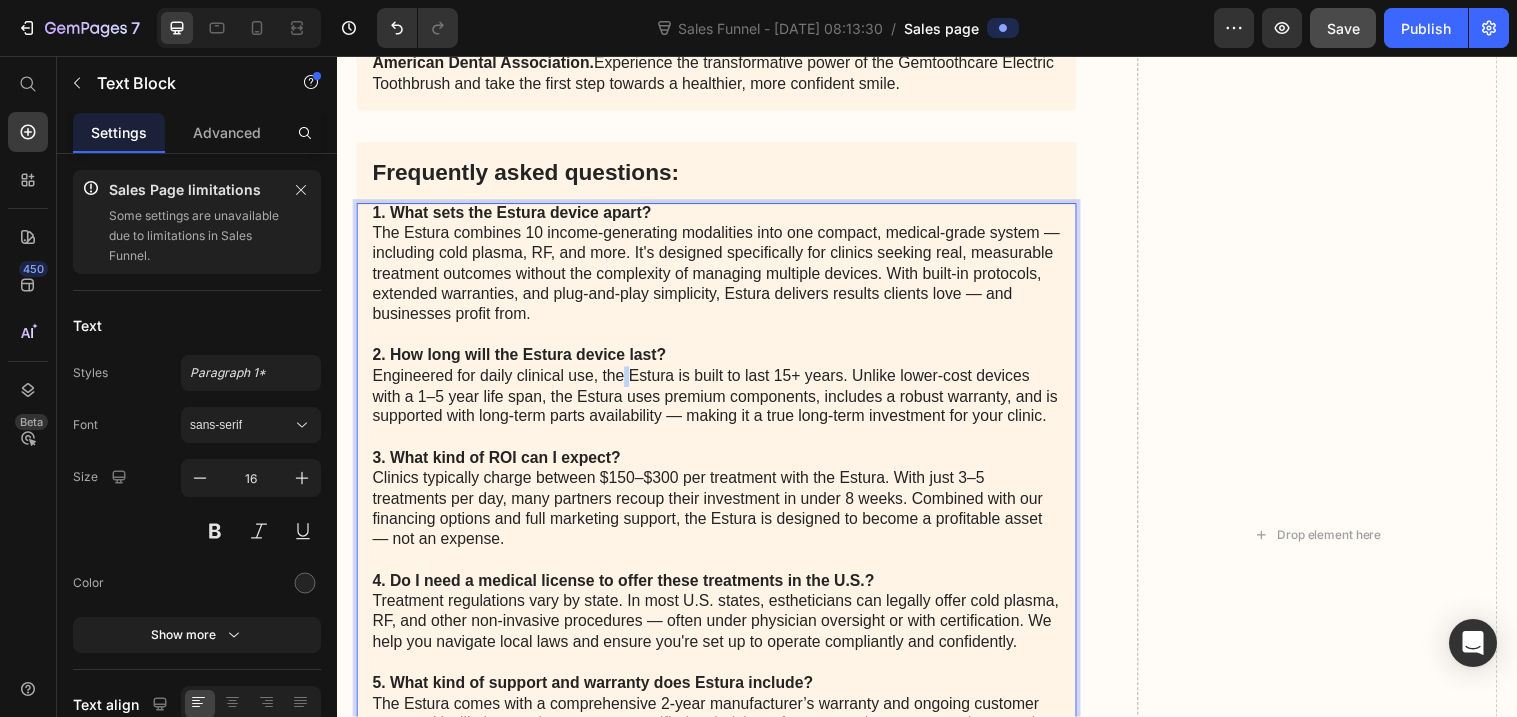 click on "2. How long will the Estura device last? Engineered for daily clinical use, the Estura is built to last 15+ years. Unlike lower-cost devices with a 1–5 year life span, the Estura uses premium components, includes a robust warranty, and is supported with long-term parts availability — making it a true long-term investment for your clinic." at bounding box center [723, 392] 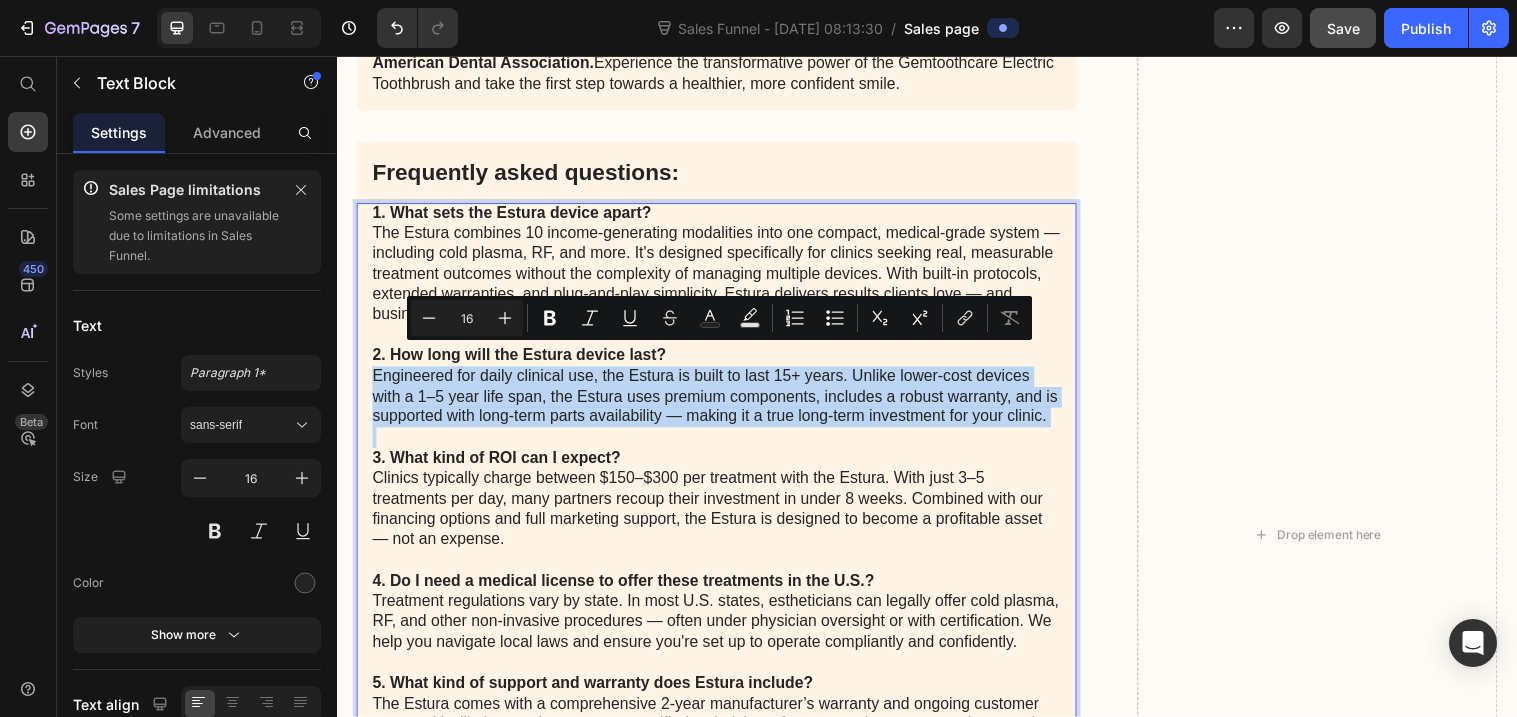 click on "2. How long will the Estura device last? Engineered for daily clinical use, the Estura is built to last 15+ years. Unlike lower-cost devices with a 1–5 year life span, the Estura uses premium components, includes a robust warranty, and is supported with long-term parts availability — making it a true long-term investment for your clinic." at bounding box center (723, 392) 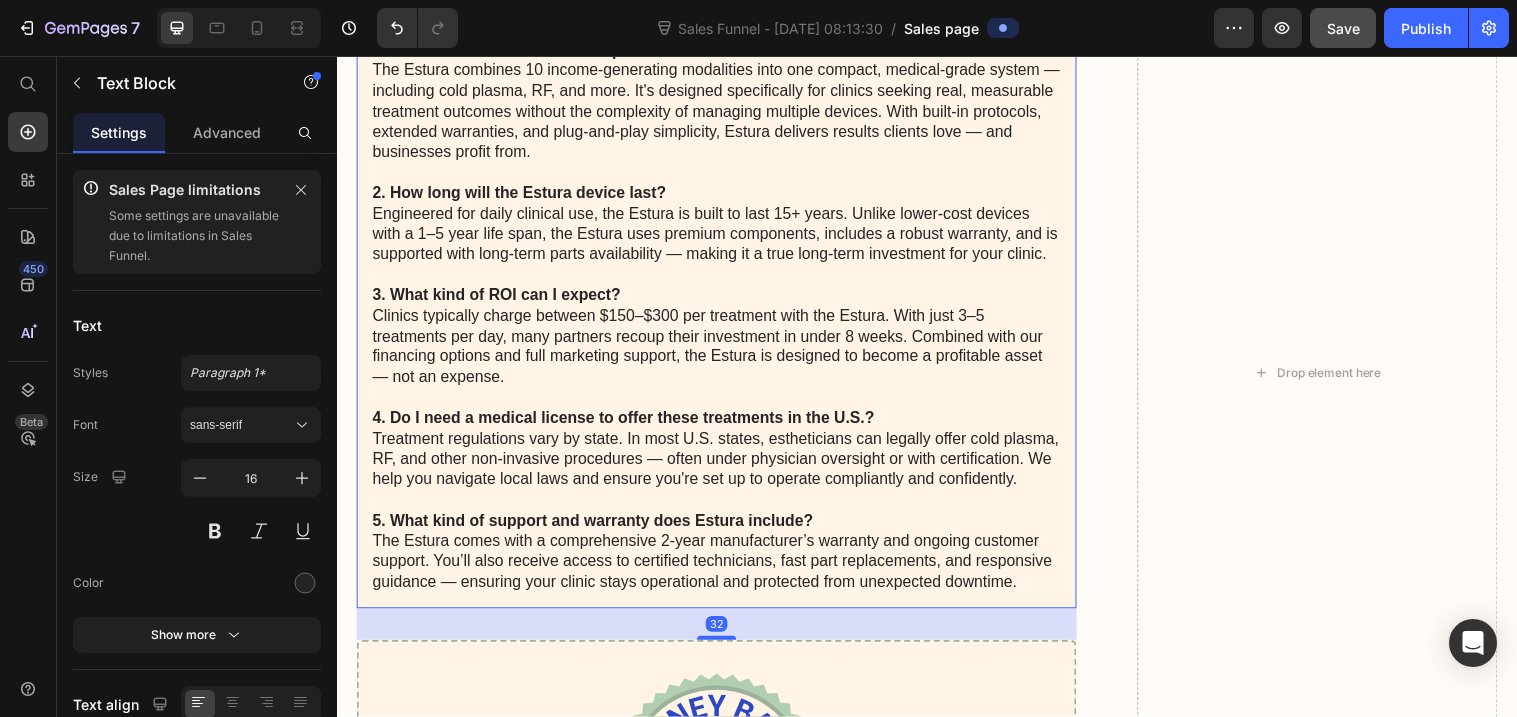 scroll, scrollTop: 9889, scrollLeft: 0, axis: vertical 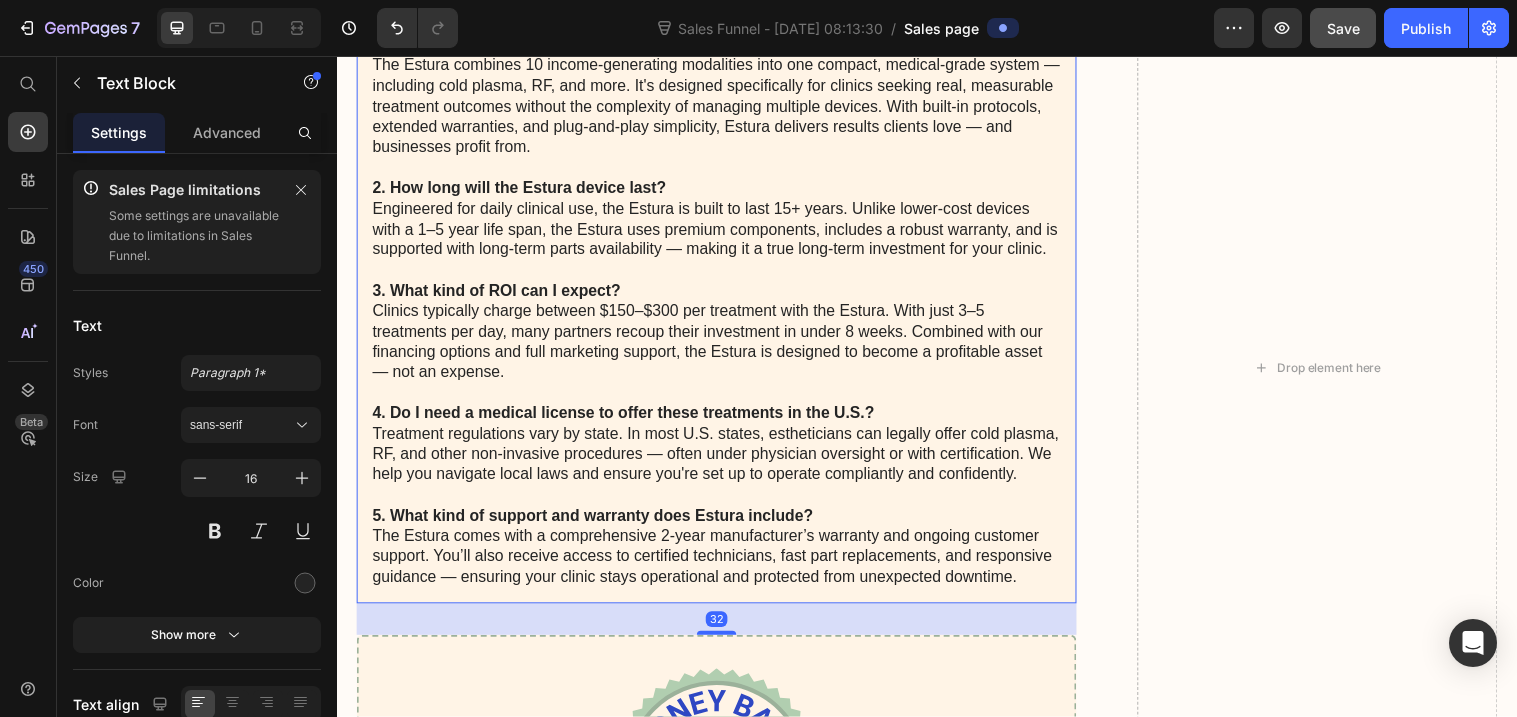 click on "3. What kind of ROI can I expect? Clinics typically charge between $150–$300 per treatment with the Estura. With just 3–5 treatments per day, many partners recoup their investment in under 8 weeks. Combined with our financing options and full marketing support, the Estura is designed to become a profitable asset — not an expense." at bounding box center (723, 337) 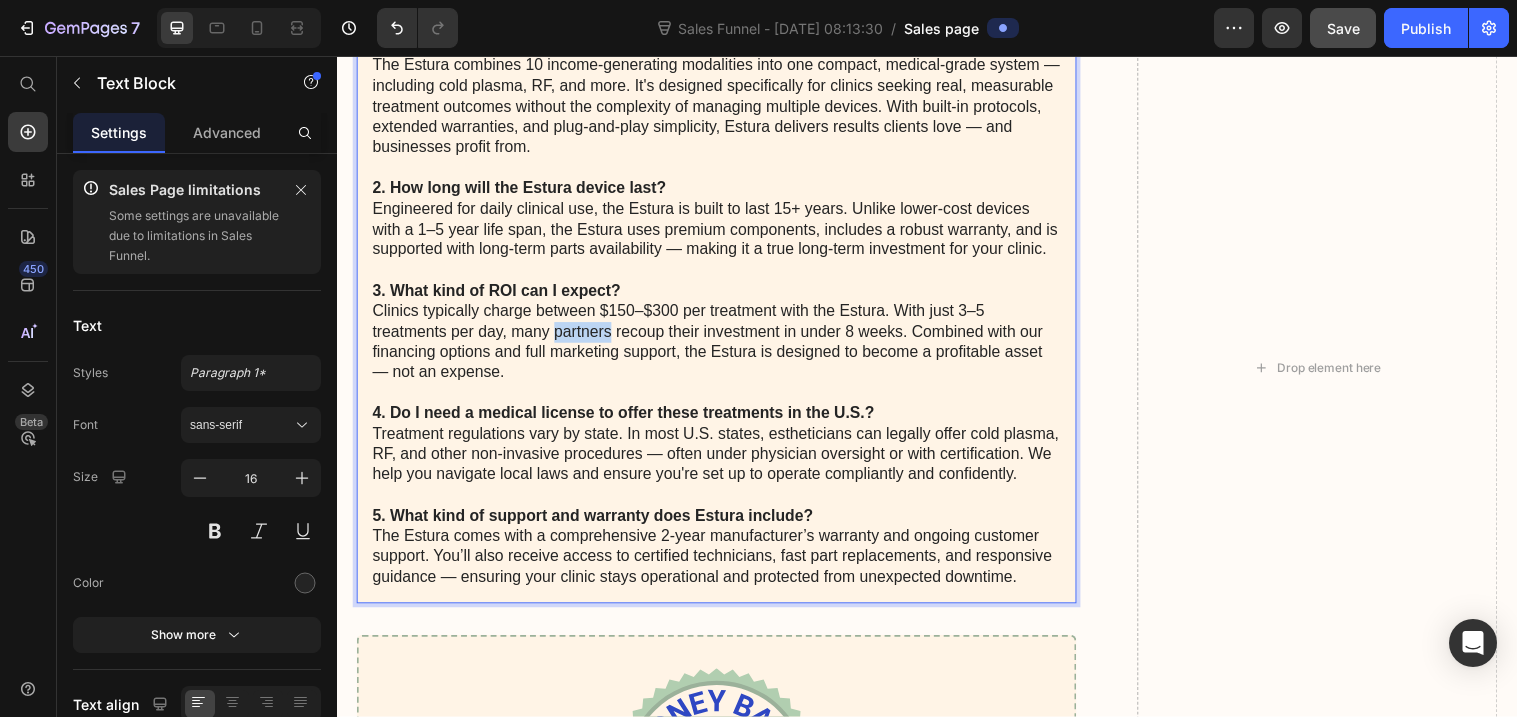click on "3. What kind of ROI can I expect? Clinics typically charge between $150–$300 per treatment with the Estura. With just 3–5 treatments per day, many partners recoup their investment in under 8 weeks. Combined with our financing options and full marketing support, the Estura is designed to become a profitable asset — not an expense." at bounding box center [723, 337] 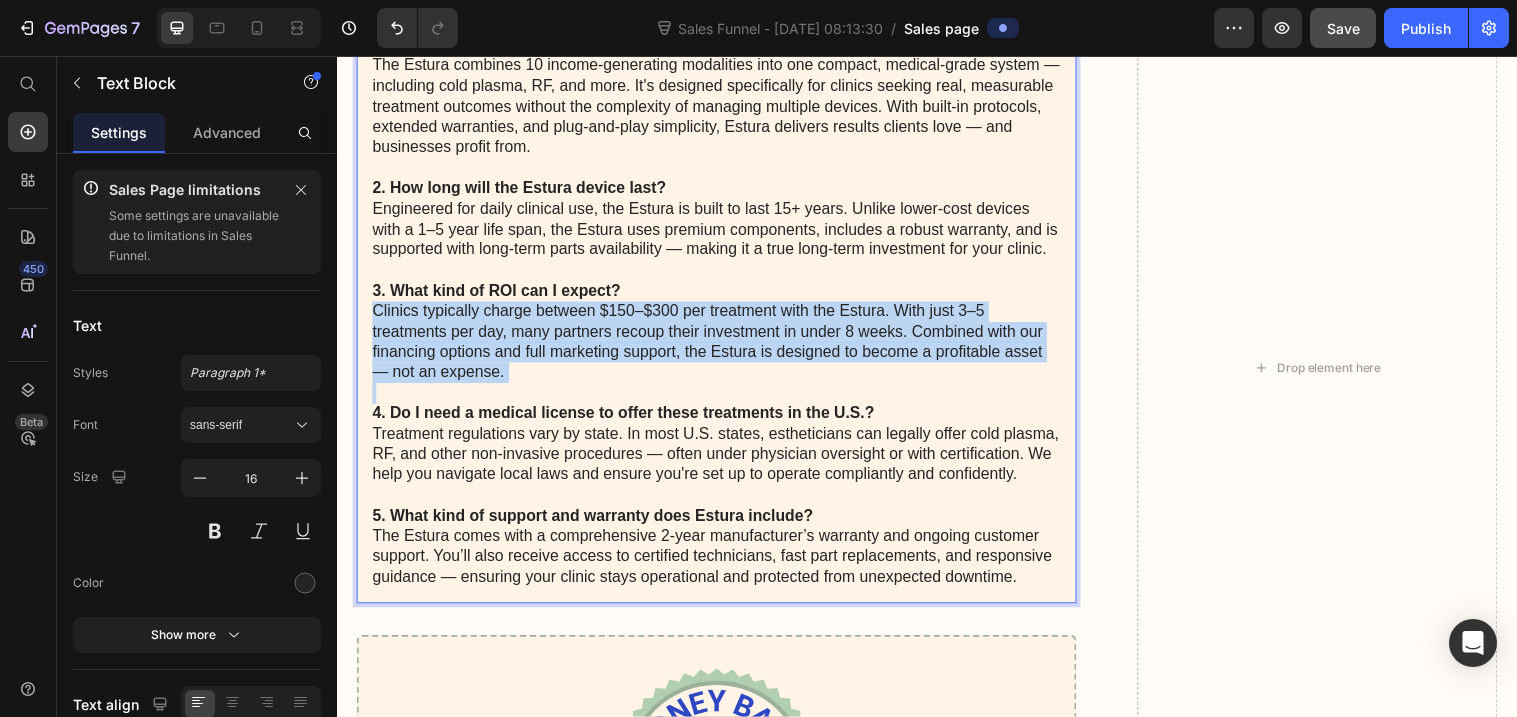 click on "3. What kind of ROI can I expect? Clinics typically charge between $150–$300 per treatment with the Estura. With just 3–5 treatments per day, many partners recoup their investment in under 8 weeks. Combined with our financing options and full marketing support, the Estura is designed to become a profitable asset — not an expense." at bounding box center (723, 337) 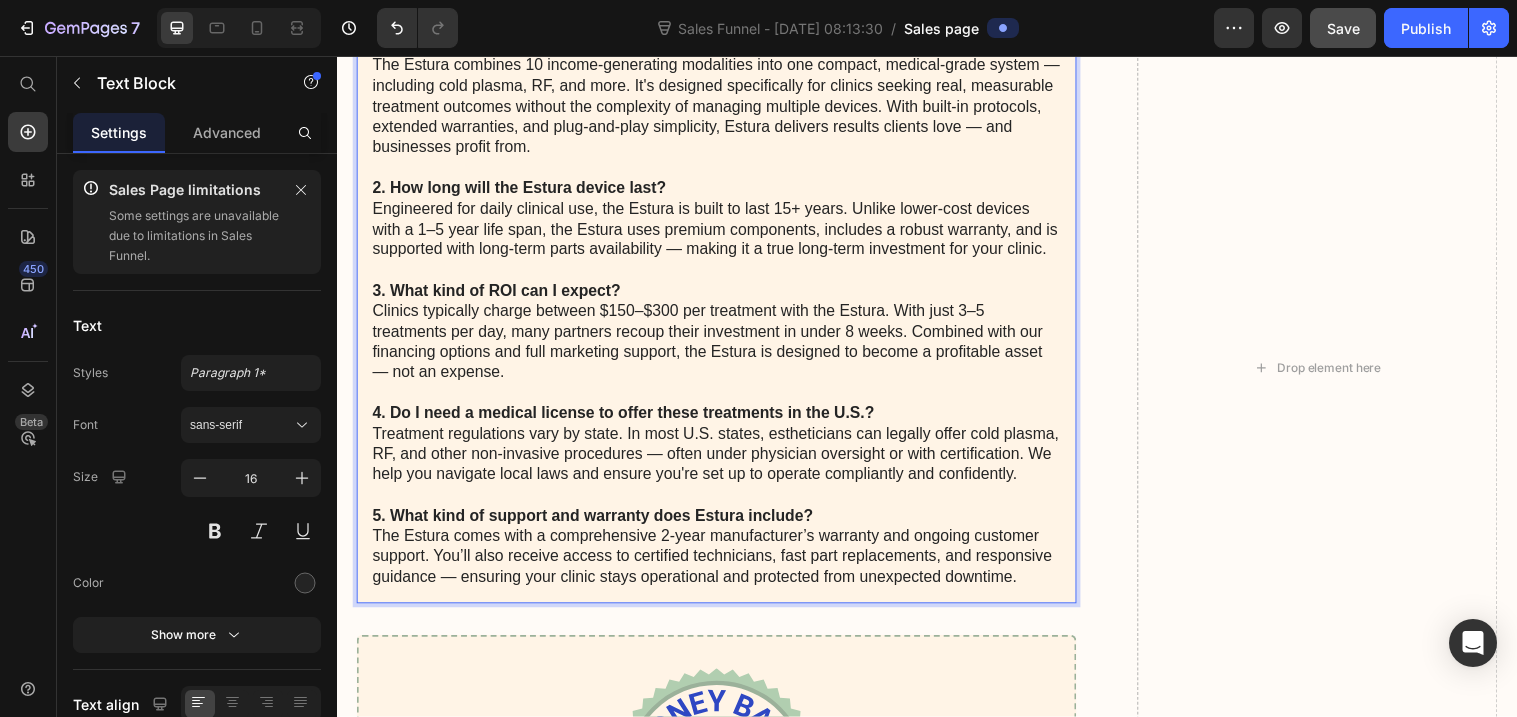 click on "3. What kind of ROI can I expect? Clinics typically charge between $150–$300 per treatment with the Estura. With just 3–5 treatments per day, many partners recoup their investment in under 8 weeks. Combined with our financing options and full marketing support, the Estura is designed to become a profitable asset — not an expense." at bounding box center (723, 337) 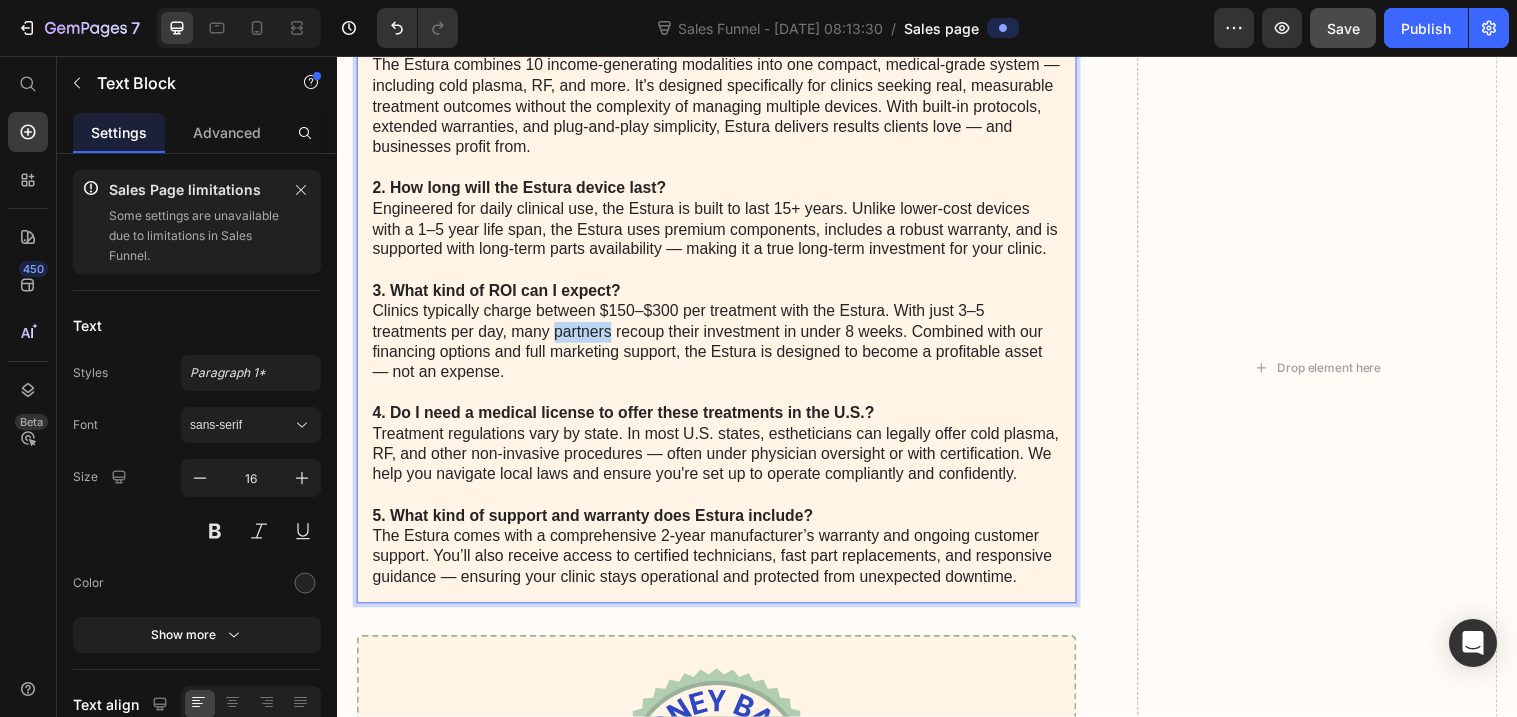 click on "3. What kind of ROI can I expect? Clinics typically charge between $150–$300 per treatment with the Estura. With just 3–5 treatments per day, many partners recoup their investment in under 8 weeks. Combined with our financing options and full marketing support, the Estura is designed to become a profitable asset — not an expense." at bounding box center [723, 337] 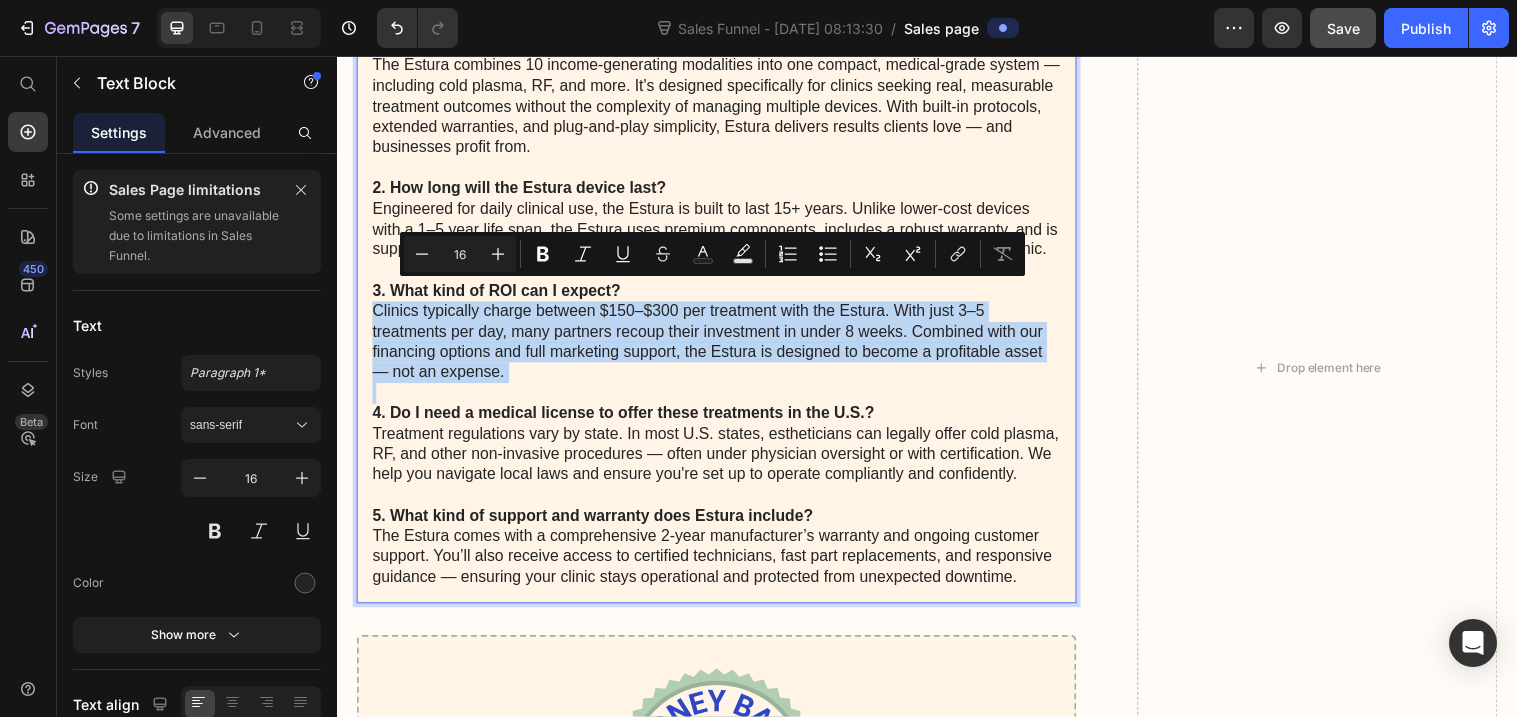 click on "3. What kind of ROI can I expect? Clinics typically charge between $150–$300 per treatment with the Estura. With just 3–5 treatments per day, many partners recoup their investment in under 8 weeks. Combined with our financing options and full marketing support, the Estura is designed to become a profitable asset — not an expense." at bounding box center [723, 337] 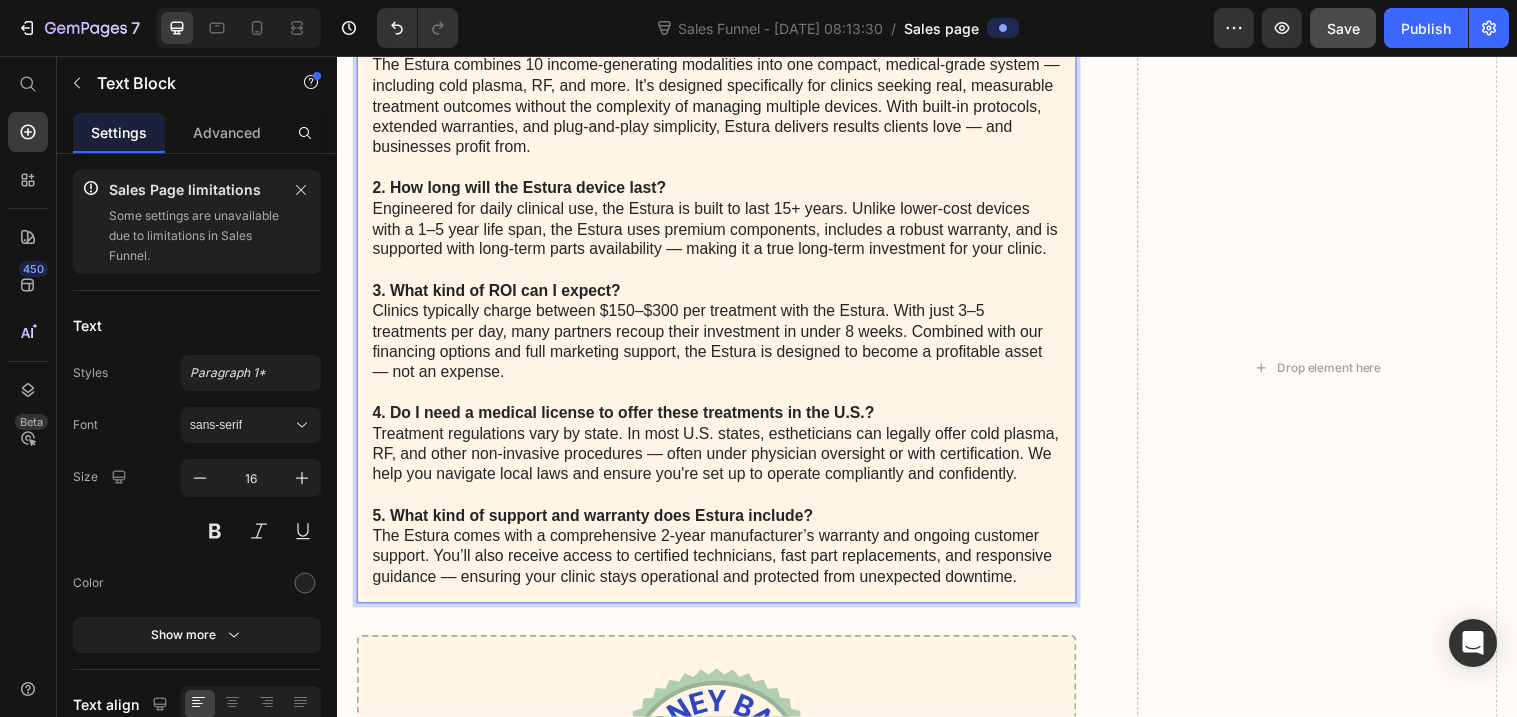 click on "3. What kind of ROI can I expect? Clinics typically charge between $150–$300 per treatment with the Estura. With just 3–5 treatments per day, many partners recoup their investment in under 8 weeks. Combined with our financing options and full marketing support, the Estura is designed to become a profitable asset — not an expense." at bounding box center [723, 337] 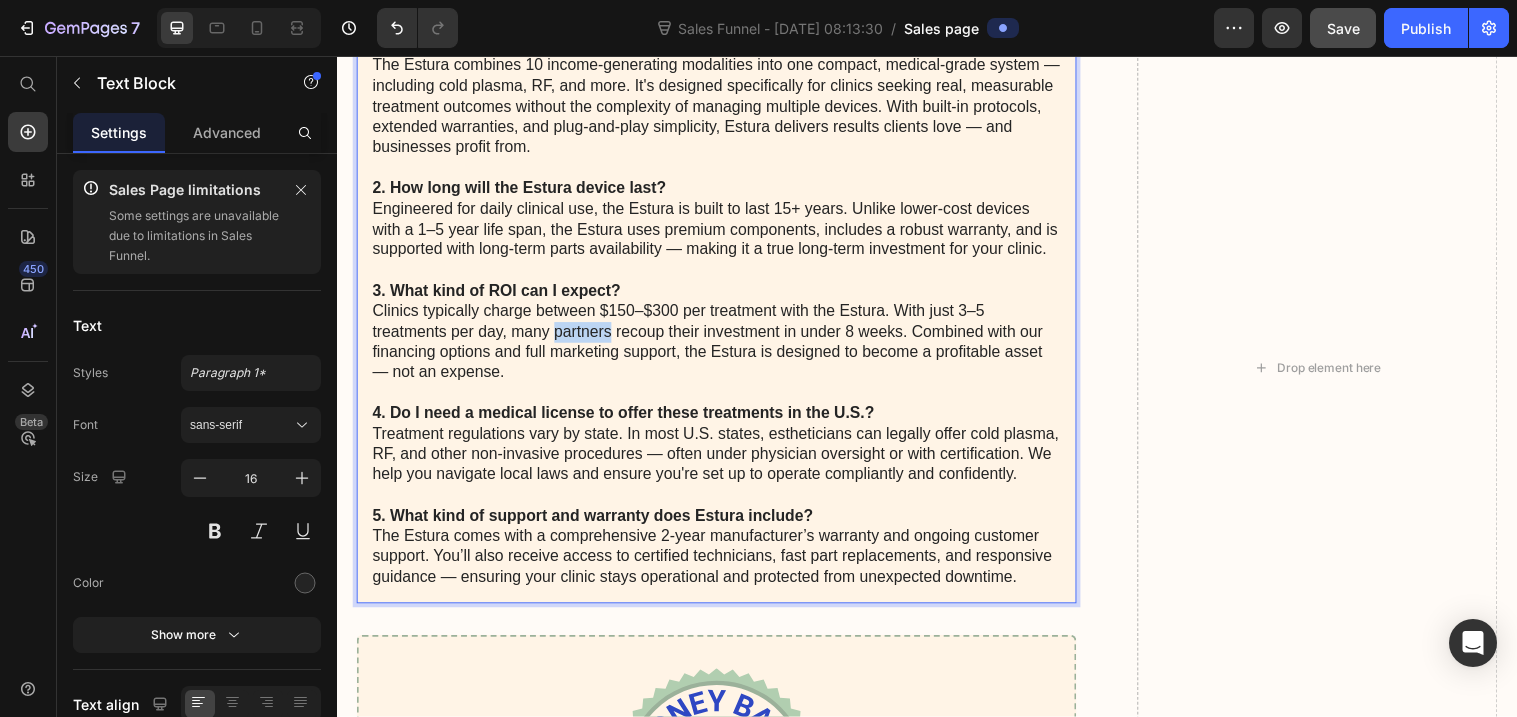 click on "3. What kind of ROI can I expect? Clinics typically charge between $150–$300 per treatment with the Estura. With just 3–5 treatments per day, many partners recoup their investment in under 8 weeks. Combined with our financing options and full marketing support, the Estura is designed to become a profitable asset — not an expense." at bounding box center (723, 337) 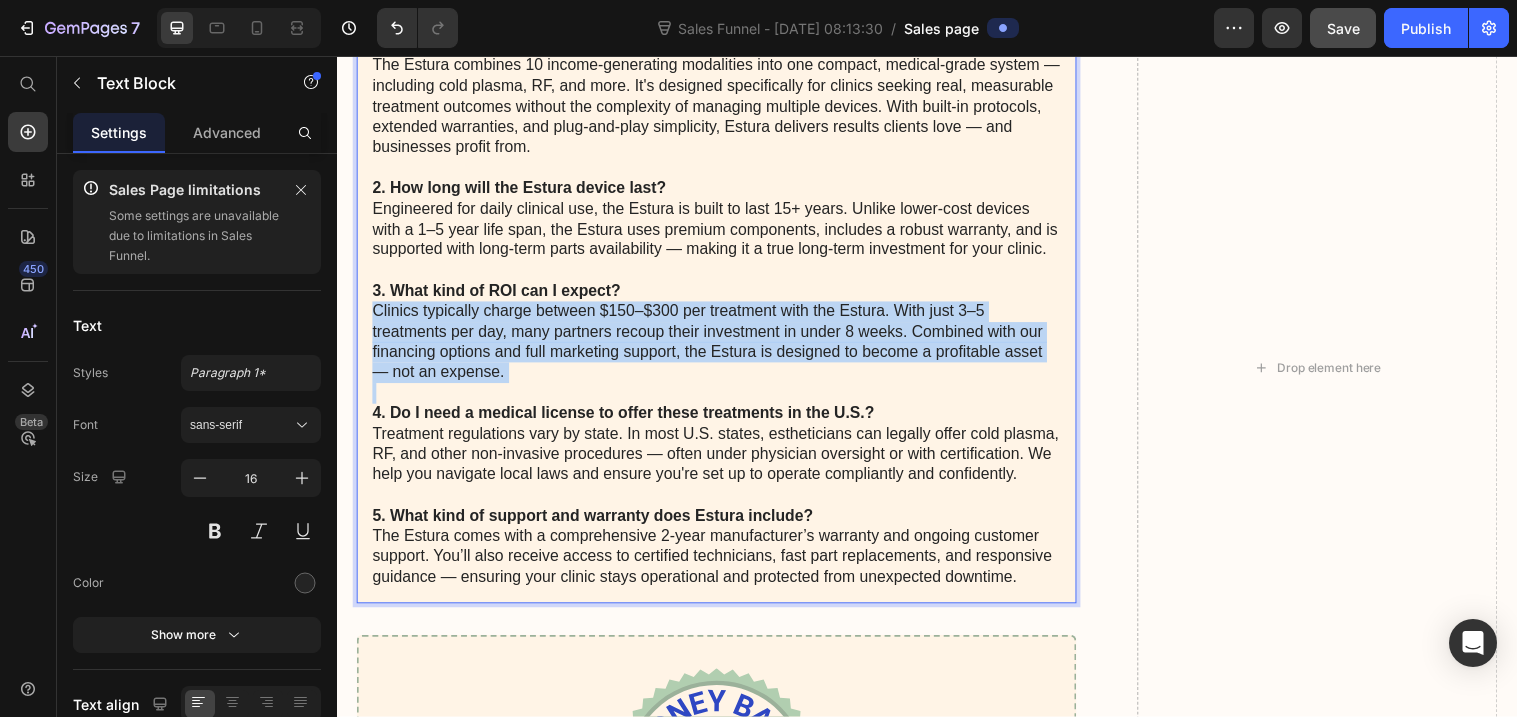 click on "3. What kind of ROI can I expect? Clinics typically charge between $150–$300 per treatment with the Estura. With just 3–5 treatments per day, many partners recoup their investment in under 8 weeks. Combined with our financing options and full marketing support, the Estura is designed to become a profitable asset — not an expense." at bounding box center [723, 337] 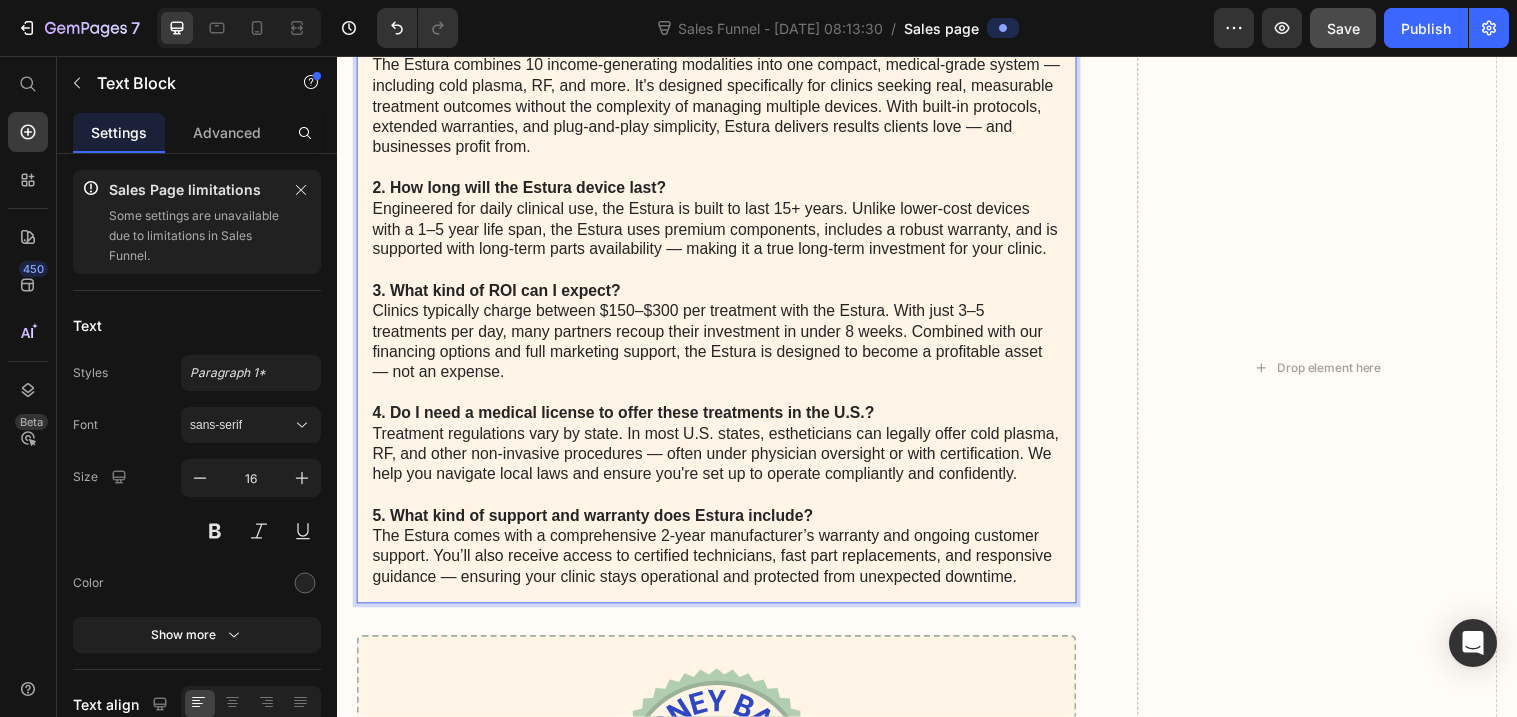 click on "3. What kind of ROI can I expect? Clinics typically charge between $150–$300 per treatment with the Estura. With just 3–5 treatments per day, many partners recoup their investment in under 8 weeks. Combined with our financing options and full marketing support, the Estura is designed to become a profitable asset — not an expense." at bounding box center [723, 337] 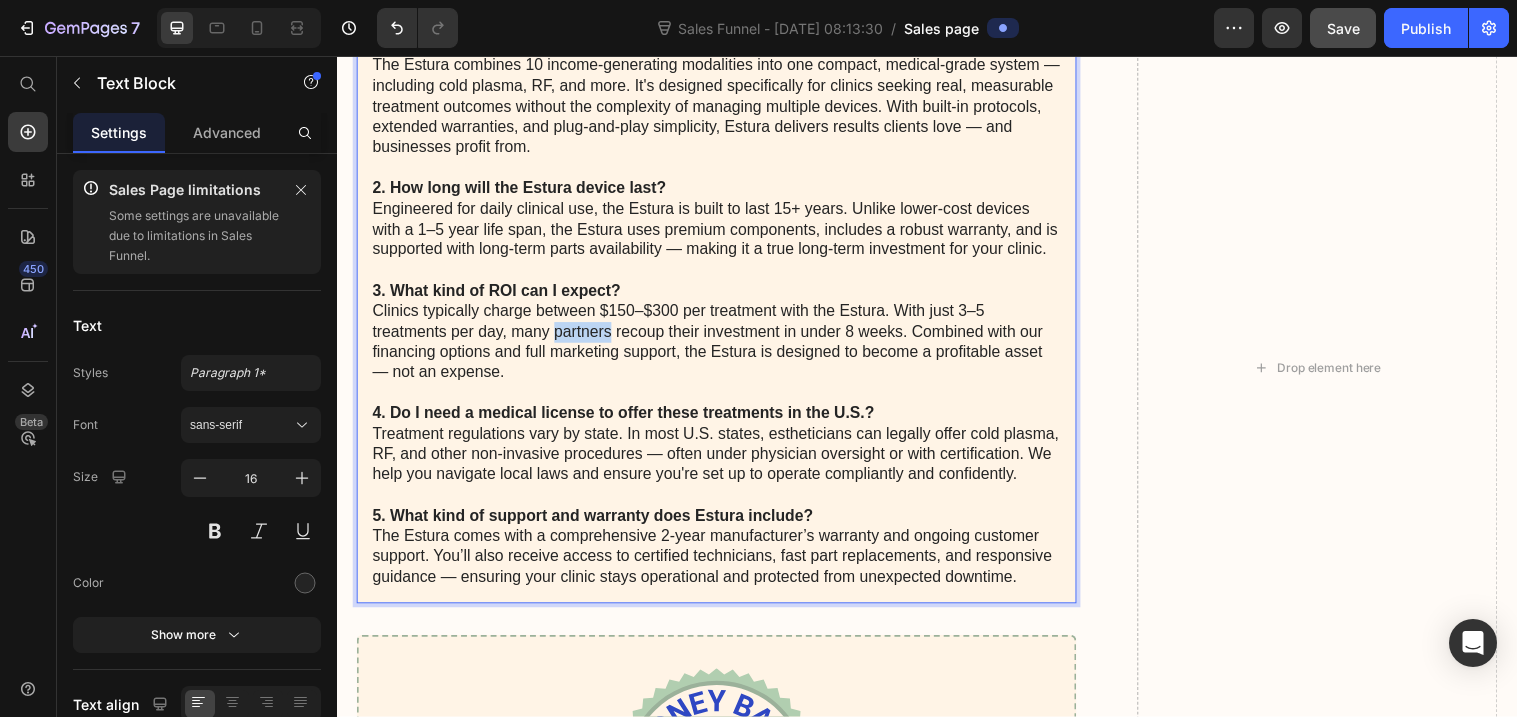 click on "3. What kind of ROI can I expect? Clinics typically charge between $150–$300 per treatment with the Estura. With just 3–5 treatments per day, many partners recoup their investment in under 8 weeks. Combined with our financing options and full marketing support, the Estura is designed to become a profitable asset — not an expense." at bounding box center [723, 337] 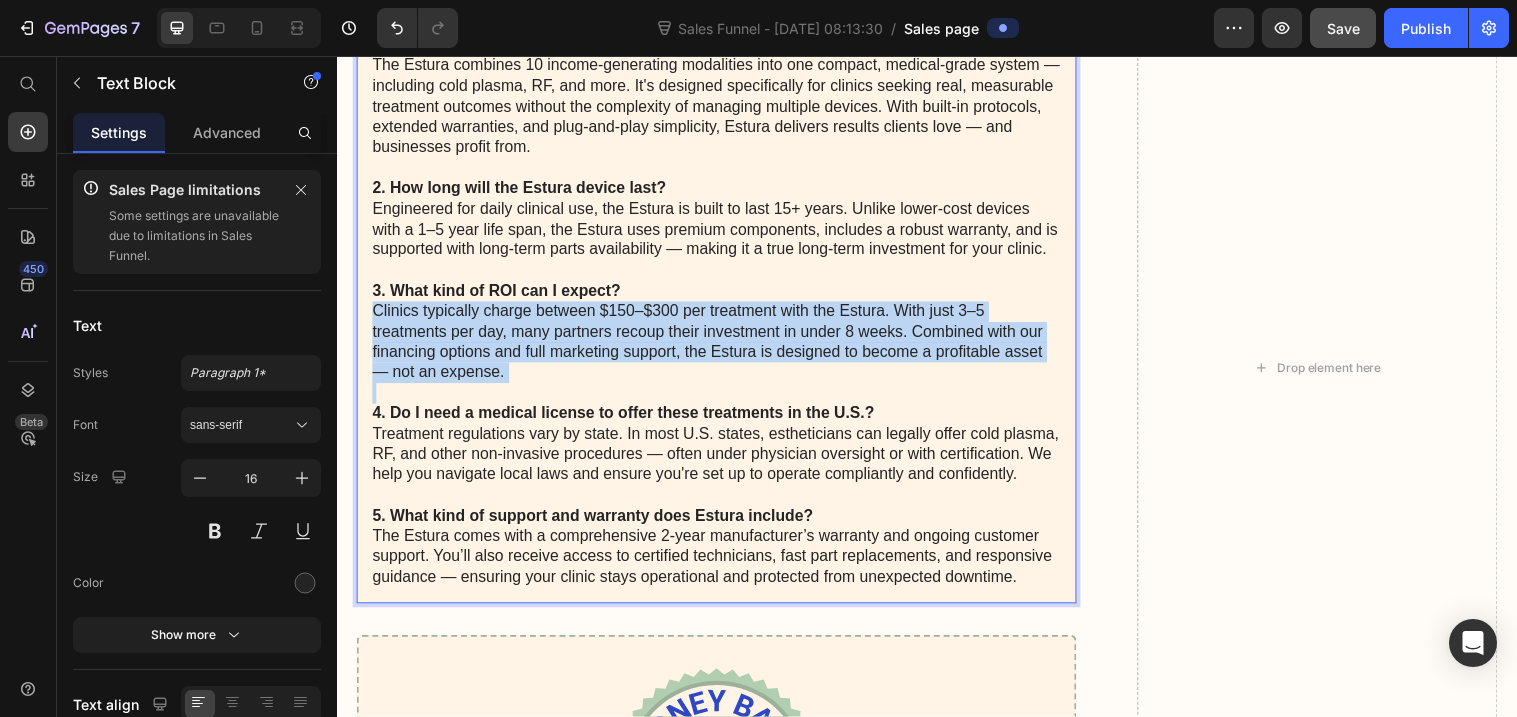 click on "3. What kind of ROI can I expect? Clinics typically charge between $150–$300 per treatment with the Estura. With just 3–5 treatments per day, many partners recoup their investment in under 8 weeks. Combined with our financing options and full marketing support, the Estura is designed to become a profitable asset — not an expense." at bounding box center (723, 337) 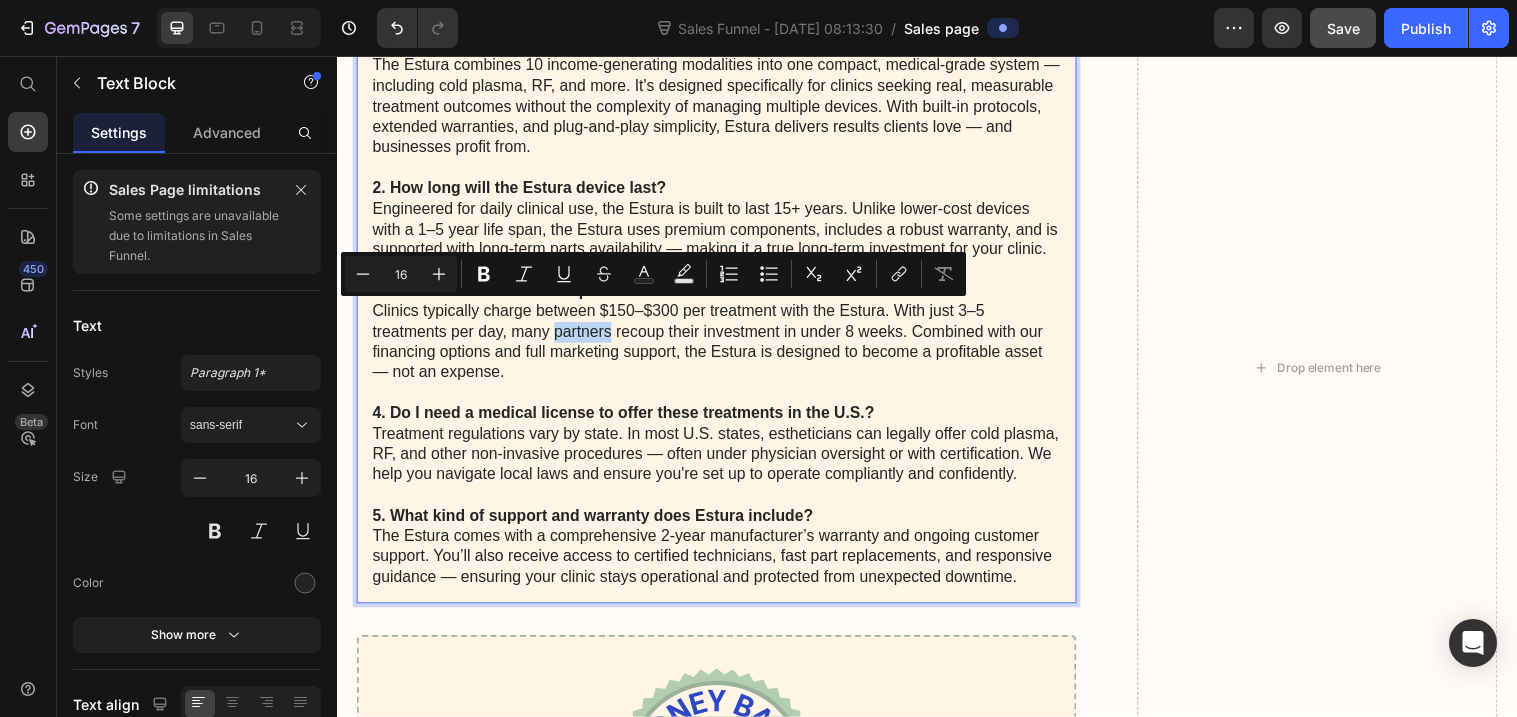 click on "3. What kind of ROI can I expect? Clinics typically charge between $150–$300 per treatment with the Estura. With just 3–5 treatments per day, many partners recoup their investment in under 8 weeks. Combined with our financing options and full marketing support, the Estura is designed to become a profitable asset — not an expense." at bounding box center [723, 337] 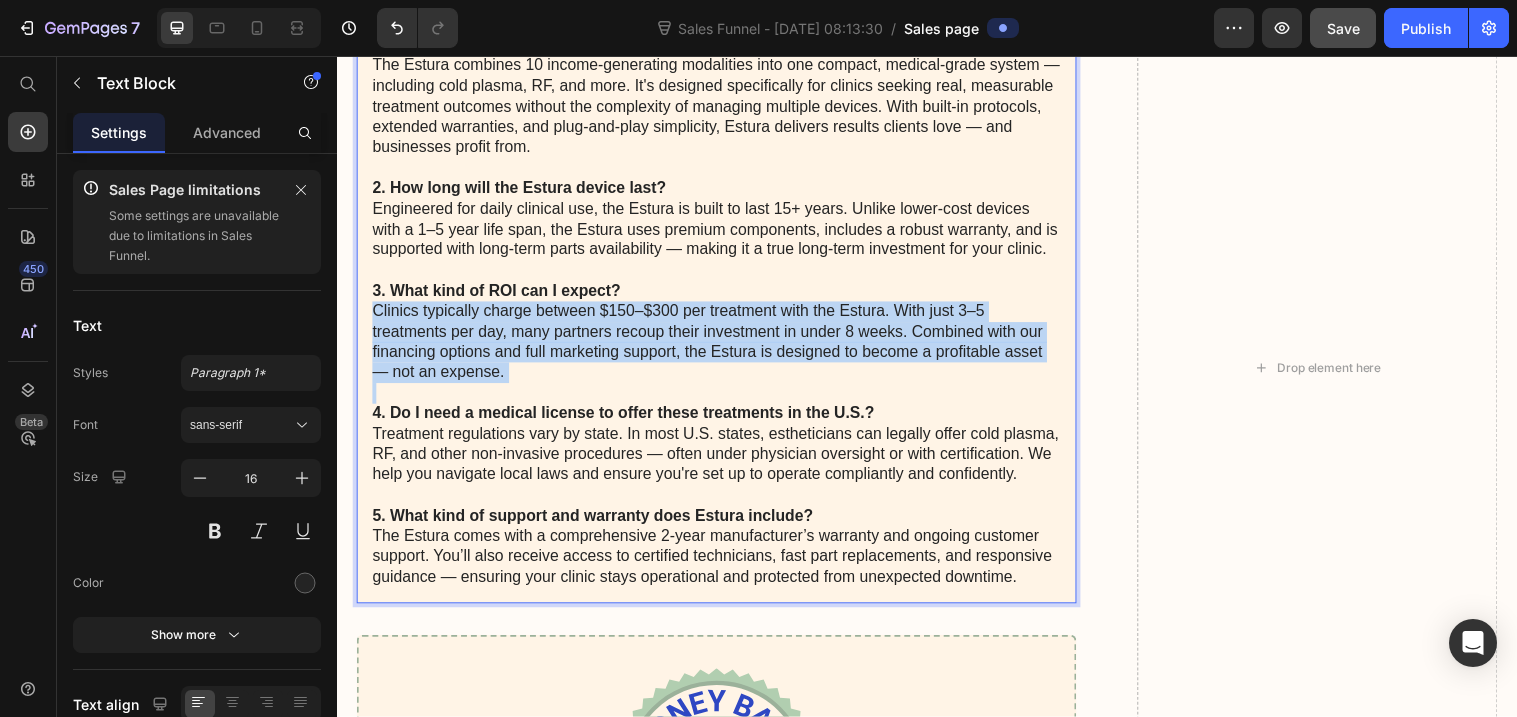 click on "3. What kind of ROI can I expect? Clinics typically charge between $150–$300 per treatment with the Estura. With just 3–5 treatments per day, many partners recoup their investment in under 8 weeks. Combined with our financing options and full marketing support, the Estura is designed to become a profitable asset — not an expense." at bounding box center [723, 337] 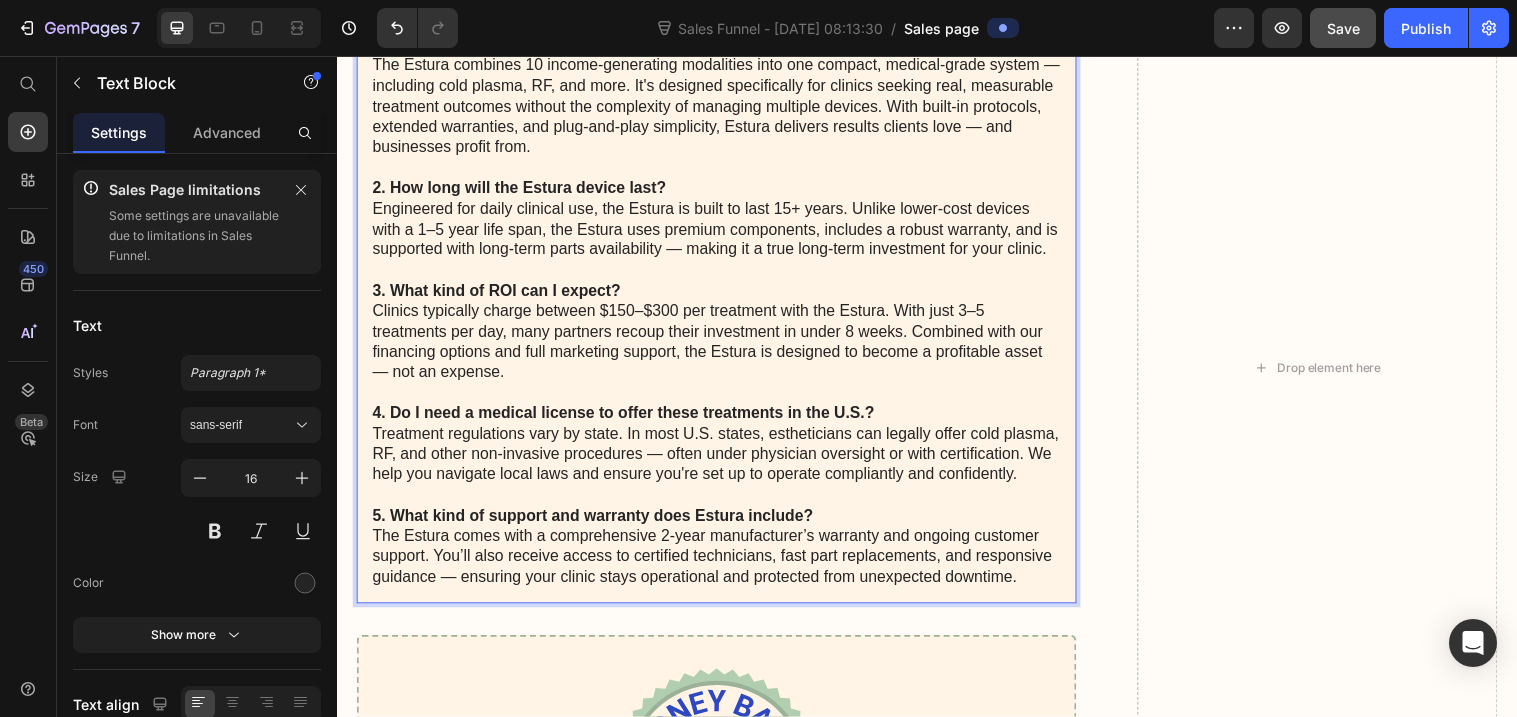 click on "3. What kind of ROI can I expect? Clinics typically charge between $150–$300 per treatment with the Estura. With just 3–5 treatments per day, many partners recoup their investment in under 8 weeks. Combined with our financing options and full marketing support, the Estura is designed to become a profitable asset — not an expense." at bounding box center (723, 337) 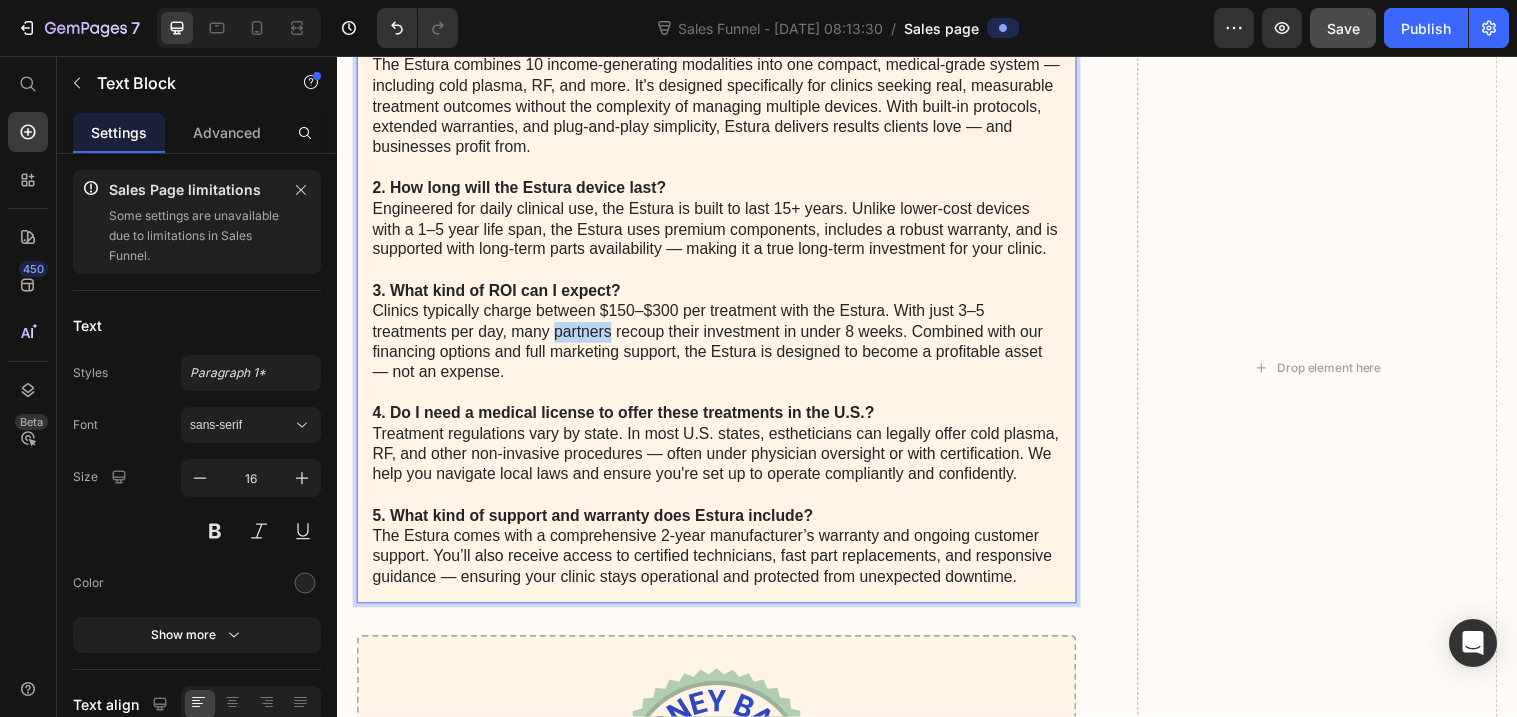 click on "3. What kind of ROI can I expect? Clinics typically charge between $150–$300 per treatment with the Estura. With just 3–5 treatments per day, many partners recoup their investment in under 8 weeks. Combined with our financing options and full marketing support, the Estura is designed to become a profitable asset — not an expense." at bounding box center (723, 337) 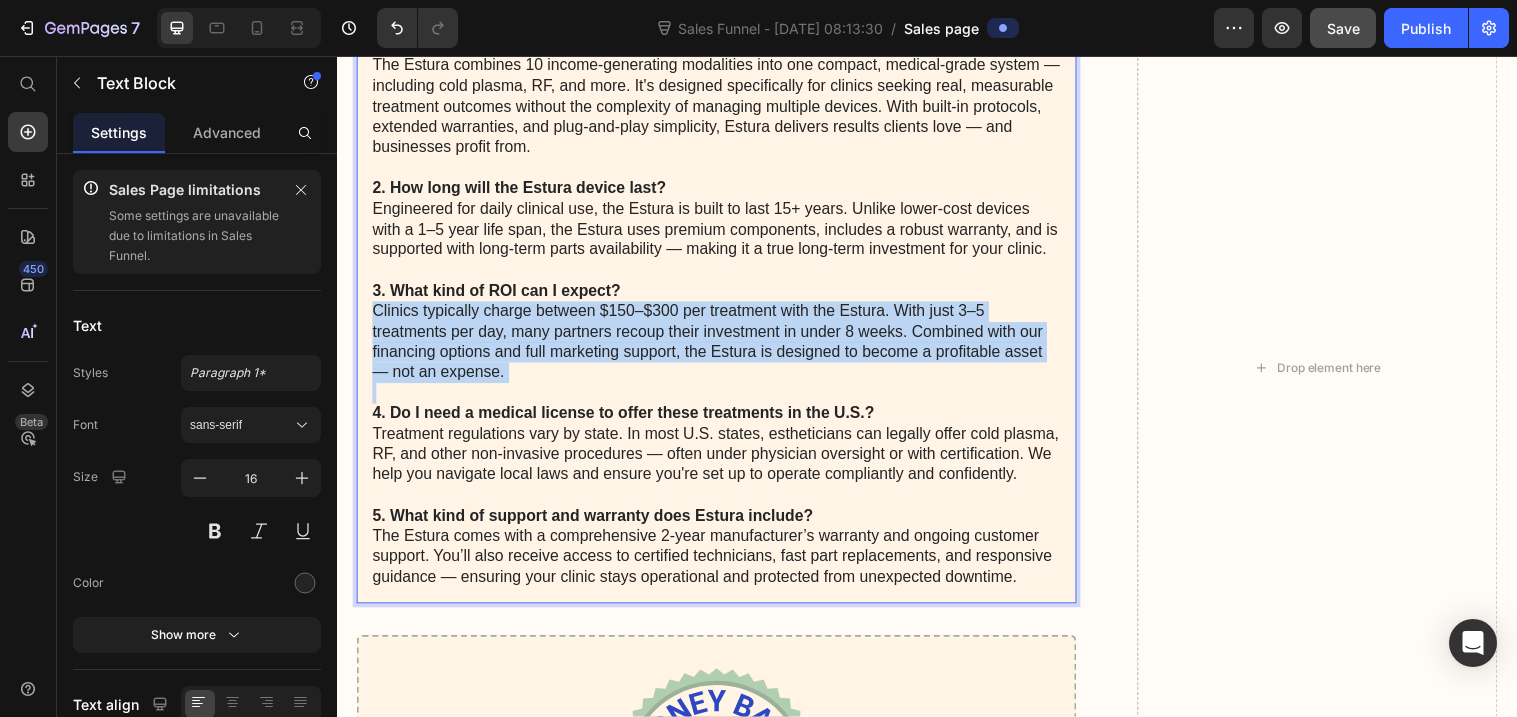 click on "3. What kind of ROI can I expect? Clinics typically charge between $150–$300 per treatment with the Estura. With just 3–5 treatments per day, many partners recoup their investment in under 8 weeks. Combined with our financing options and full marketing support, the Estura is designed to become a profitable asset — not an expense." at bounding box center [723, 337] 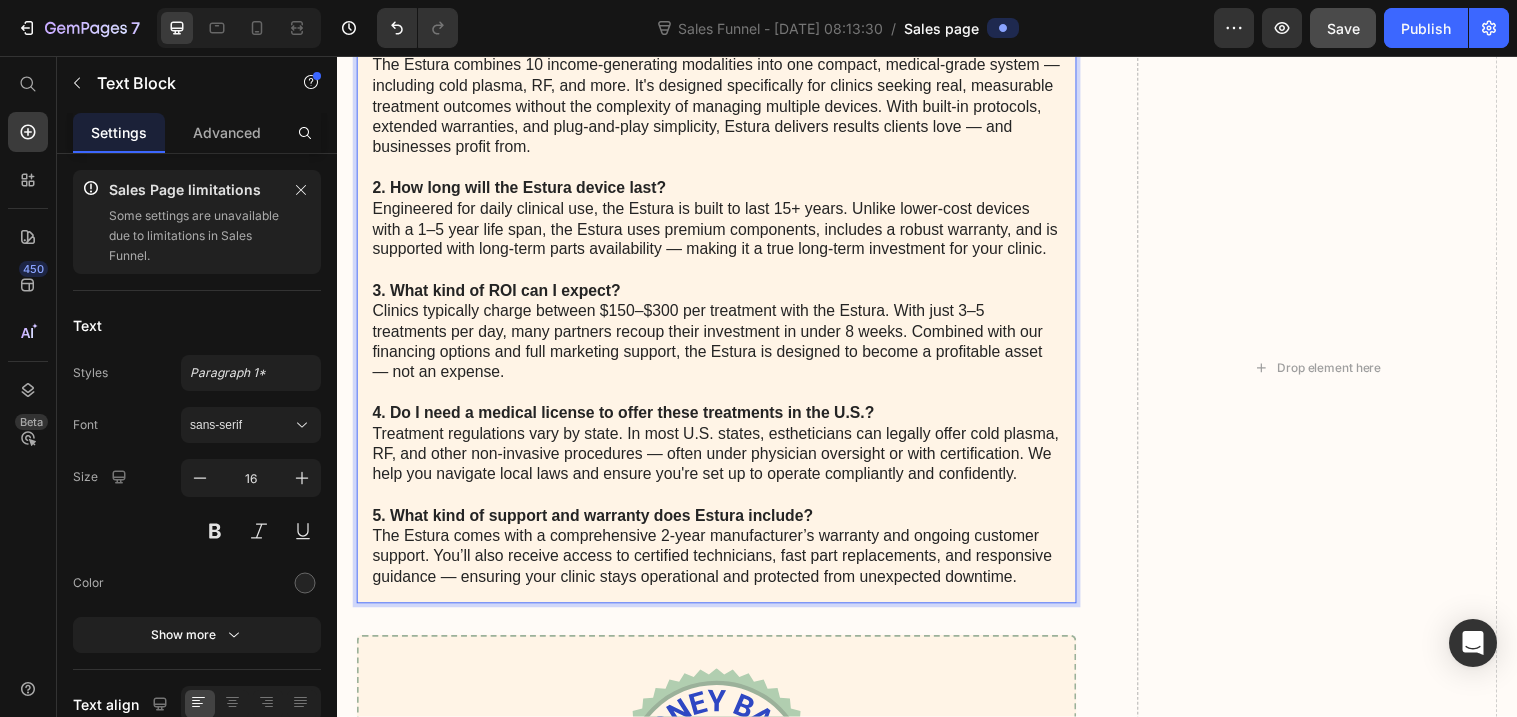 click on "3. What kind of ROI can I expect? Clinics typically charge between $150–$300 per treatment with the Estura. With just 3–5 treatments per day, many partners recoup their investment in under 8 weeks. Combined with our financing options and full marketing support, the Estura is designed to become a profitable asset — not an expense." at bounding box center [723, 337] 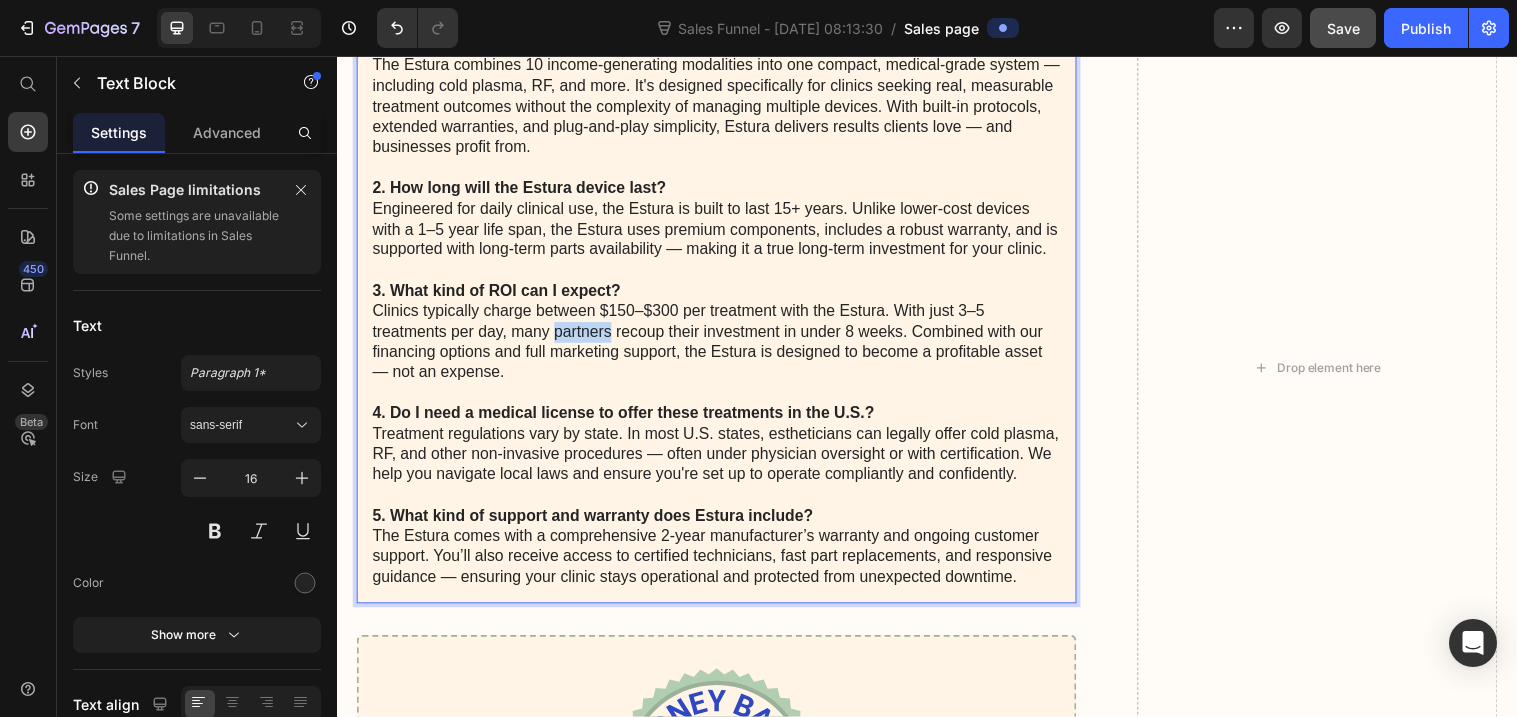 click on "3. What kind of ROI can I expect? Clinics typically charge between $150–$300 per treatment with the Estura. With just 3–5 treatments per day, many partners recoup their investment in under 8 weeks. Combined with our financing options and full marketing support, the Estura is designed to become a profitable asset — not an expense." at bounding box center (723, 337) 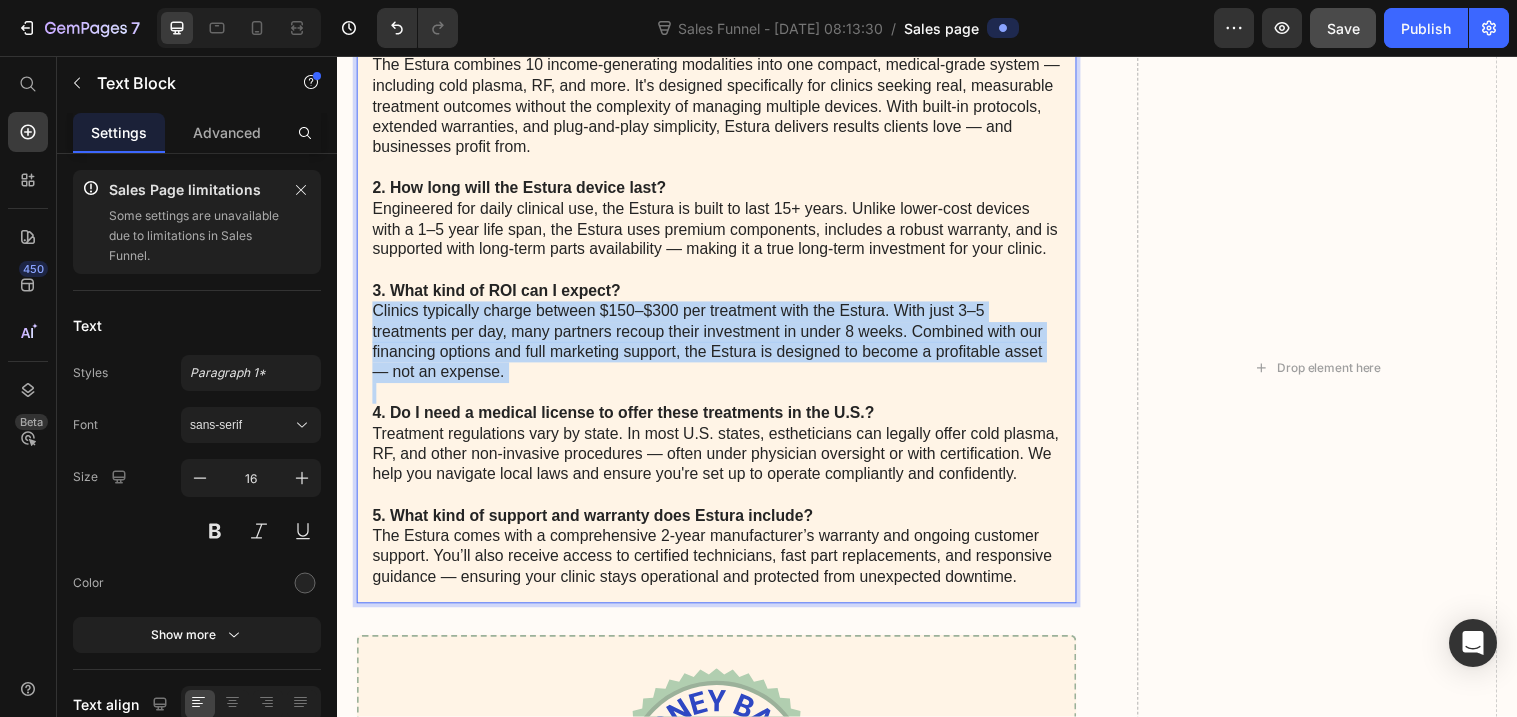 click on "3. What kind of ROI can I expect? Clinics typically charge between $150–$300 per treatment with the Estura. With just 3–5 treatments per day, many partners recoup their investment in under 8 weeks. Combined with our financing options and full marketing support, the Estura is designed to become a profitable asset — not an expense." at bounding box center [723, 337] 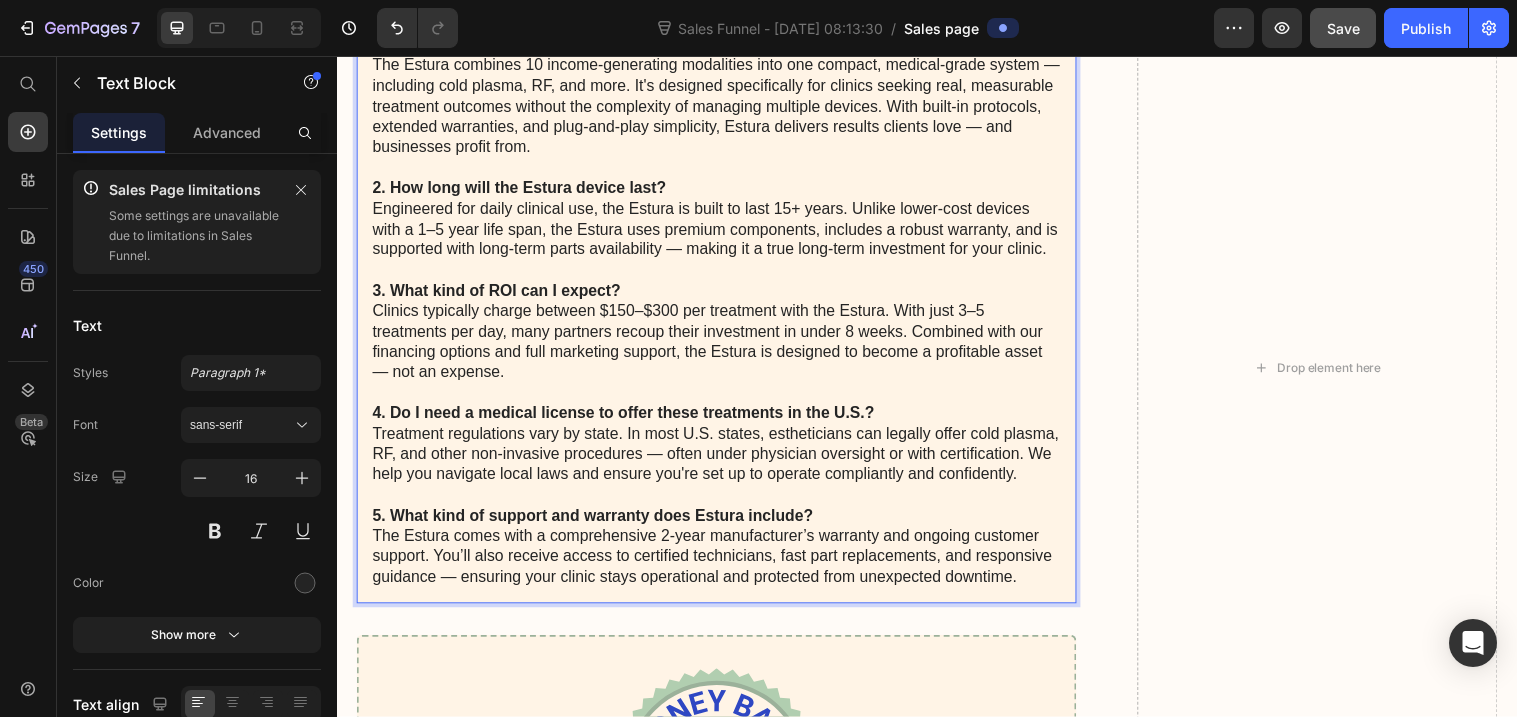 click on "3. What kind of ROI can I expect? Clinics typically charge between $150–$300 per treatment with the Estura. With just 3–5 treatments per day, many partners recoup their investment in under 8 weeks. Combined with our financing options and full marketing support, the Estura is designed to become a profitable asset — not an expense." at bounding box center [723, 337] 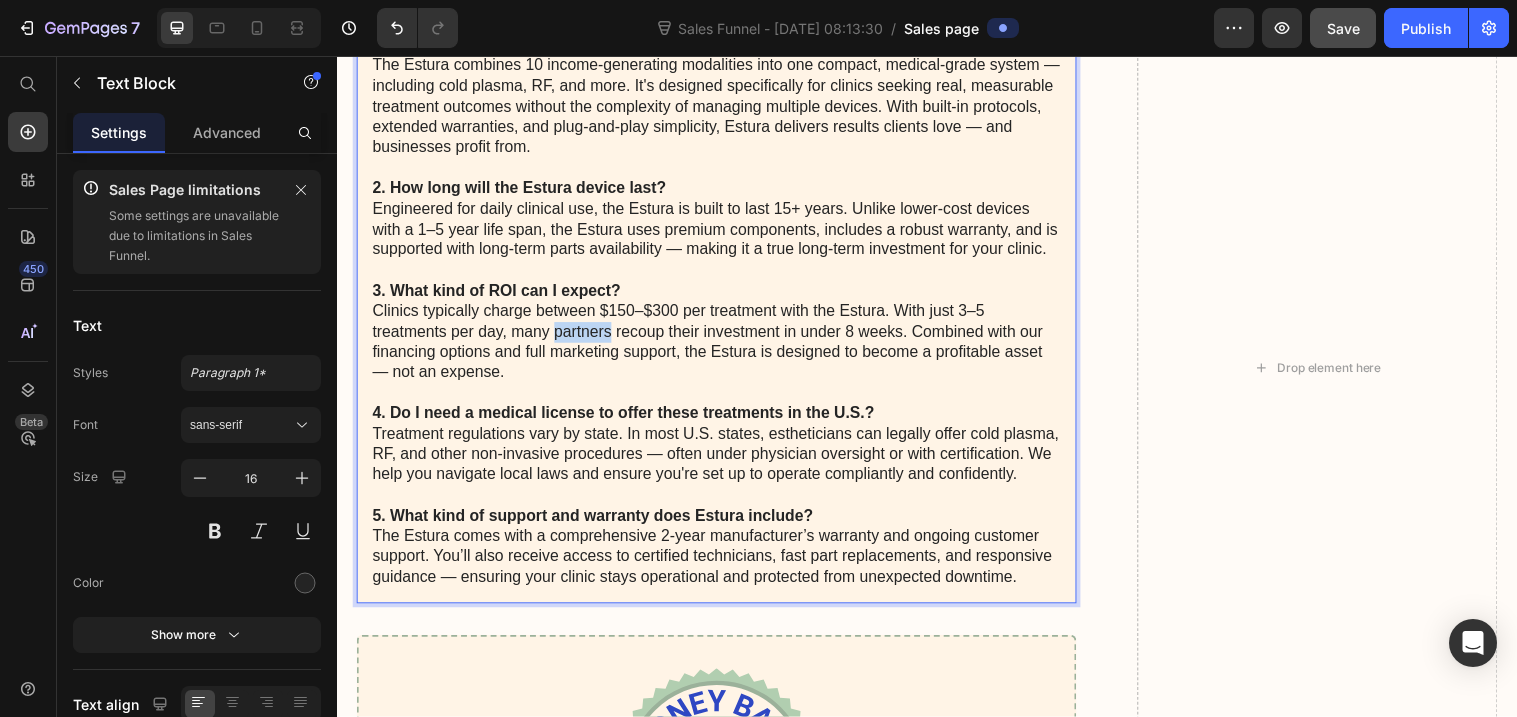 click on "3. What kind of ROI can I expect? Clinics typically charge between $150–$300 per treatment with the Estura. With just 3–5 treatments per day, many partners recoup their investment in under 8 weeks. Combined with our financing options and full marketing support, the Estura is designed to become a profitable asset — not an expense." at bounding box center (723, 337) 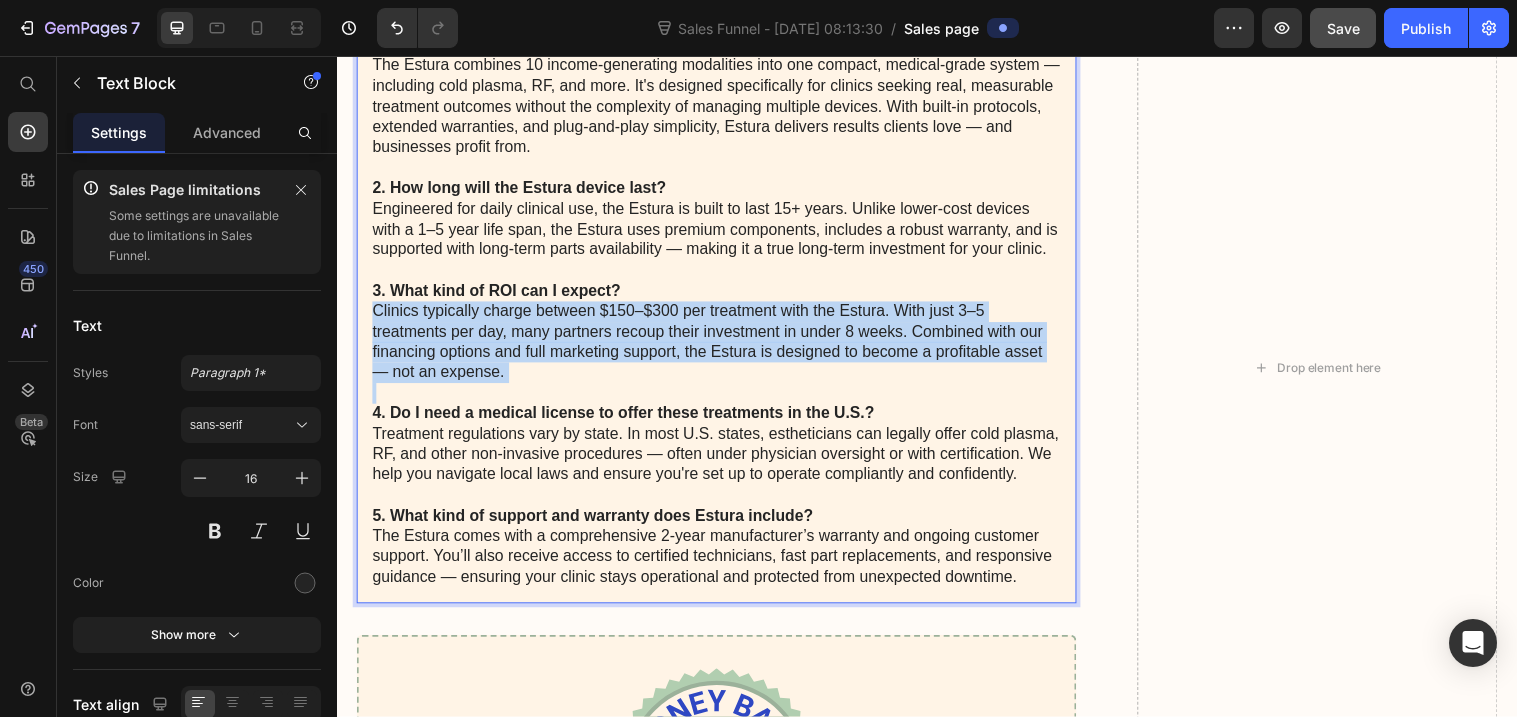 click on "3. What kind of ROI can I expect? Clinics typically charge between $150–$300 per treatment with the Estura. With just 3–5 treatments per day, many partners recoup their investment in under 8 weeks. Combined with our financing options and full marketing support, the Estura is designed to become a profitable asset — not an expense." at bounding box center (723, 337) 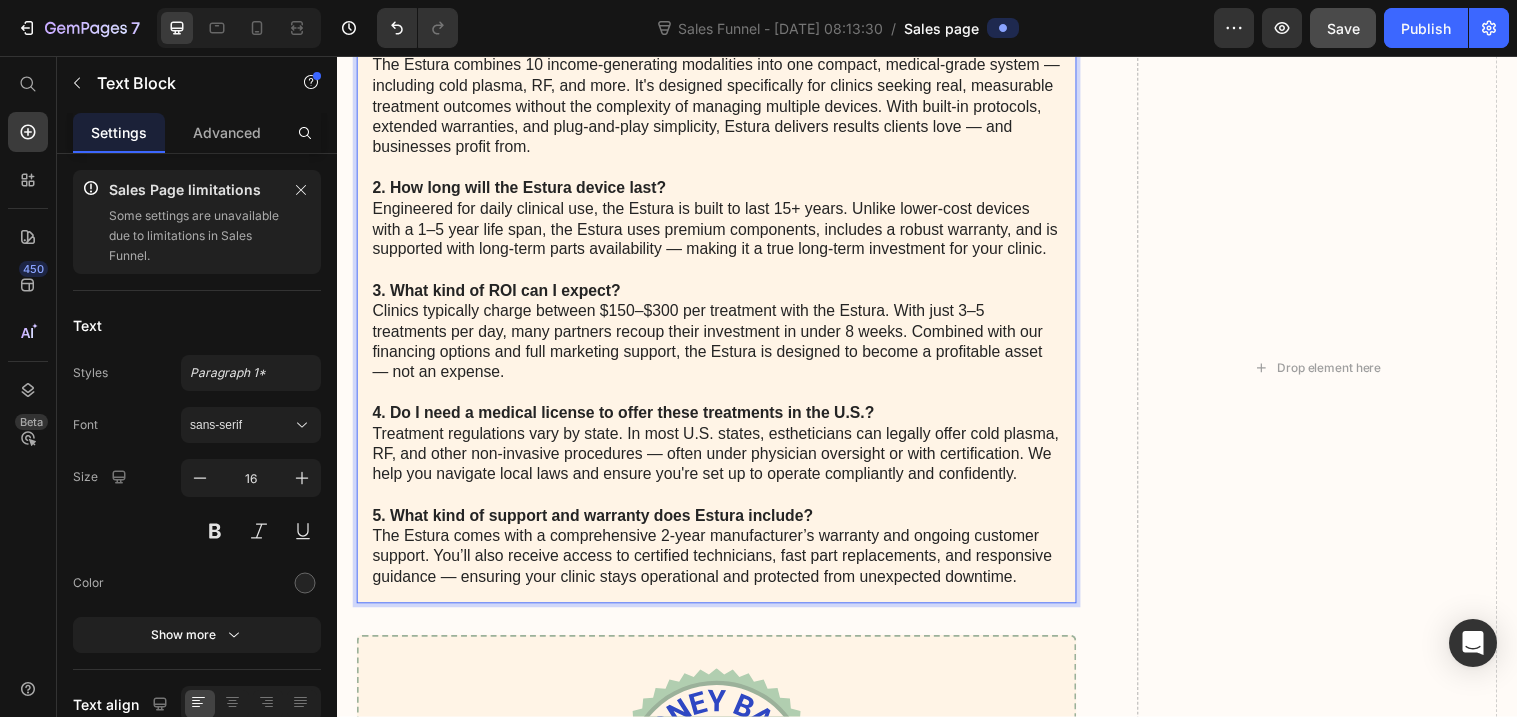 click on "3. What kind of ROI can I expect? Clinics typically charge between $150–$300 per treatment with the Estura. With just 3–5 treatments per day, many partners recoup their investment in under 8 weeks. Combined with our financing options and full marketing support, the Estura is designed to become a profitable asset — not an expense." at bounding box center (723, 337) 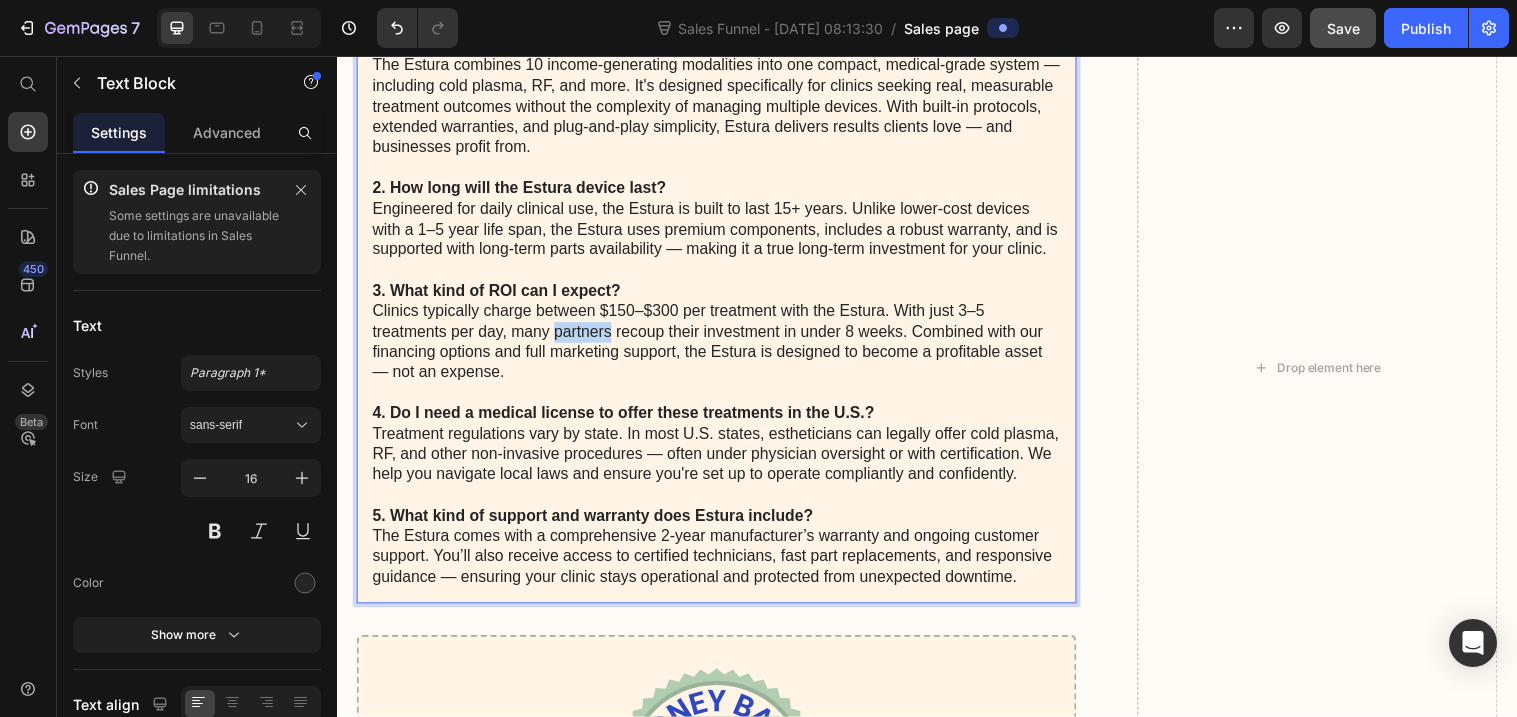 click on "3. What kind of ROI can I expect? Clinics typically charge between $150–$300 per treatment with the Estura. With just 3–5 treatments per day, many partners recoup their investment in under 8 weeks. Combined with our financing options and full marketing support, the Estura is designed to become a profitable asset — not an expense." at bounding box center (723, 337) 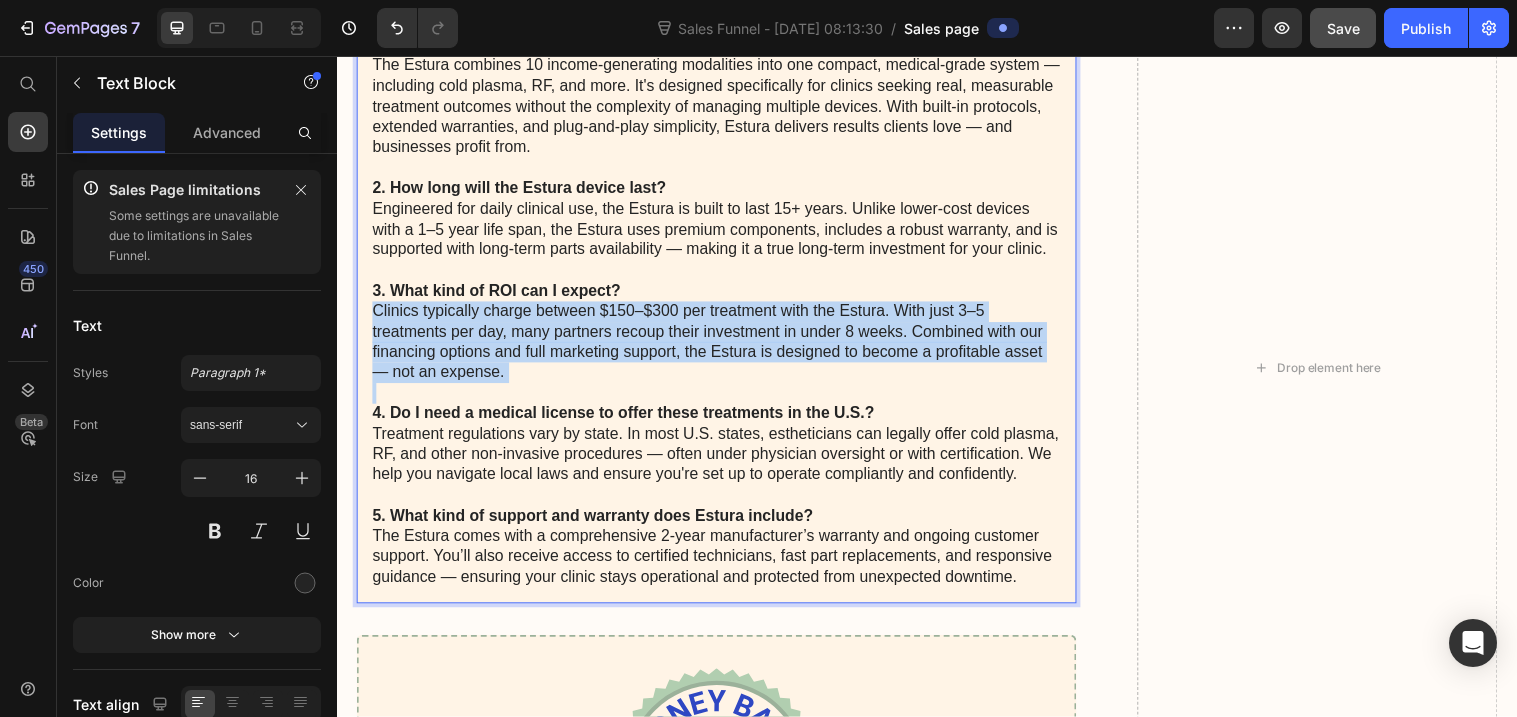 click on "3. What kind of ROI can I expect? Clinics typically charge between $150–$300 per treatment with the Estura. With just 3–5 treatments per day, many partners recoup their investment in under 8 weeks. Combined with our financing options and full marketing support, the Estura is designed to become a profitable asset — not an expense." at bounding box center [723, 337] 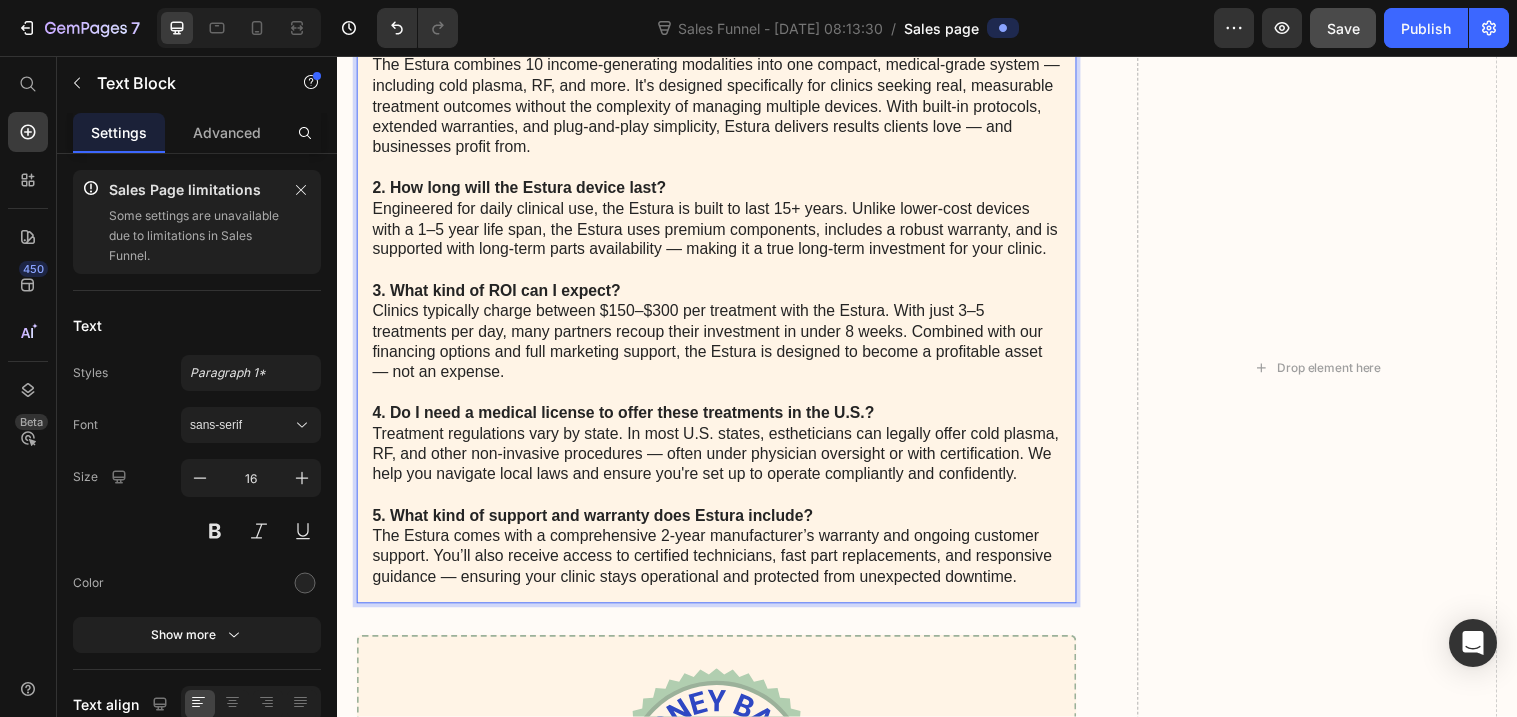 click on "3. What kind of ROI can I expect? Clinics typically charge between $150–$300 per treatment with the Estura. With just 3–5 treatments per day, many partners recoup their investment in under 8 weeks. Combined with our financing options and full marketing support, the Estura is designed to become a profitable asset — not an expense." at bounding box center (723, 337) 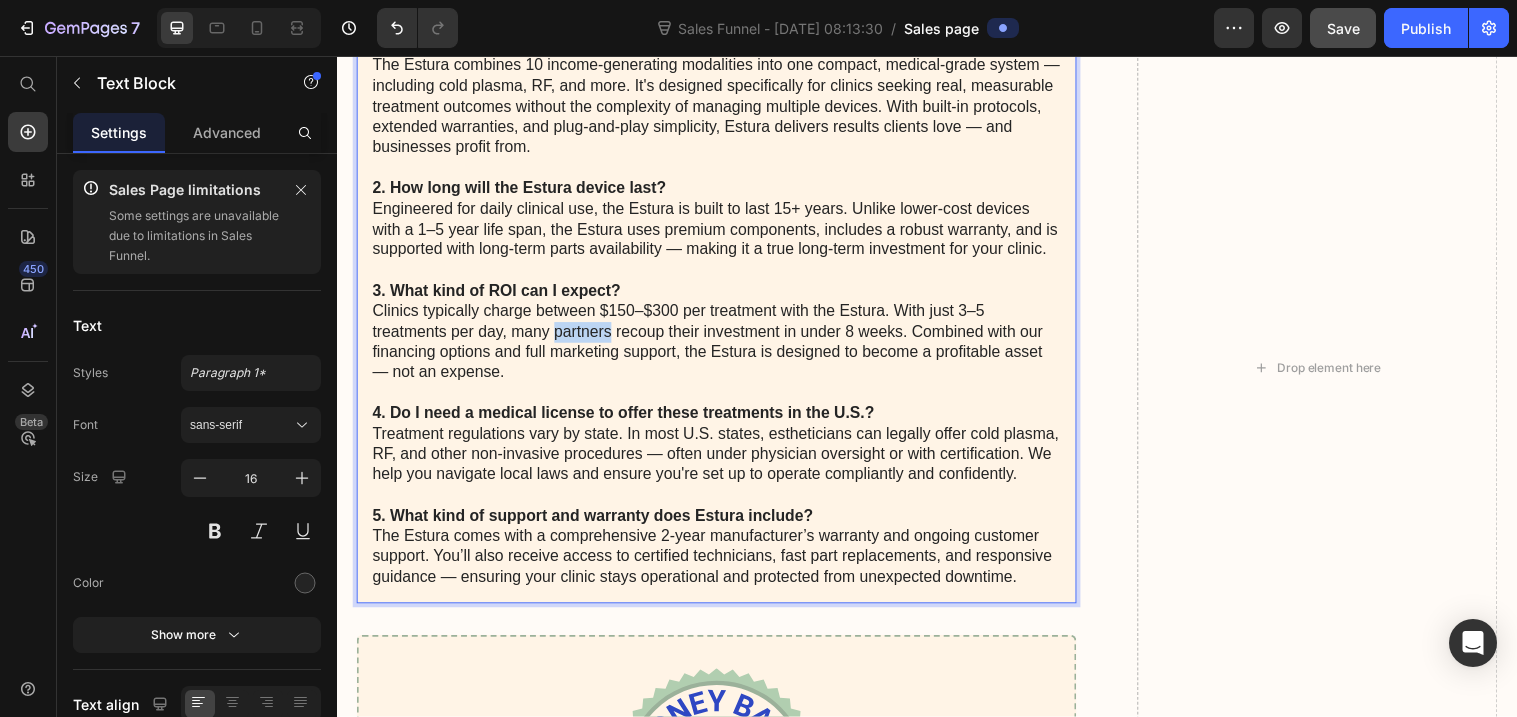 click on "3. What kind of ROI can I expect? Clinics typically charge between $150–$300 per treatment with the Estura. With just 3–5 treatments per day, many partners recoup their investment in under 8 weeks. Combined with our financing options and full marketing support, the Estura is designed to become a profitable asset — not an expense." at bounding box center (723, 337) 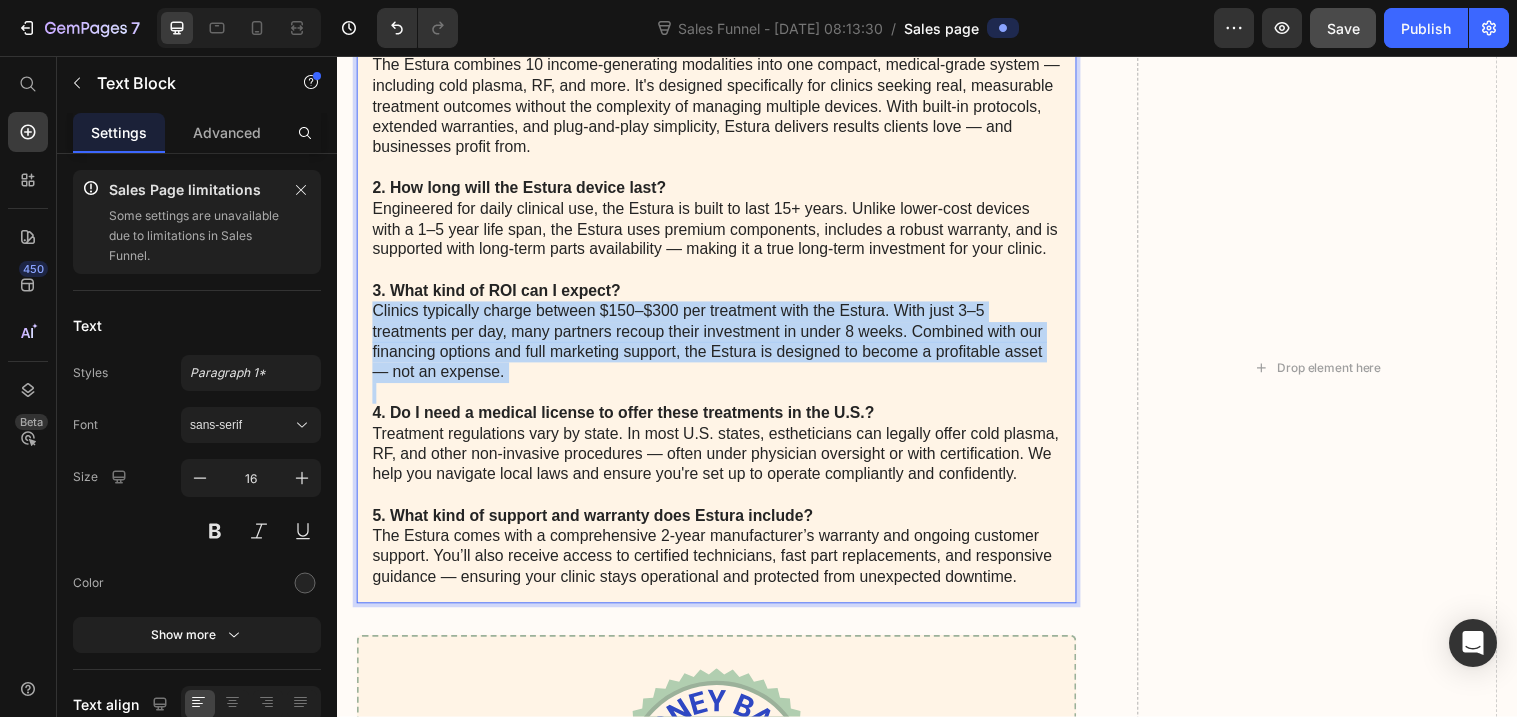 click on "3. What kind of ROI can I expect? Clinics typically charge between $150–$300 per treatment with the Estura. With just 3–5 treatments per day, many partners recoup their investment in under 8 weeks. Combined with our financing options and full marketing support, the Estura is designed to become a profitable asset — not an expense." at bounding box center (723, 337) 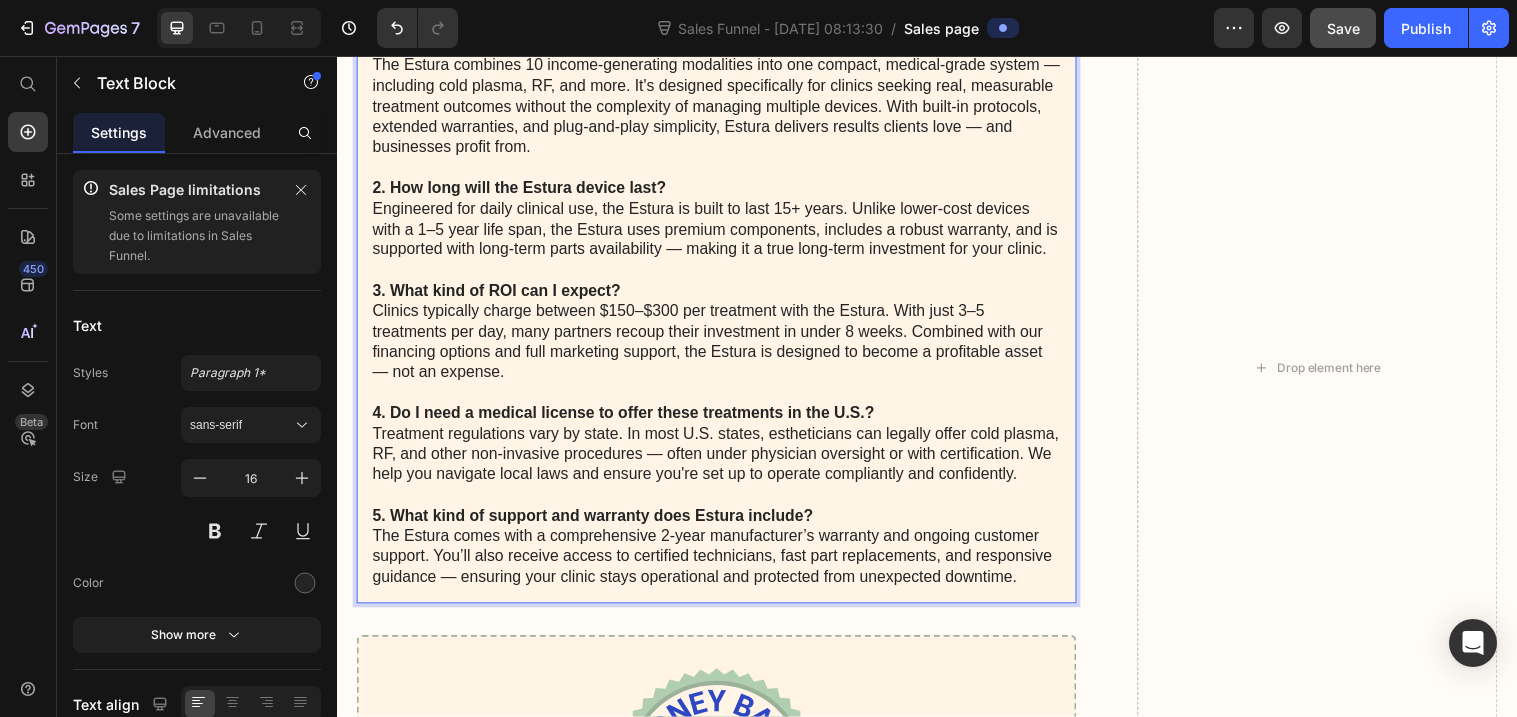 click on "3. What kind of ROI can I expect? Clinics typically charge between $150–$300 per treatment with the Estura. With just 3–5 treatments per day, many partners recoup their investment in under 8 weeks. Combined with our financing options and full marketing support, the Estura is designed to become a profitable asset — not an expense." at bounding box center (723, 337) 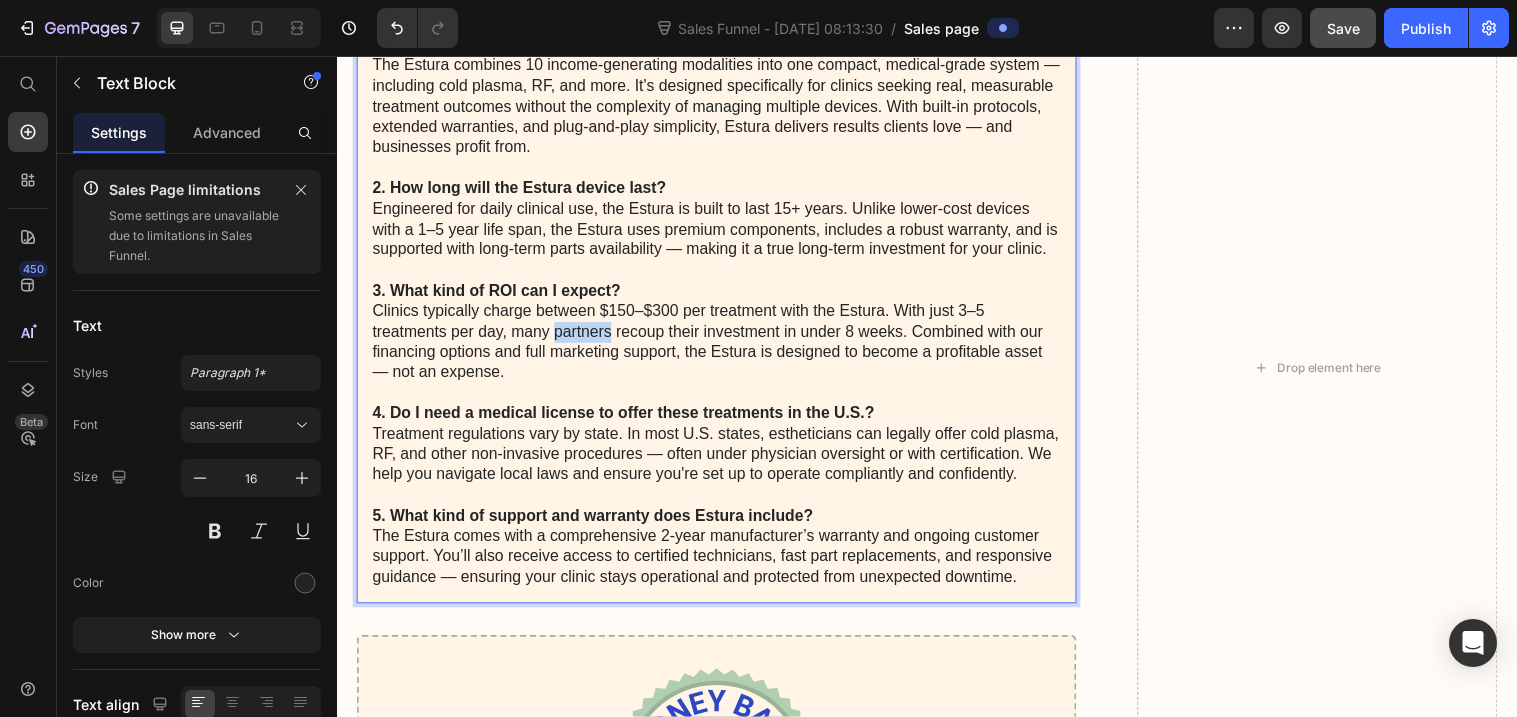 click on "3. What kind of ROI can I expect? Clinics typically charge between $150–$300 per treatment with the Estura. With just 3–5 treatments per day, many partners recoup their investment in under 8 weeks. Combined with our financing options and full marketing support, the Estura is designed to become a profitable asset — not an expense." at bounding box center (723, 337) 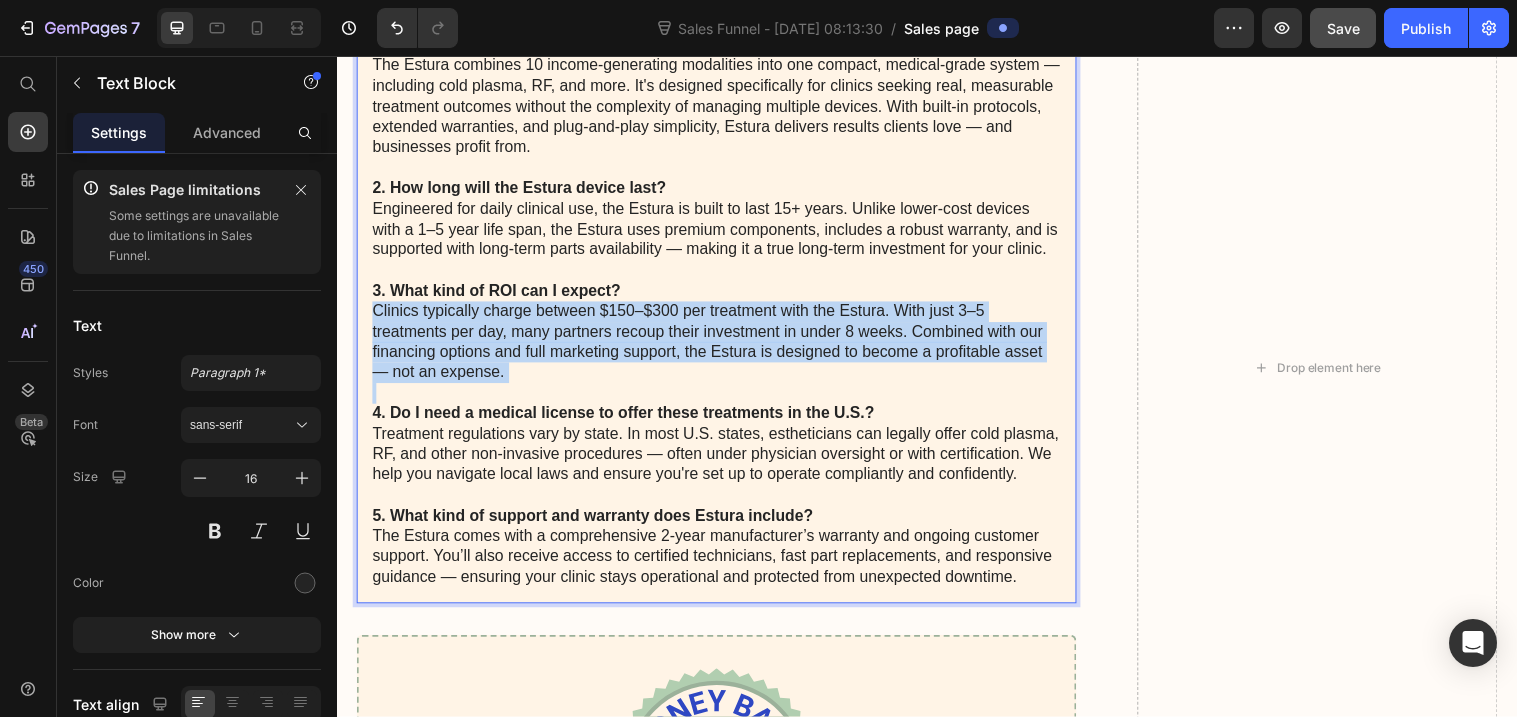 click on "3. What kind of ROI can I expect? Clinics typically charge between $150–$300 per treatment with the Estura. With just 3–5 treatments per day, many partners recoup their investment in under 8 weeks. Combined with our financing options and full marketing support, the Estura is designed to become a profitable asset — not an expense." at bounding box center (723, 337) 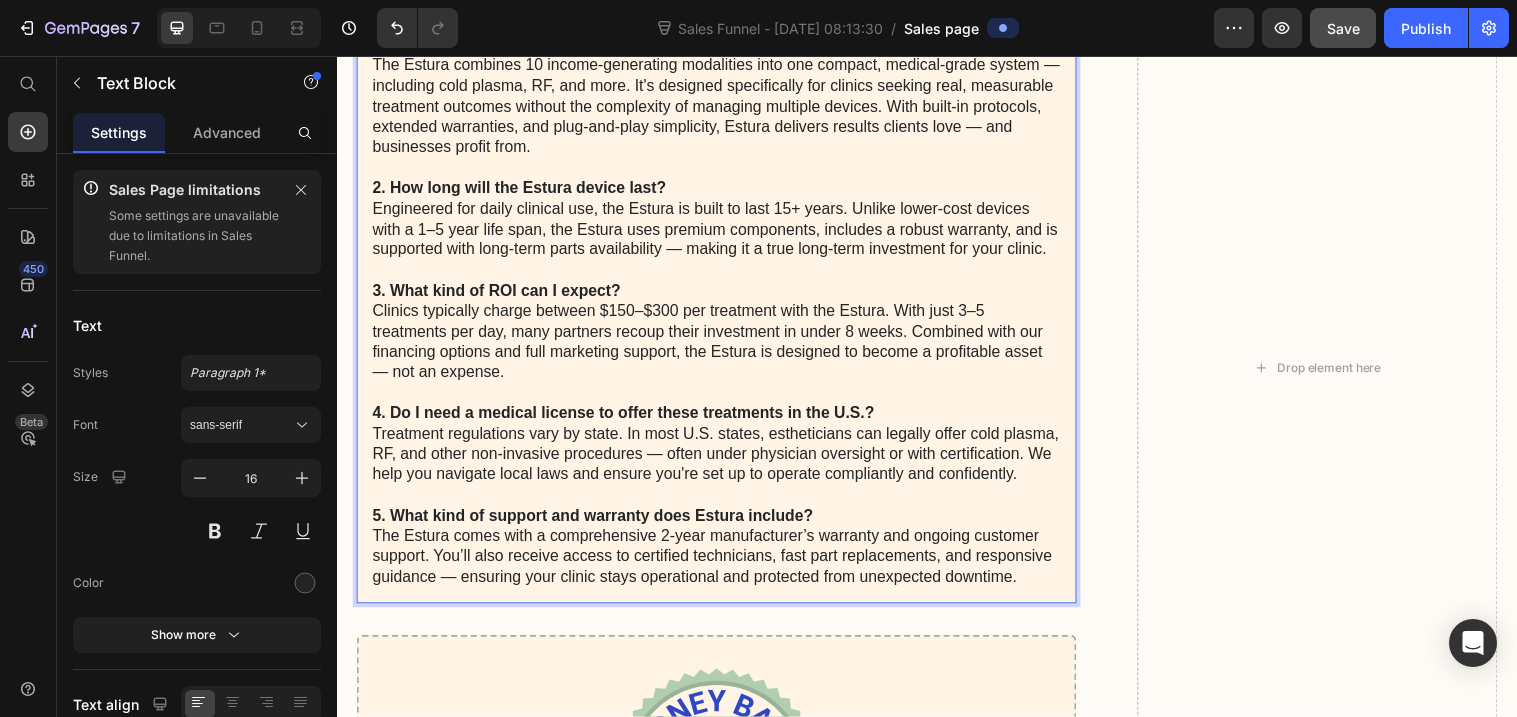 click on "3. What kind of ROI can I expect? Clinics typically charge between $150–$300 per treatment with the Estura. With just 3–5 treatments per day, many partners recoup their investment in under 8 weeks. Combined with our financing options and full marketing support, the Estura is designed to become a profitable asset — not an expense." at bounding box center [723, 337] 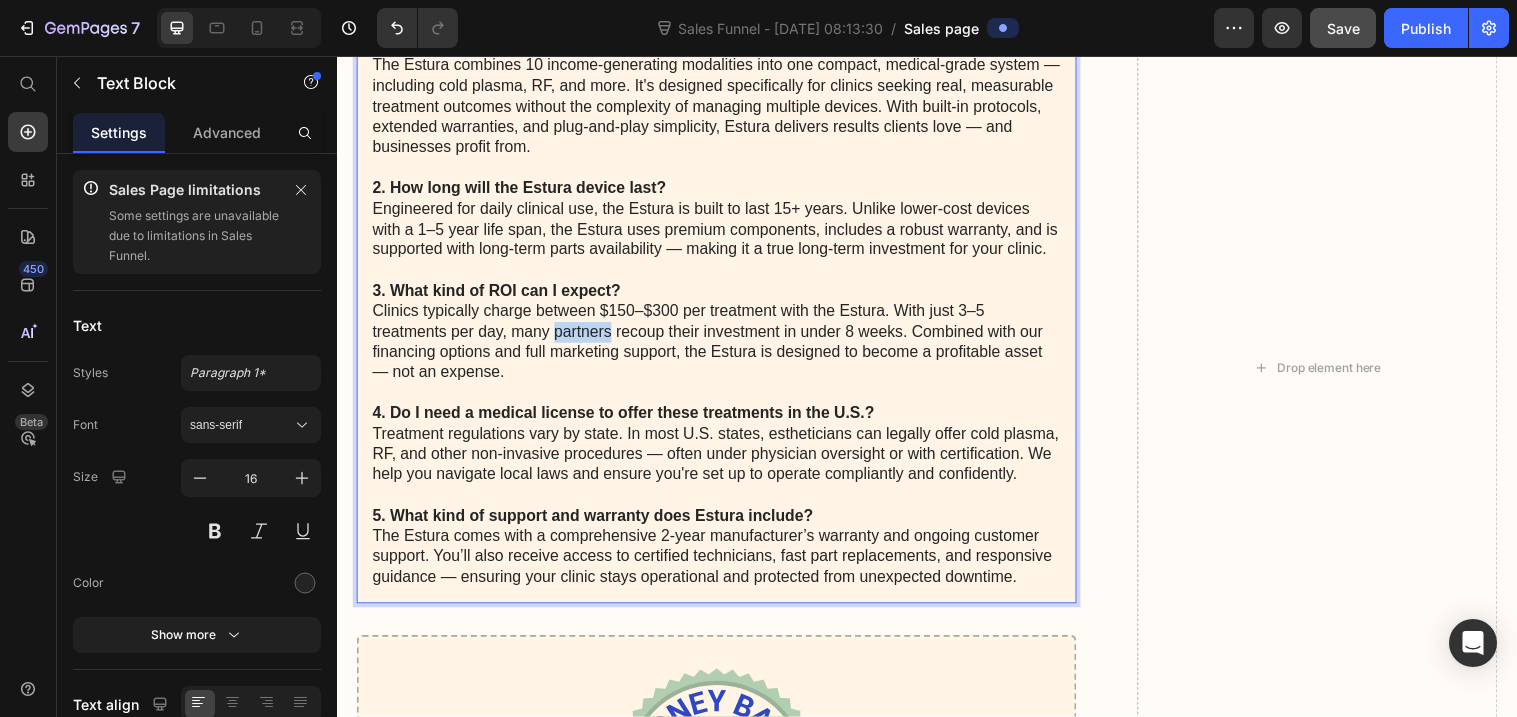 click on "3. What kind of ROI can I expect? Clinics typically charge between $150–$300 per treatment with the Estura. With just 3–5 treatments per day, many partners recoup their investment in under 8 weeks. Combined with our financing options and full marketing support, the Estura is designed to become a profitable asset — not an expense." at bounding box center [723, 337] 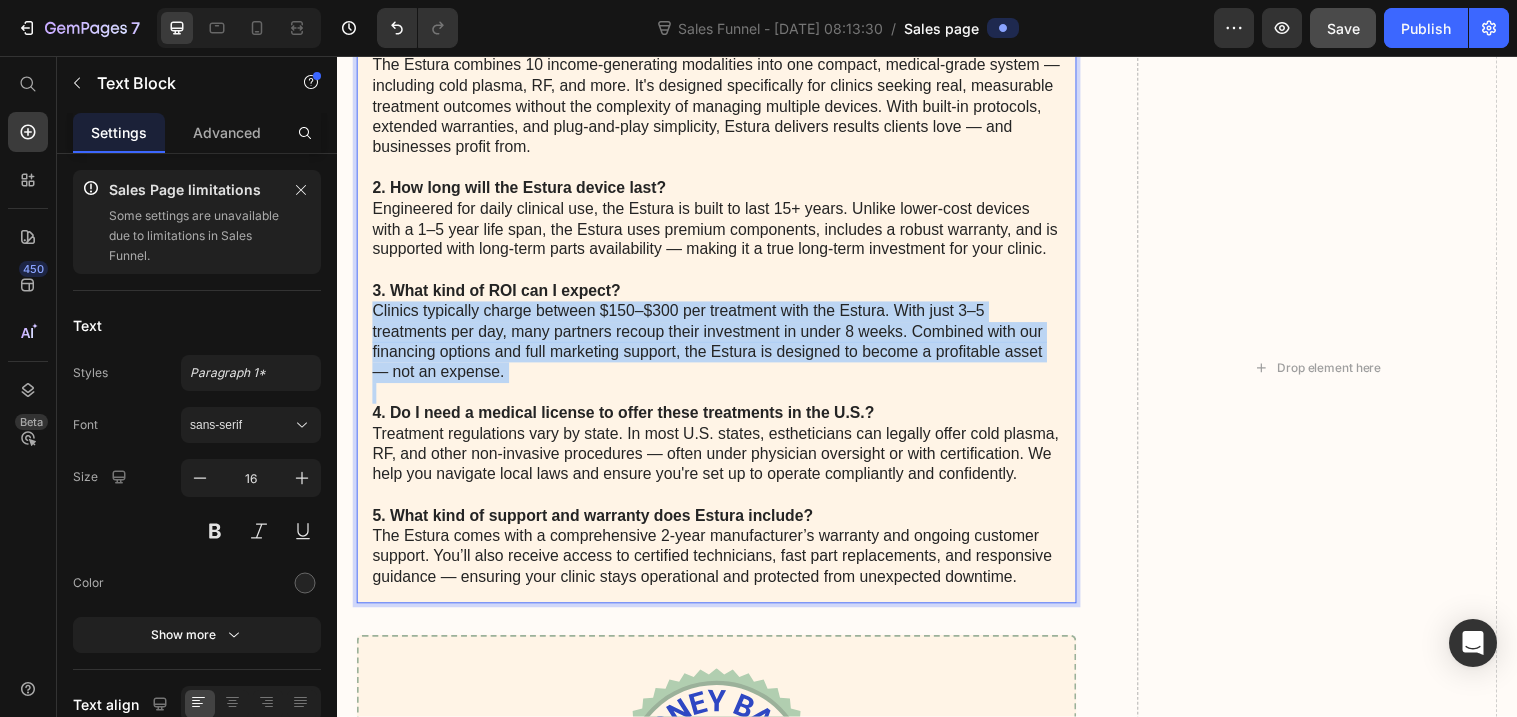 click on "3. What kind of ROI can I expect? Clinics typically charge between $150–$300 per treatment with the Estura. With just 3–5 treatments per day, many partners recoup their investment in under 8 weeks. Combined with our financing options and full marketing support, the Estura is designed to become a profitable asset — not an expense." at bounding box center (723, 337) 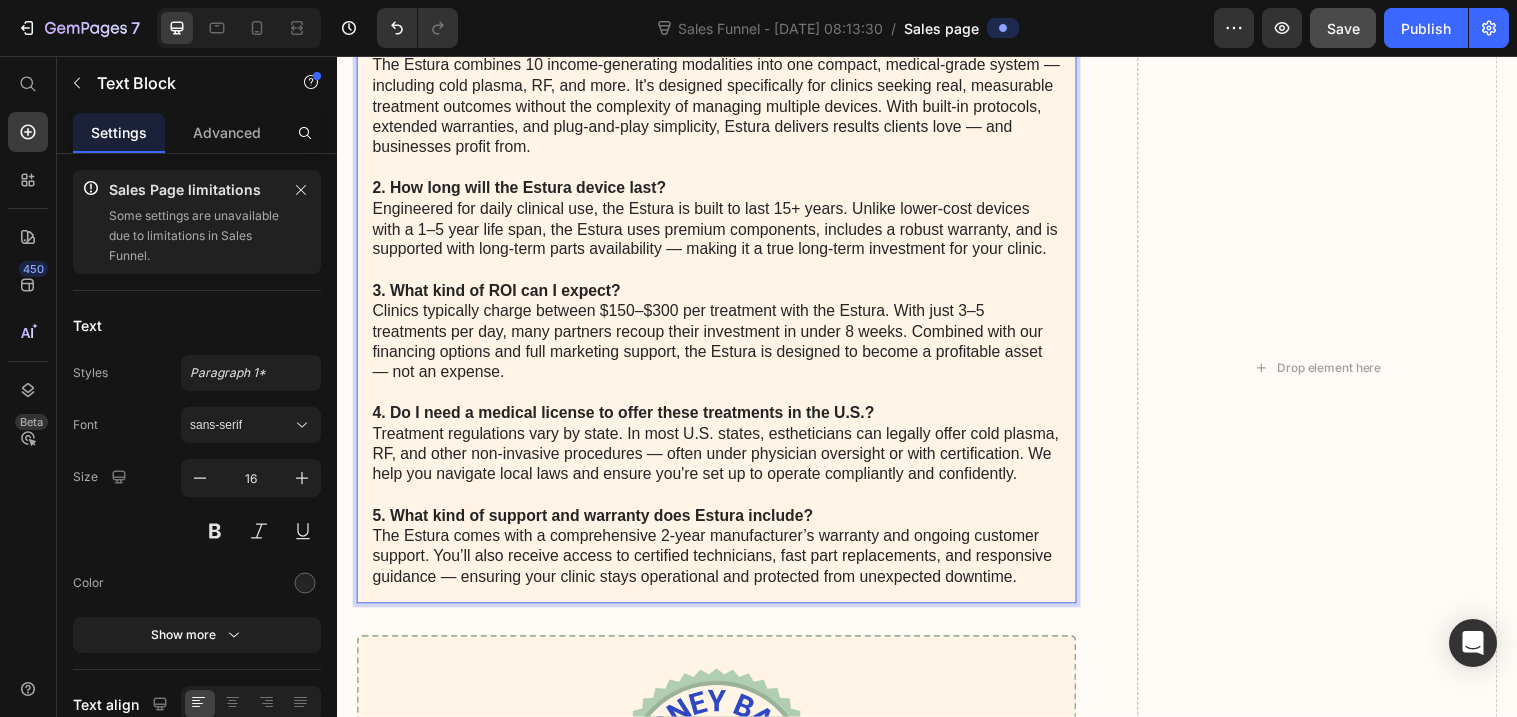 click on "3. What kind of ROI can I expect? Clinics typically charge between $150–$300 per treatment with the Estura. With just 3–5 treatments per day, many partners recoup their investment in under 8 weeks. Combined with our financing options and full marketing support, the Estura is designed to become a profitable asset — not an expense." at bounding box center [723, 337] 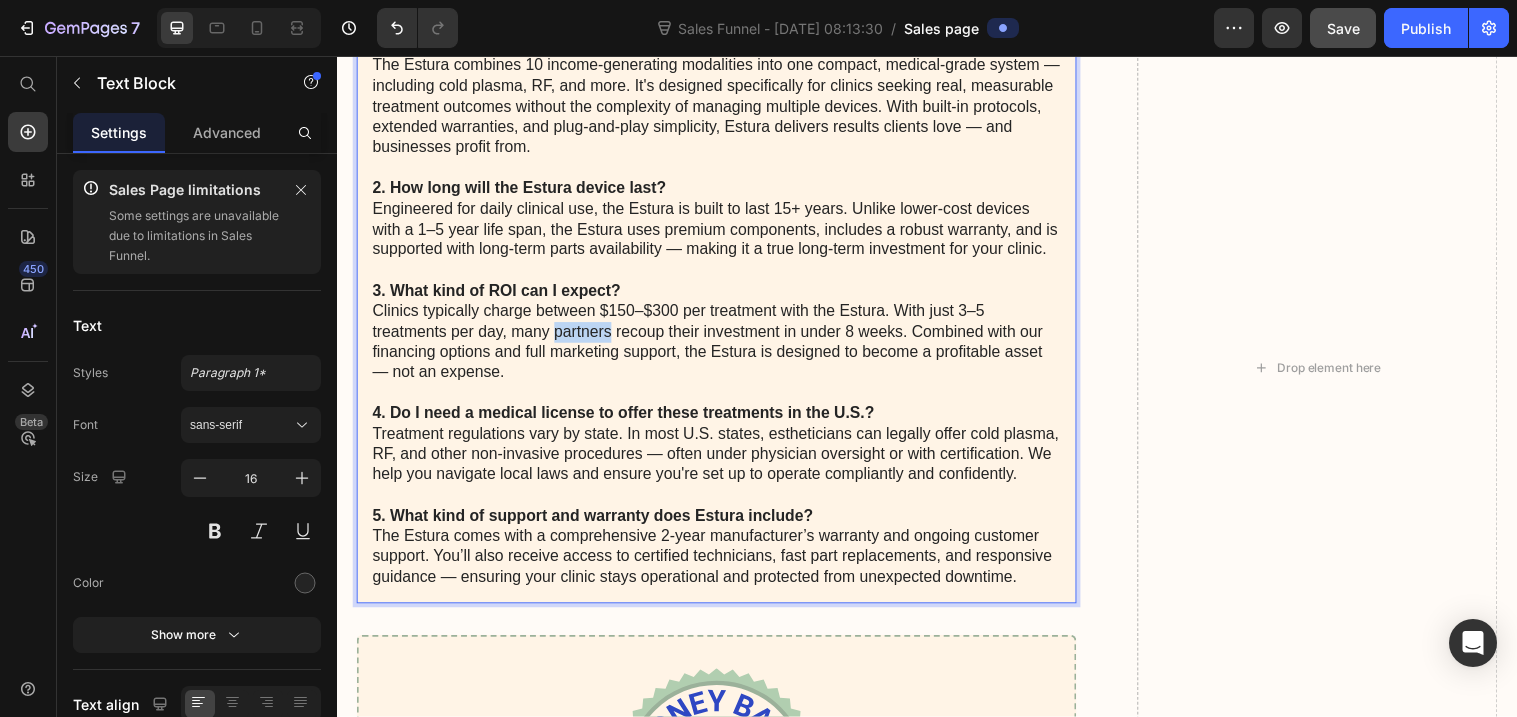 click on "3. What kind of ROI can I expect? Clinics typically charge between $150–$300 per treatment with the Estura. With just 3–5 treatments per day, many partners recoup their investment in under 8 weeks. Combined with our financing options and full marketing support, the Estura is designed to become a profitable asset — not an expense." at bounding box center (723, 337) 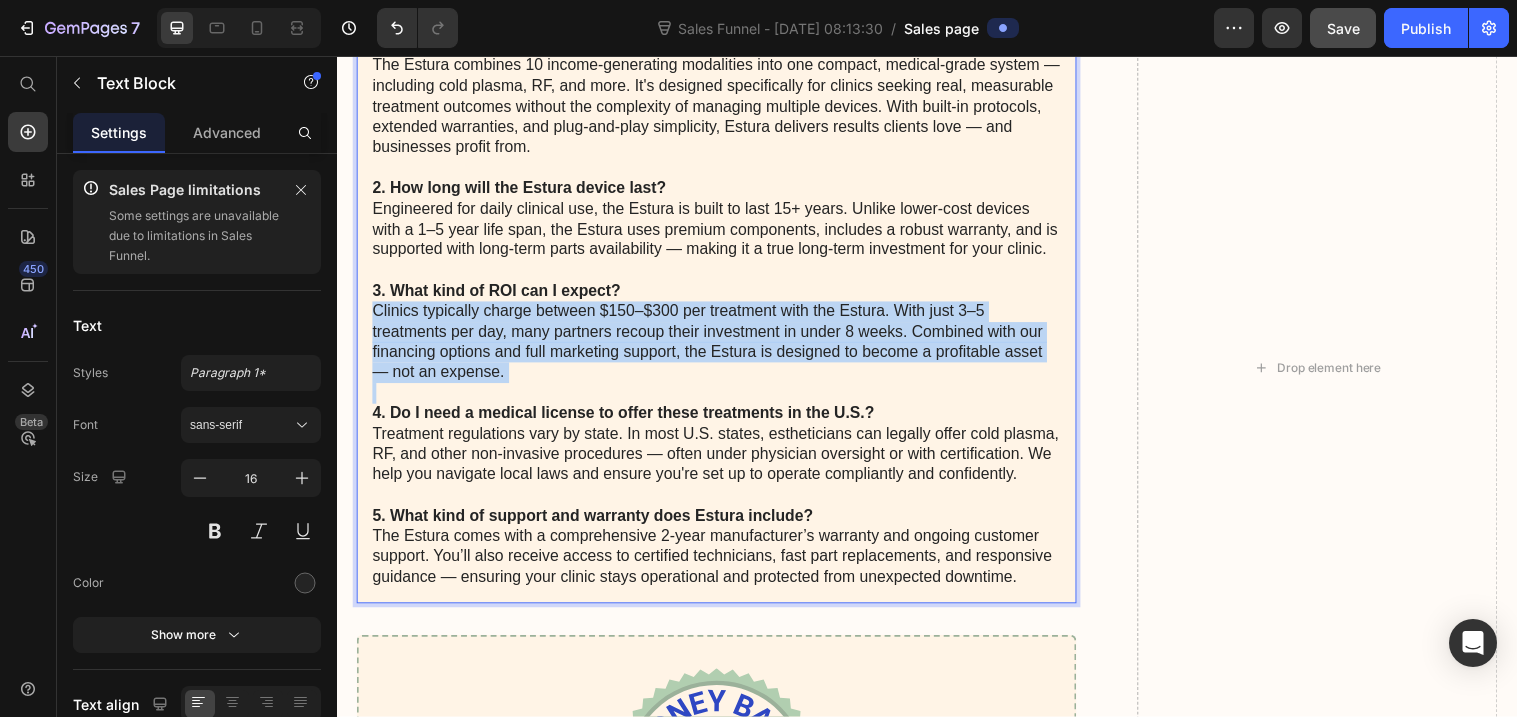 click on "3. What kind of ROI can I expect? Clinics typically charge between $150–$300 per treatment with the Estura. With just 3–5 treatments per day, many partners recoup their investment in under 8 weeks. Combined with our financing options and full marketing support, the Estura is designed to become a profitable asset — not an expense." at bounding box center [723, 337] 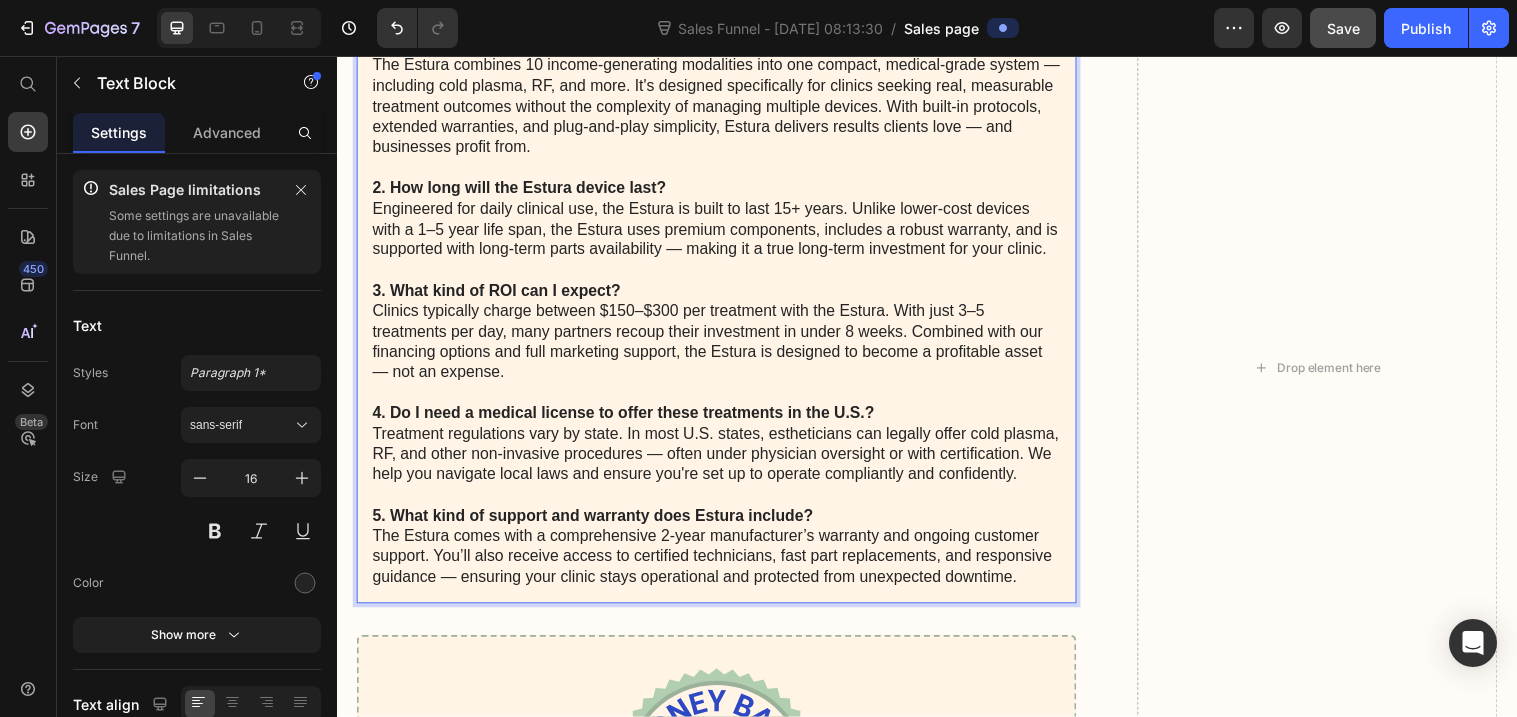 click on "3. What kind of ROI can I expect? Clinics typically charge between $150–$300 per treatment with the Estura. With just 3–5 treatments per day, many partners recoup their investment in under 8 weeks. Combined with our financing options and full marketing support, the Estura is designed to become a profitable asset — not an expense." at bounding box center [723, 337] 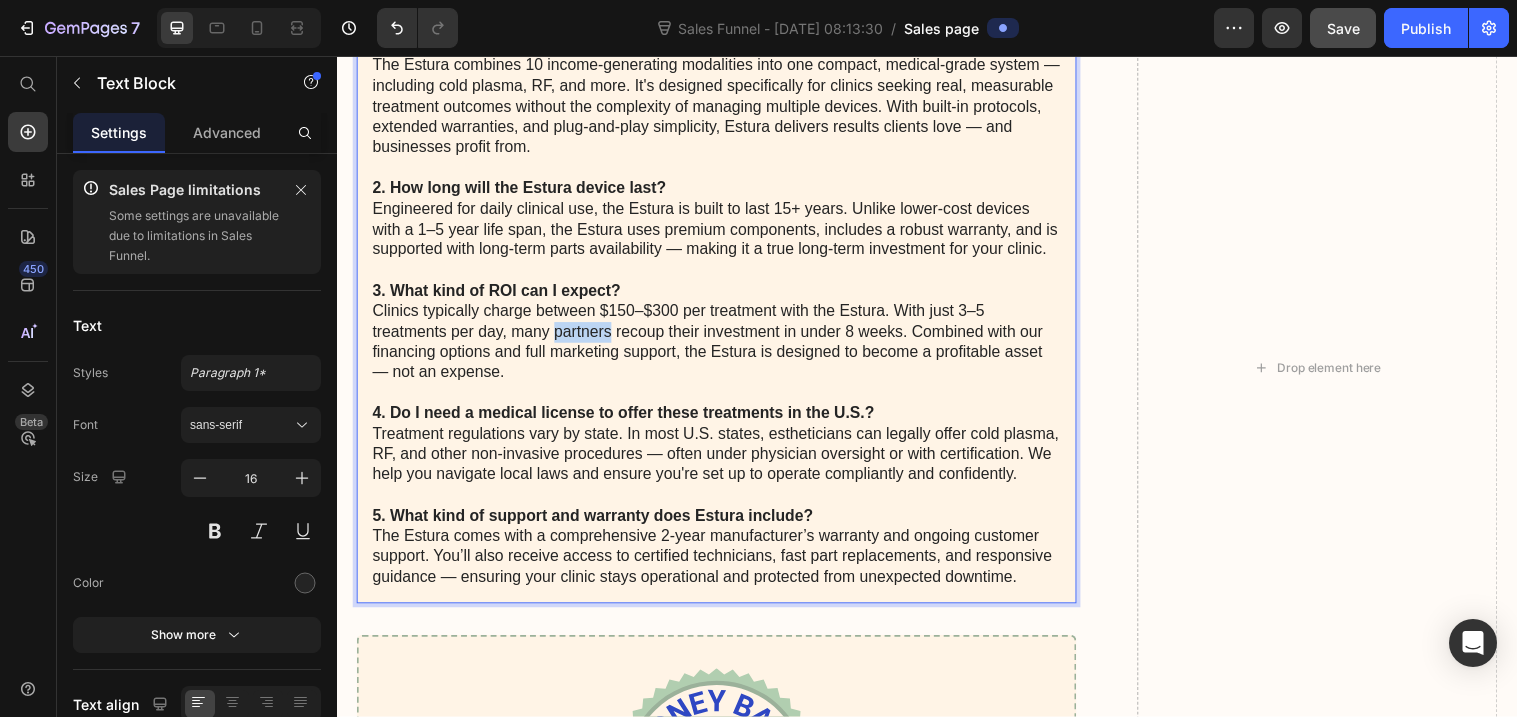 click on "3. What kind of ROI can I expect? Clinics typically charge between $150–$300 per treatment with the Estura. With just 3–5 treatments per day, many partners recoup their investment in under 8 weeks. Combined with our financing options and full marketing support, the Estura is designed to become a profitable asset — not an expense." at bounding box center [723, 337] 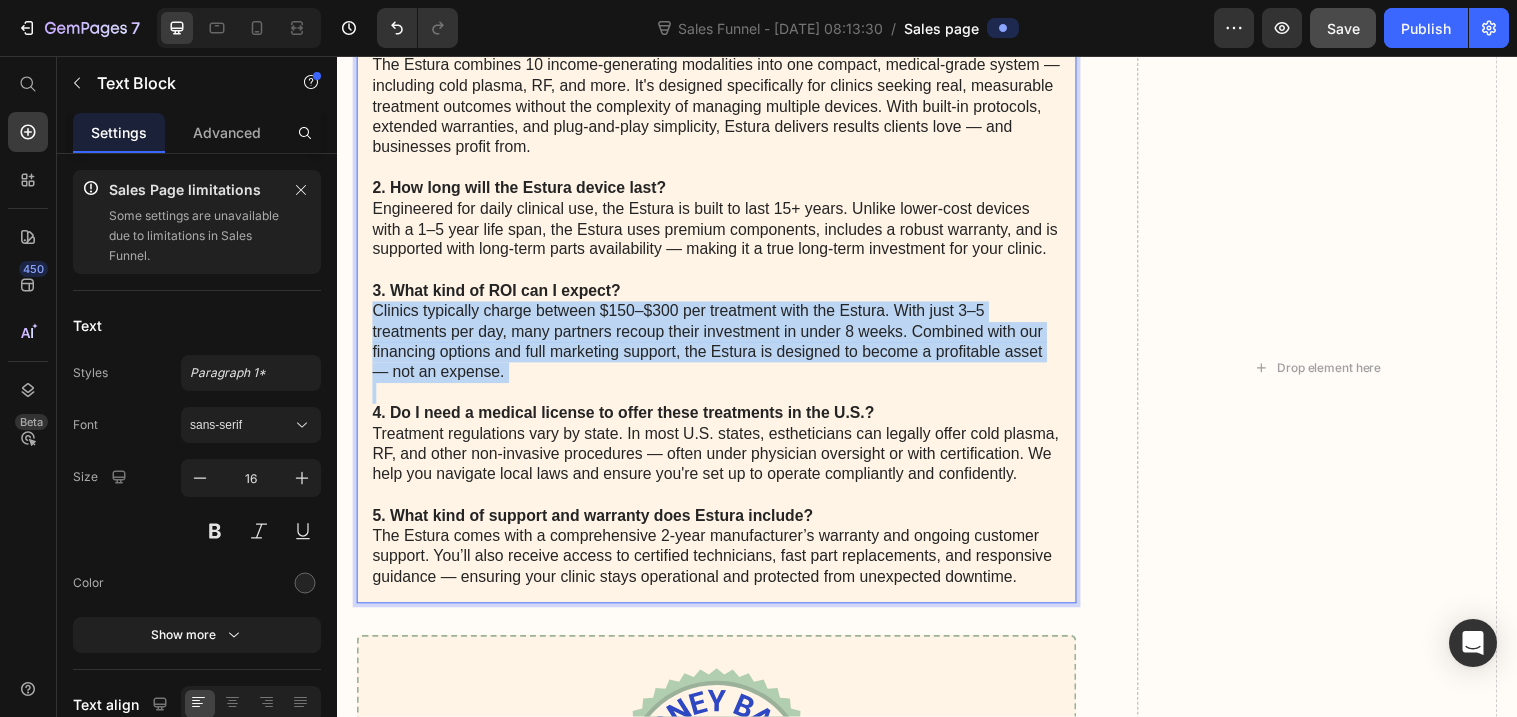 click on "3. What kind of ROI can I expect? Clinics typically charge between $150–$300 per treatment with the Estura. With just 3–5 treatments per day, many partners recoup their investment in under 8 weeks. Combined with our financing options and full marketing support, the Estura is designed to become a profitable asset — not an expense." at bounding box center [723, 337] 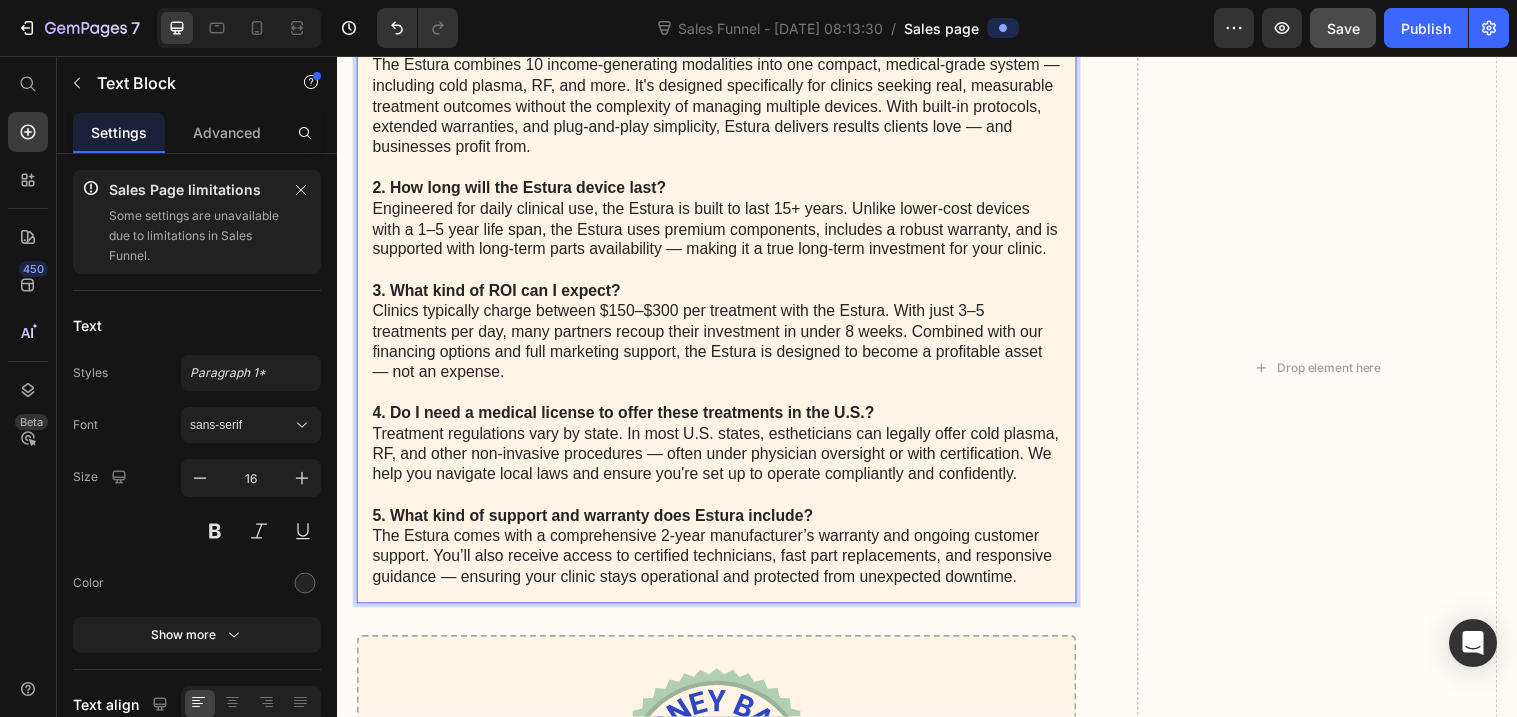 click on "3. What kind of ROI can I expect? Clinics typically charge between $150–$300 per treatment with the Estura. With just 3–5 treatments per day, many partners recoup their investment in under 8 weeks. Combined with our financing options and full marketing support, the Estura is designed to become a profitable asset — not an expense." at bounding box center (723, 337) 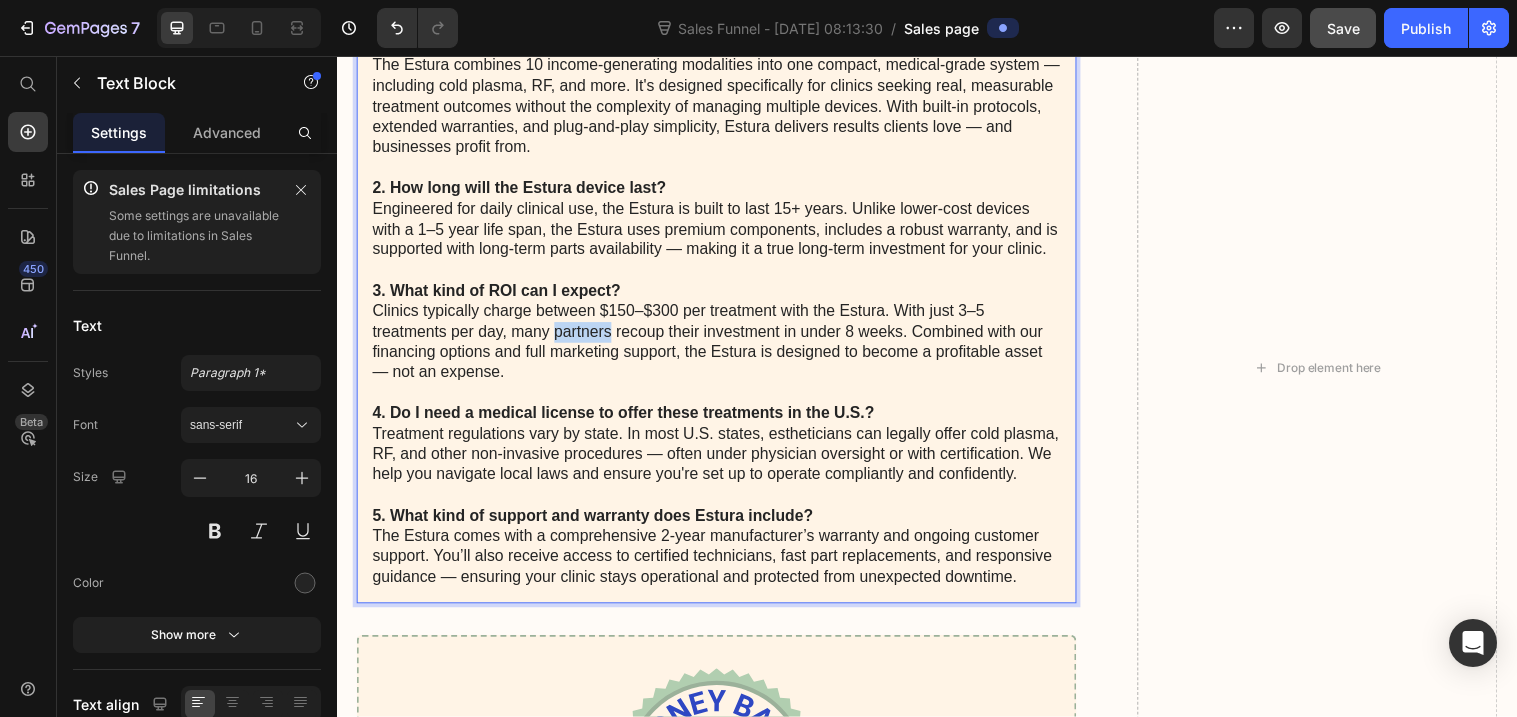 click on "3. What kind of ROI can I expect? Clinics typically charge between $150–$300 per treatment with the Estura. With just 3–5 treatments per day, many partners recoup their investment in under 8 weeks. Combined with our financing options and full marketing support, the Estura is designed to become a profitable asset — not an expense." at bounding box center (723, 337) 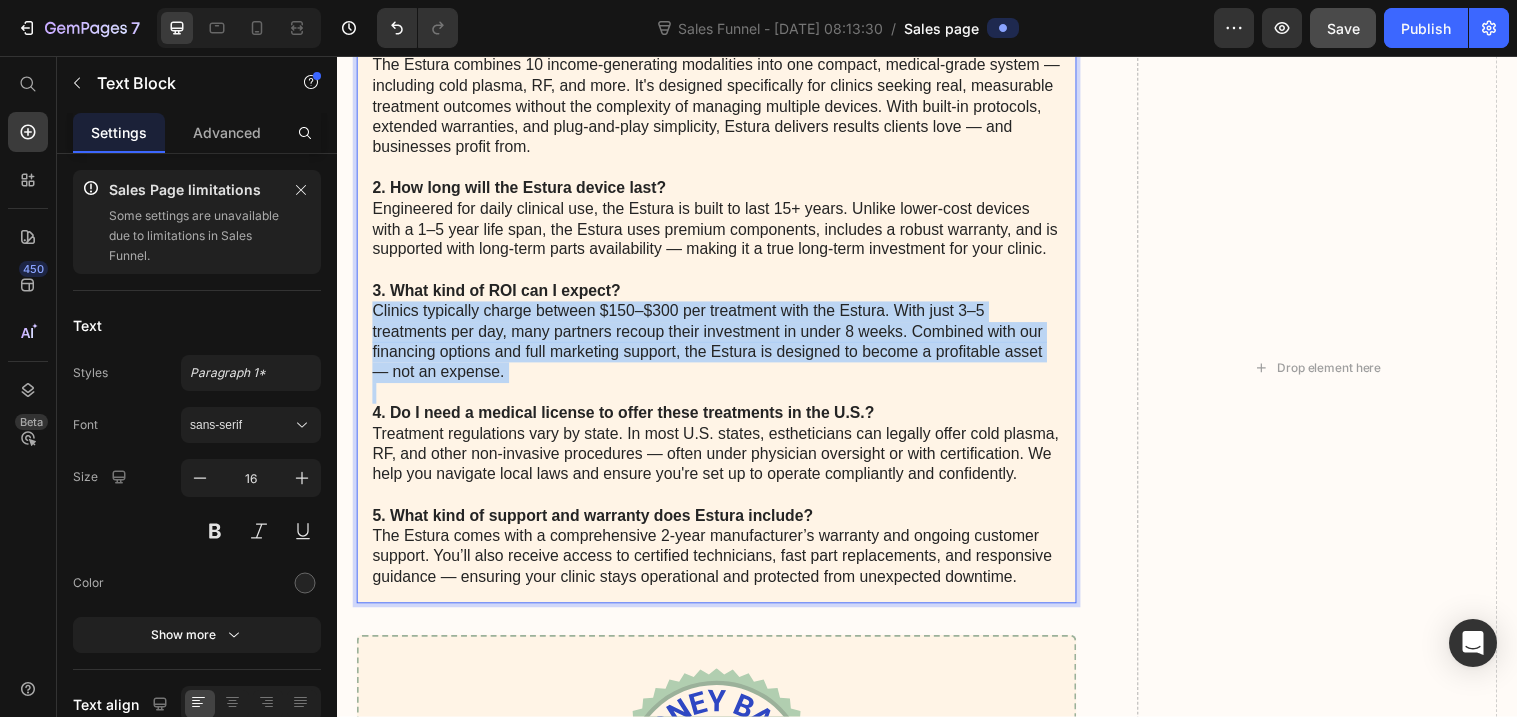 click on "3. What kind of ROI can I expect? Clinics typically charge between $150–$300 per treatment with the Estura. With just 3–5 treatments per day, many partners recoup their investment in under 8 weeks. Combined with our financing options and full marketing support, the Estura is designed to become a profitable asset — not an expense." at bounding box center [723, 337] 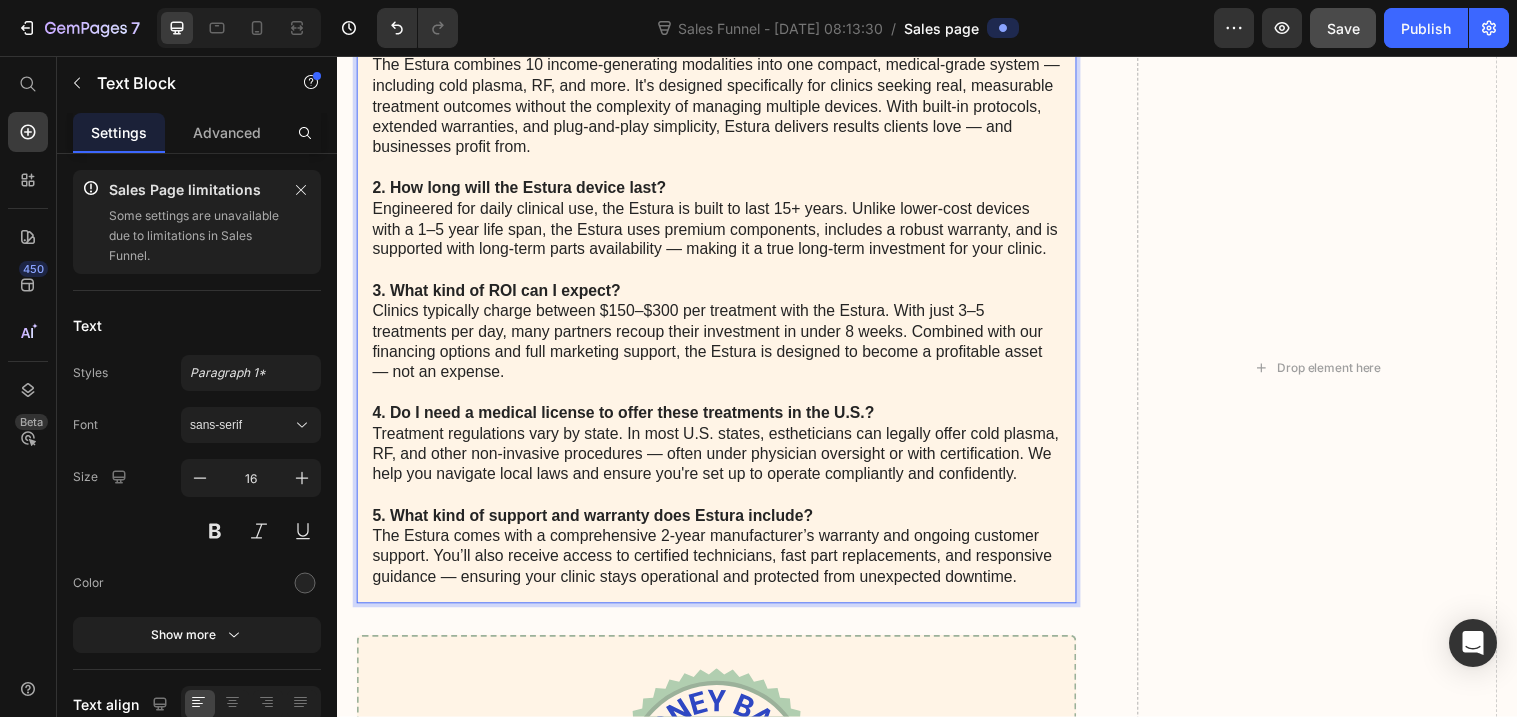 click on "3. What kind of ROI can I expect? Clinics typically charge between $150–$300 per treatment with the Estura. With just 3–5 treatments per day, many partners recoup their investment in under 8 weeks. Combined with our financing options and full marketing support, the Estura is designed to become a profitable asset — not an expense." at bounding box center [723, 337] 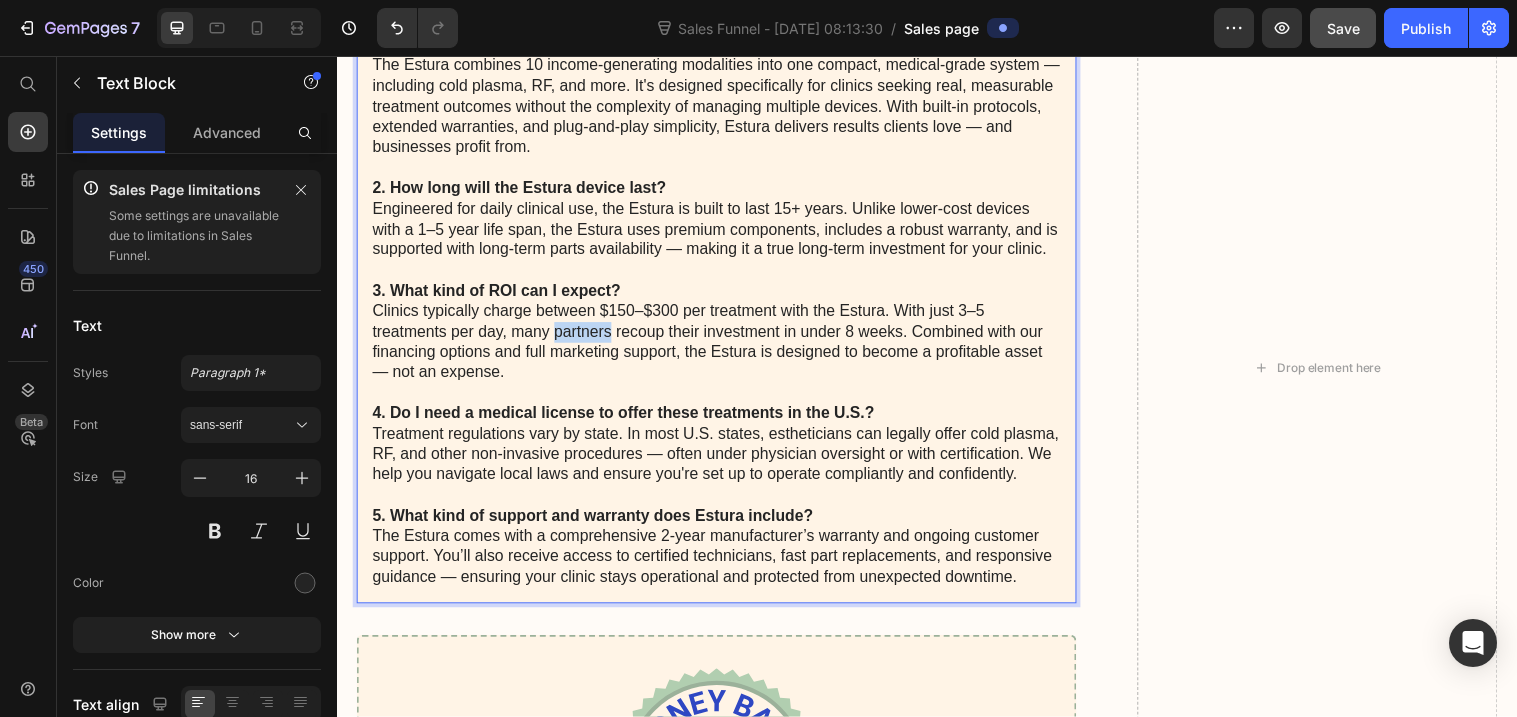 click on "3. What kind of ROI can I expect? Clinics typically charge between $150–$300 per treatment with the Estura. With just 3–5 treatments per day, many partners recoup their investment in under 8 weeks. Combined with our financing options and full marketing support, the Estura is designed to become a profitable asset — not an expense." at bounding box center [723, 337] 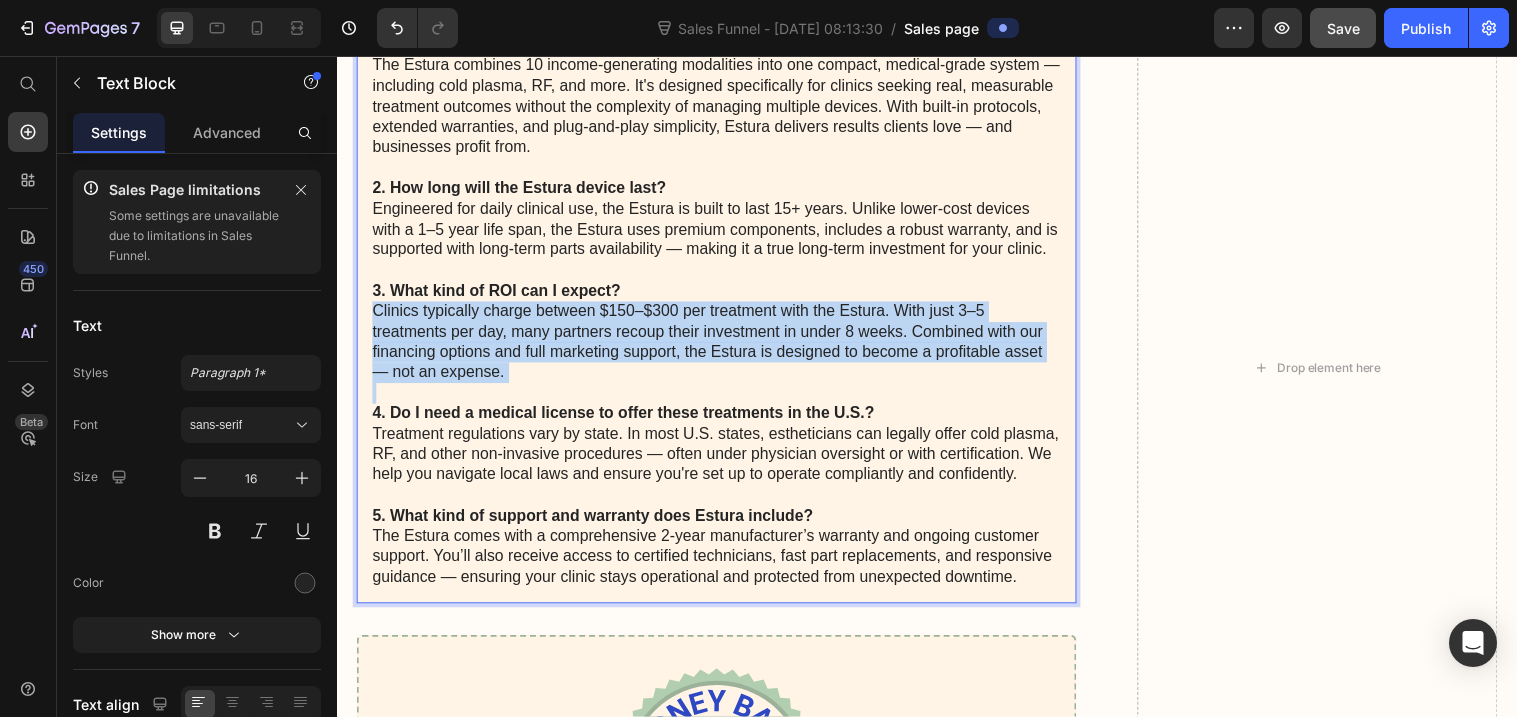 click on "3. What kind of ROI can I expect? Clinics typically charge between $150–$300 per treatment with the Estura. With just 3–5 treatments per day, many partners recoup their investment in under 8 weeks. Combined with our financing options and full marketing support, the Estura is designed to become a profitable asset — not an expense." at bounding box center [723, 337] 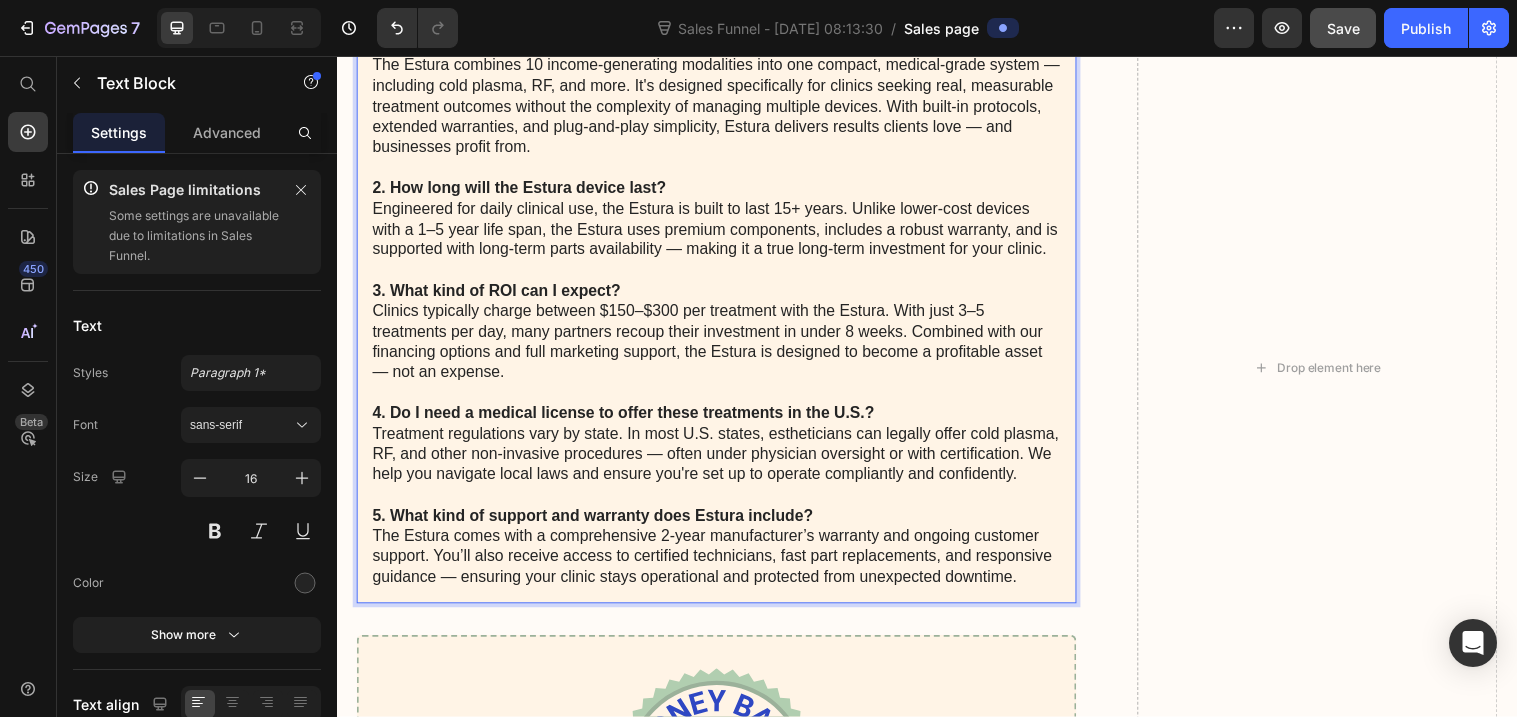 click on "3. What kind of ROI can I expect? Clinics typically charge between $150–$300 per treatment with the Estura. With just 3–5 treatments per day, many partners recoup their investment in under 8 weeks. Combined with our financing options and full marketing support, the Estura is designed to become a profitable asset — not an expense." at bounding box center [723, 337] 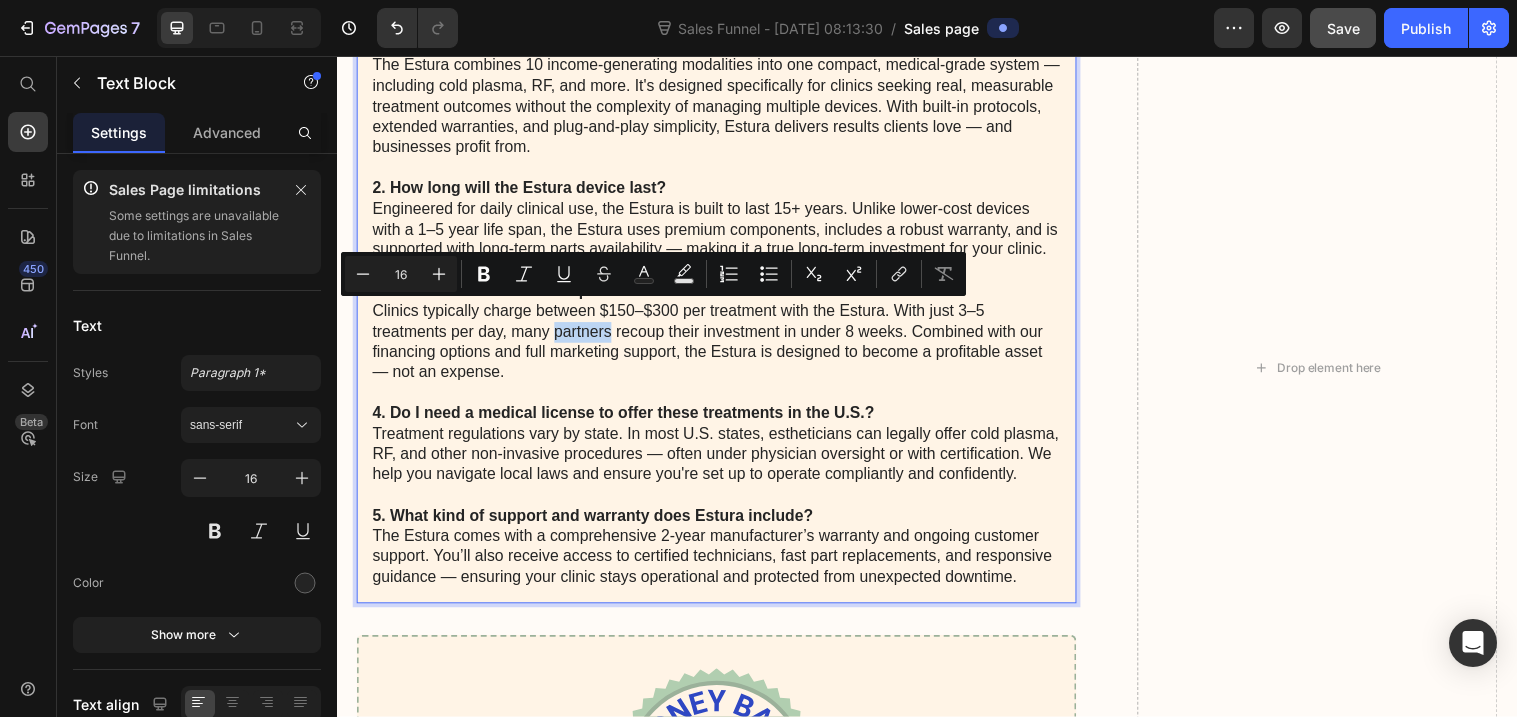 click on "3. What kind of ROI can I expect? Clinics typically charge between $150–$300 per treatment with the Estura. With just 3–5 treatments per day, many partners recoup their investment in under 8 weeks. Combined with our financing options and full marketing support, the Estura is designed to become a profitable asset — not an expense." at bounding box center [723, 337] 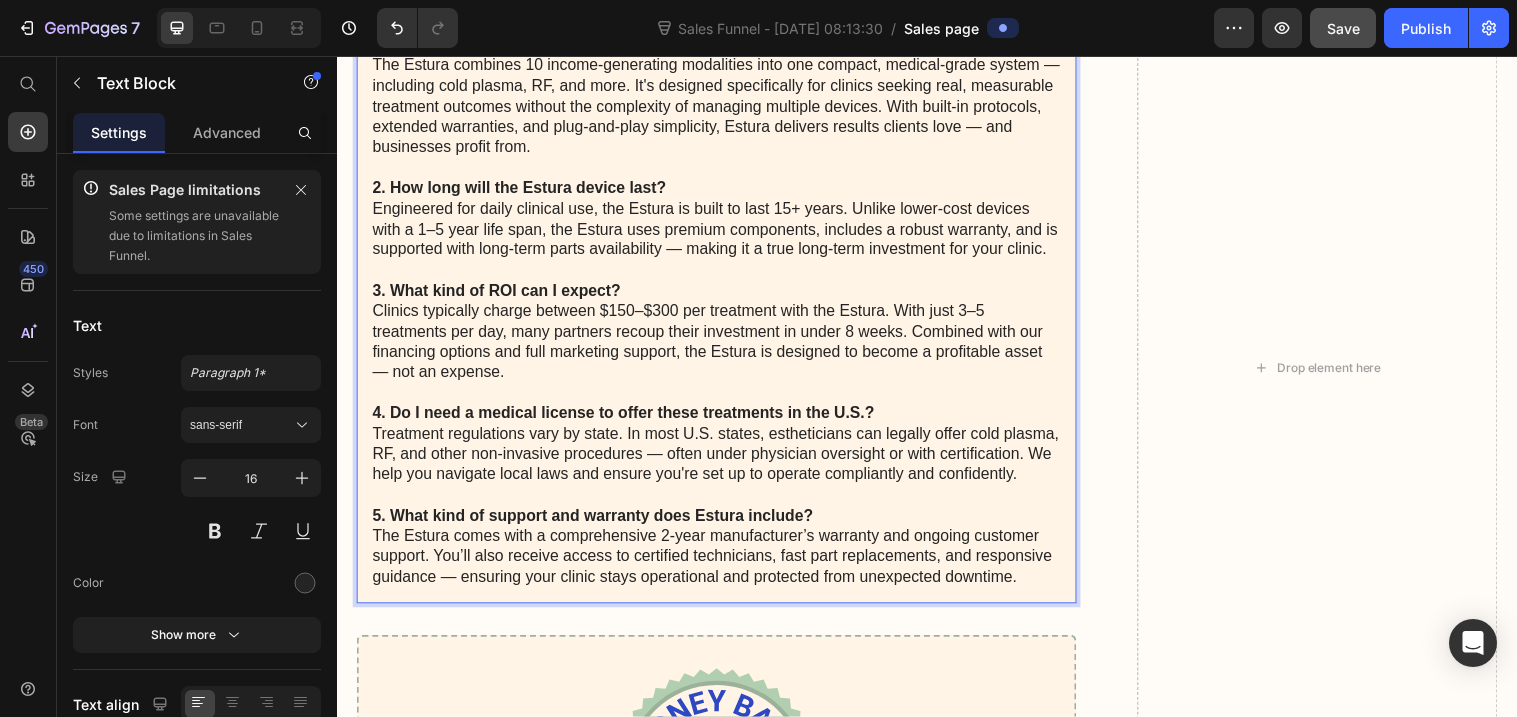 click on "3. What kind of ROI can I expect? Clinics typically charge between $150–$300 per treatment with the Estura. With just 3–5 treatments per day, many partners recoup their investment in under 8 weeks. Combined with our financing options and full marketing support, the Estura is designed to become a profitable asset — not an expense." at bounding box center (723, 337) 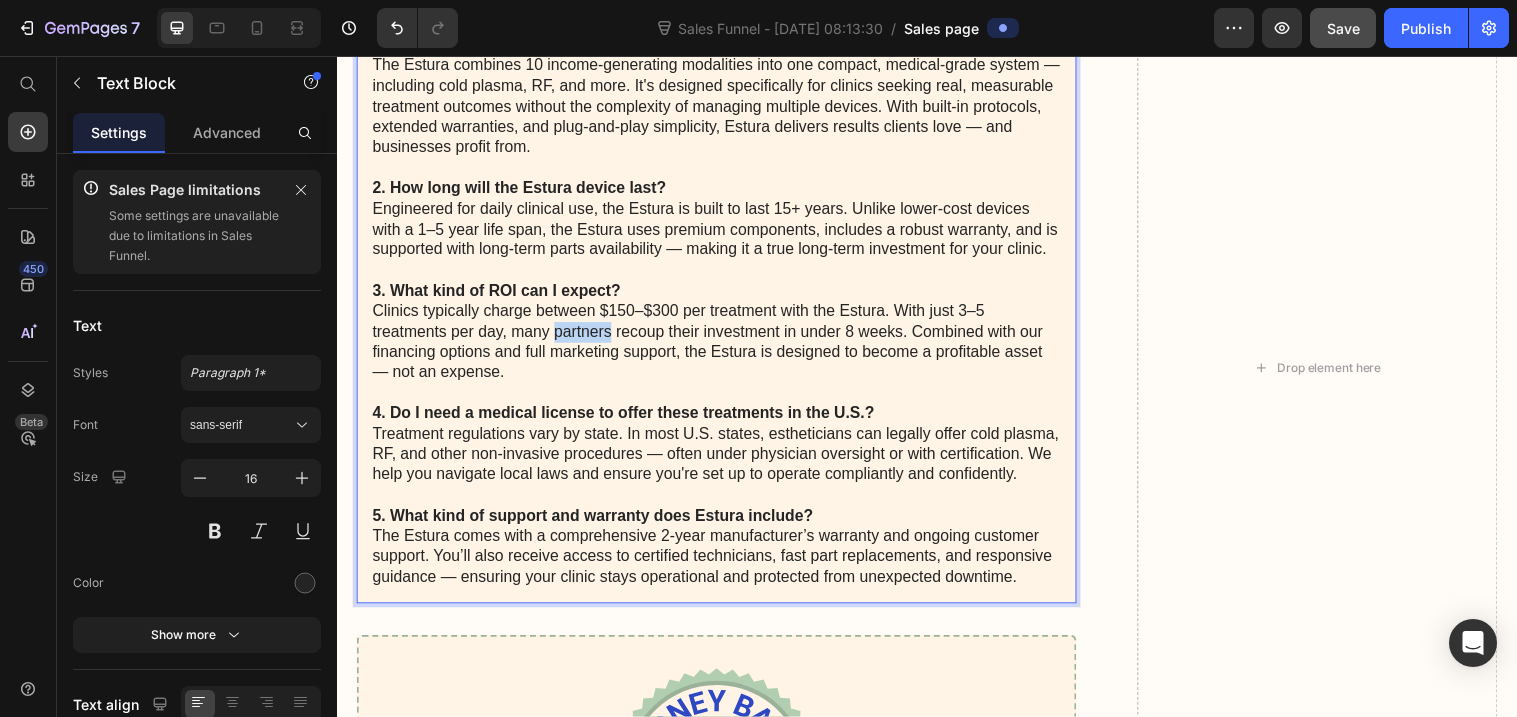 click on "3. What kind of ROI can I expect? Clinics typically charge between $150–$300 per treatment with the Estura. With just 3–5 treatments per day, many partners recoup their investment in under 8 weeks. Combined with our financing options and full marketing support, the Estura is designed to become a profitable asset — not an expense." at bounding box center [723, 337] 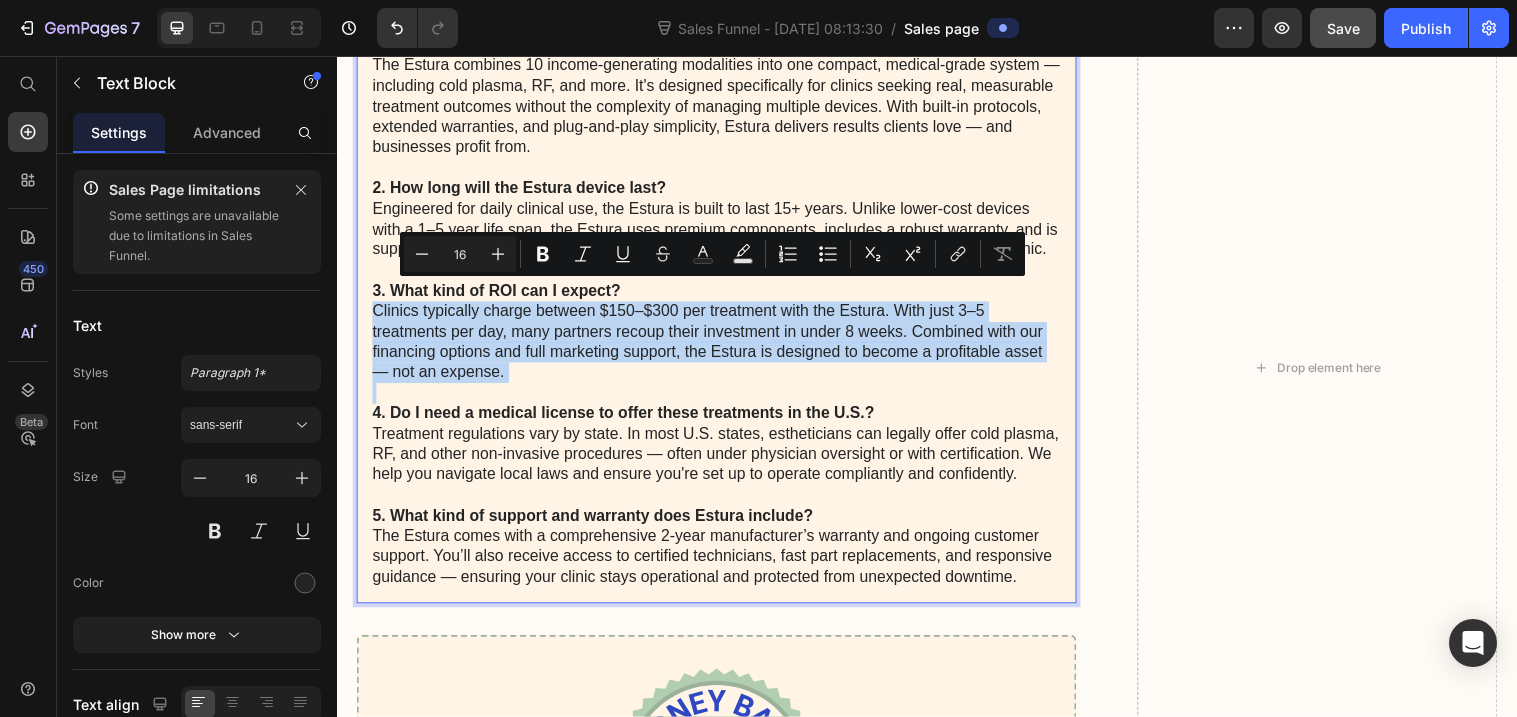 click on "3. What kind of ROI can I expect? Clinics typically charge between $150–$300 per treatment with the Estura. With just 3–5 treatments per day, many partners recoup their investment in under 8 weeks. Combined with our financing options and full marketing support, the Estura is designed to become a profitable asset — not an expense." at bounding box center [723, 337] 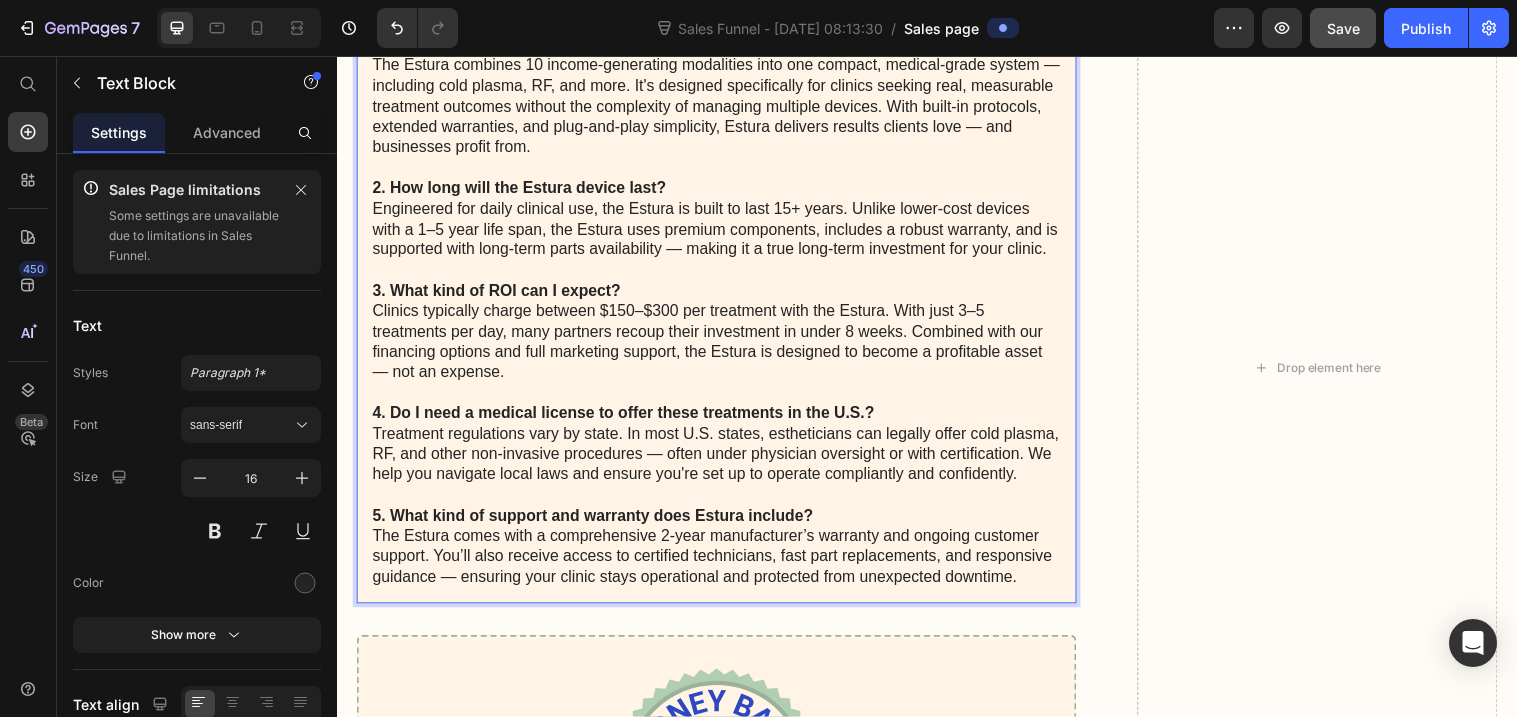 click on "5. What kind of support and warranty does Estura include? The Estura comes with a comprehensive 2-year manufacturer’s warranty and ongoing customer support. You’ll also receive access to certified technicians, fast part replacements, and responsive guidance — ensuring your clinic stays operational and protected from unexpected downtime." at bounding box center [723, 555] 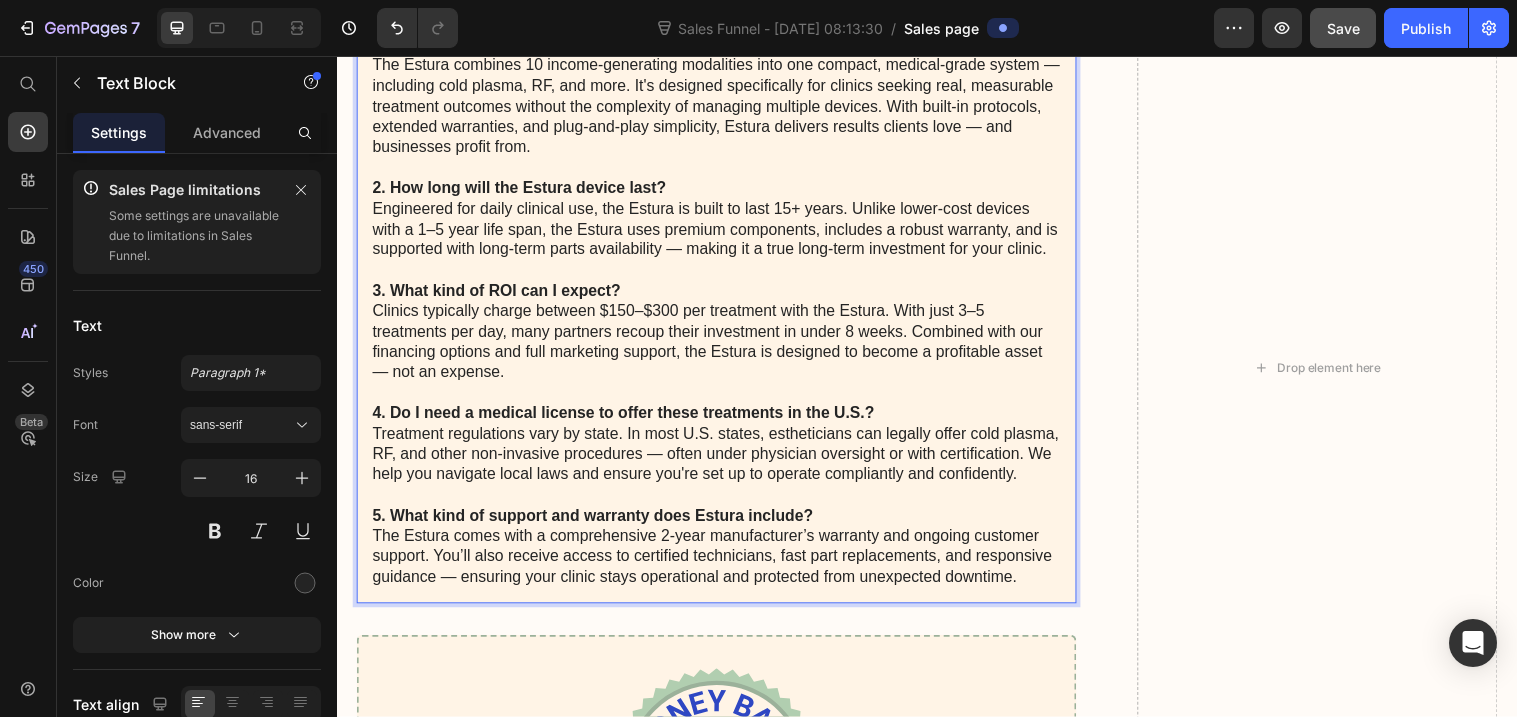 click on "5. What kind of support and warranty does Estura include? The Estura comes with a comprehensive 2-year manufacturer’s warranty and ongoing customer support. You’ll also receive access to certified technicians, fast part replacements, and responsive guidance — ensuring your clinic stays operational and protected from unexpected downtime." at bounding box center (723, 555) 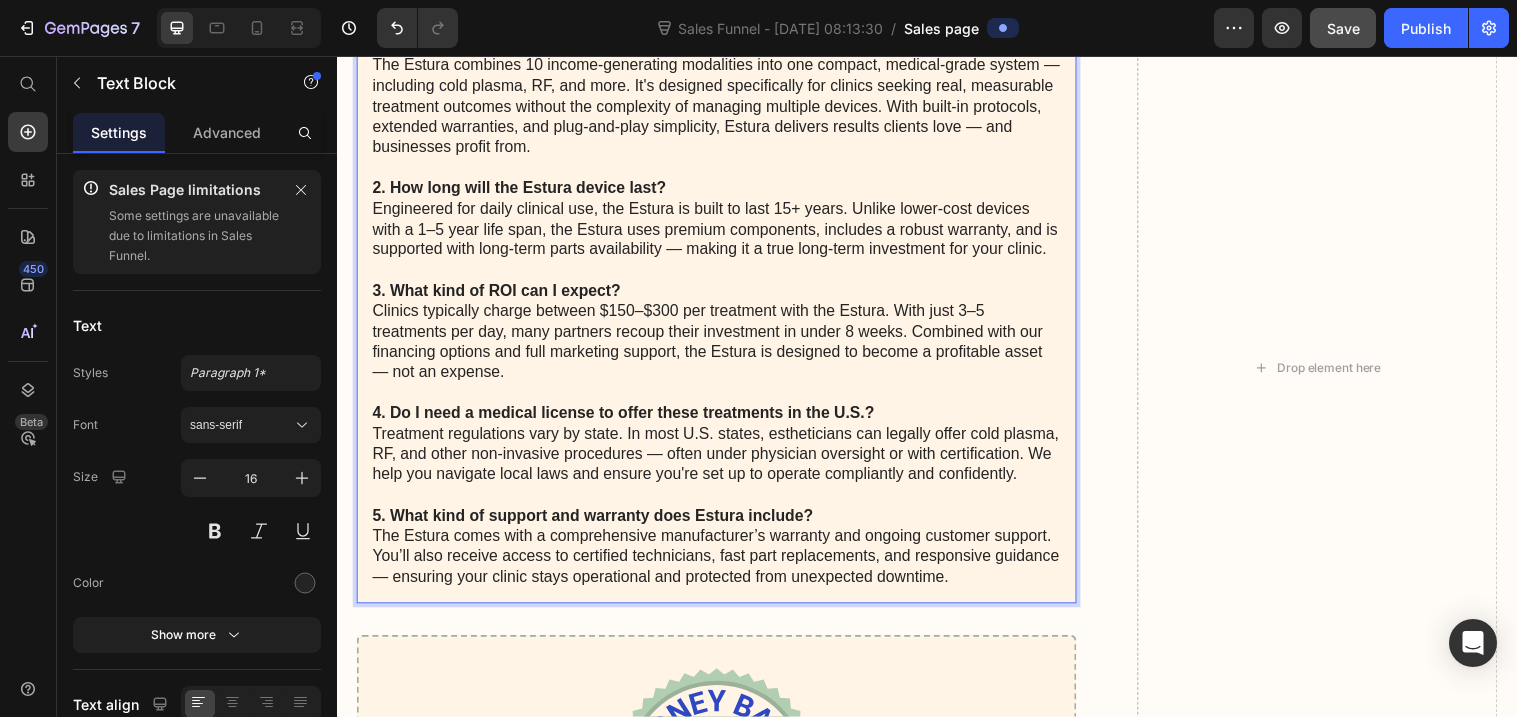 click on "5. What kind of support and warranty does Estura include? The Estura comes with a comprehensive manufacturer’s warranty and ongoing customer support. You’ll also receive access to certified technicians, fast part replacements, and responsive guidance — ensuring your clinic stays operational and protected from unexpected downtime." at bounding box center (723, 555) 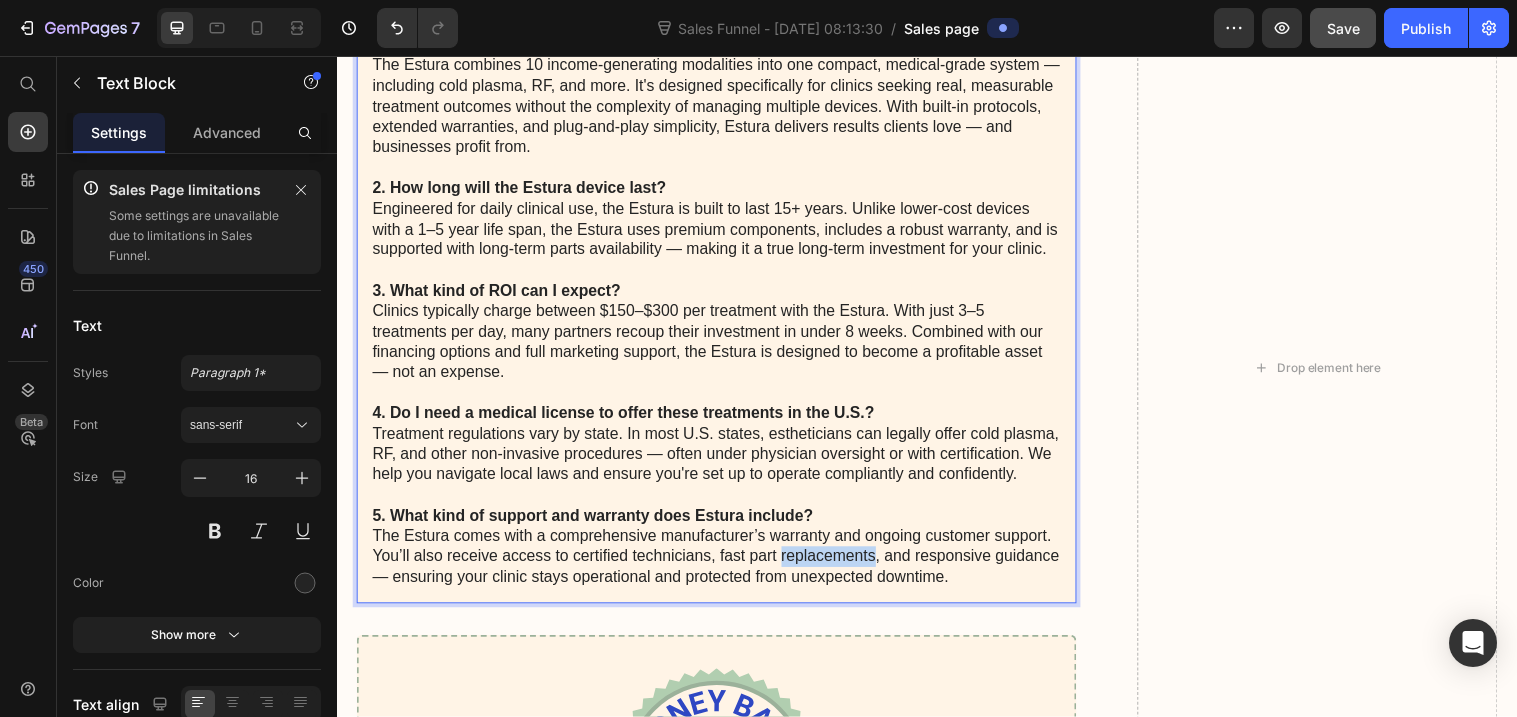 click on "5. What kind of support and warranty does Estura include? The Estura comes with a comprehensive manufacturer’s warranty and ongoing customer support. You’ll also receive access to certified technicians, fast part replacements, and responsive guidance — ensuring your clinic stays operational and protected from unexpected downtime." at bounding box center (723, 555) 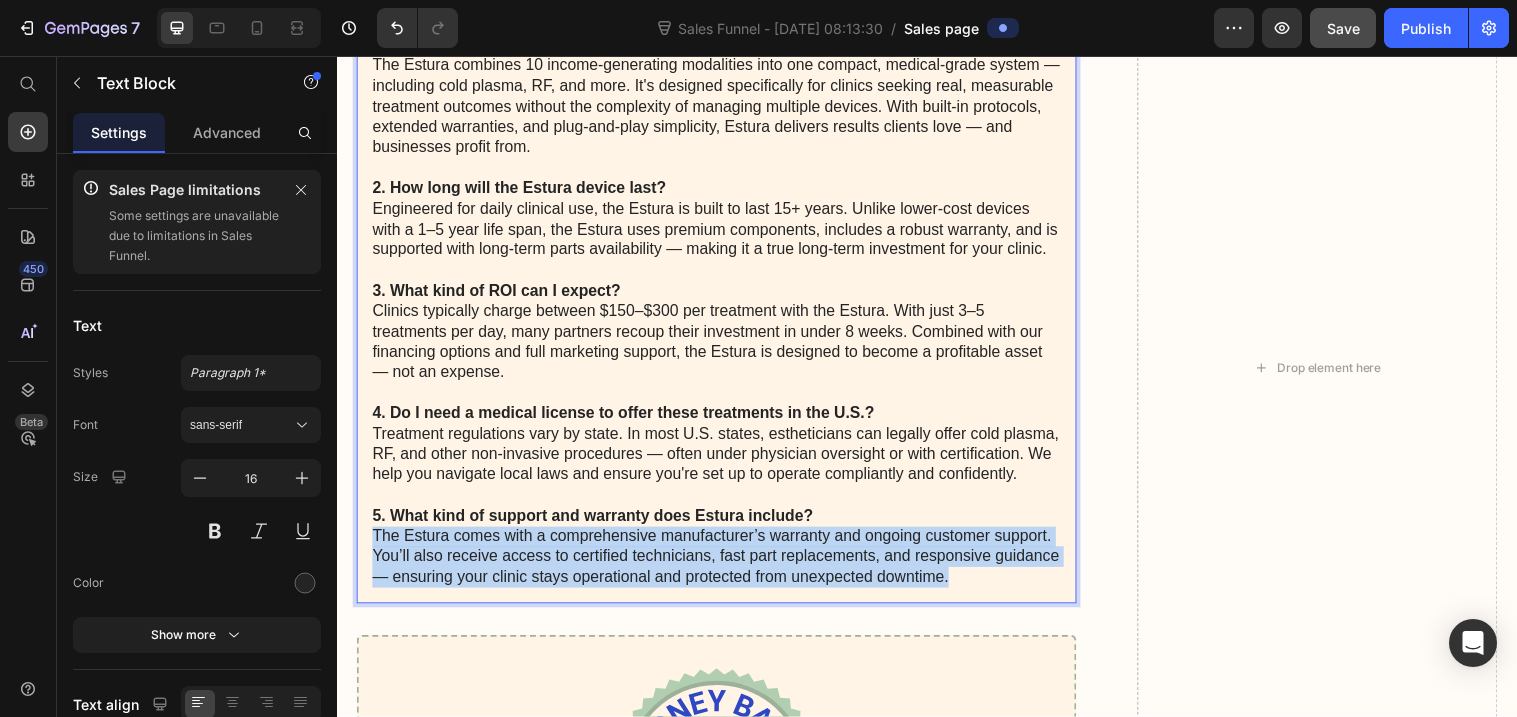 click on "5. What kind of support and warranty does Estura include? The Estura comes with a comprehensive manufacturer’s warranty and ongoing customer support. You’ll also receive access to certified technicians, fast part replacements, and responsive guidance — ensuring your clinic stays operational and protected from unexpected downtime." at bounding box center [723, 555] 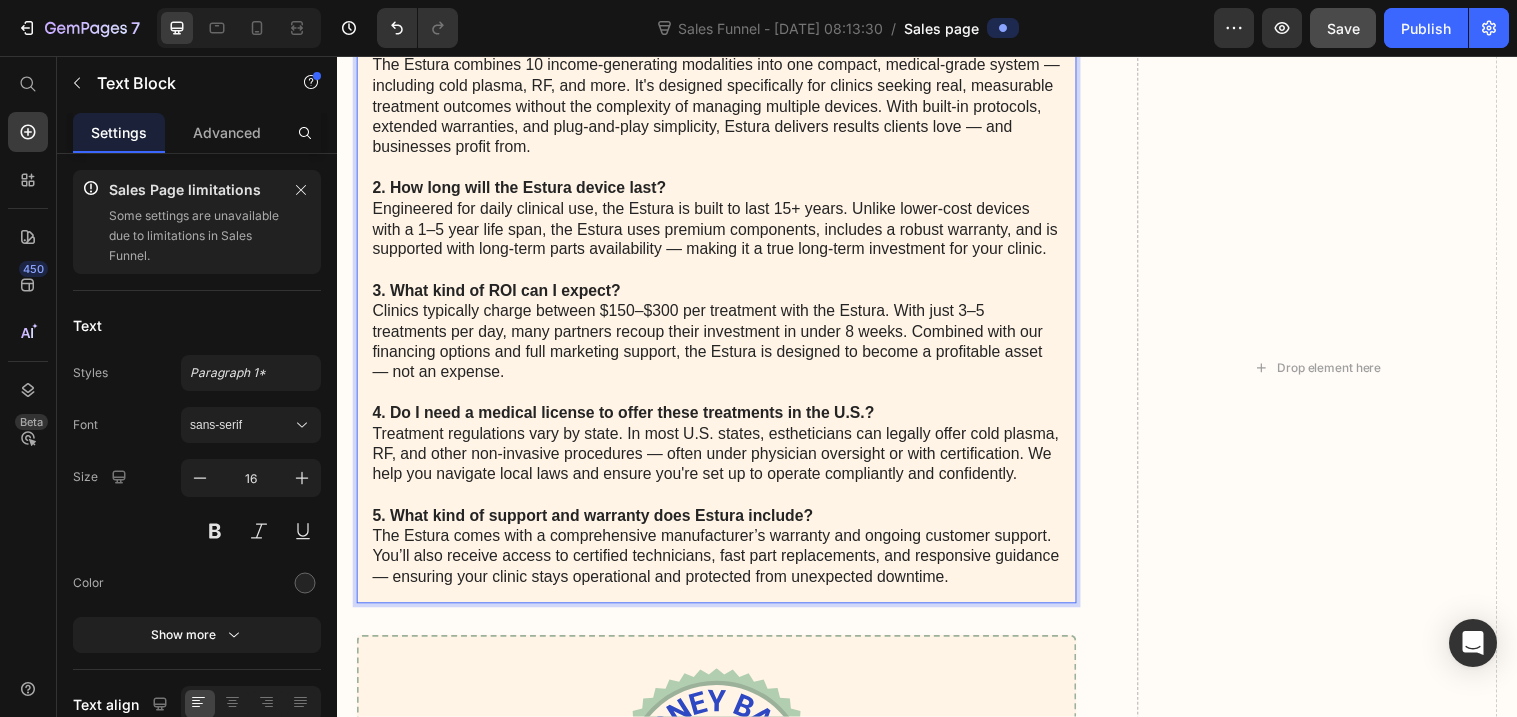 click on "5. What kind of support and warranty does Estura include? The Estura comes with a comprehensive manufacturer’s warranty and ongoing customer support. You’ll also receive access to certified technicians, fast part replacements, and responsive guidance — ensuring your clinic stays operational and protected from unexpected downtime." at bounding box center [723, 555] 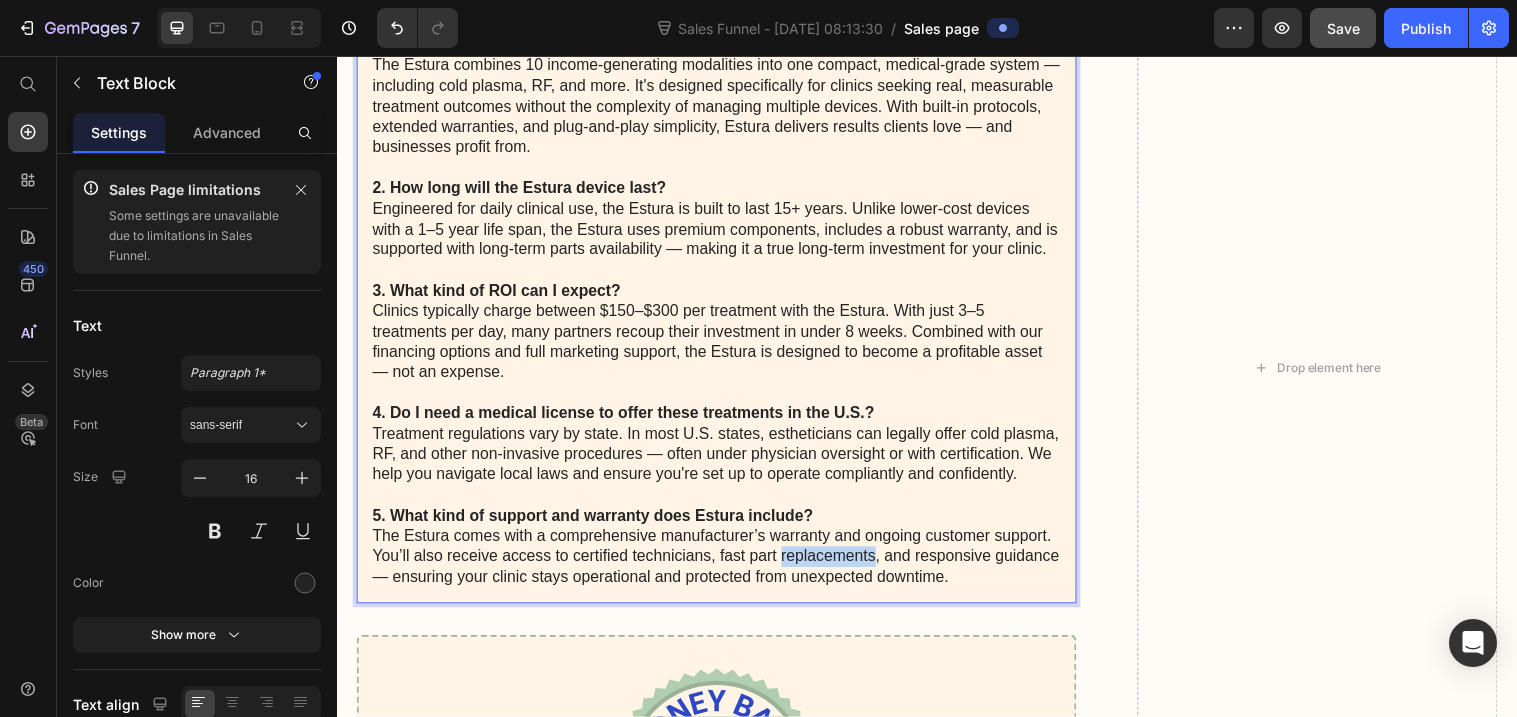 click on "5. What kind of support and warranty does Estura include? The Estura comes with a comprehensive manufacturer’s warranty and ongoing customer support. You’ll also receive access to certified technicians, fast part replacements, and responsive guidance — ensuring your clinic stays operational and protected from unexpected downtime." at bounding box center [723, 555] 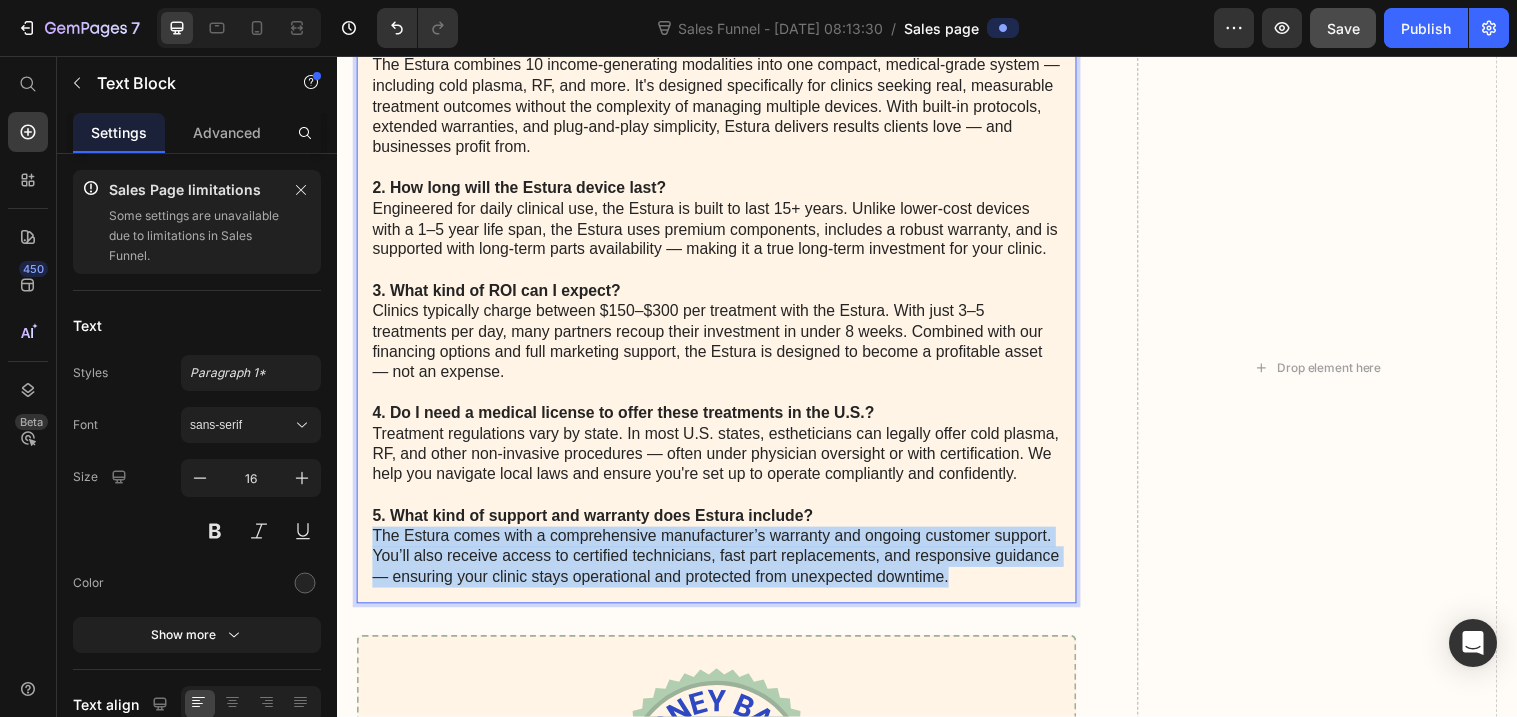 click on "5. What kind of support and warranty does Estura include? The Estura comes with a comprehensive manufacturer’s warranty and ongoing customer support. You’ll also receive access to certified technicians, fast part replacements, and responsive guidance — ensuring your clinic stays operational and protected from unexpected downtime." at bounding box center [723, 555] 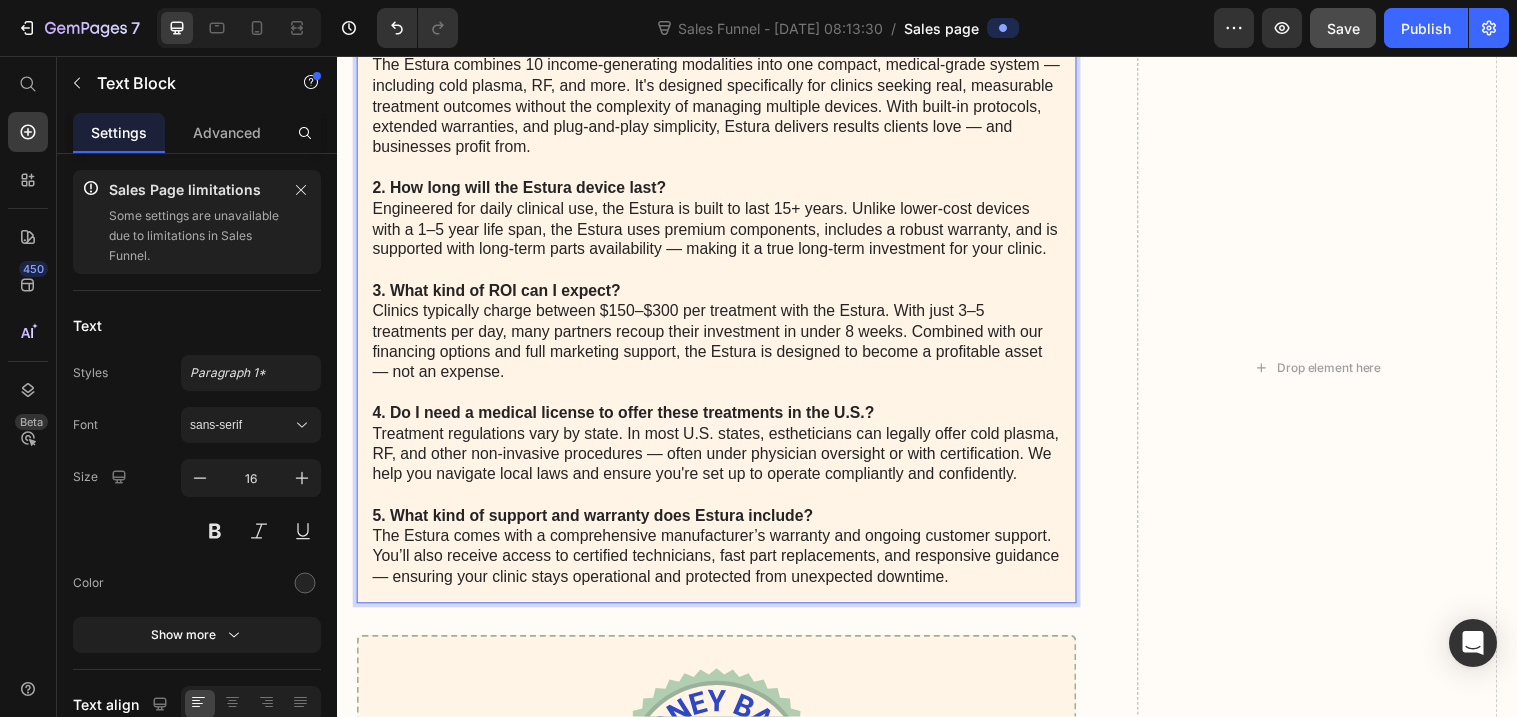 click on "5. What kind of support and warranty does Estura include? The Estura comes with a comprehensive manufacturer’s warranty and ongoing customer support. You’ll also receive access to certified technicians, fast part replacements, and responsive guidance — ensuring your clinic stays operational and protected from unexpected downtime." at bounding box center (723, 555) 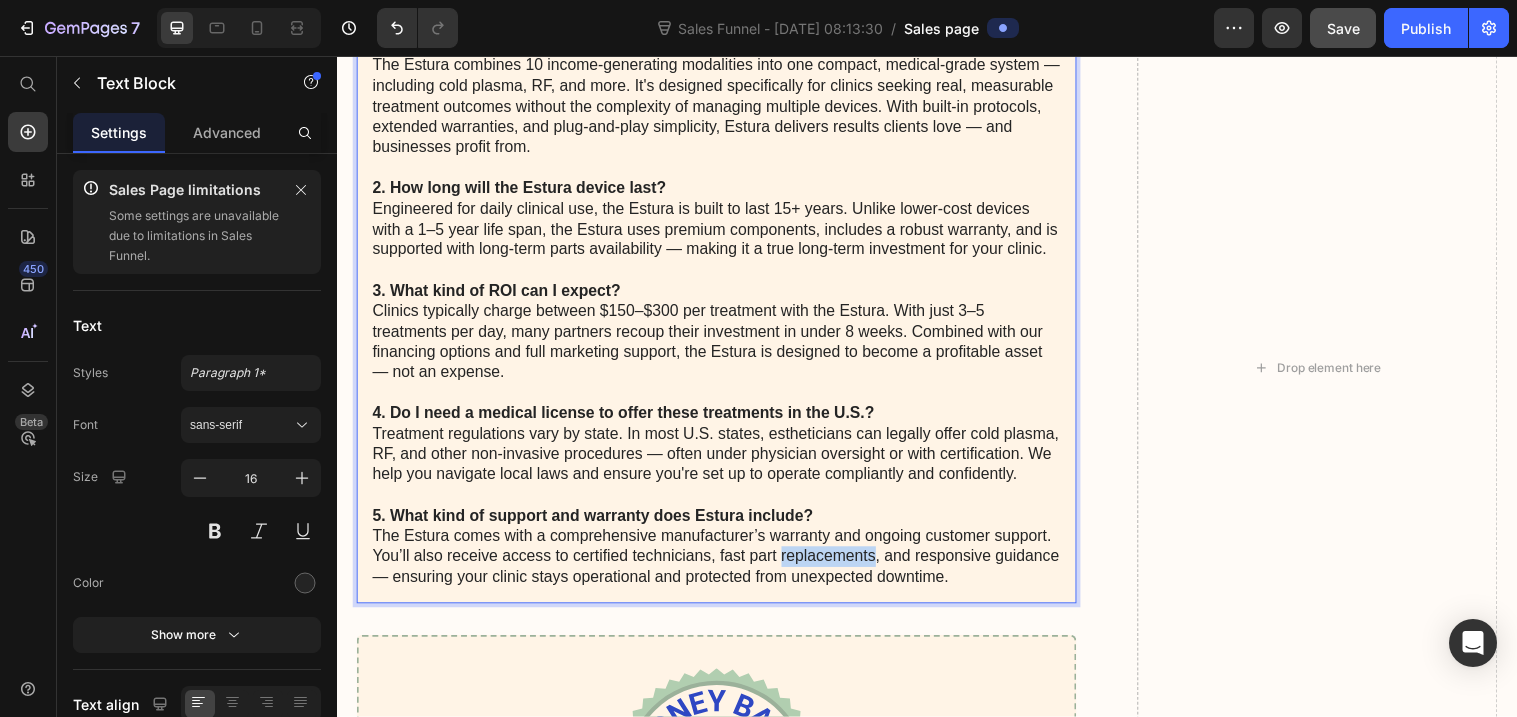 click on "5. What kind of support and warranty does Estura include? The Estura comes with a comprehensive manufacturer’s warranty and ongoing customer support. You’ll also receive access to certified technicians, fast part replacements, and responsive guidance — ensuring your clinic stays operational and protected from unexpected downtime." at bounding box center (723, 555) 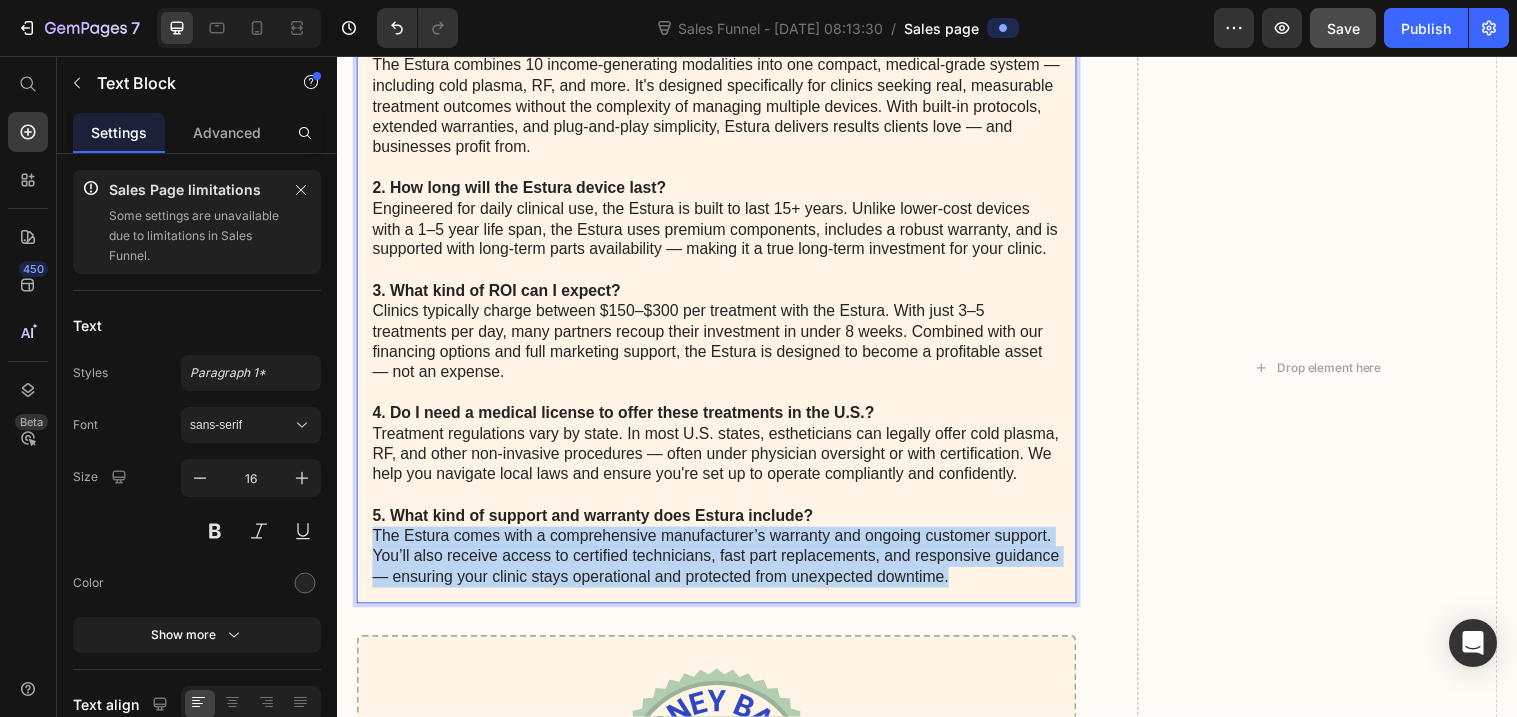 click on "5. What kind of support and warranty does Estura include? The Estura comes with a comprehensive manufacturer’s warranty and ongoing customer support. You’ll also receive access to certified technicians, fast part replacements, and responsive guidance — ensuring your clinic stays operational and protected from unexpected downtime." at bounding box center (723, 555) 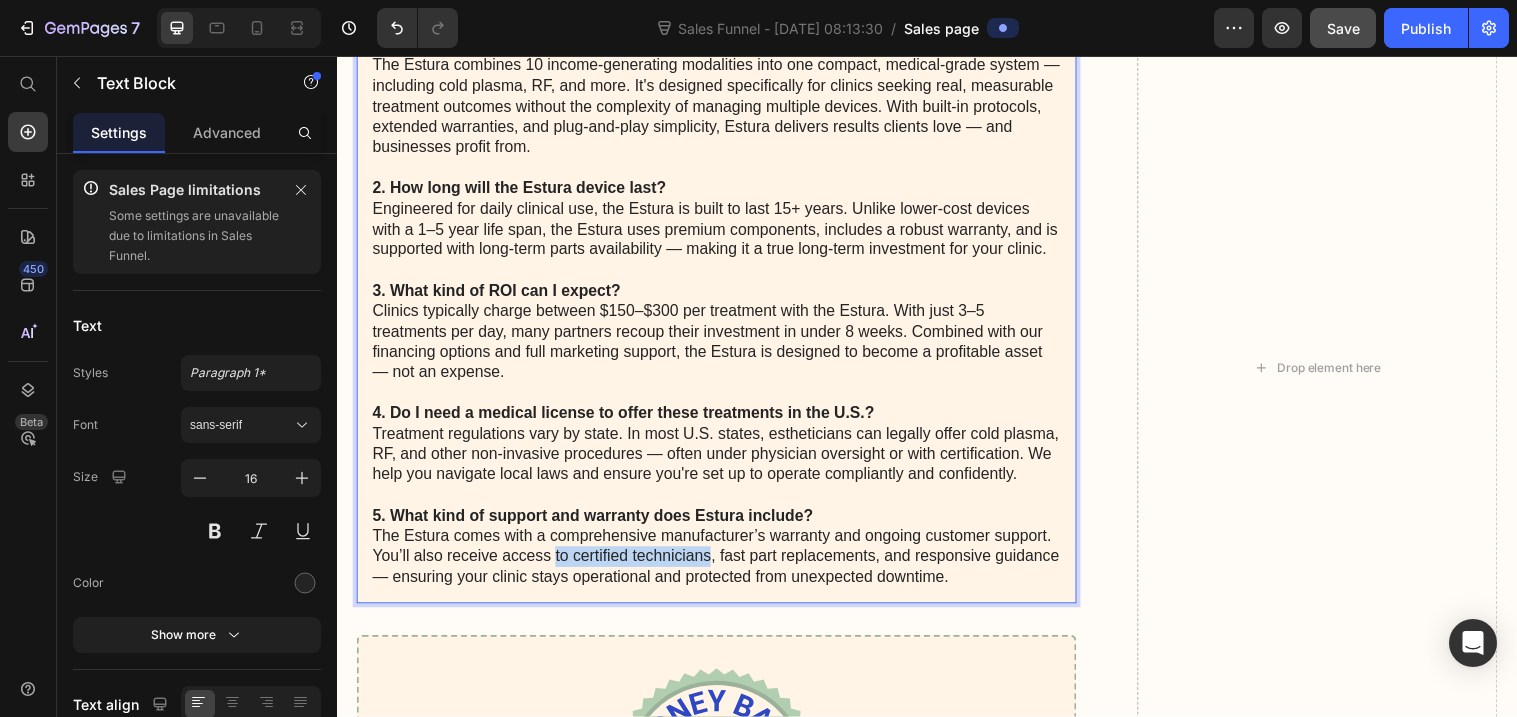 drag, startPoint x: 720, startPoint y: 546, endPoint x: 558, endPoint y: 546, distance: 162 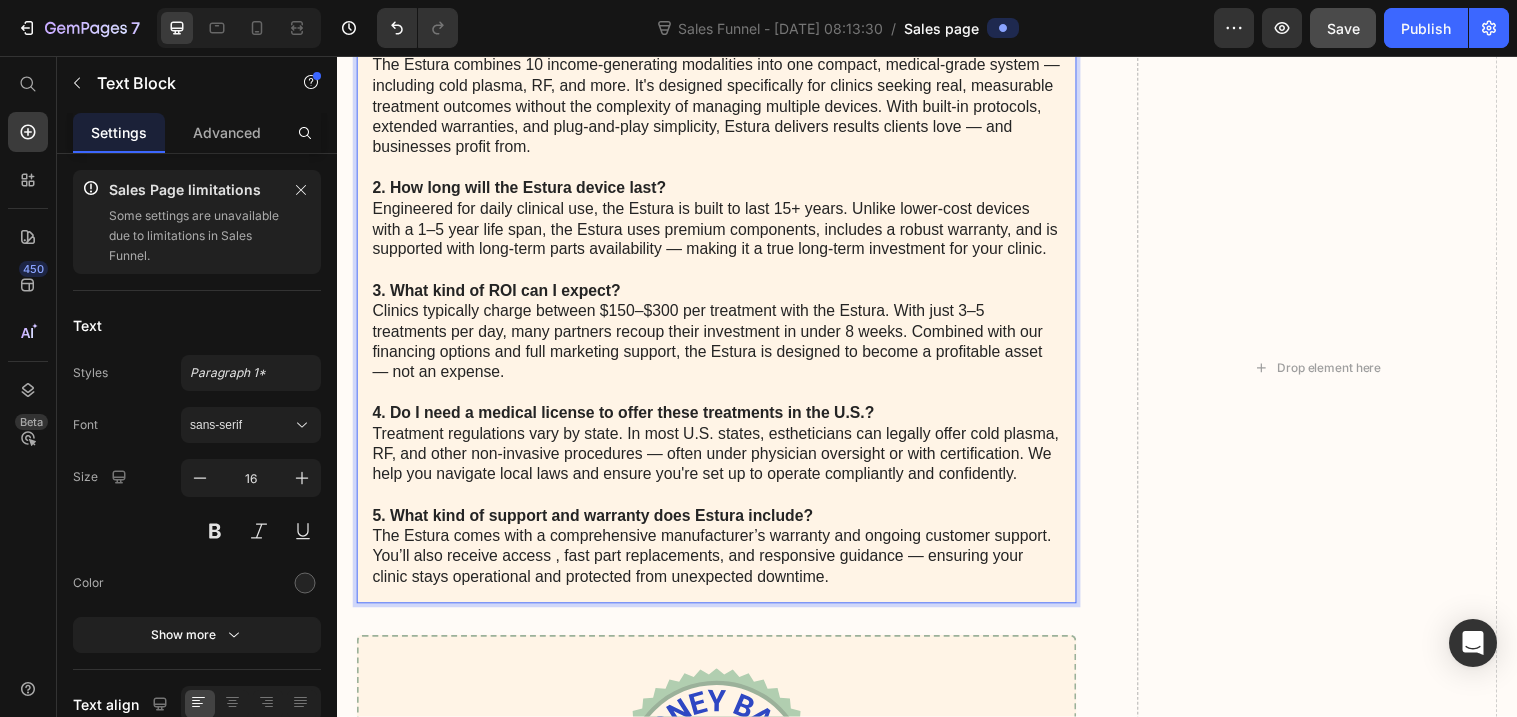click on "5. What kind of support and warranty does Estura include? The Estura comes with a comprehensive manufacturer’s warranty and ongoing customer support. You’ll also receive access , fast part replacements, and responsive guidance — ensuring your clinic stays operational and protected from unexpected downtime." at bounding box center [723, 555] 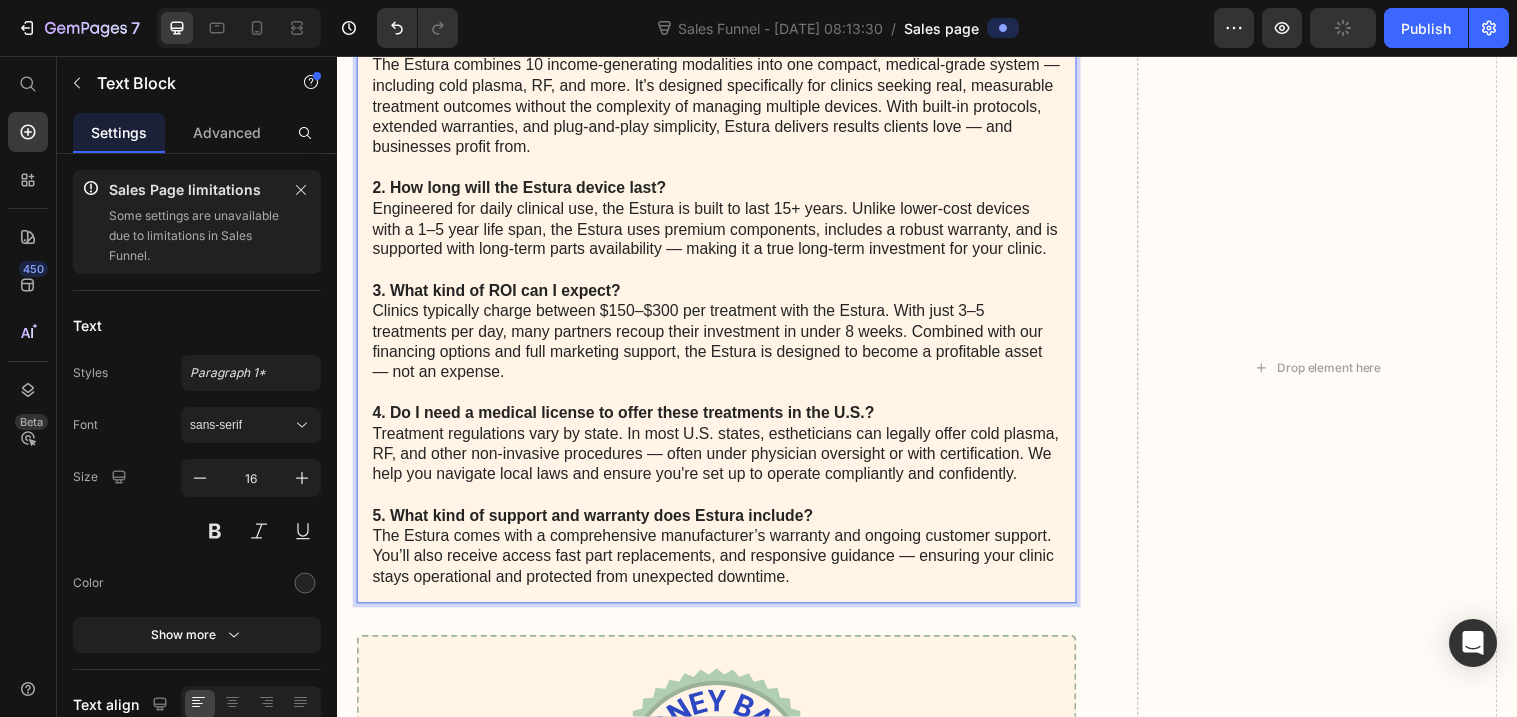 click on "5. What kind of support and warranty does Estura include? The Estura comes with a comprehensive manufacturer’s warranty and ongoing customer support. You’ll also receive access fast part replacements, and responsive guidance — ensuring your clinic stays operational and protected from unexpected downtime." at bounding box center [723, 555] 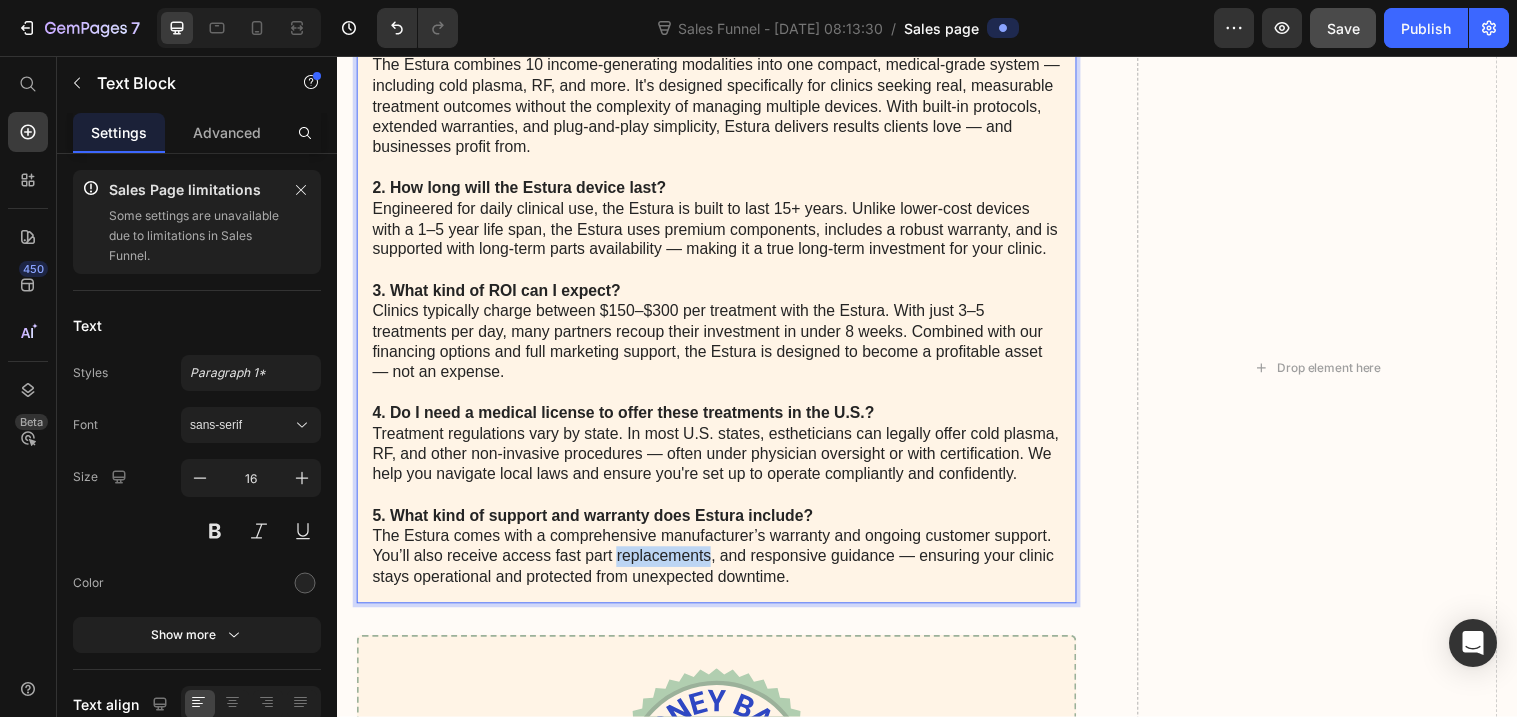click on "5. What kind of support and warranty does Estura include? The Estura comes with a comprehensive manufacturer’s warranty and ongoing customer support. You’ll also receive access fast part replacements, and responsive guidance — ensuring your clinic stays operational and protected from unexpected downtime." at bounding box center (723, 555) 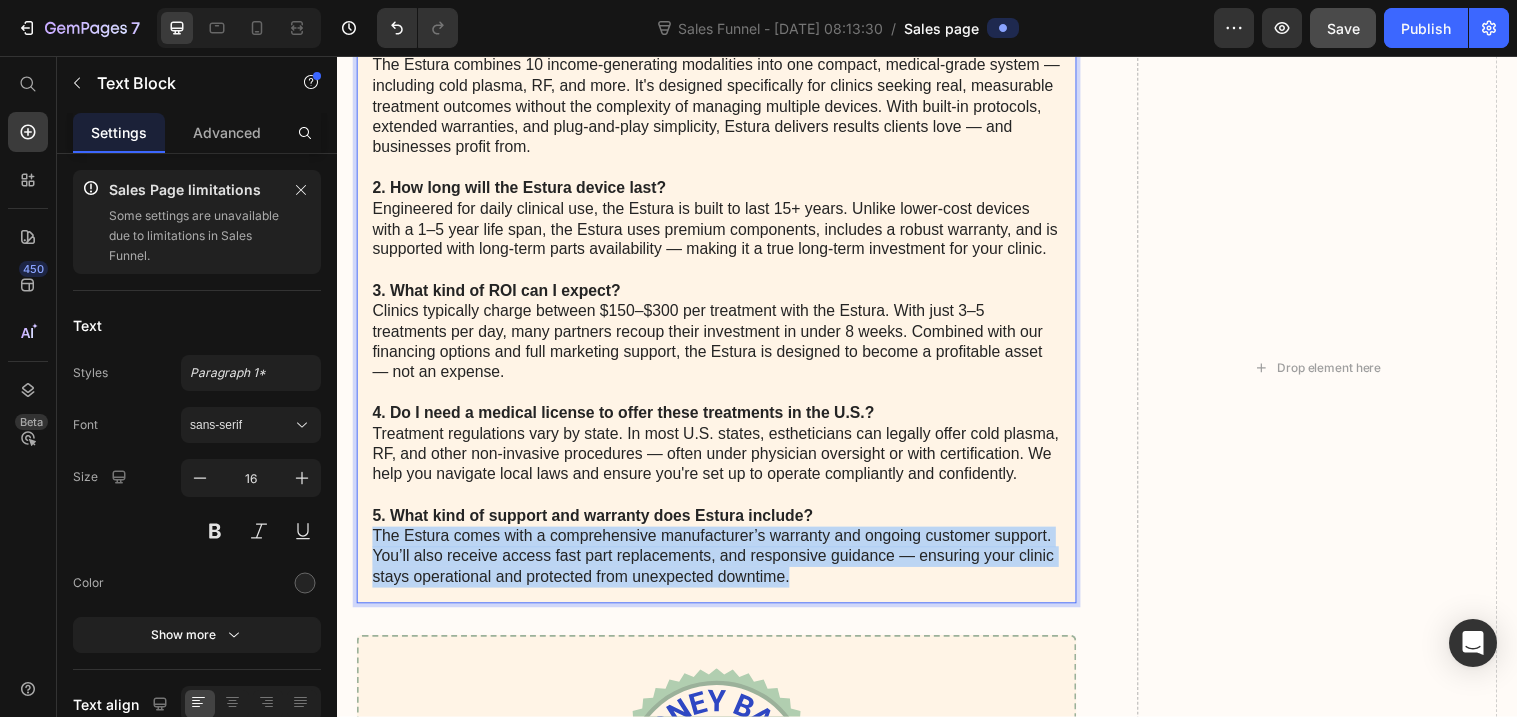 click on "5. What kind of support and warranty does Estura include? The Estura comes with a comprehensive manufacturer’s warranty and ongoing customer support. You’ll also receive access fast part replacements, and responsive guidance — ensuring your clinic stays operational and protected from unexpected downtime." at bounding box center (723, 555) 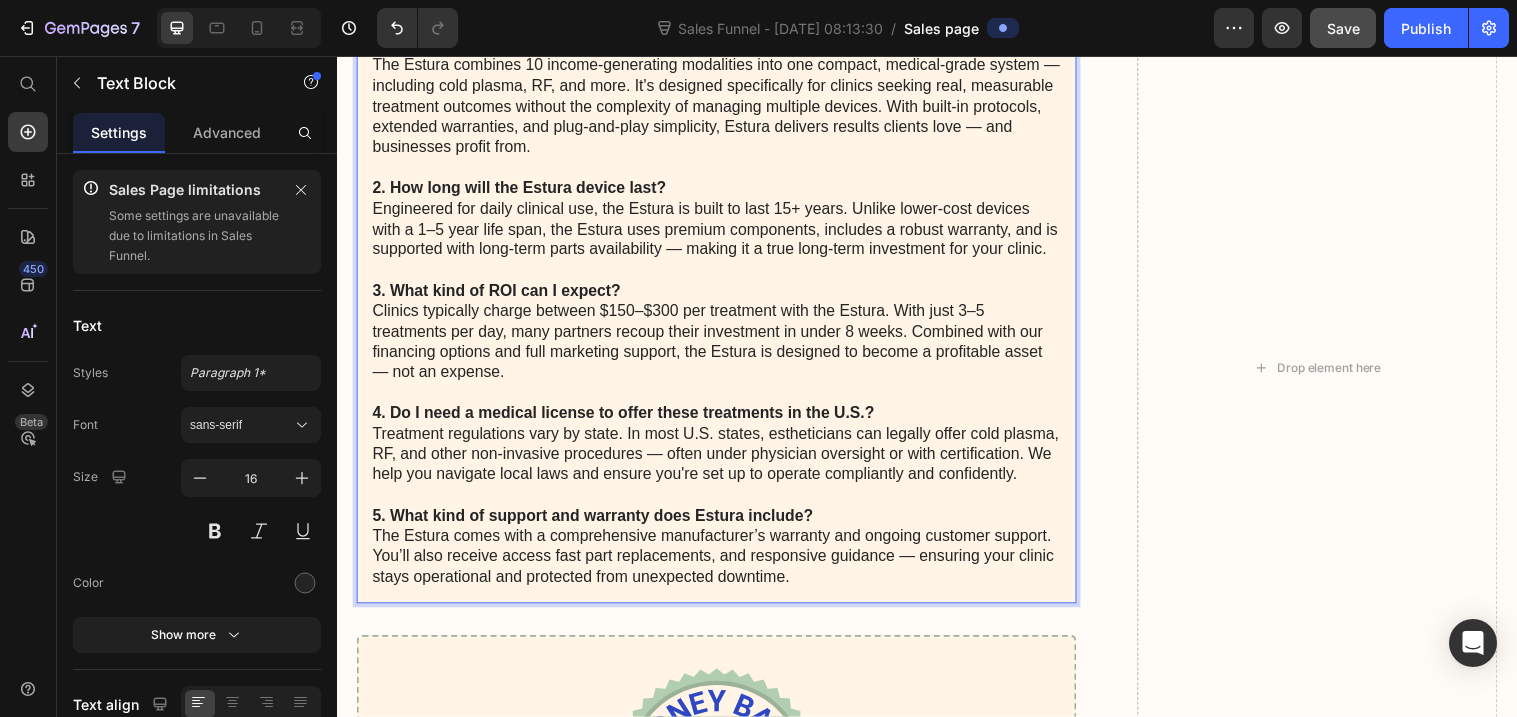 click on "5. What kind of support and warranty does Estura include? The Estura comes with a comprehensive manufacturer’s warranty and ongoing customer support. You’ll also receive access fast part replacements, and responsive guidance — ensuring your clinic stays operational and protected from unexpected downtime." at bounding box center [723, 555] 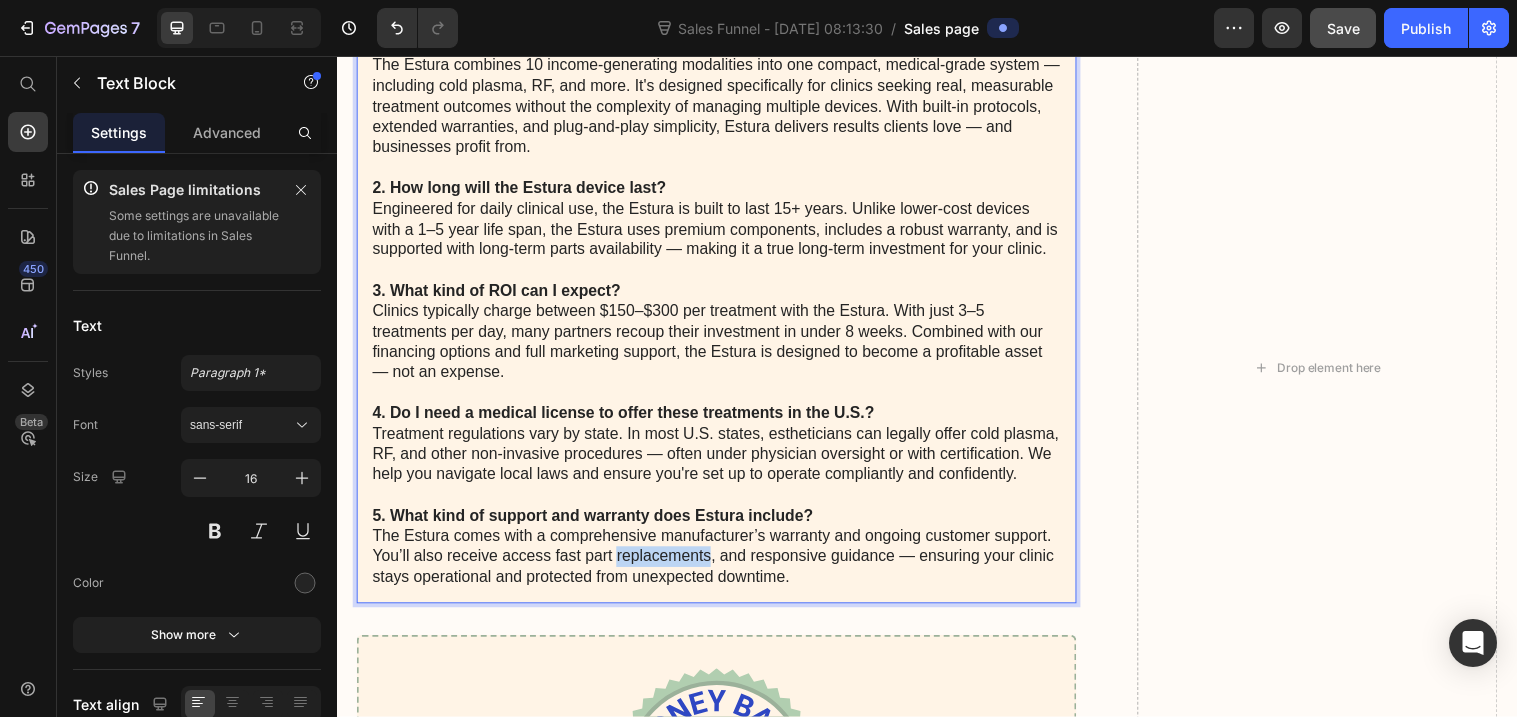 click on "5. What kind of support and warranty does Estura include? The Estura comes with a comprehensive manufacturer’s warranty and ongoing customer support. You’ll also receive access fast part replacements, and responsive guidance — ensuring your clinic stays operational and protected from unexpected downtime." at bounding box center [723, 555] 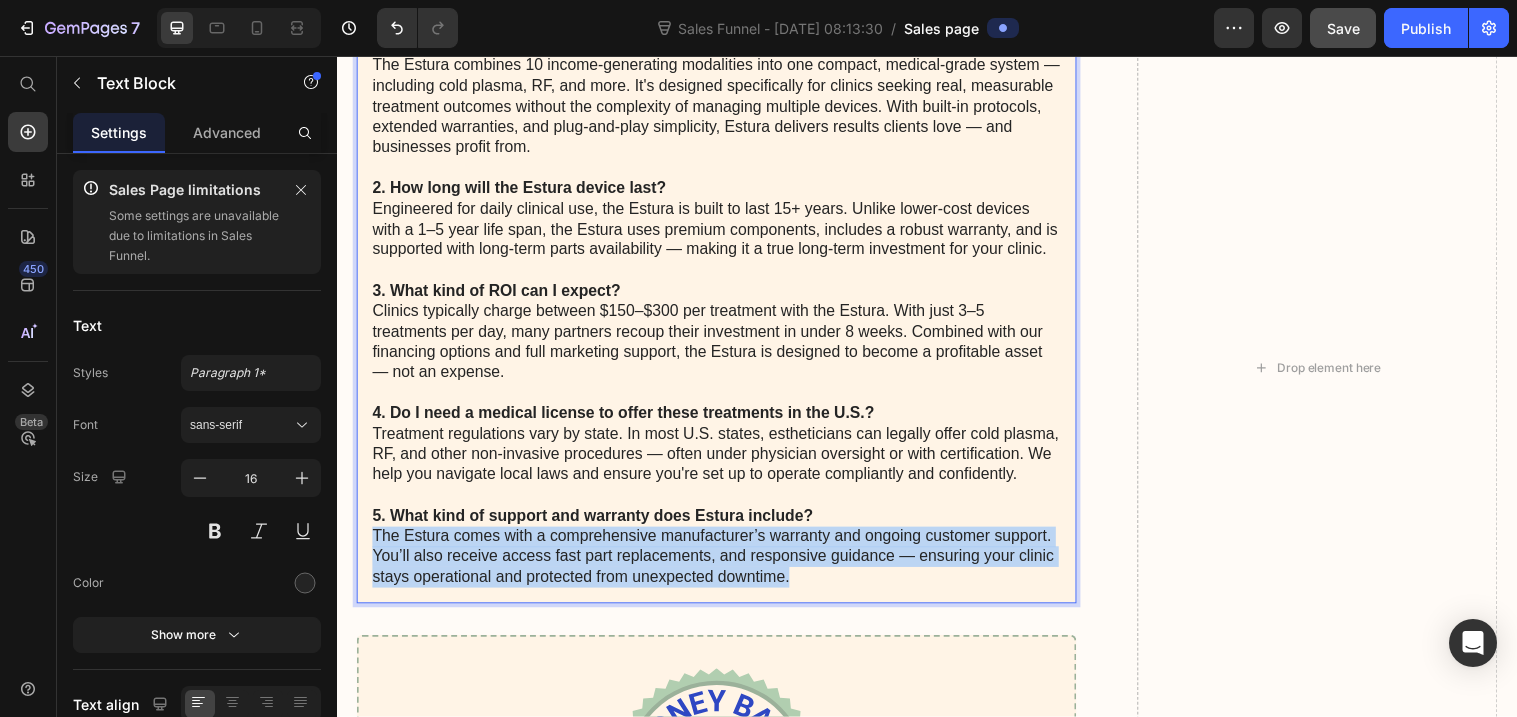 click on "5. What kind of support and warranty does Estura include? The Estura comes with a comprehensive manufacturer’s warranty and ongoing customer support. You’ll also receive access fast part replacements, and responsive guidance — ensuring your clinic stays operational and protected from unexpected downtime." at bounding box center (723, 555) 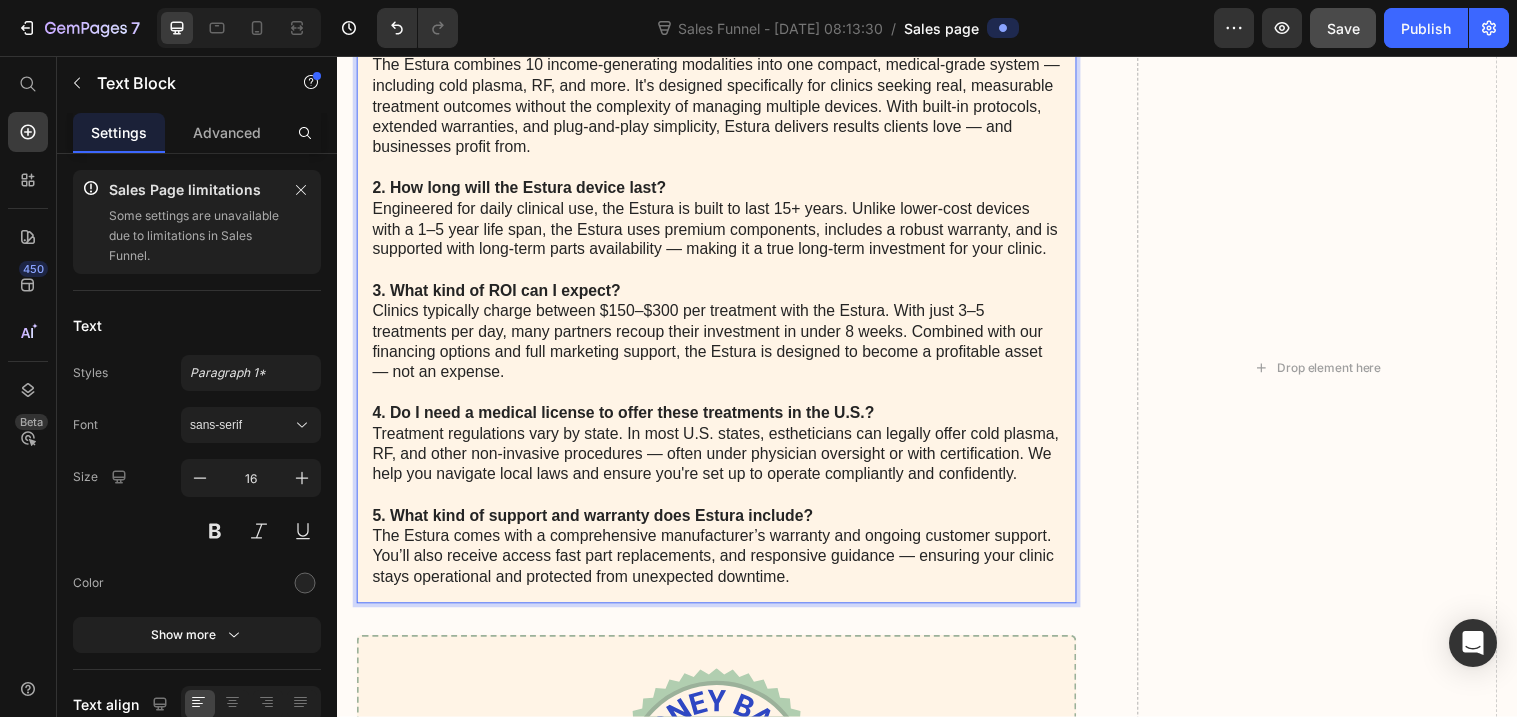 click on "5. What kind of support and warranty does Estura include? The Estura comes with a comprehensive manufacturer’s warranty and ongoing customer support. You’ll also receive access fast part replacements, and responsive guidance — ensuring your clinic stays operational and protected from unexpected downtime." at bounding box center (723, 555) 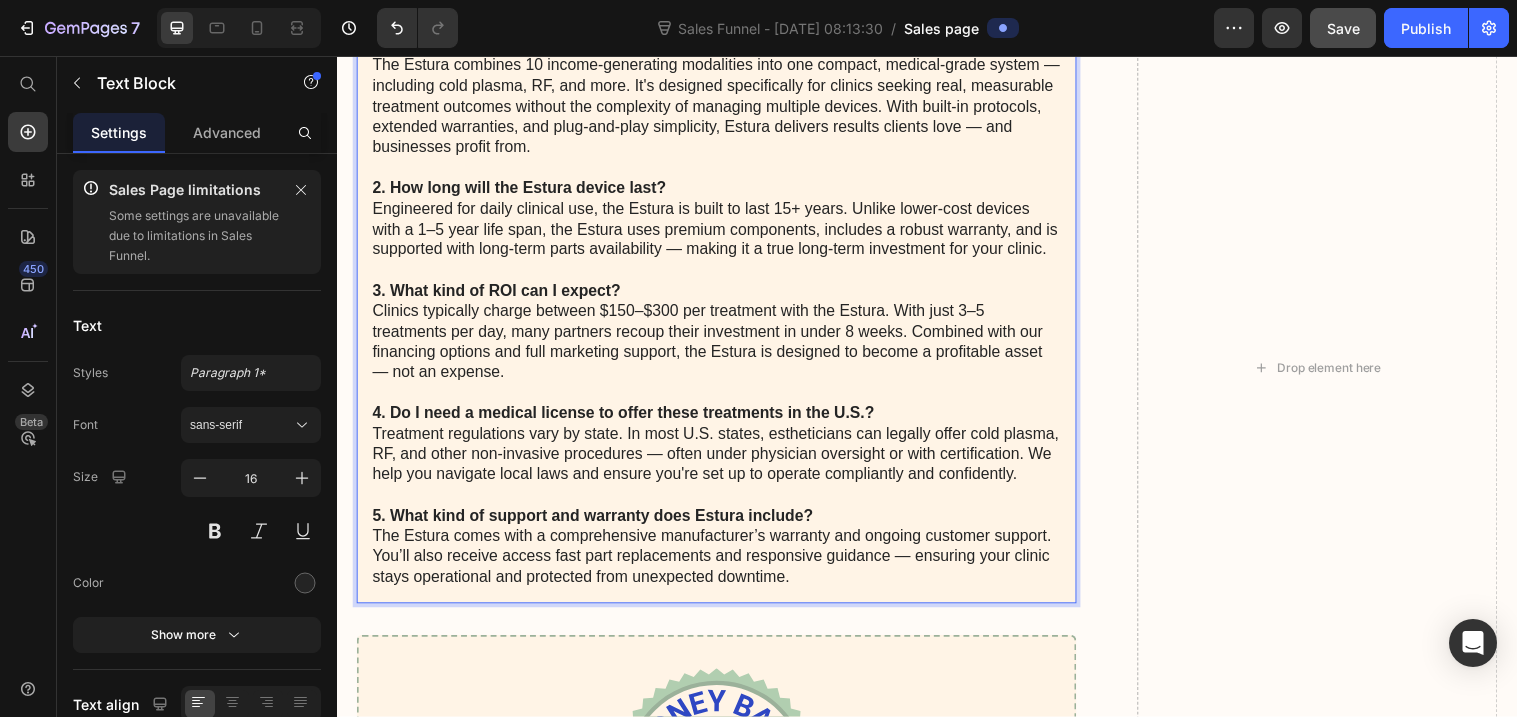 click on "5. What kind of support and warranty does Estura include? The Estura comes with a comprehensive manufacturer’s warranty and ongoing customer support. You’ll also receive access fast part replacements and responsive guidance — ensuring your clinic stays operational and protected from unexpected downtime." at bounding box center (723, 555) 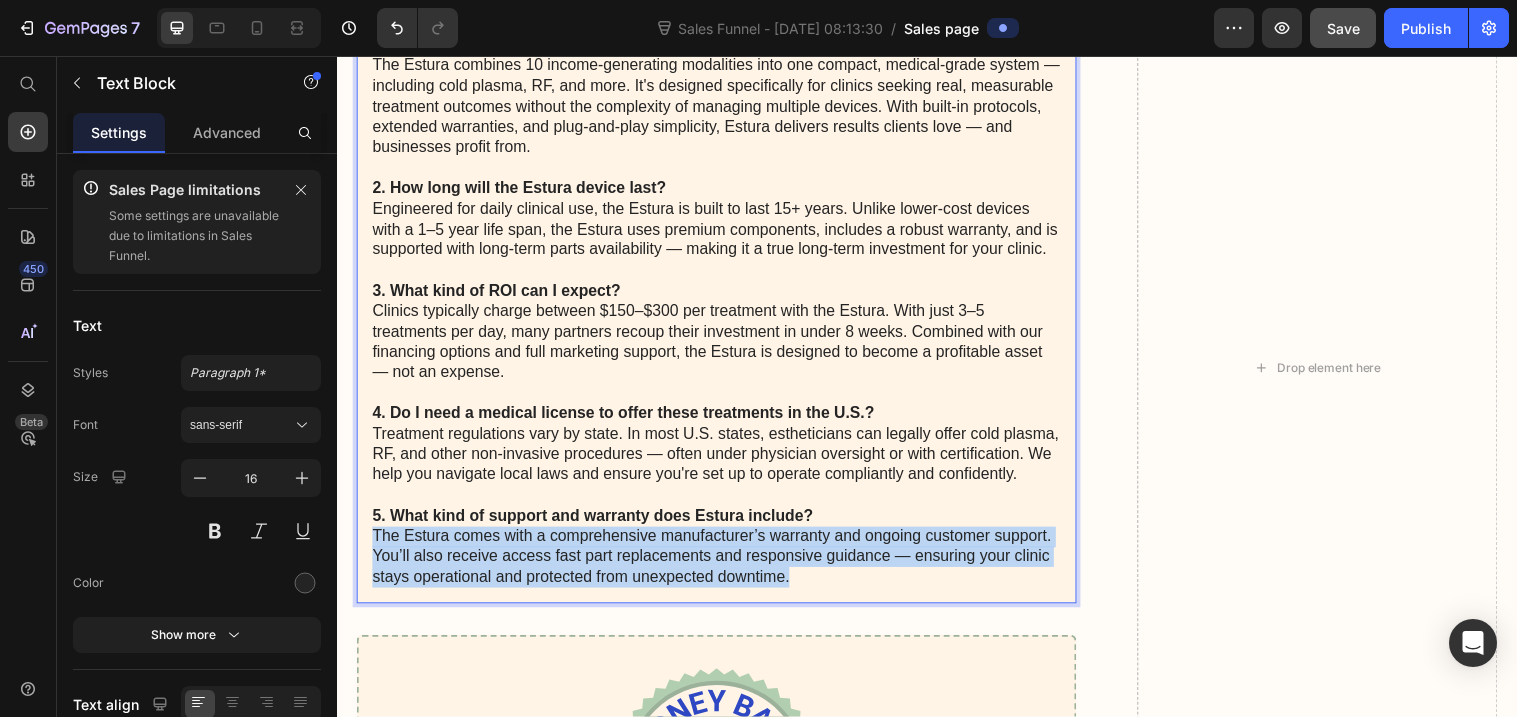 click on "5. What kind of support and warranty does Estura include? The Estura comes with a comprehensive manufacturer’s warranty and ongoing customer support. You’ll also receive access fast part replacements and responsive guidance — ensuring your clinic stays operational and protected from unexpected downtime." at bounding box center [723, 555] 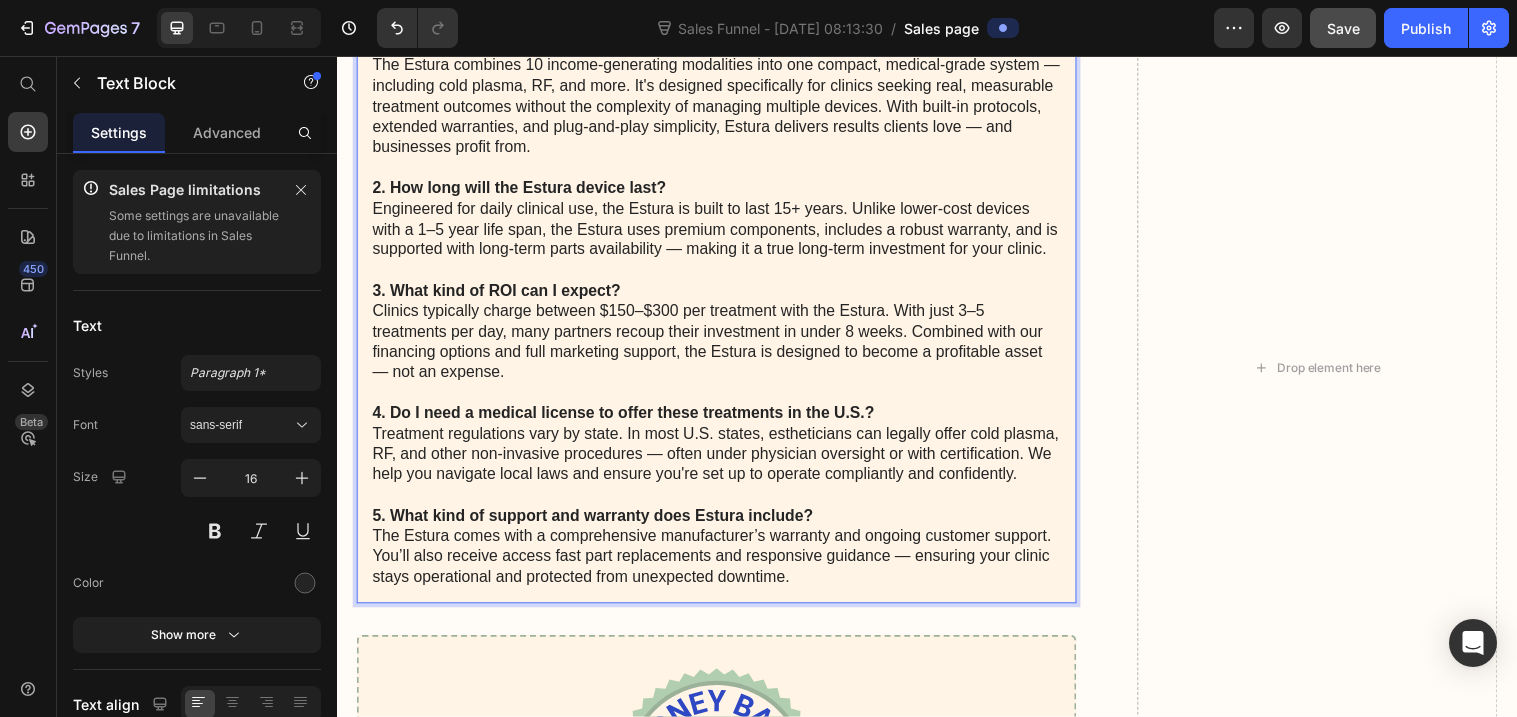 click on "5. What kind of support and warranty does Estura include? The Estura comes with a comprehensive manufacturer’s warranty and ongoing customer support. You’ll also receive access fast part replacements and responsive guidance — ensuring your clinic stays operational and protected from unexpected downtime." at bounding box center [723, 555] 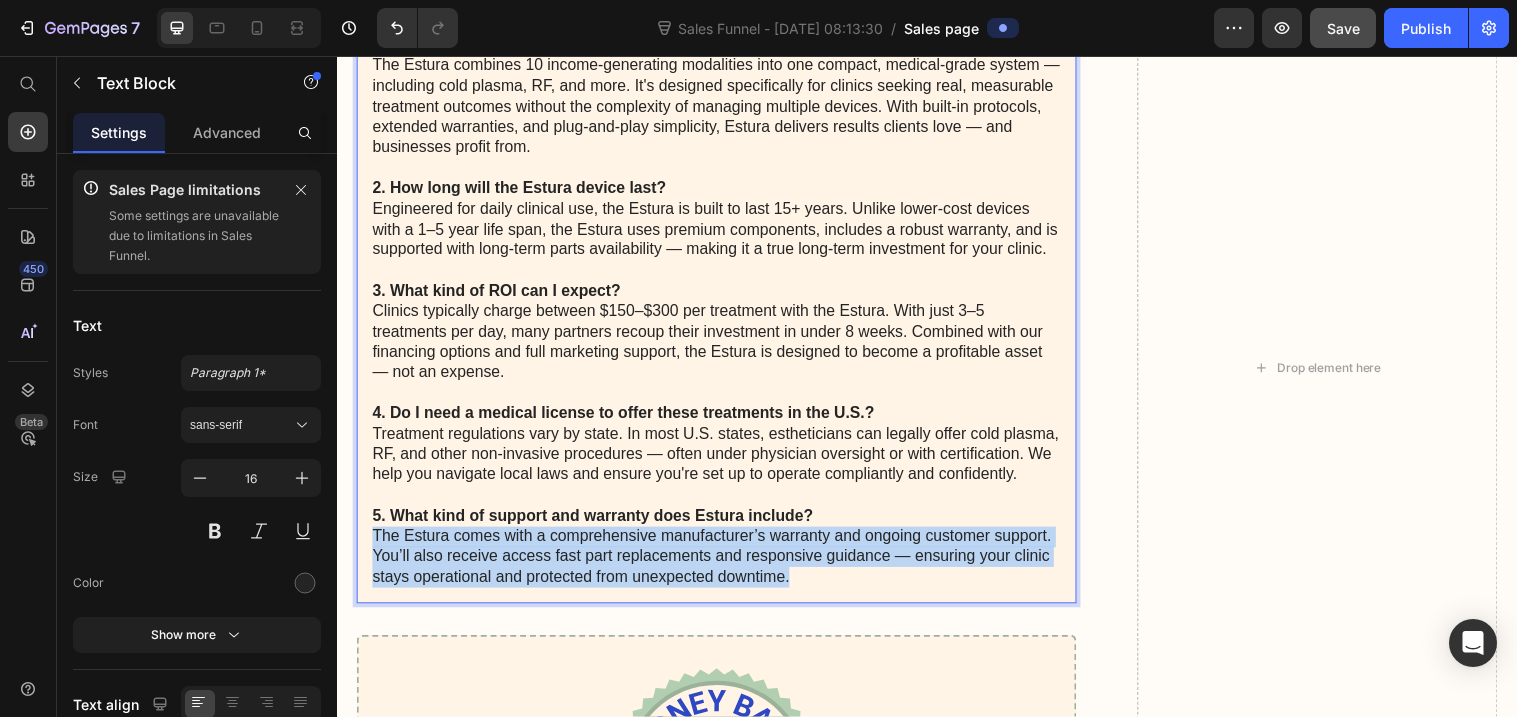click on "5. What kind of support and warranty does Estura include? The Estura comes with a comprehensive manufacturer’s warranty and ongoing customer support. You’ll also receive access fast part replacements and responsive guidance — ensuring your clinic stays operational and protected from unexpected downtime." at bounding box center [723, 555] 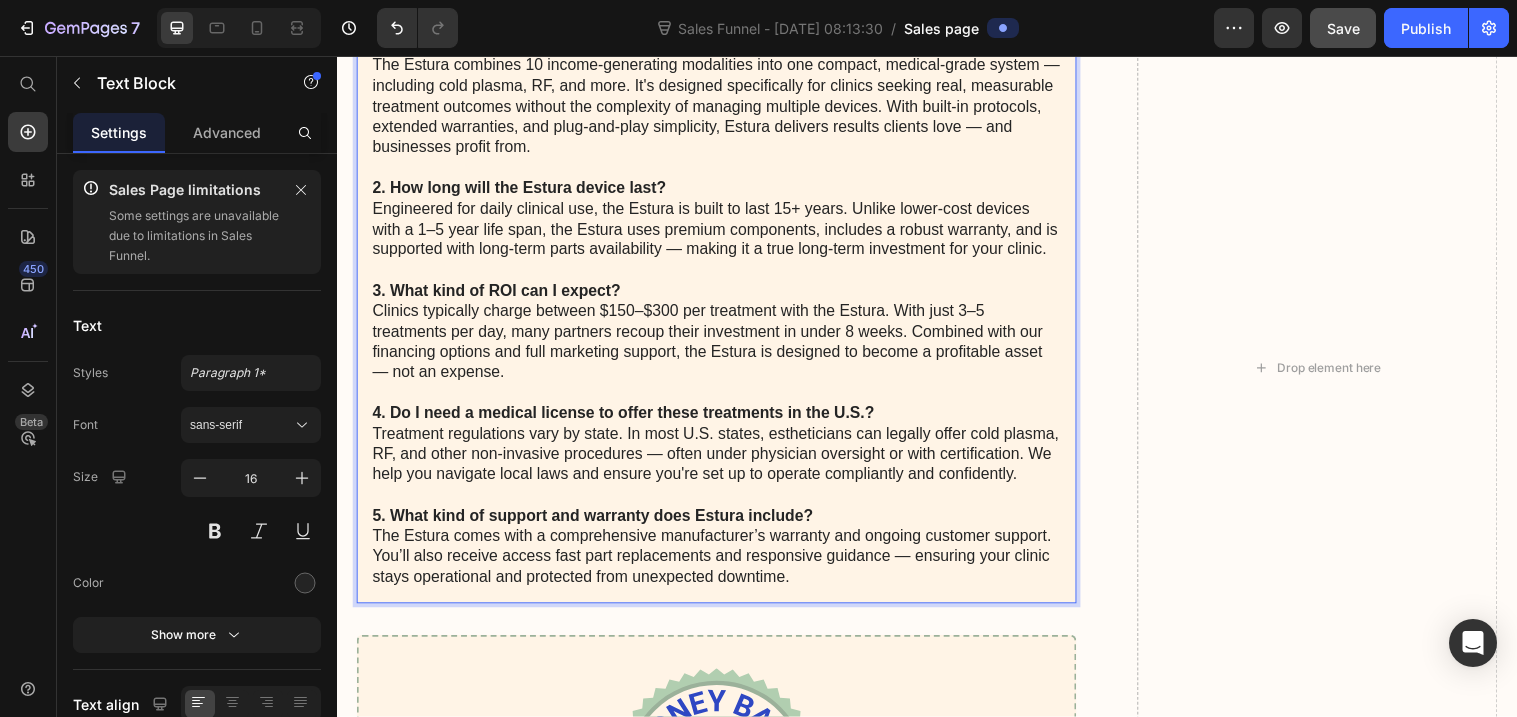 click on "5. What kind of support and warranty does Estura include? The Estura comes with a comprehensive manufacturer’s warranty and ongoing customer support. You’ll also receive access fast part replacements and responsive guidance — ensuring your clinic stays operational and protected from unexpected downtime." at bounding box center (723, 555) 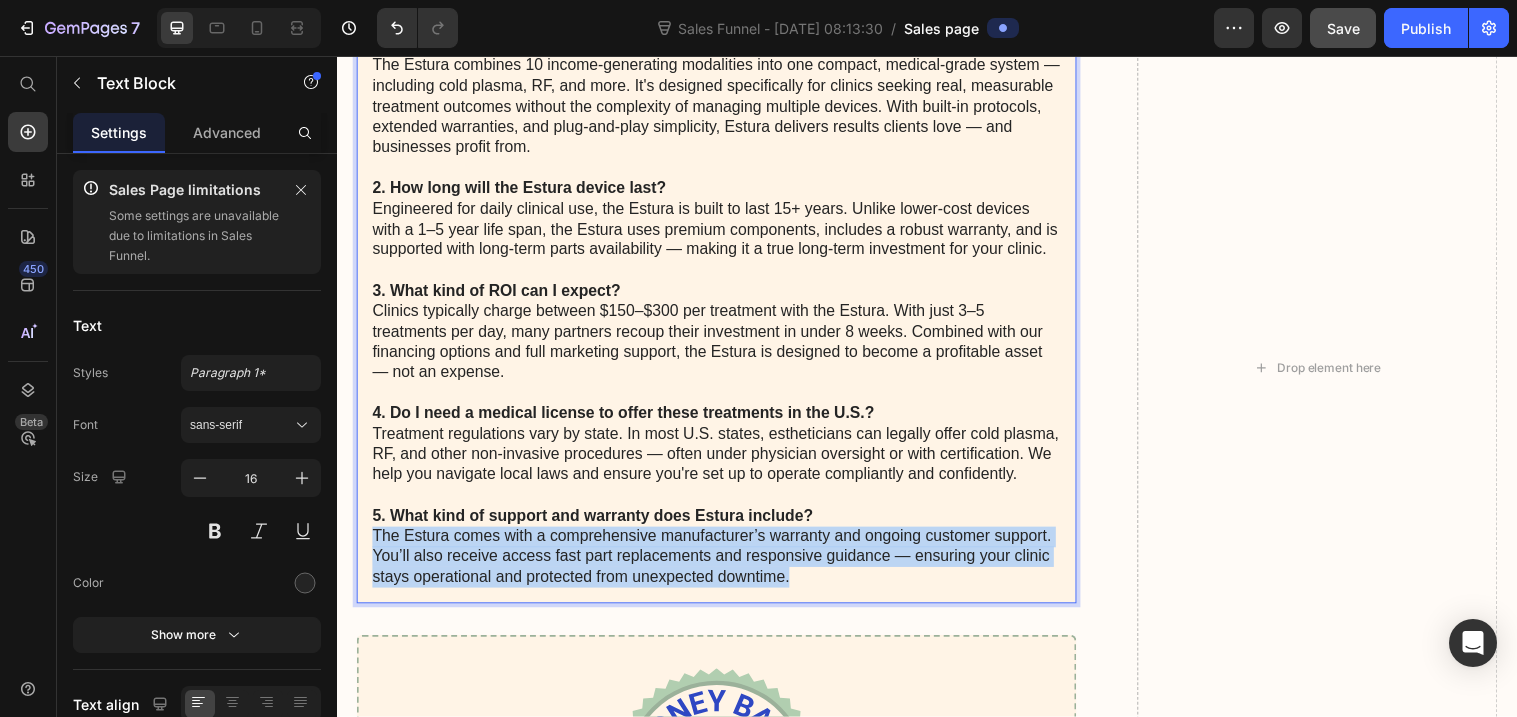 click on "5. What kind of support and warranty does Estura include? The Estura comes with a comprehensive manufacturer’s warranty and ongoing customer support. You’ll also receive access fast part replacements and responsive guidance — ensuring your clinic stays operational and protected from unexpected downtime." at bounding box center [723, 555] 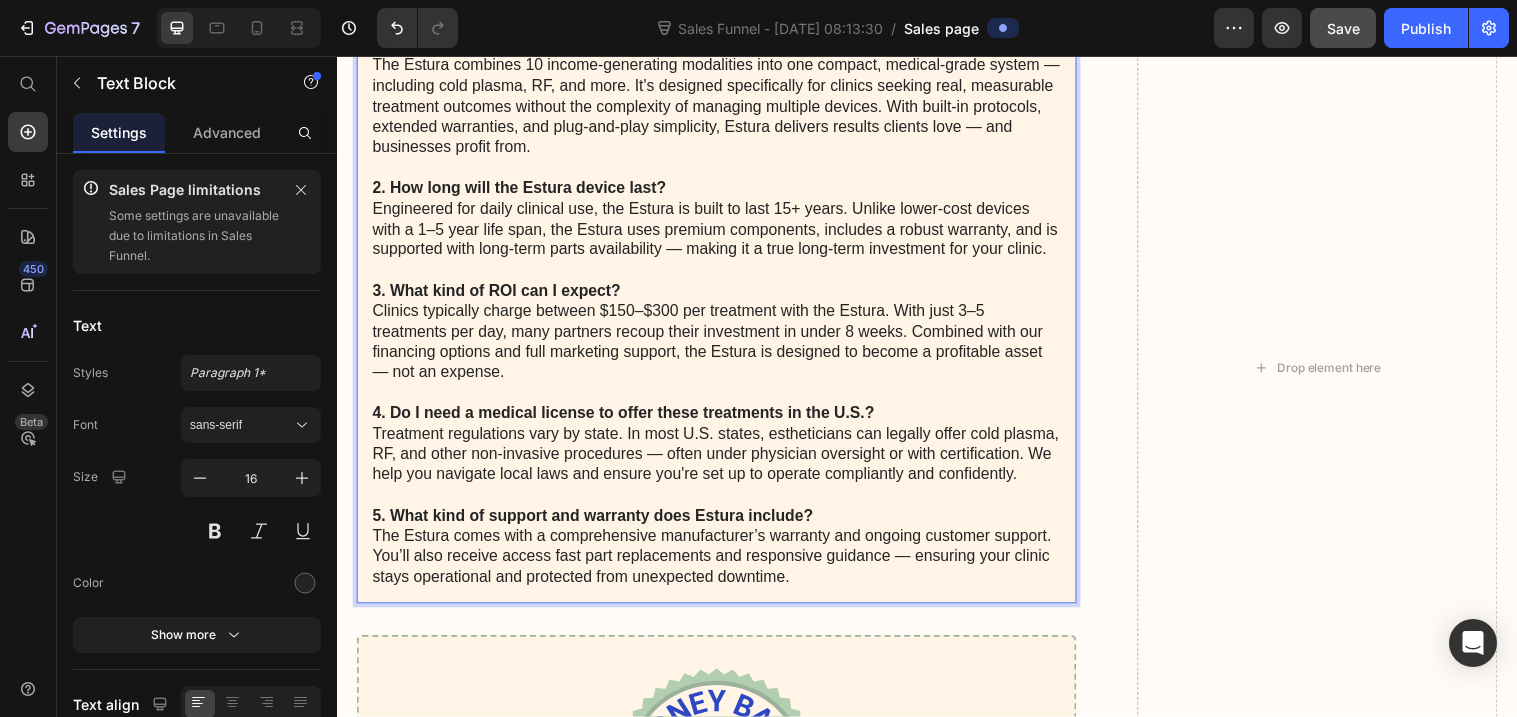 click on "5. What kind of support and warranty does Estura include? The Estura comes with a comprehensive manufacturer’s warranty and ongoing customer support. You’ll also receive access fast part replacements and responsive guidance — ensuring your clinic stays operational and protected from unexpected downtime." at bounding box center (723, 555) 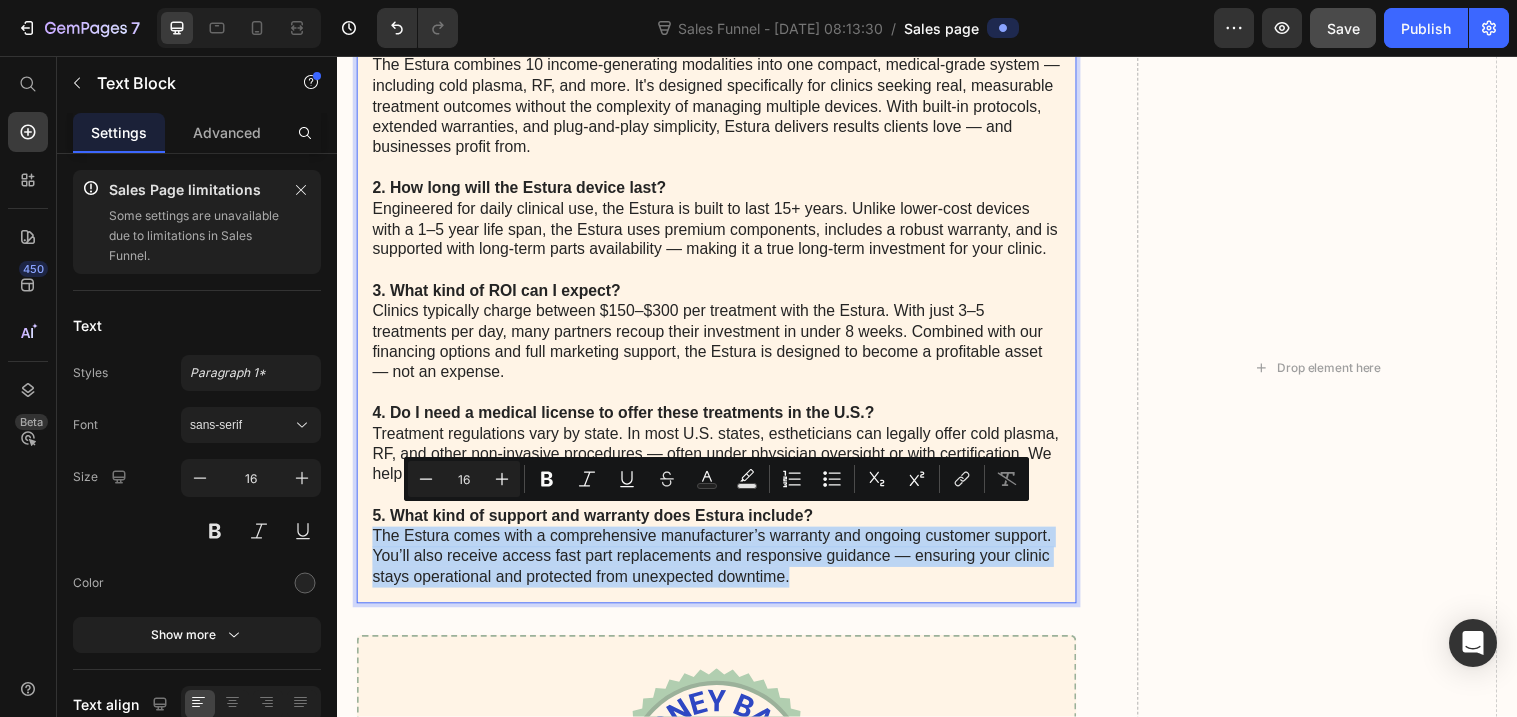 click on "5. What kind of support and warranty does Estura include? The Estura comes with a comprehensive manufacturer’s warranty and ongoing customer support. You’ll also receive access fast part replacements and responsive guidance — ensuring your clinic stays operational and protected from unexpected downtime." at bounding box center (723, 555) 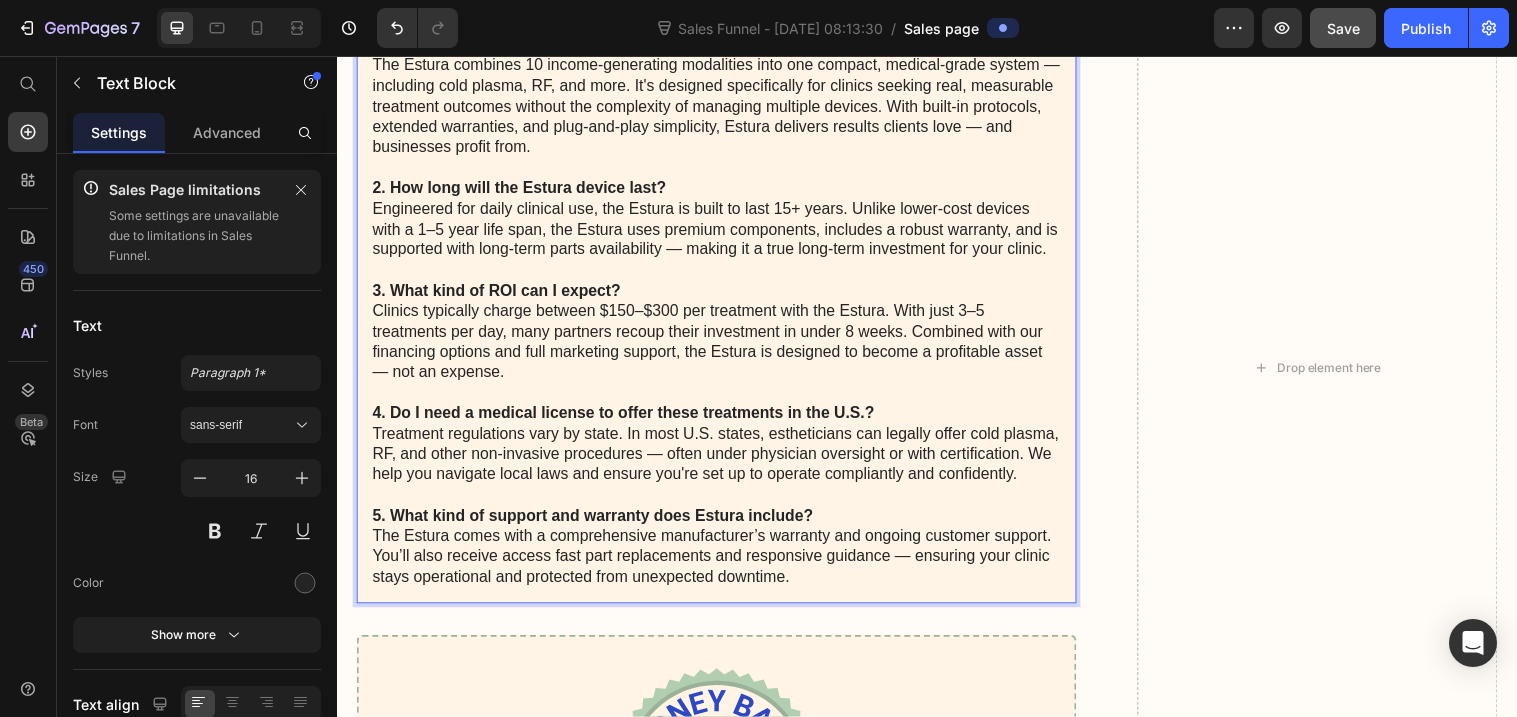 click on "5. What kind of support and warranty does Estura include? The Estura comes with a comprehensive manufacturer’s warranty and ongoing customer support. You’ll also receive access fast part replacements and responsive guidance — ensuring your clinic stays operational and protected from unexpected downtime." at bounding box center (723, 555) 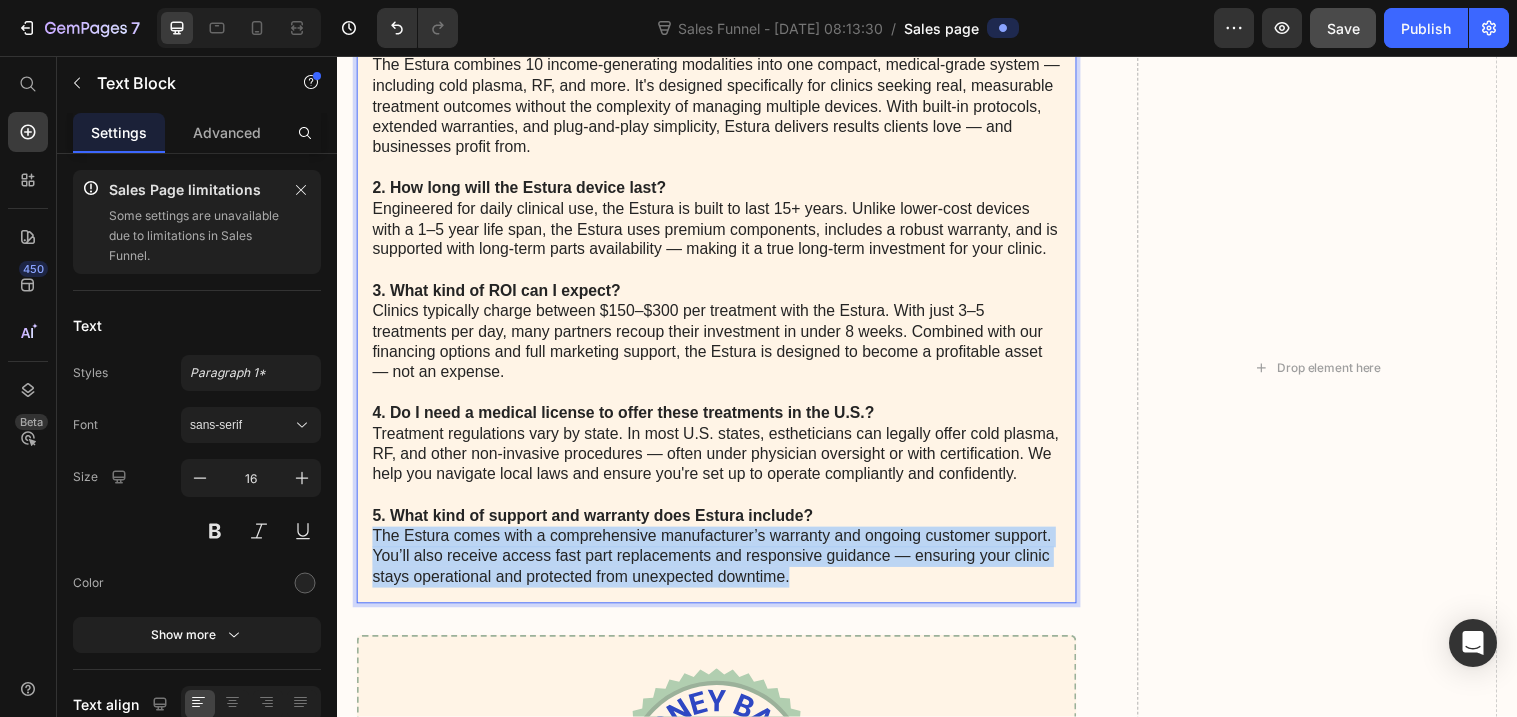 click on "5. What kind of support and warranty does Estura include? The Estura comes with a comprehensive manufacturer’s warranty and ongoing customer support. You’ll also receive access fast part replacements and responsive guidance — ensuring your clinic stays operational and protected from unexpected downtime." at bounding box center (723, 555) 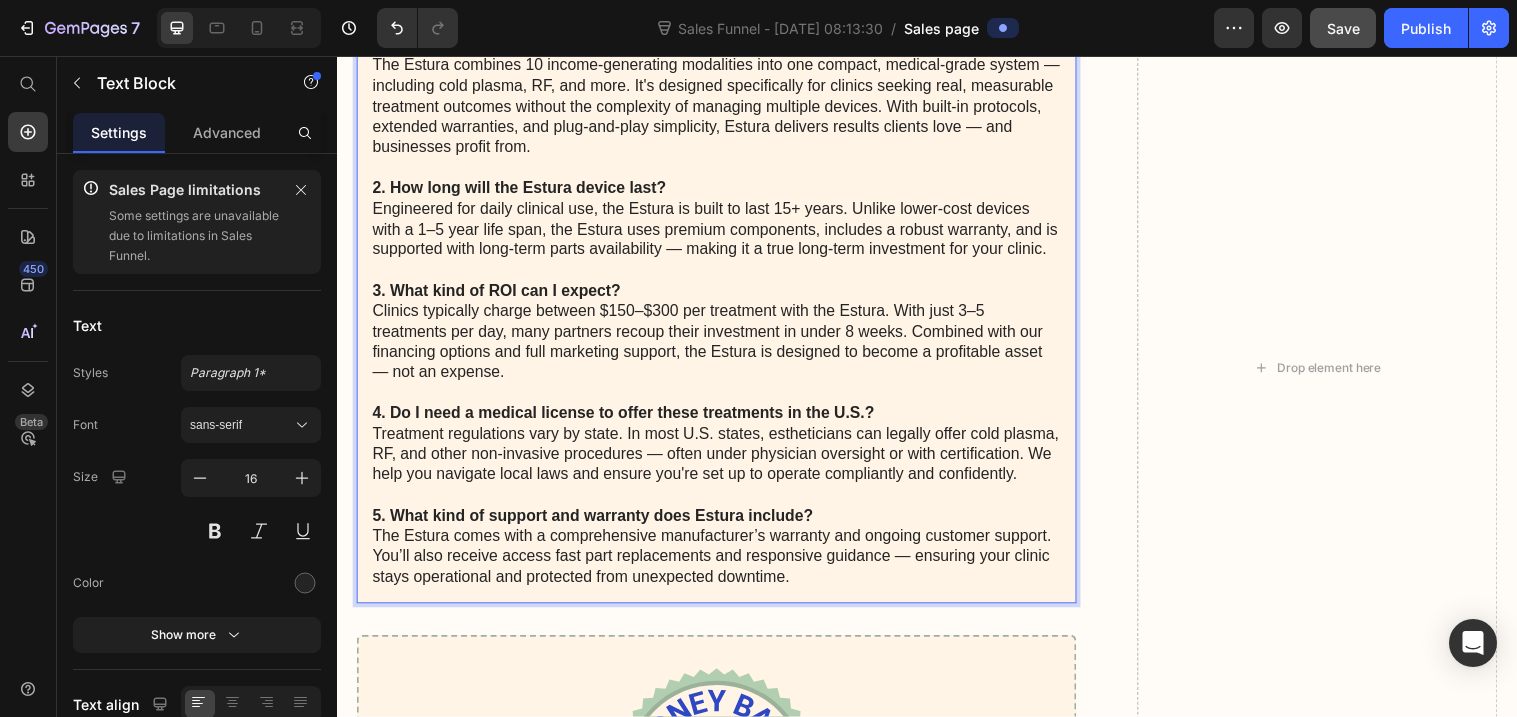 click on "5. What kind of support and warranty does Estura include? The Estura comes with a comprehensive manufacturer’s warranty and ongoing customer support. You’ll also receive access fast part replacements and responsive guidance — ensuring your clinic stays operational and protected from unexpected downtime." at bounding box center (723, 555) 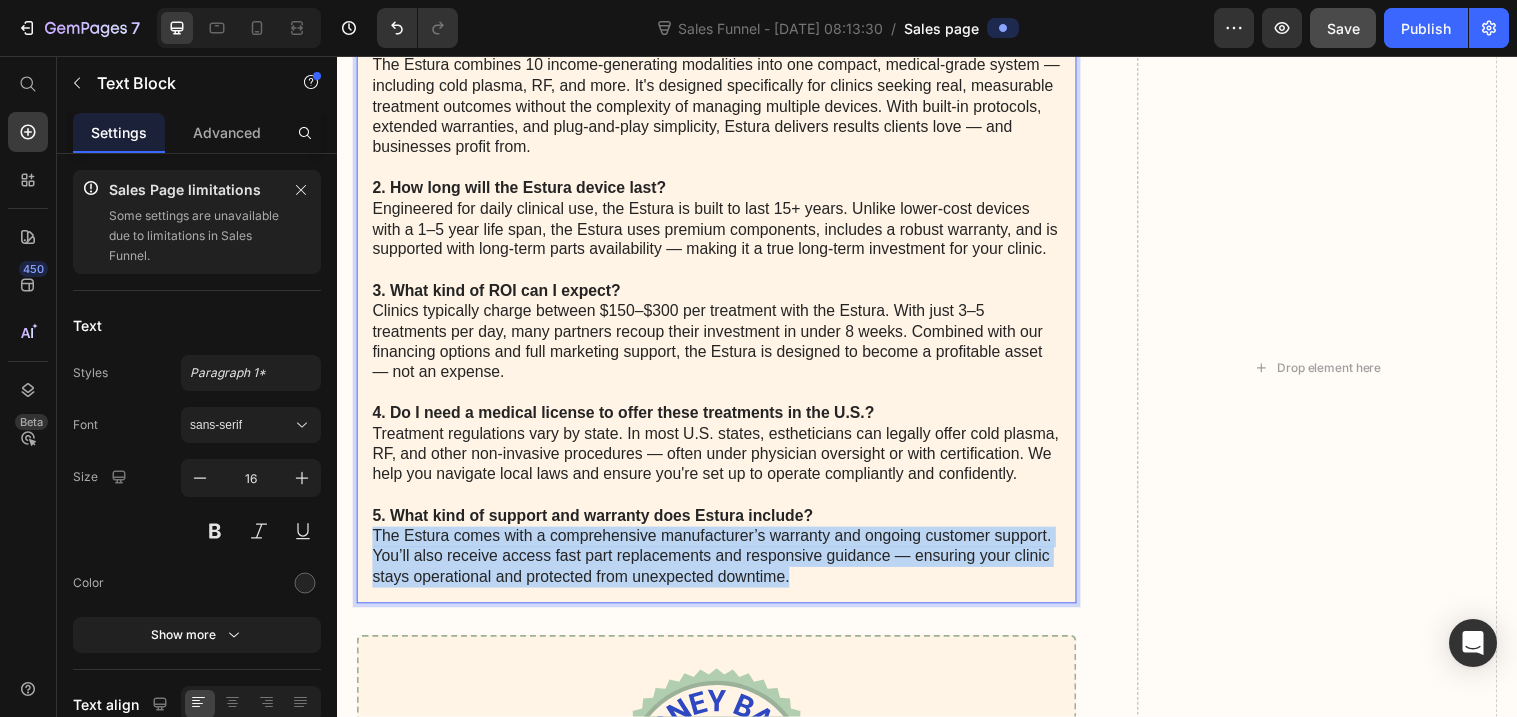 click on "5. What kind of support and warranty does Estura include? The Estura comes with a comprehensive manufacturer’s warranty and ongoing customer support. You’ll also receive access fast part replacements and responsive guidance — ensuring your clinic stays operational and protected from unexpected downtime." at bounding box center [723, 555] 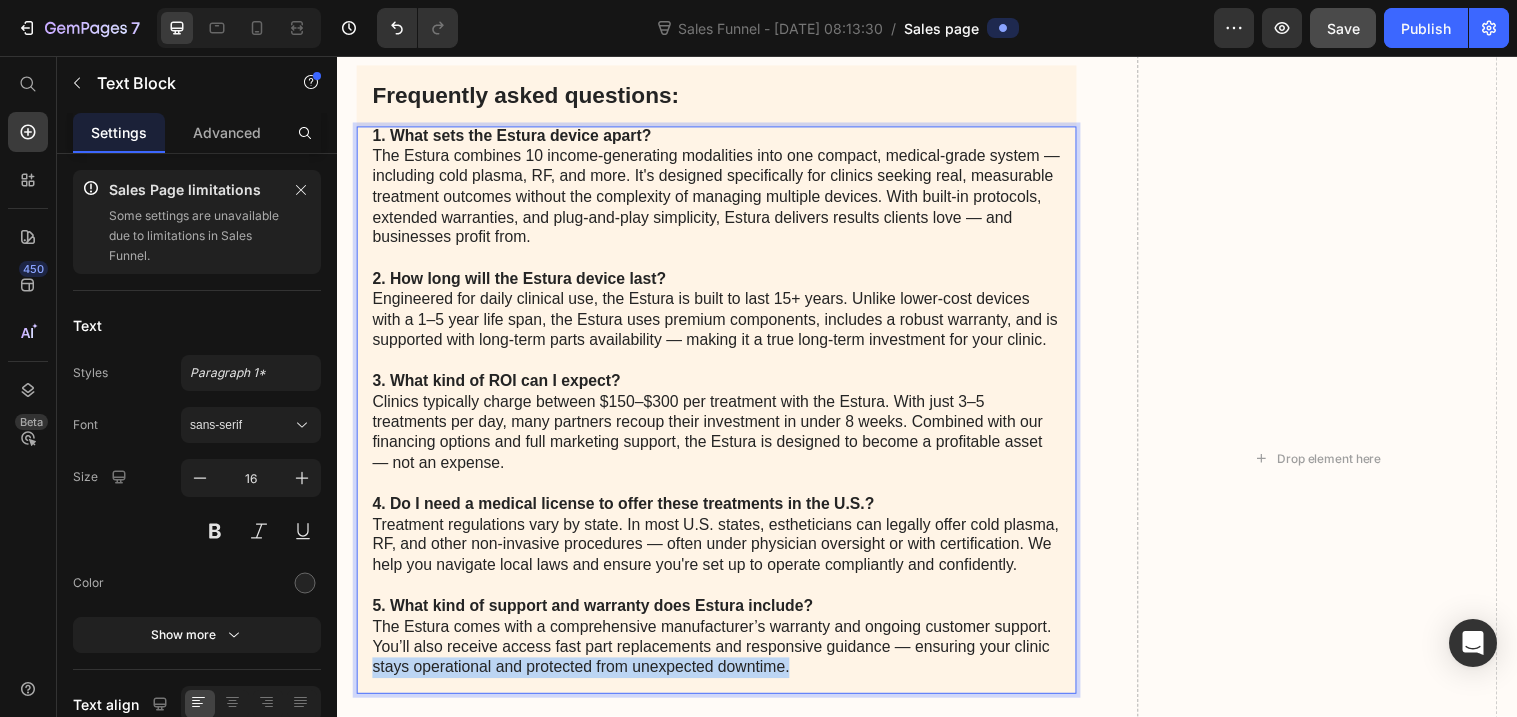 scroll, scrollTop: 9930, scrollLeft: 0, axis: vertical 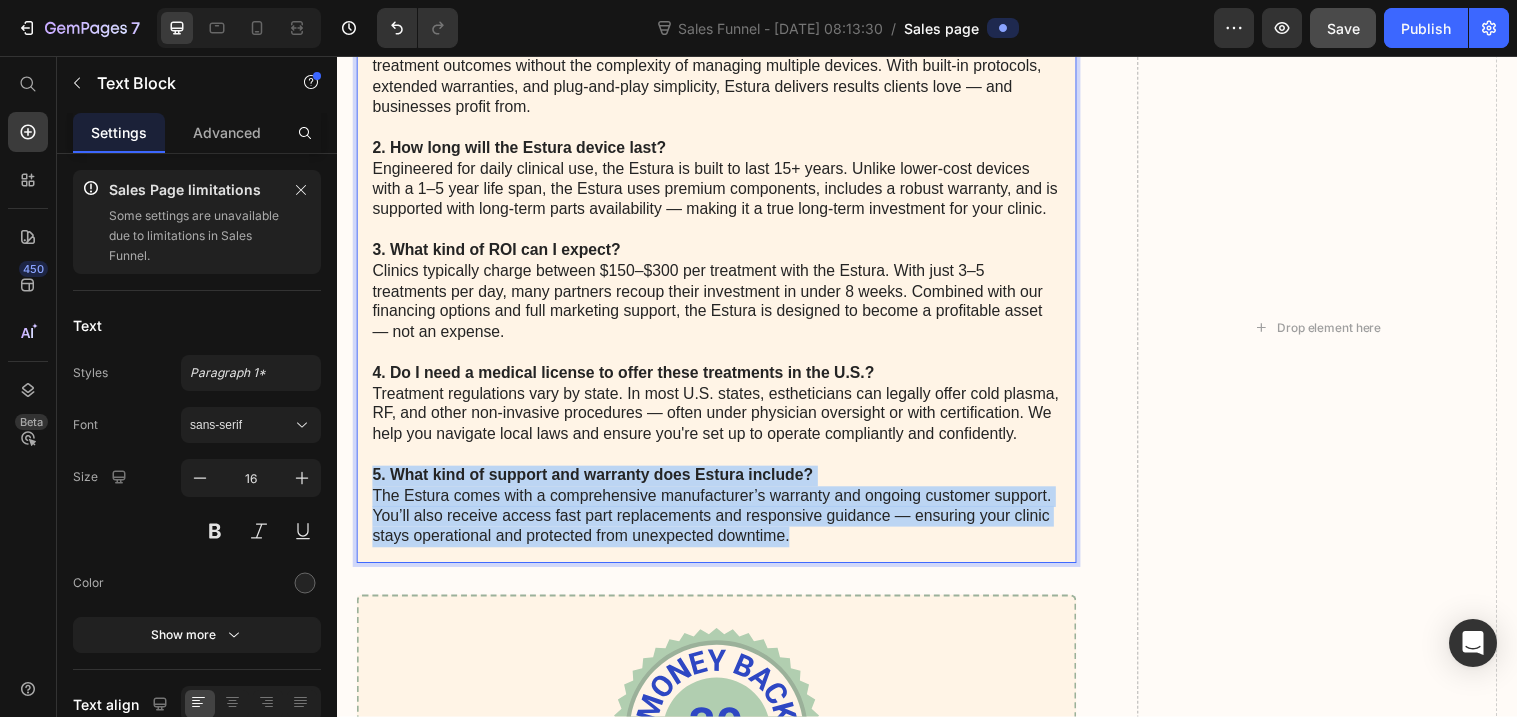 drag, startPoint x: 858, startPoint y: 562, endPoint x: 359, endPoint y: 461, distance: 509.11884 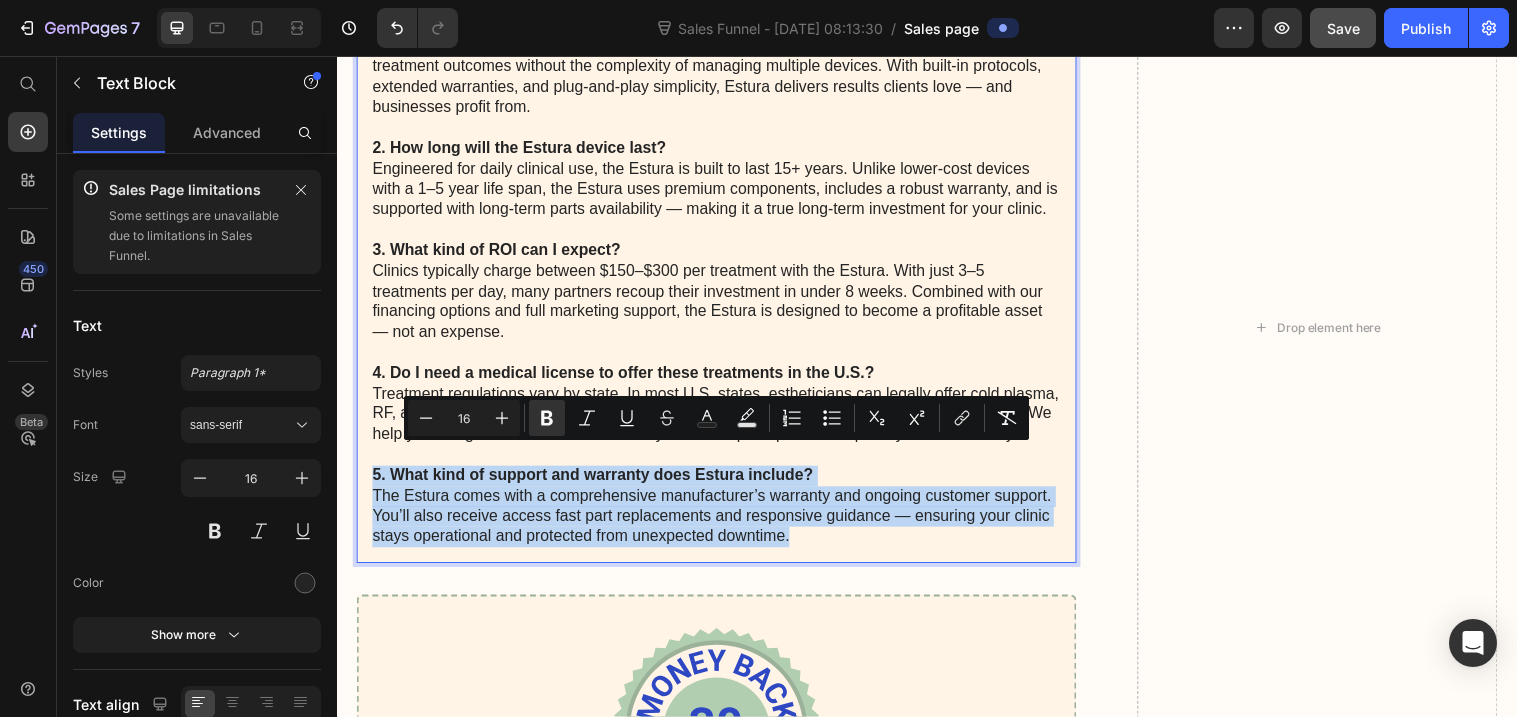 copy on "5. What kind of support and warranty does Estura include? The Estura comes with a comprehensive manufacturer’s warranty and ongoing customer support. You’ll also receive access fast part replacements and responsive guidance — ensuring your clinic stays operational and protected from unexpected downtime." 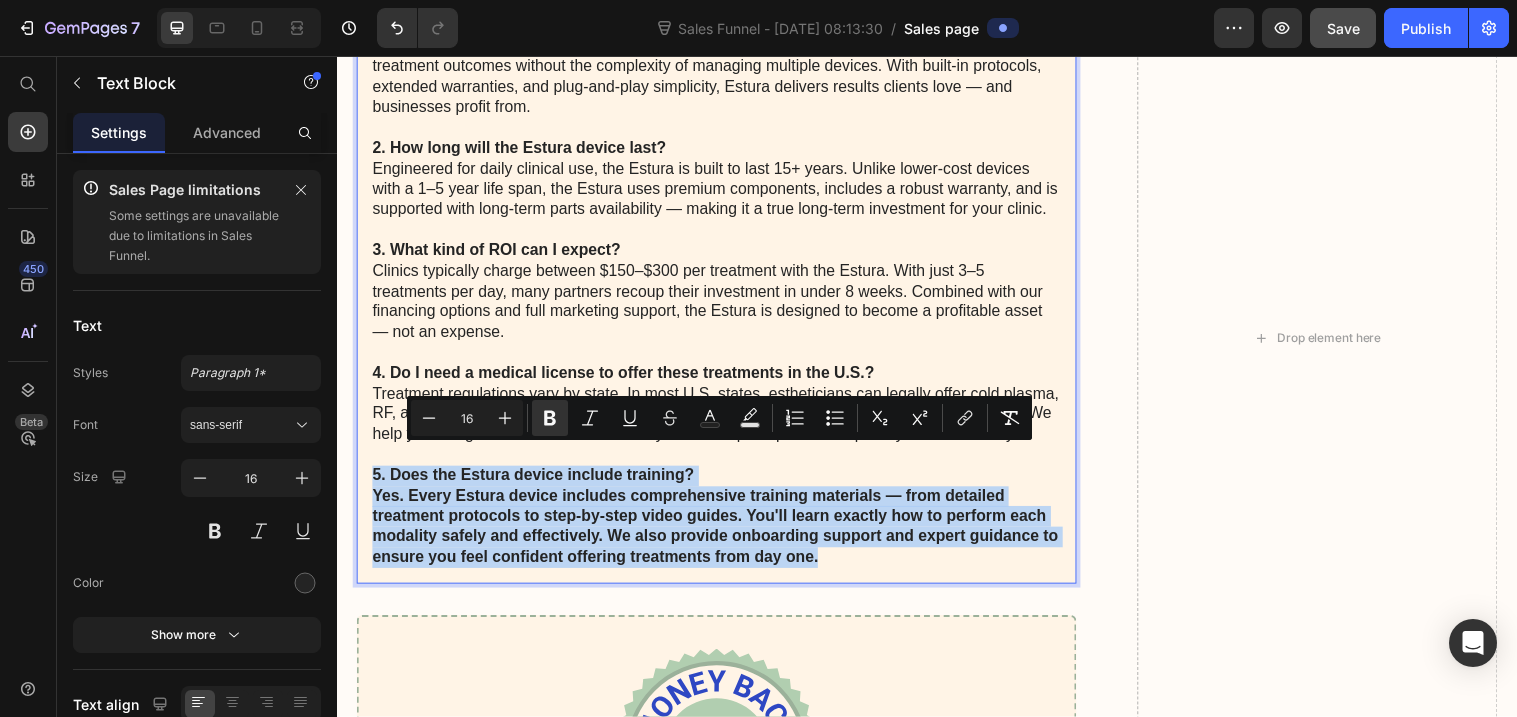 drag, startPoint x: 852, startPoint y: 543, endPoint x: 364, endPoint y: 470, distance: 493.42984 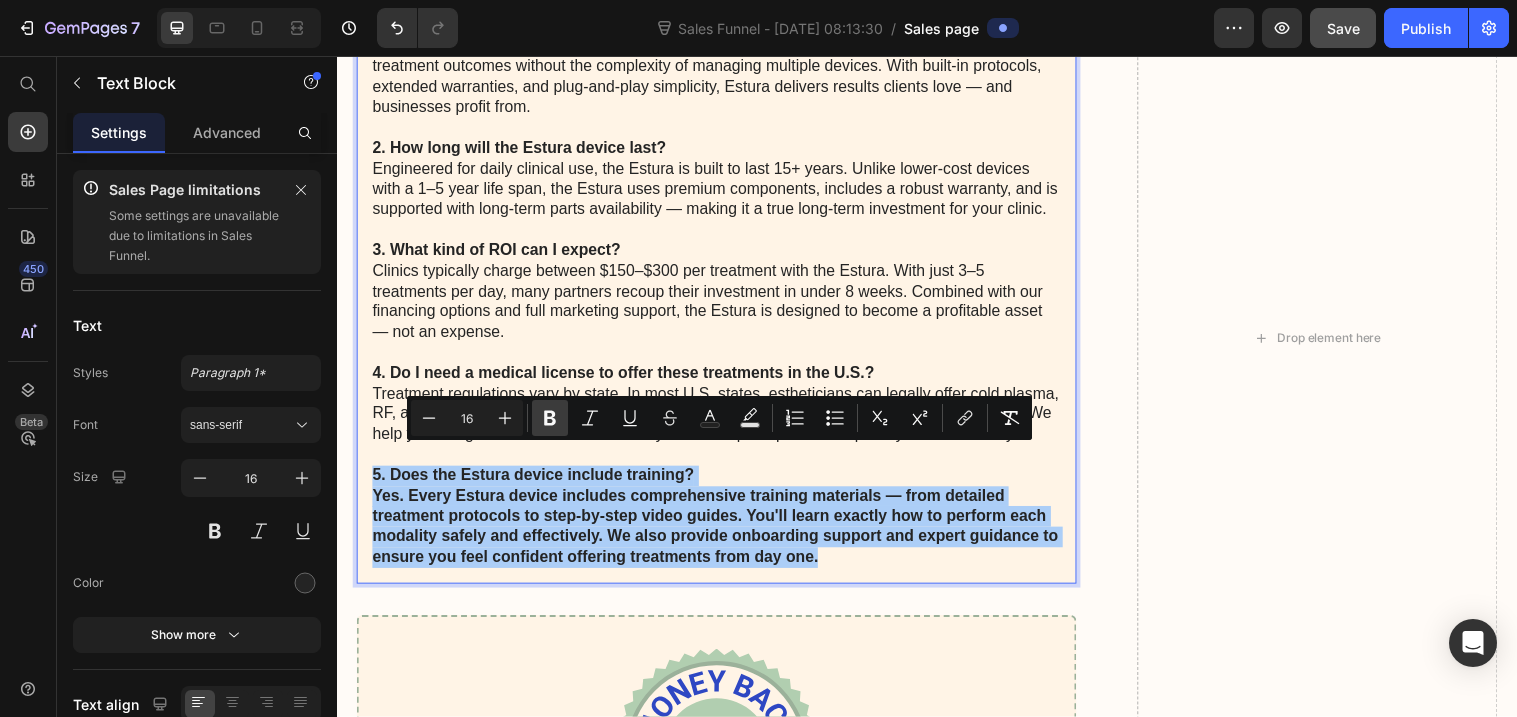click 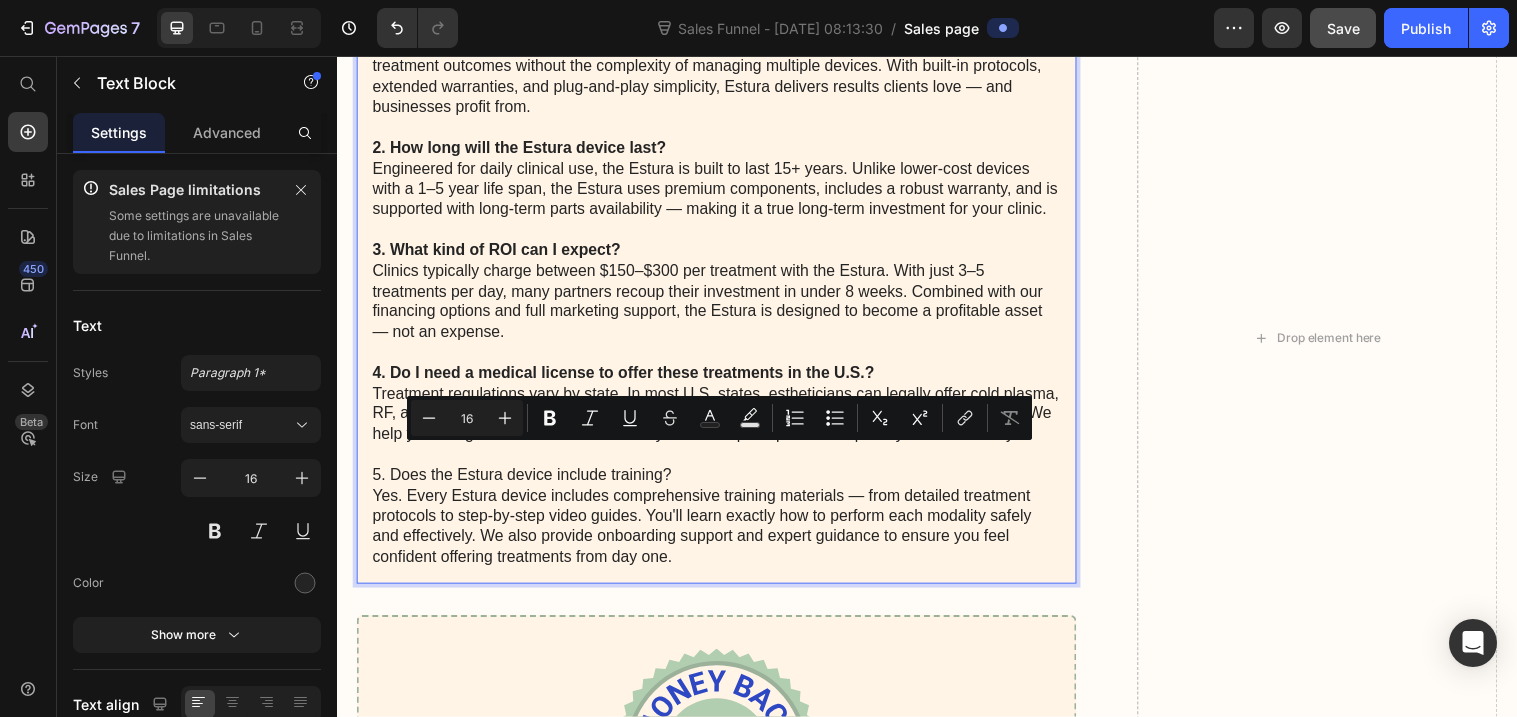click on "5. Does the Estura device include training? Yes. Every Estura device includes comprehensive training materials — from detailed treatment protocols to step-by-step video guides. You'll learn exactly how to perform each modality safely and effectively. We also provide onboarding support and expert guidance to ensure you feel confident offering treatments from day one." at bounding box center (723, 525) 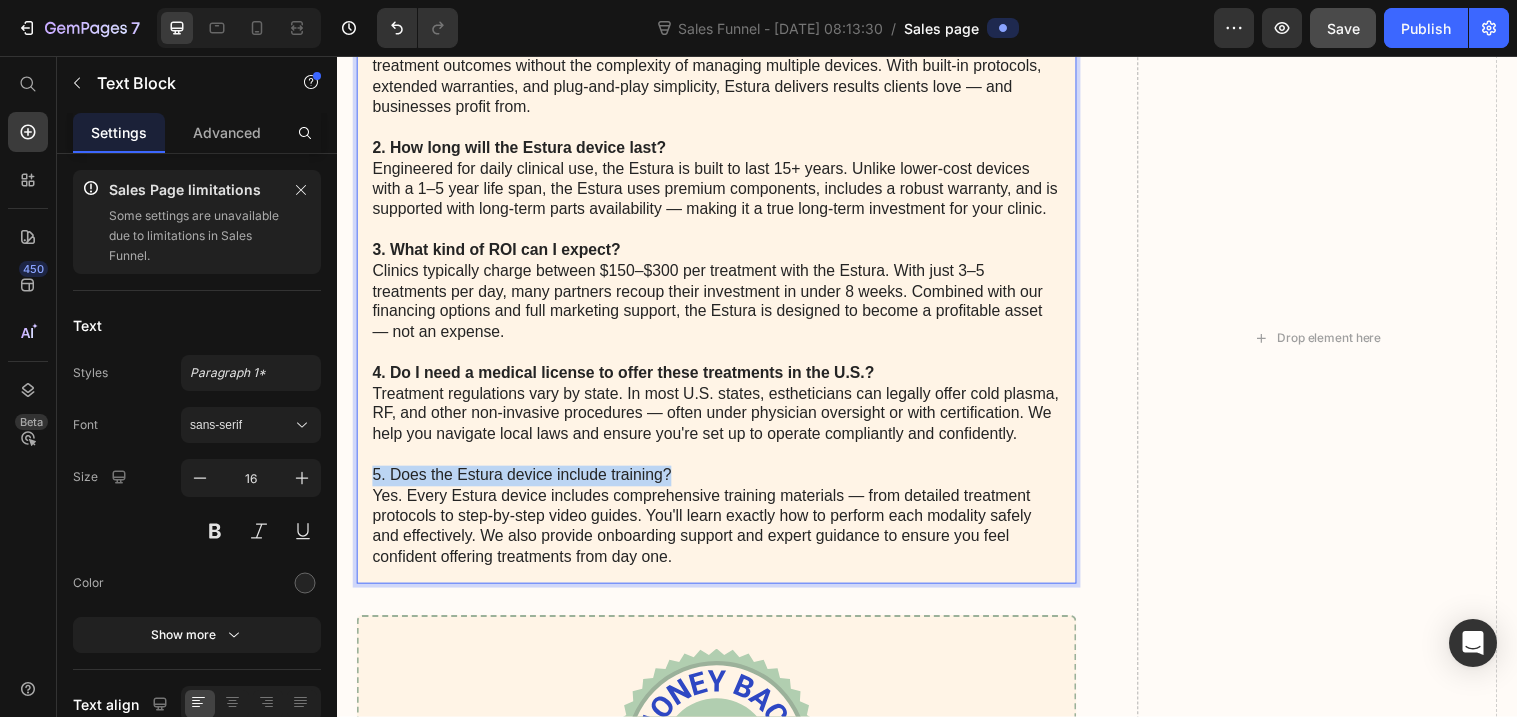 drag, startPoint x: 698, startPoint y: 464, endPoint x: 364, endPoint y: 468, distance: 334.02396 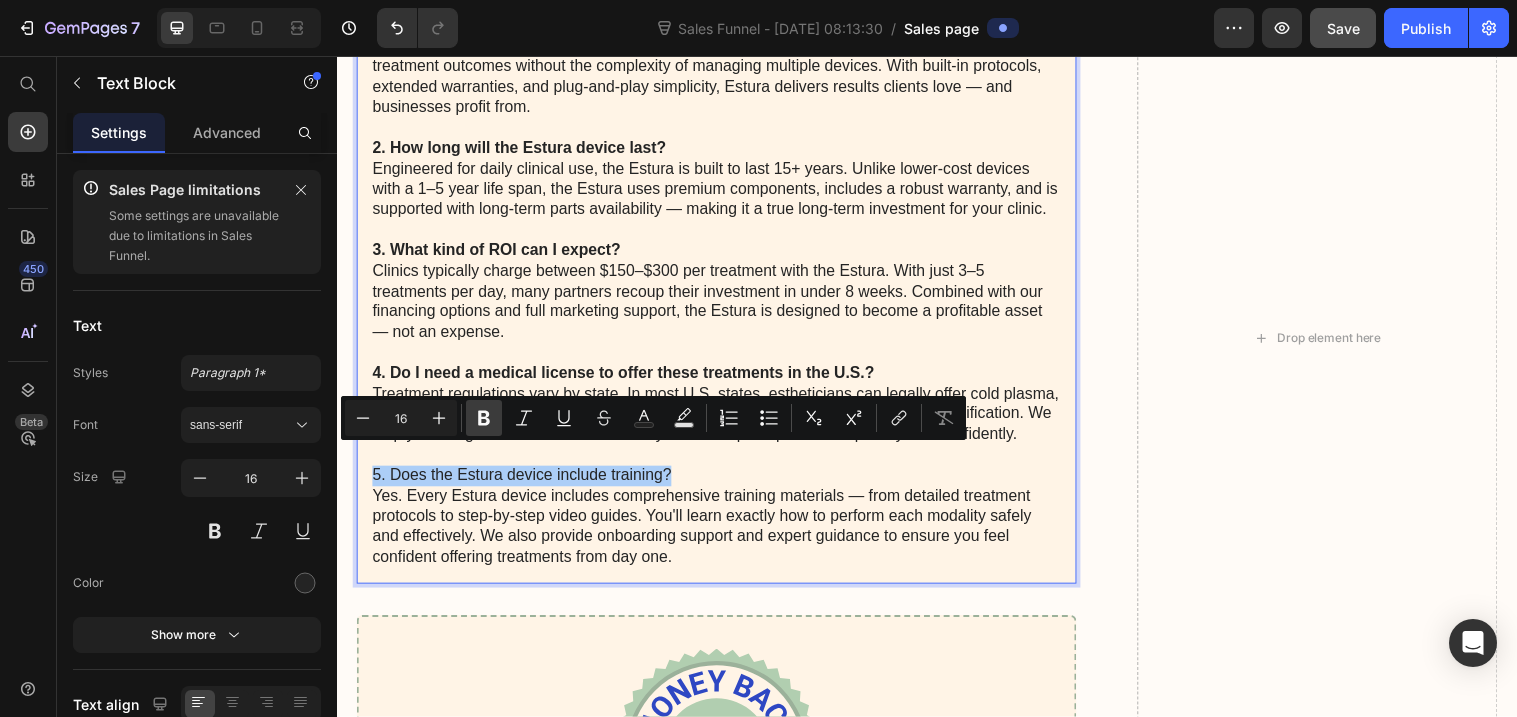 click 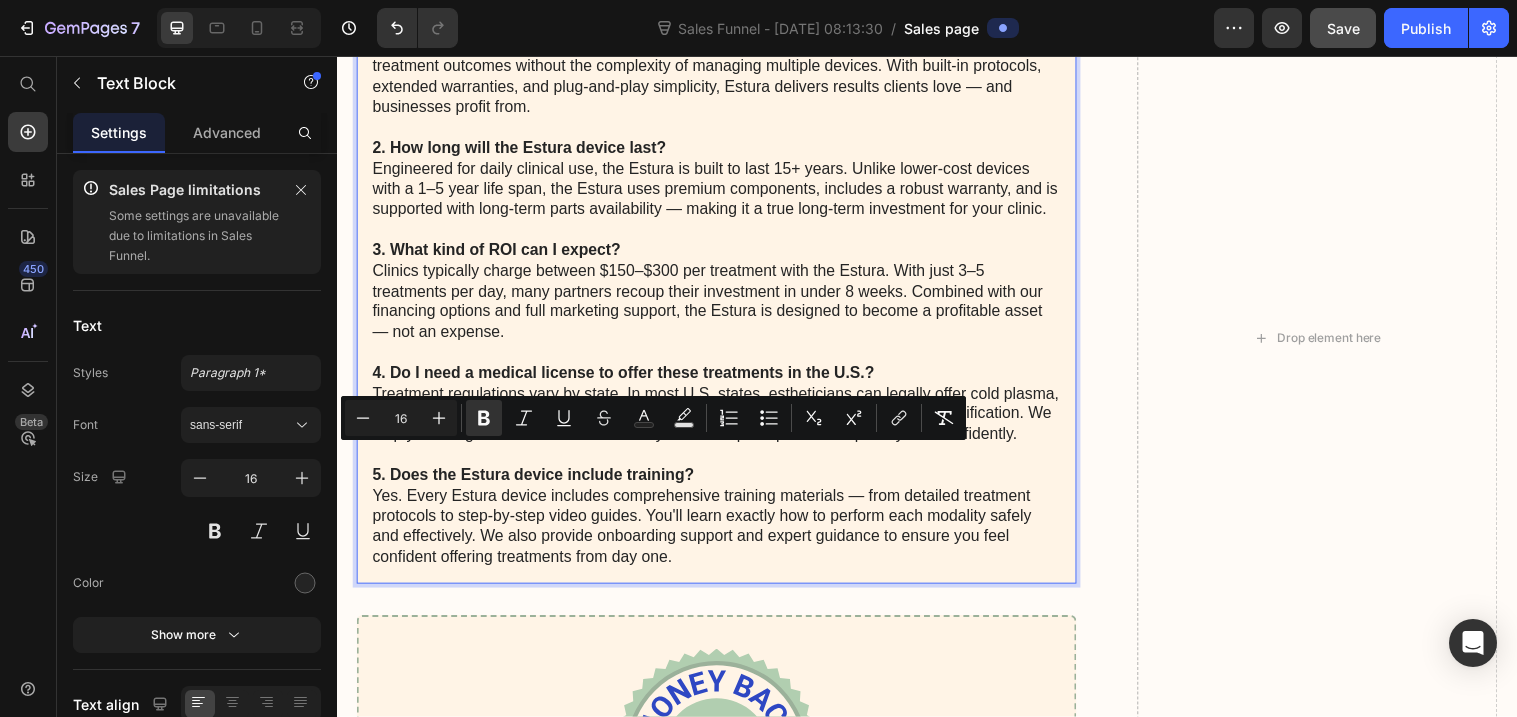 click on "4. Do I need a medical license to offer these treatments in the U.S.? Treatment regulations vary by state. In most U.S. states, estheticians can legally offer cold plasma, RF, and other non-invasive procedures — often under physician oversight or with certification. We help you navigate local laws and ensure you're set up to operate compliantly and confidently." at bounding box center [723, 410] 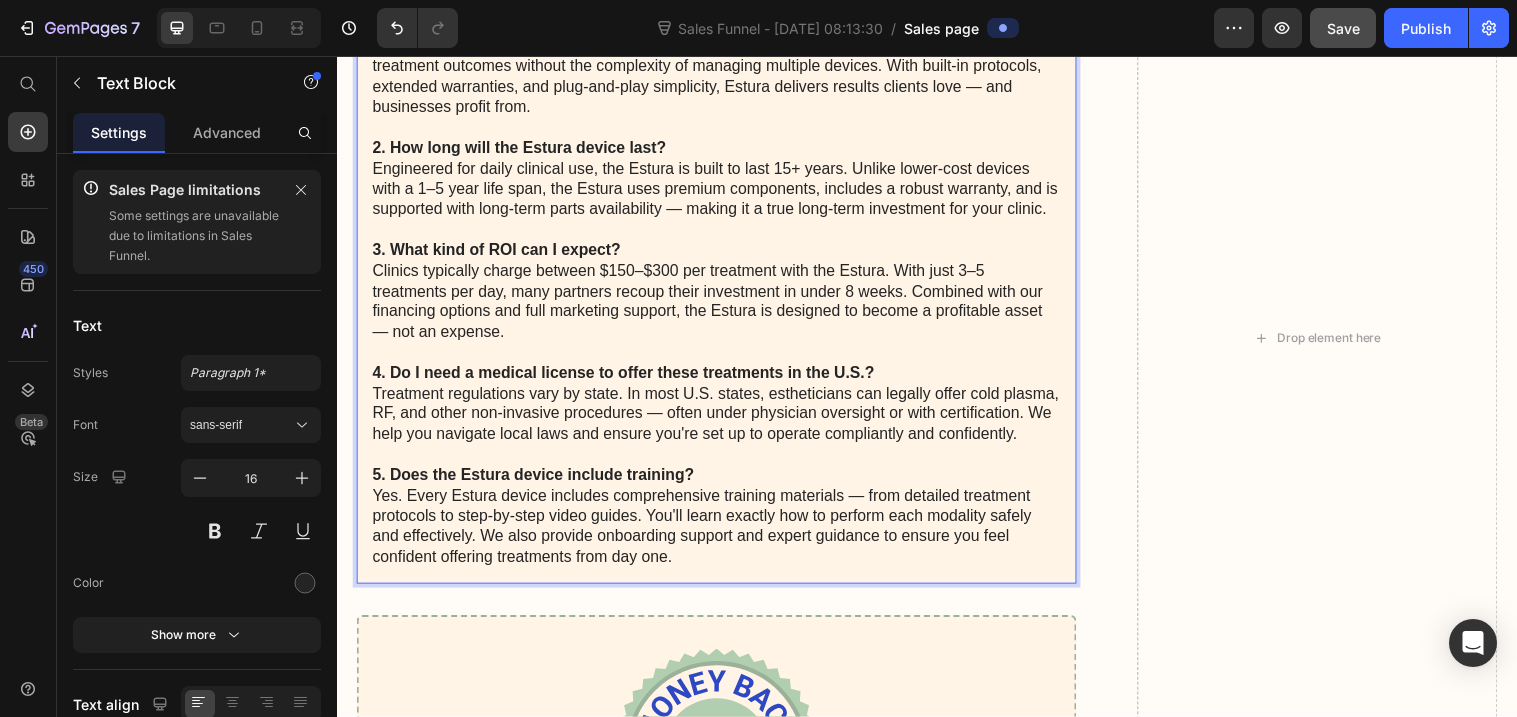 click on "4. Do I need a medical license to offer these treatments in the U.S.? Treatment regulations vary by state. In most U.S. states, estheticians can legally offer cold plasma, RF, and other non-invasive procedures — often under physician oversight or with certification. We help you navigate local laws and ensure you're set up to operate compliantly and confidently." at bounding box center (723, 410) 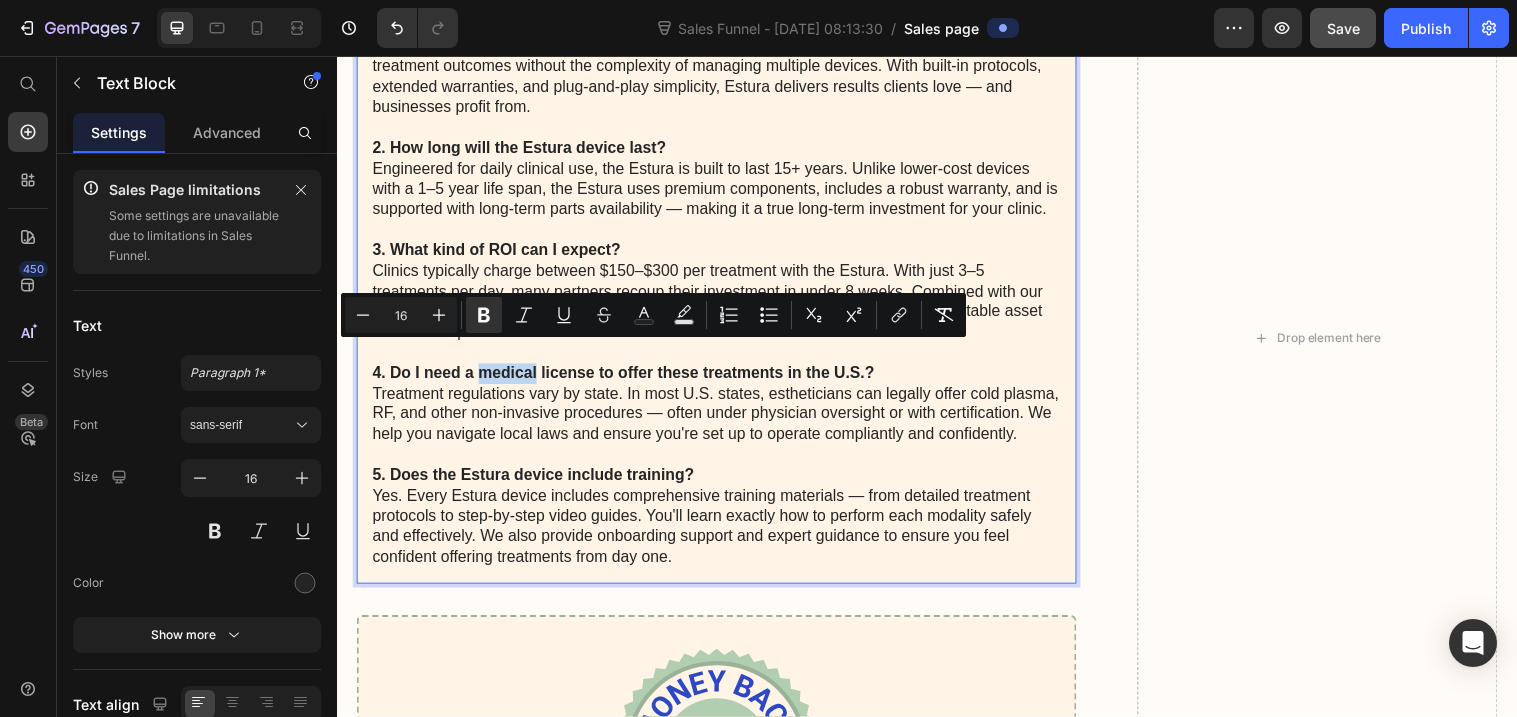 click on "4. Do I need a medical license to offer these treatments in the U.S.? Treatment regulations vary by state. In most U.S. states, estheticians can legally offer cold plasma, RF, and other non-invasive procedures — often under physician oversight or with certification. We help you navigate local laws and ensure you're set up to operate compliantly and confidently." at bounding box center [723, 410] 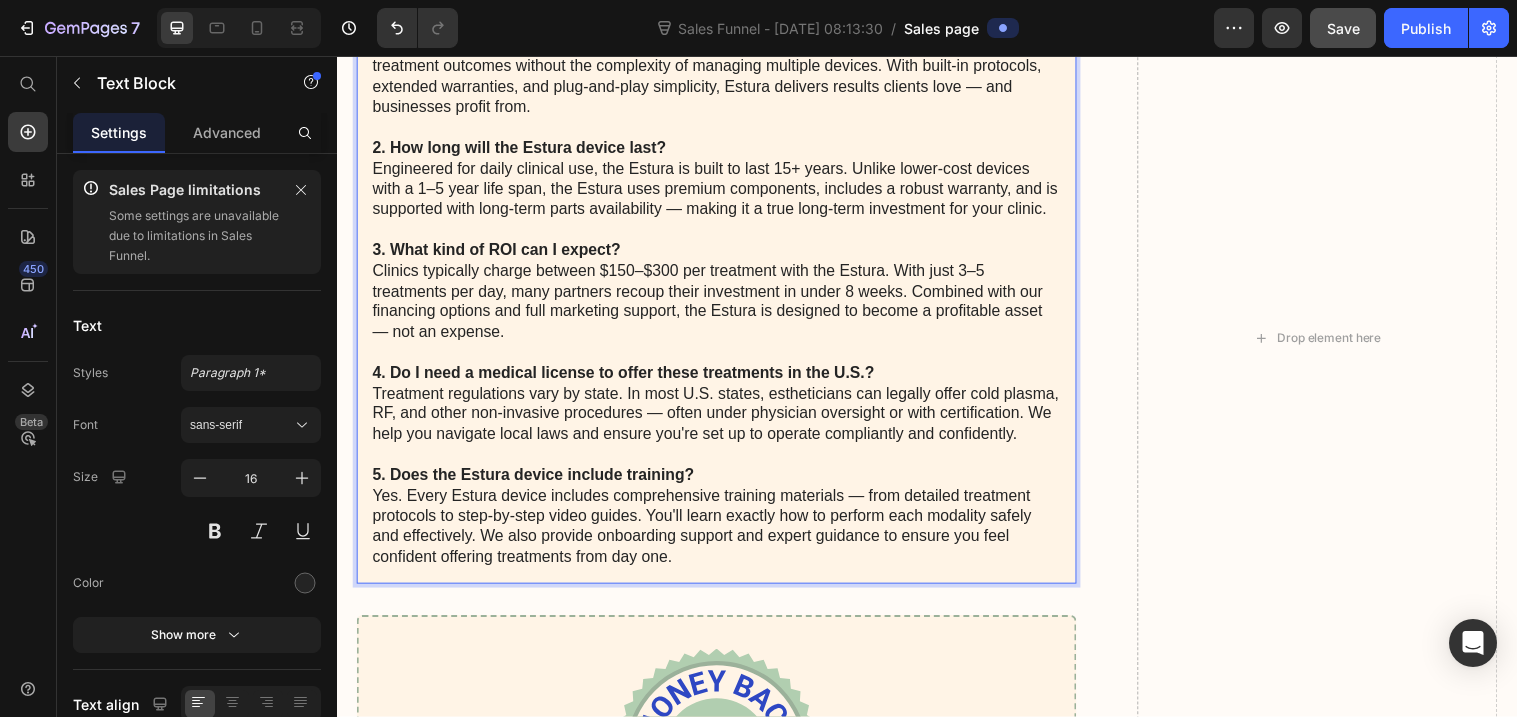 click on "4. Do I need a medical license to offer these treatments in the U.S.? Treatment regulations vary by state. In most U.S. states, estheticians can legally offer cold plasma, RF, and other non-invasive procedures — often under physician oversight or with certification. We help you navigate local laws and ensure you're set up to operate compliantly and confidently." at bounding box center [723, 410] 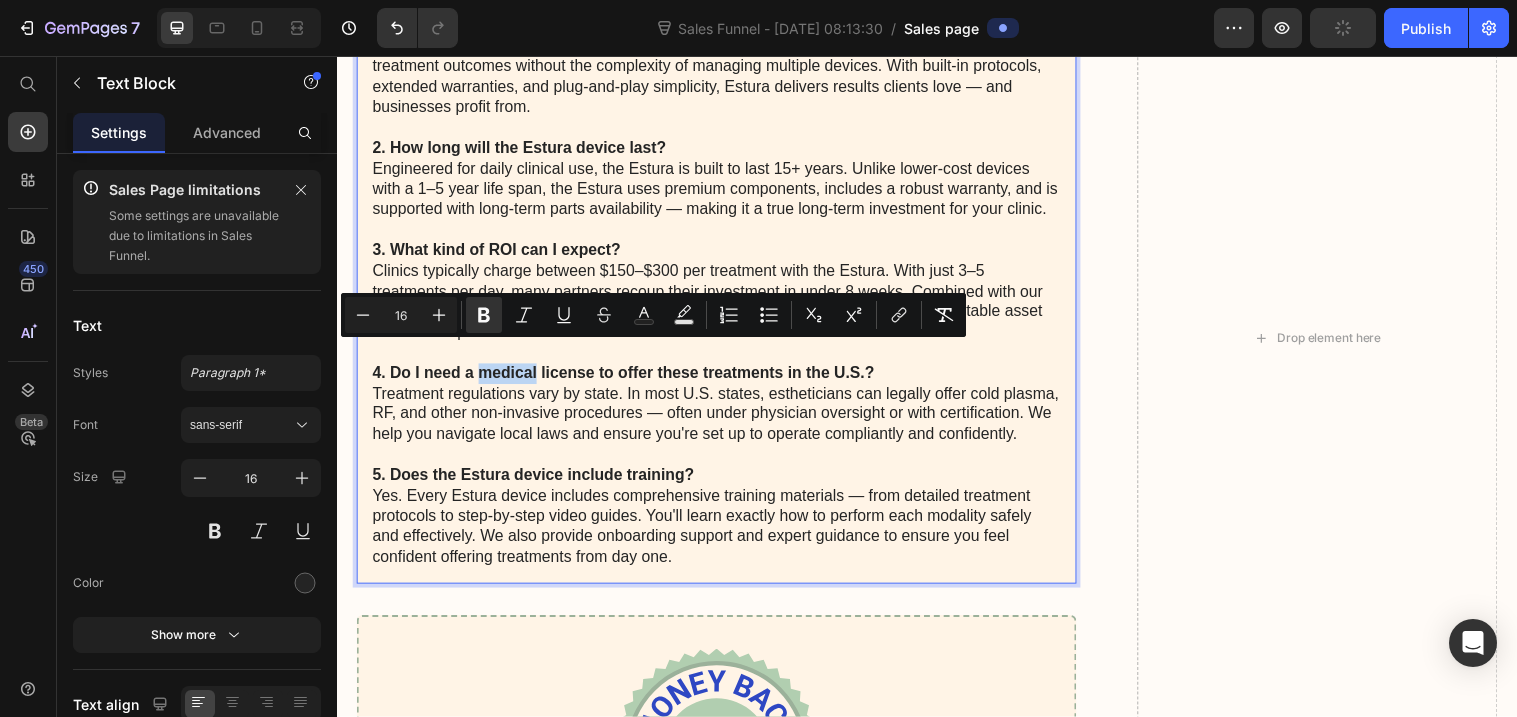click on "5. Does the Estura device include training?" at bounding box center (536, 482) 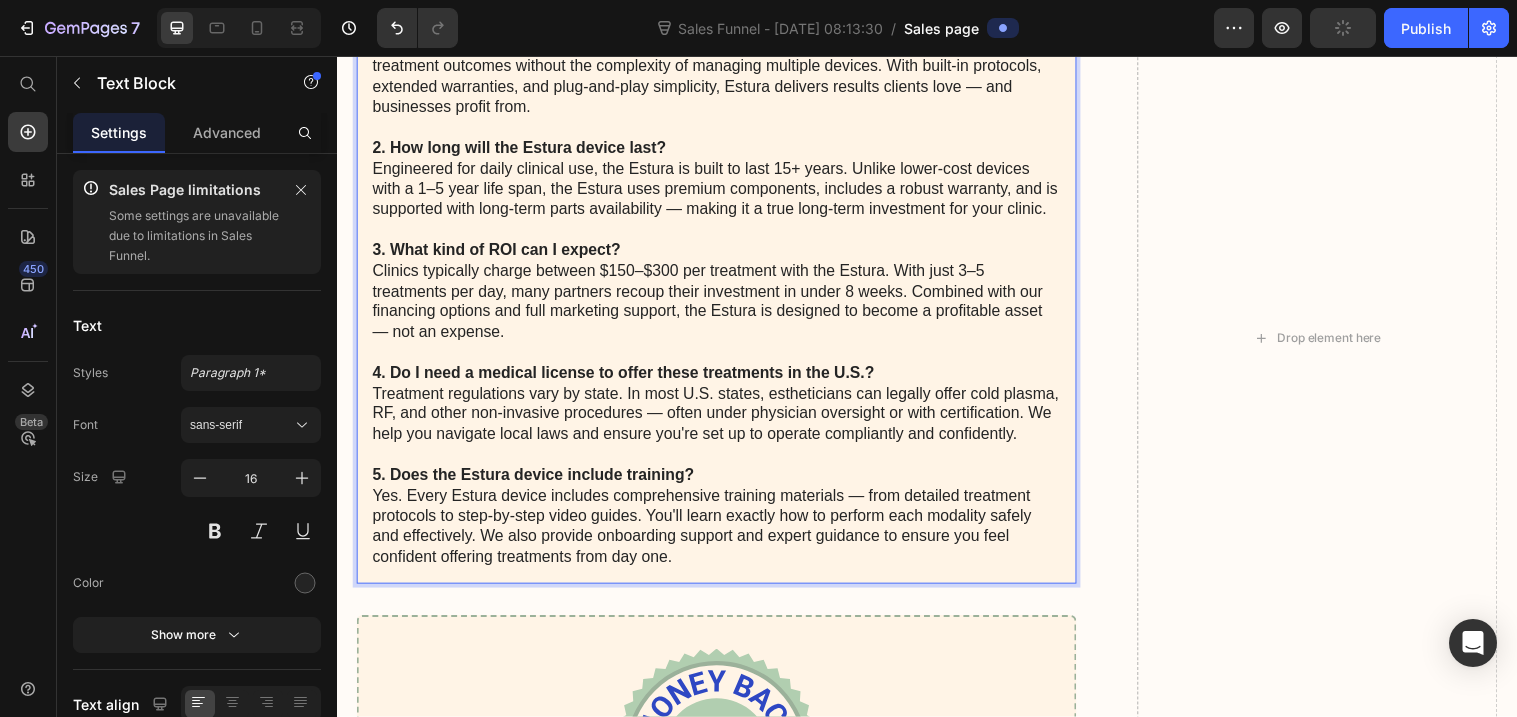 click on "5. Does the Estura device include training?" at bounding box center (536, 482) 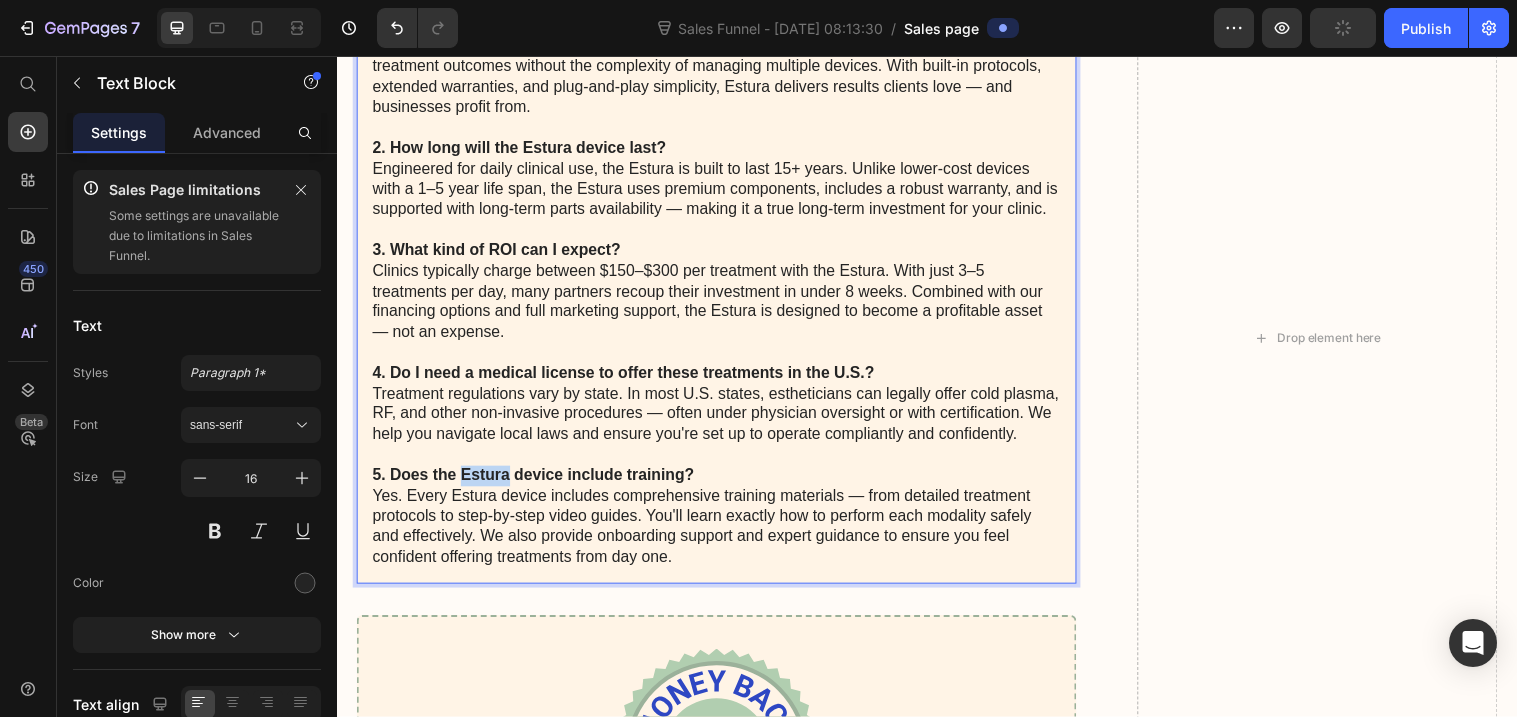 click on "5. Does the Estura device include training?" at bounding box center (536, 482) 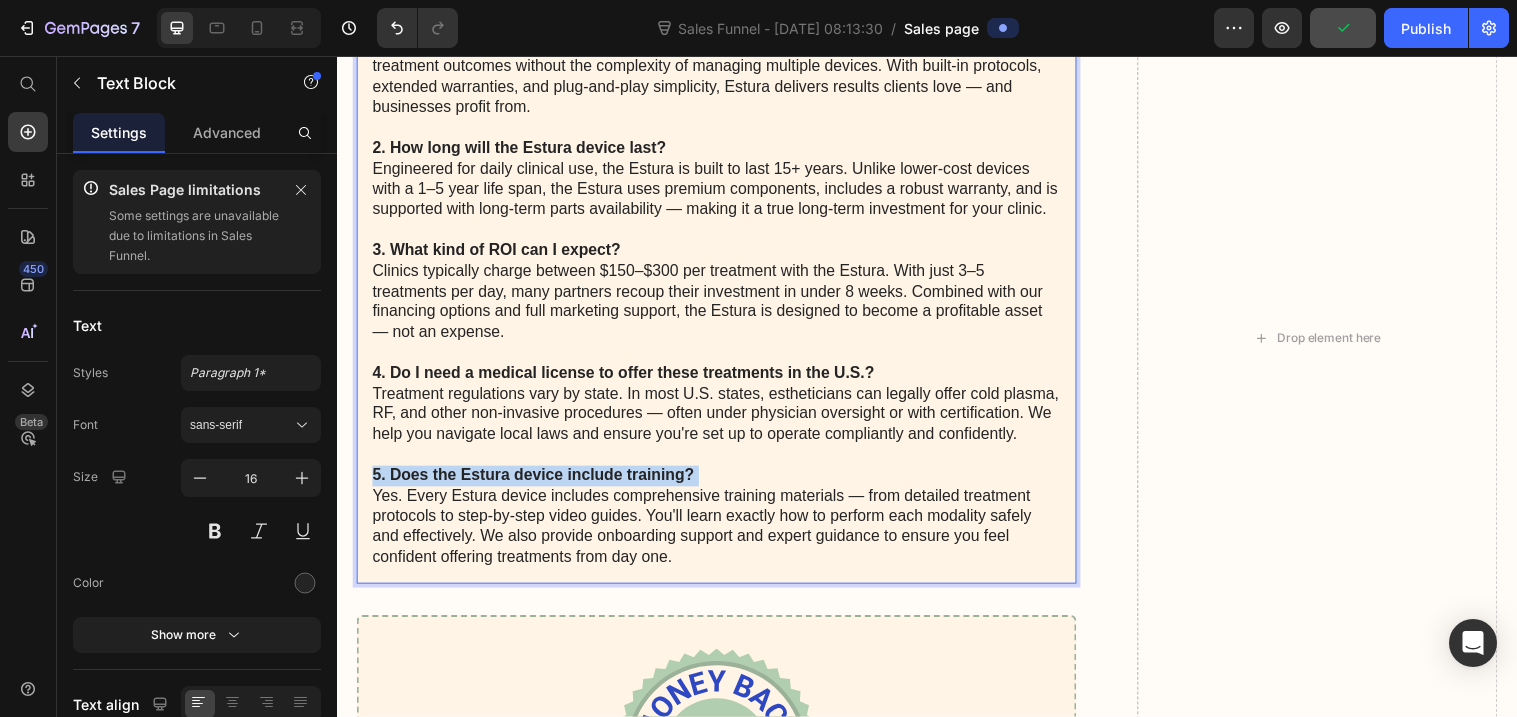 click on "5. Does the Estura device include training? Yes. Every Estura device includes comprehensive training materials — from detailed treatment protocols to step-by-step video guides. You'll learn exactly how to perform each modality safely and effectively. We also provide onboarding support and expert guidance to ensure you feel confident offering treatments from day one." at bounding box center (723, 525) 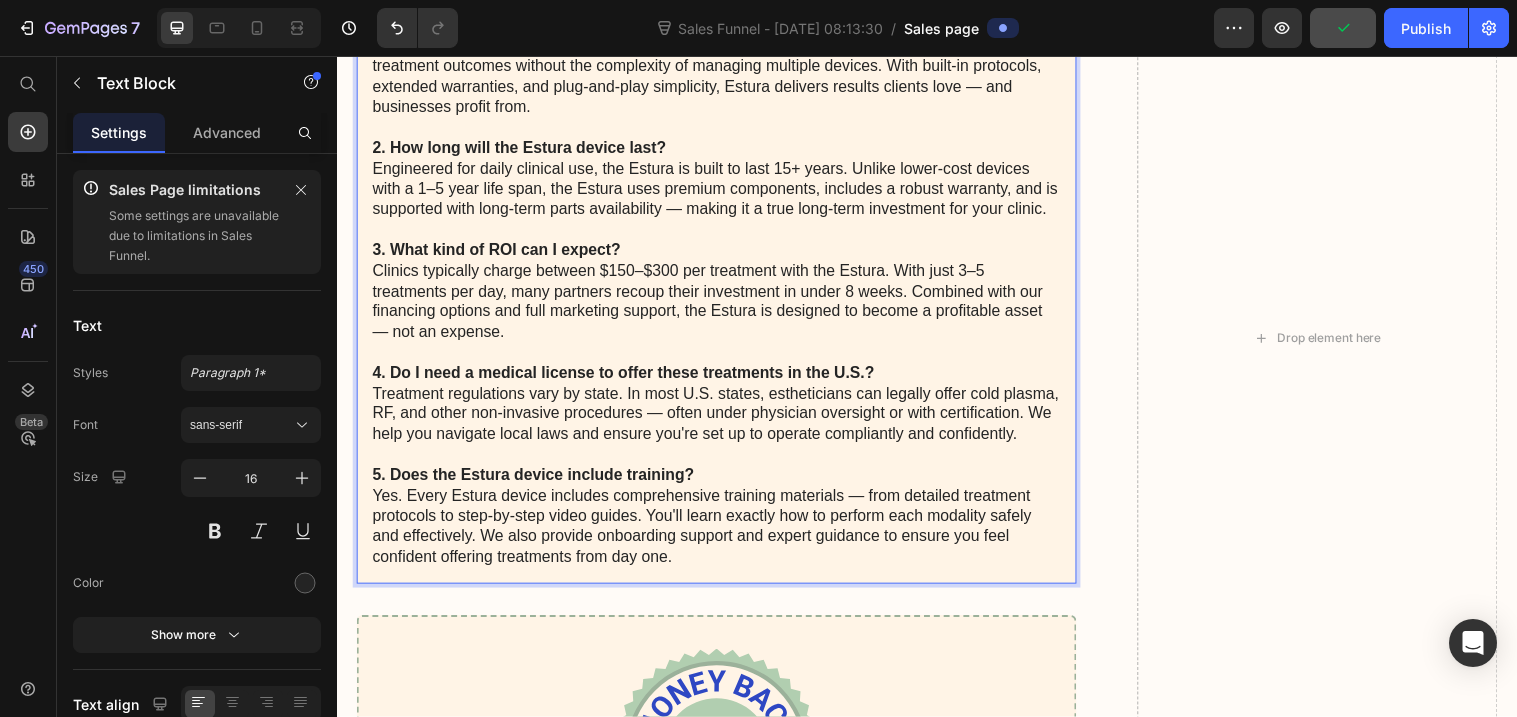 click on "5. Does the Estura device include training? Yes. Every Estura device includes comprehensive training materials — from detailed treatment protocols to step-by-step video guides. You'll learn exactly how to perform each modality safely and effectively. We also provide onboarding support and expert guidance to ensure you feel confident offering treatments from day one." at bounding box center (723, 525) 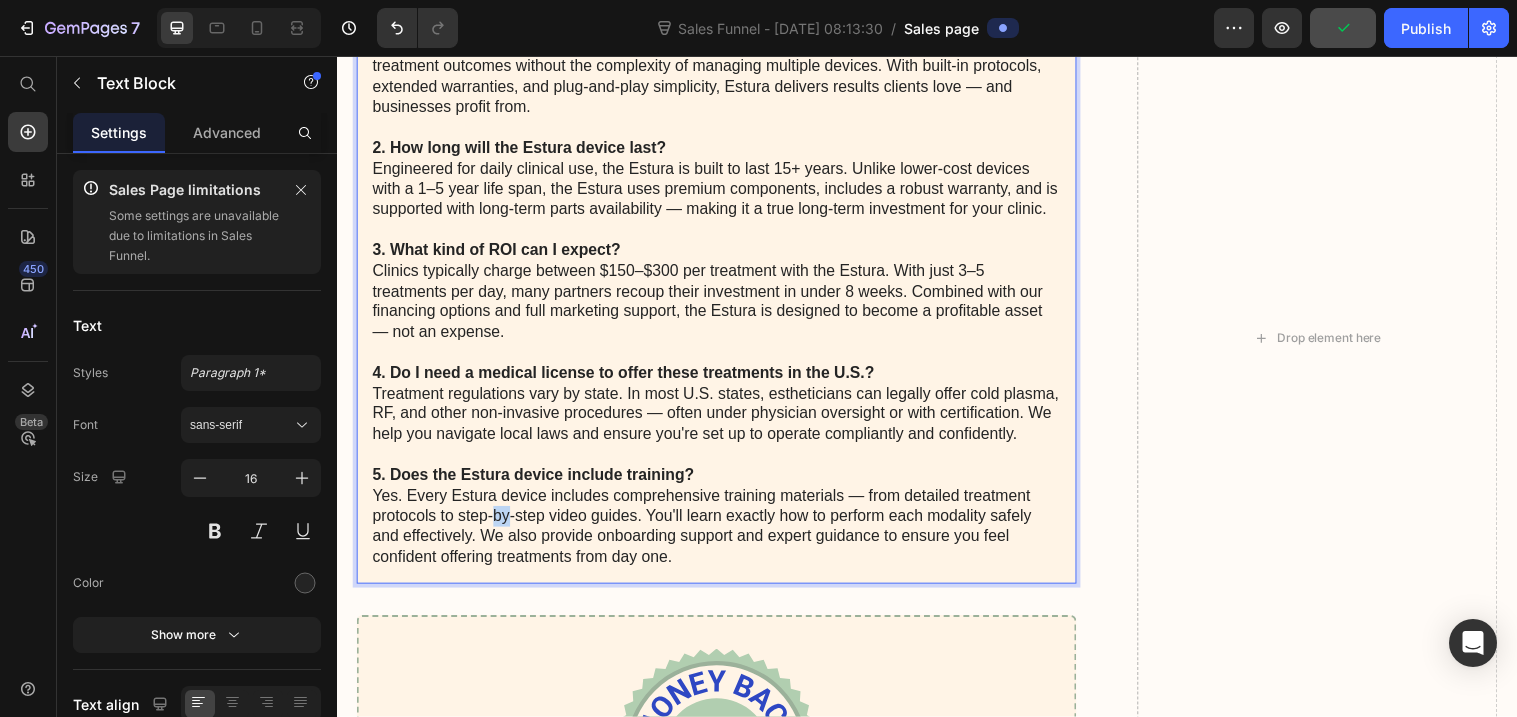 click on "5. Does the Estura device include training? Yes. Every Estura device includes comprehensive training materials — from detailed treatment protocols to step-by-step video guides. You'll learn exactly how to perform each modality safely and effectively. We also provide onboarding support and expert guidance to ensure you feel confident offering treatments from day one." at bounding box center [723, 525] 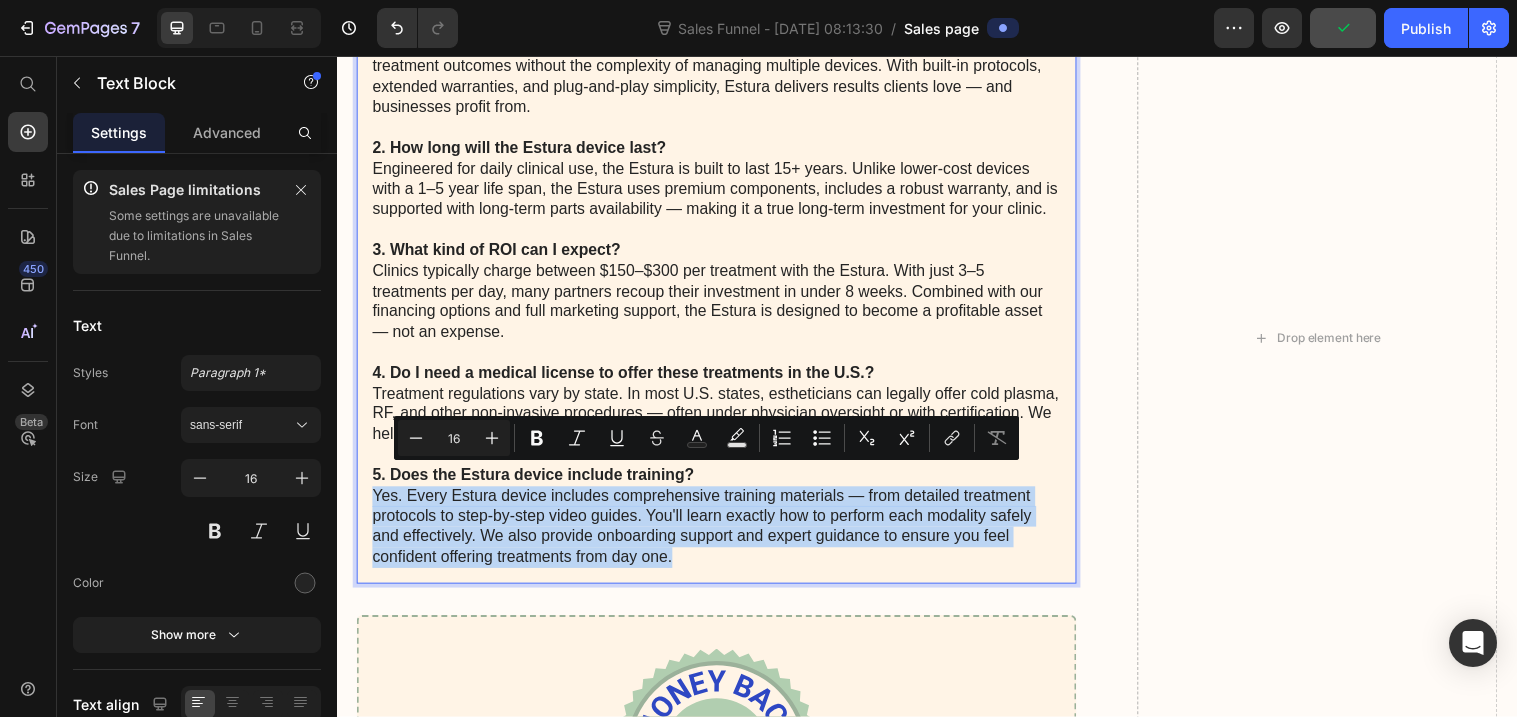 click on "5. Does the Estura device include training? Yes. Every Estura device includes comprehensive training materials — from detailed treatment protocols to step-by-step video guides. You'll learn exactly how to perform each modality safely and effectively. We also provide onboarding support and expert guidance to ensure you feel confident offering treatments from day one." at bounding box center [723, 525] 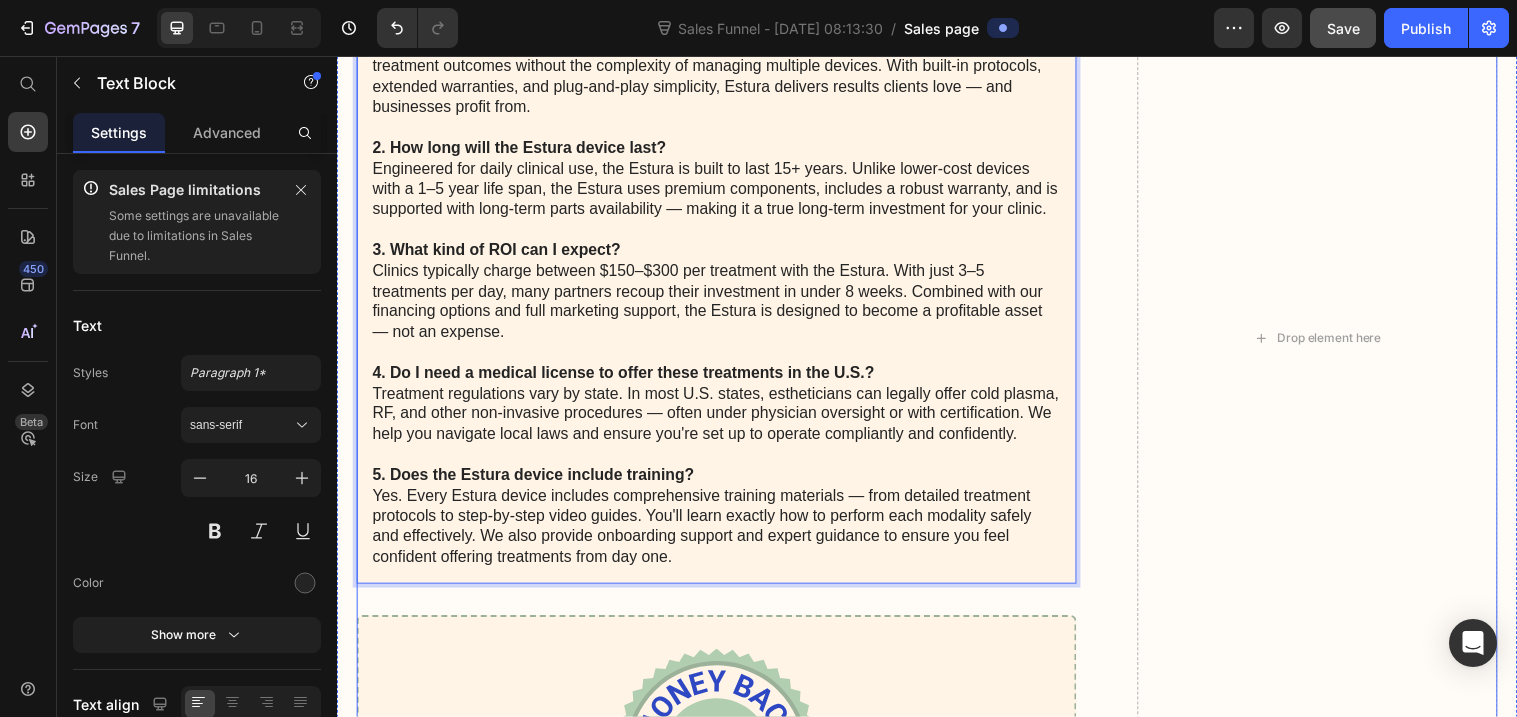 click on "The Gemtoothcare Electric Toothbrush is available for purchase through a variety of convenient channels. You can find it at your local Brightsmile Dental Supplies store, located at  [STREET_ADDRESS].  The knowledgeable staff there will be happy to demonstrate the product's features and help you select the right model for your needs. For those who prefer the ease of online shopping, the Gemtoothcare is also available on the manufacturer's website,  [DOMAIN_NAME] . On the website, you can browse the full product lineup, read detailed specifications, and place your order for direct shipping. The site offers secure checkout, flexible payment options, and fast, discreet delivery right to your doorstep. No matter which purchasing method you choose, you can be confident that you're investing in a superior oral care product that is recommended by dental professionals and backed by  the American Dental Association. Text Block Frequently asked questions: Text Block 1. What sets the Estura device apart?" at bounding box center (937, 343) 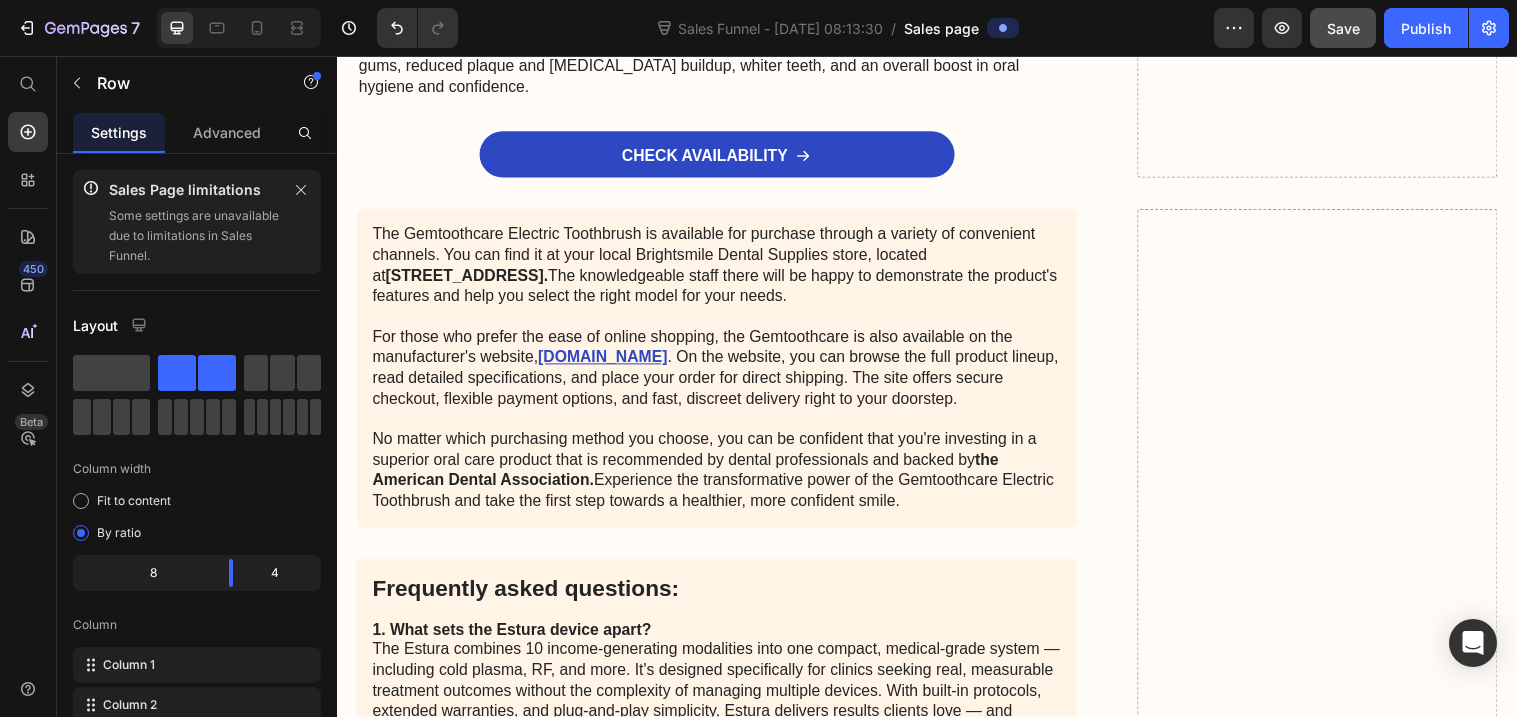 scroll, scrollTop: 9410, scrollLeft: 0, axis: vertical 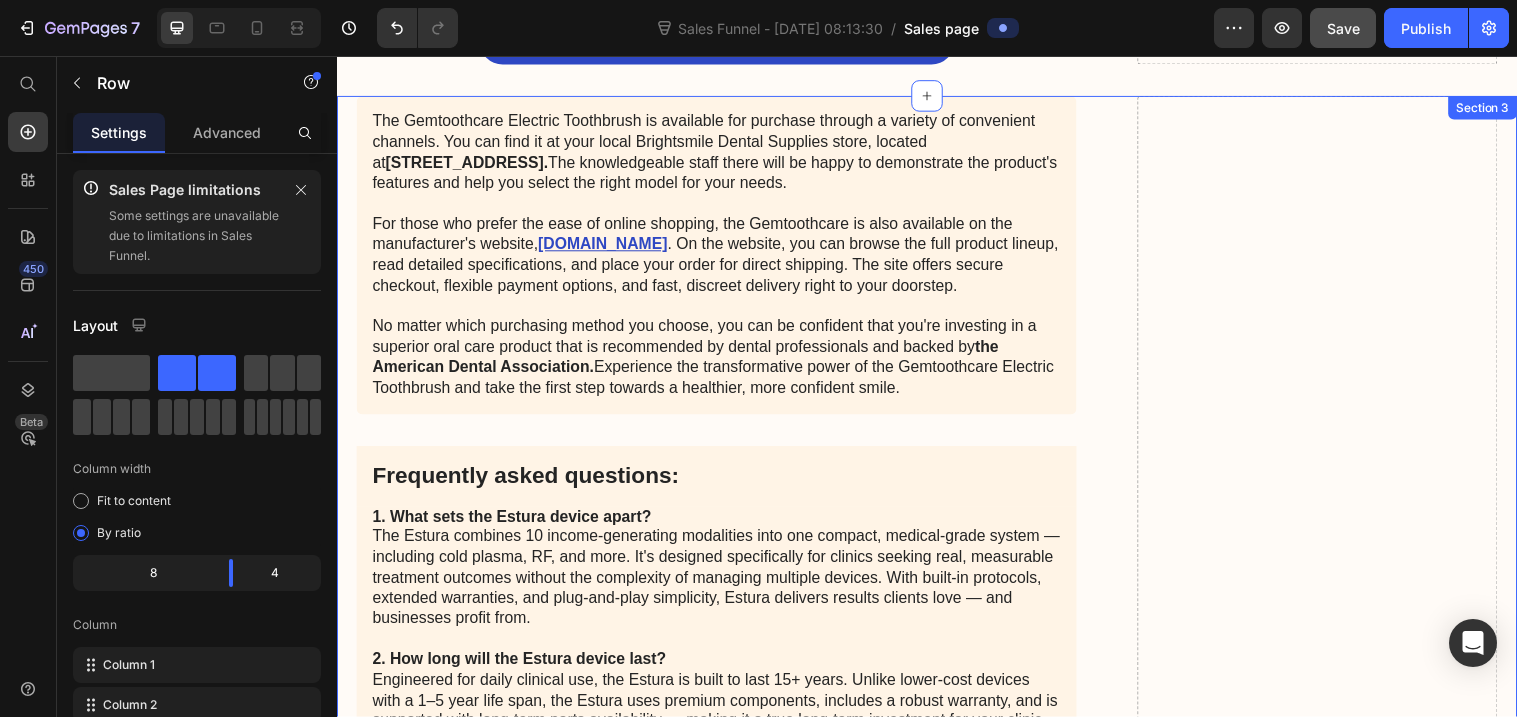 click on "The Gemtoothcare Electric Toothbrush is available for purchase through a variety of convenient channels. You can find it at your local Brightsmile Dental Supplies store, located at  [STREET_ADDRESS].  The knowledgeable staff there will be happy to demonstrate the product's features and help you select the right model for your needs. For those who prefer the ease of online shopping, the Gemtoothcare is also available on the manufacturer's website,  [DOMAIN_NAME] . On the website, you can browse the full product lineup, read detailed specifications, and place your order for direct shipping. The site offers secure checkout, flexible payment options, and fast, discreet delivery right to your doorstep. No matter which purchasing method you choose, you can be confident that you're investing in a superior oral care product that is recommended by dental professionals and backed by  the American Dental Association. Text Block Frequently asked questions: Text Block 1. What sets the Estura device apart?" at bounding box center [937, 903] 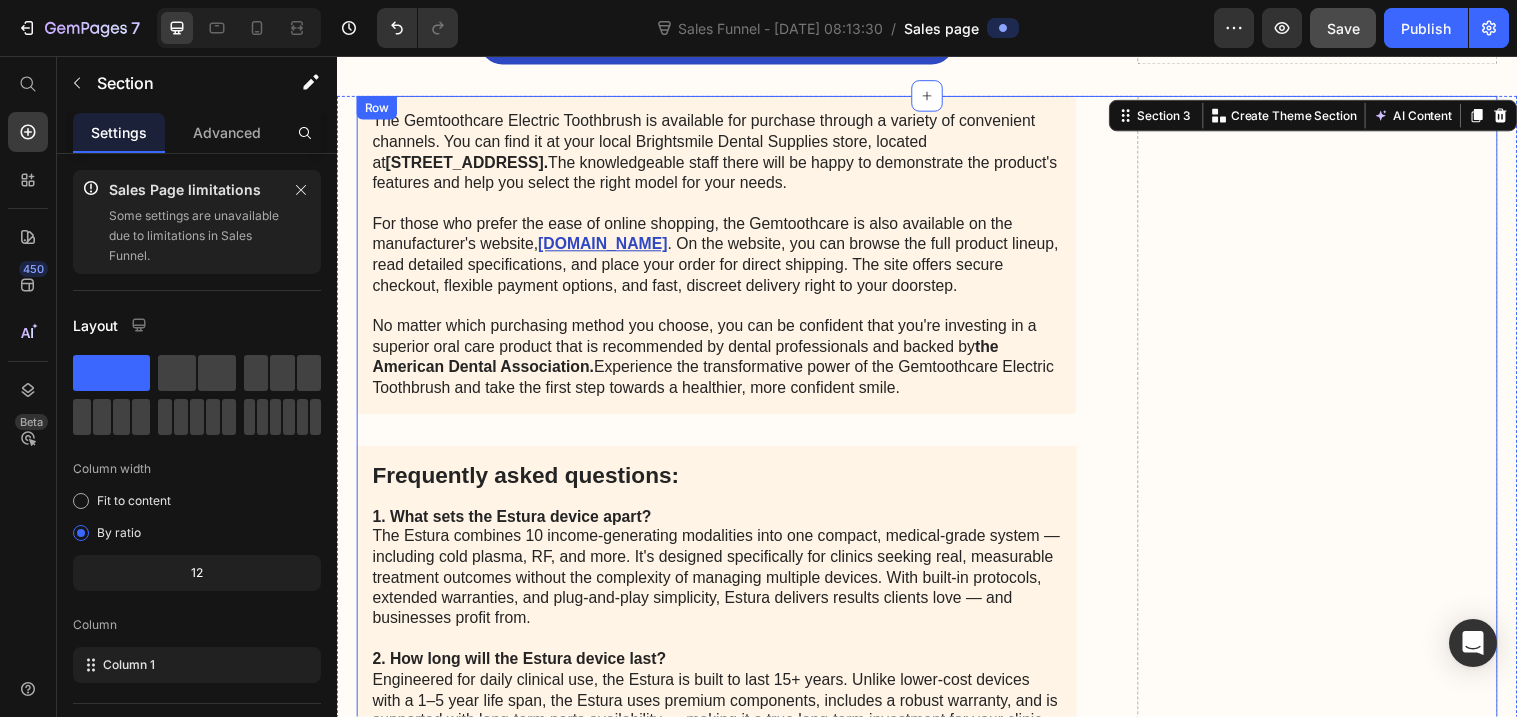click on "The Gemtoothcare Electric Toothbrush is available for purchase through a variety of convenient channels. You can find it at your local Brightsmile Dental Supplies store, located at  [STREET_ADDRESS].  The knowledgeable staff there will be happy to demonstrate the product's features and help you select the right model for your needs. For those who prefer the ease of online shopping, the Gemtoothcare is also available on the manufacturer's website,  [DOMAIN_NAME] . On the website, you can browse the full product lineup, read detailed specifications, and place your order for direct shipping. The site offers secure checkout, flexible payment options, and fast, discreet delivery right to your doorstep. No matter which purchasing method you choose, you can be confident that you're investing in a superior oral care product that is recommended by dental professionals and backed by  the American Dental Association. Text Block Frequently asked questions: Text Block 1. What sets the Estura device apart?" at bounding box center [937, 863] 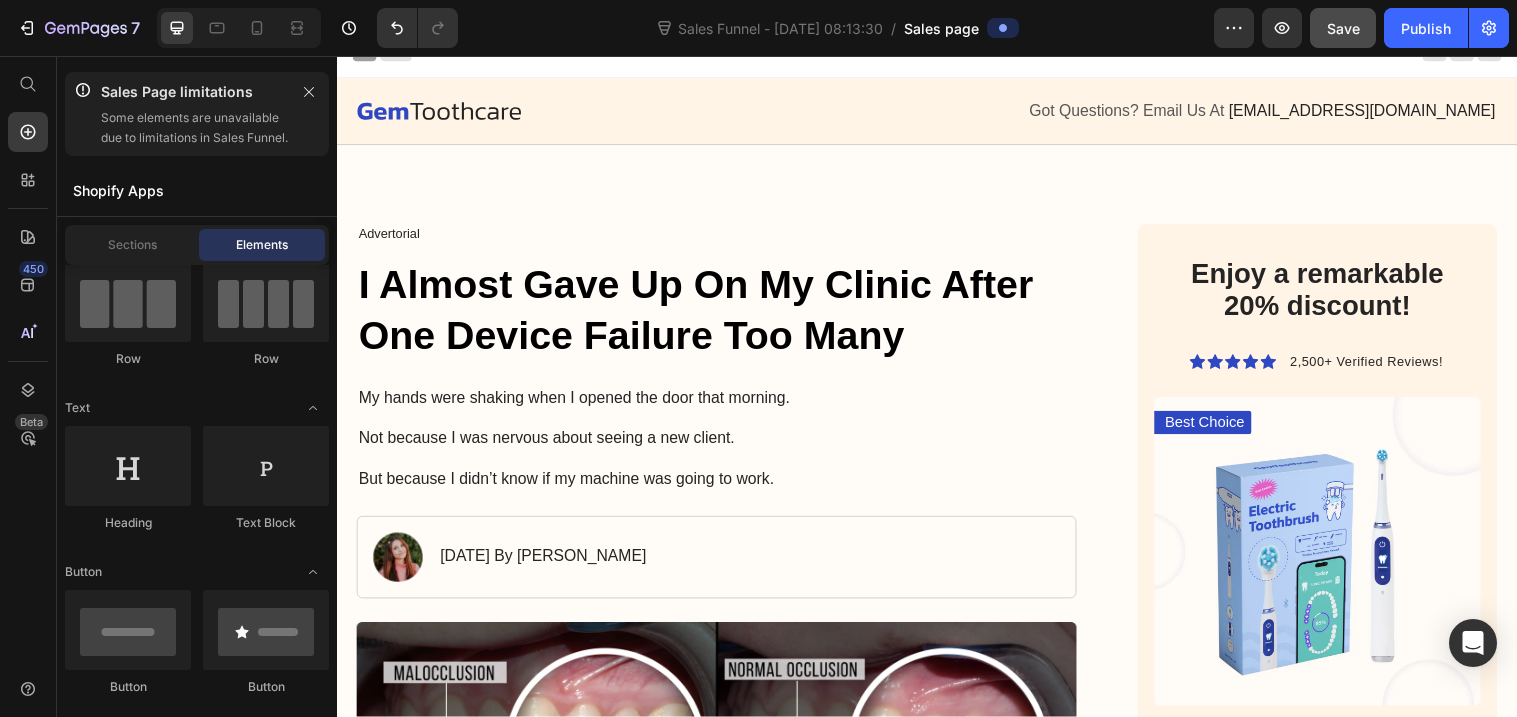 scroll, scrollTop: 0, scrollLeft: 0, axis: both 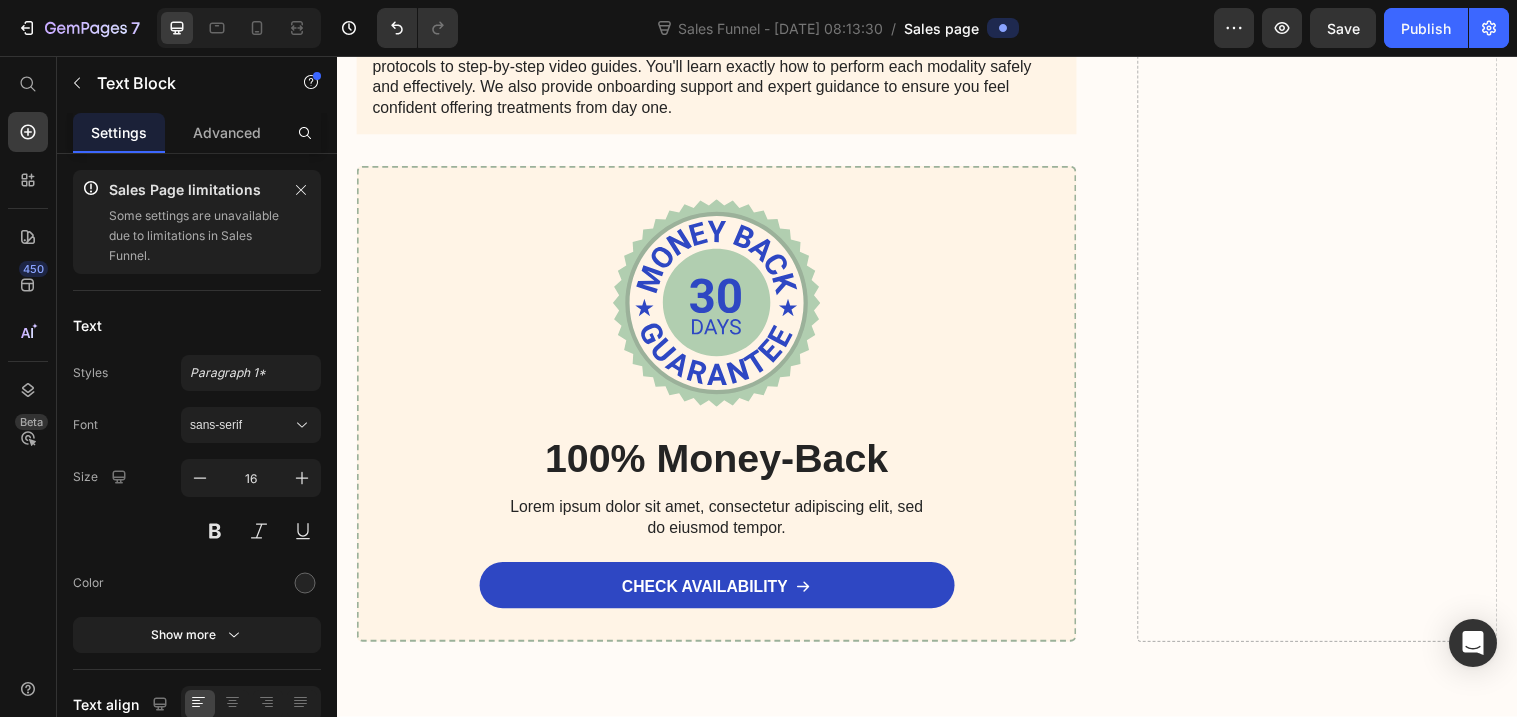 click on "The Gemtoothcare Electric Toothbrush is available for purchase through a variety of convenient channels. You can find it at your local Brightsmile Dental Supplies store, located at  123 Main Street in downtown.  The knowledgeable staff there will be happy to demonstrate the product's features and help you select the right model for your needs. For those who prefer the ease of online shopping, the Gemtoothcare is also available on the manufacturer's website,  Gemtoothcare.com . On the website, you can browse the full product lineup, read detailed specifications, and place your order for direct shipping. The site offers secure checkout, flexible payment options, and fast, discreet delivery right to your doorstep. No matter which purchasing method you choose, you can be confident that you're investing in a superior oral care product that is recommended by dental professionals and backed by  the American Dental Association." at bounding box center [723, -718] 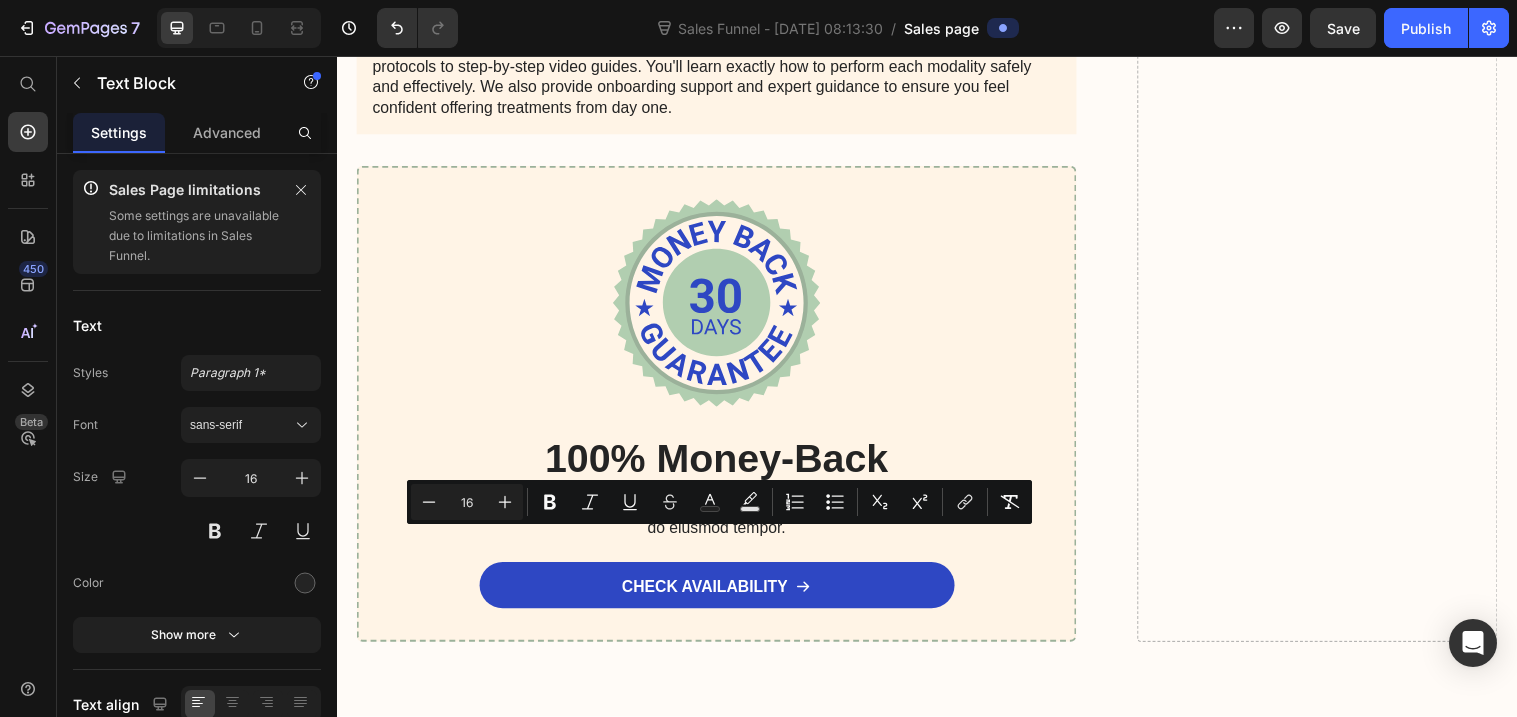 drag, startPoint x: 944, startPoint y: 619, endPoint x: 927, endPoint y: 621, distance: 17.117243 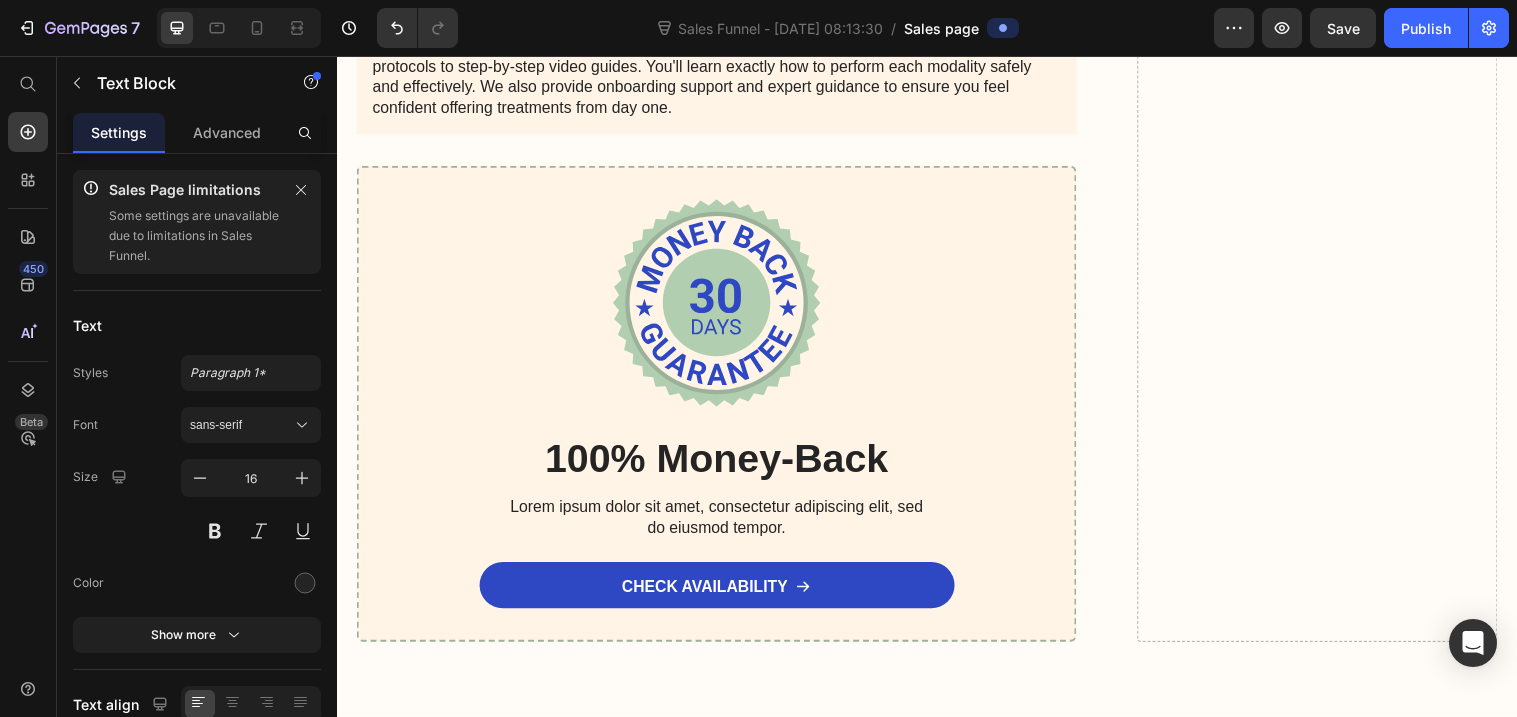 drag, startPoint x: 926, startPoint y: 617, endPoint x: 369, endPoint y: 346, distance: 619.4272 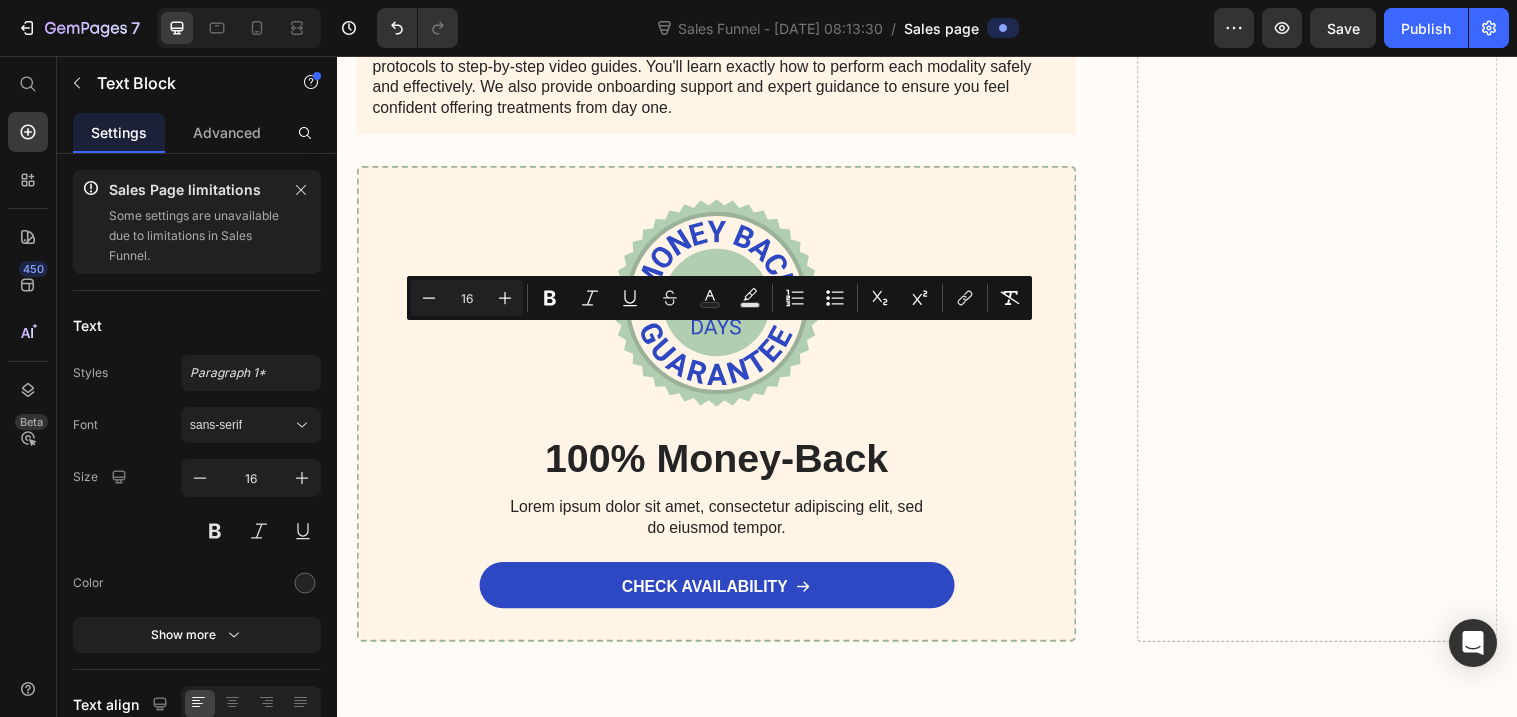 copy on "The Gemtoothcare Electric Toothbrush is available for purchase through a variety of convenient channels. You can find it at your local Brightsmile Dental Supplies store, located at  123 Main Street in downtown.  The knowledgeable staff there will be happy to demonstrate the product's features and help you select the right model for your needs. For those who prefer the ease of online shopping, the Gemtoothcare is also available on the manufacturer's website,  Gemtoothcare.com . On the website, you can browse the full product lineup, read detailed specifications, and place your order for direct shipping. The site offers secure checkout, flexible payment options, and fast, discreet delivery right to your doorstep. No matter which purchasing method you choose, you can be confident that you're investing in a superior oral care product that is recommended by dental professionals and backed by  the American Dental Association.  Experience the transformative power of the Gemtoothcare Electric Toothbrush and take t..." 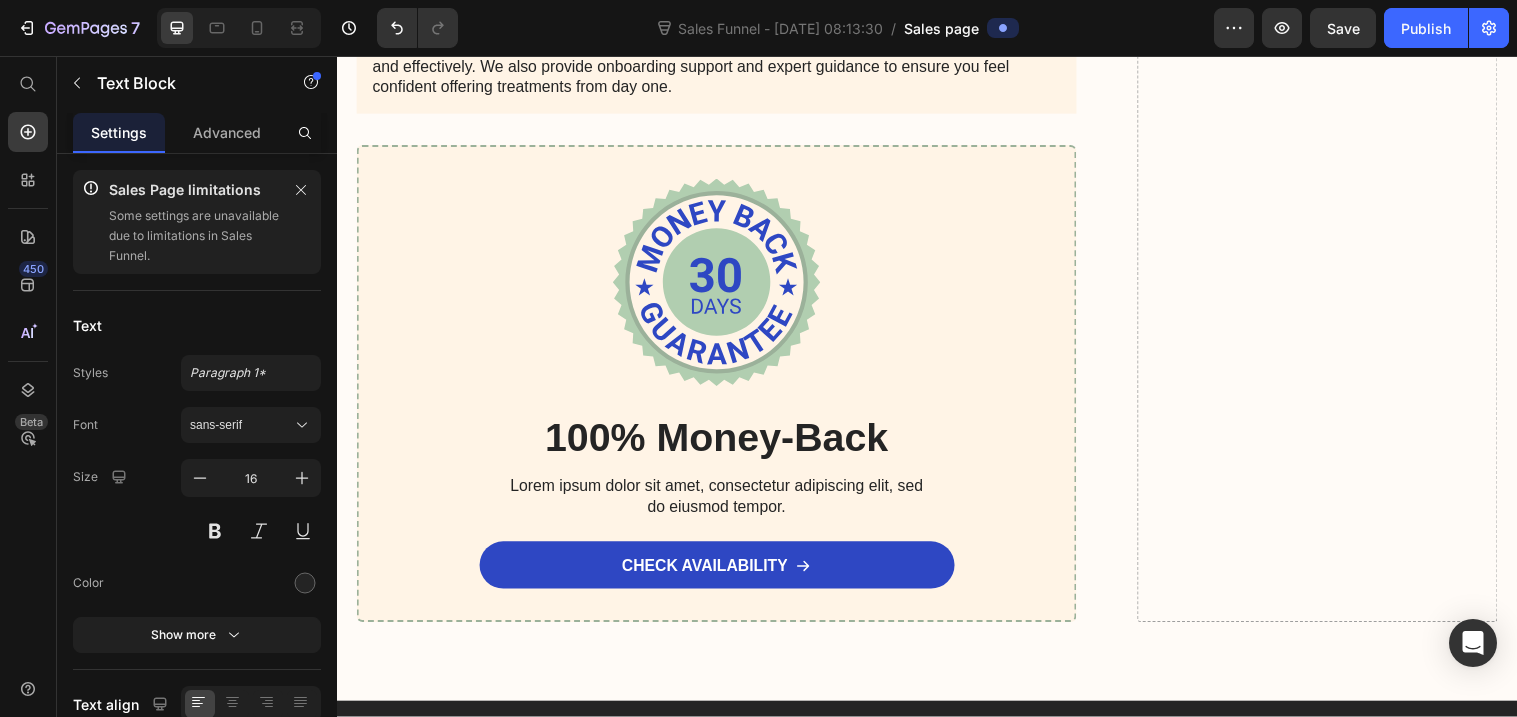 click on "The  Estura Cold Plasma Device  is available exclusively through our official channels — giving clinic owners direct access to certified technology, full training, and reliable support." at bounding box center (723, -842) 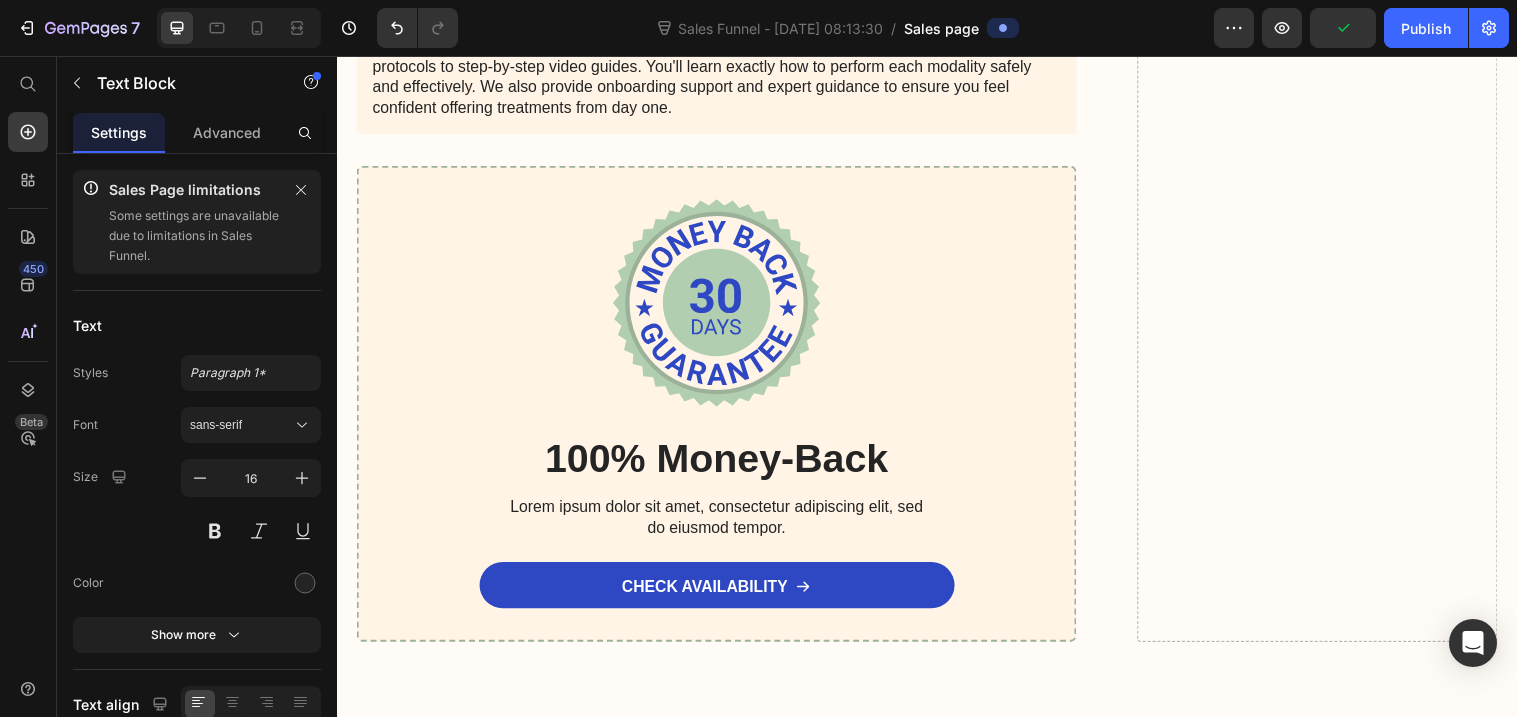 click on "For immediate ordering, visit  esturabeauty.com , where you can explore the device’s full capabilities, review treatment protocols, compare financing options, and request a personalized ROI projection. Our online checkout is secure, and we offer fast shipping across the U.S. and Europe, along with expert onboarding support so you can start treating clients within days." at bounding box center [723, -749] 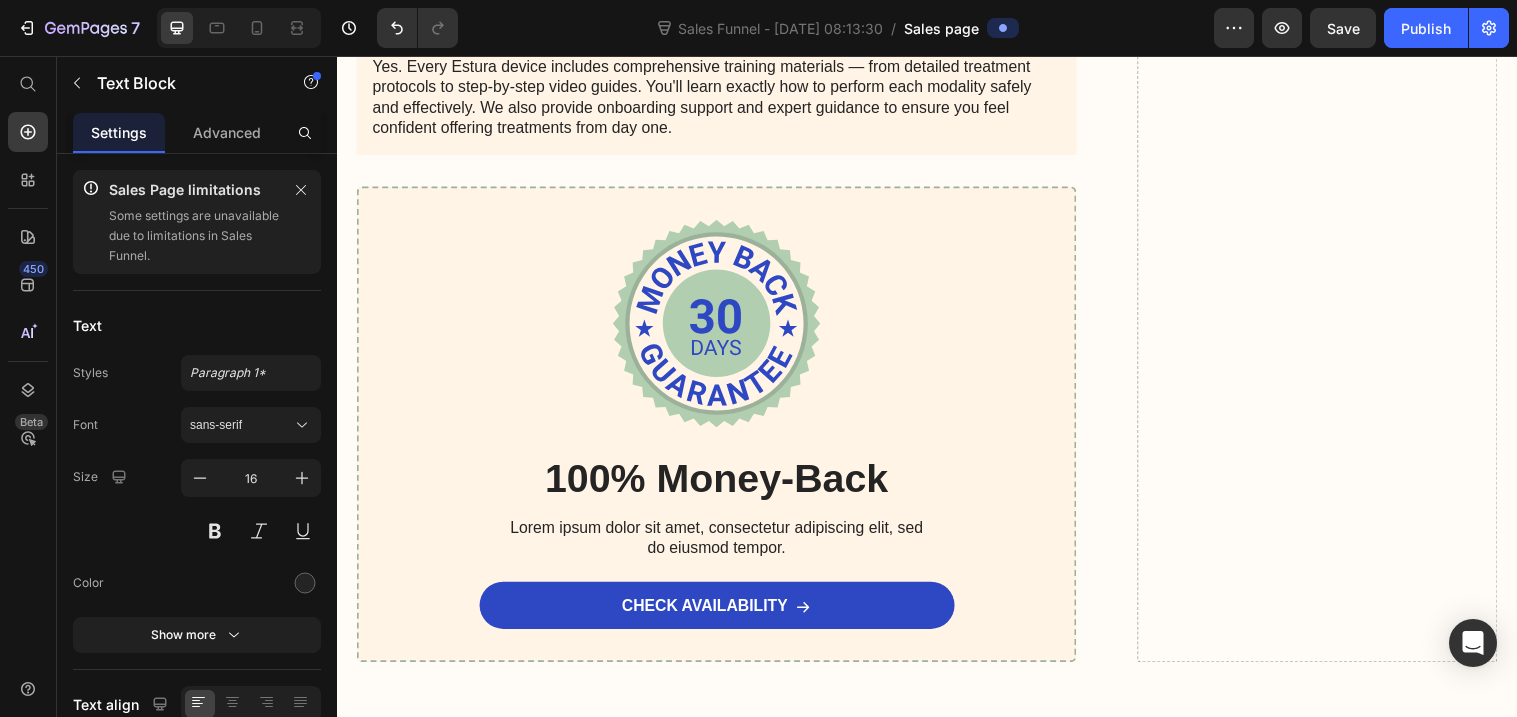 click on "While Estura currently operates as a direct-to-clinic brand, we are actively expanding into select professional showrooms and trade events across the U.S. and EU. This allows us to maintain high standards while offering hands-on product demos and training opportunities for our growing network of trusted partners." at bounding box center [723, -635] 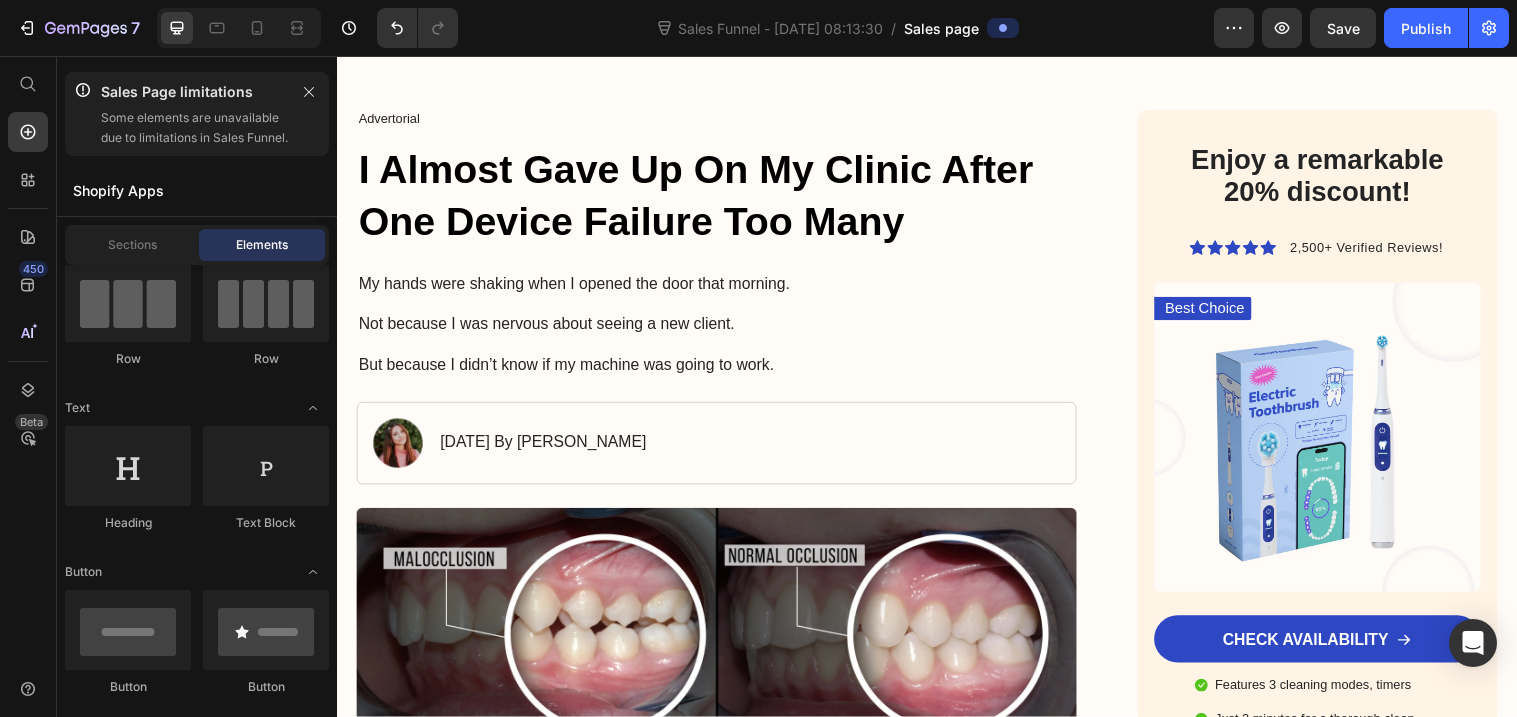 scroll, scrollTop: 0, scrollLeft: 0, axis: both 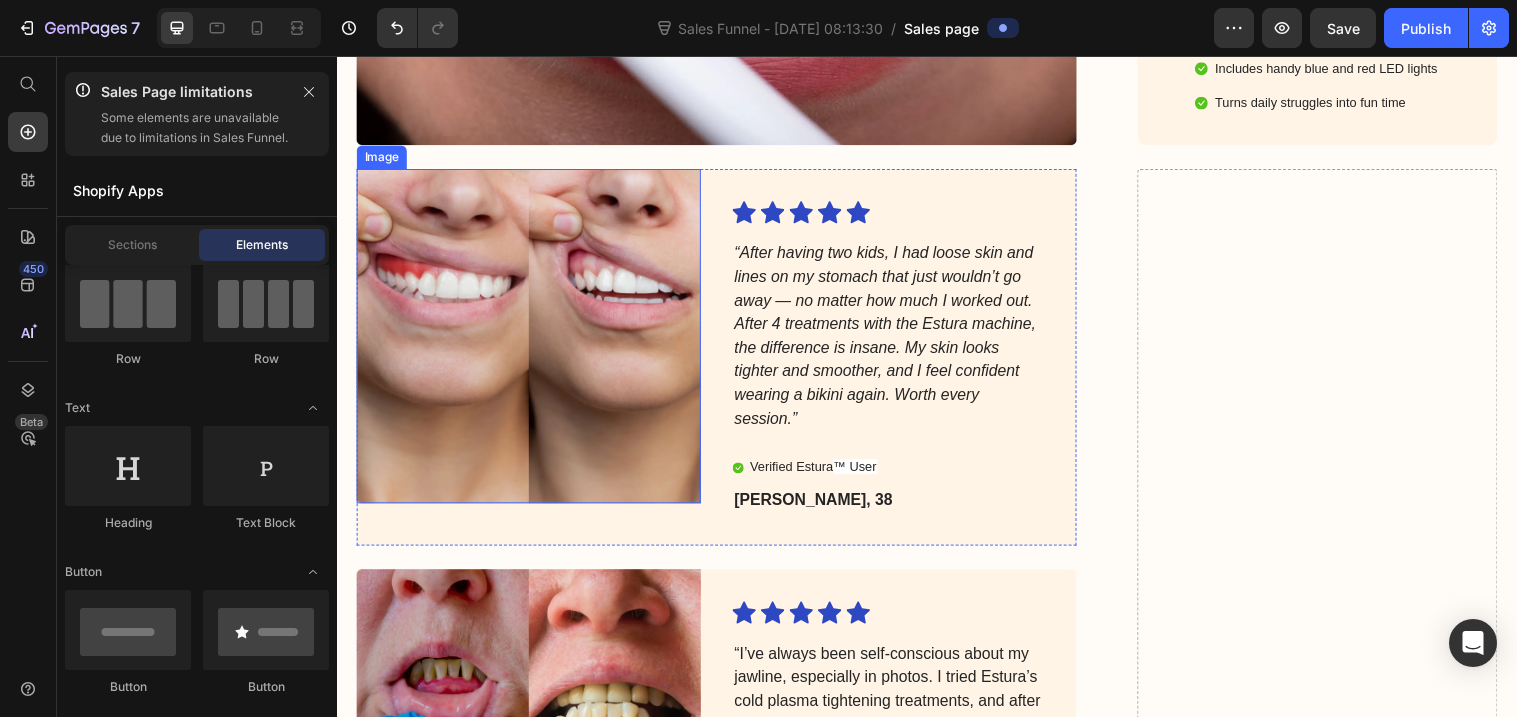 click at bounding box center (532, 341) 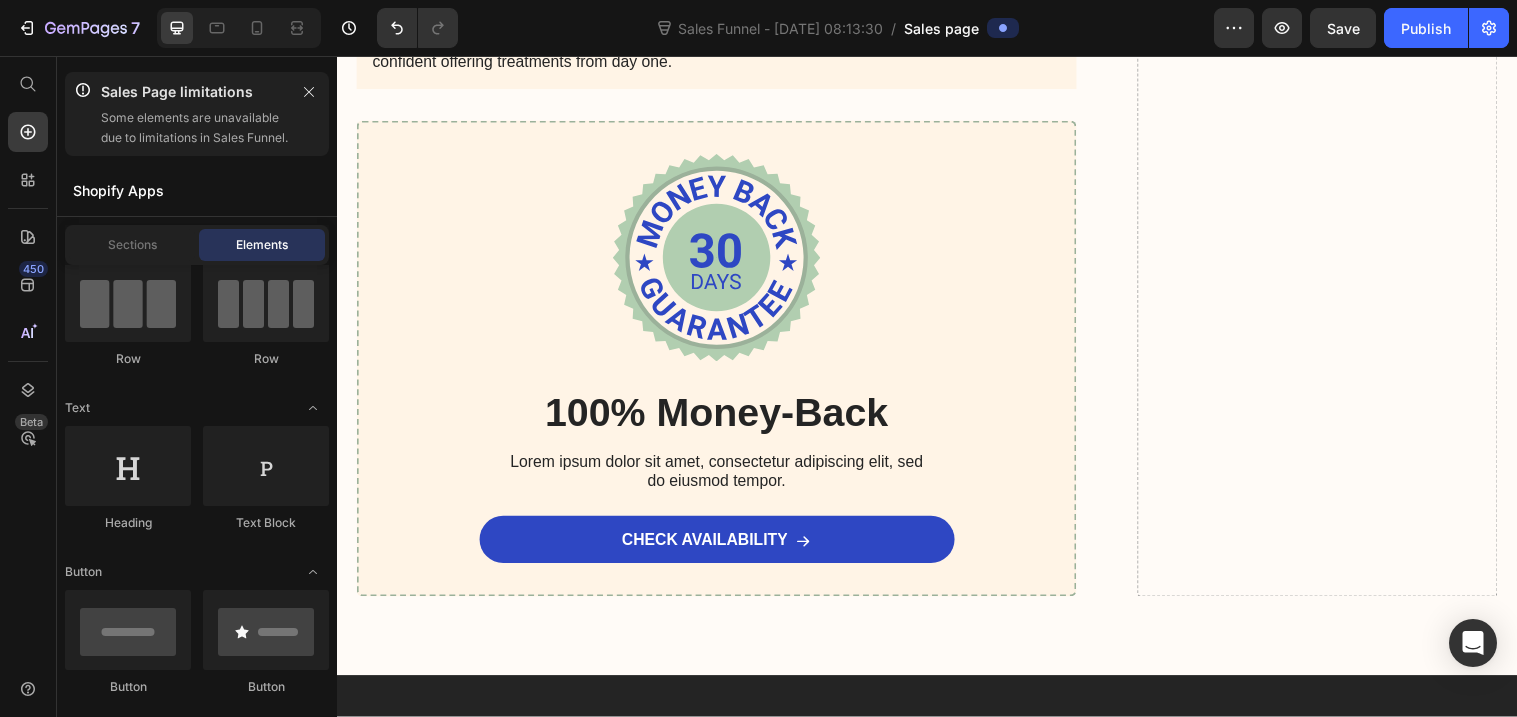 scroll, scrollTop: 9280, scrollLeft: 0, axis: vertical 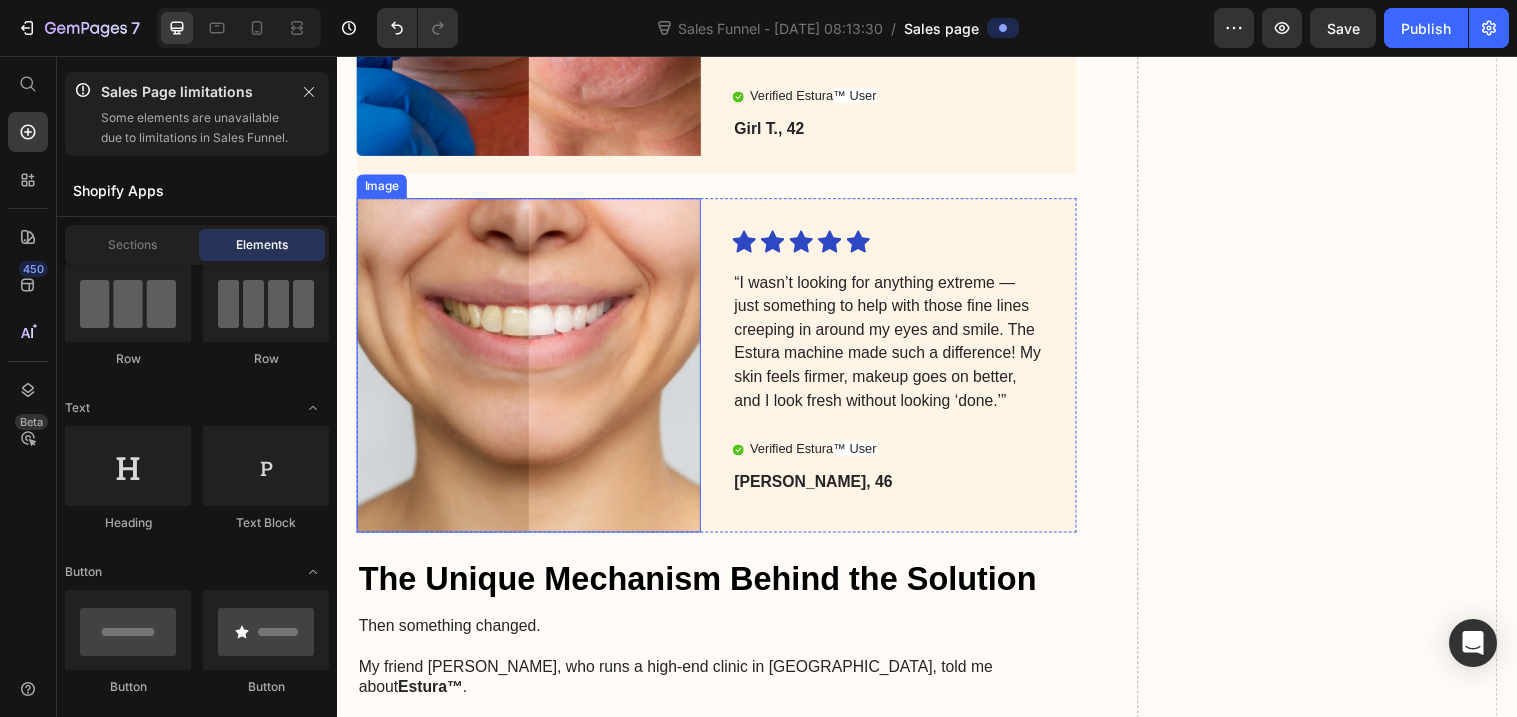 click at bounding box center [532, 371] 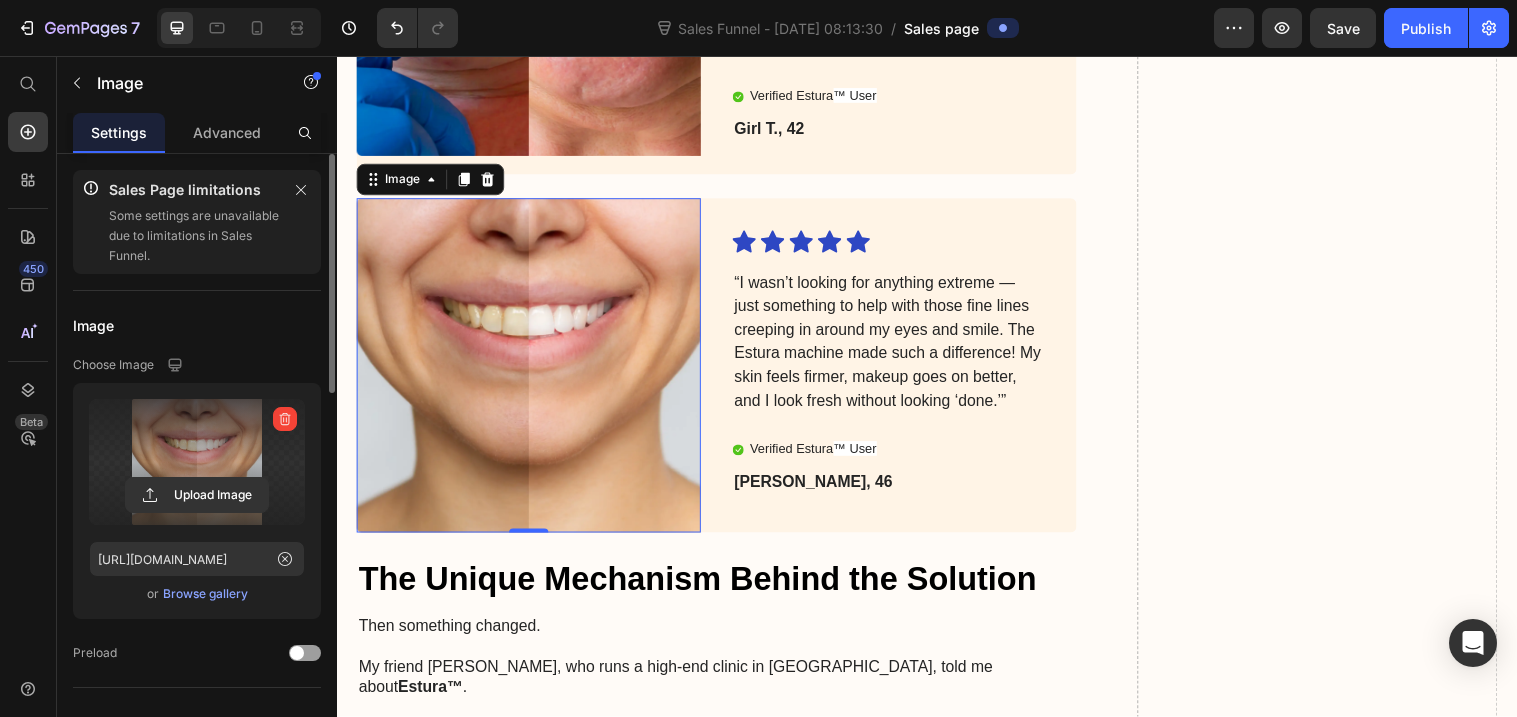 click on "Upload Image https://cdn.shopify.com/s/files/1/2005/9307/files/gempages_432750572815254551-db2bba69-2029-4ced-afe2-227af6f3a093.webp?v=1722505979  or   Browse gallery" at bounding box center (197, 501) 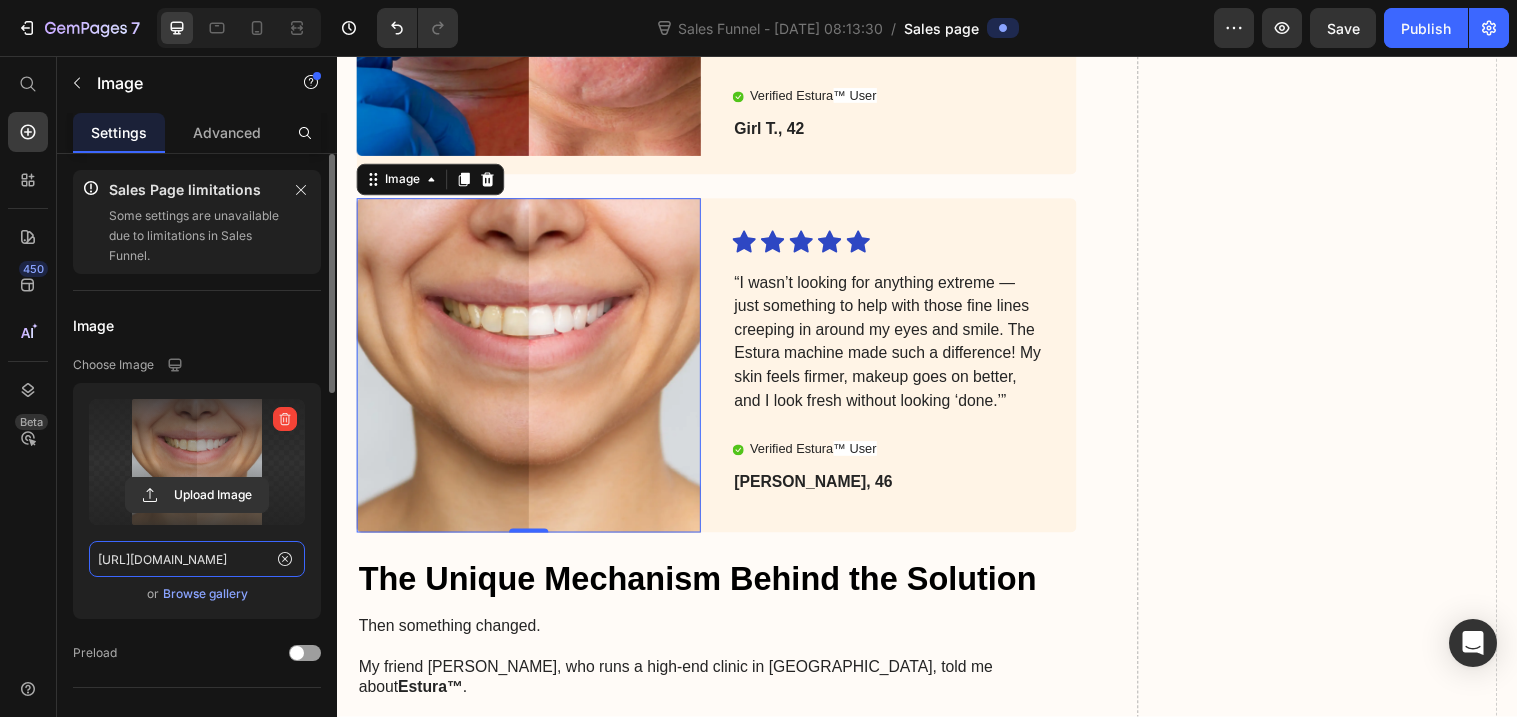click on "https://cdn.shopify.com/s/files/1/2005/9307/files/gempages_432750572815254551-db2bba69-2029-4ced-afe2-227af6f3a093.webp?v=1722505979" 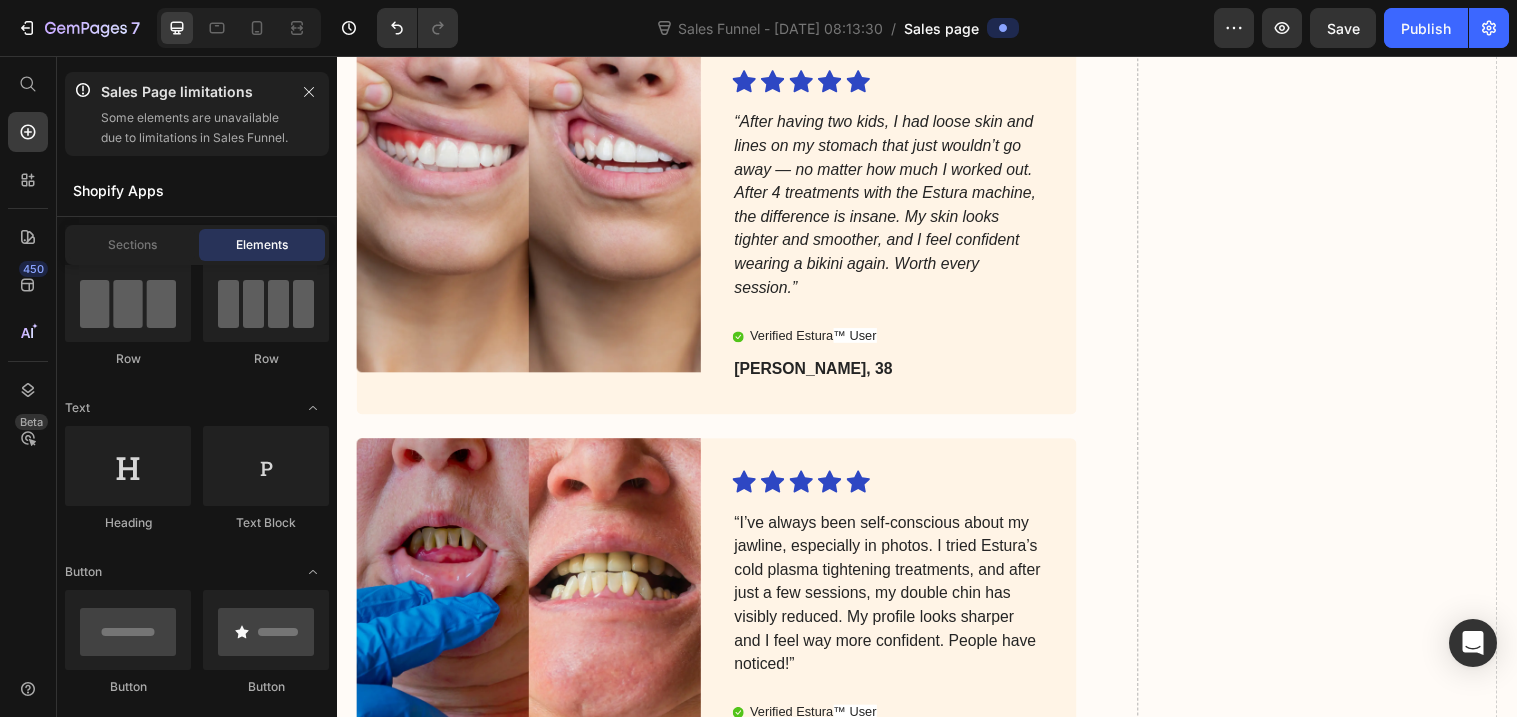 scroll, scrollTop: 4382, scrollLeft: 0, axis: vertical 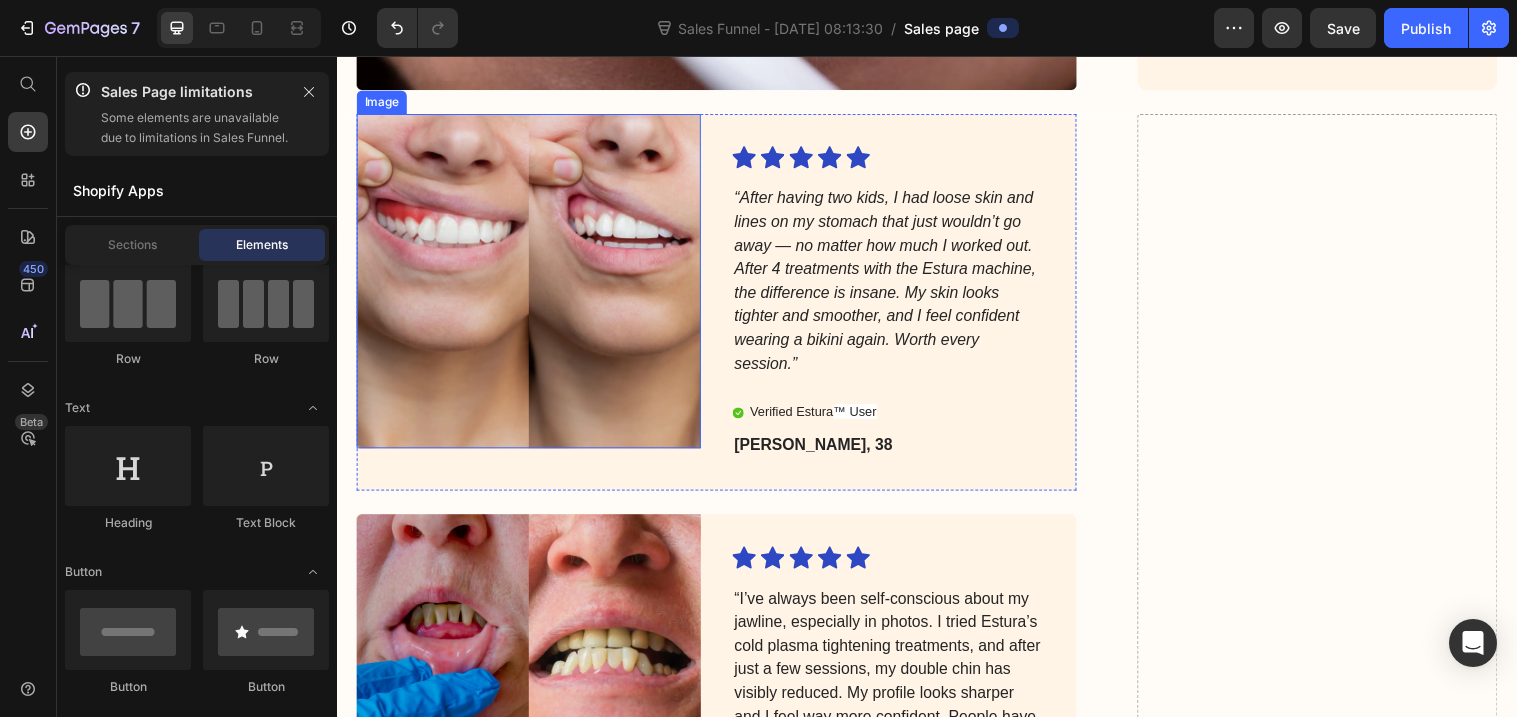 click at bounding box center [532, 285] 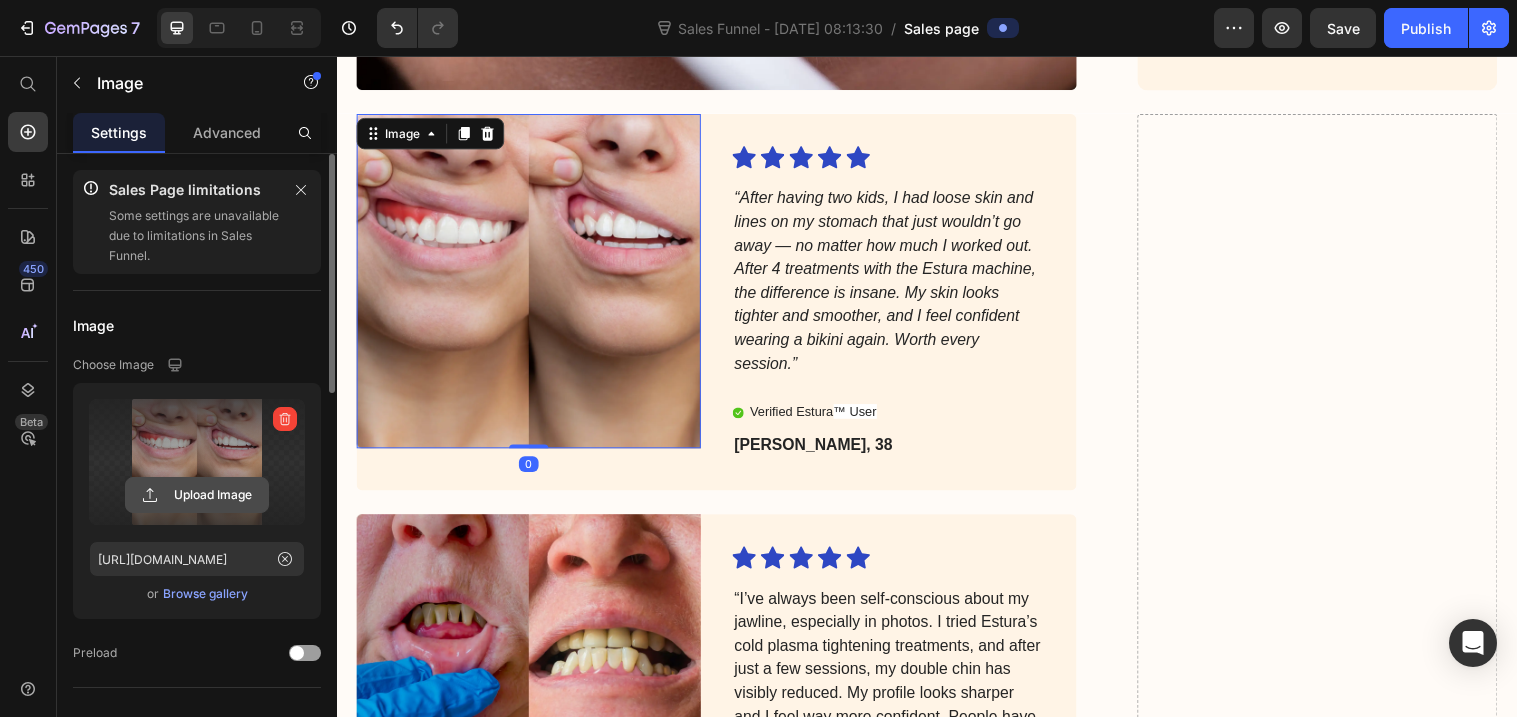 click 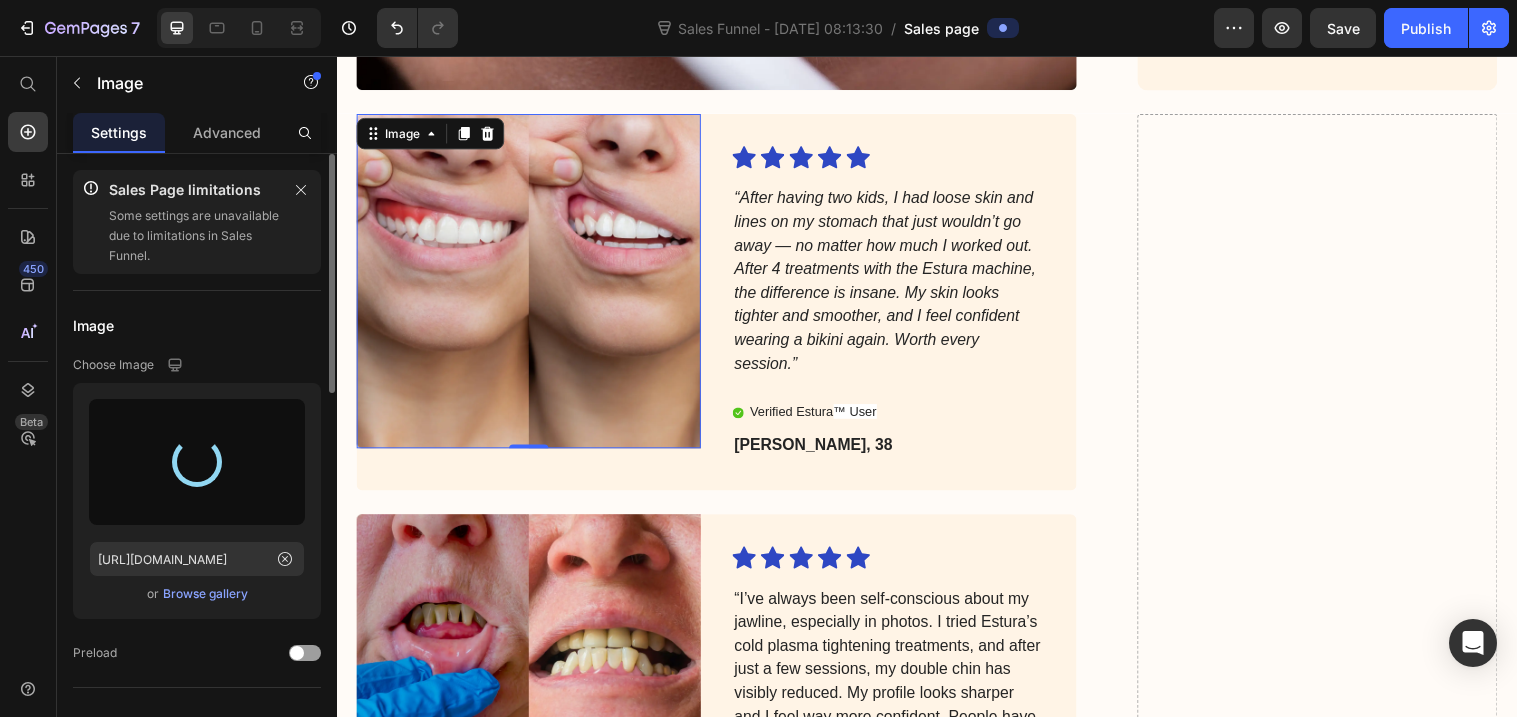 type on "https://cdn.shopify.com/s/files/1/0958/5934/3701/files/gempages_574304670432887659-5049d93e-d2dd-4293-97b6-e8add2c879a3.png" 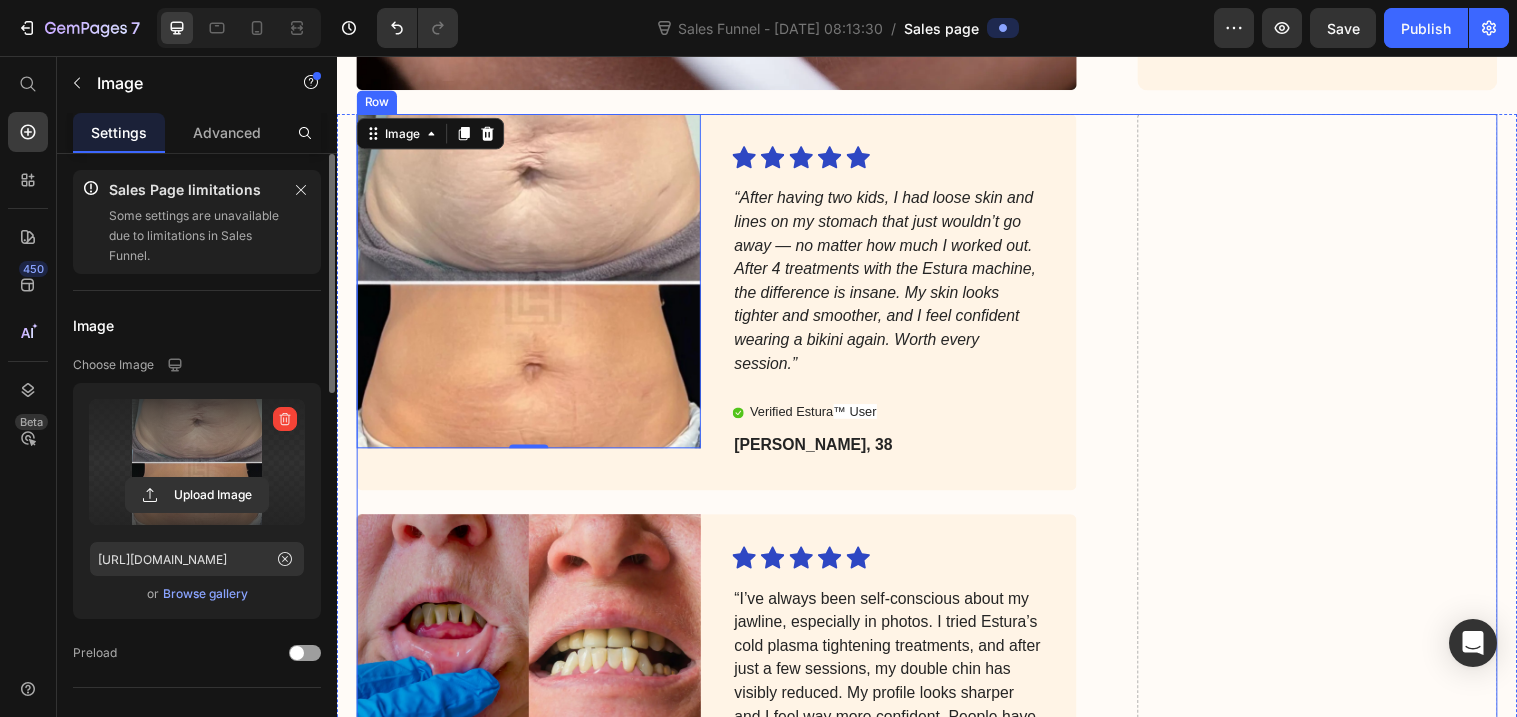 click on "Image   0
Icon
Icon
Icon
Icon
Icon Icon List “After having two kids, I had loose skin and lines on my stomach that just wouldn’t go away — no matter how much I worked out. After 4 treatments with the Estura machine, the difference is insane. My skin looks tighter and smoother, and I feel confident wearing a bikini again. Worth every session.” Text Block
Verified Estura ™ User Item List Maria K., 38 Text Block Row Image
Icon
Icon
Icon
Icon
Icon Icon List “I’ve always been self-conscious about my jawline, especially in photos. I tried Estura’s cold plasma tightening treatments, and after just a few sessions, my double chin has visibly reduced. My profile looks sharper and I feel way more confident. People have noticed!”  Text Block
Verified Estura ™ User Item List Girl T., 42" at bounding box center (937, 1996) 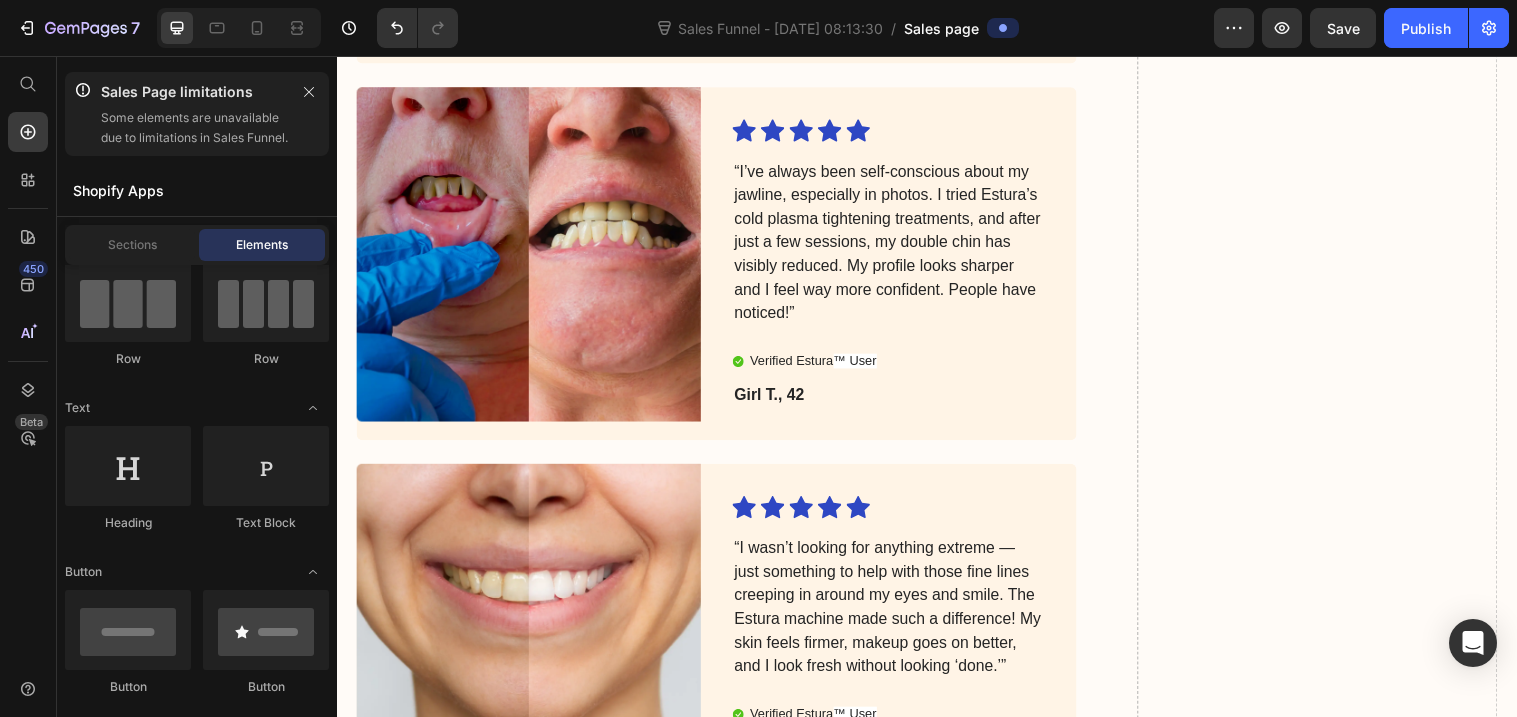 scroll, scrollTop: 4796, scrollLeft: 0, axis: vertical 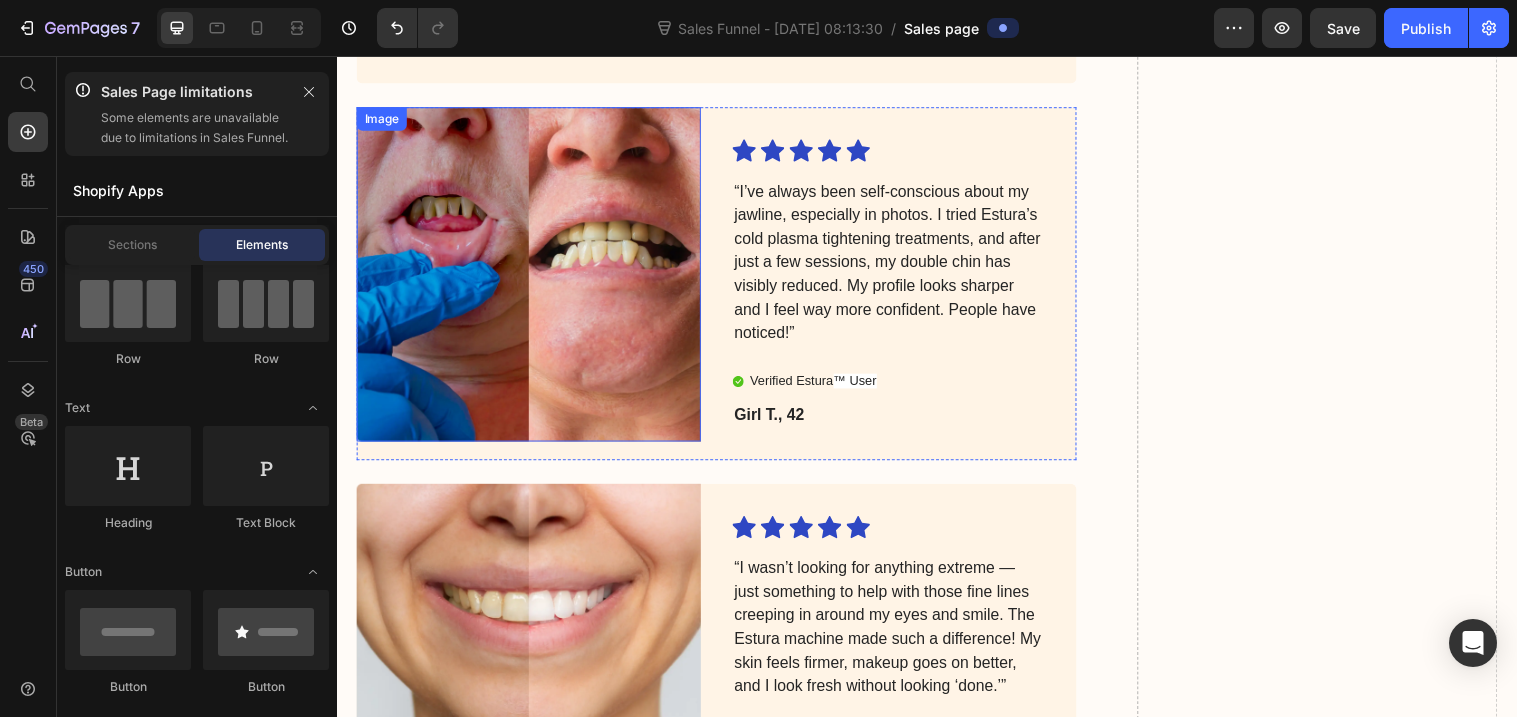 click at bounding box center (532, 278) 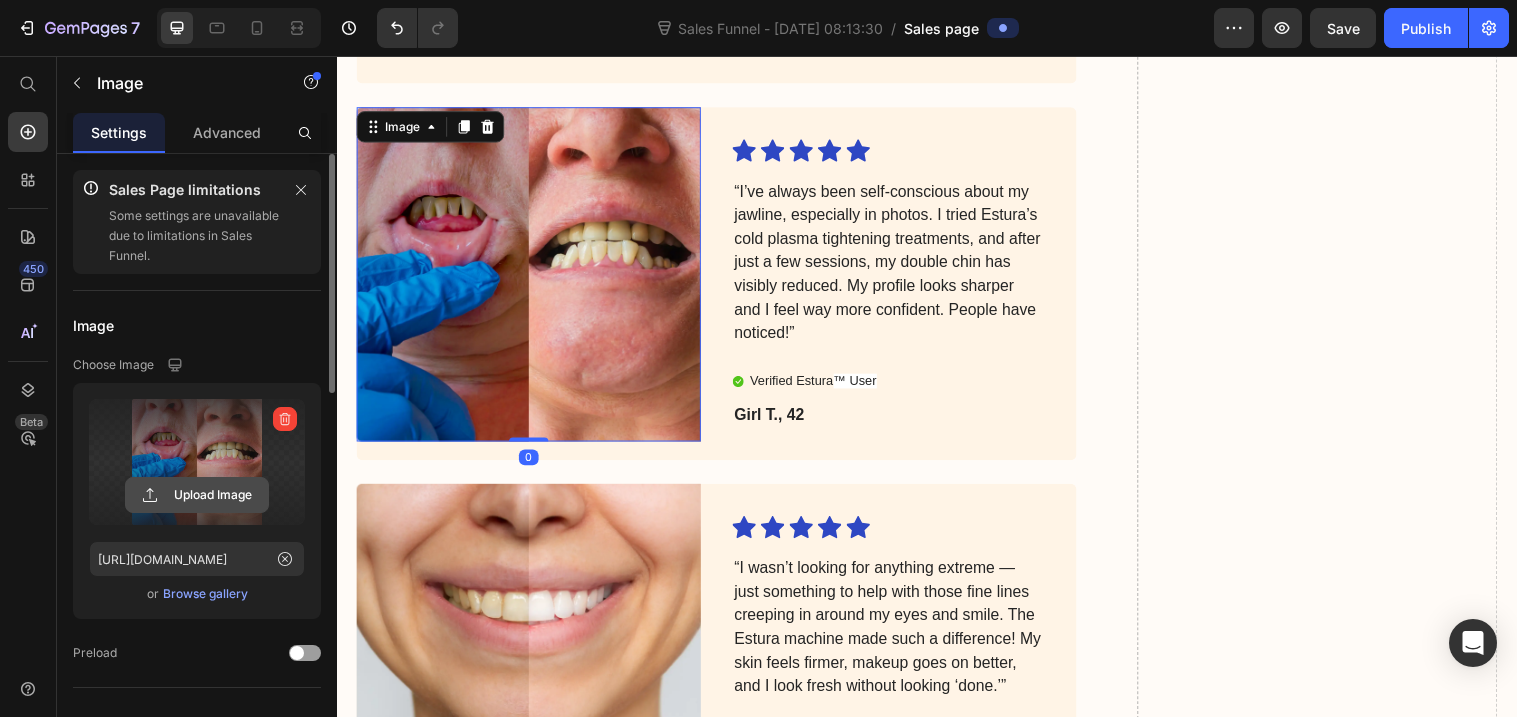 click 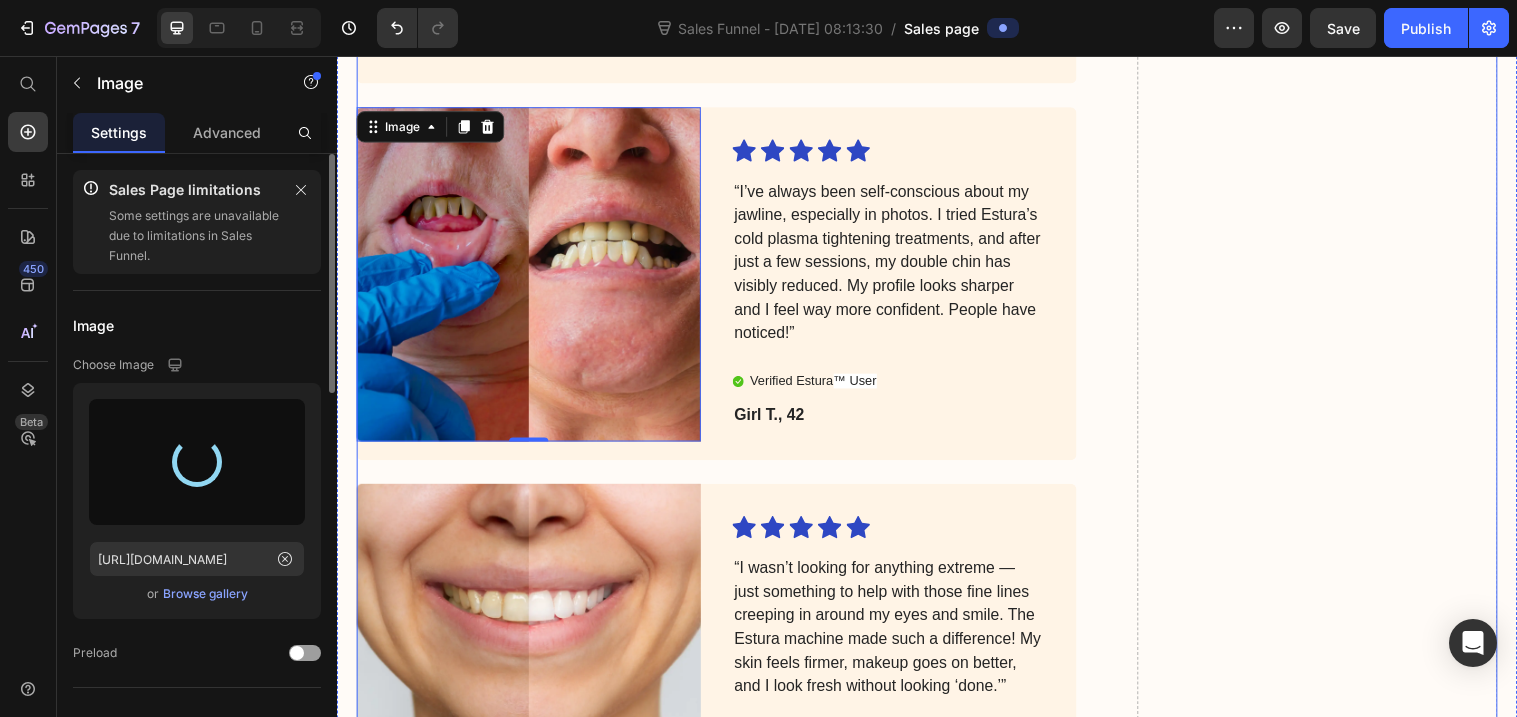 type on "https://cdn.shopify.com/s/files/1/0958/5934/3701/files/gempages_574304670432887659-cadd972d-ab2c-469f-a86d-028295584542.png" 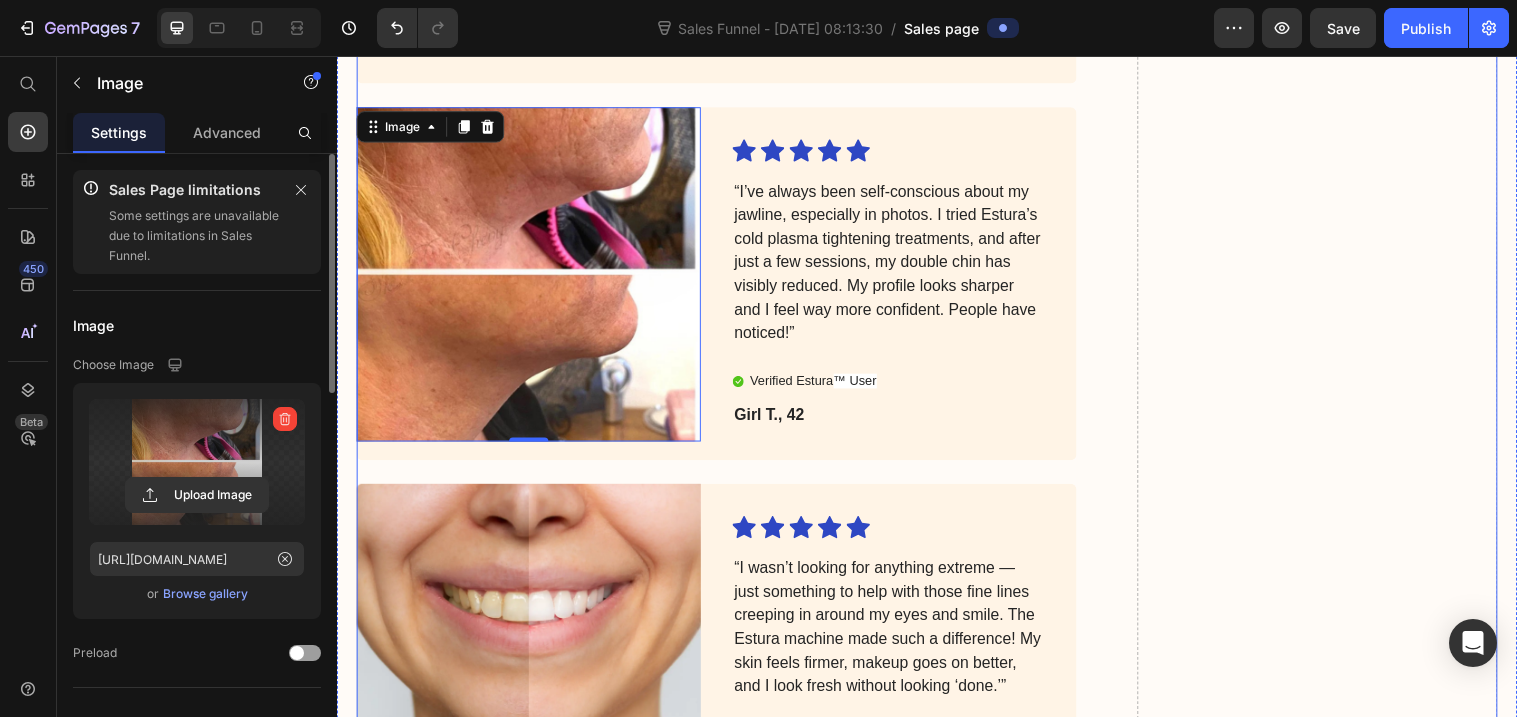 click on "Drop element here" at bounding box center (1334, 1582) 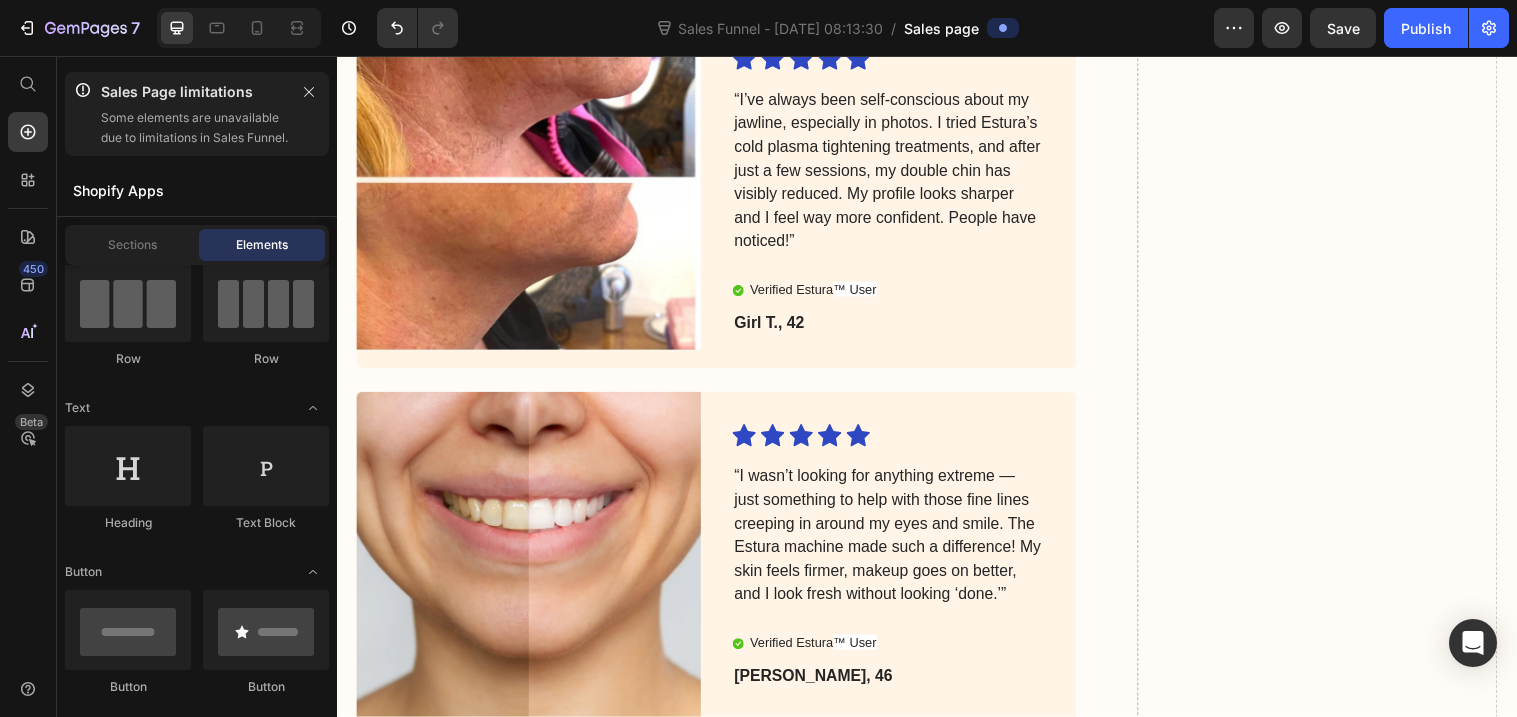 scroll, scrollTop: 5027, scrollLeft: 0, axis: vertical 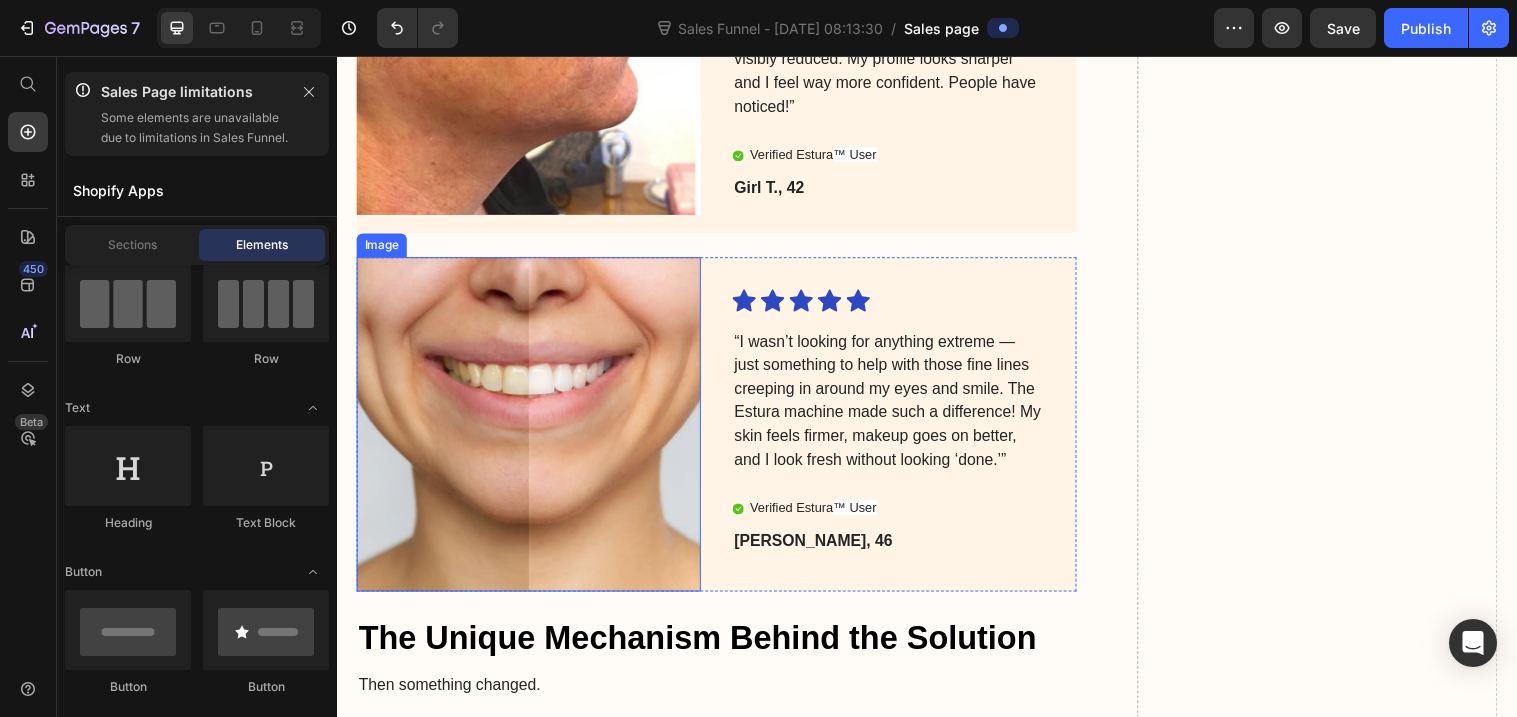 click at bounding box center [532, 431] 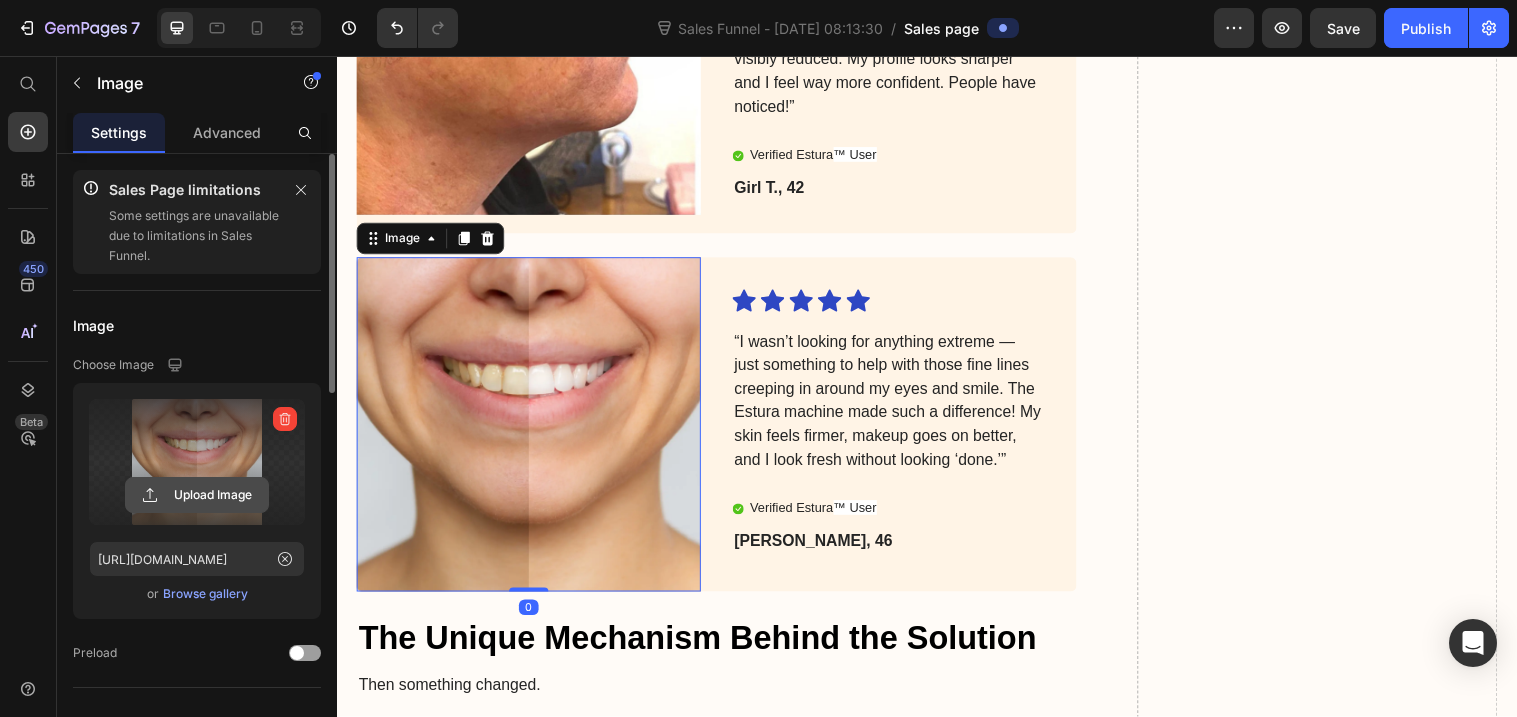 click 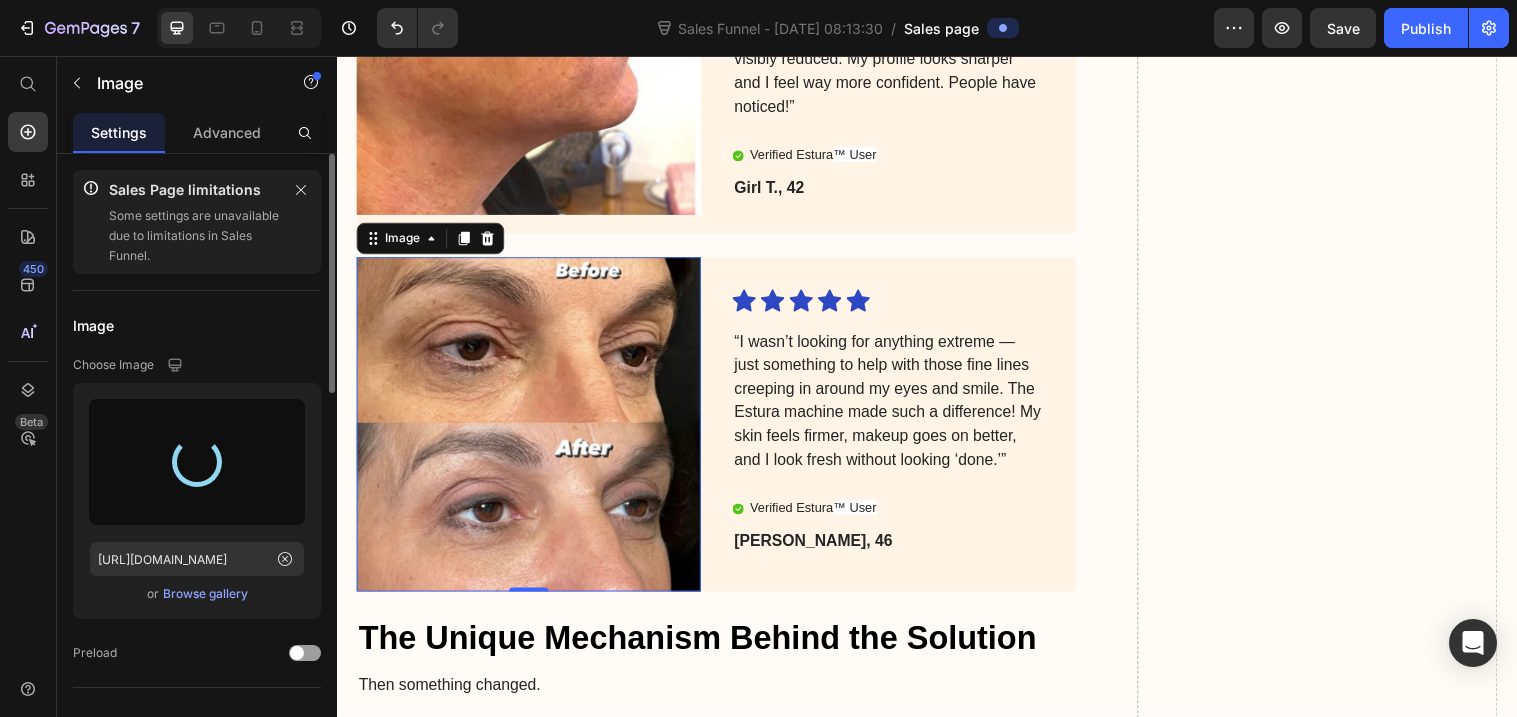 type on "https://cdn.shopify.com/s/files/1/0958/5934/3701/files/gempages_574304670432887659-b016506d-6121-4fc5-bb71-cbac5e56f79d.png" 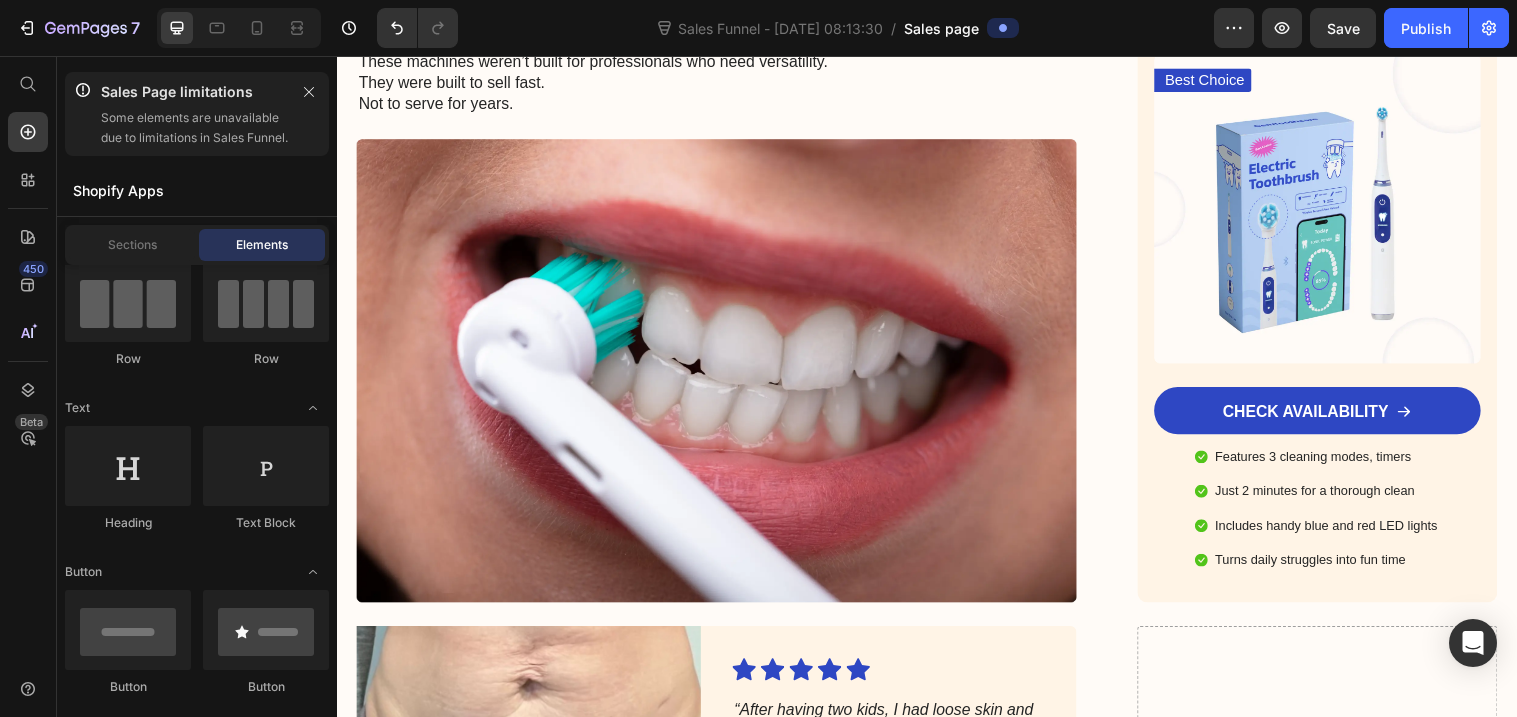 scroll, scrollTop: 3881, scrollLeft: 0, axis: vertical 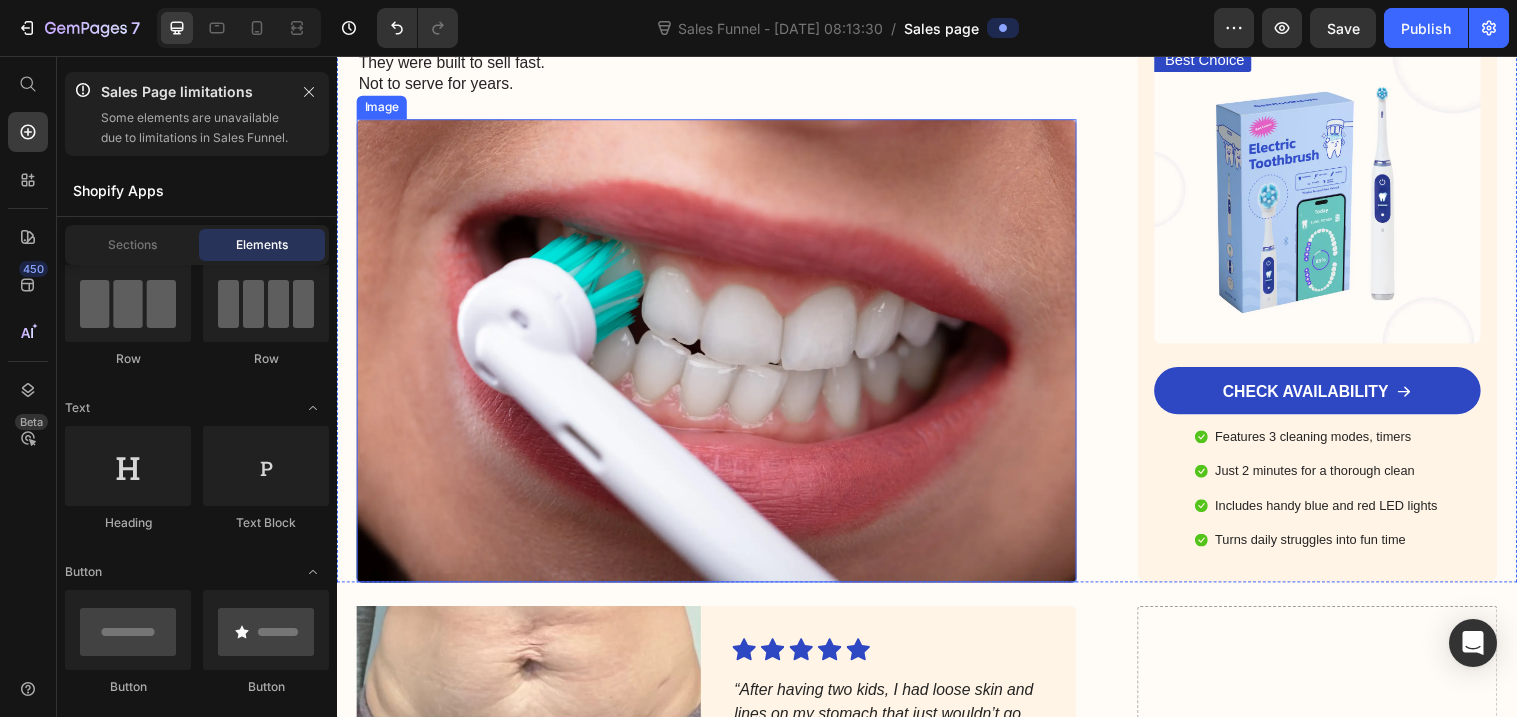 click at bounding box center (723, 356) 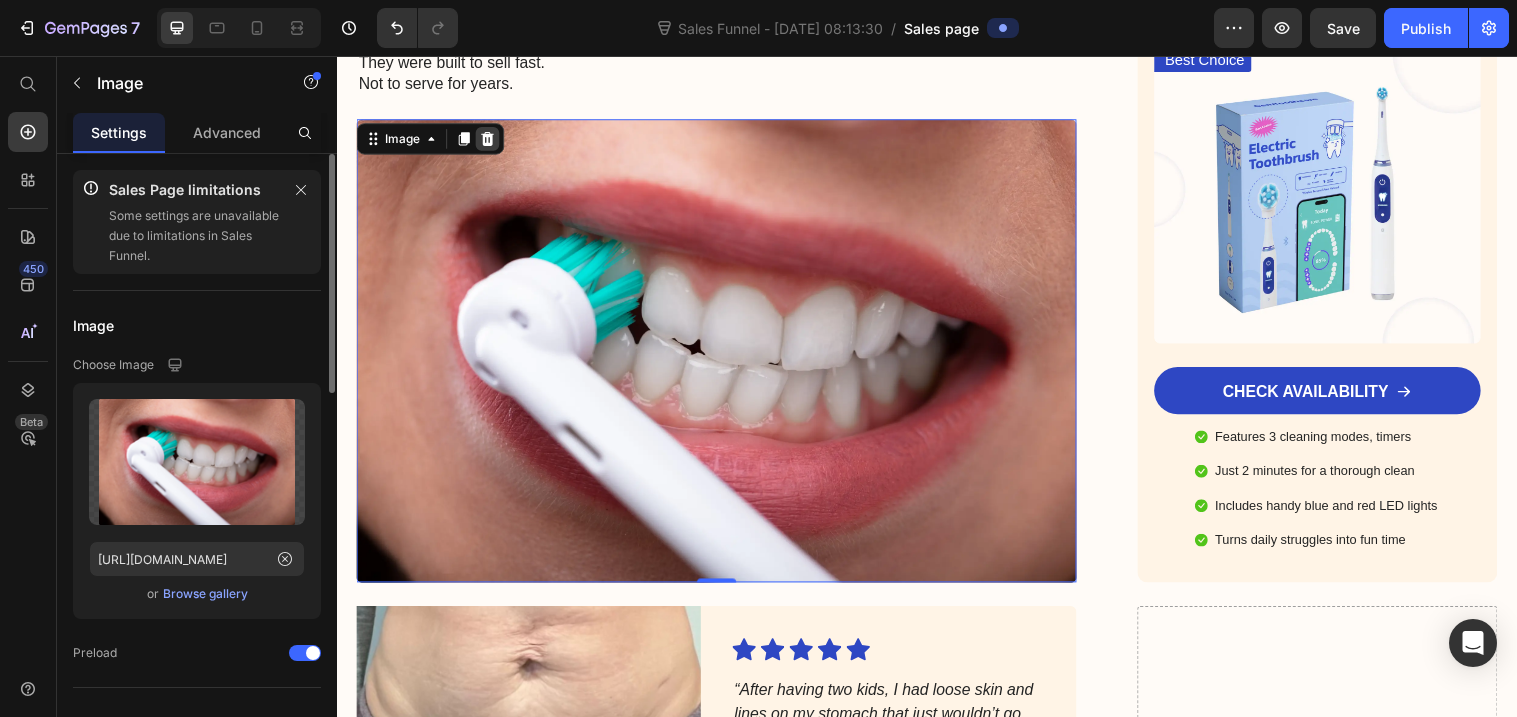 click 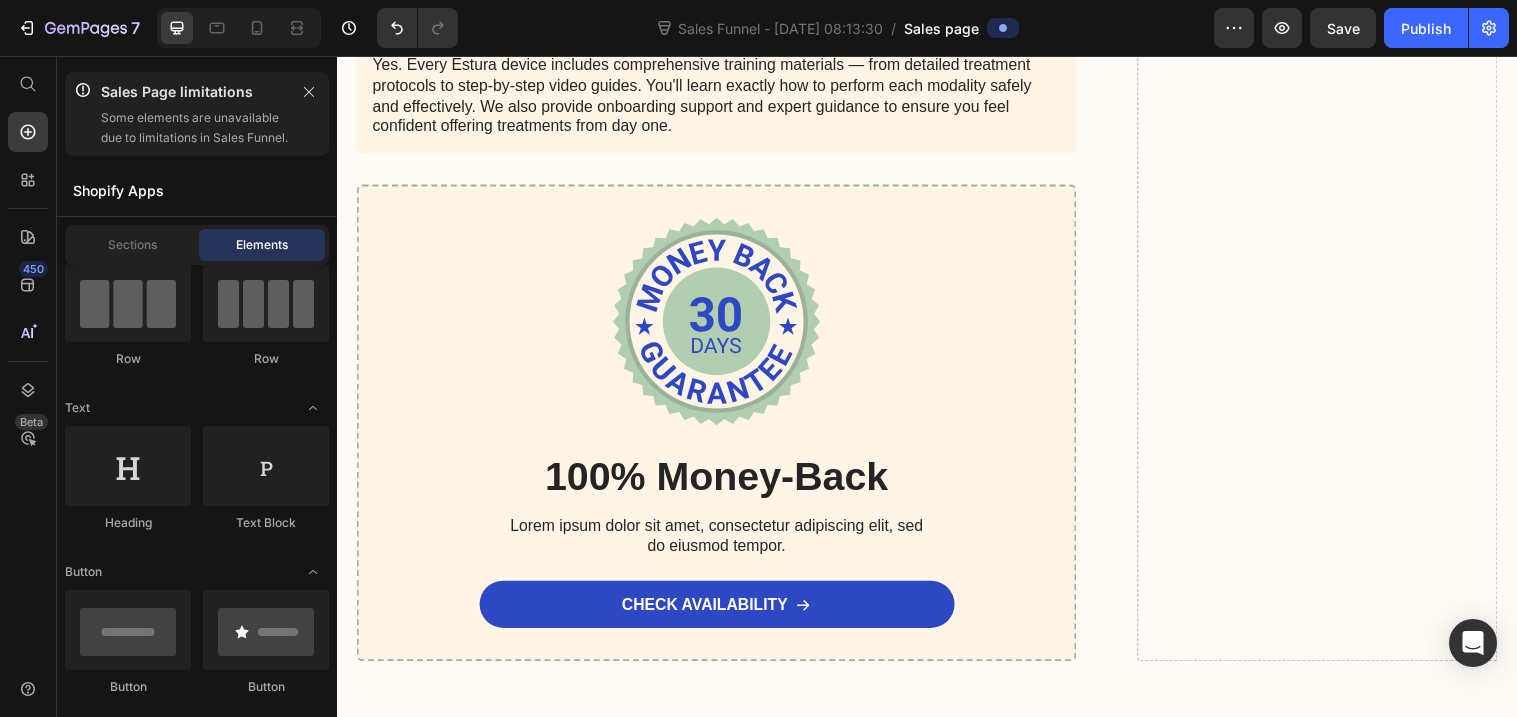 scroll, scrollTop: 10470, scrollLeft: 0, axis: vertical 